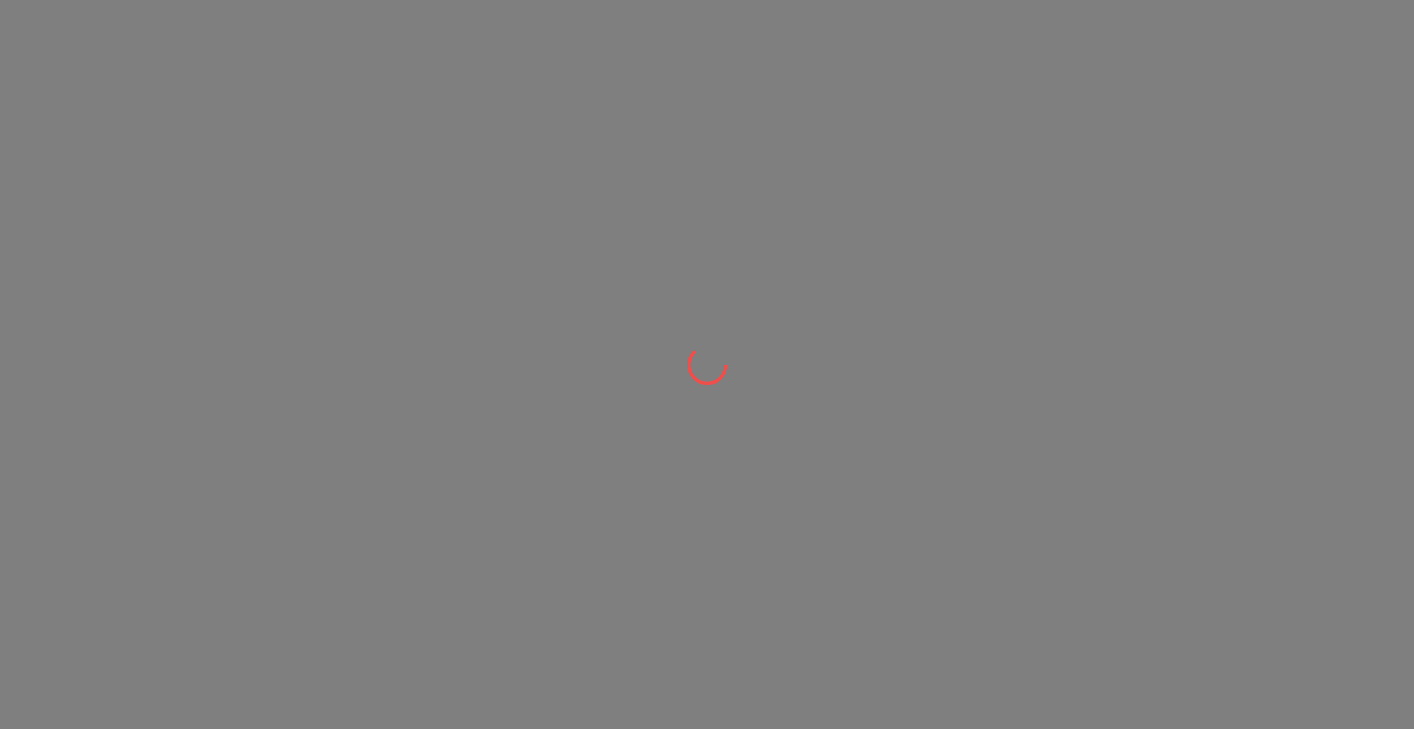 scroll, scrollTop: 0, scrollLeft: 0, axis: both 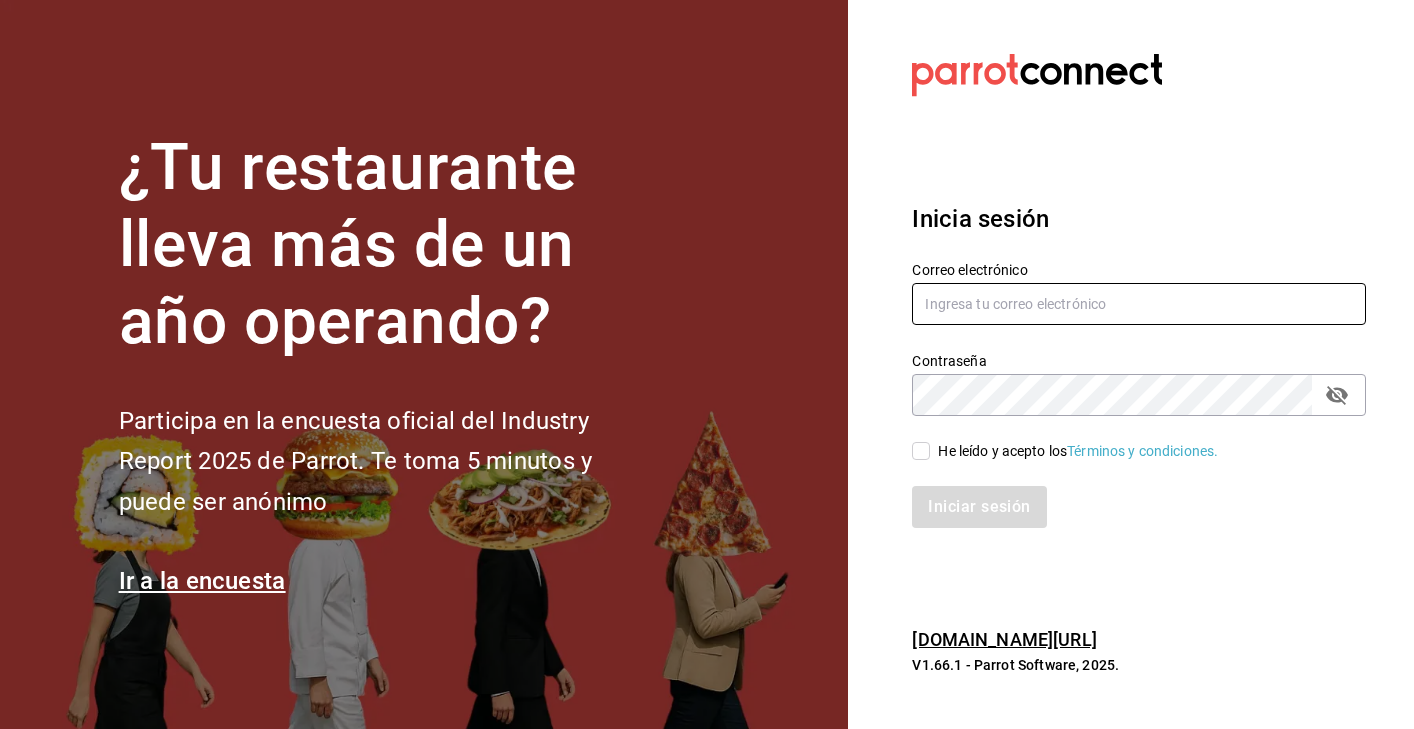 type on "[PERSON_NAME][EMAIL_ADDRESS][PERSON_NAME][DOMAIN_NAME]" 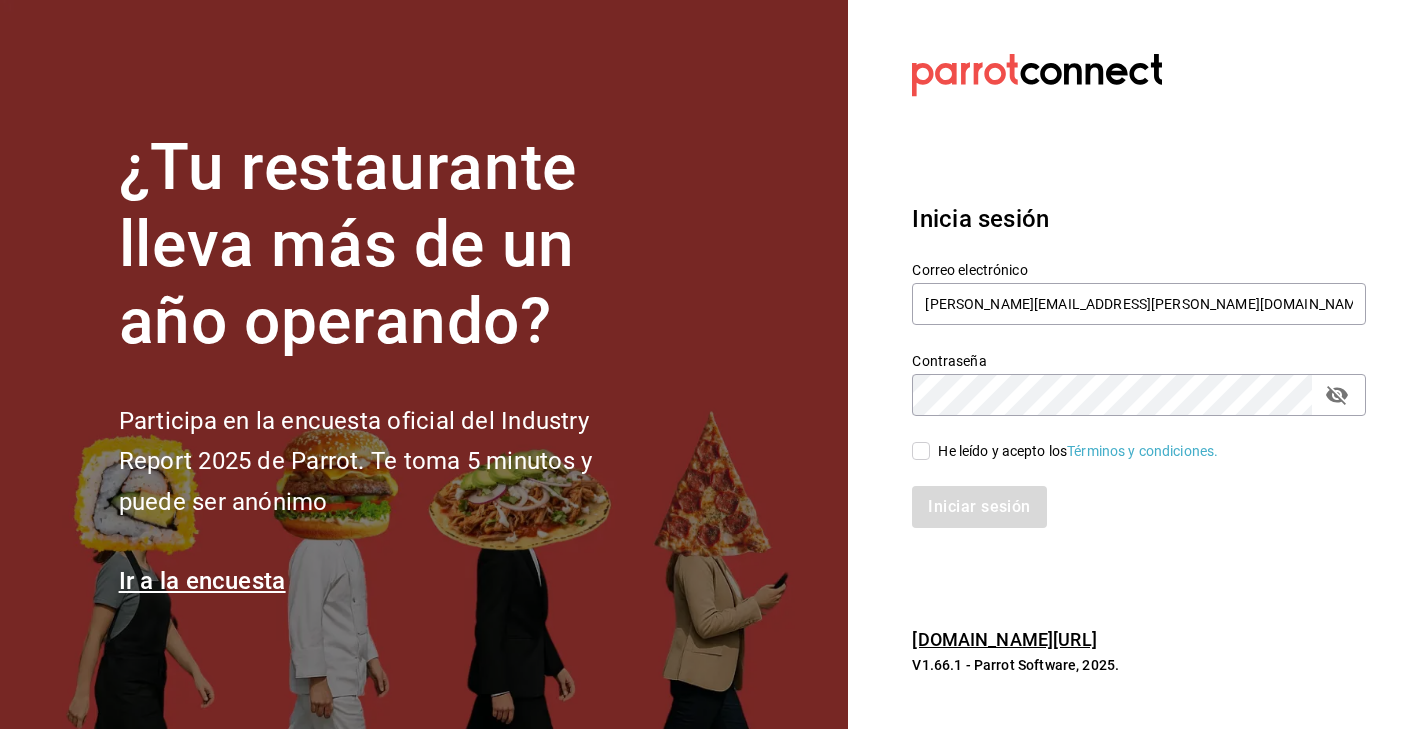 click 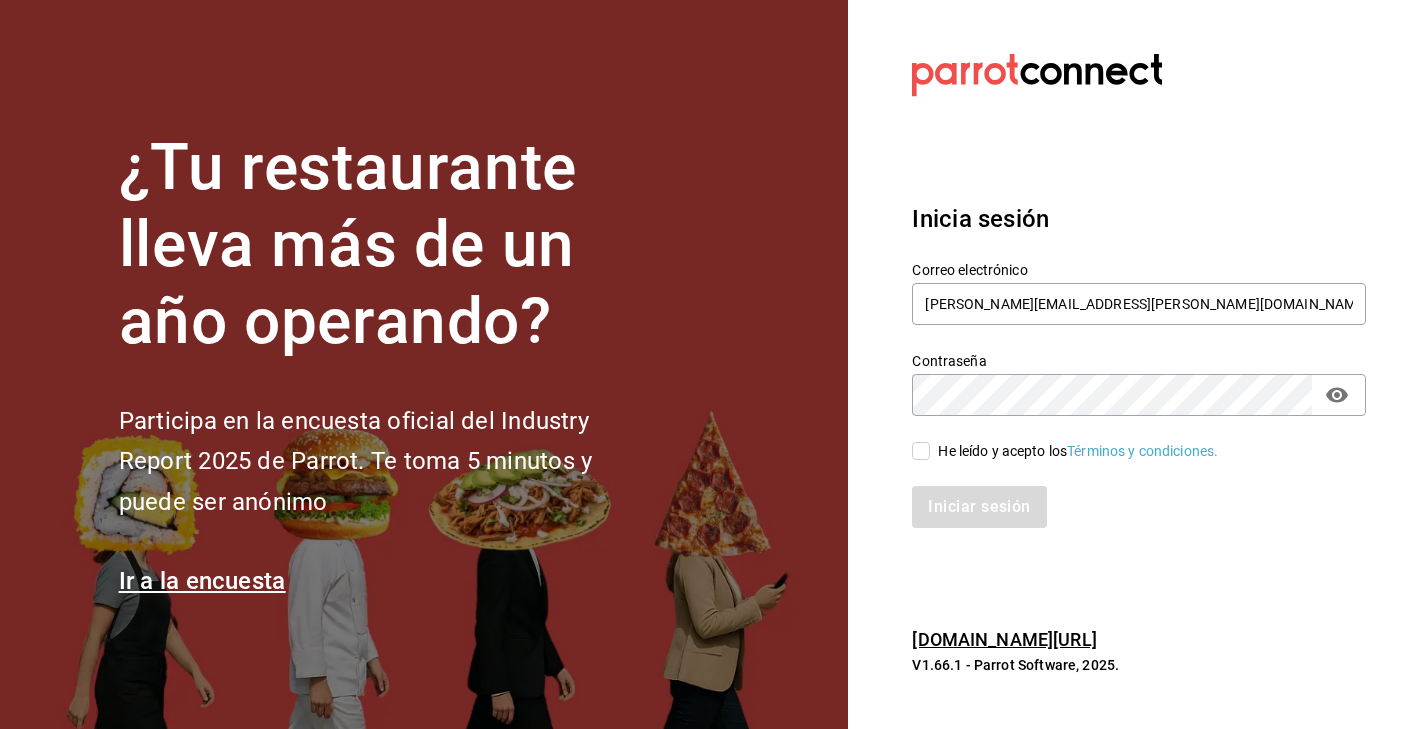 click on "Iniciar sesión" at bounding box center (1127, 495) 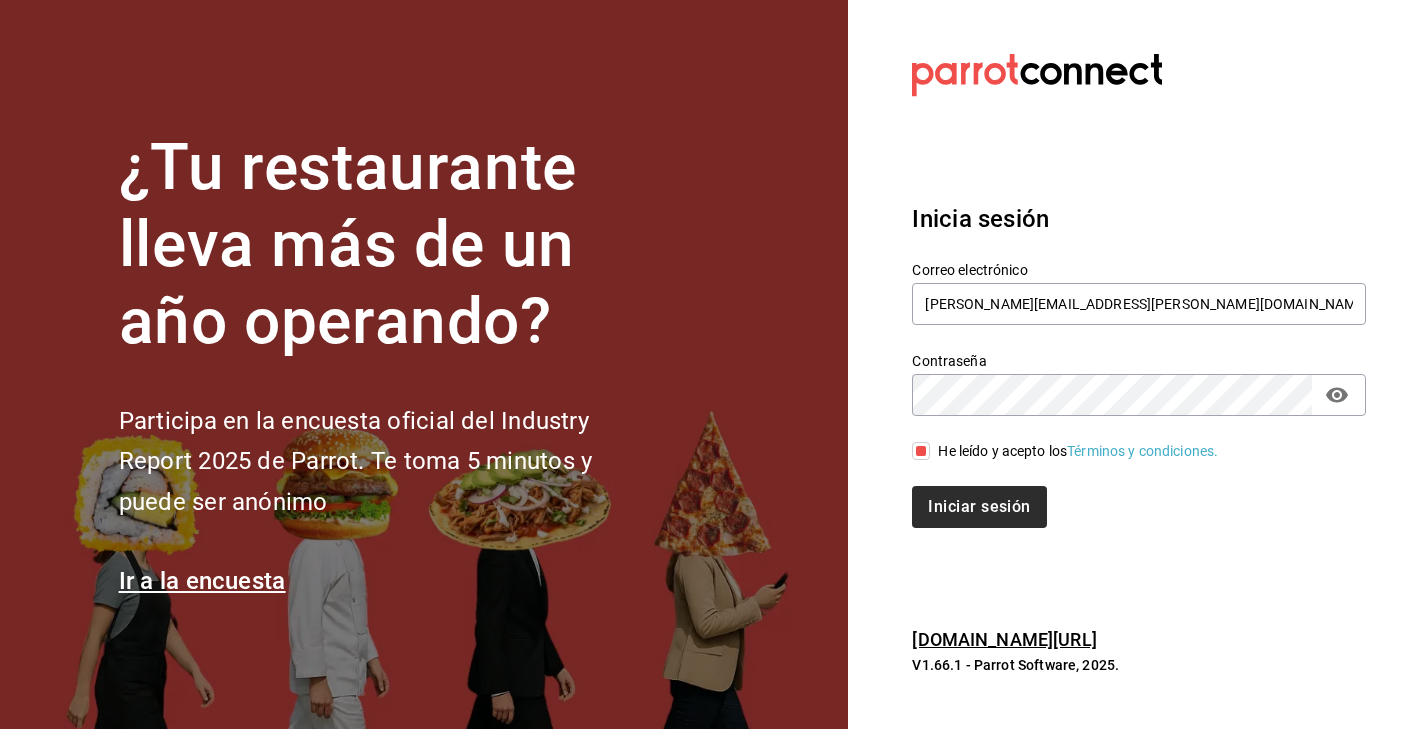 click on "Iniciar sesión" at bounding box center [979, 507] 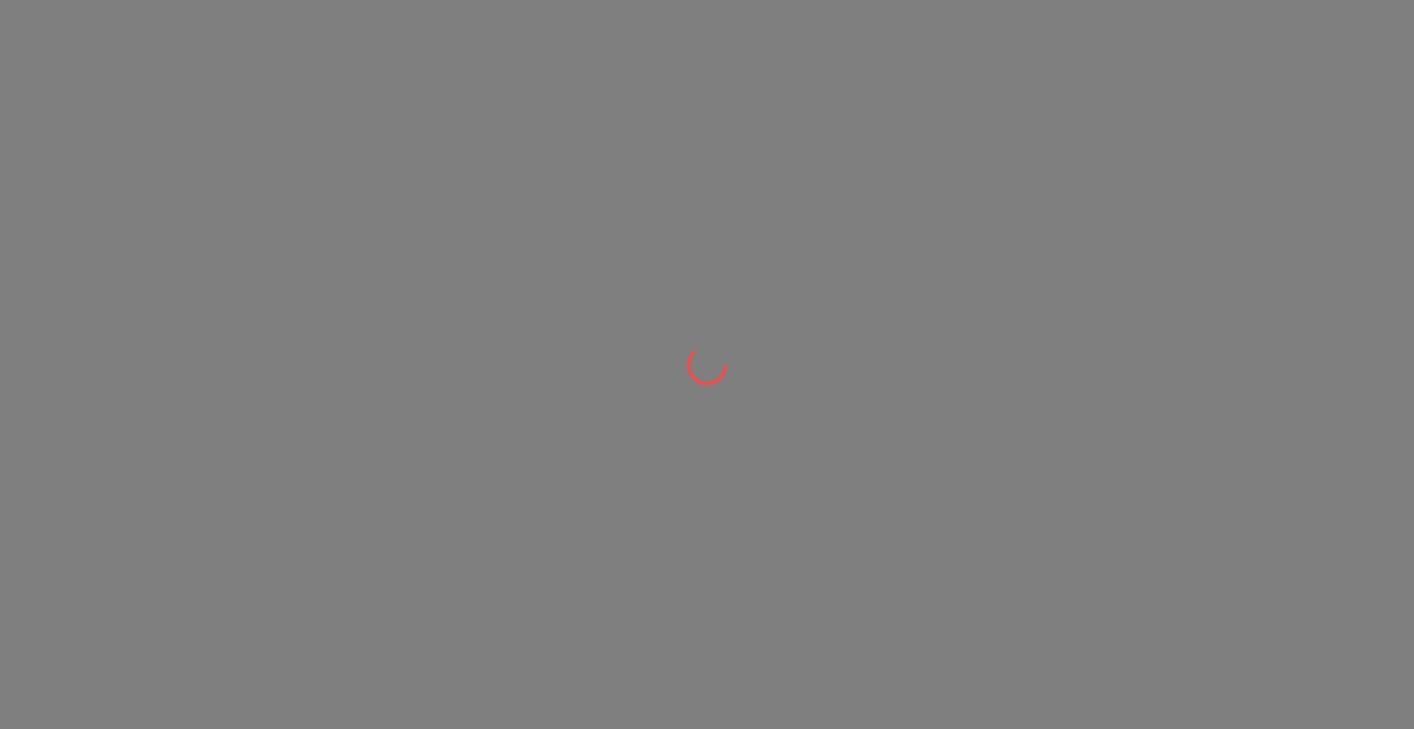 scroll, scrollTop: 0, scrollLeft: 0, axis: both 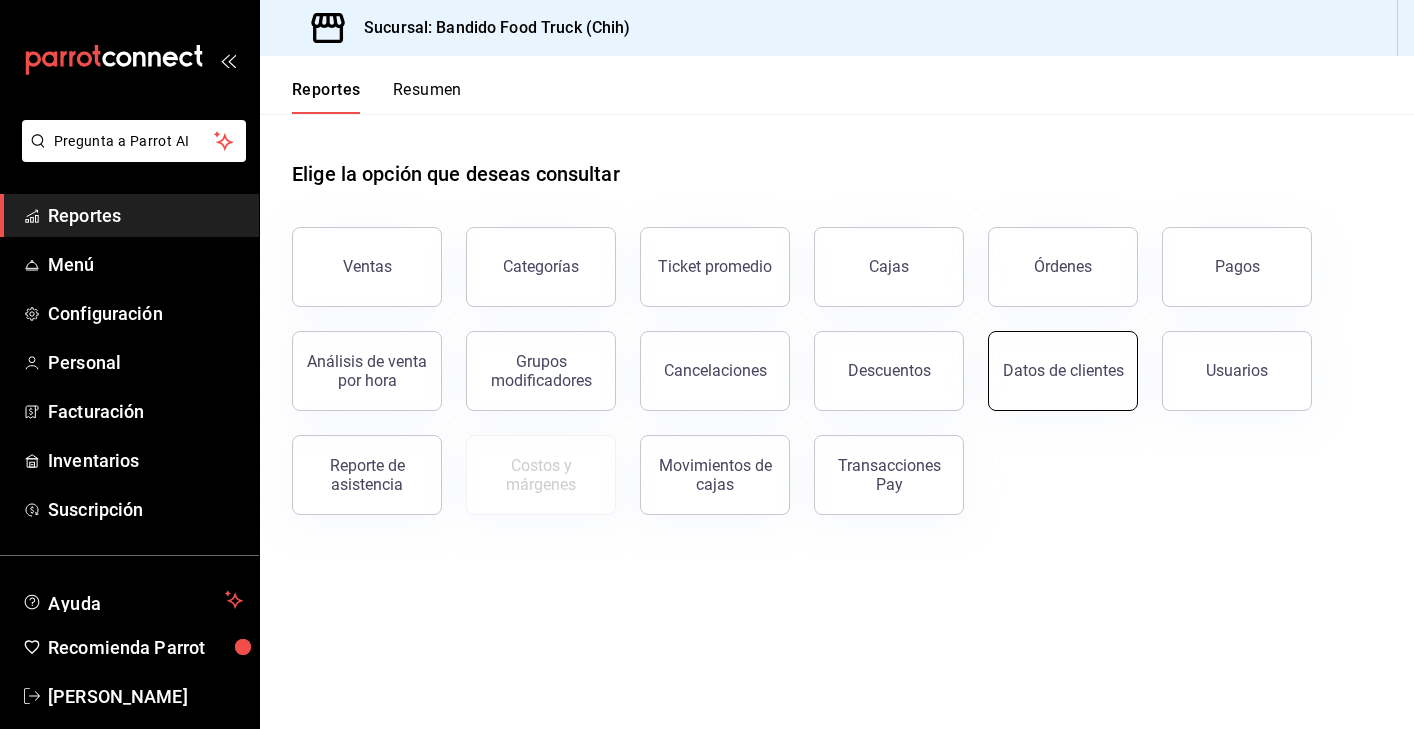 click on "Datos de clientes" at bounding box center (1063, 370) 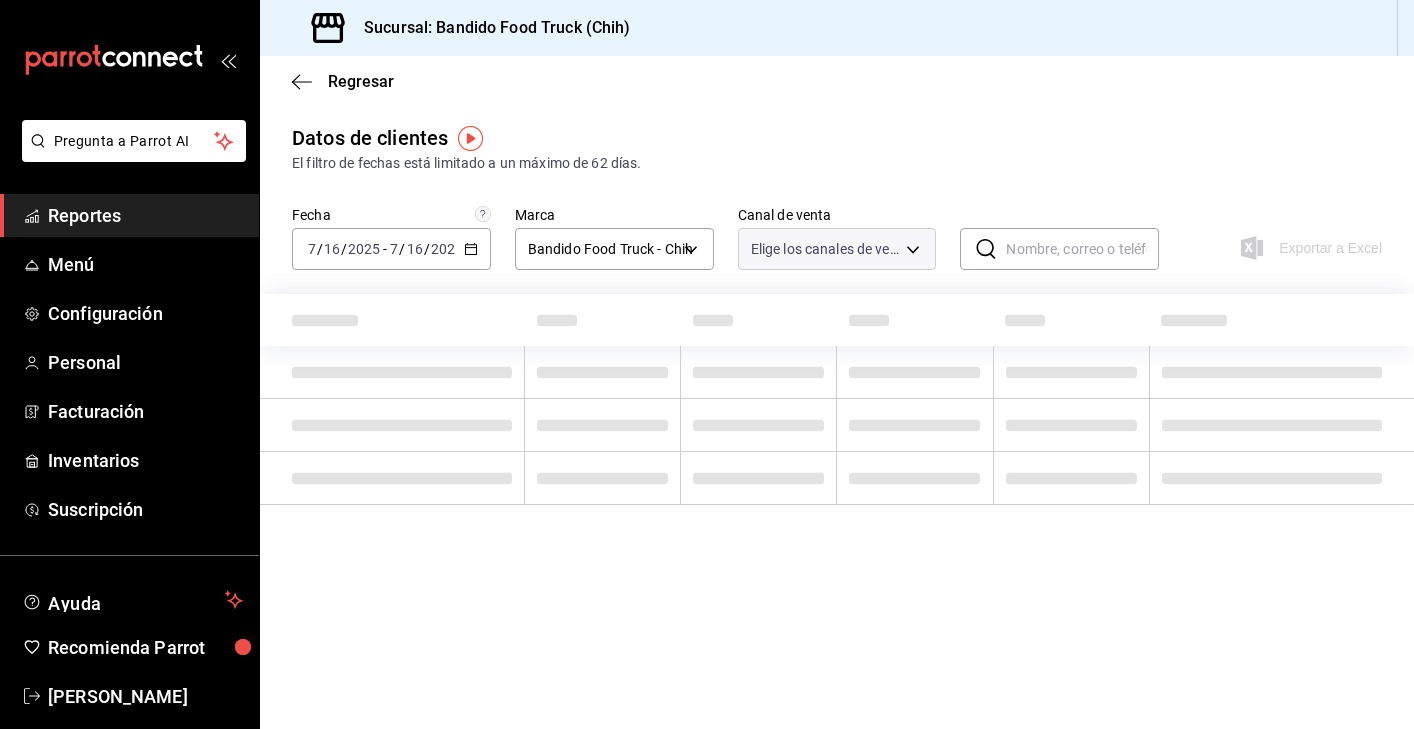 type on "PARROT,DIDI_FOOD,ONLINE" 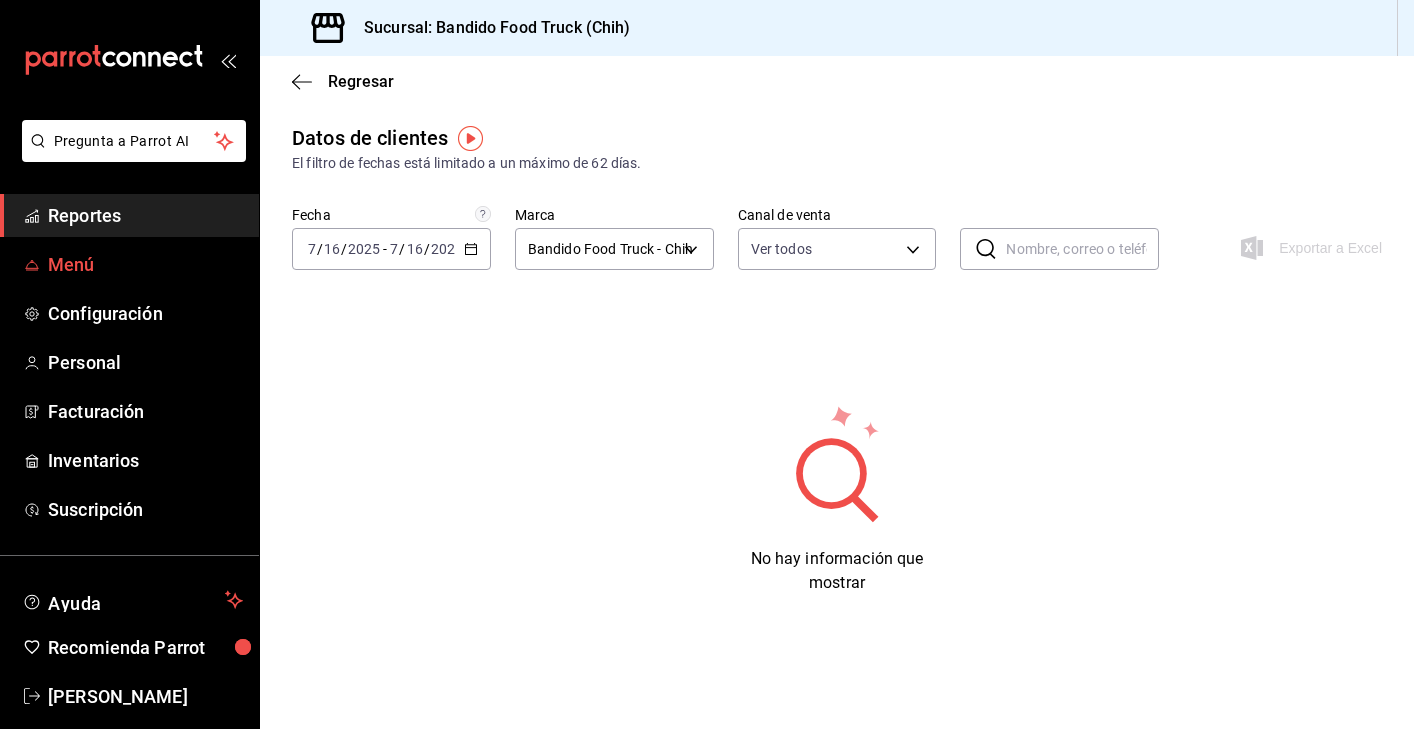 click on "Menú" at bounding box center [145, 264] 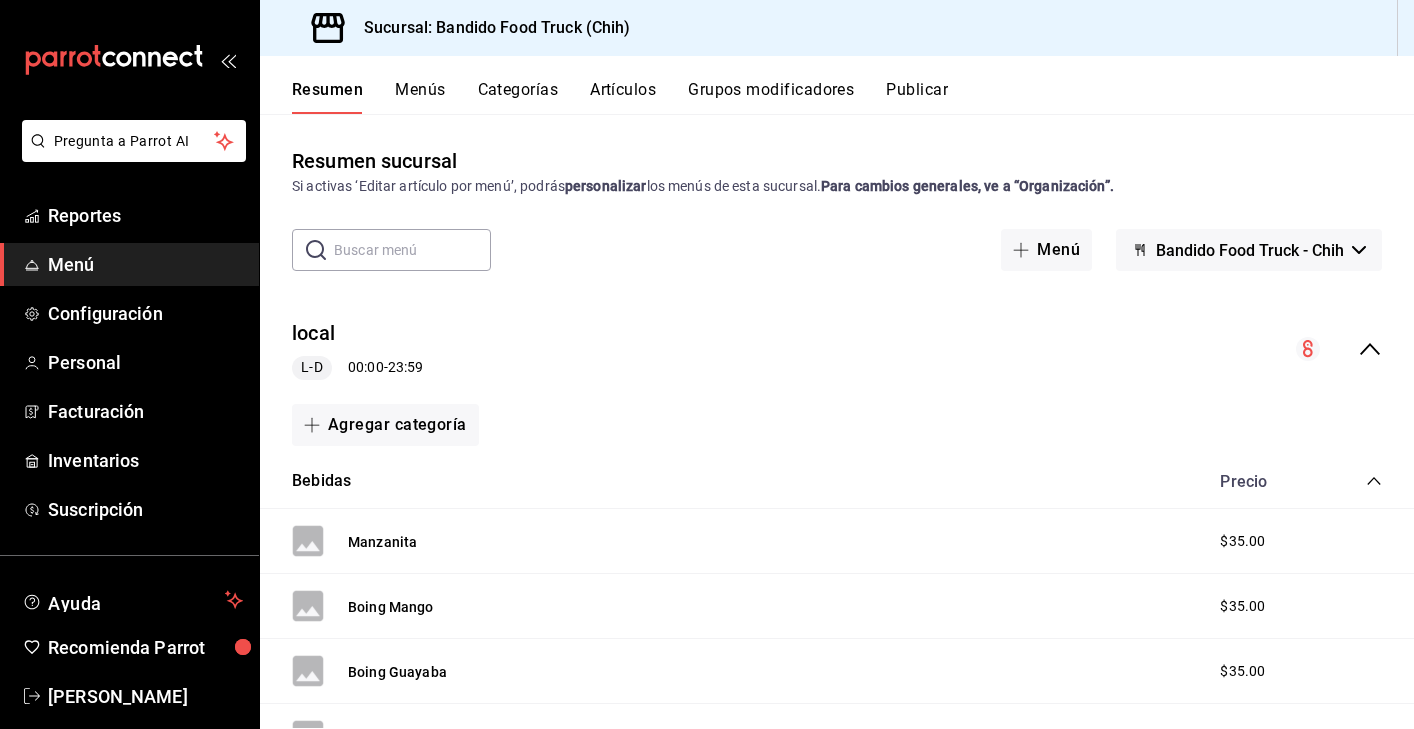 scroll, scrollTop: 0, scrollLeft: 0, axis: both 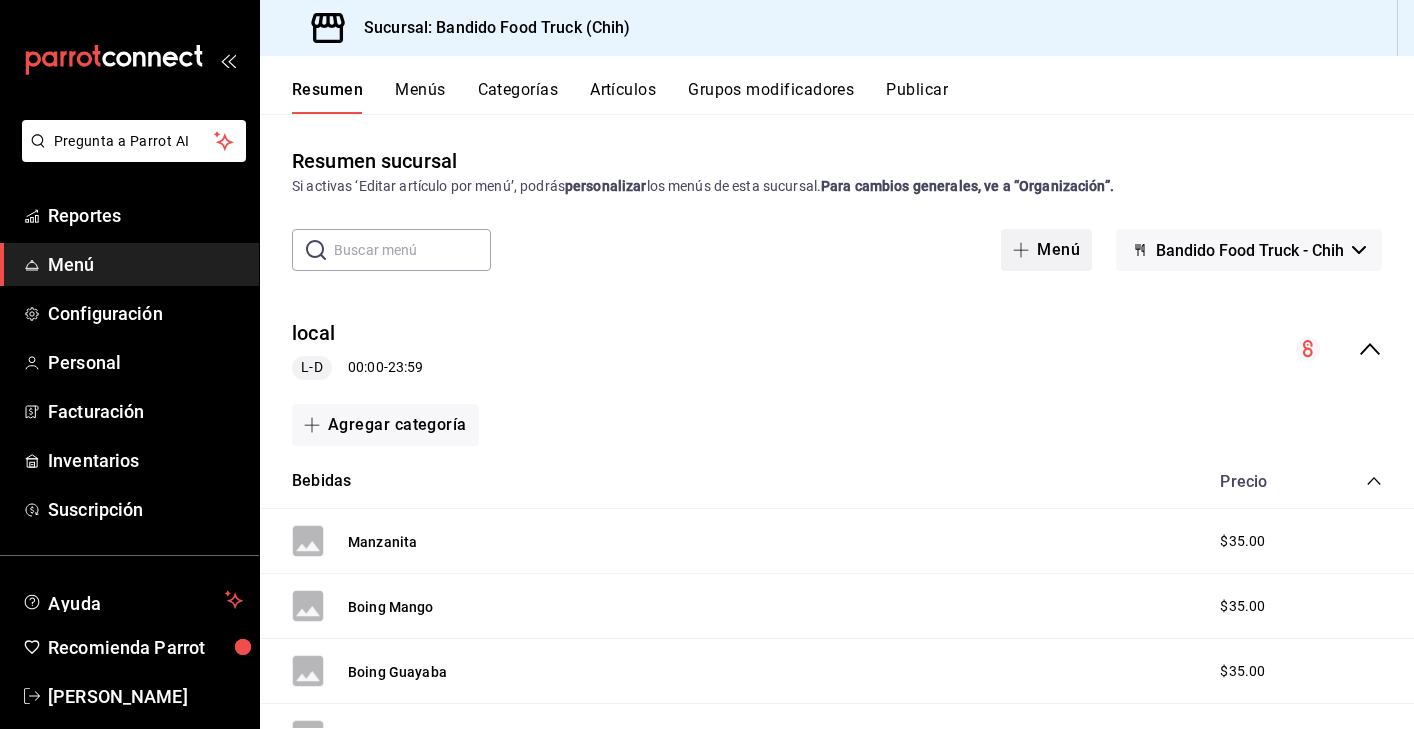 click on "Menú" at bounding box center [1046, 250] 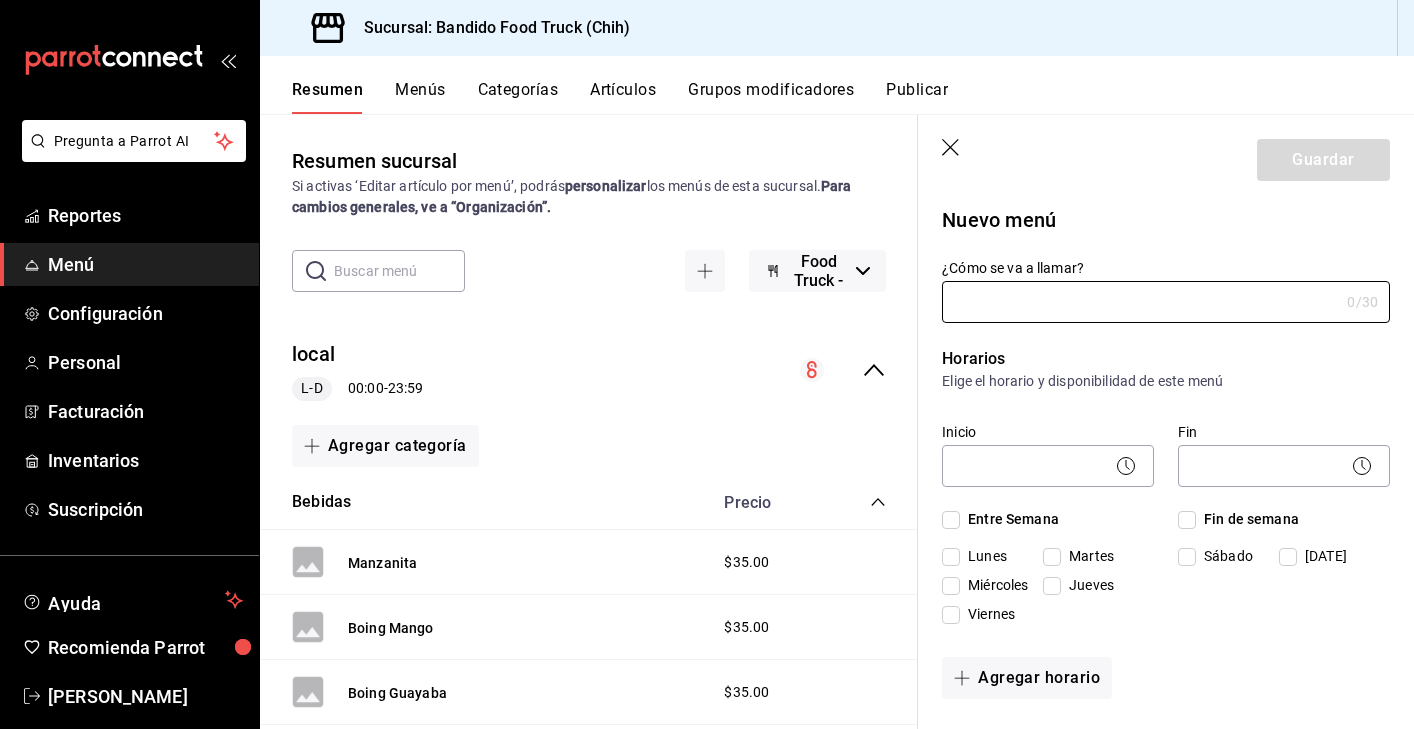 scroll, scrollTop: 0, scrollLeft: 0, axis: both 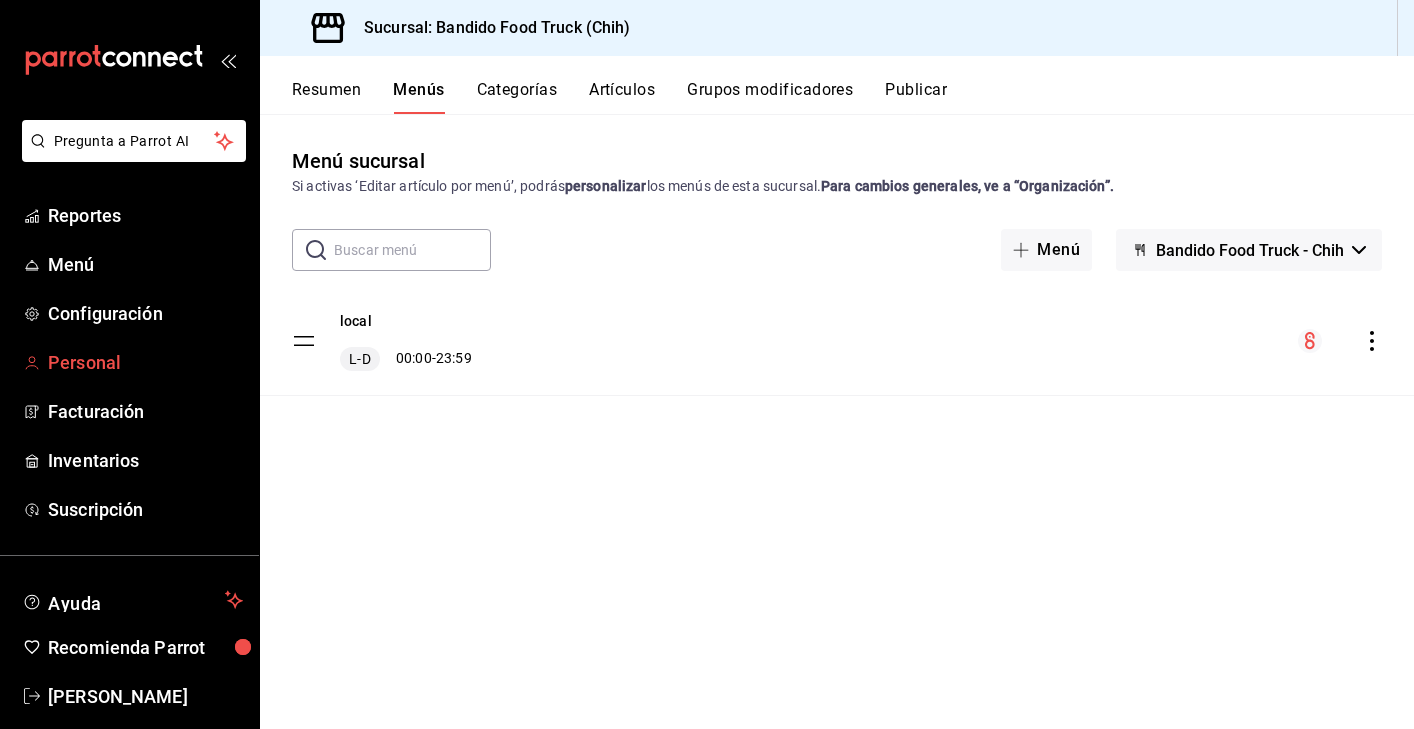 click on "Personal" at bounding box center [145, 362] 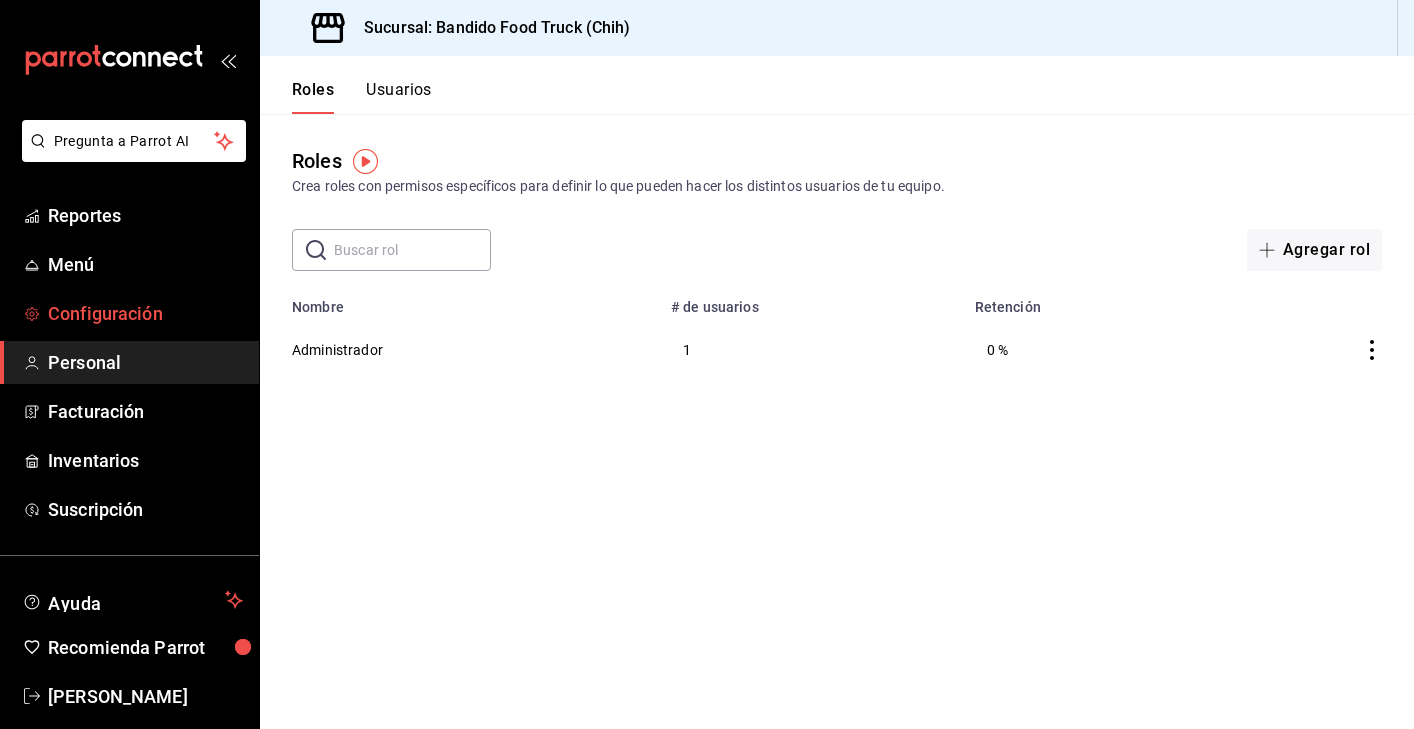 click on "Configuración" at bounding box center (145, 313) 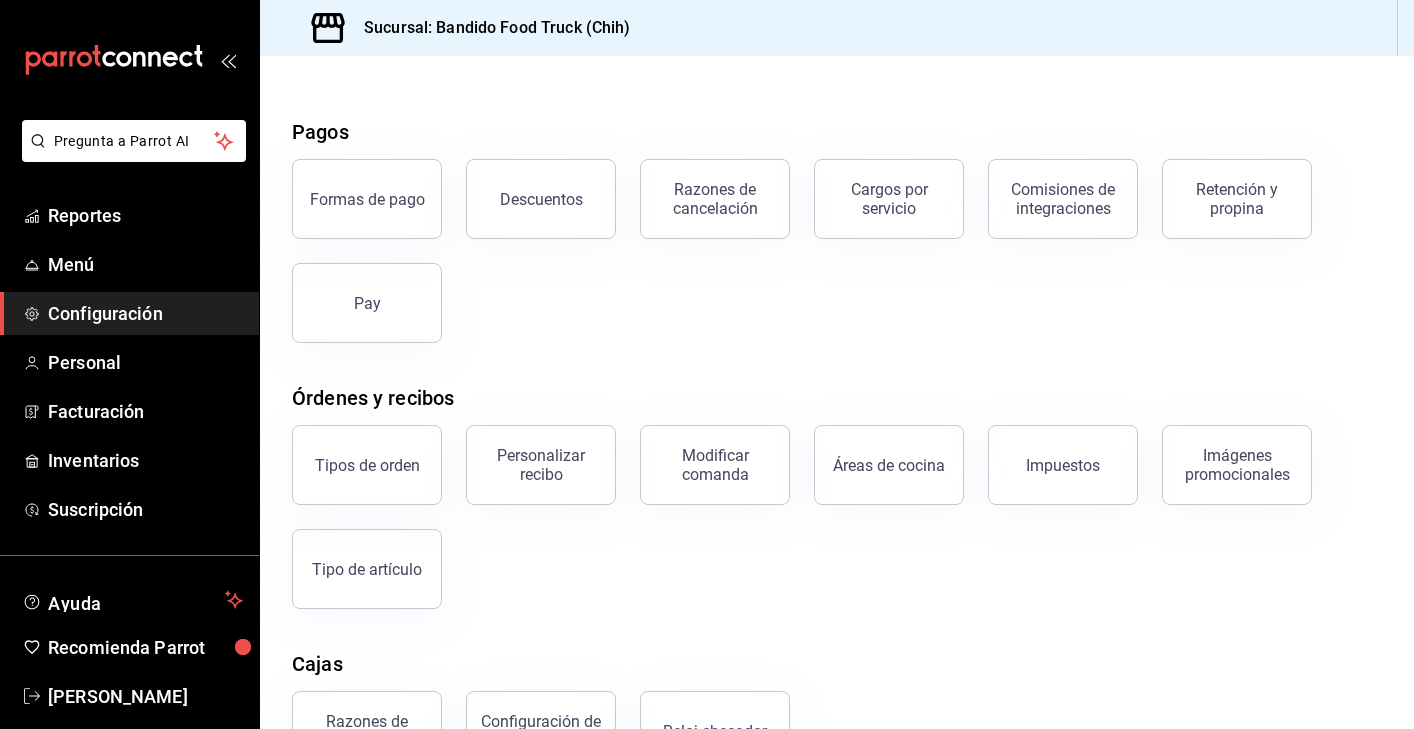 scroll, scrollTop: 56, scrollLeft: 0, axis: vertical 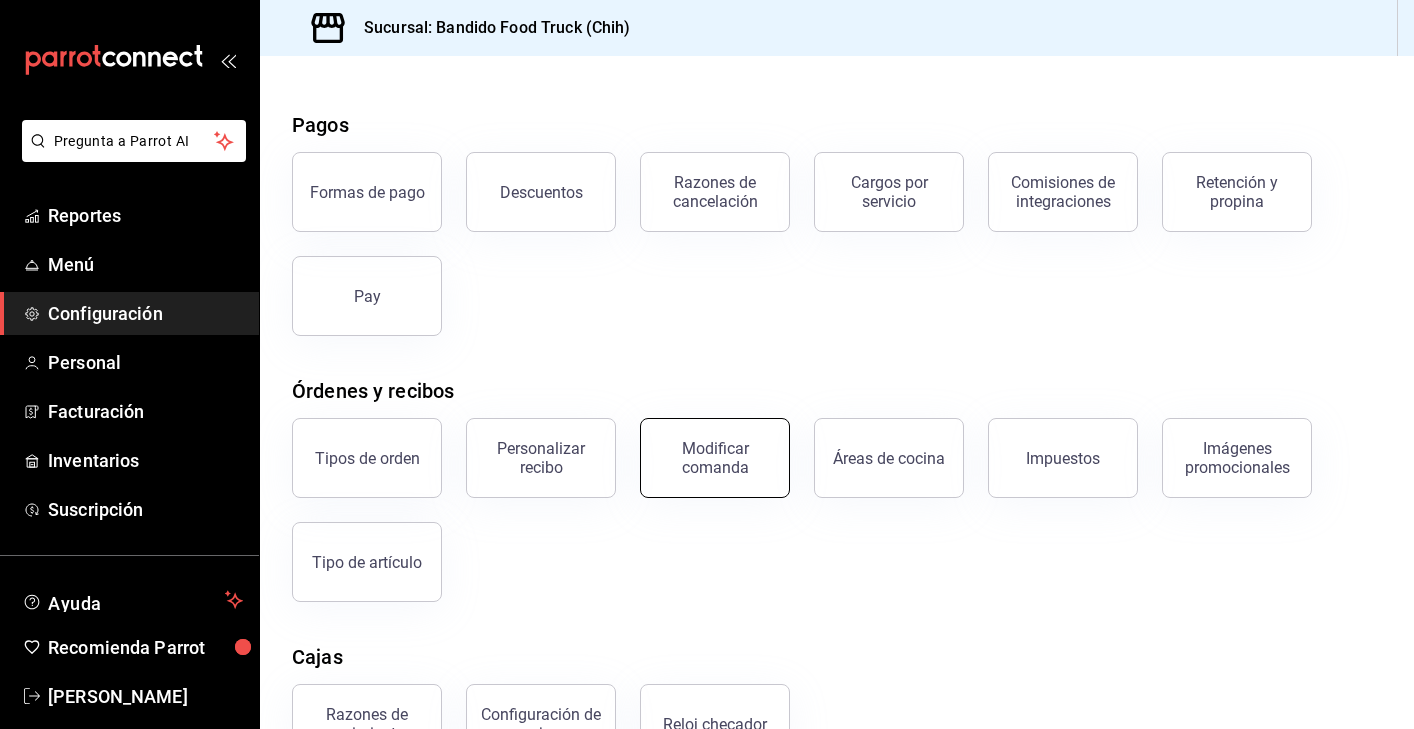 click on "Modificar comanda" at bounding box center (715, 458) 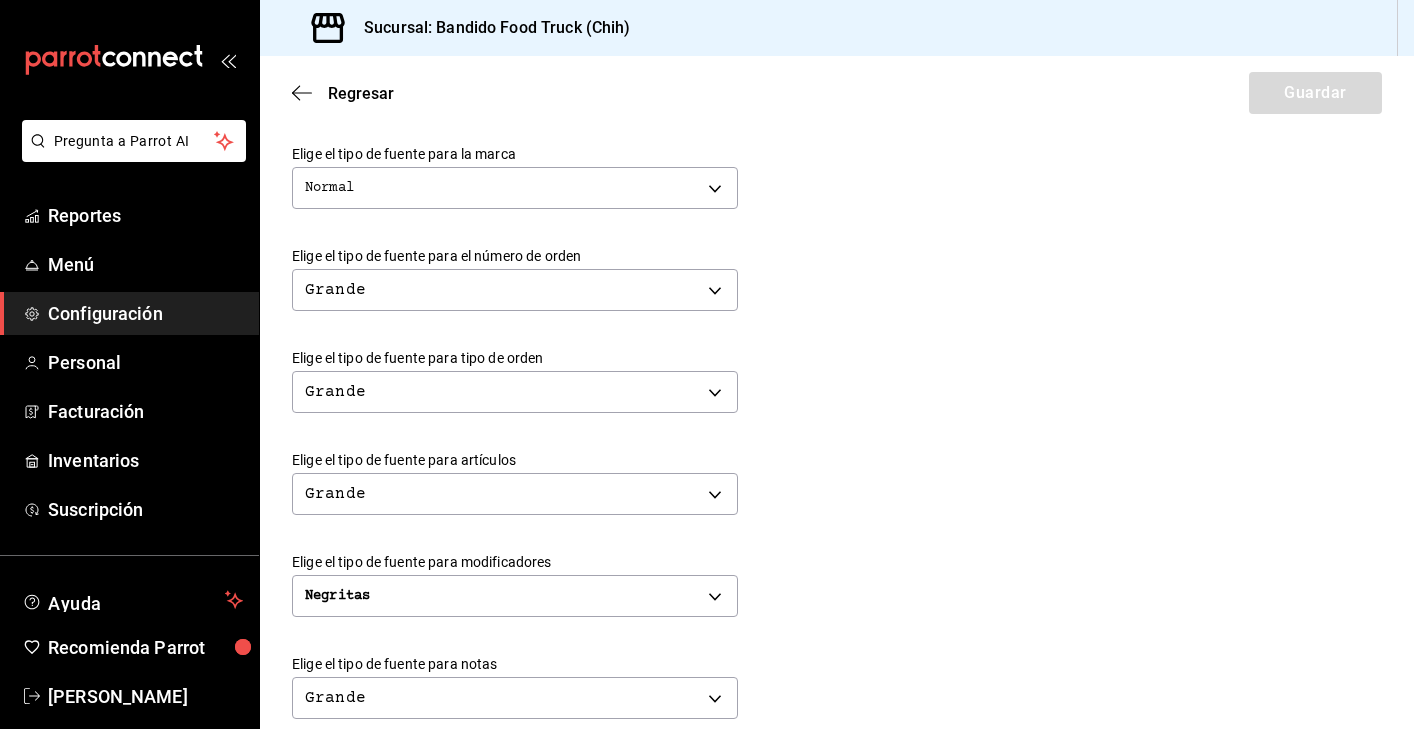 scroll, scrollTop: 506, scrollLeft: 0, axis: vertical 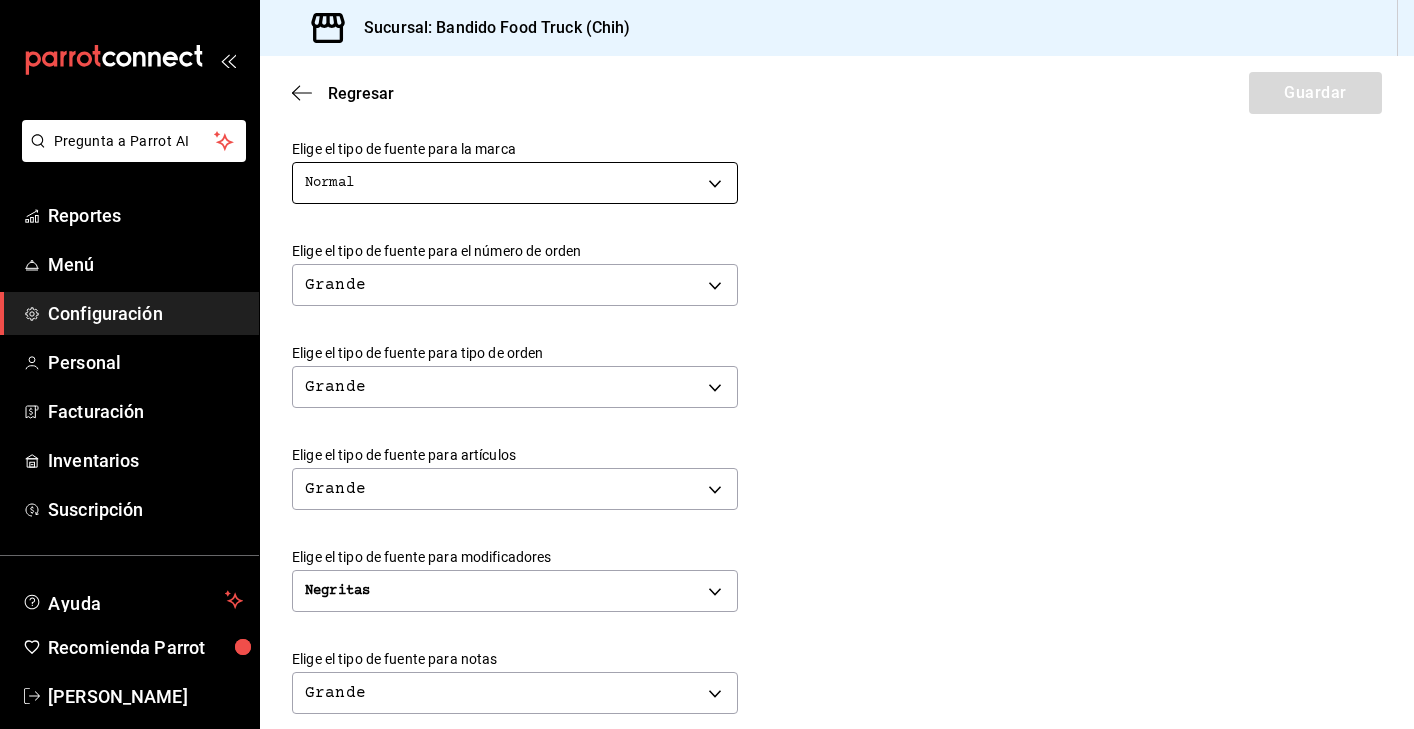 click on "Pregunta a Parrot AI Reportes   Menú   Configuración   Personal   Facturación   Inventarios   Suscripción   Ayuda Recomienda Parrot   [PERSON_NAME]   Sugerir nueva función   Sucursal: Bandido Food Truck (Chih) Regresar Guardar Modificar comanda Personaliza las comandas de tu cocina. Margen Superior Ingresa el número de líneas en blanco que se imprimirán antes de comenzar con el contenido 1 Margen Inferior Ingresa el número de líneas en blanco que se imprimirán después de terminar con el contenido 1 Espacio entre artículos Ingresa el número de líneas en blanco que se imprimirán entre artículos 0 Elige el tipo de fuente para la marca Normal NORMAL Elige el tipo de fuente para el número de orden Grande   BIG Elige el tipo de fuente para tipo de orden Grande   BIG Elige el tipo de fuente para artículos Grande BIG Elige el tipo de fuente para modificadores Negritas BOLD Elige el tipo de fuente para notas Grande BIG ¿Mostrar títulos de grupos modificadores? Si No Si No Ver video tutorial" at bounding box center (707, 364) 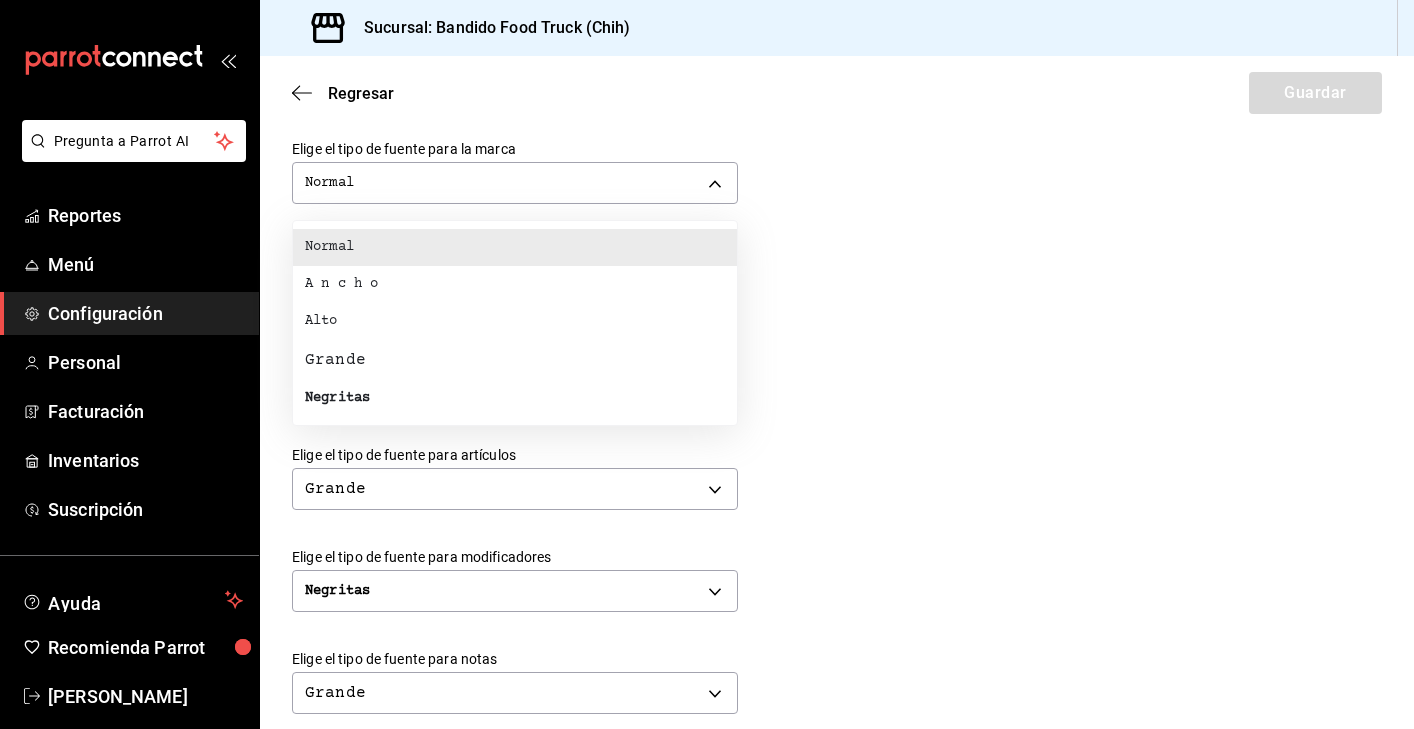 click at bounding box center [707, 364] 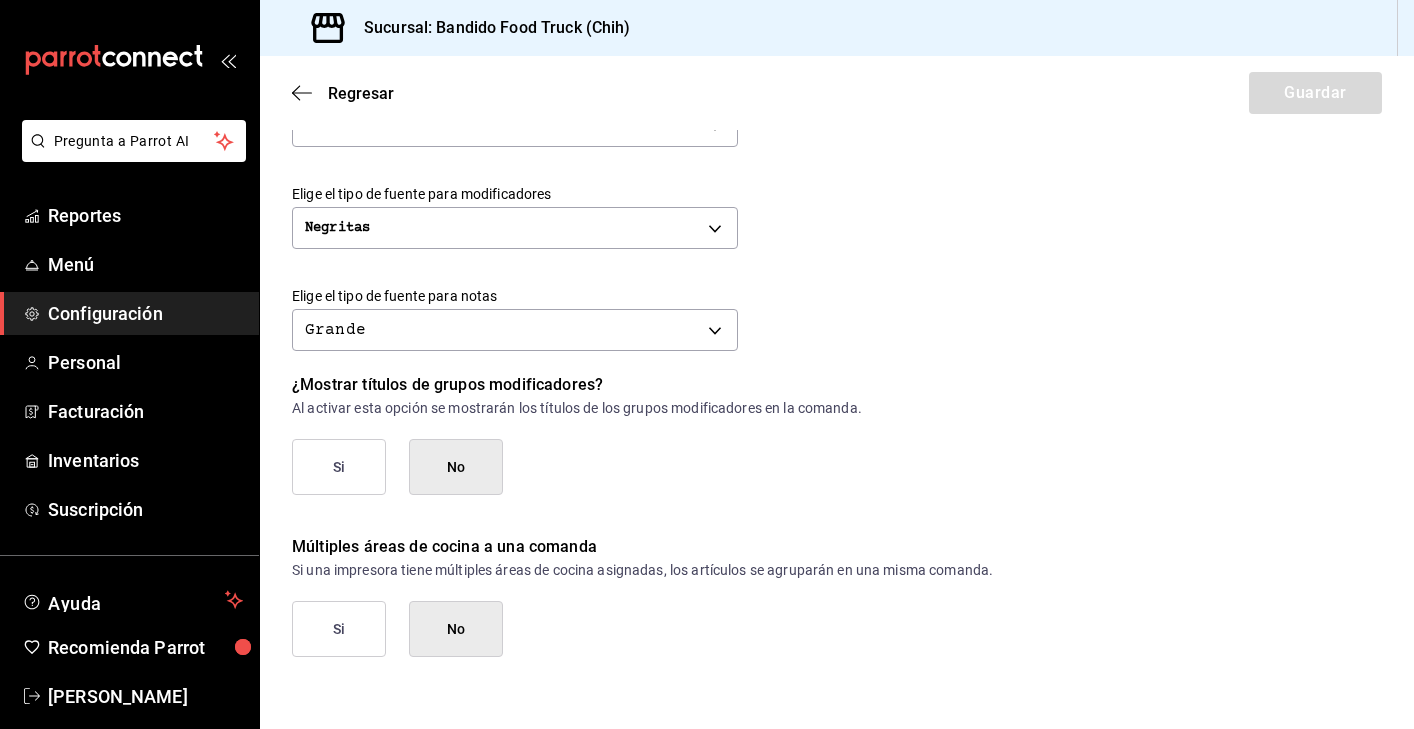 scroll, scrollTop: 869, scrollLeft: 0, axis: vertical 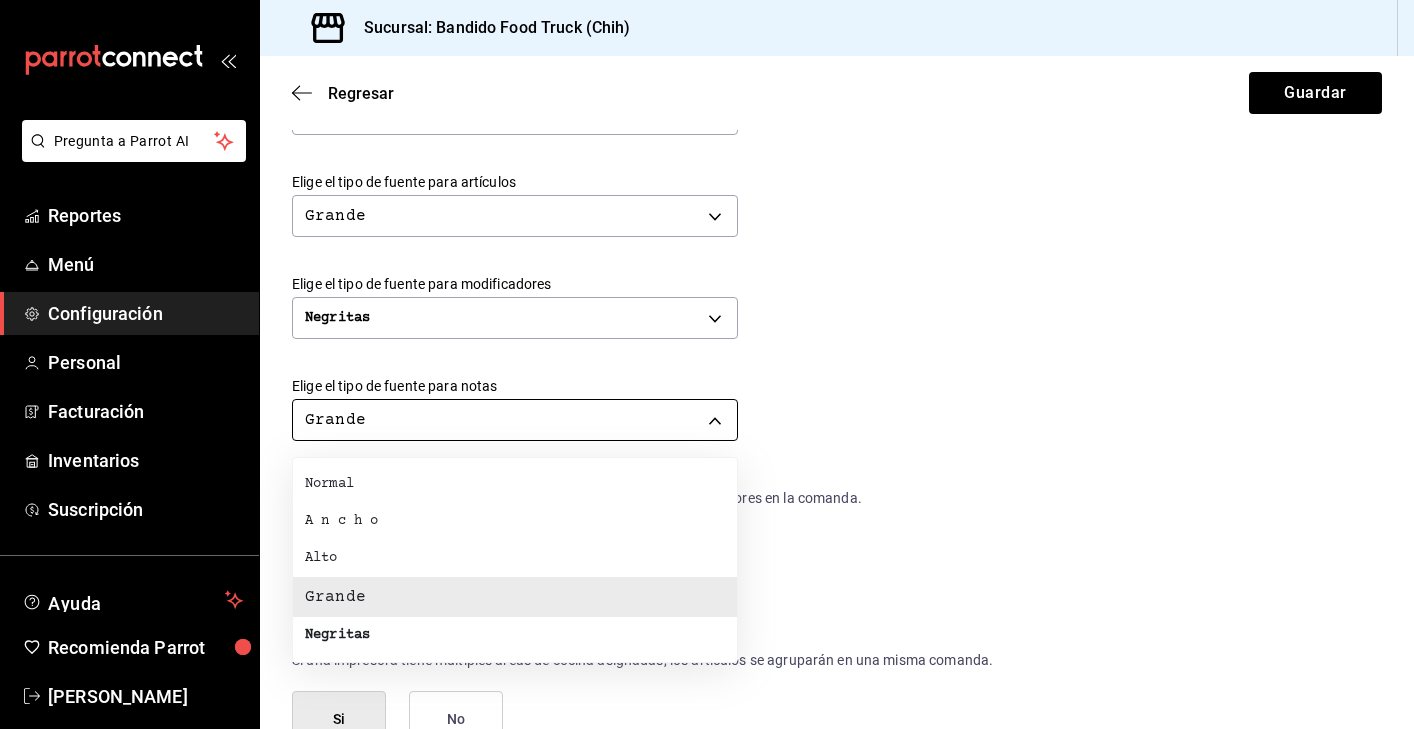 click on "Pregunta a Parrot AI Reportes   Menú   Configuración   Personal   Facturación   Inventarios   Suscripción   Ayuda Recomienda Parrot   Valeria Medina   Sugerir nueva función   Sucursal: Bandido Food Truck (Chih) Regresar Guardar Modificar comanda Personaliza las comandas de tu cocina. Margen Superior Ingresa el número de líneas en blanco que se imprimirán antes de comenzar con el contenido 1 Margen Inferior Ingresa el número de líneas en blanco que se imprimirán después de terminar con el contenido 1 Espacio entre artículos Ingresa el número de líneas en blanco que se imprimirán entre artículos 0 Elige el tipo de fuente para la marca Normal NORMAL Elige el tipo de fuente para el número de orden Grande   BIG Elige el tipo de fuente para tipo de orden Grande   BIG Elige el tipo de fuente para artículos Grande BIG Elige el tipo de fuente para modificadores Negritas BOLD Elige el tipo de fuente para notas Grande BIG ¿Mostrar títulos de grupos modificadores? Si No Si No Ver video tutorial" at bounding box center [707, 364] 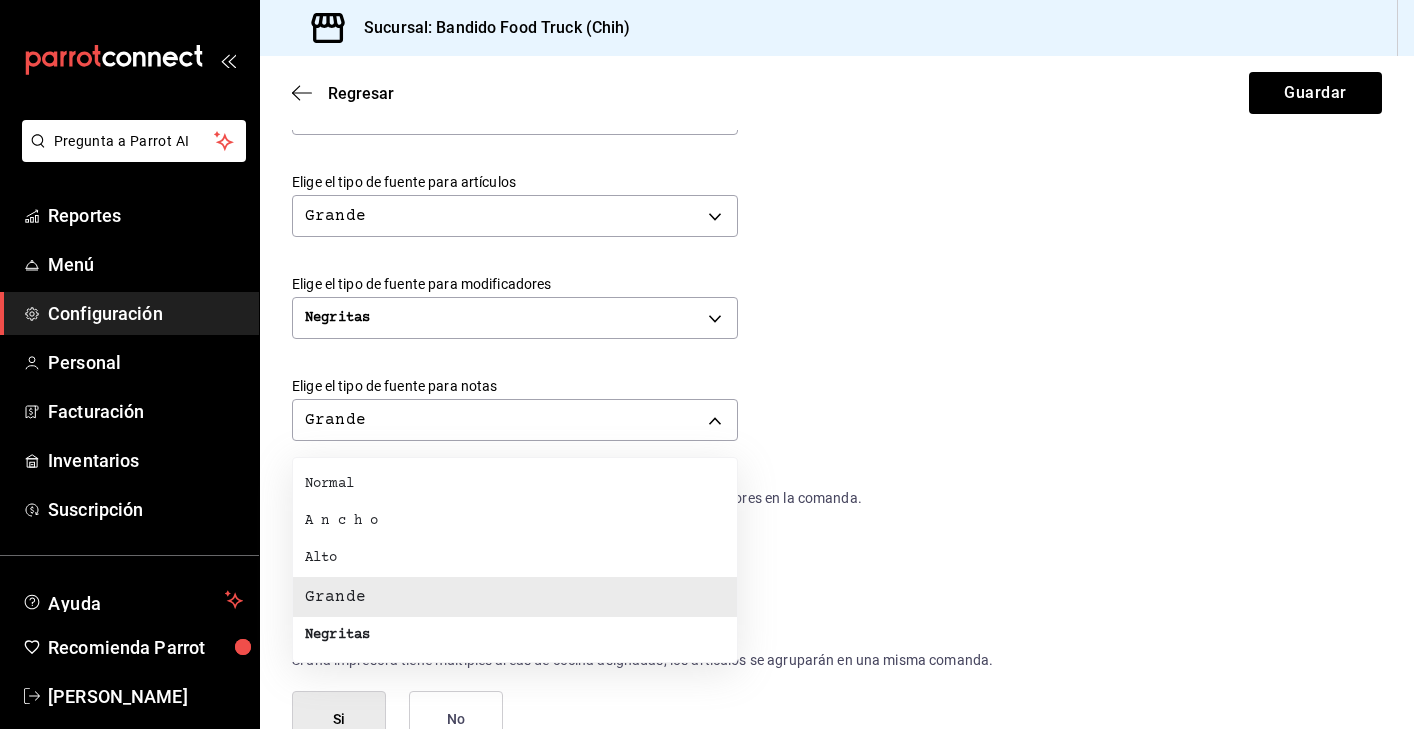 click at bounding box center (707, 364) 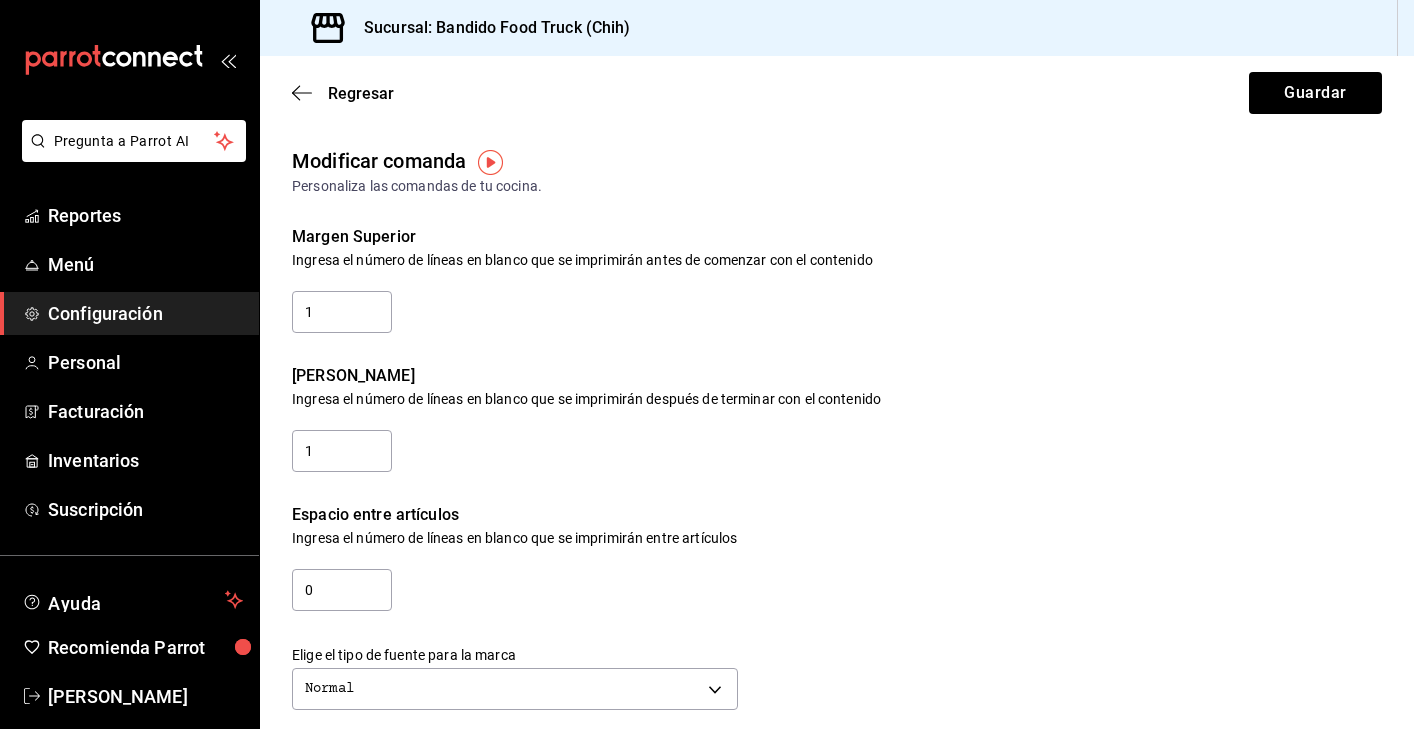scroll, scrollTop: 0, scrollLeft: 0, axis: both 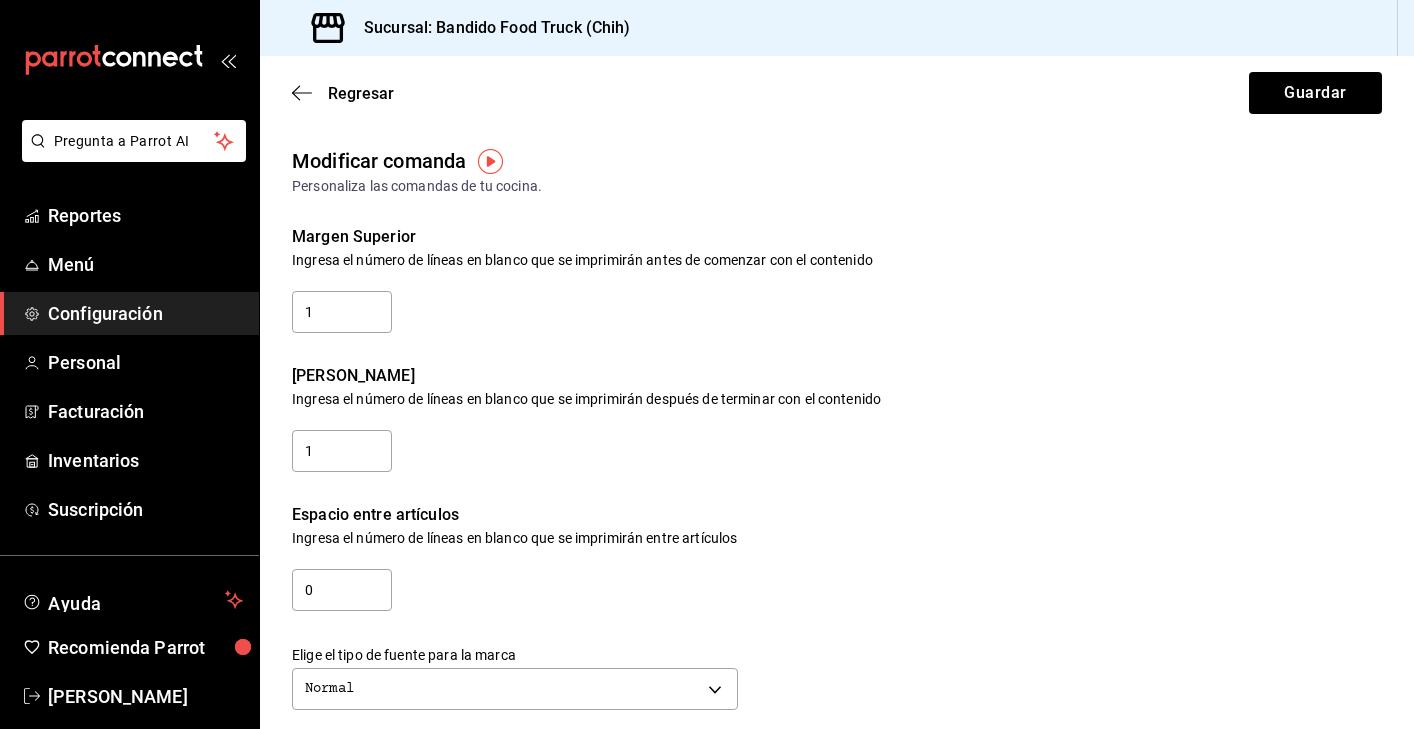 click at bounding box center (490, 161) 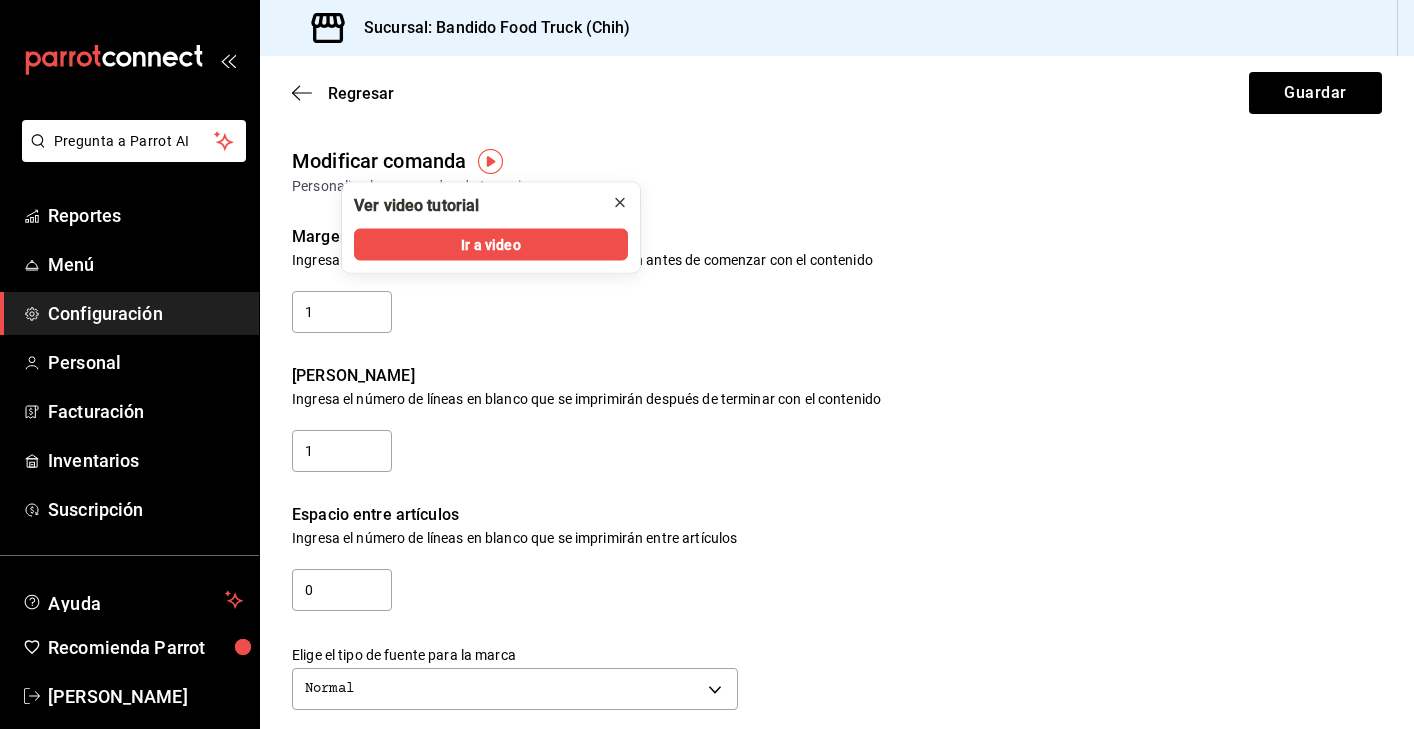 click 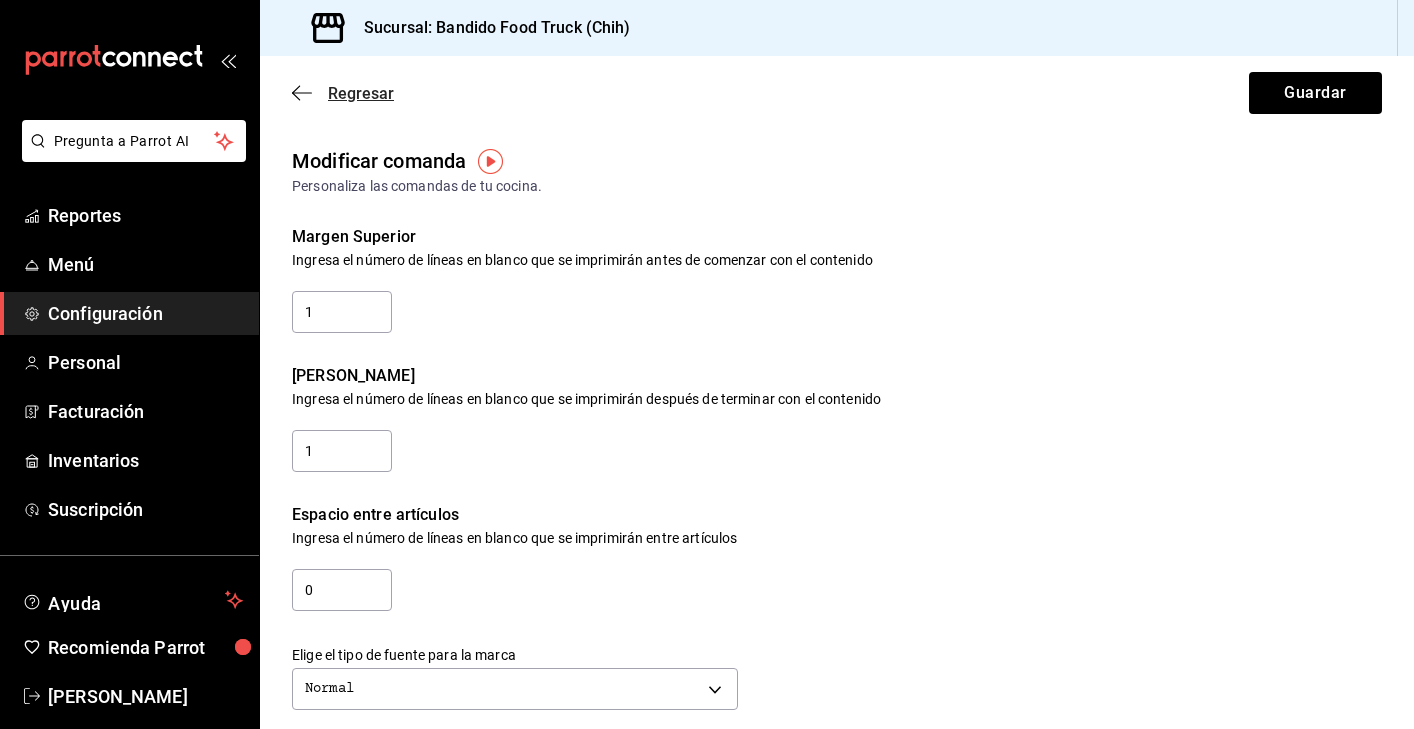 click 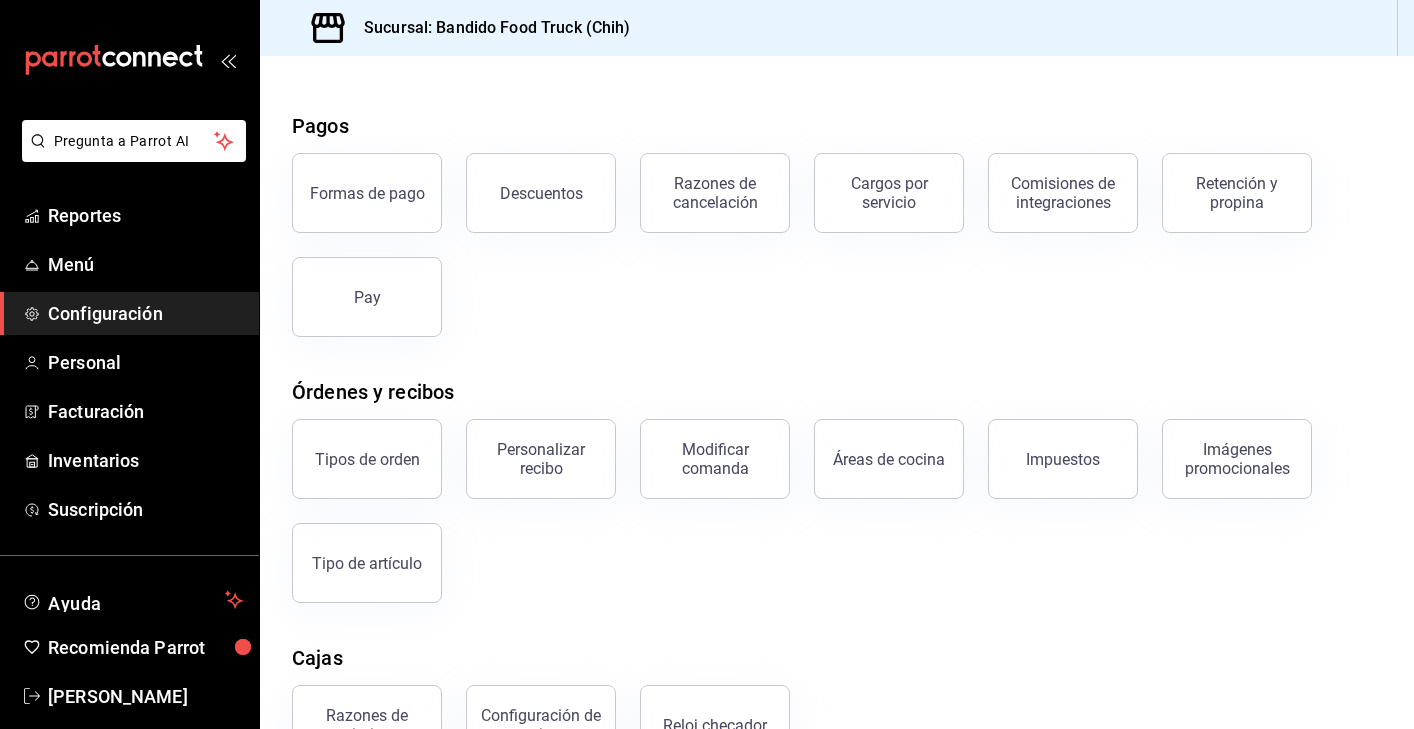 scroll, scrollTop: 107, scrollLeft: 0, axis: vertical 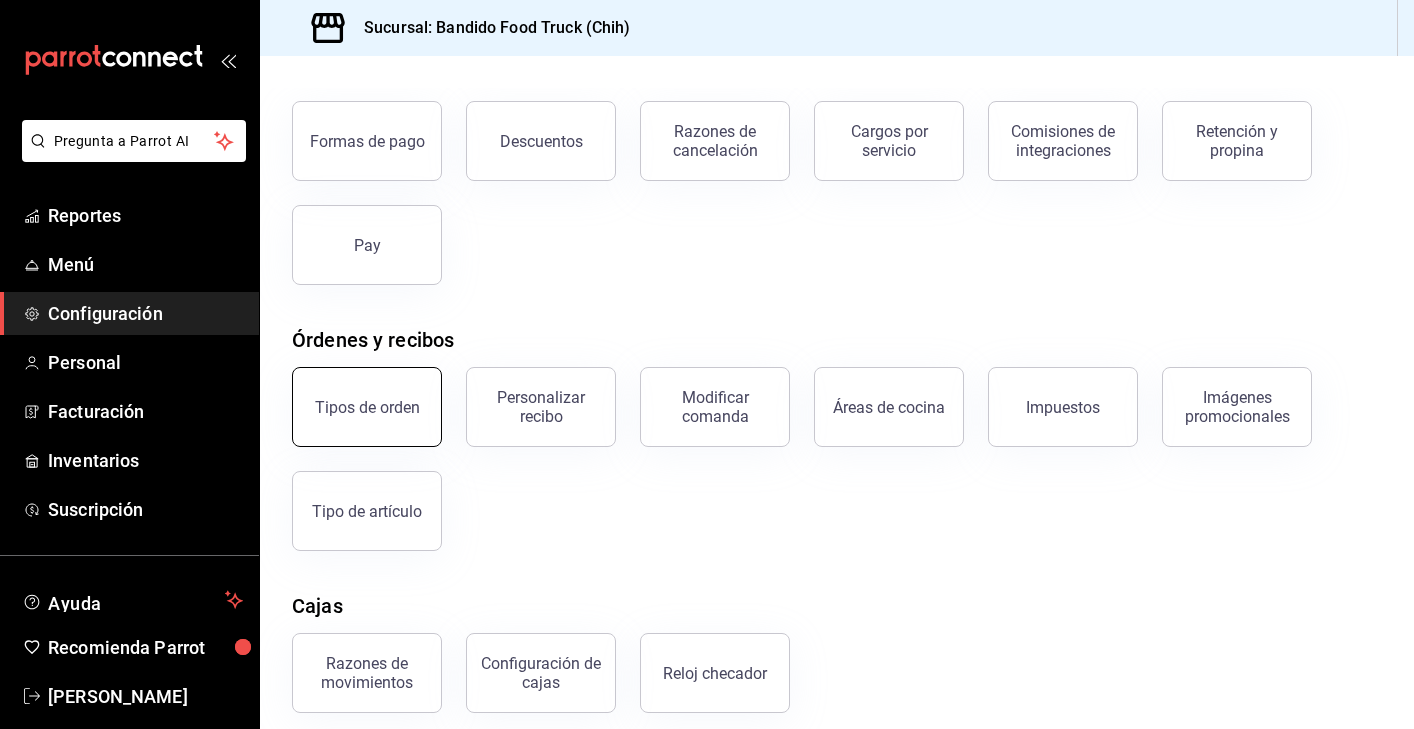 click on "Tipos de orden" at bounding box center [367, 407] 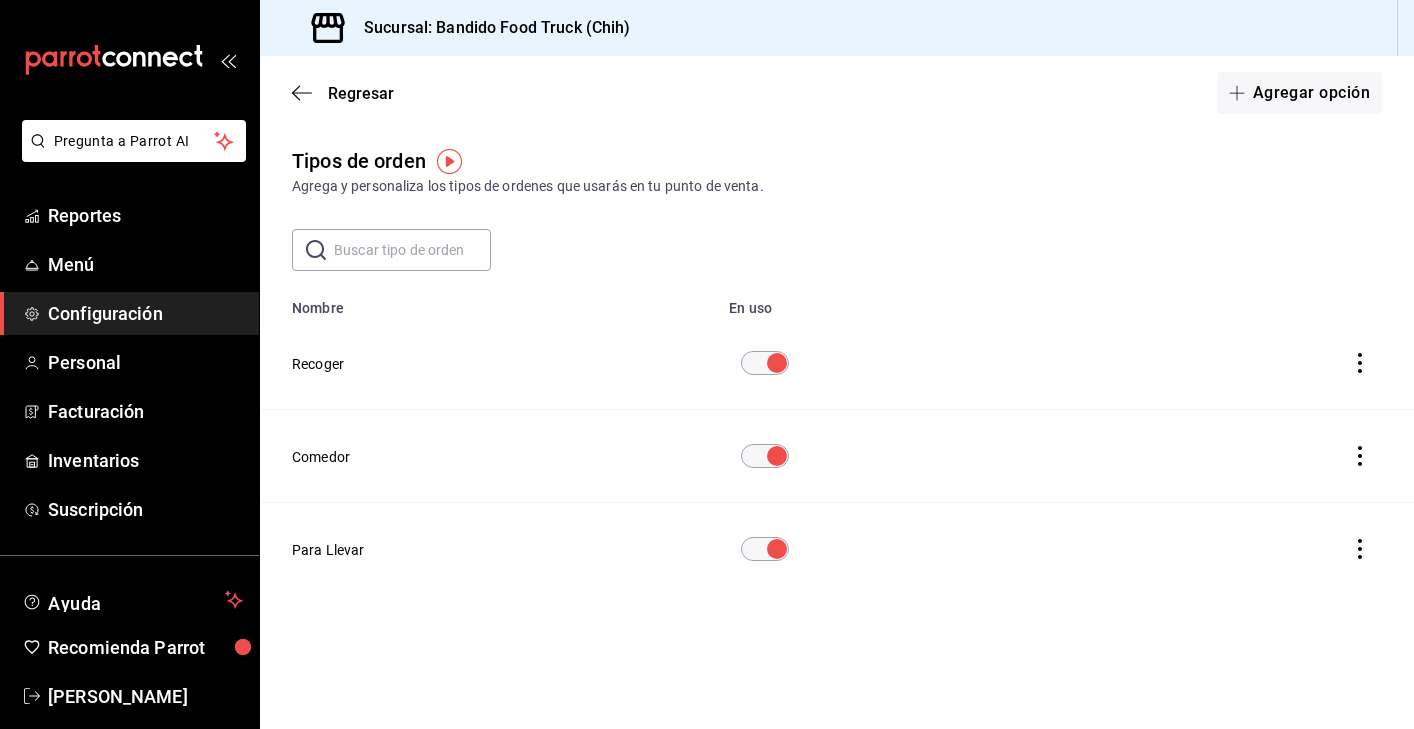 click 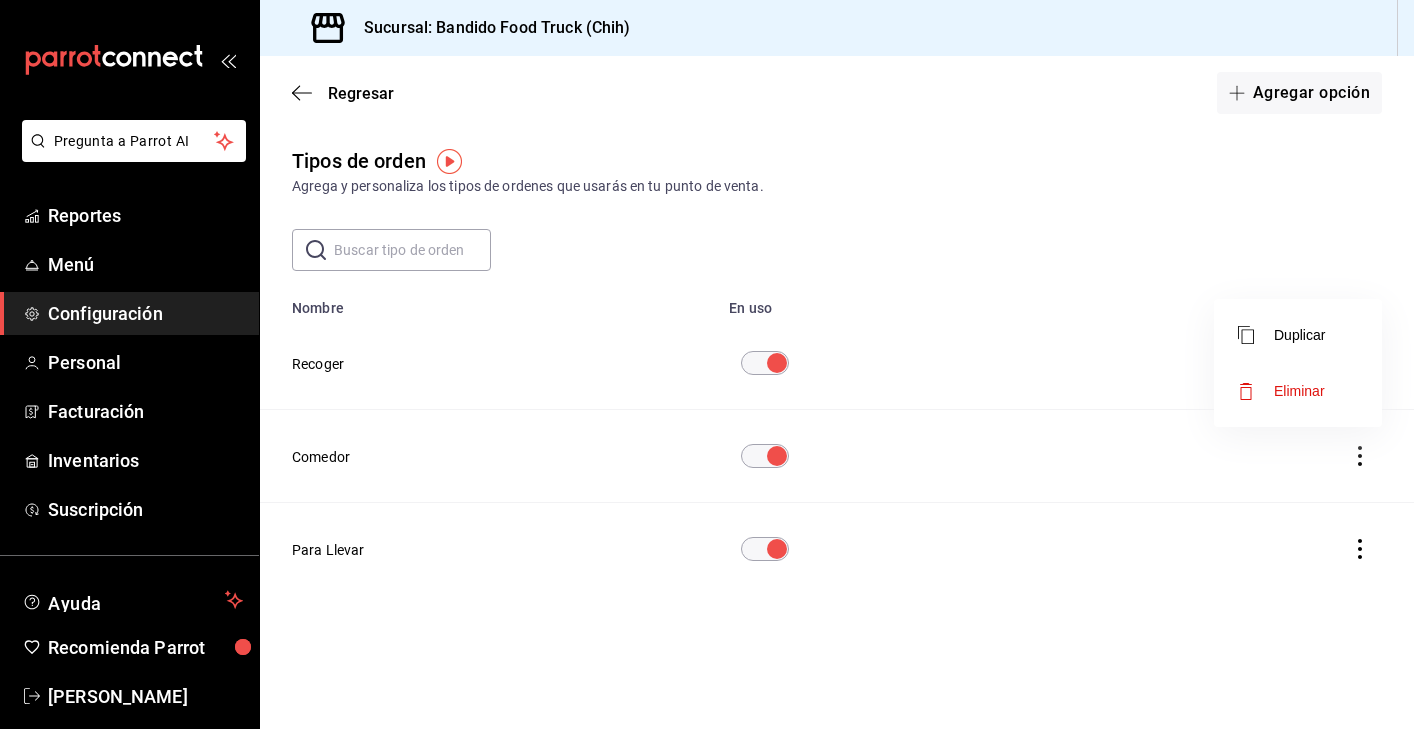 click at bounding box center (707, 364) 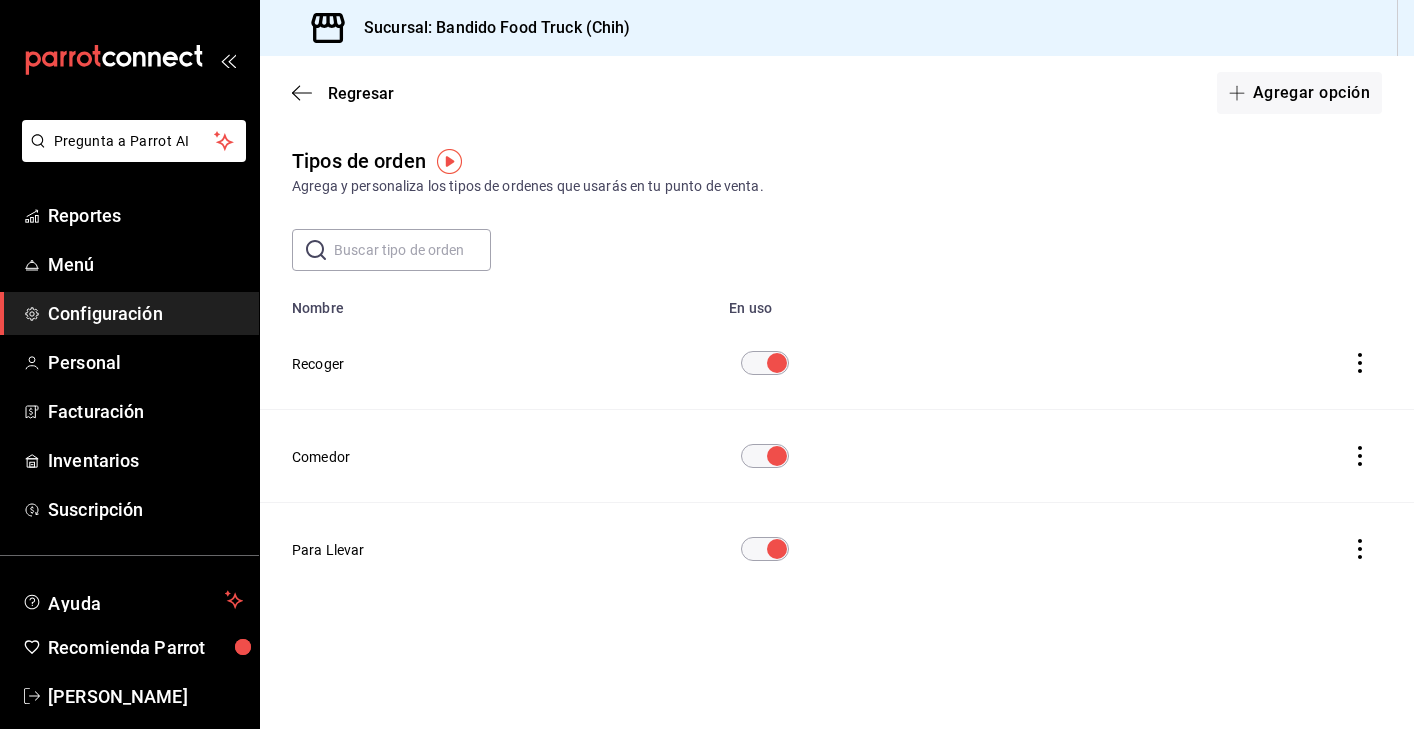 click at bounding box center [449, 161] 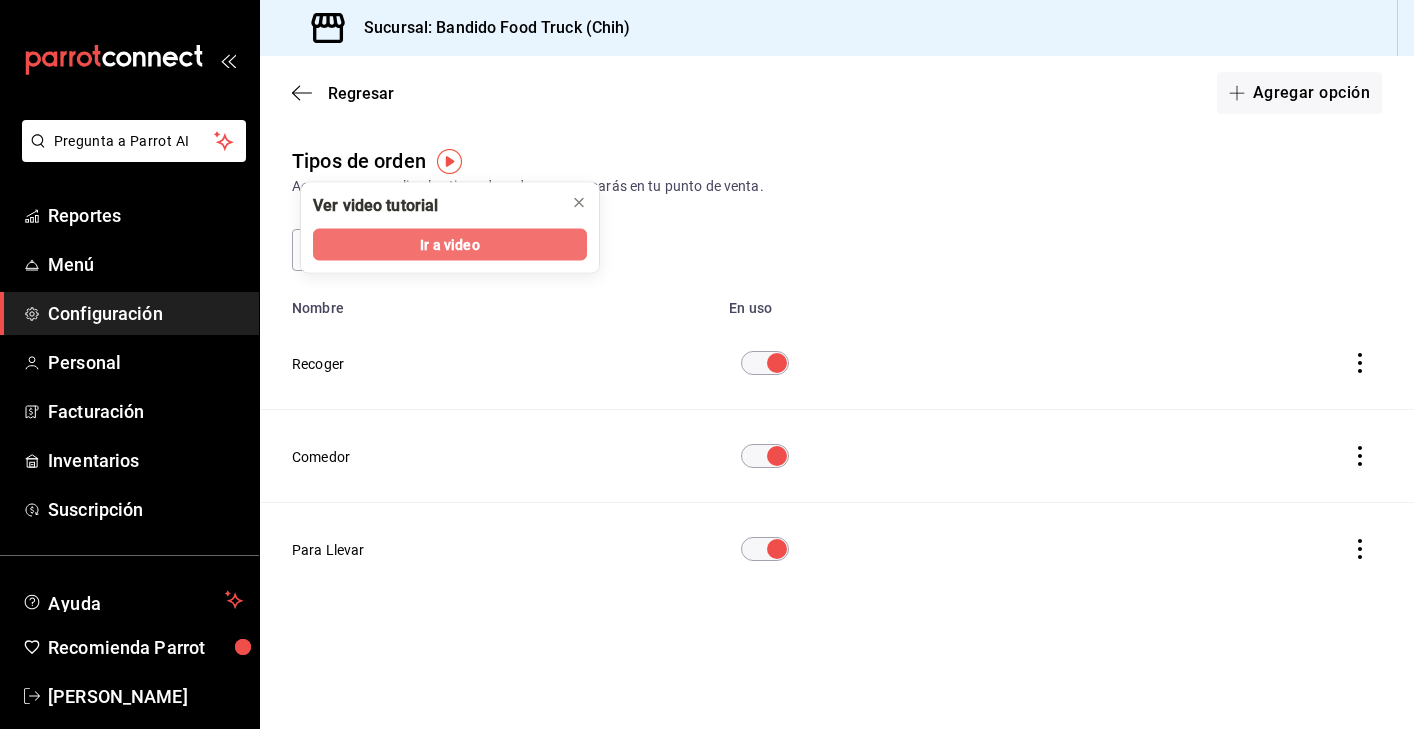 click on "Ir a video" at bounding box center [449, 244] 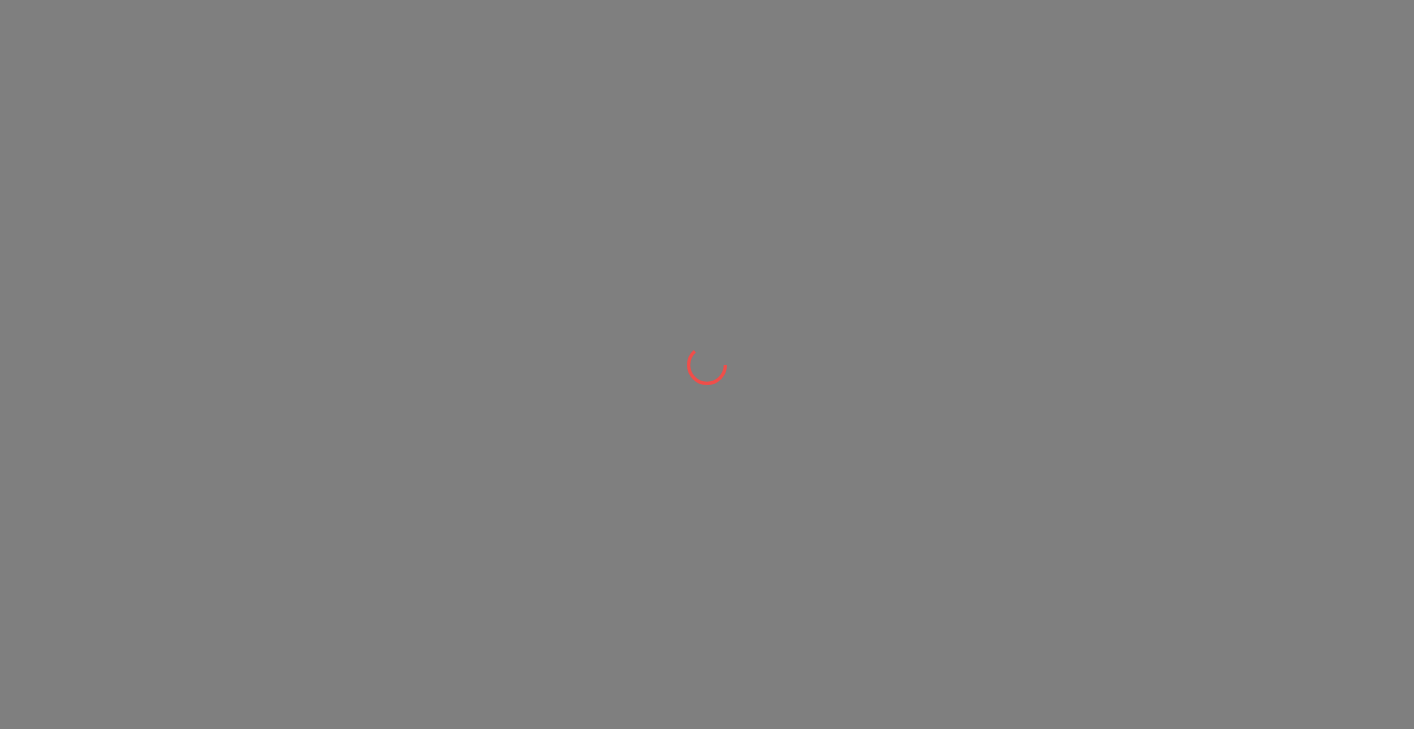 scroll, scrollTop: 0, scrollLeft: 0, axis: both 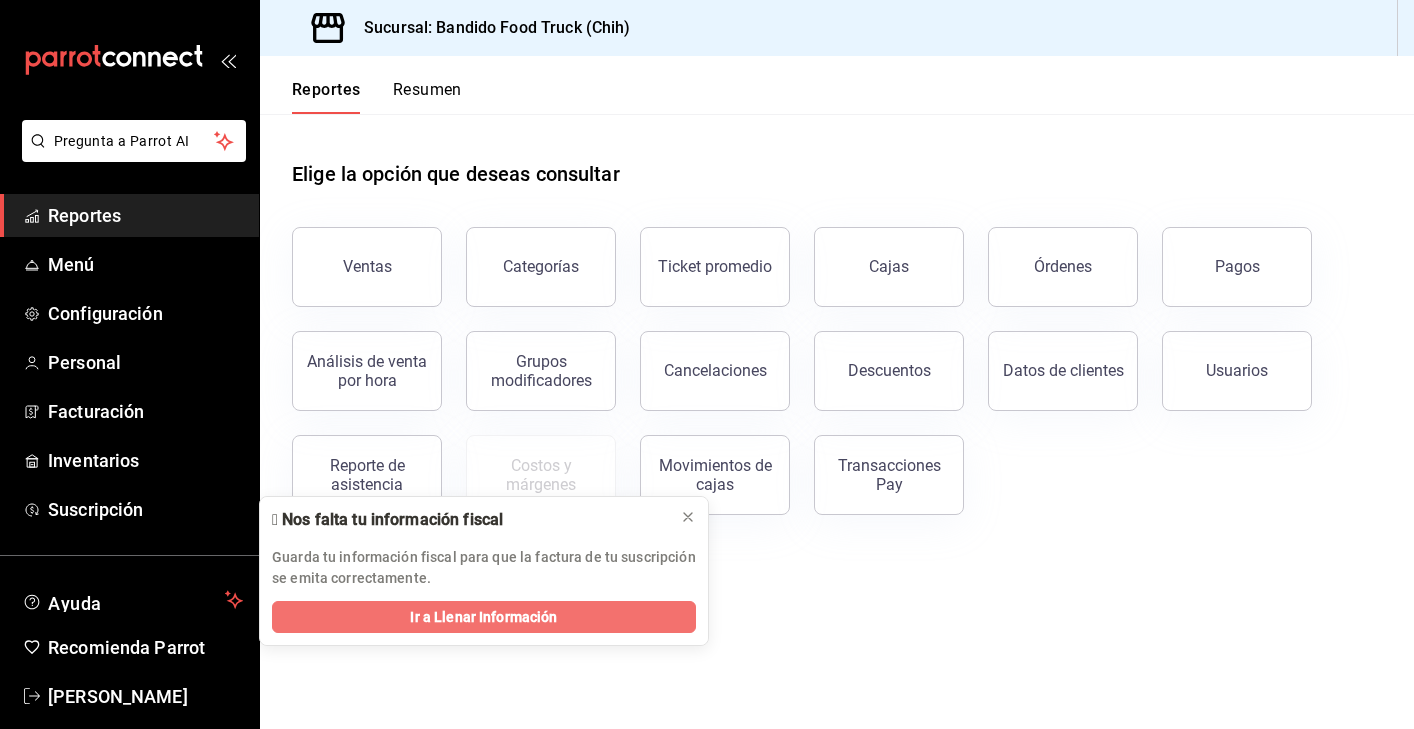 click on "Ir a Llenar Información" at bounding box center (484, 617) 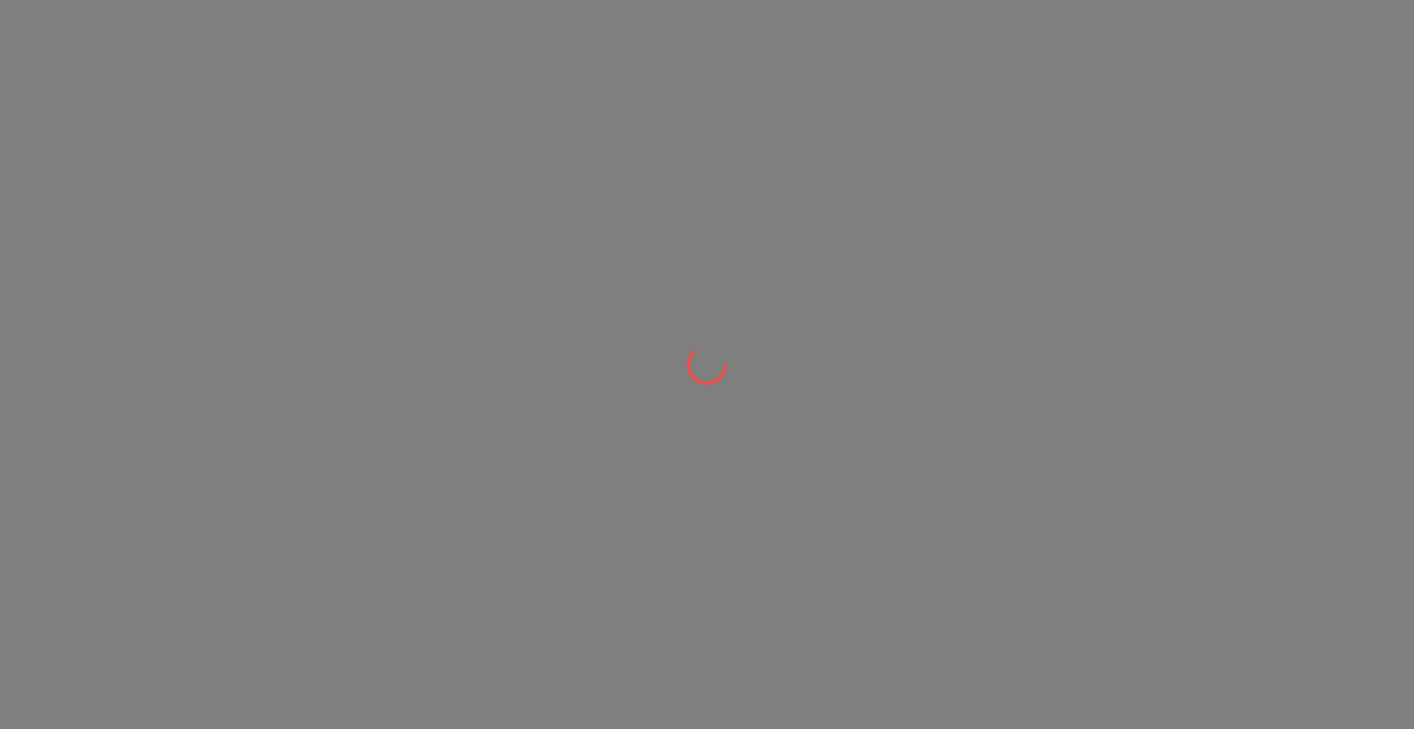 scroll, scrollTop: 0, scrollLeft: 0, axis: both 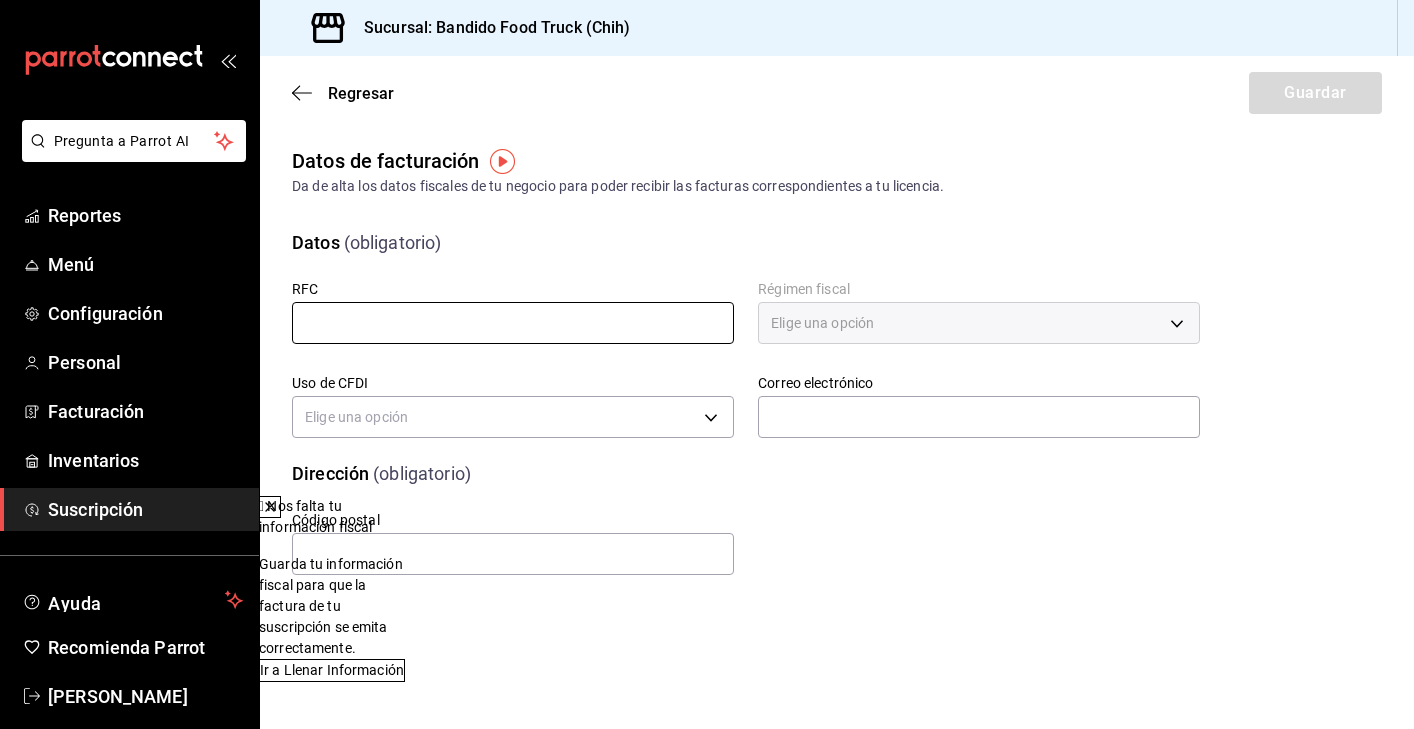 click at bounding box center [513, 323] 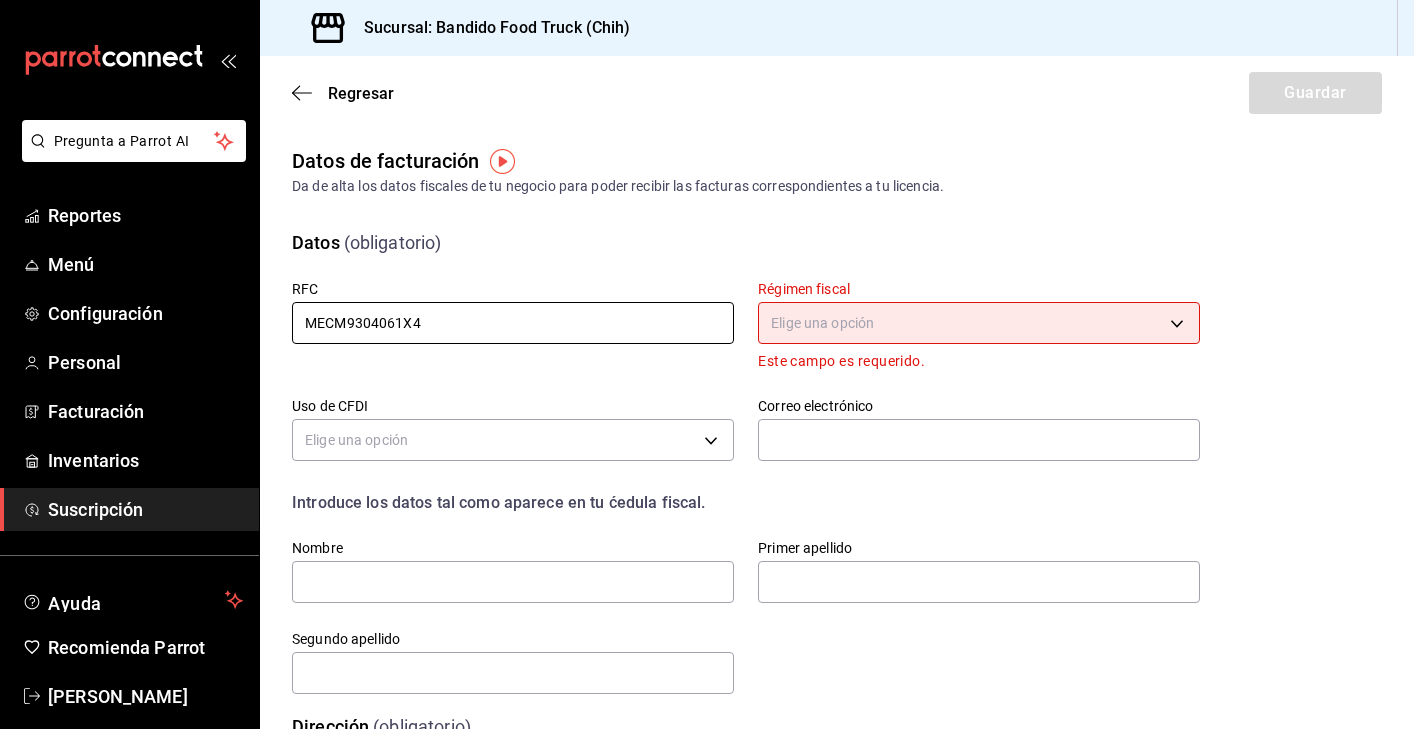 type on "MECM9304061X4" 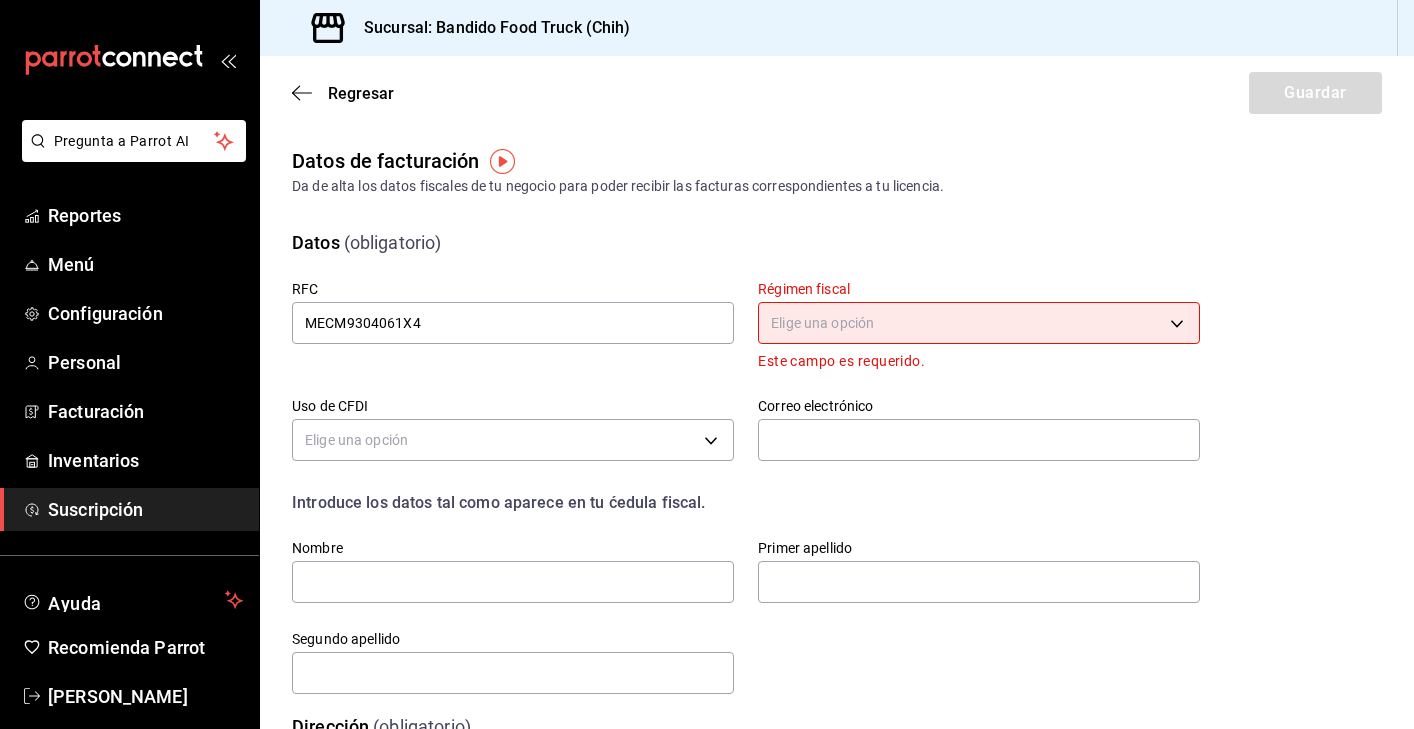 click on "Pregunta a Parrot AI Reportes   Menú   Configuración   Personal   Facturación   Inventarios   Suscripción   Ayuda Recomienda Parrot   [PERSON_NAME]   Sugerir nueva función   Sucursal: Bandido Food Truck (Chih) Regresar Guardar Datos de facturación Da de alta los datos fiscales de tu negocio para poder recibir las facturas correspondientes a tu licencia. Datos (obligatorio) RFC MECM9304061X4 Régimen fiscal Elige una opción Este campo es requerido. Uso de CFDI Elige una opción Correo electrónico Introduce los datos tal como aparece en tu ćedula fiscal. Nombre Primer apellido Segundo apellido Dirección (obligatorio) Código postal Pregunta a Parrot AI Reportes   Menú   Configuración   Personal   Facturación   Inventarios   Suscripción   Ayuda Recomienda Parrot   [PERSON_NAME]   Sugerir nueva función   GANA 1 MES GRATIS EN TU SUSCRIPCIÓN AQUÍ Ver video tutorial Ir a video Visitar centro de ayuda [PHONE_NUMBER] [EMAIL_ADDRESS][DOMAIN_NAME] Visitar centro de ayuda [PHONE_NUMBER]" at bounding box center (707, 364) 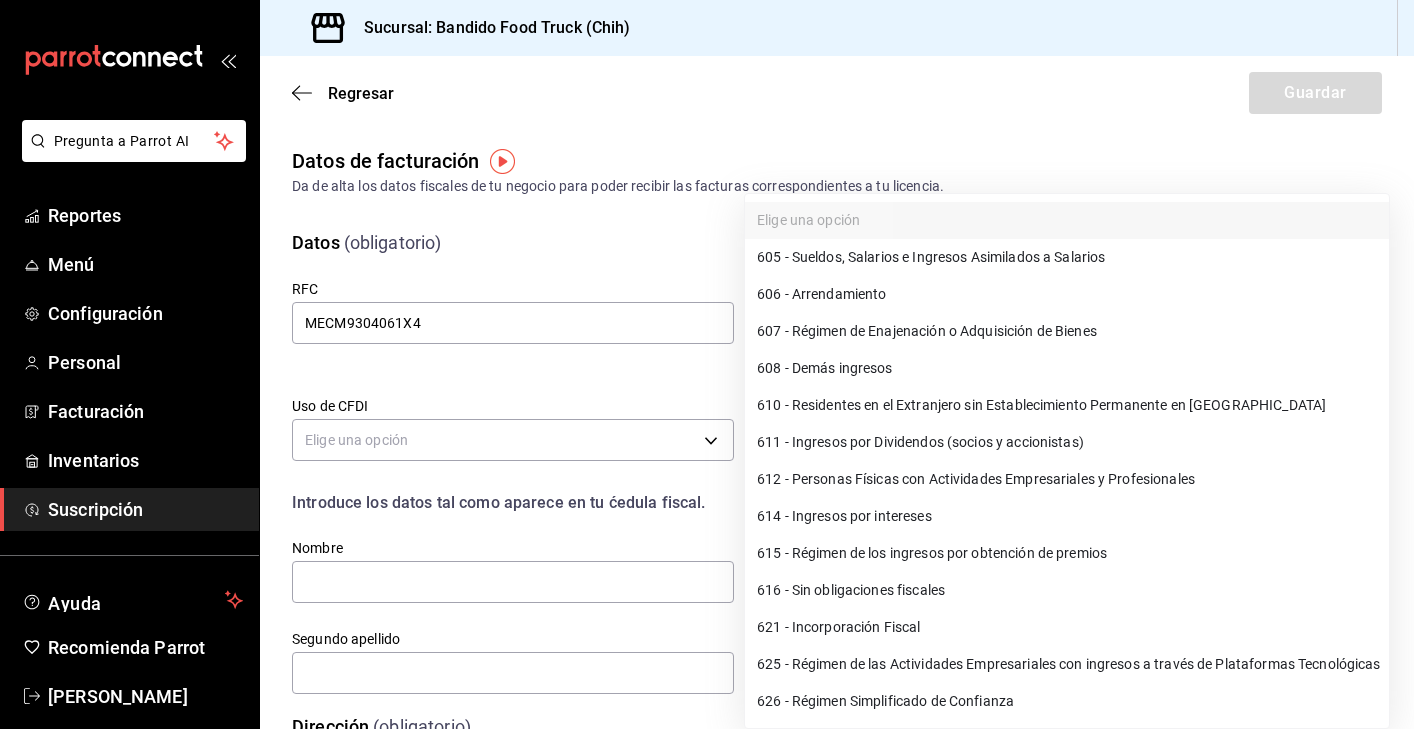 click on "612 - Personas Físicas con Actividades Empresariales y Profesionales" at bounding box center (1067, 479) 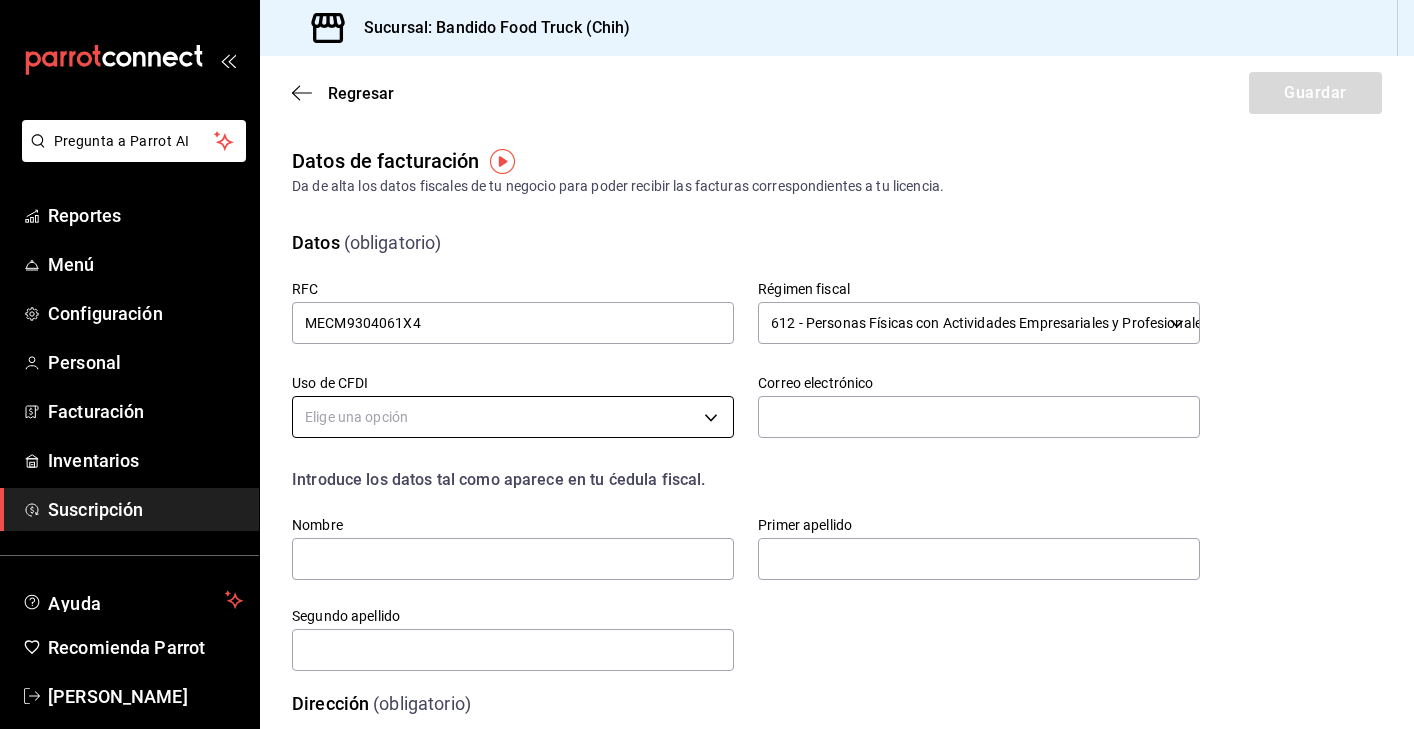 click on "Pregunta a Parrot AI Reportes   Menú   Configuración   Personal   Facturación   Inventarios   Suscripción   Ayuda Recomienda Parrot   [PERSON_NAME]   Sugerir nueva función   Sucursal: Bandido Food Truck (Chih) Regresar Guardar Datos de facturación Da de alta los datos fiscales de tu negocio para poder recibir las facturas correspondientes a tu licencia. Datos (obligatorio) RFC MECM9304061X4 Régimen fiscal 612 - Personas Físicas con Actividades Empresariales y Profesionales 612 Uso de CFDI Elige una opción Correo electrónico Introduce los datos tal como aparece en tu ćedula fiscal. Nombre Primer apellido Segundo apellido Dirección (obligatorio) Código postal Pregunta a Parrot AI Reportes   Menú   Configuración   Personal   Facturación   Inventarios   Suscripción   Ayuda Recomienda Parrot   [PERSON_NAME]   Sugerir nueva función   GANA 1 MES GRATIS EN TU SUSCRIPCIÓN AQUÍ Ver video tutorial Ir a video Visitar centro de ayuda [PHONE_NUMBER] [EMAIL_ADDRESS][DOMAIN_NAME] Visitar centro de ayuda" at bounding box center [707, 364] 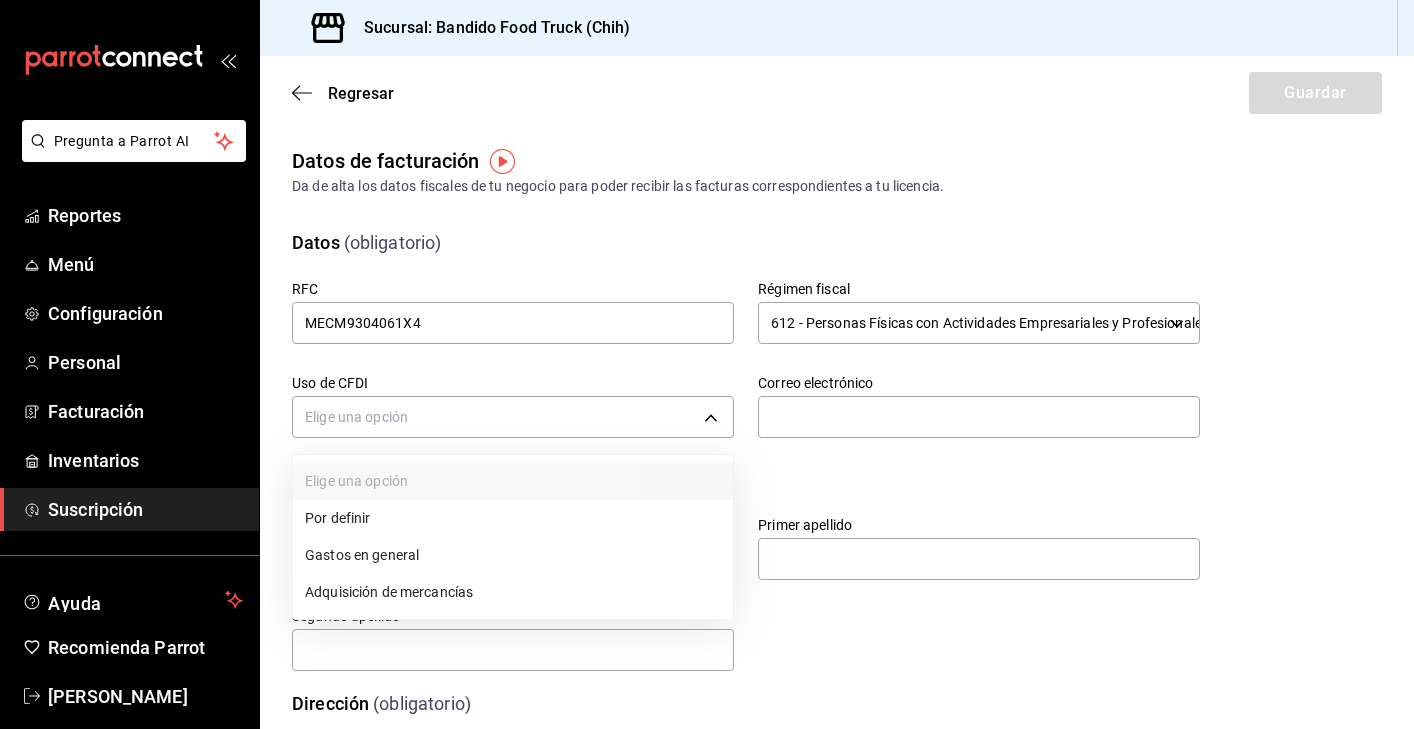 click on "Gastos en general" at bounding box center (513, 555) 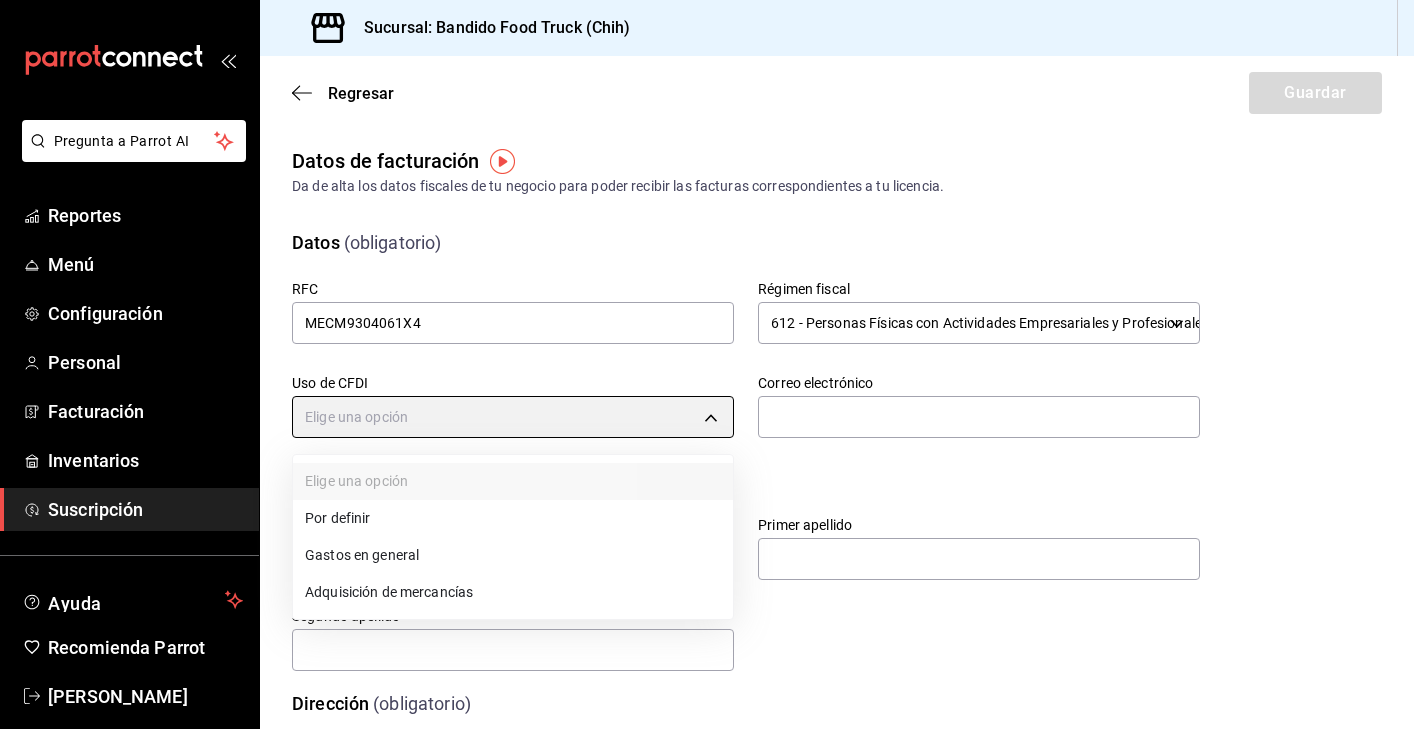 type on "G03" 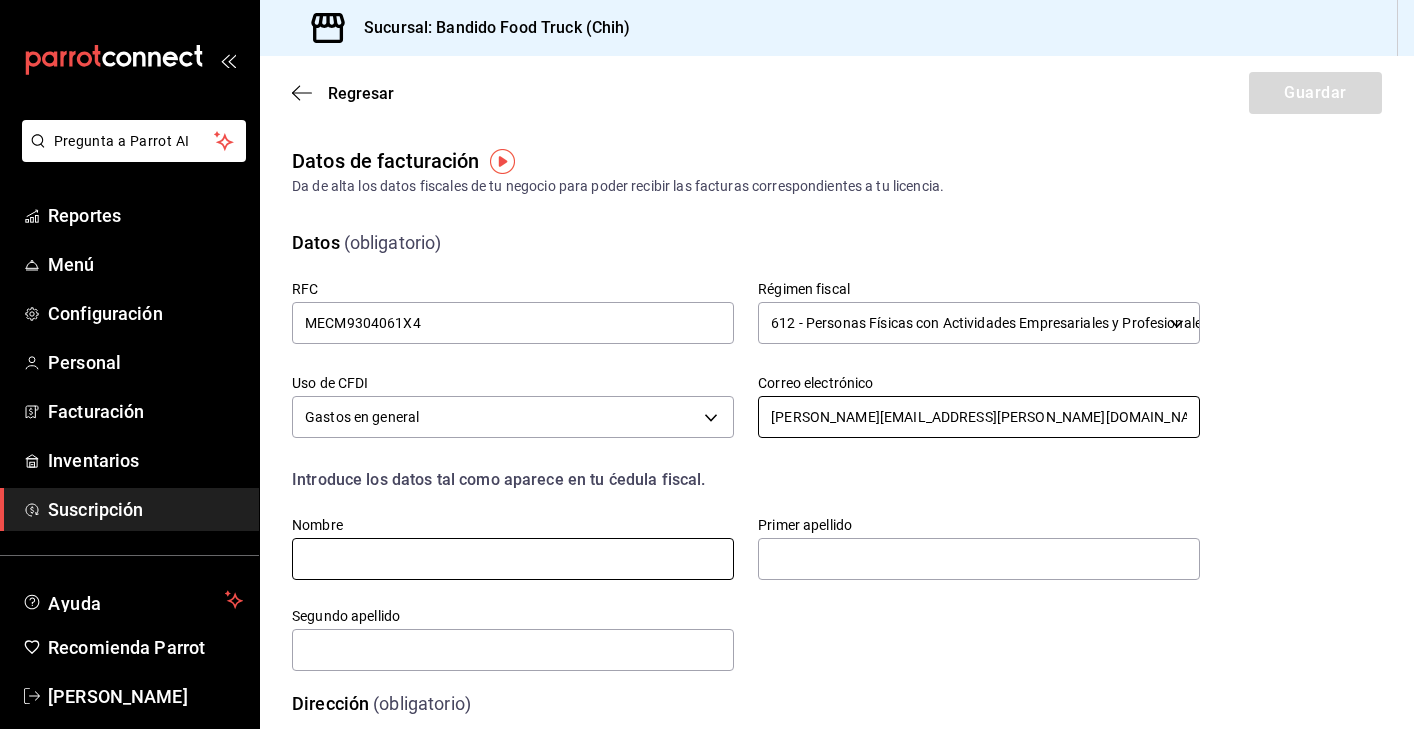type on "[PERSON_NAME][EMAIL_ADDRESS][PERSON_NAME][DOMAIN_NAME]" 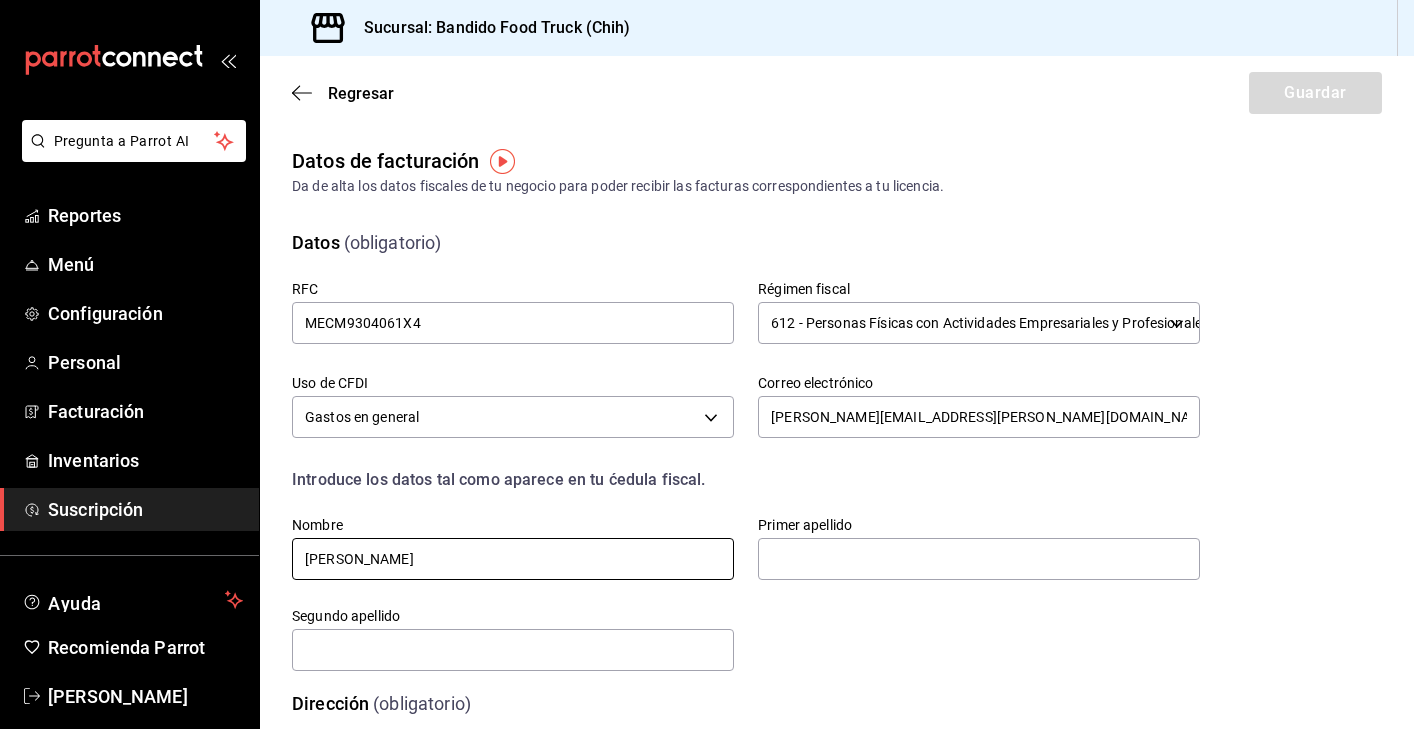 type on "[PERSON_NAME]" 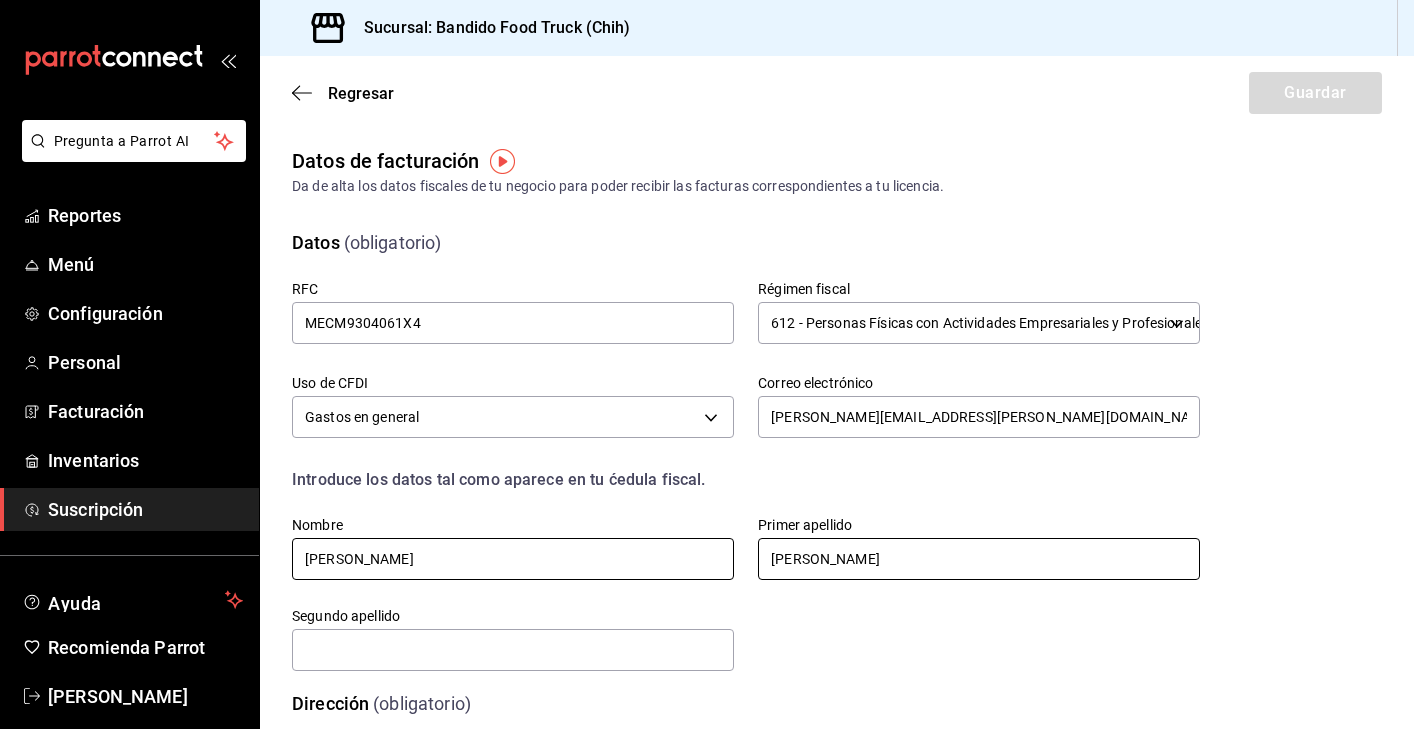 type on "[PERSON_NAME]" 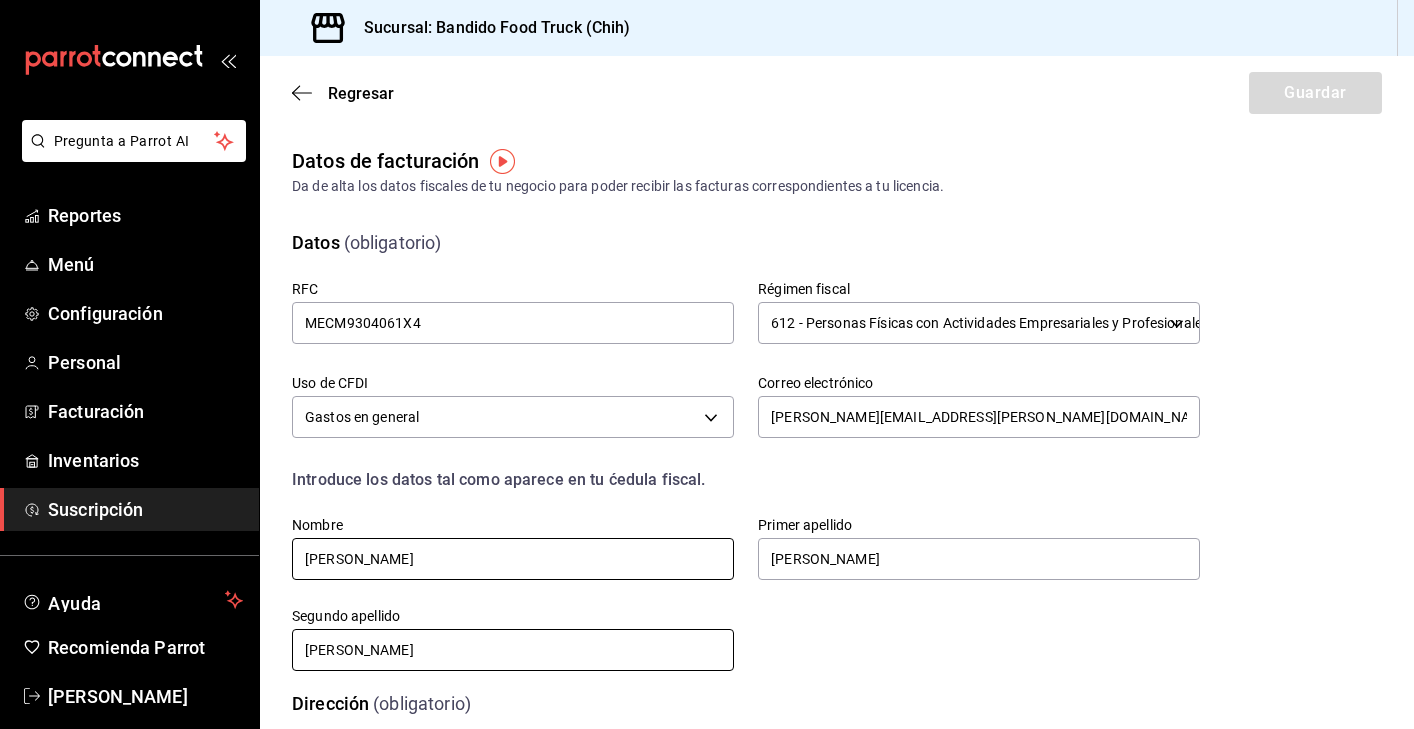 type on "[PERSON_NAME]" 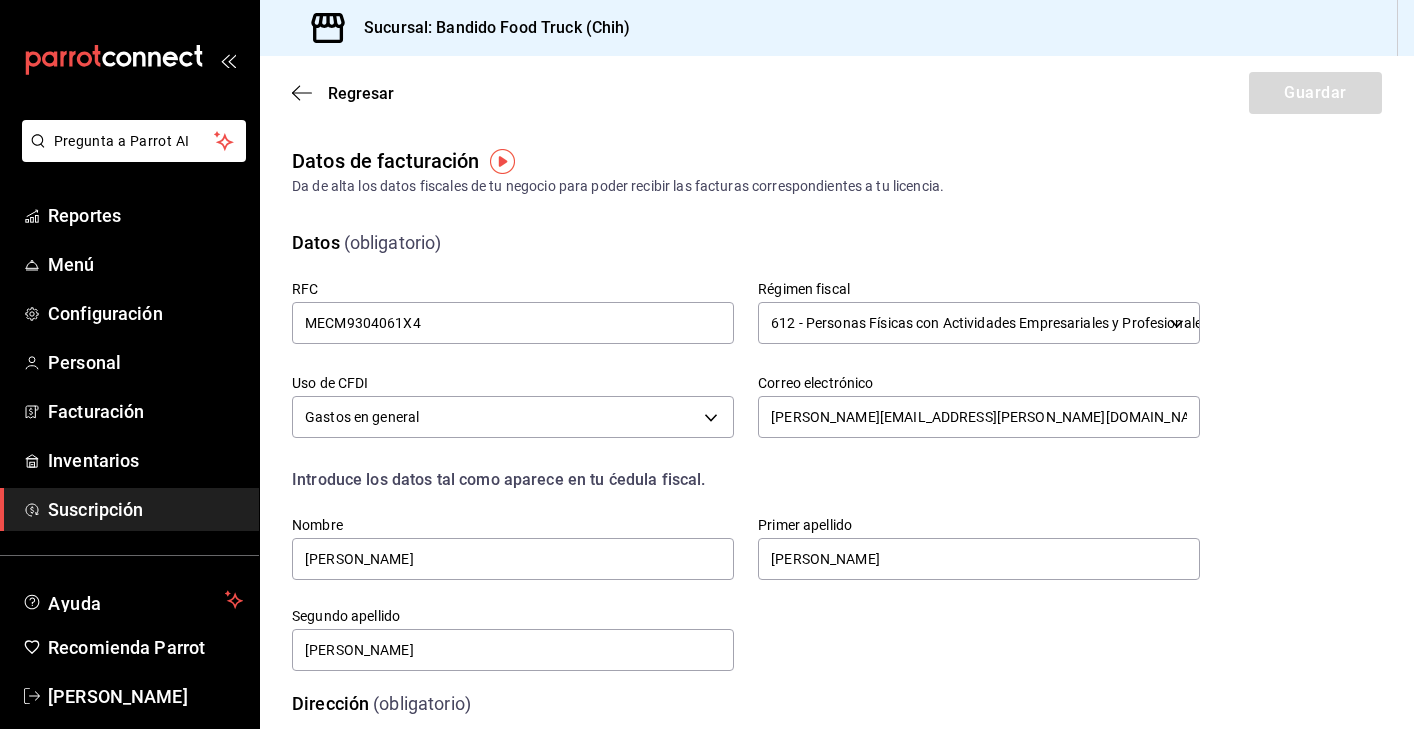scroll, scrollTop: 127, scrollLeft: 0, axis: vertical 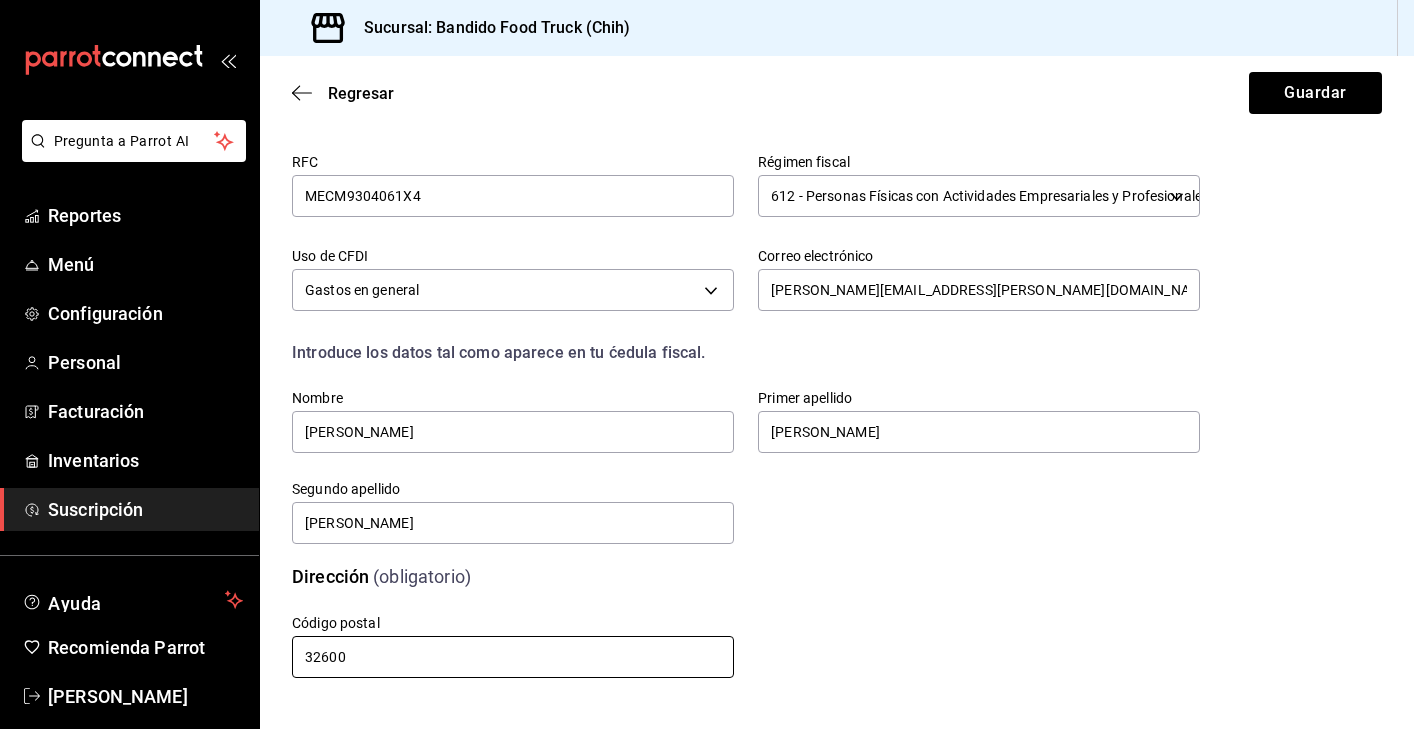 type on "32600" 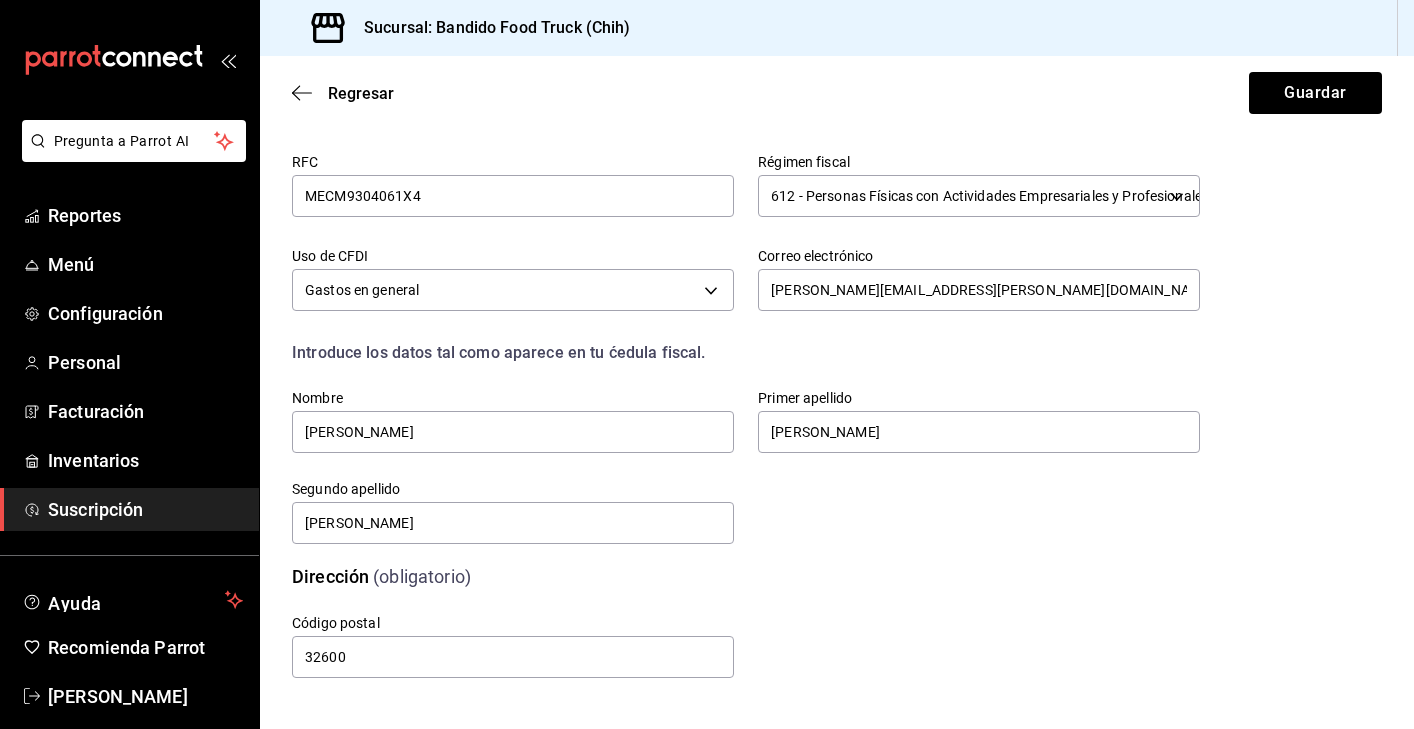 click on "Regresar Guardar" at bounding box center (837, 93) 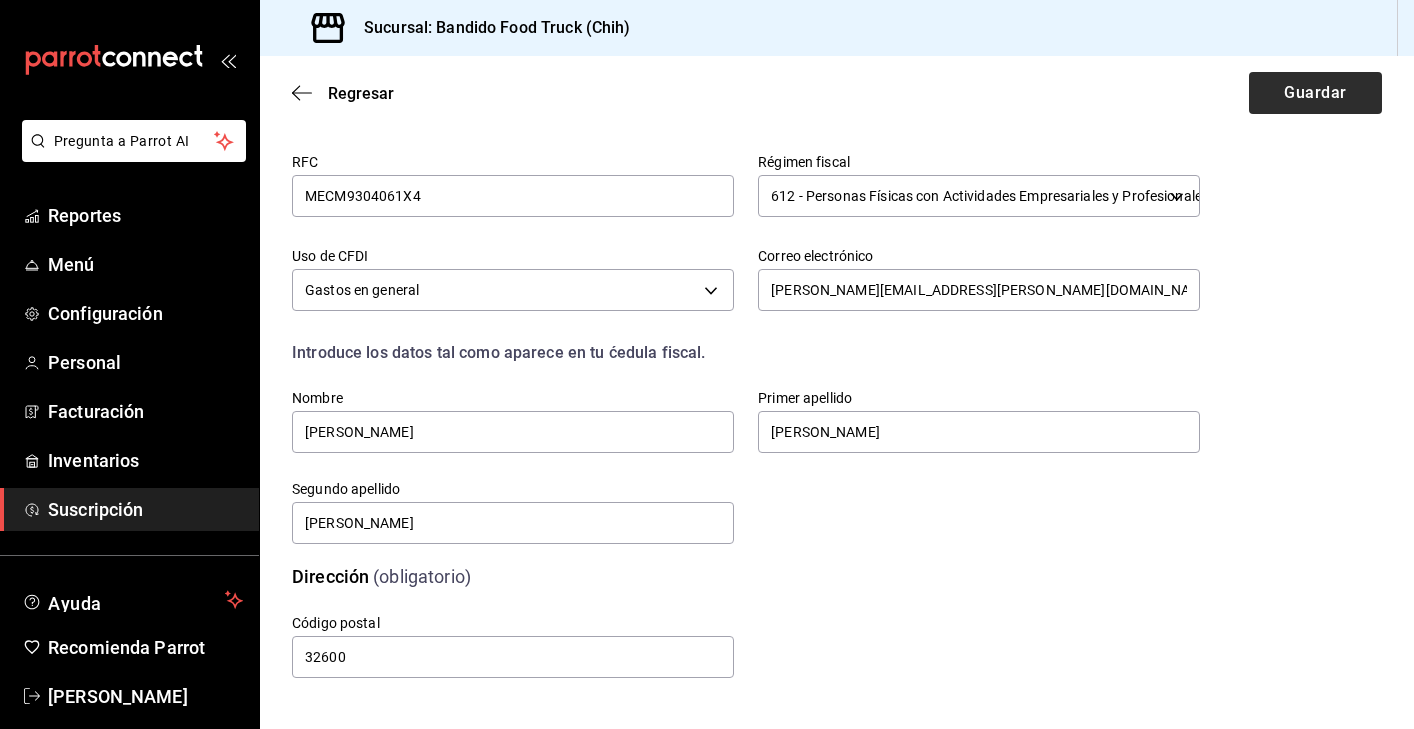 click on "Guardar" at bounding box center [1315, 93] 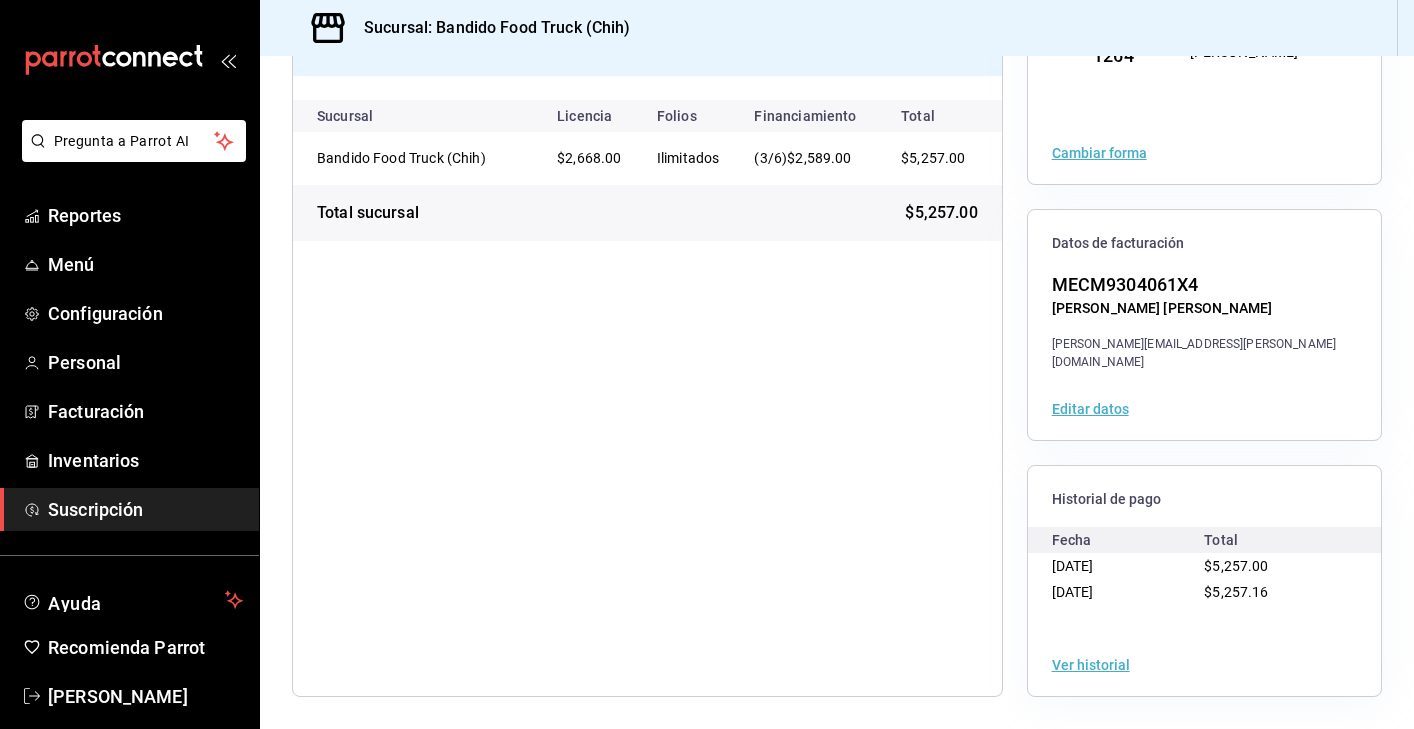 scroll, scrollTop: 218, scrollLeft: 0, axis: vertical 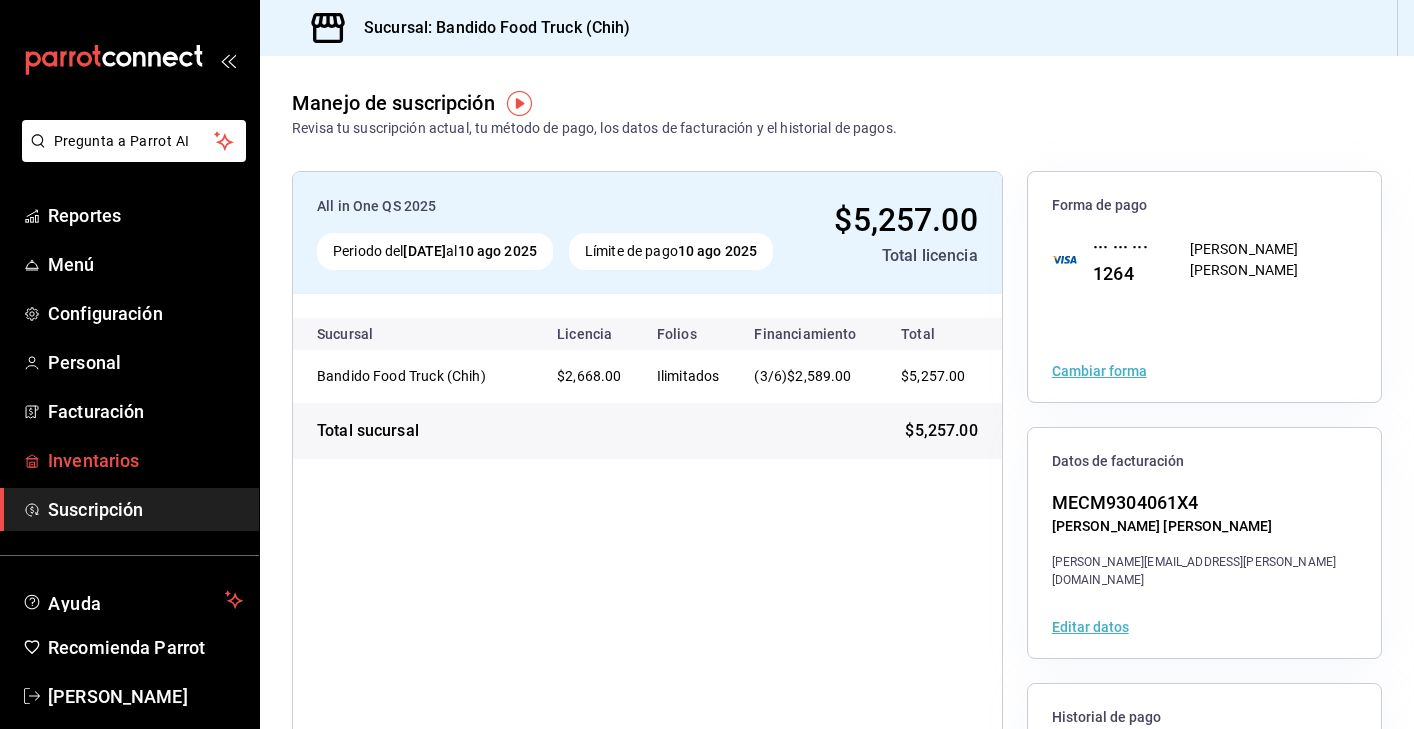 click on "Inventarios" at bounding box center (145, 460) 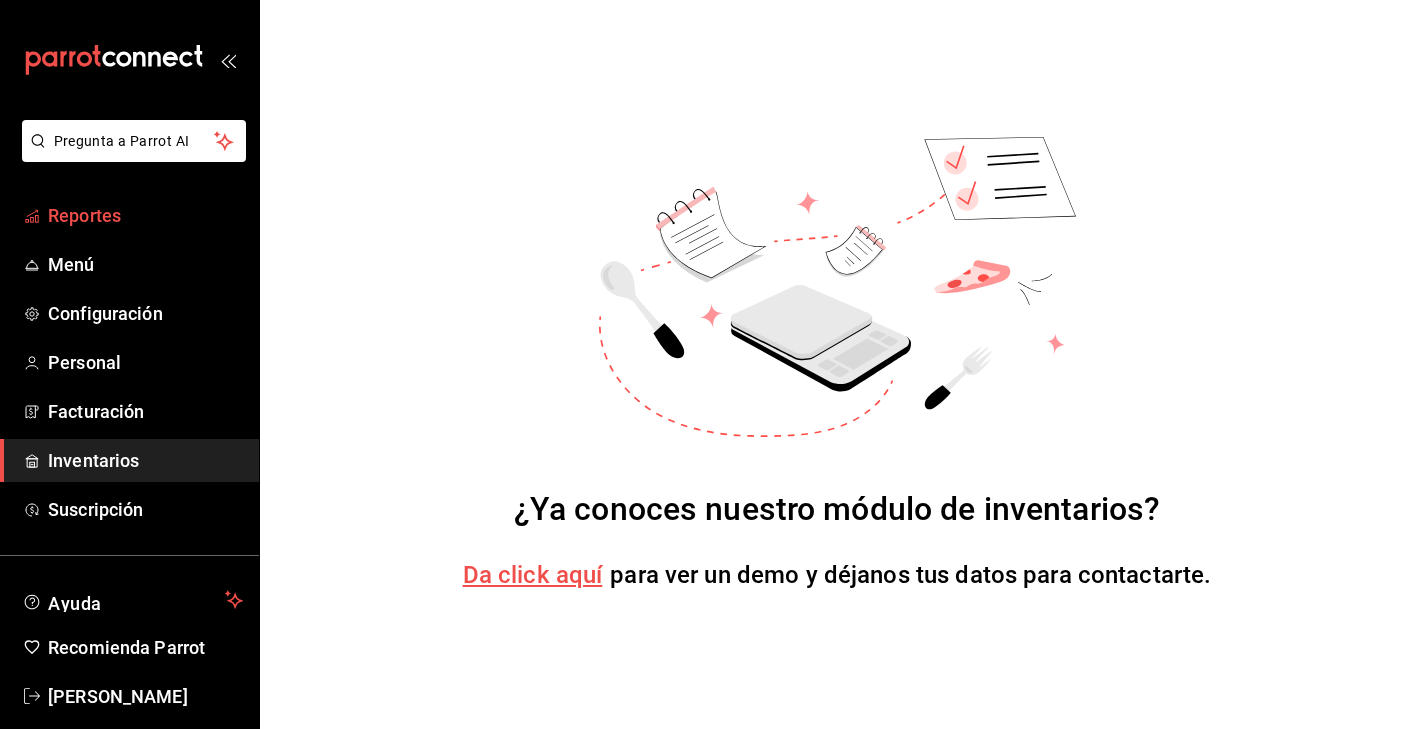 click on "Reportes" at bounding box center (145, 215) 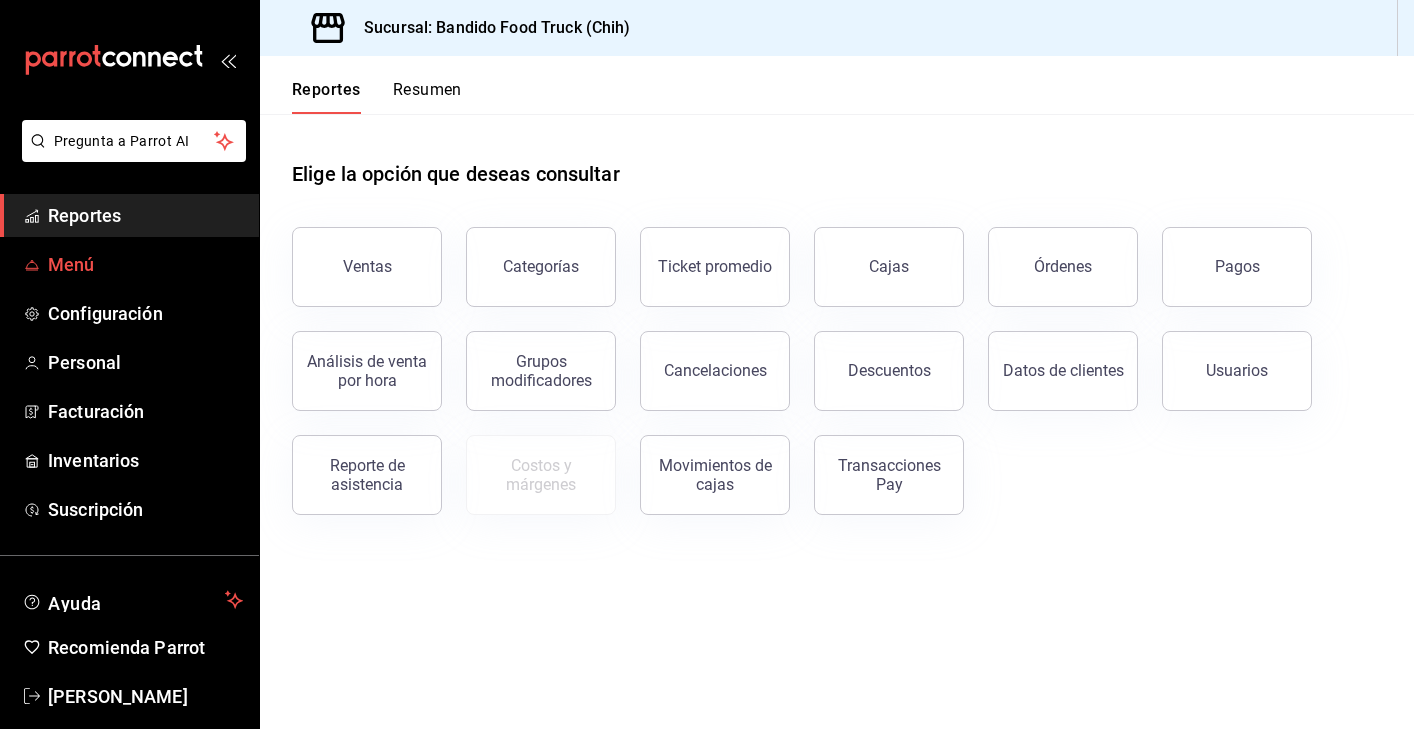 click on "Menú" at bounding box center (145, 264) 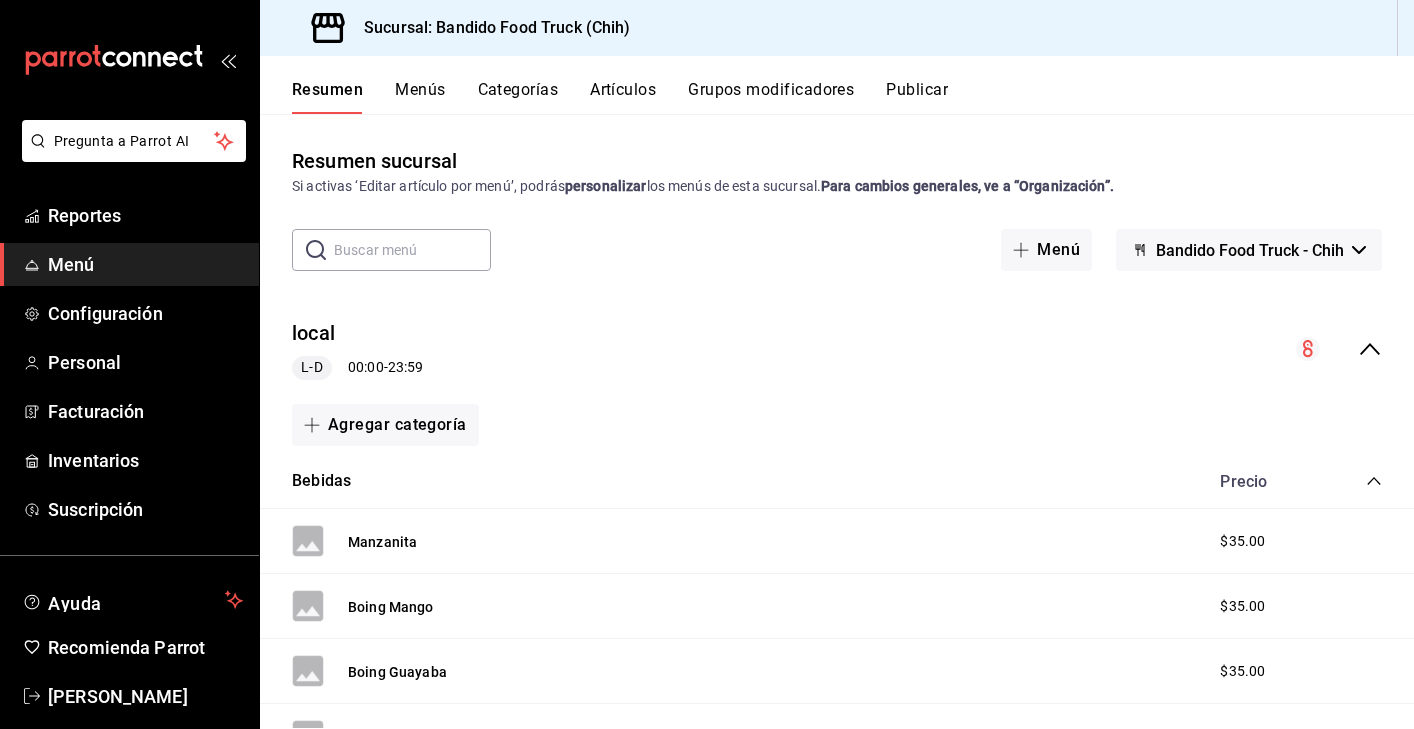 scroll, scrollTop: 0, scrollLeft: 0, axis: both 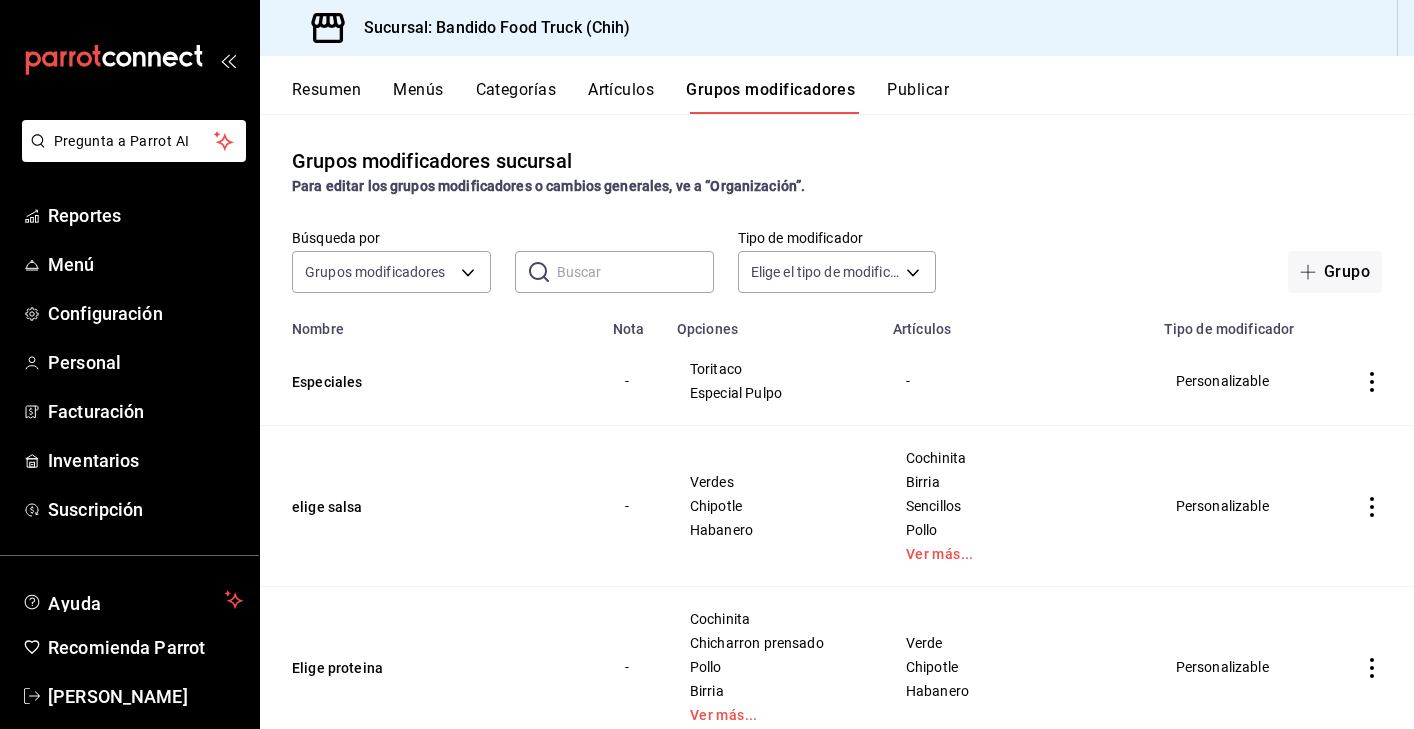 click on "Artículos" at bounding box center (621, 97) 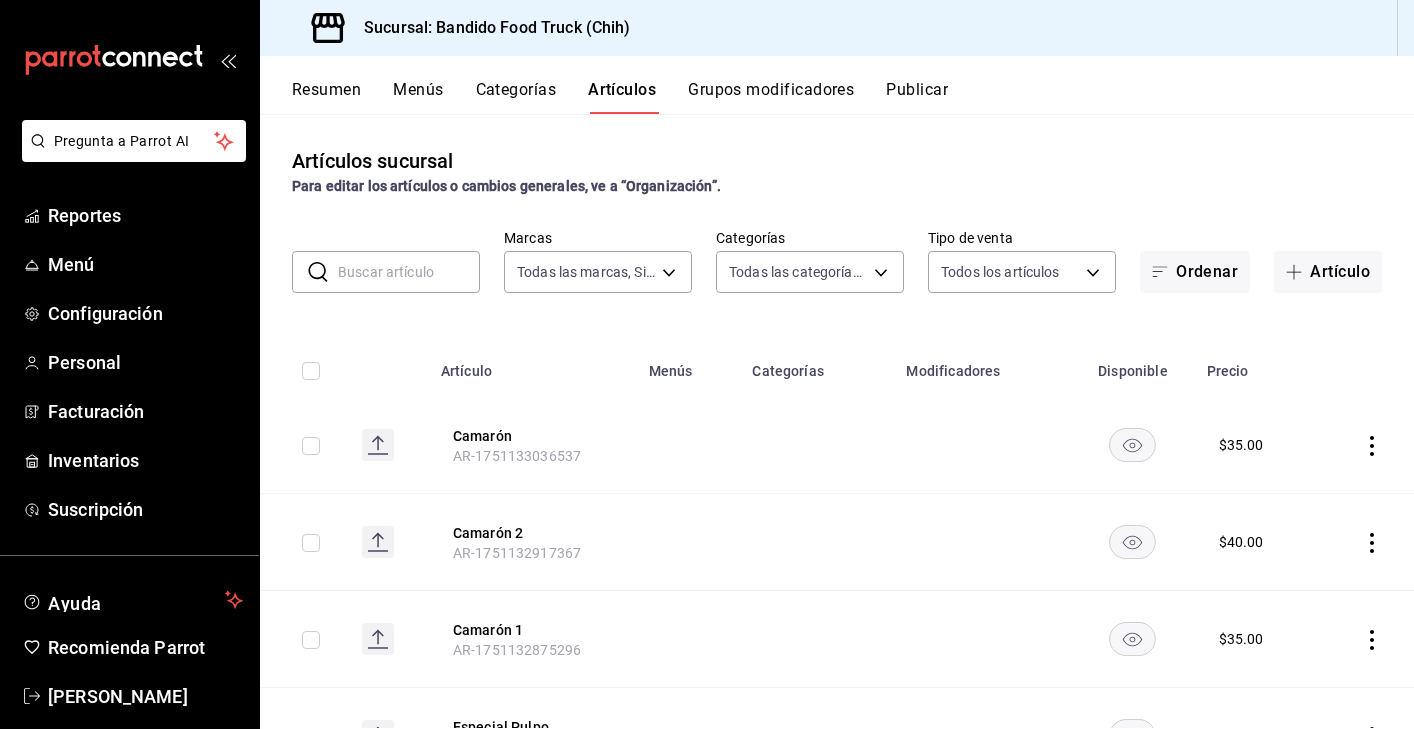 type on "51a0bfc8-29ed-46f5-9bf8-5dd92ce45963" 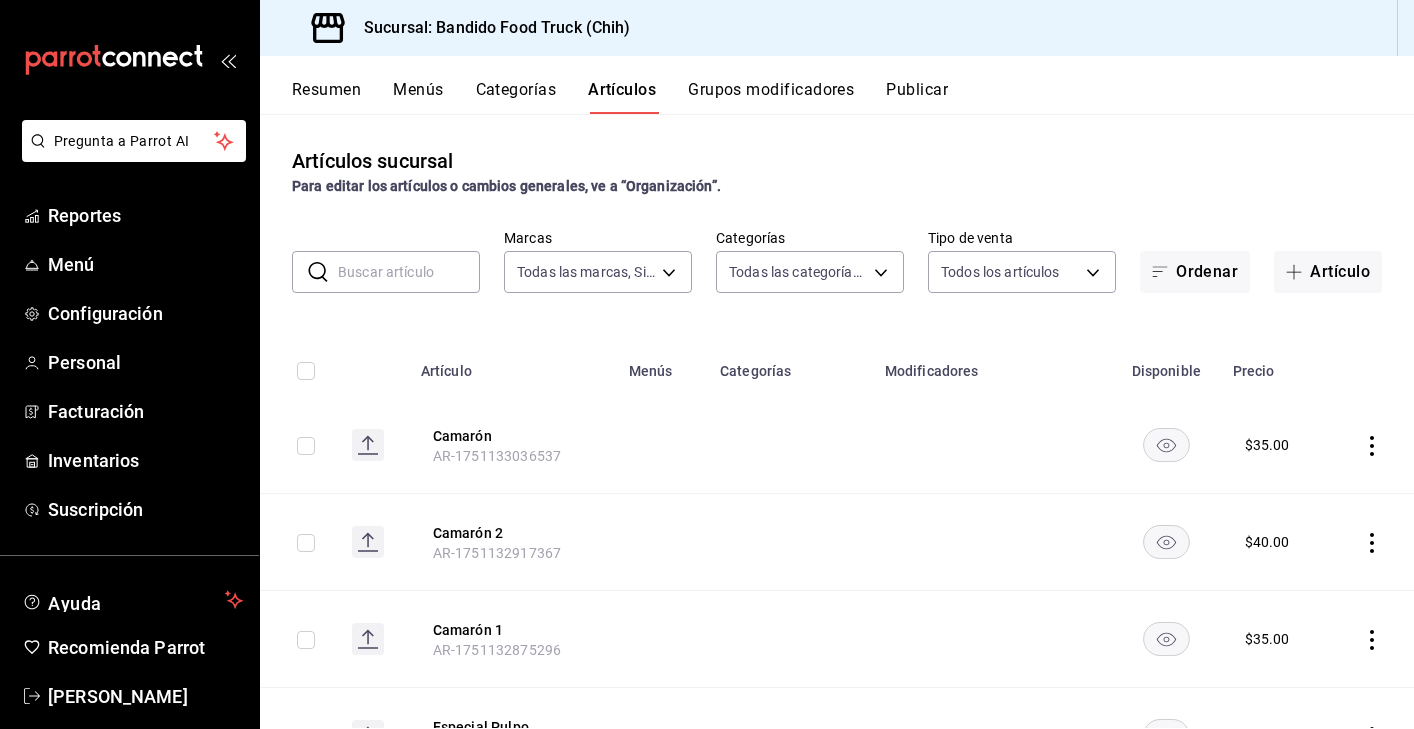 scroll, scrollTop: 0, scrollLeft: 0, axis: both 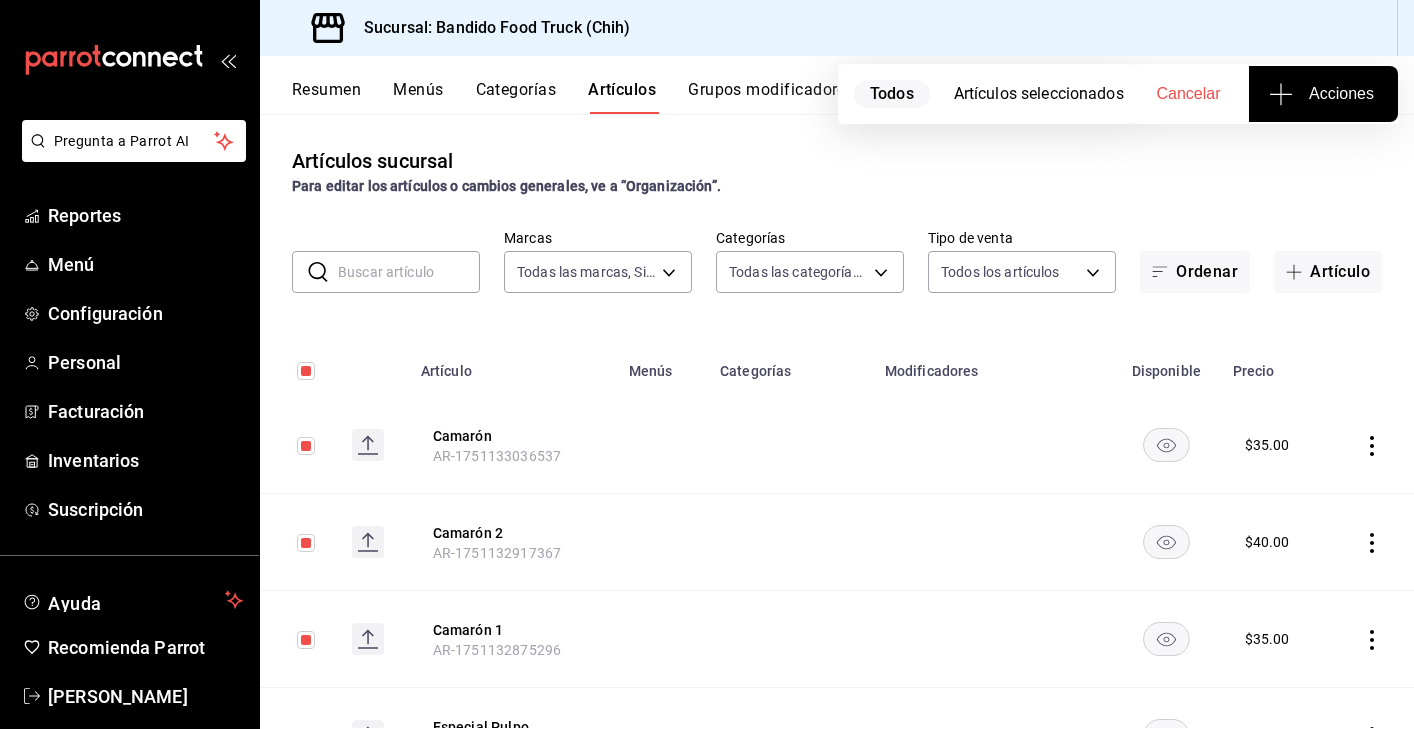 checkbox on "true" 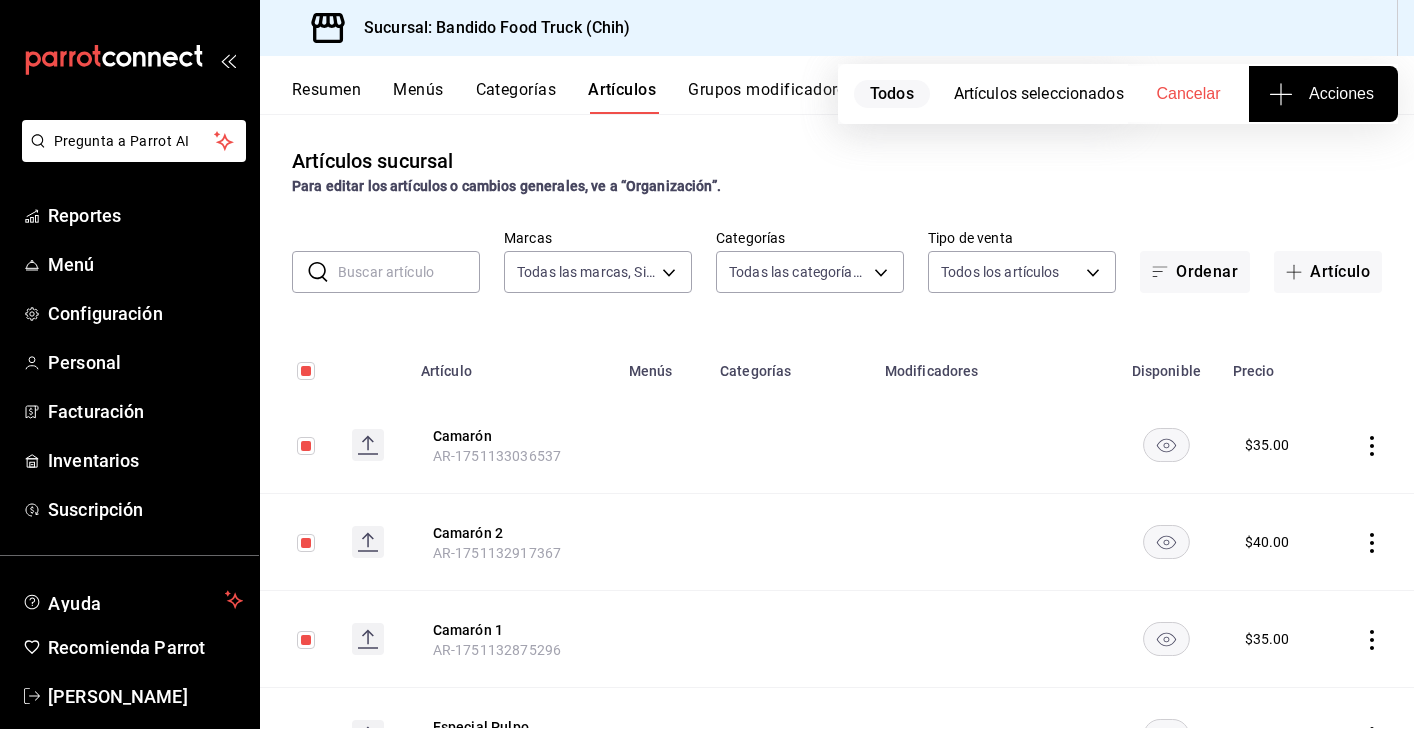 click on "Acciones" at bounding box center [1323, 94] 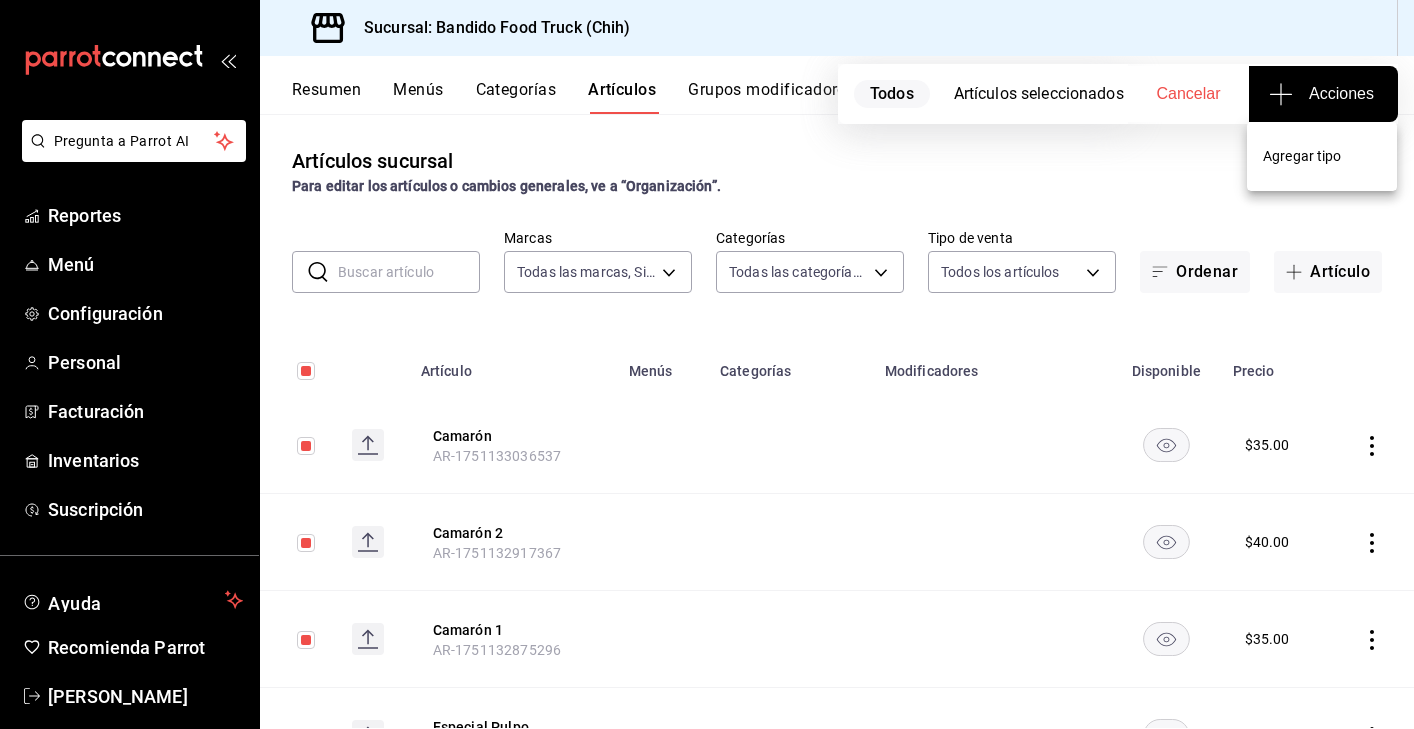 click at bounding box center [707, 364] 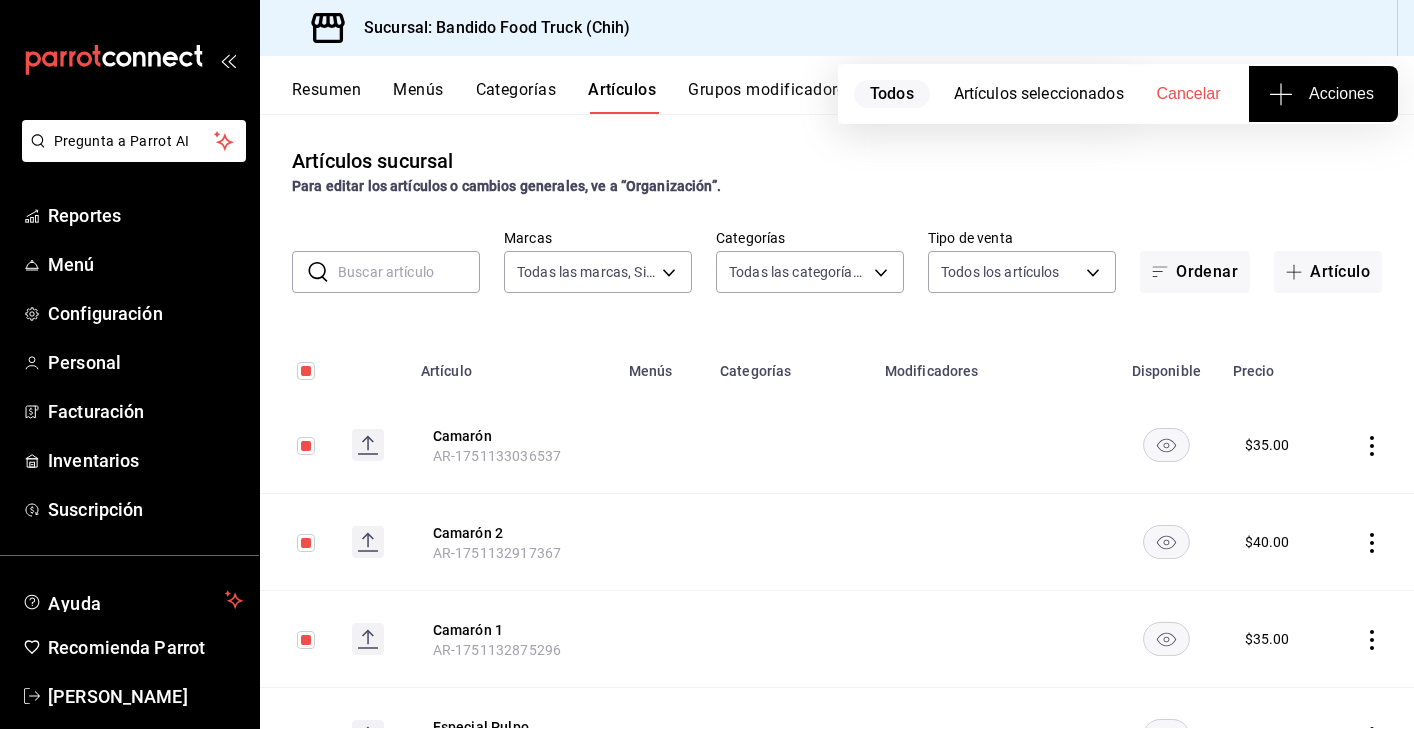 click at bounding box center (306, 371) 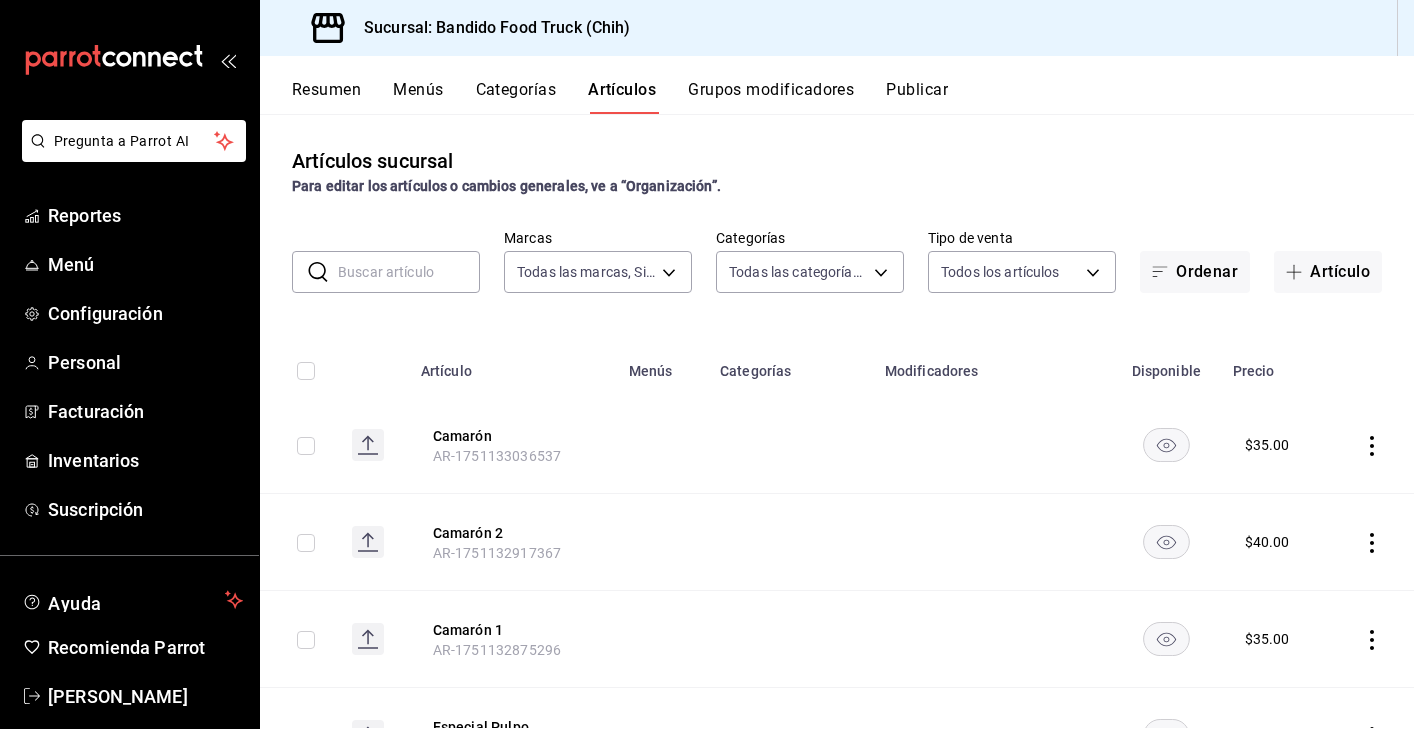 click 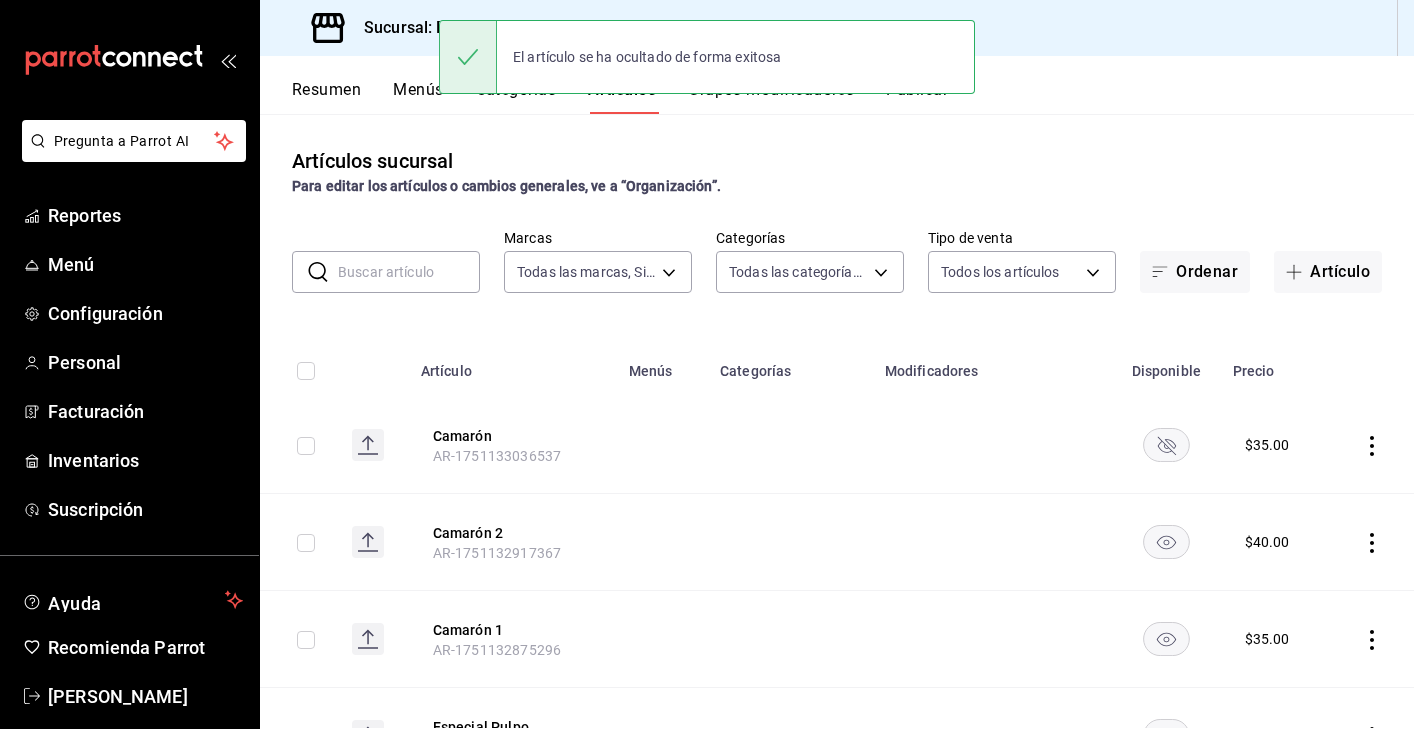 click 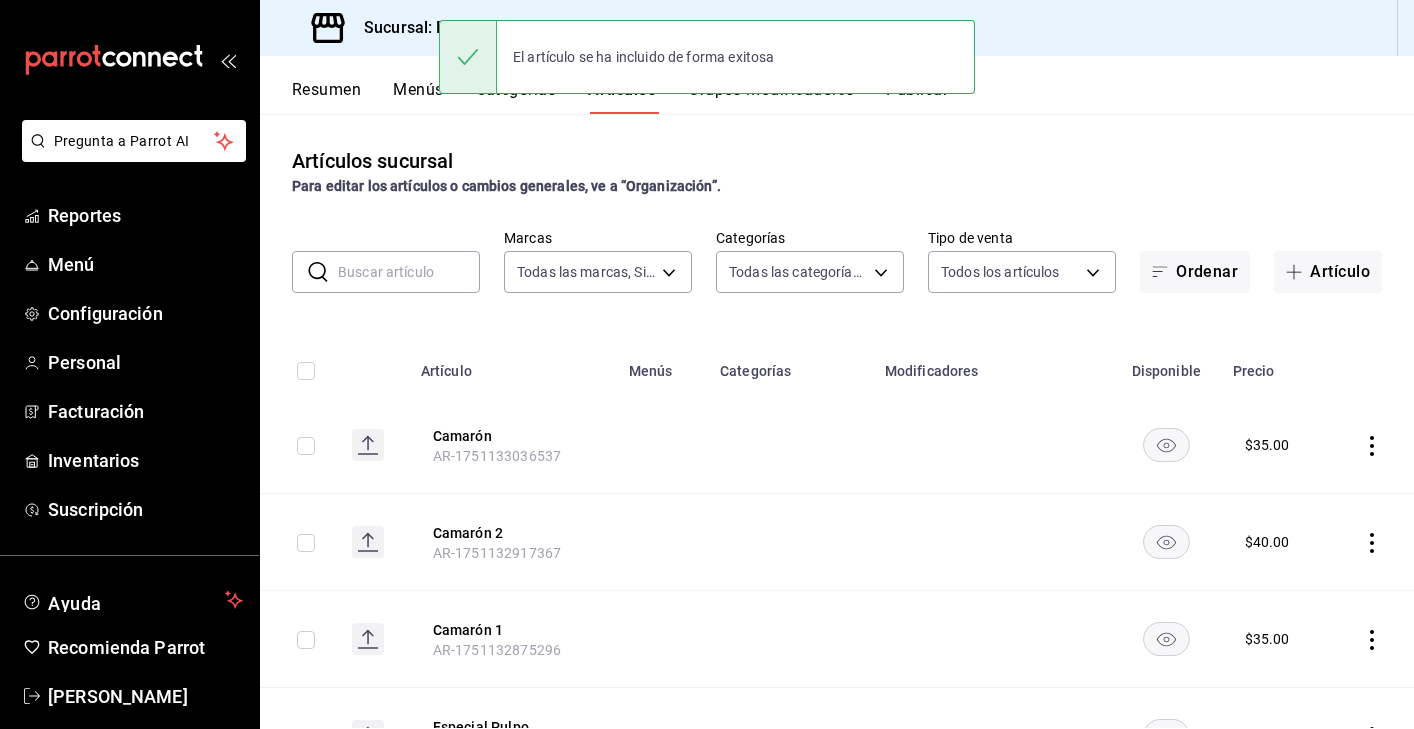 scroll, scrollTop: 0, scrollLeft: 0, axis: both 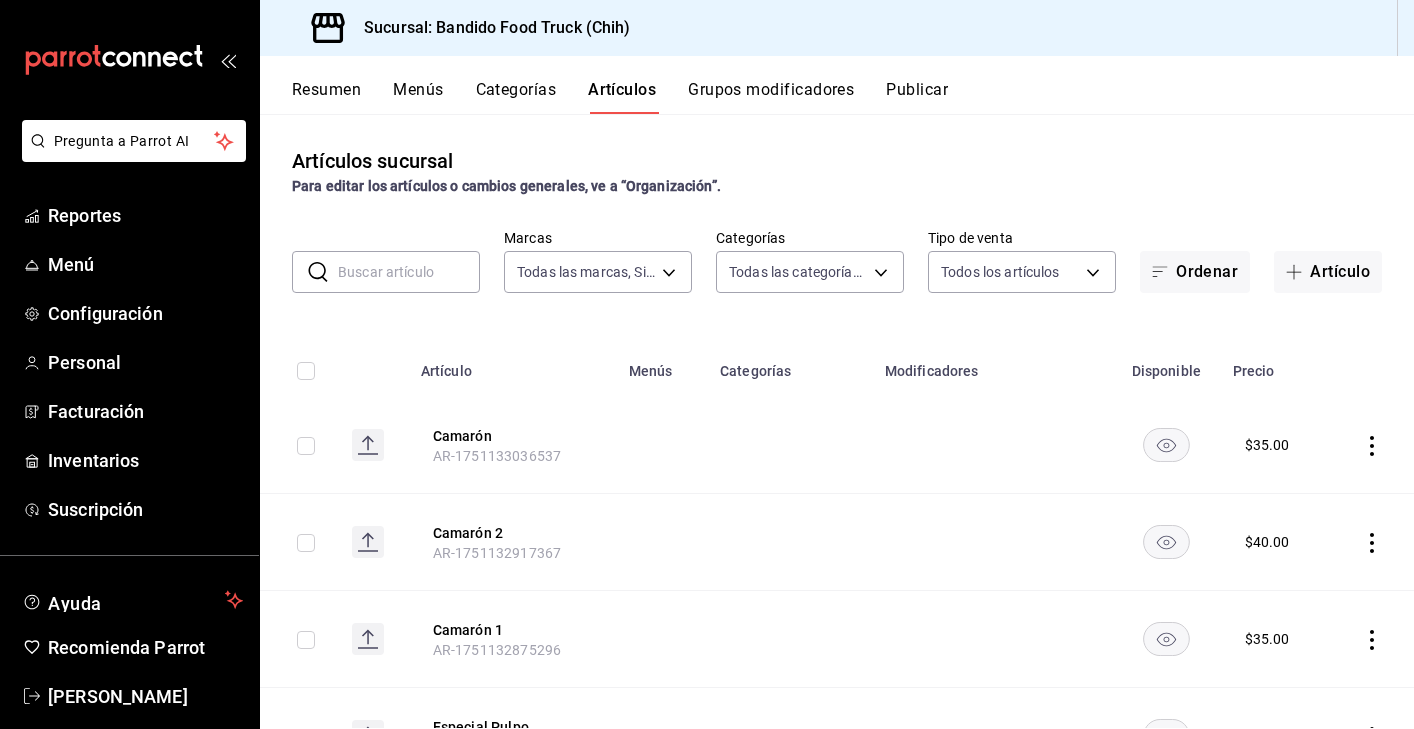click on "Resumen Menús Categorías Artículos Grupos modificadores Publicar" at bounding box center [837, 85] 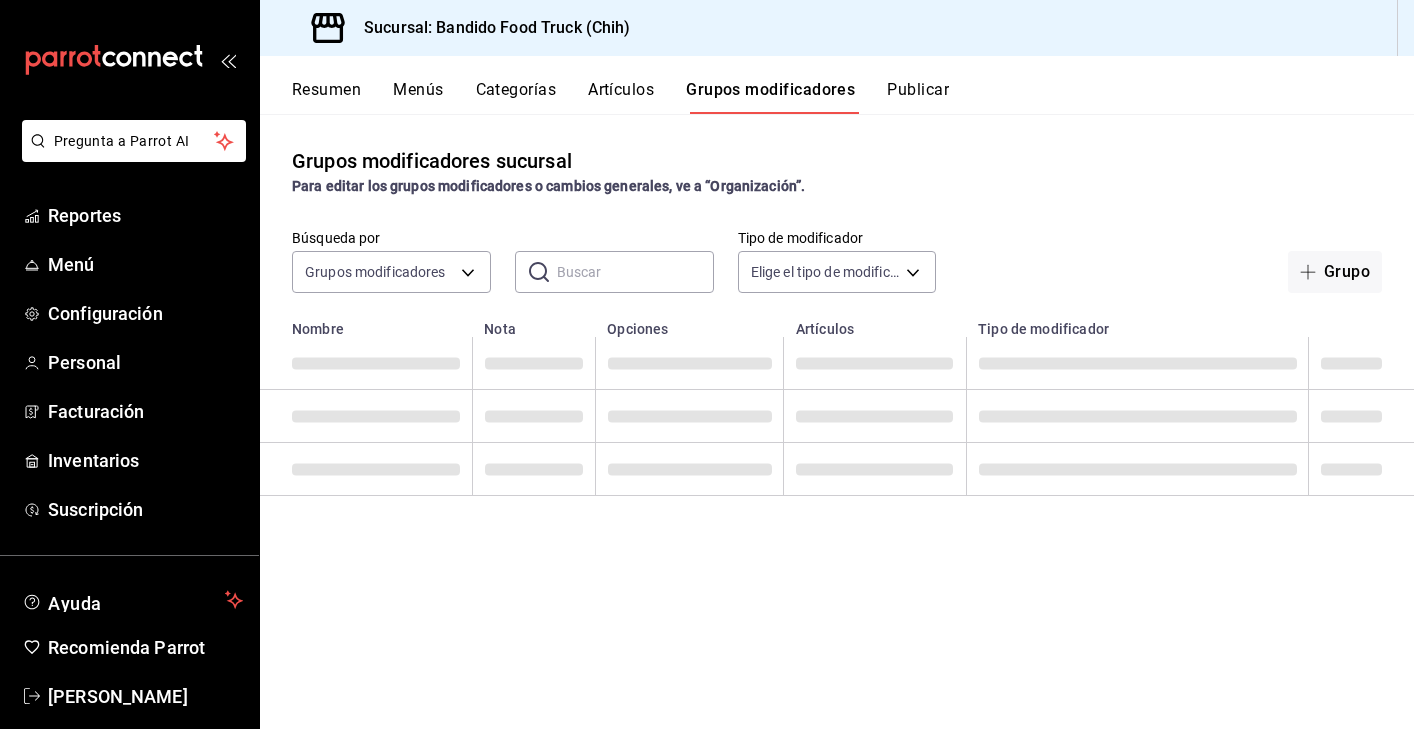 click on "Resumen Menús Categorías Artículos Grupos modificadores Publicar" at bounding box center [837, 85] 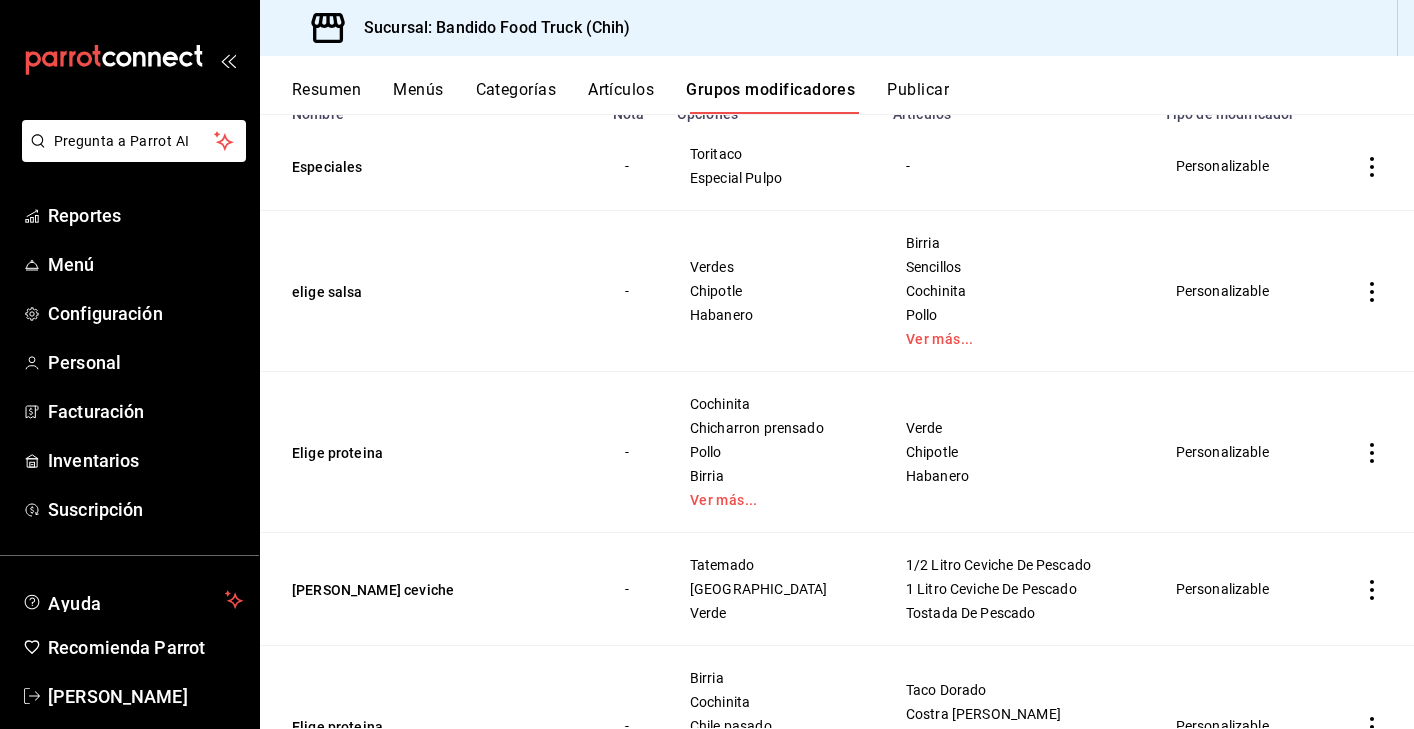 scroll, scrollTop: 223, scrollLeft: 0, axis: vertical 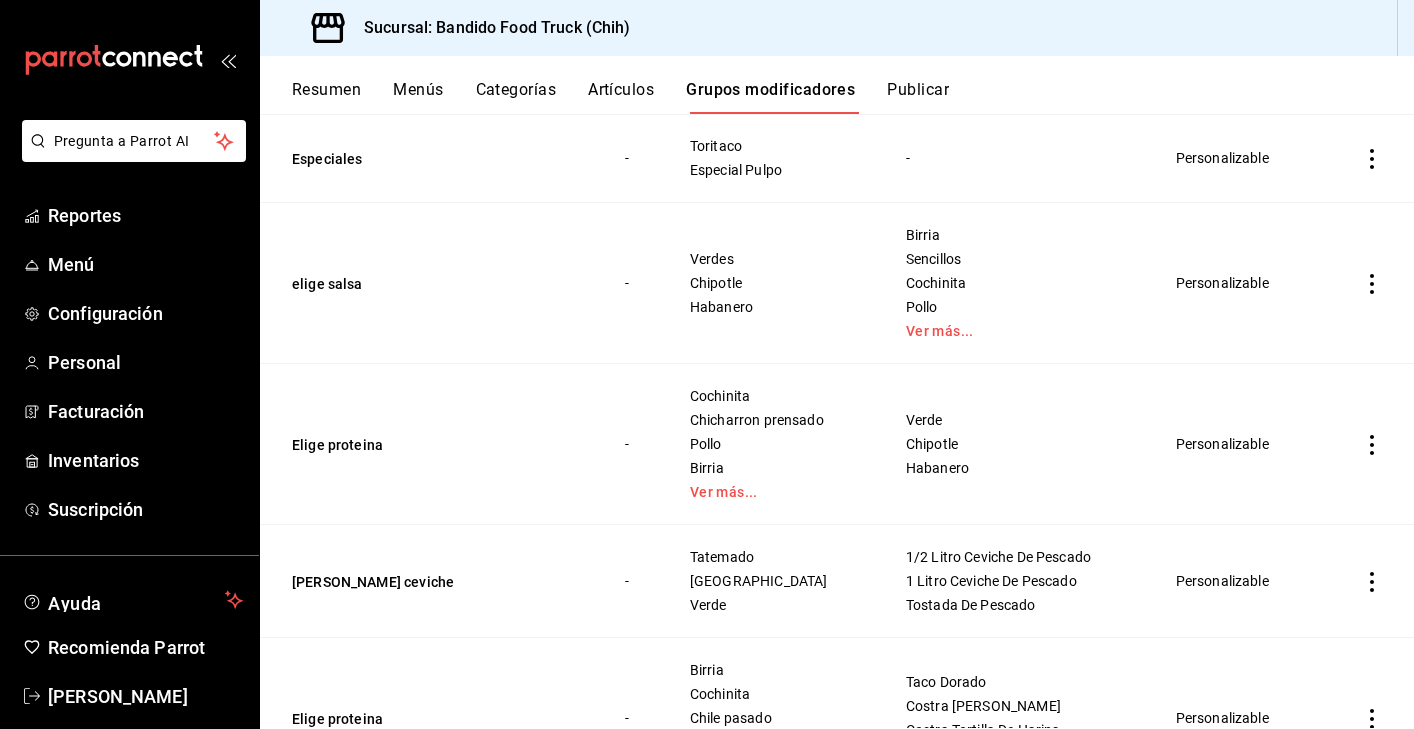 click 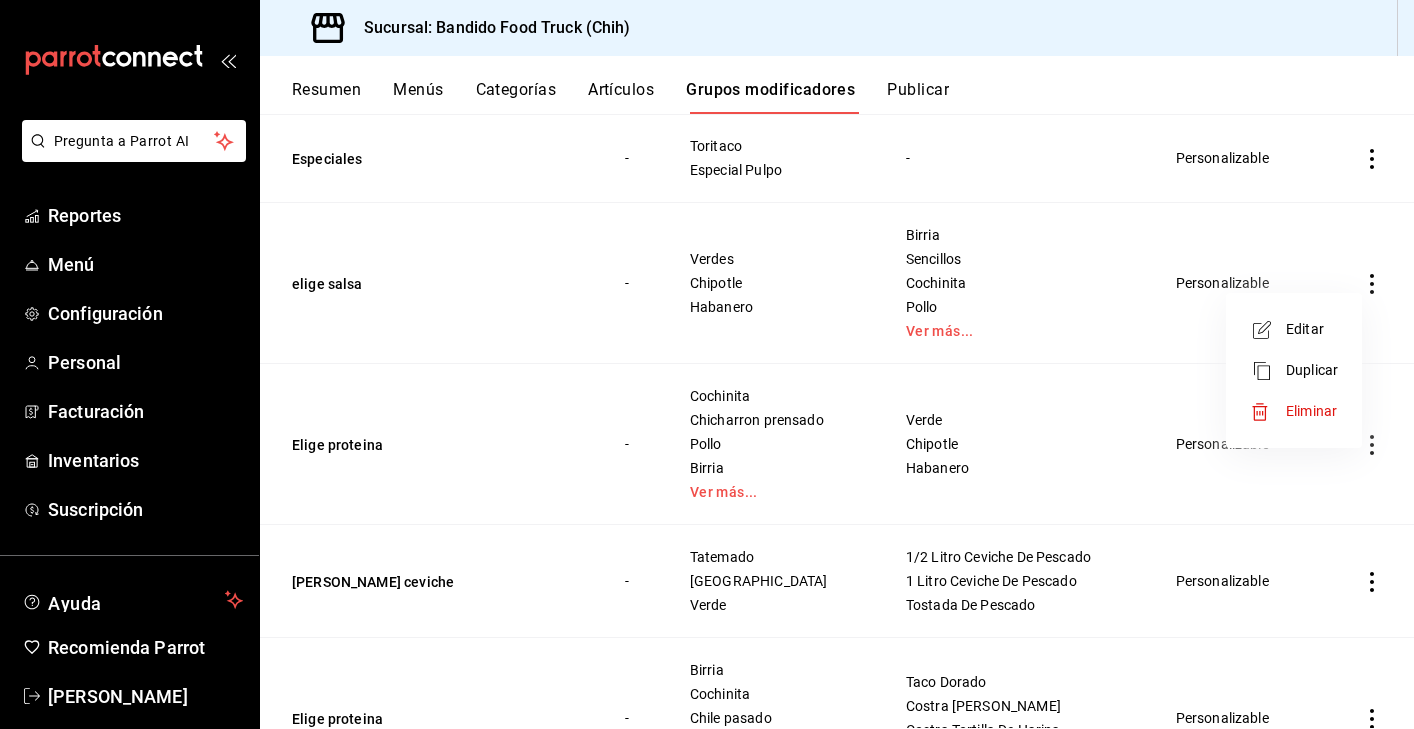 click at bounding box center (707, 364) 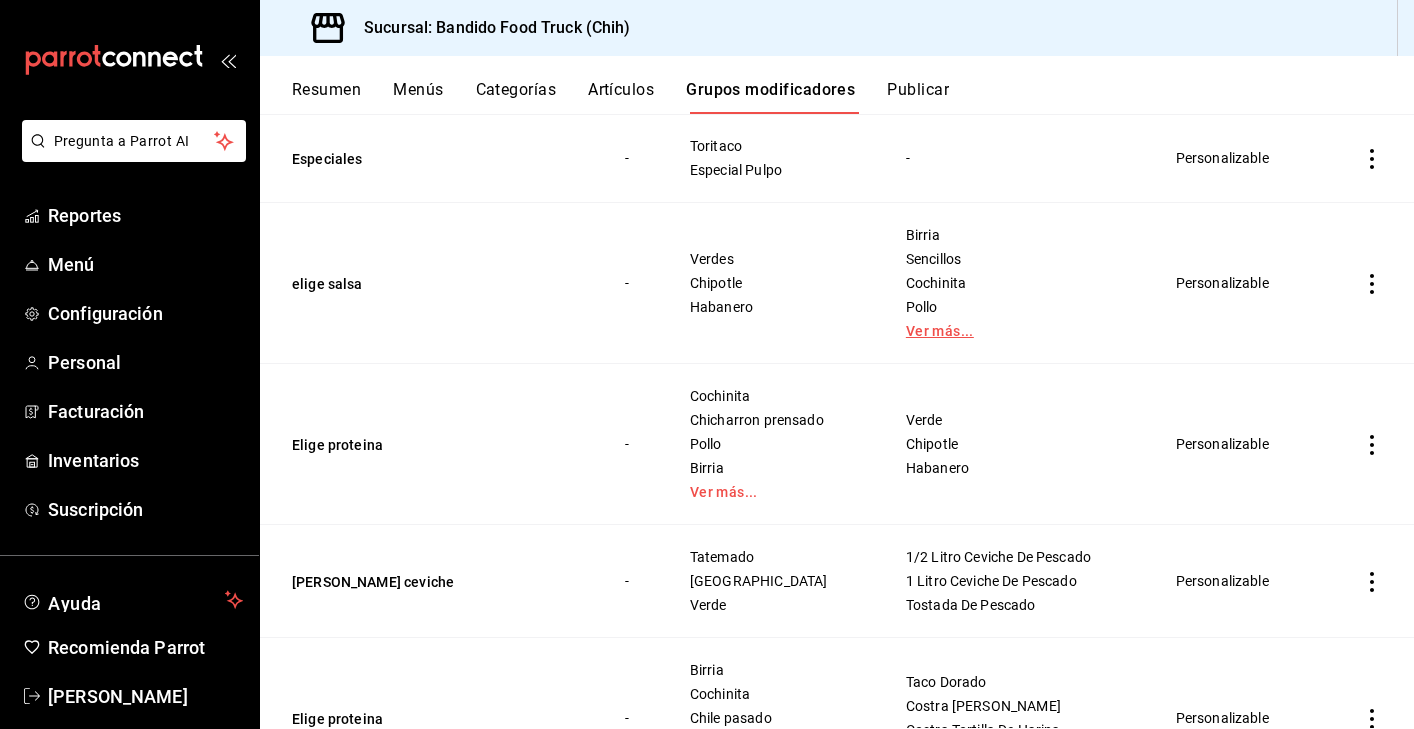 click on "Ver más..." at bounding box center (1016, 331) 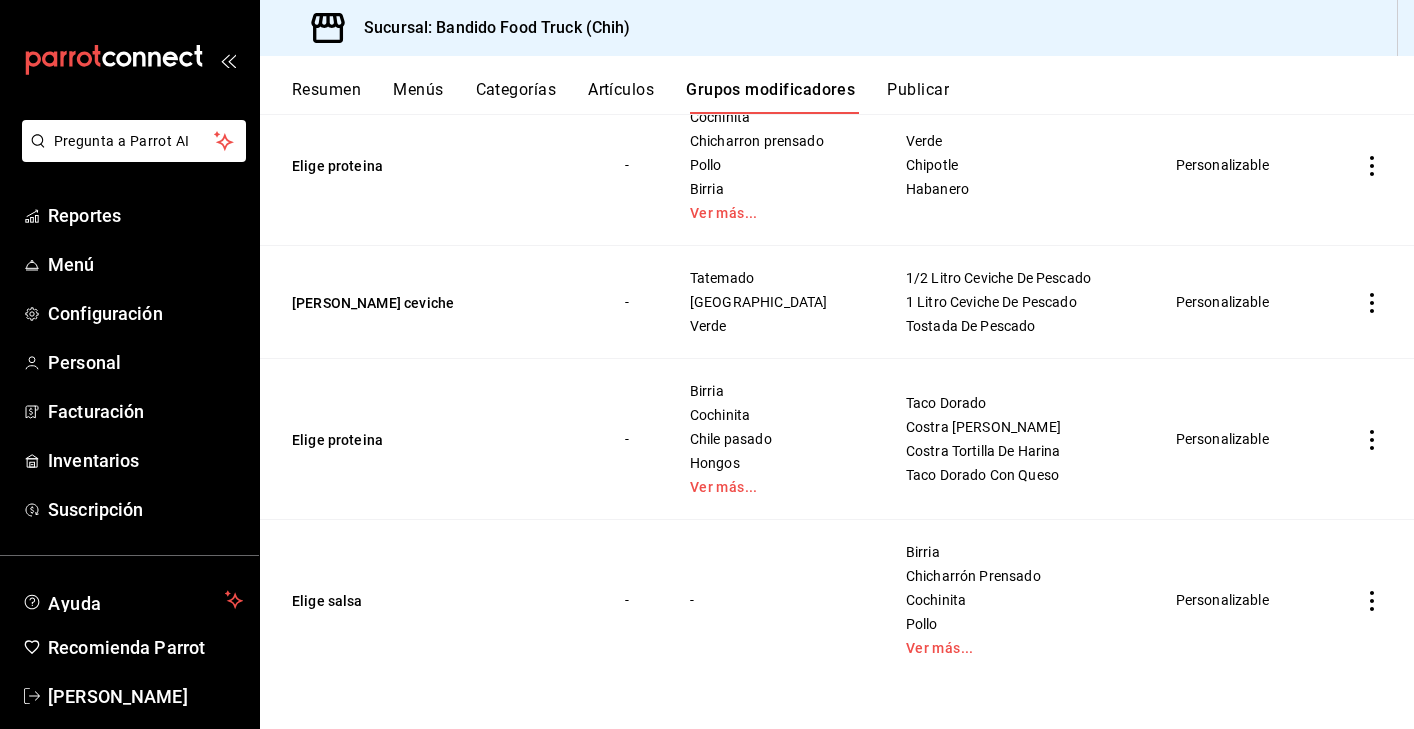 scroll, scrollTop: 526, scrollLeft: 0, axis: vertical 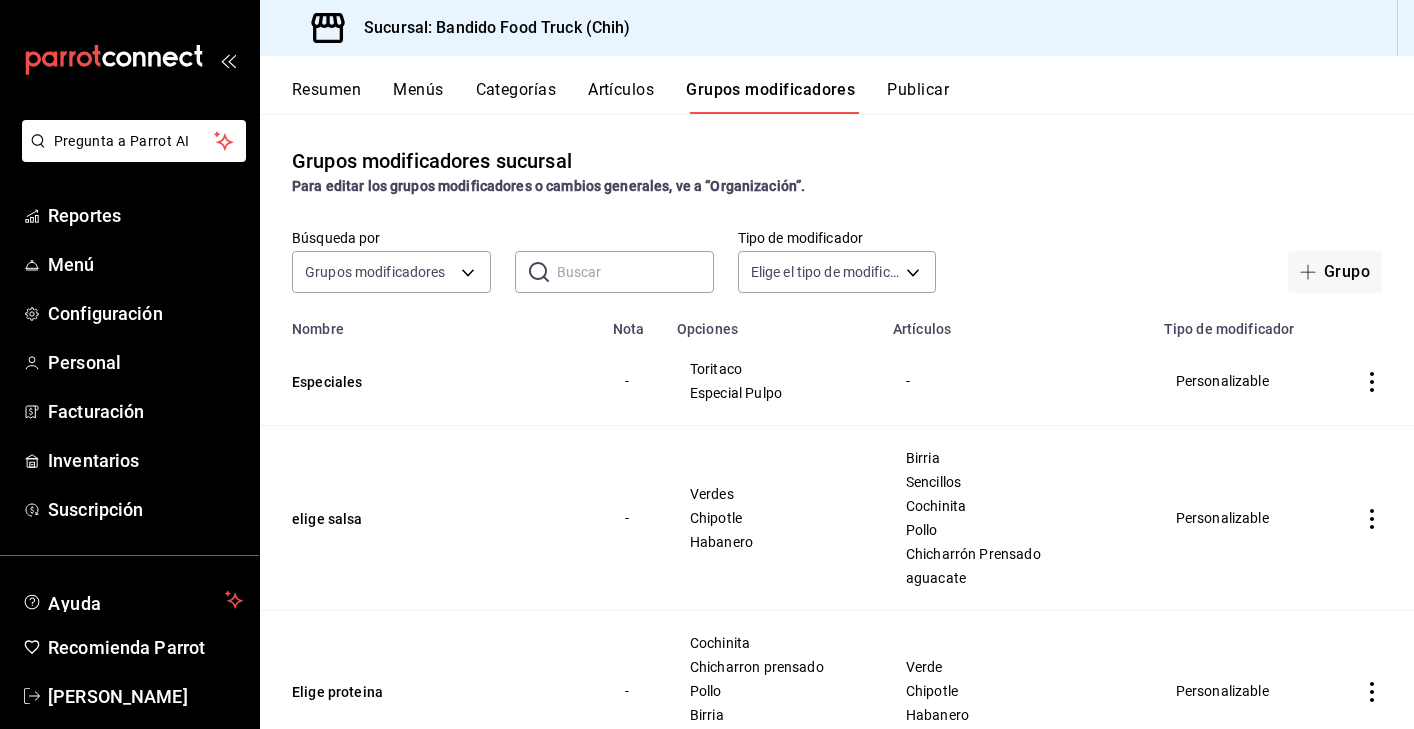 click on "Resumen" at bounding box center [326, 97] 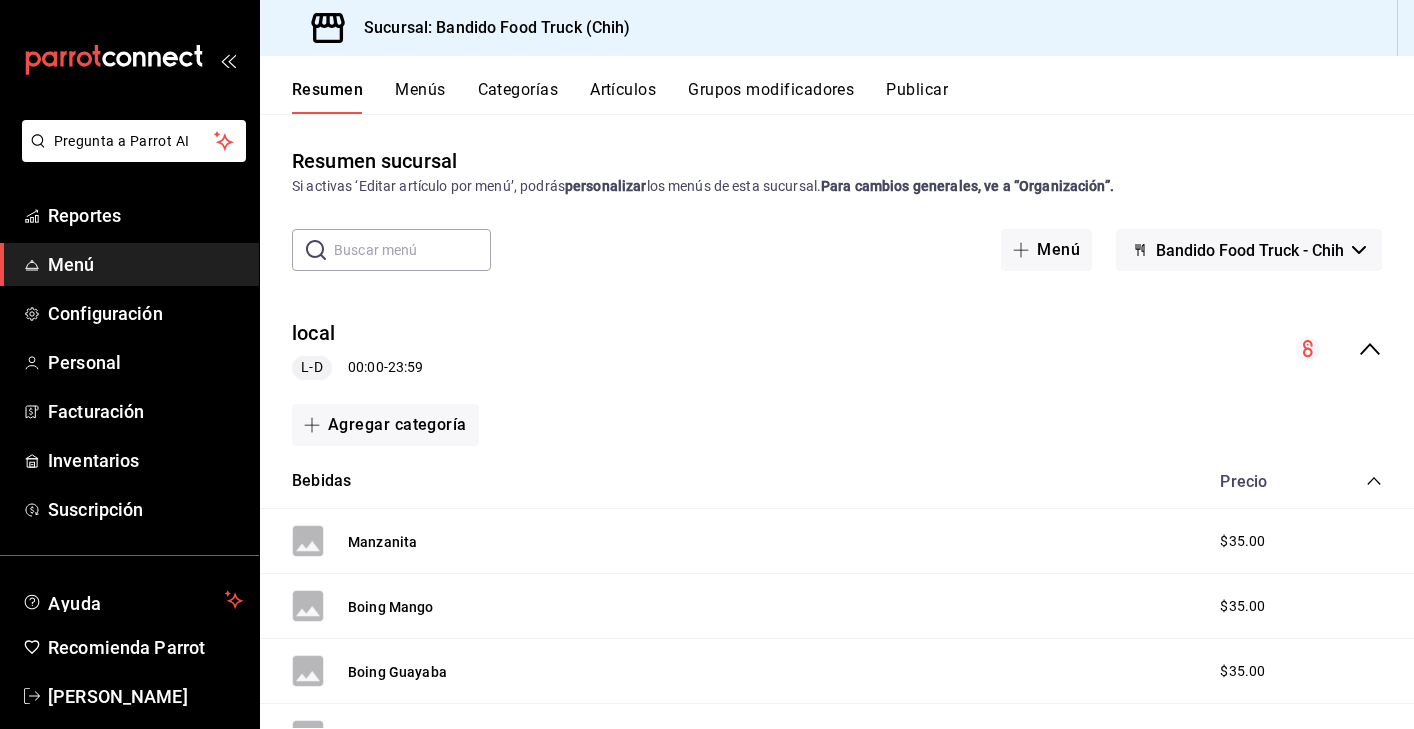 click on "Categorías" at bounding box center (518, 97) 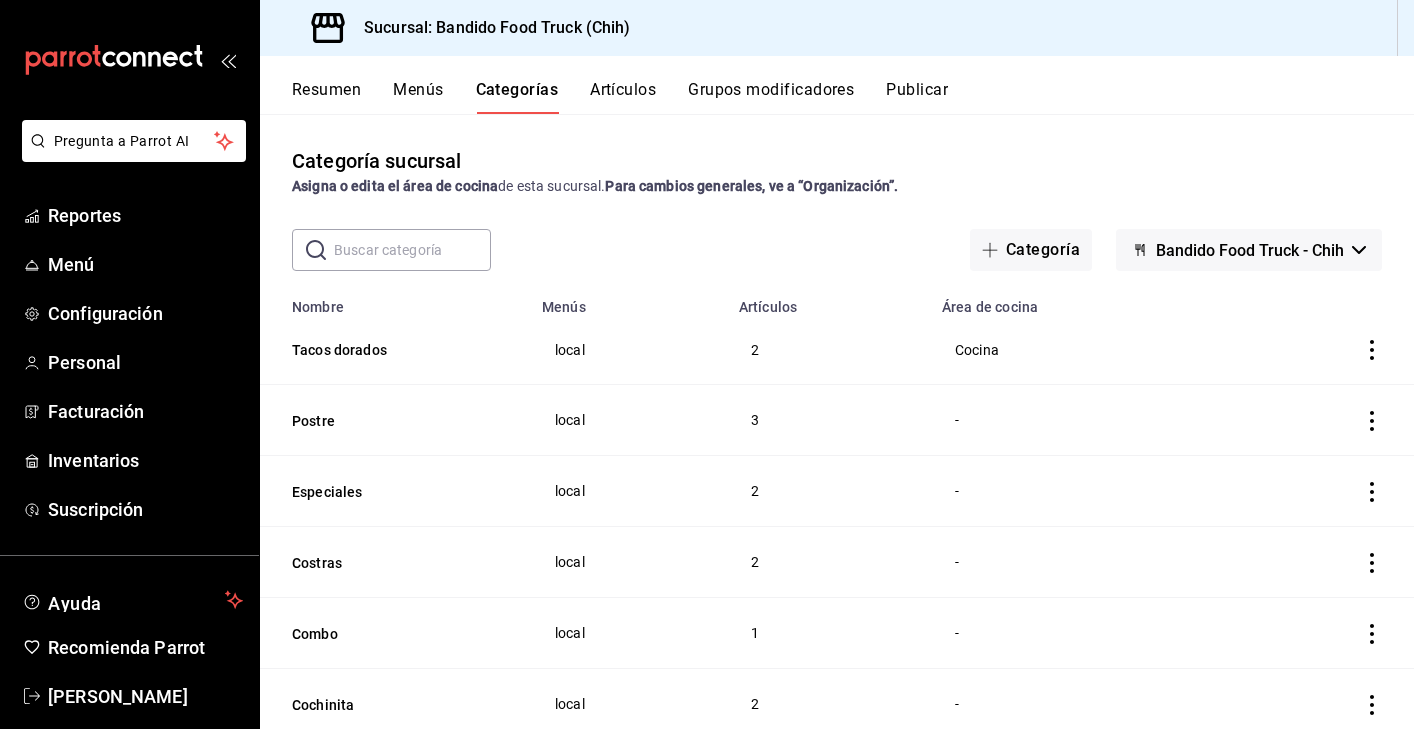 scroll, scrollTop: 0, scrollLeft: 0, axis: both 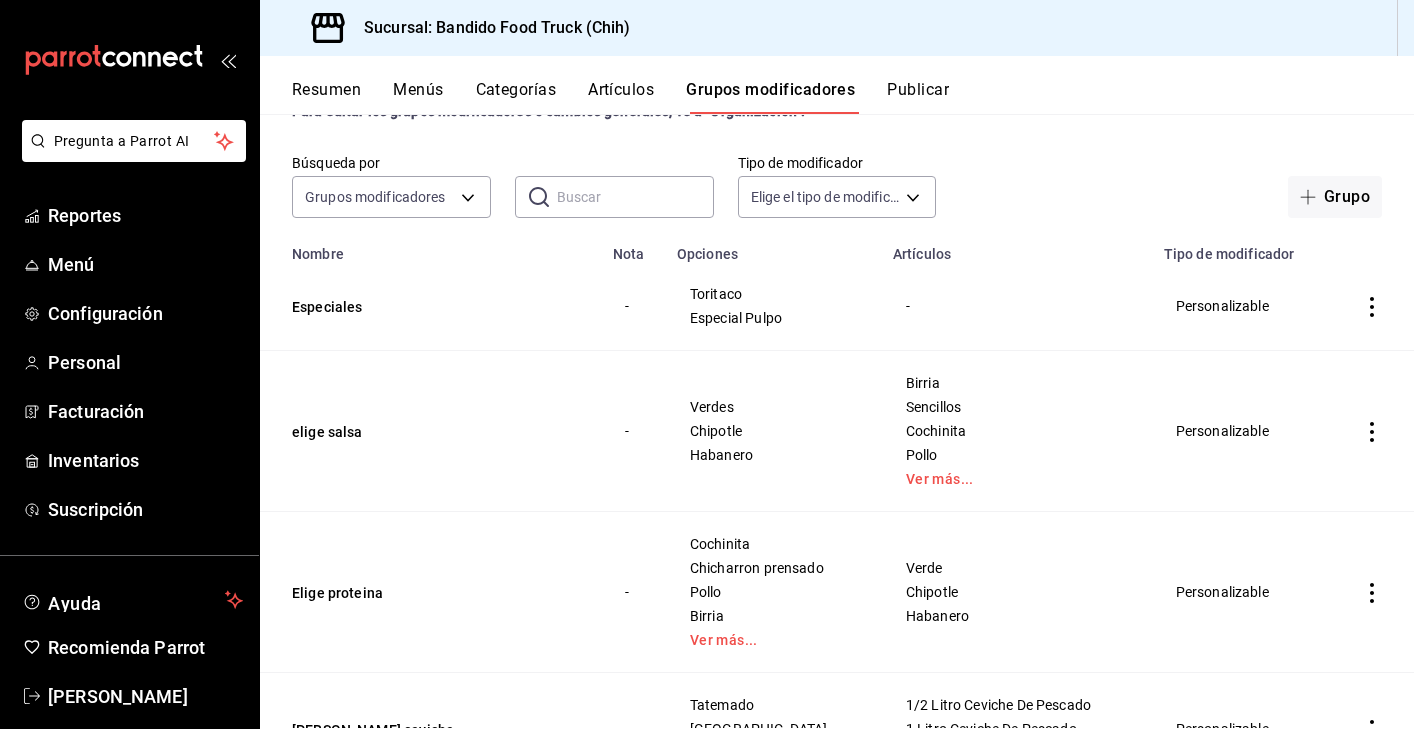click on "Artículos" at bounding box center [621, 97] 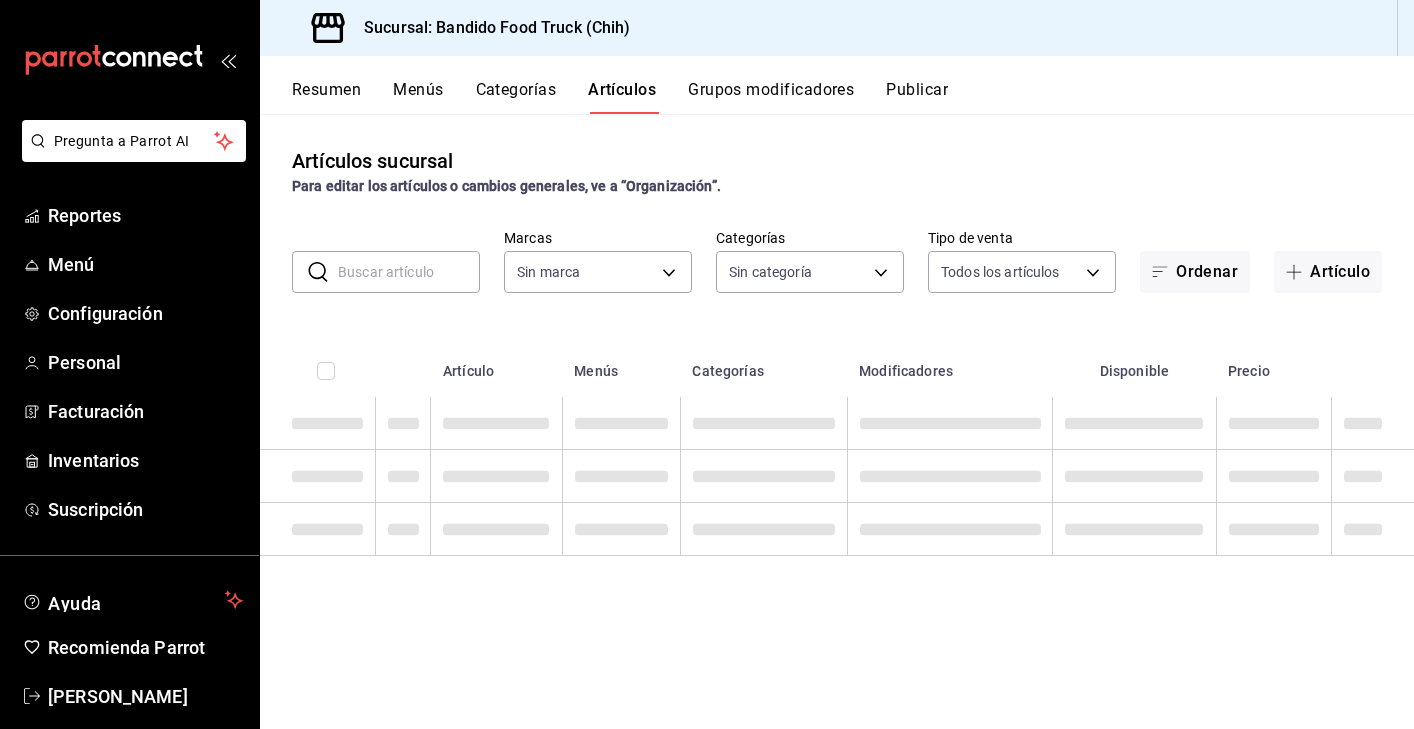 type on "51a0bfc8-29ed-46f5-9bf8-5dd92ce45963" 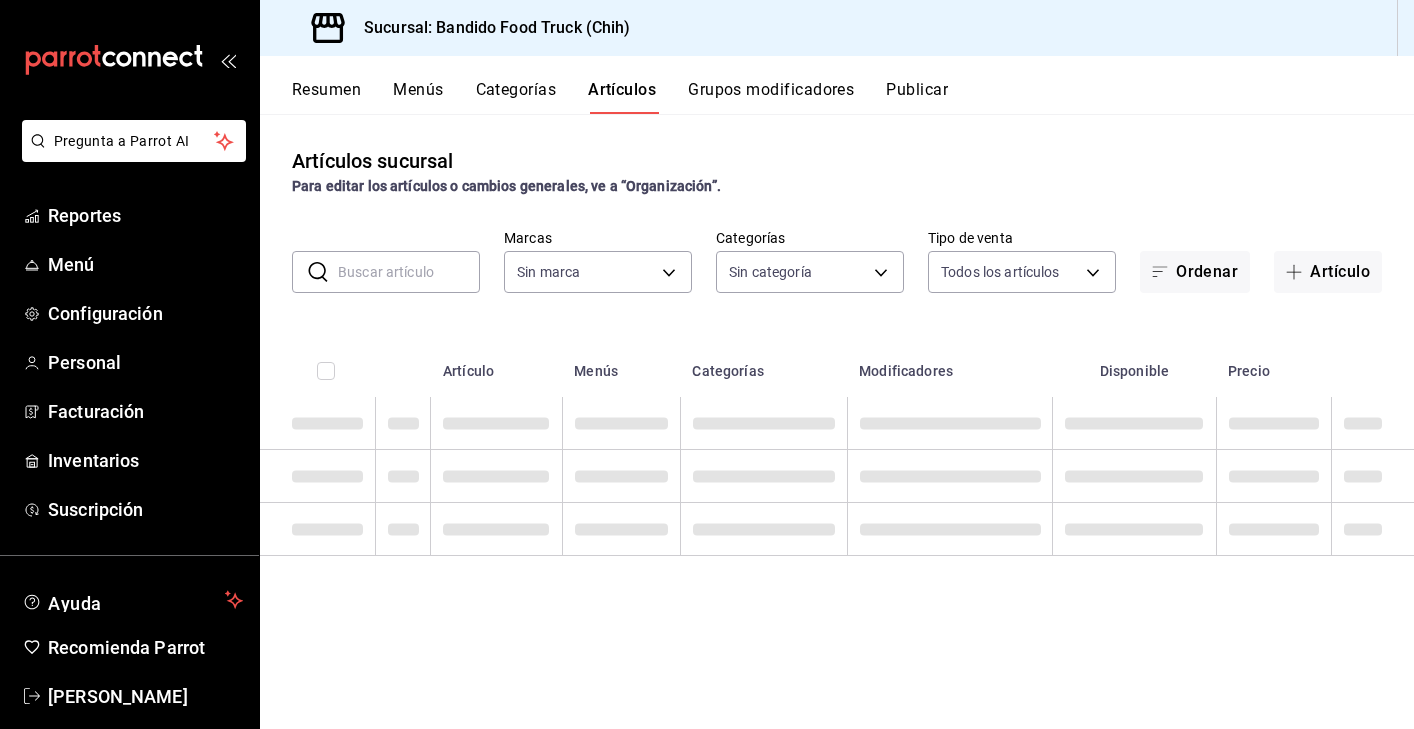 type on "af53461f-b5da-4c96-85f3-408d0341d9d9,44f7aadc-18c4-4d7d-a317-9edcfea9a3c5,7e691f77-7cfd-42d0-8cf8-164ae48631fc,64cadcb5-a4a3-498e-a523-3ae0840ee655,43d9de71-de5a-4032-ab4e-d5d7a4a79ddb,83a0551c-3d0f-499e-90a3-d6f716ca3b2c,8a5fec23-fef7-42c7-9529-584fe8f232ef,cabab8ea-df9a-4de8-87fe-9990326b016f,68240682-f60f-47d8-80a4-6b26aebe5112,c049bab1-caf9-4ba4-ab34-2260741149d1" 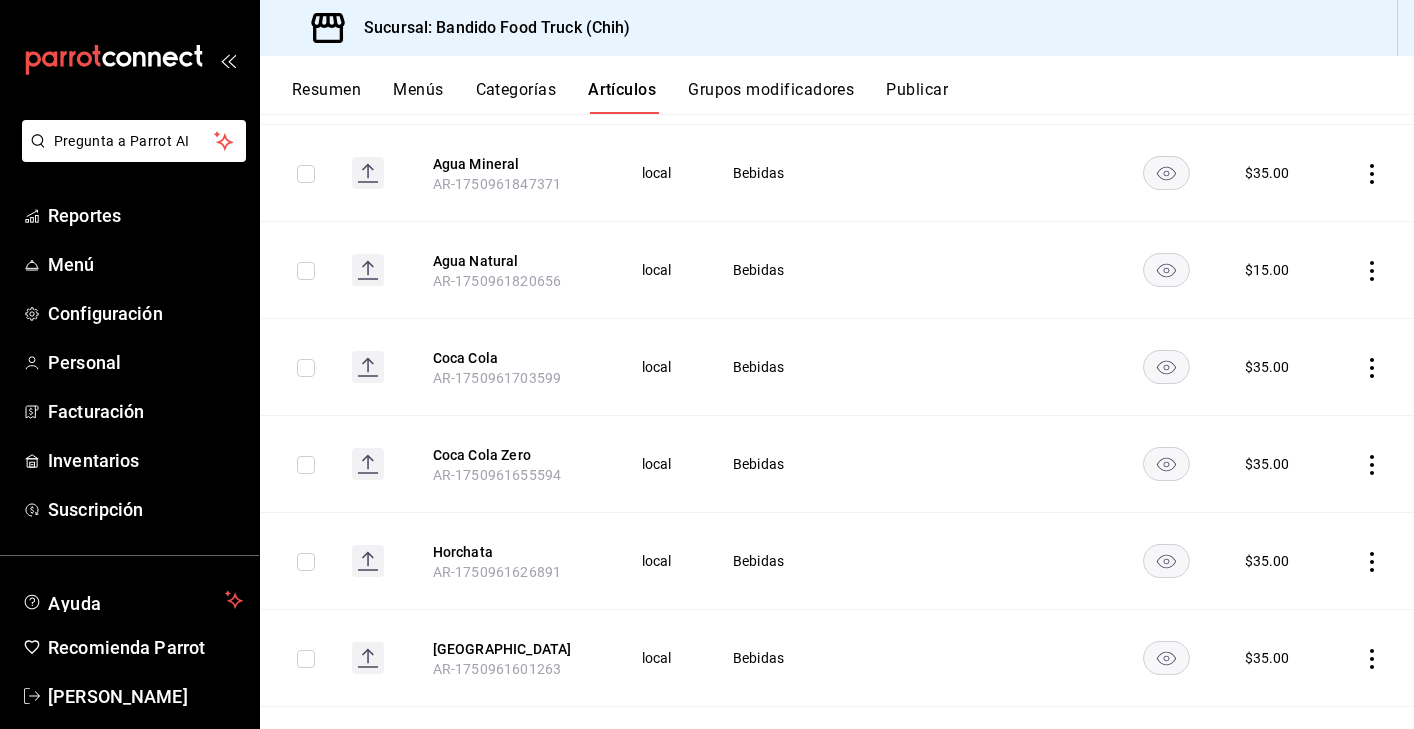 scroll, scrollTop: 1815, scrollLeft: 0, axis: vertical 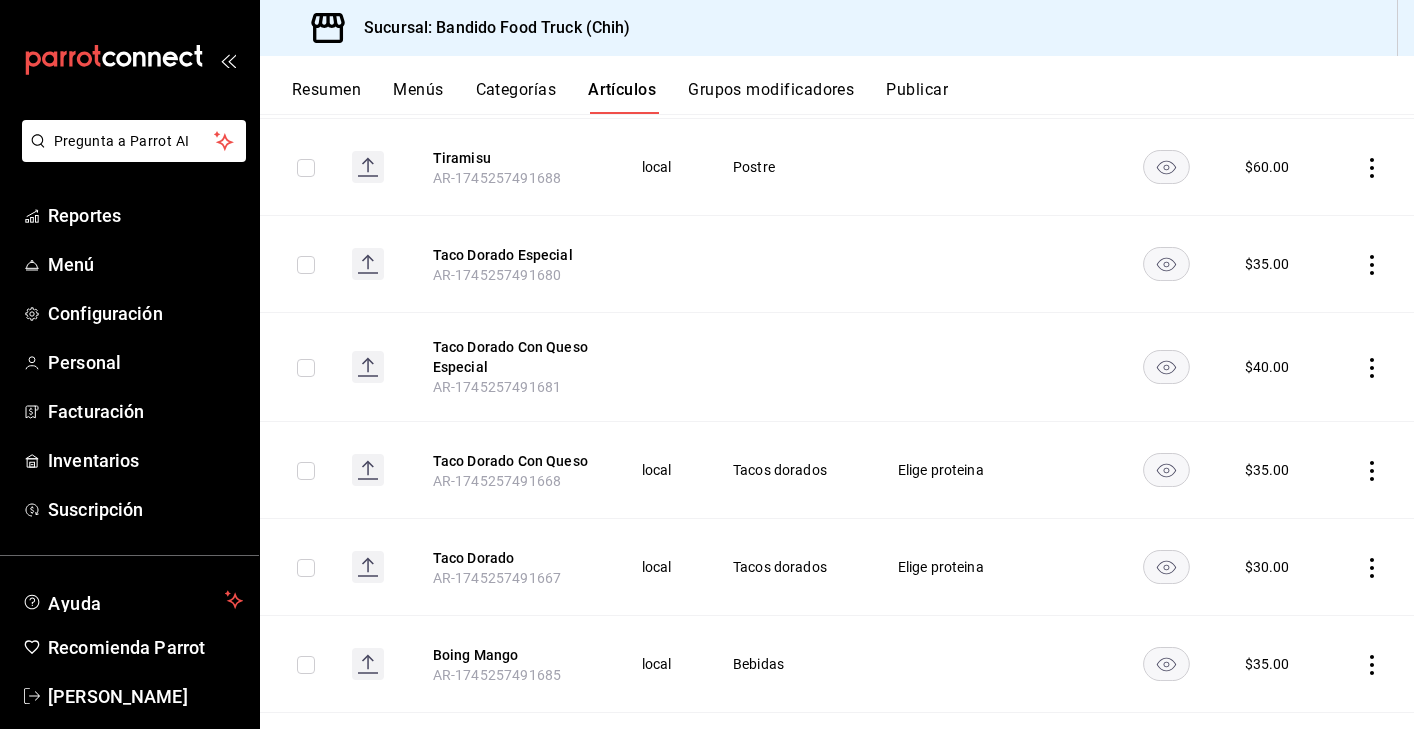 click 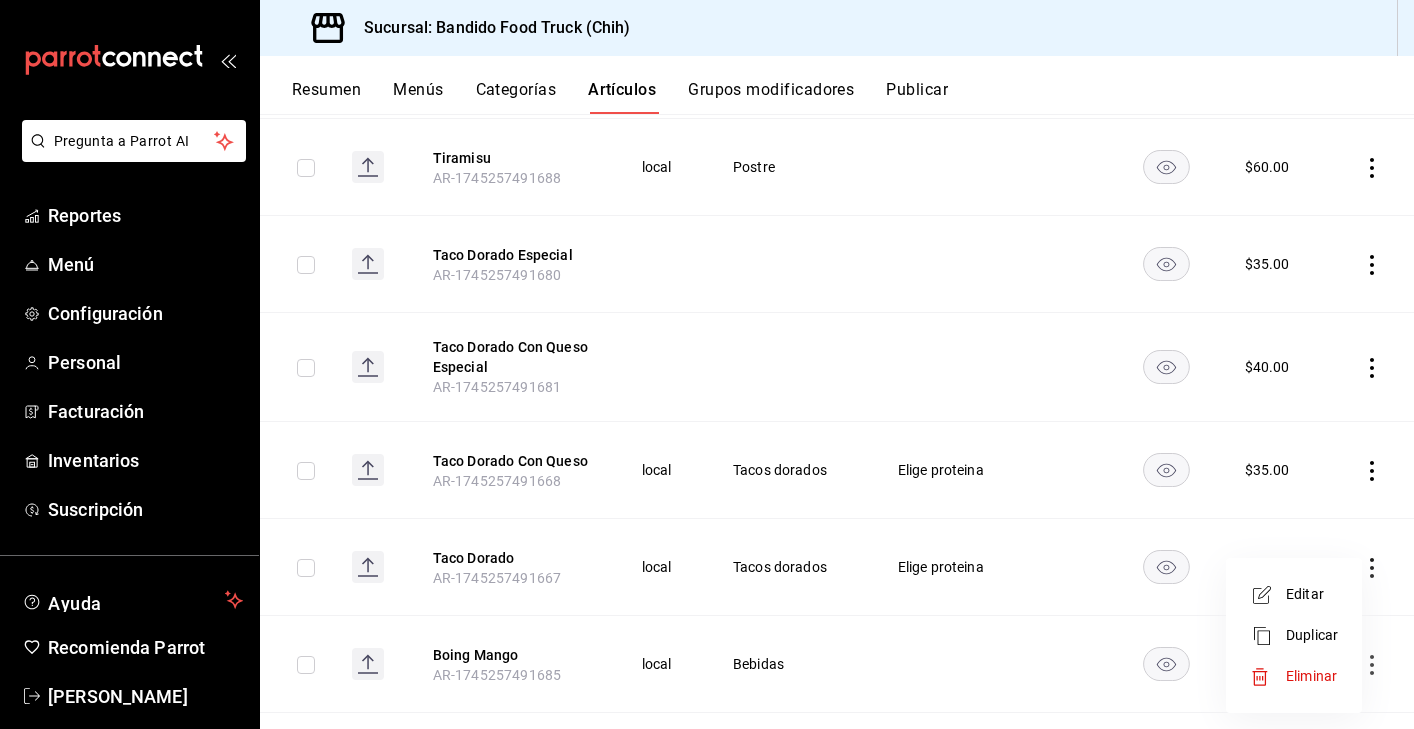 click on "Editar" at bounding box center (1312, 594) 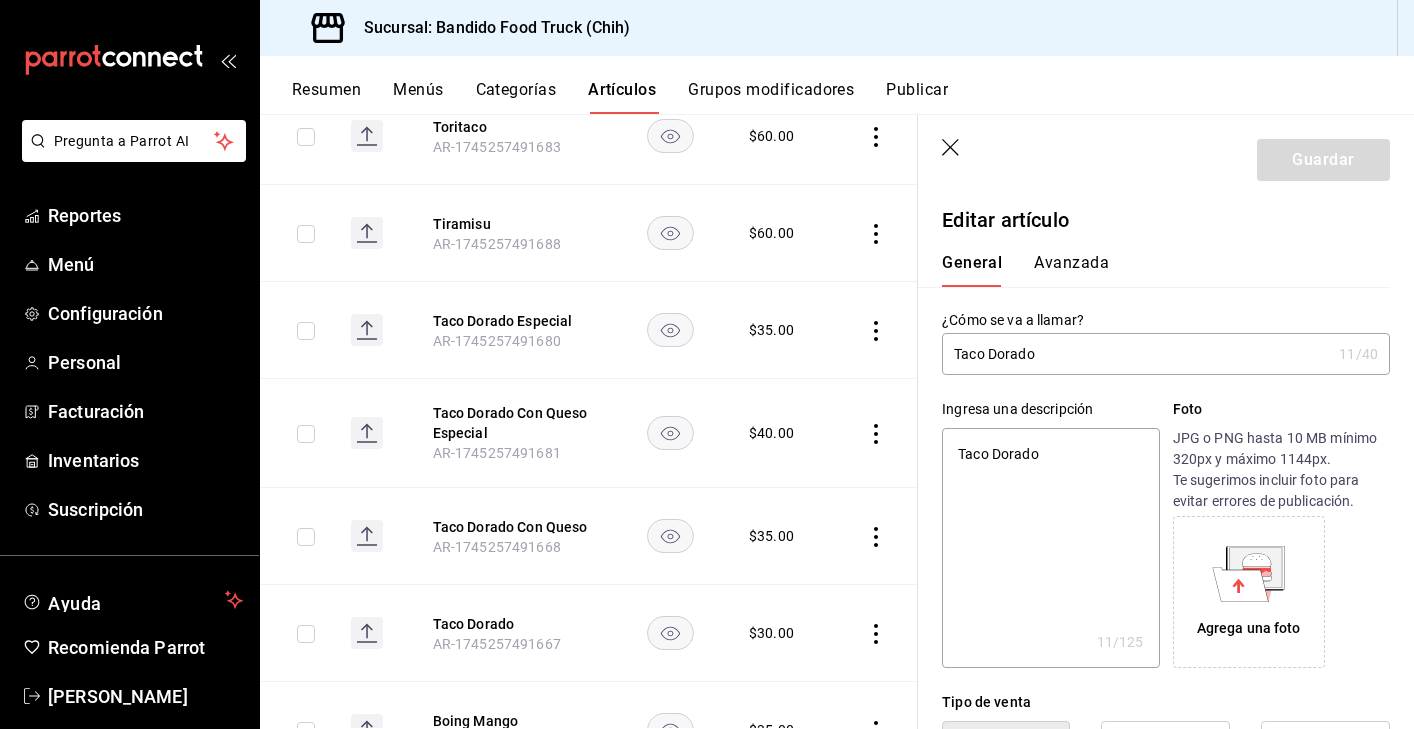 type on "Taco Dorad" 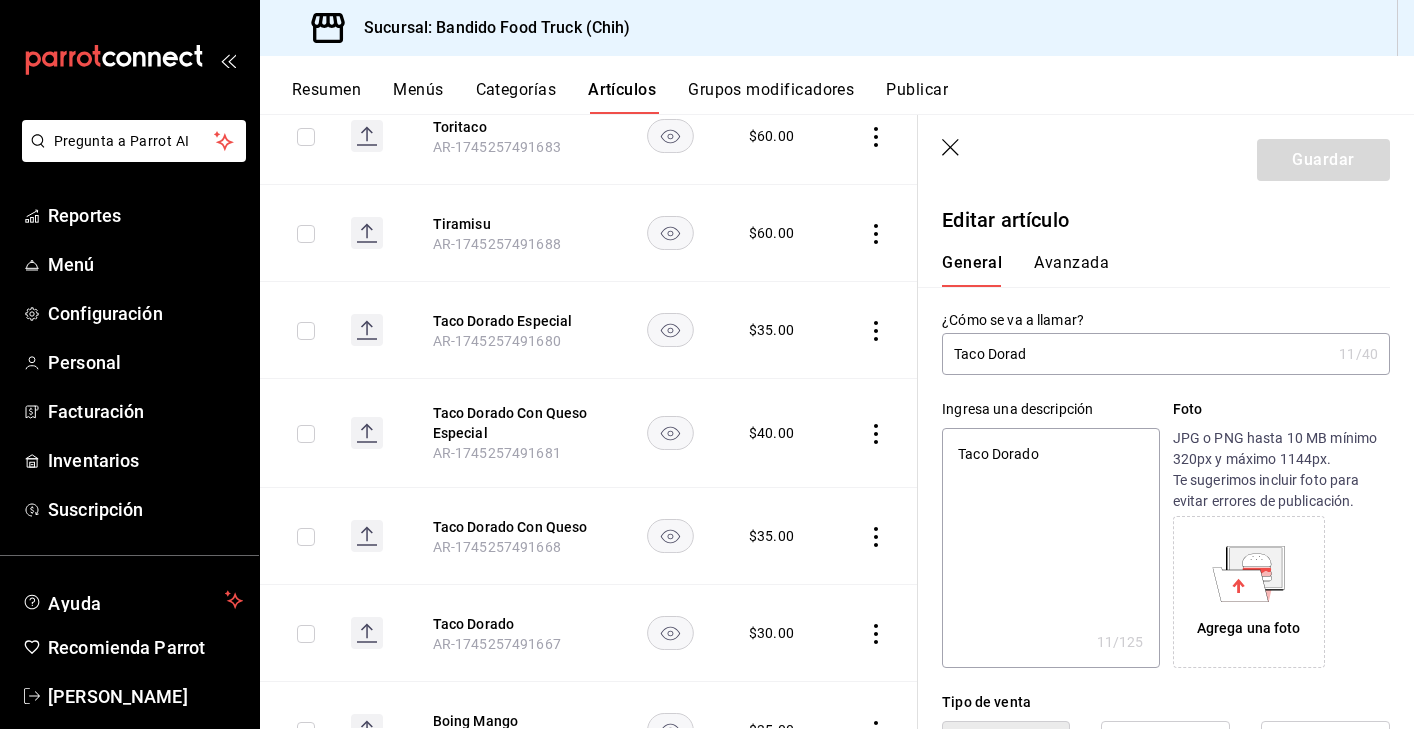 type on "x" 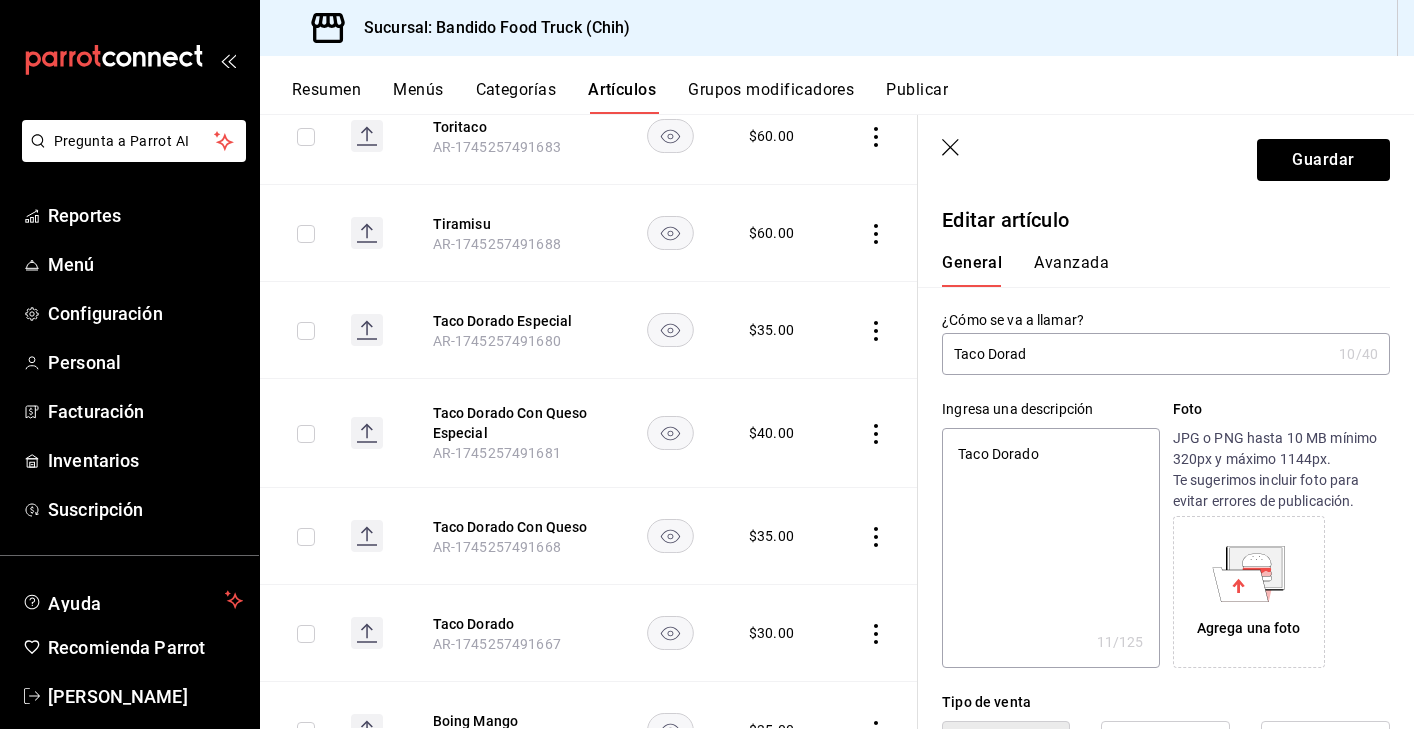 type on "[PERSON_NAME]" 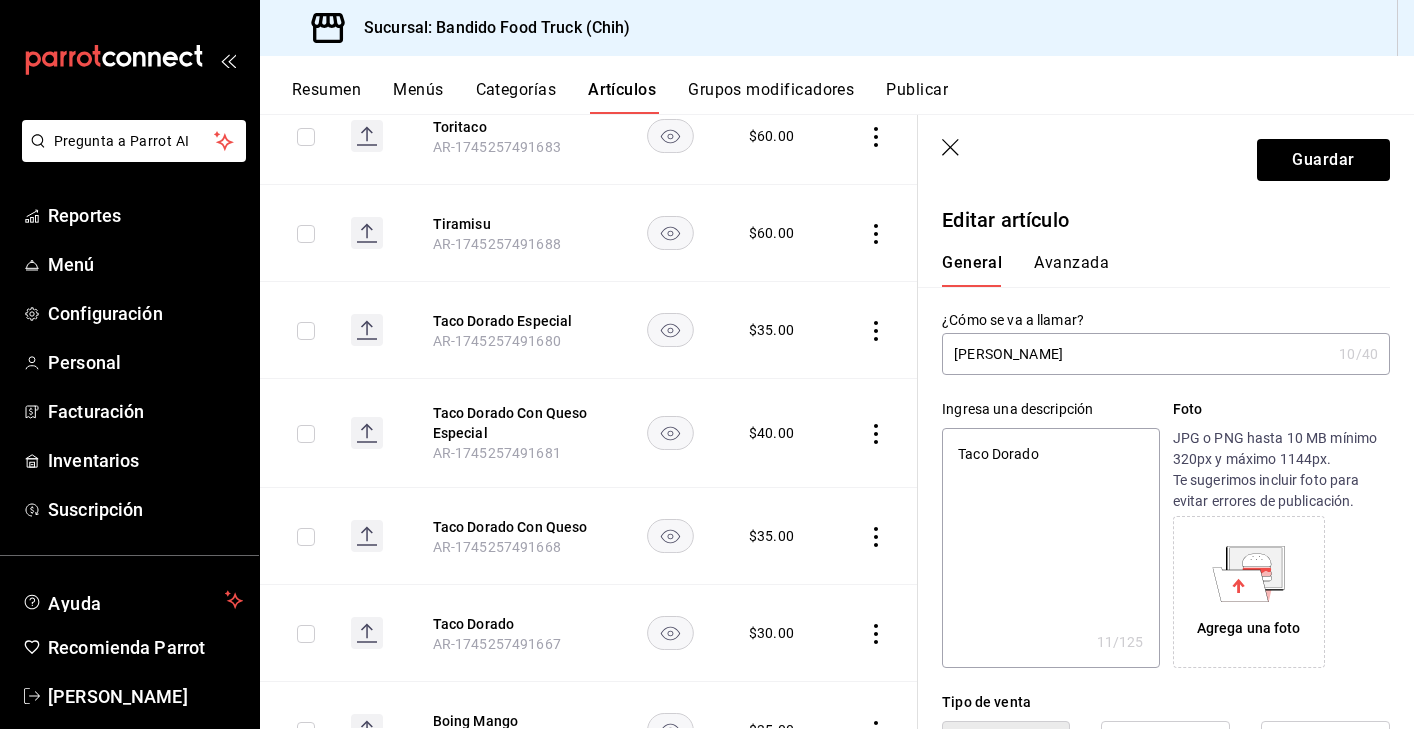 type on "Taco Dor" 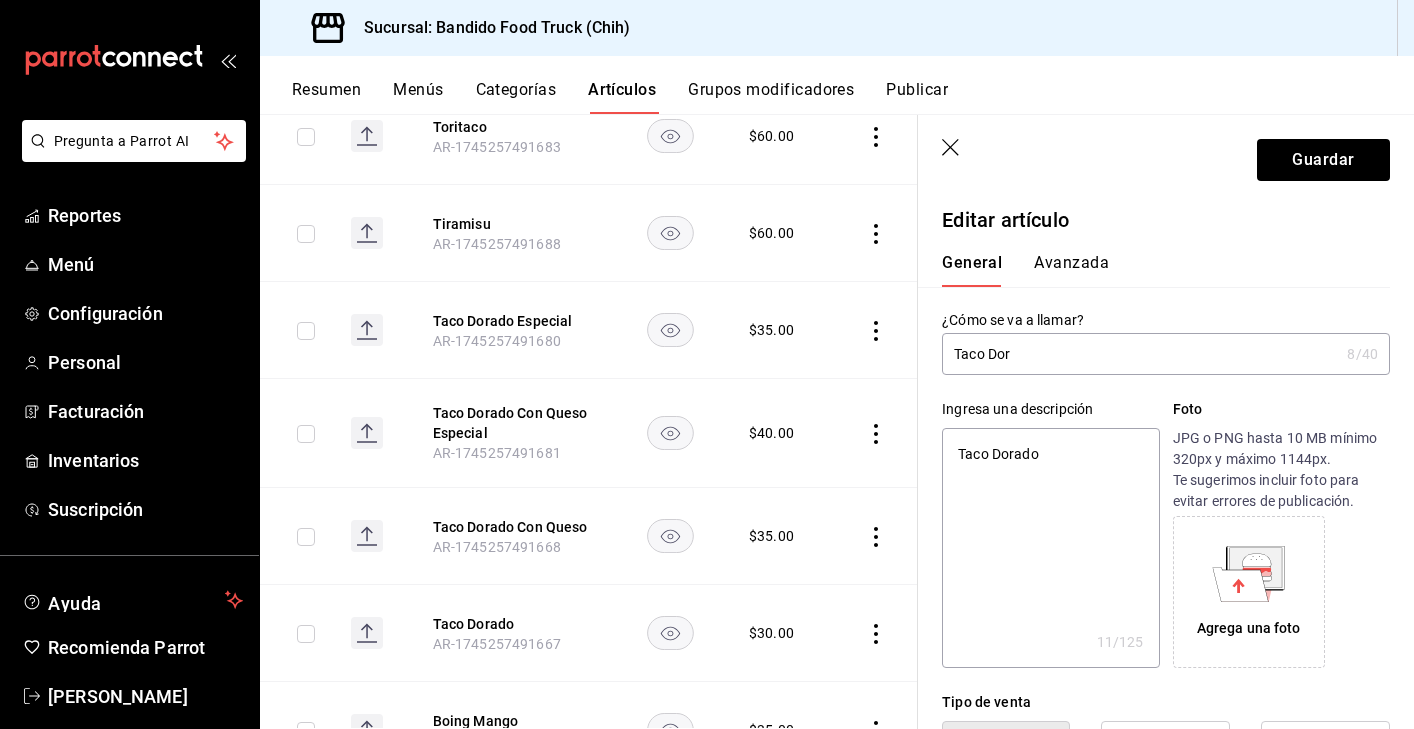 type on "Taco Do" 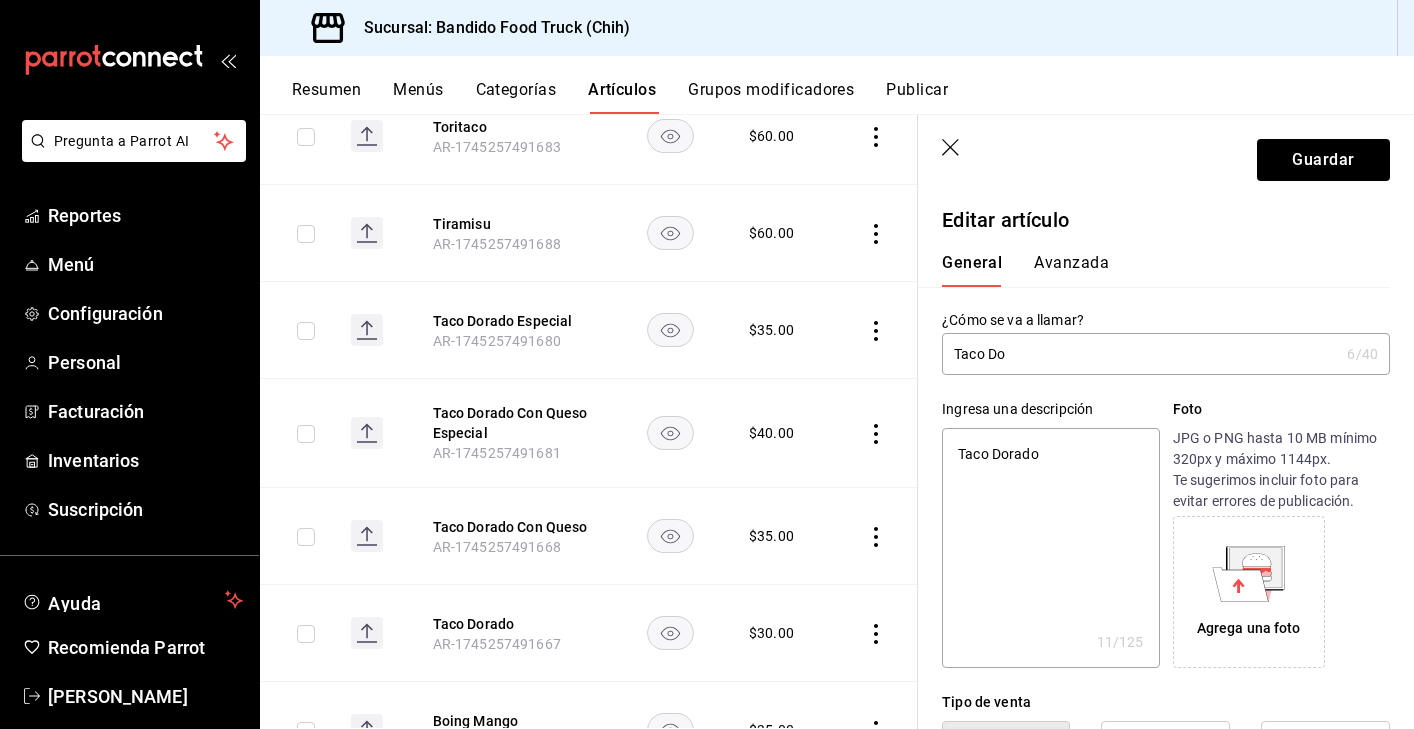type on "Taco D" 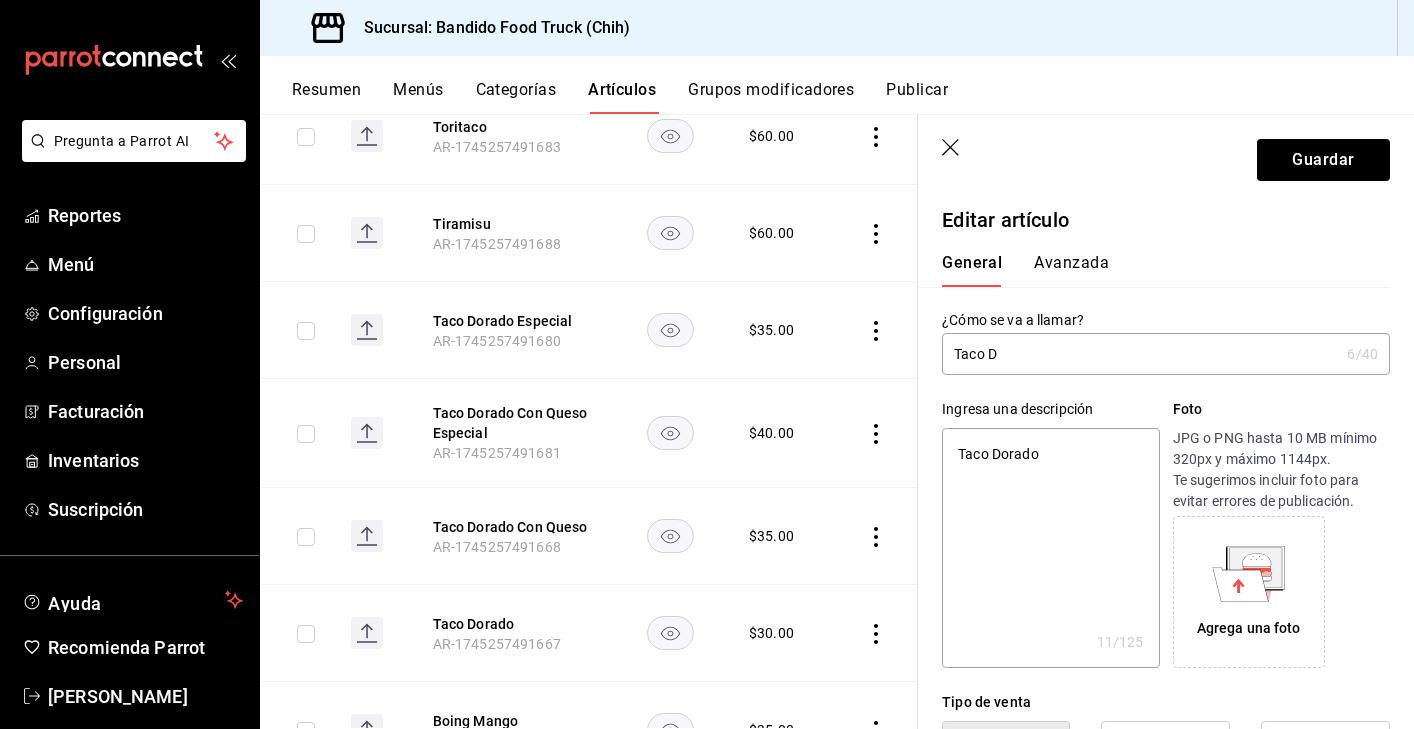 type on "Taco" 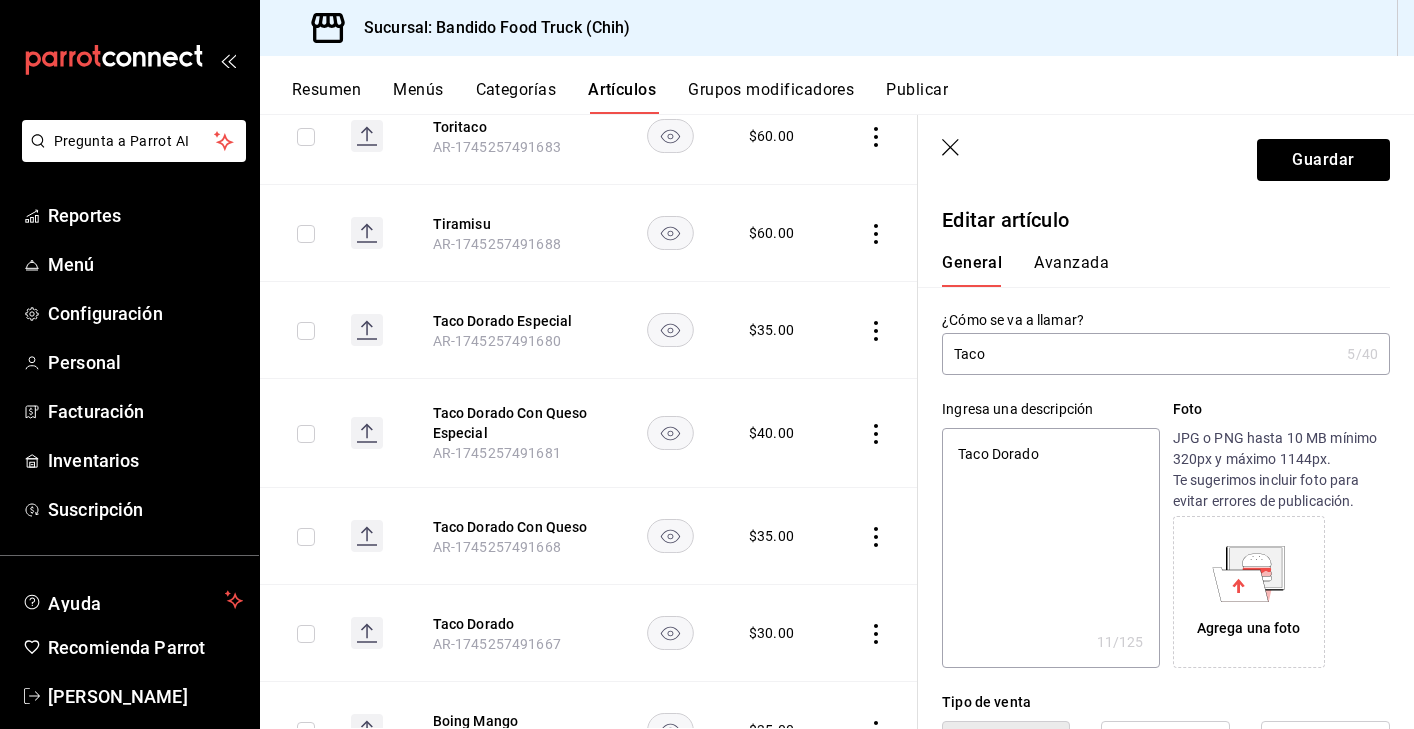 type on "Taco" 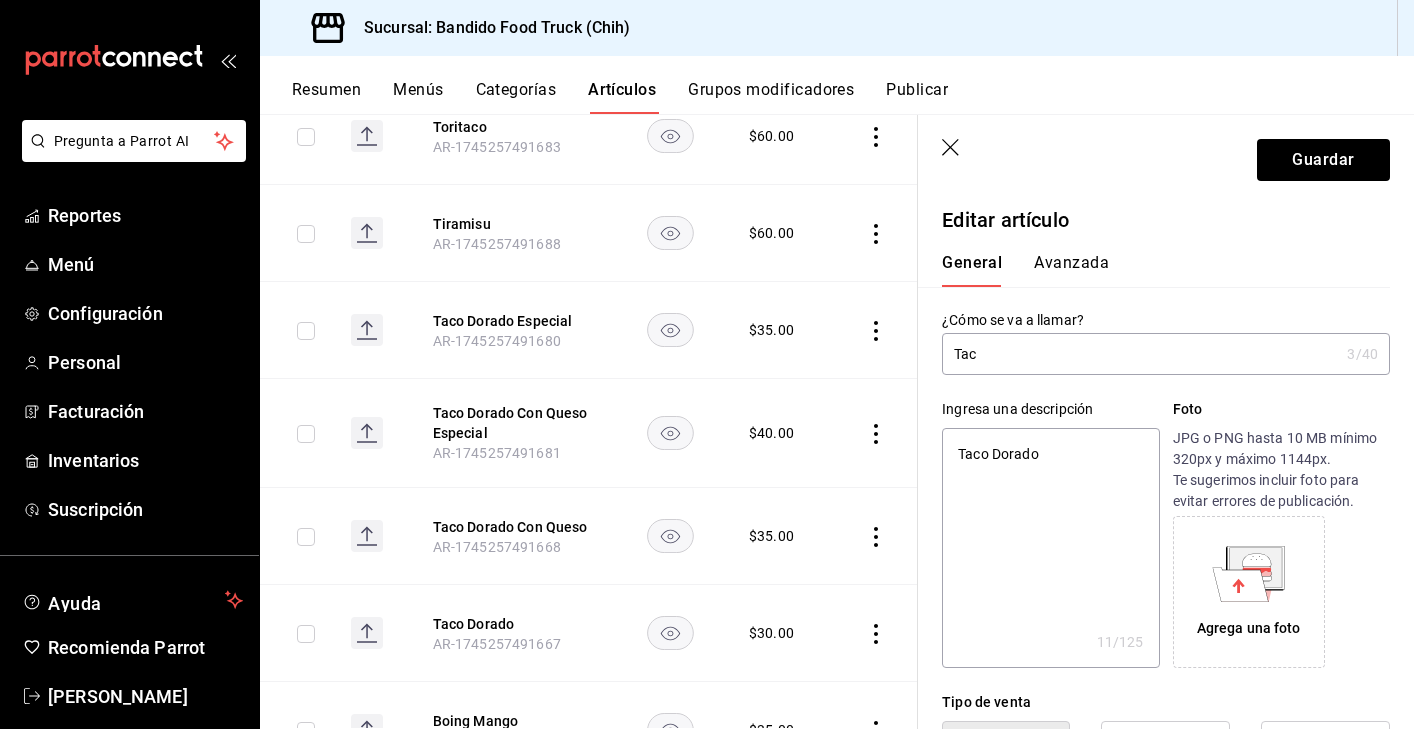 type on "Ta" 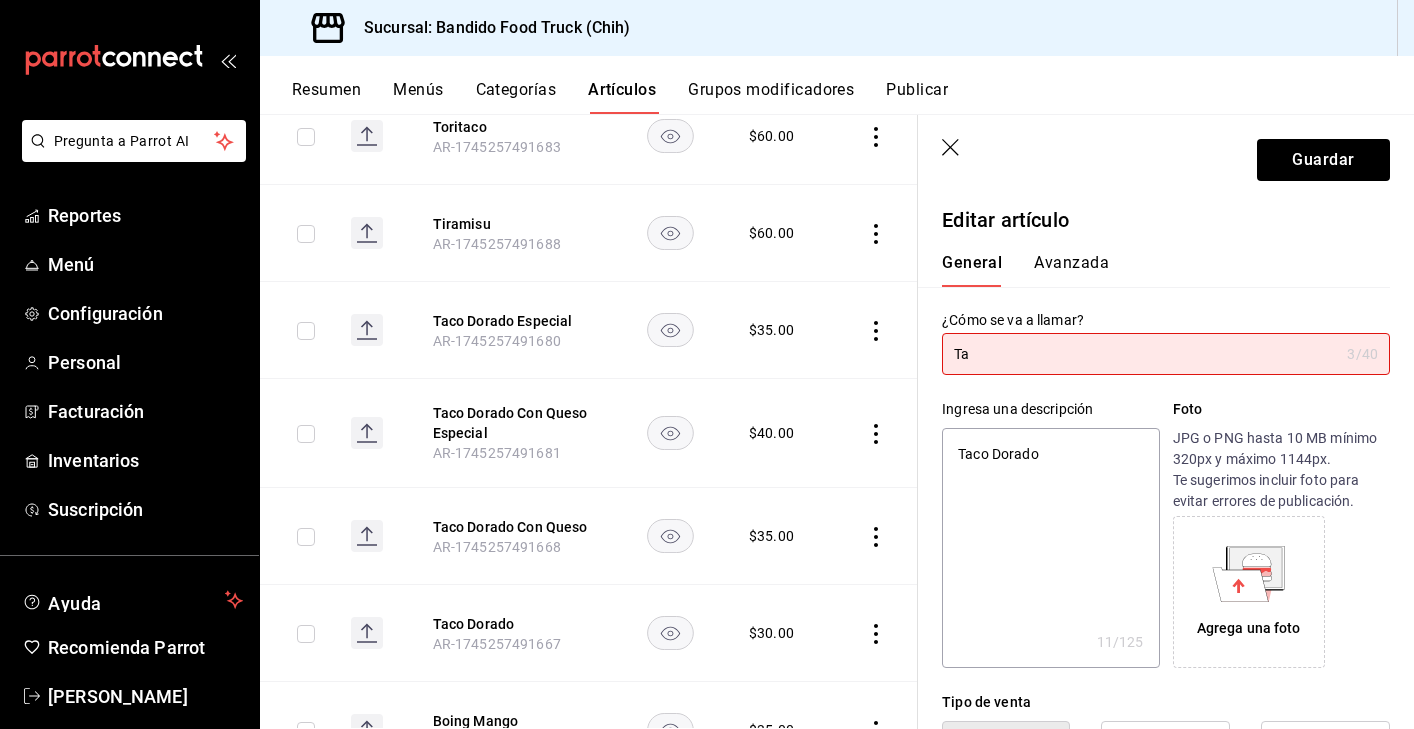 type on "T" 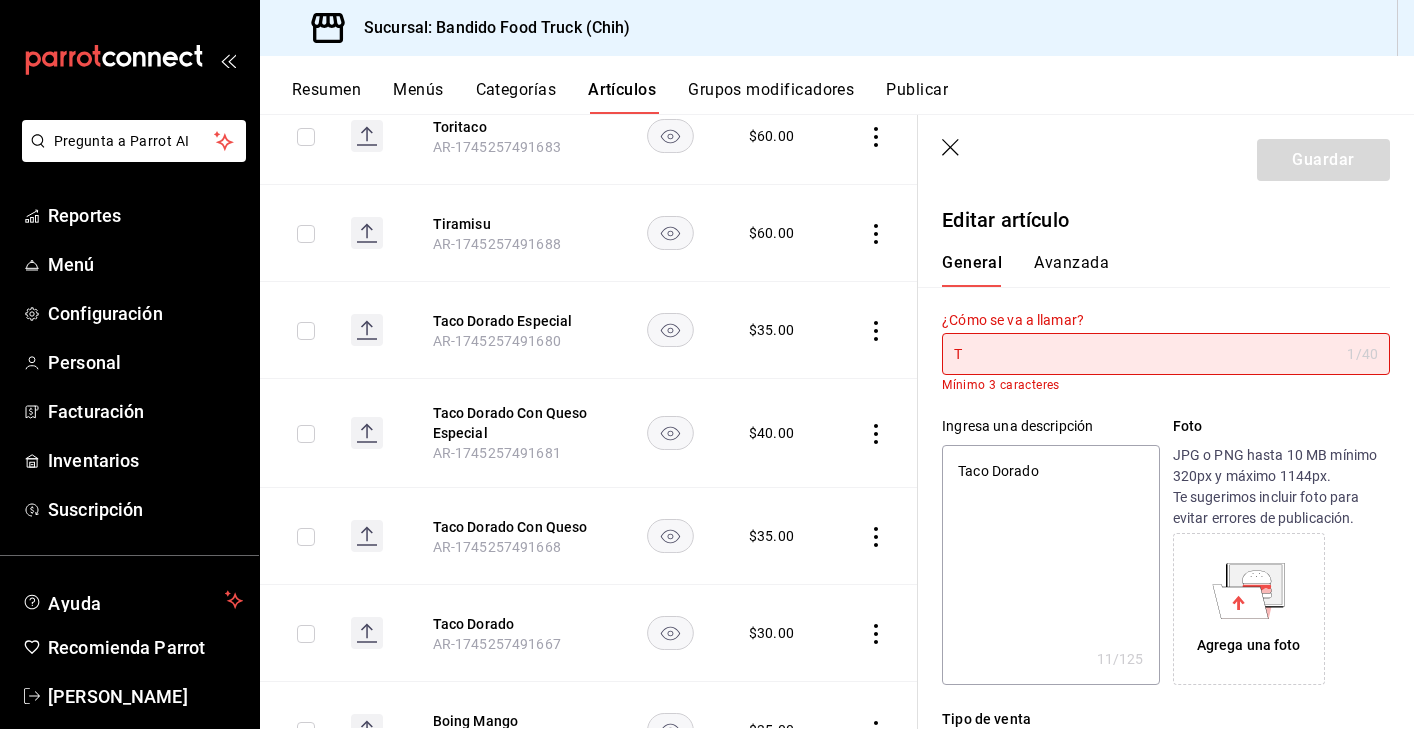 type 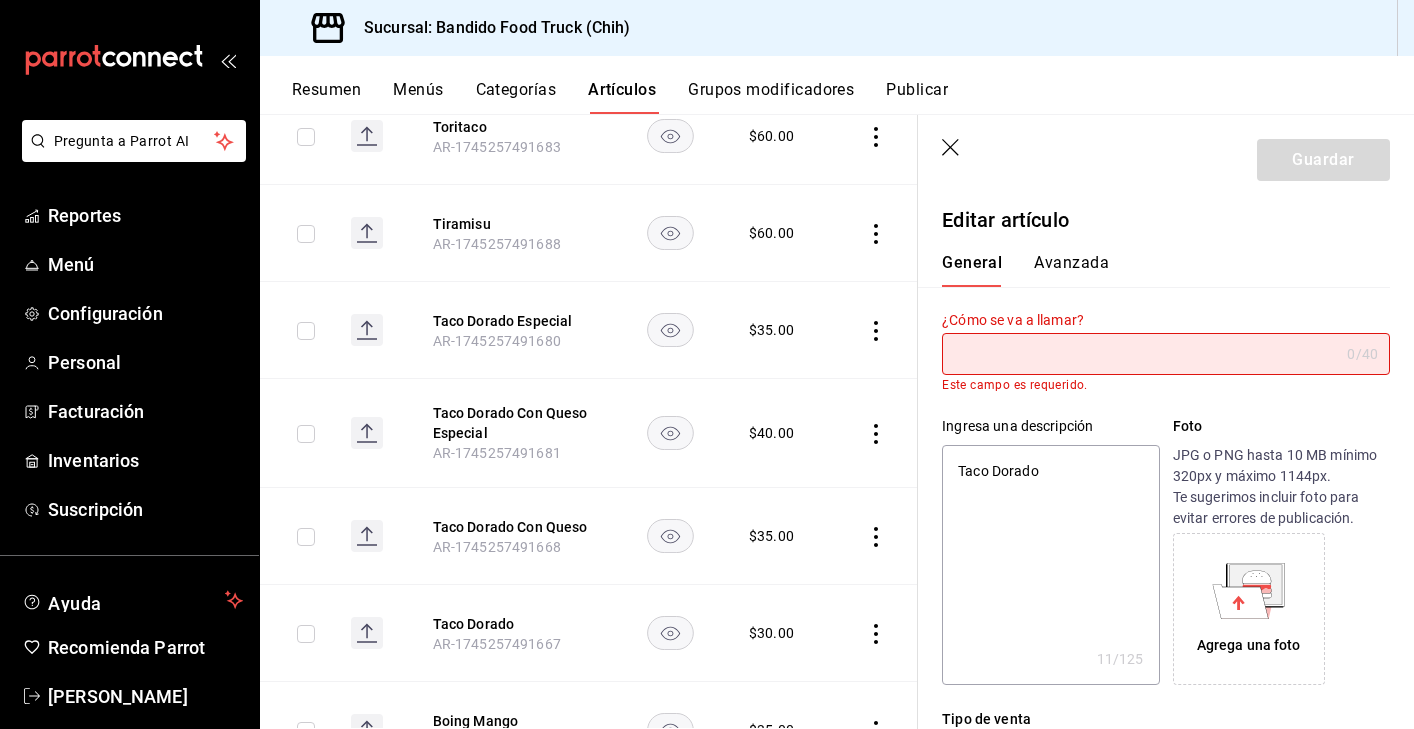 type on "T" 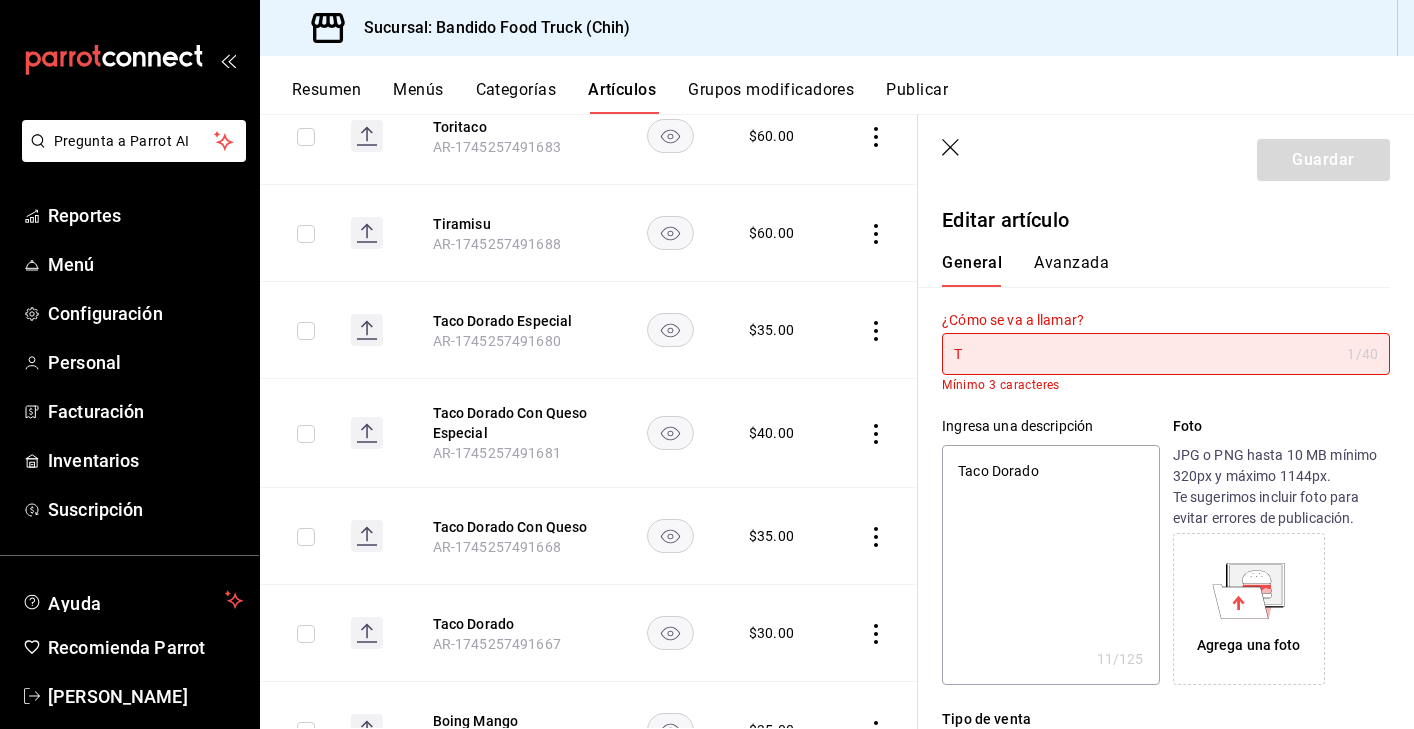 type on "TD" 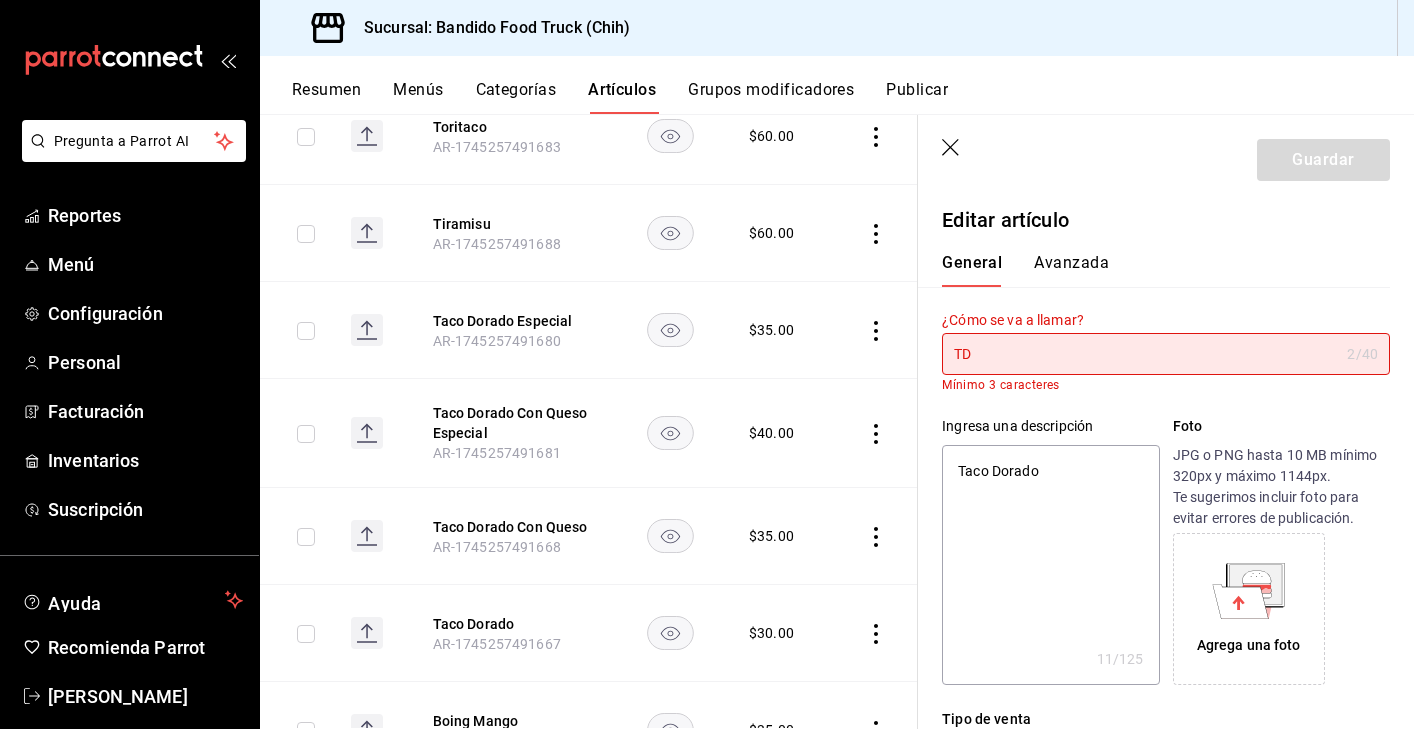 type on "TDQ" 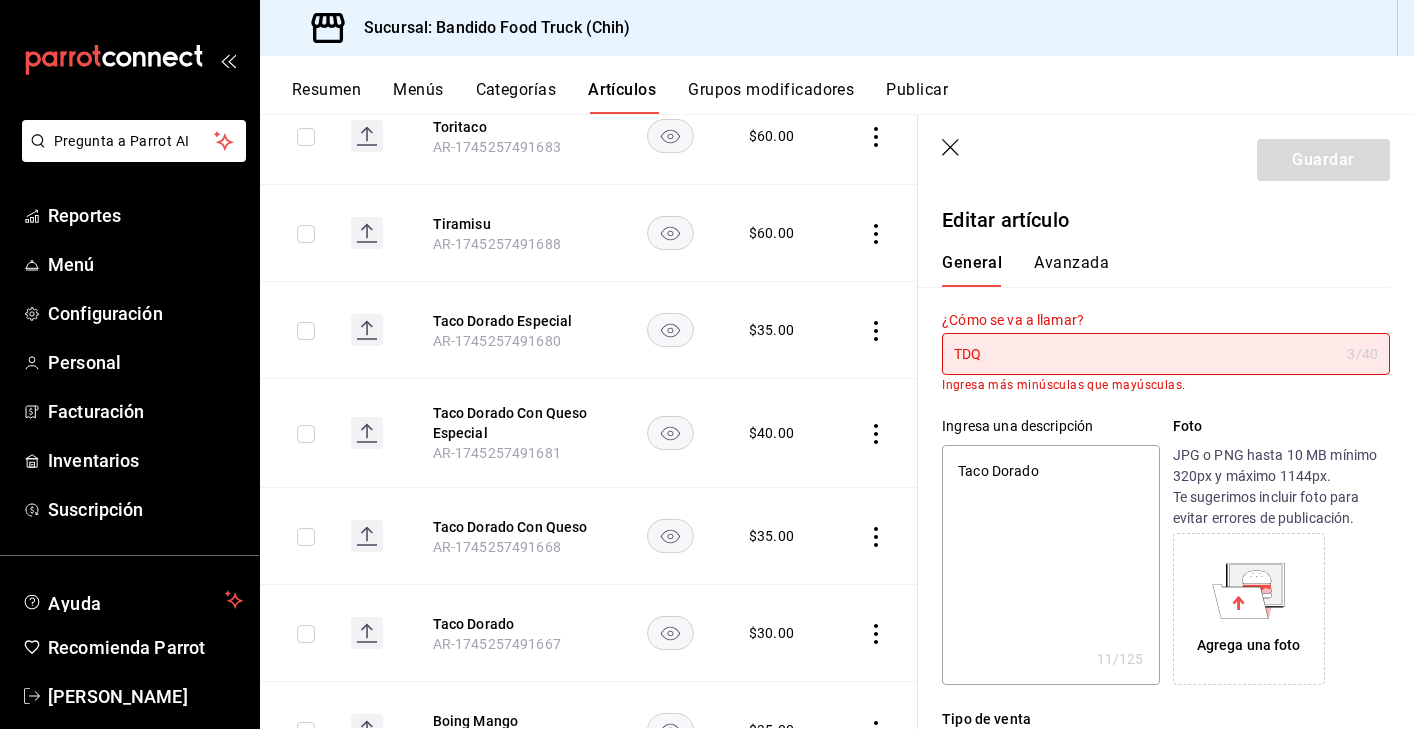 type on "TD" 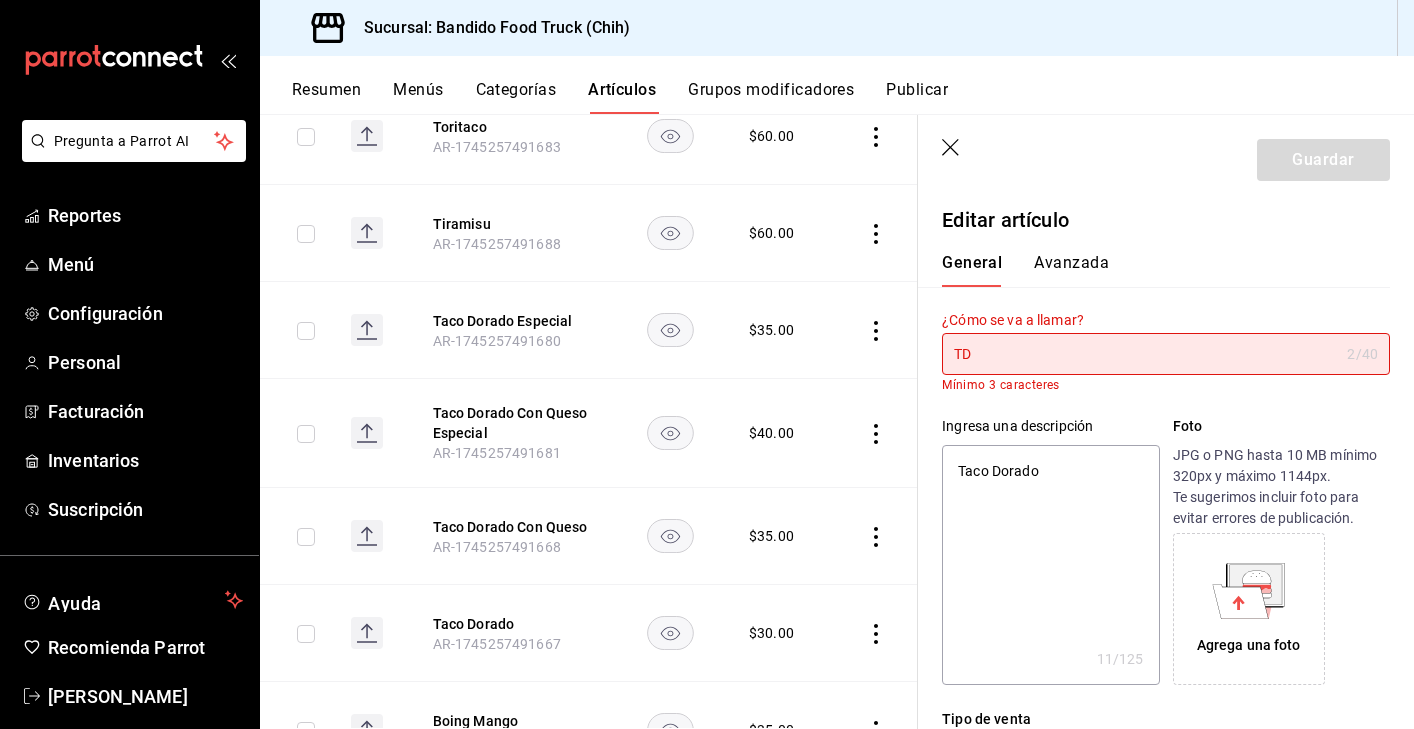 type on "T" 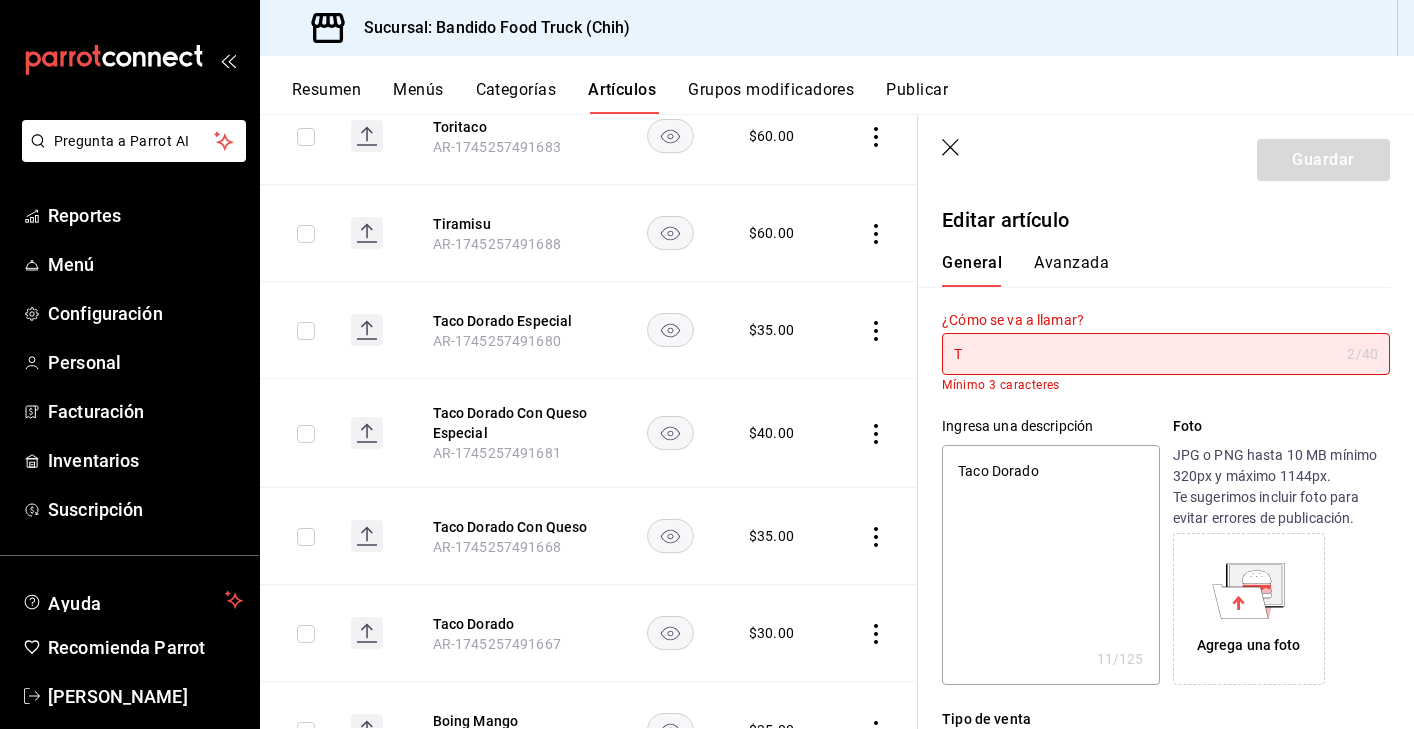 type 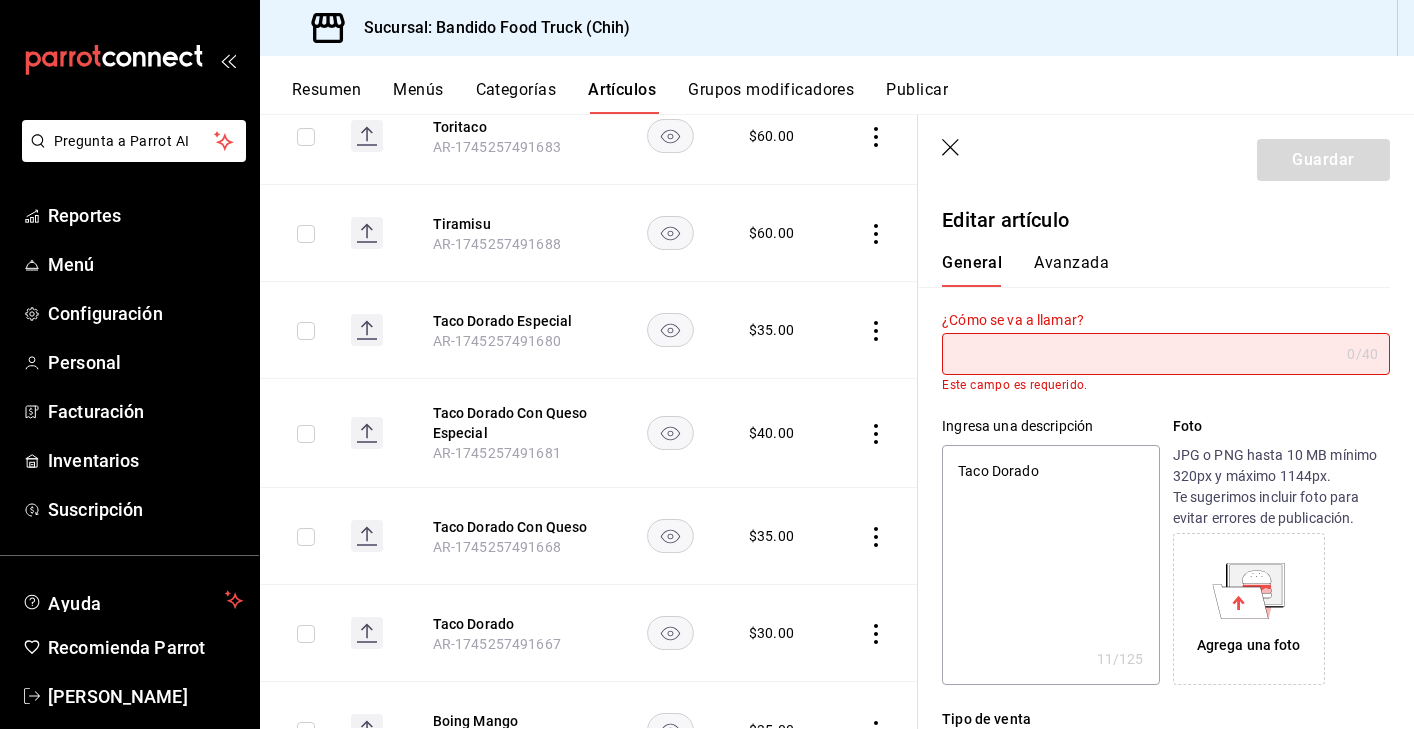 type on "t" 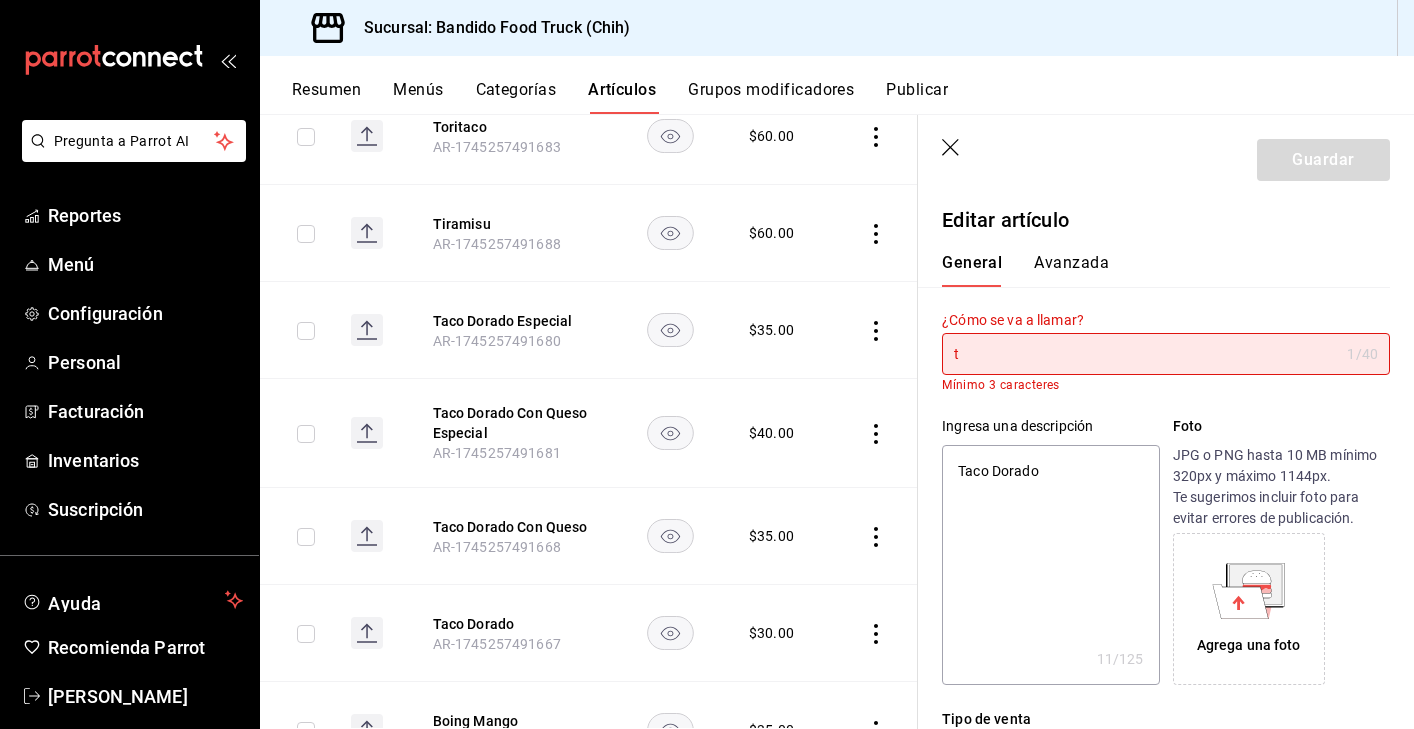 type on "td" 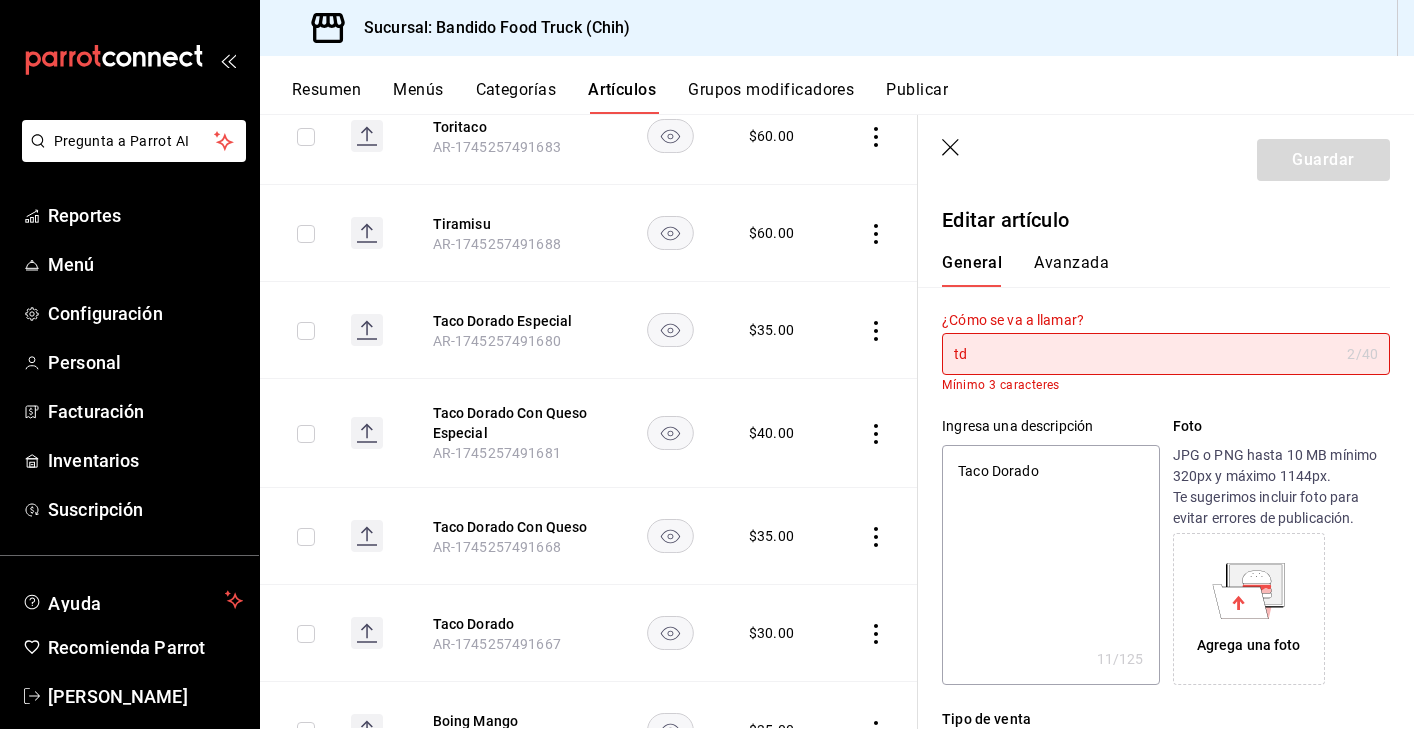 type on "tdq" 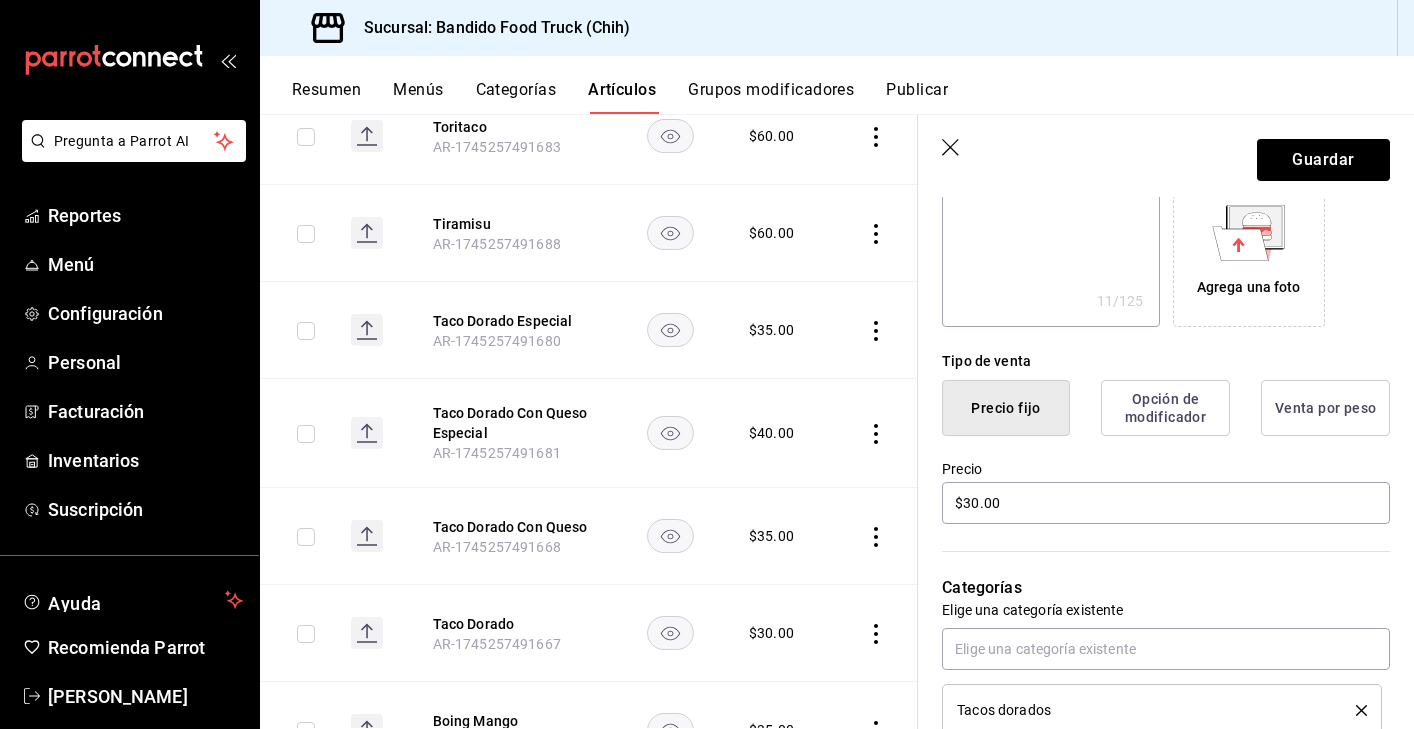 scroll, scrollTop: 348, scrollLeft: 0, axis: vertical 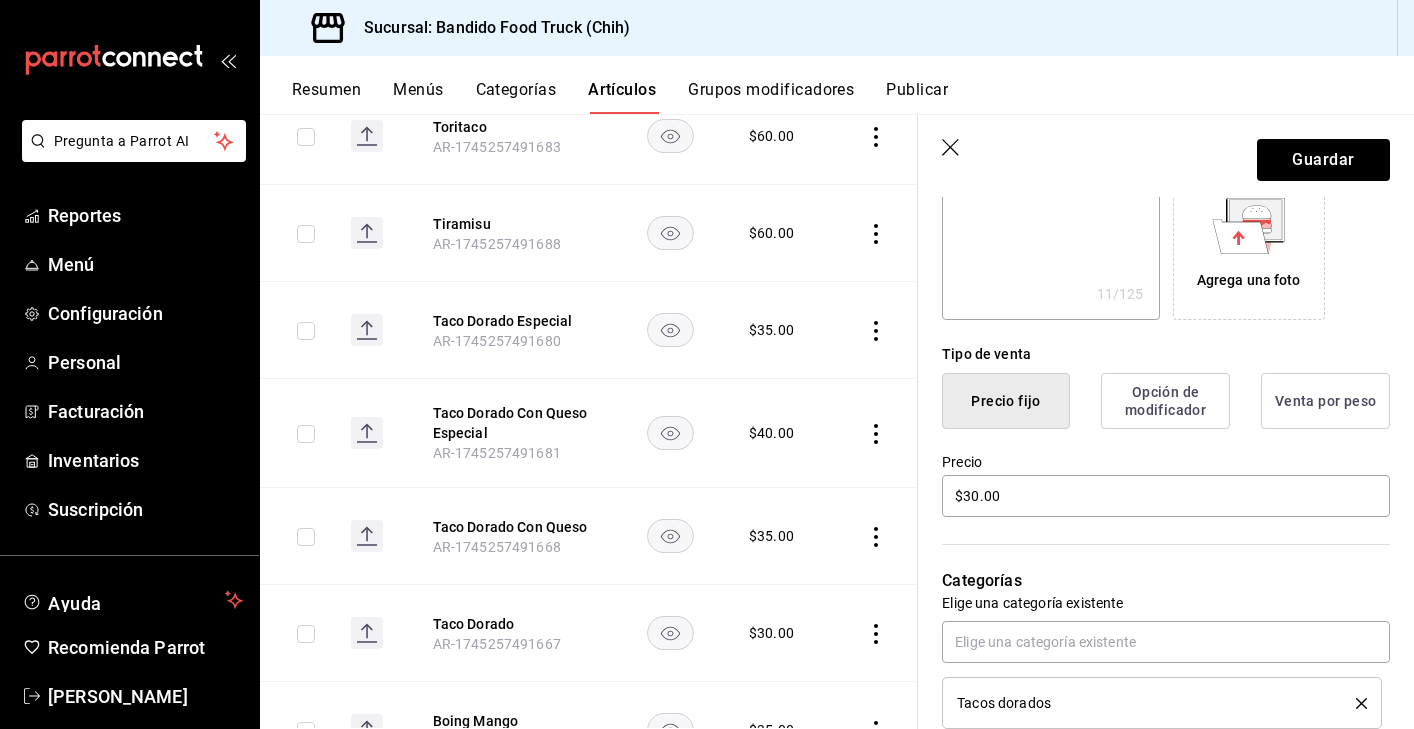 type on "tdq" 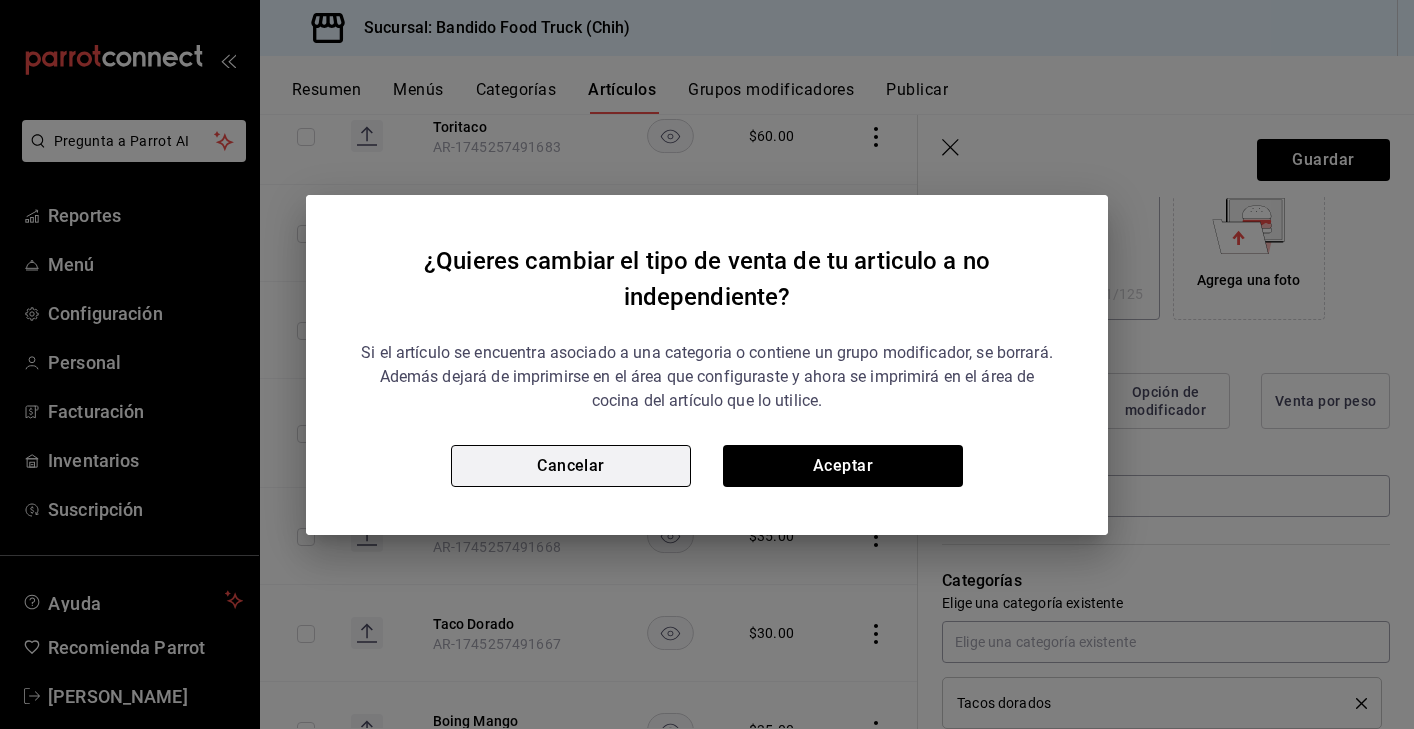 click on "Cancelar" at bounding box center (571, 466) 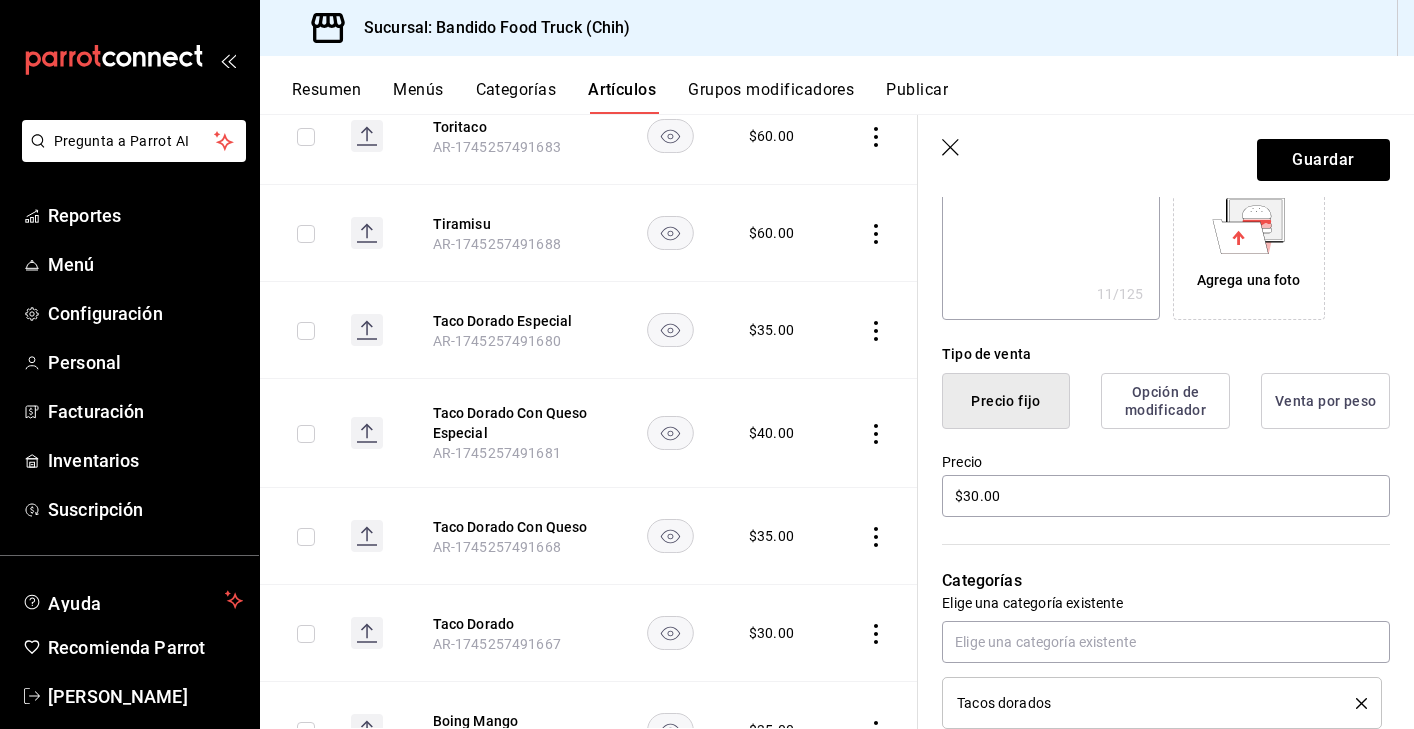 scroll, scrollTop: 3503, scrollLeft: 0, axis: vertical 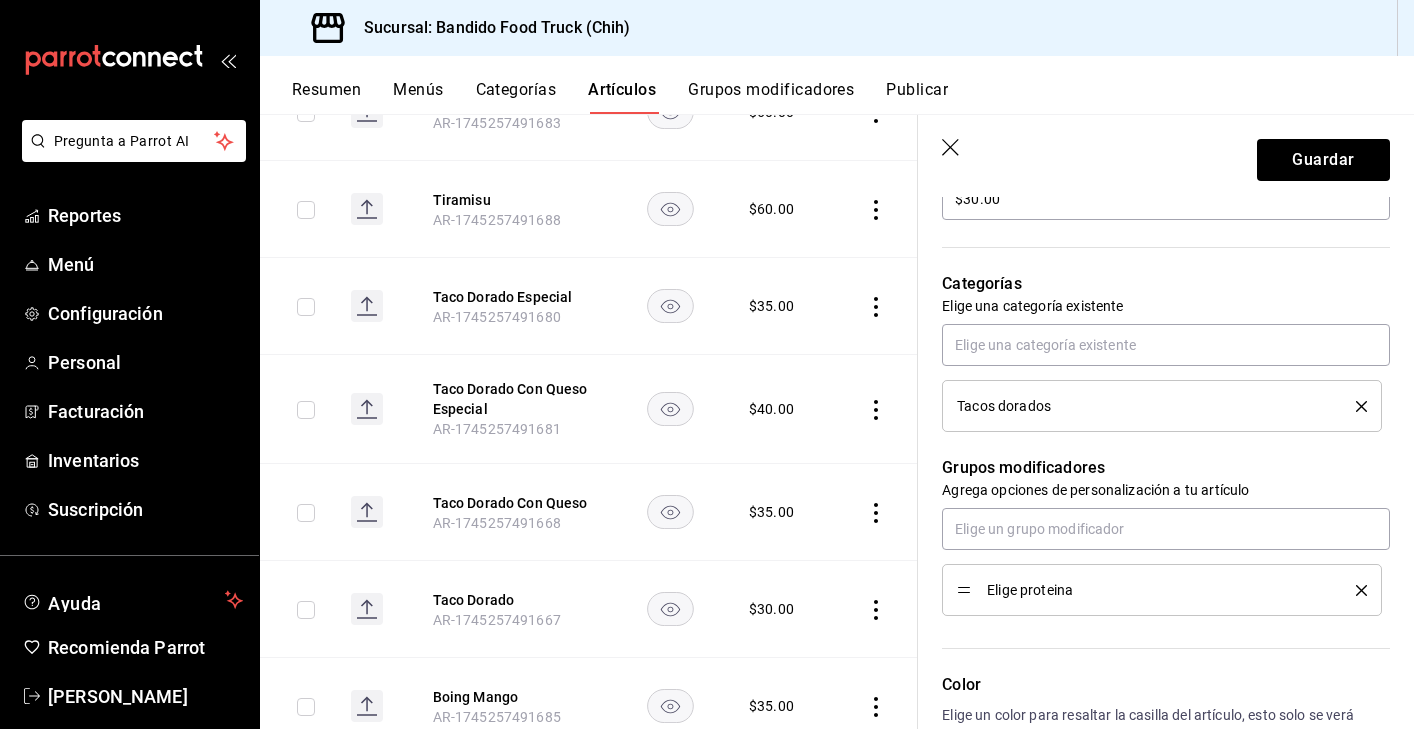 click on "Tacos dorados" at bounding box center [1141, 406] 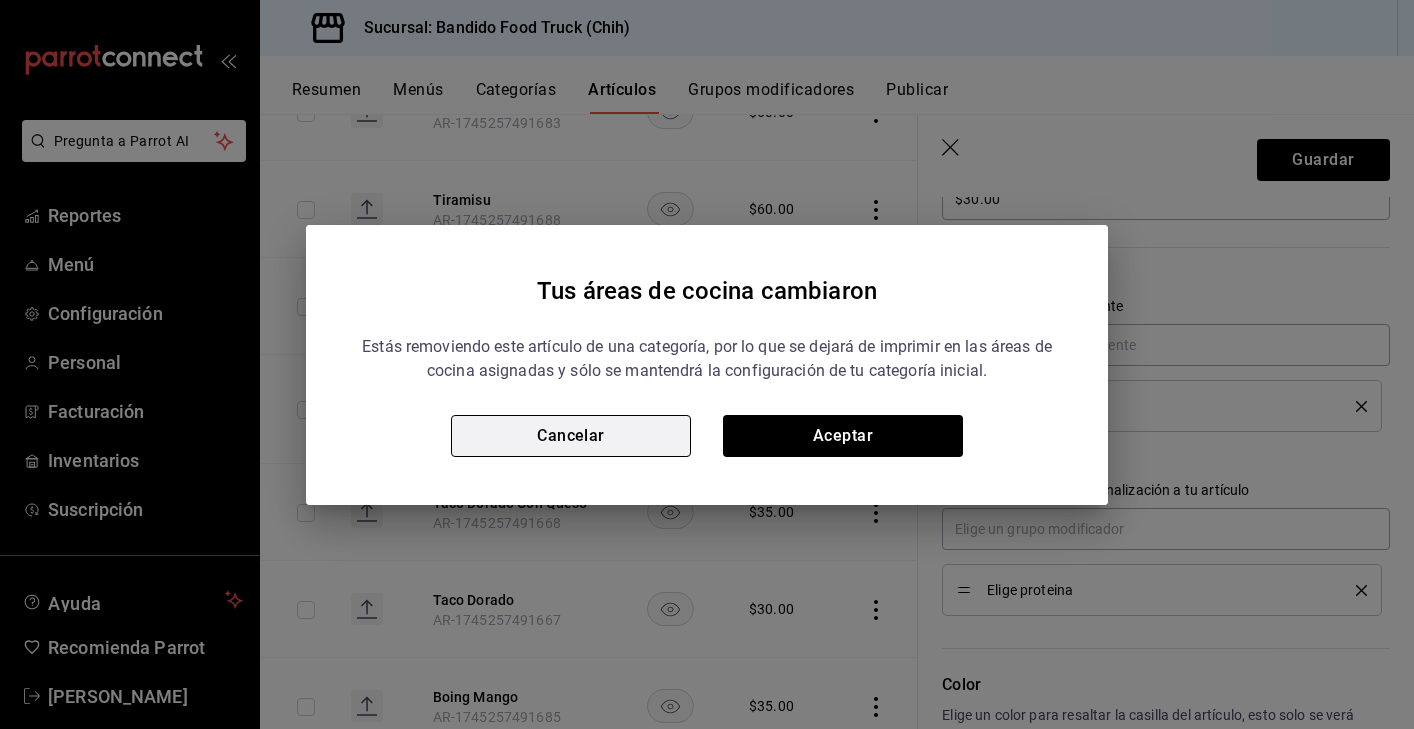 click on "Cancelar" at bounding box center [571, 436] 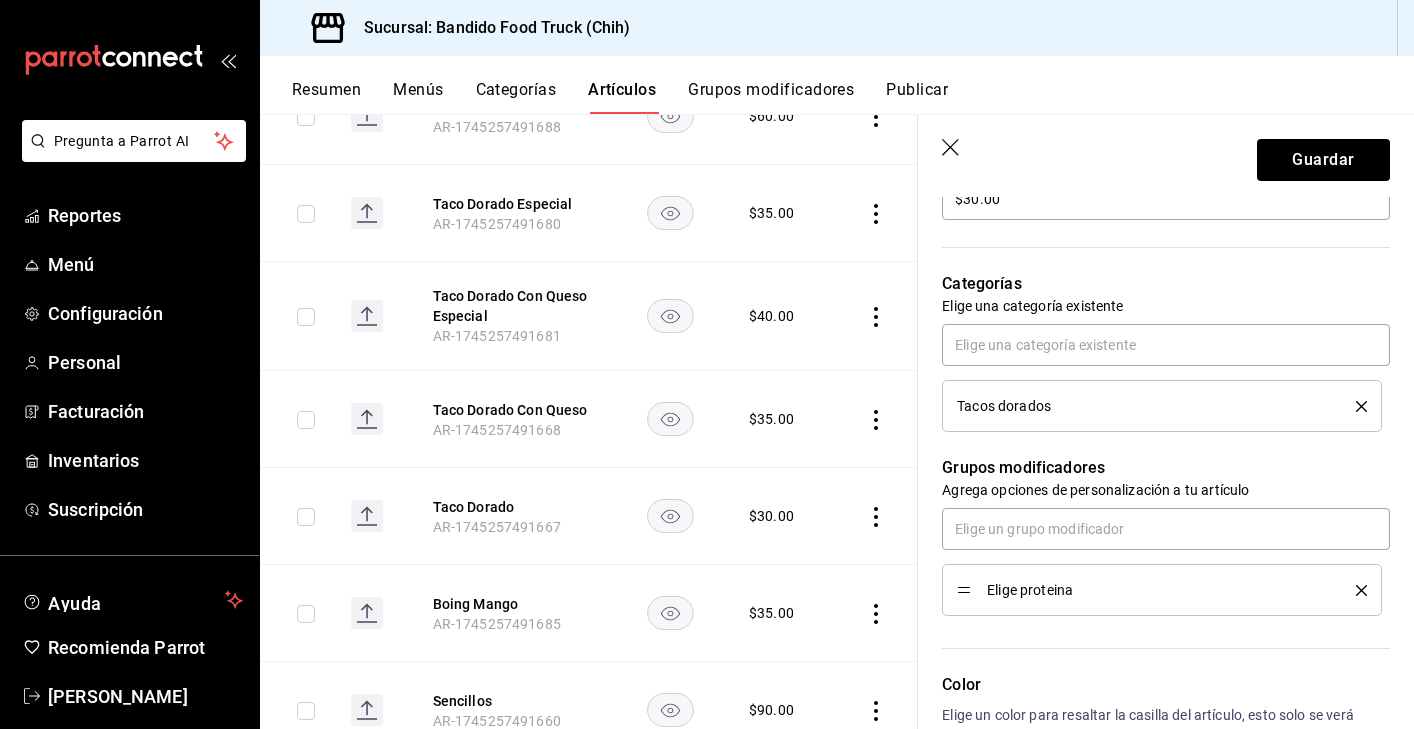 scroll, scrollTop: 3597, scrollLeft: 0, axis: vertical 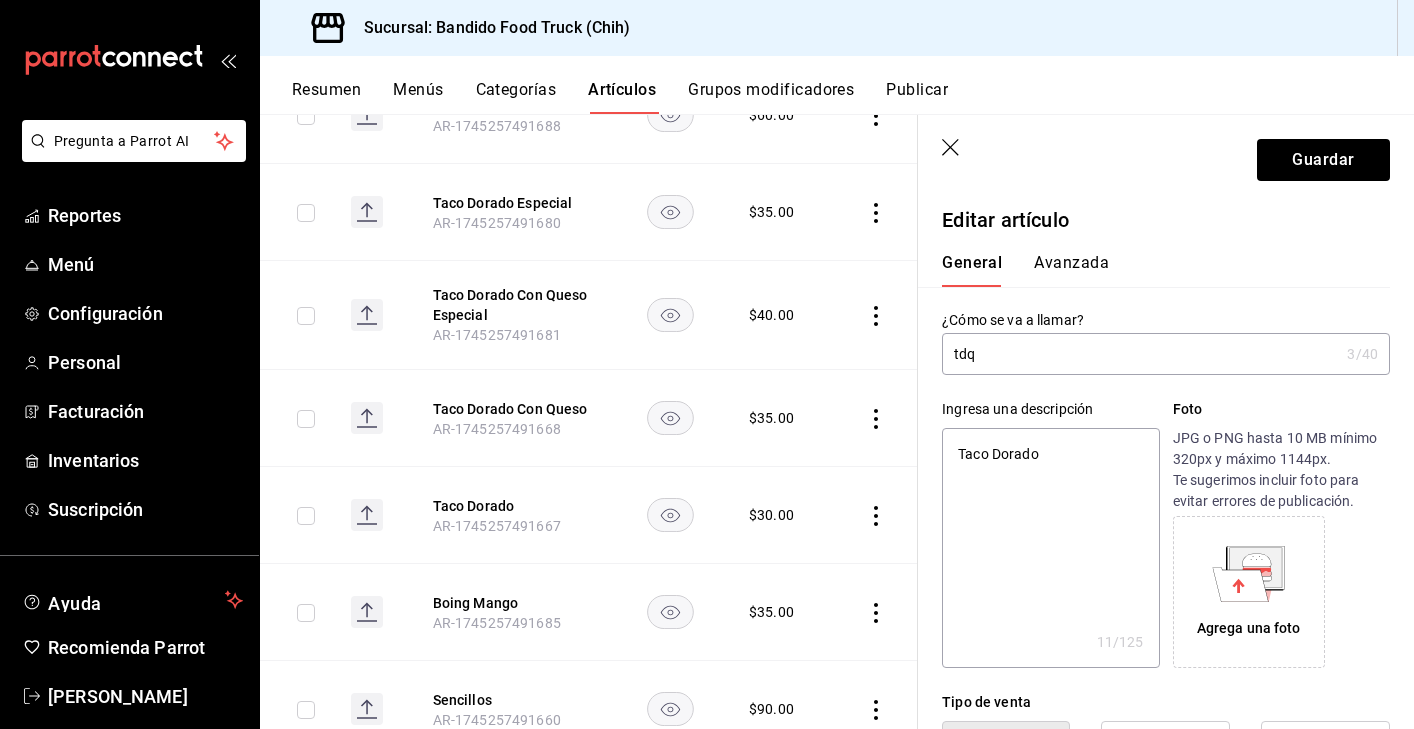 click on "Avanzada" at bounding box center [1071, 270] 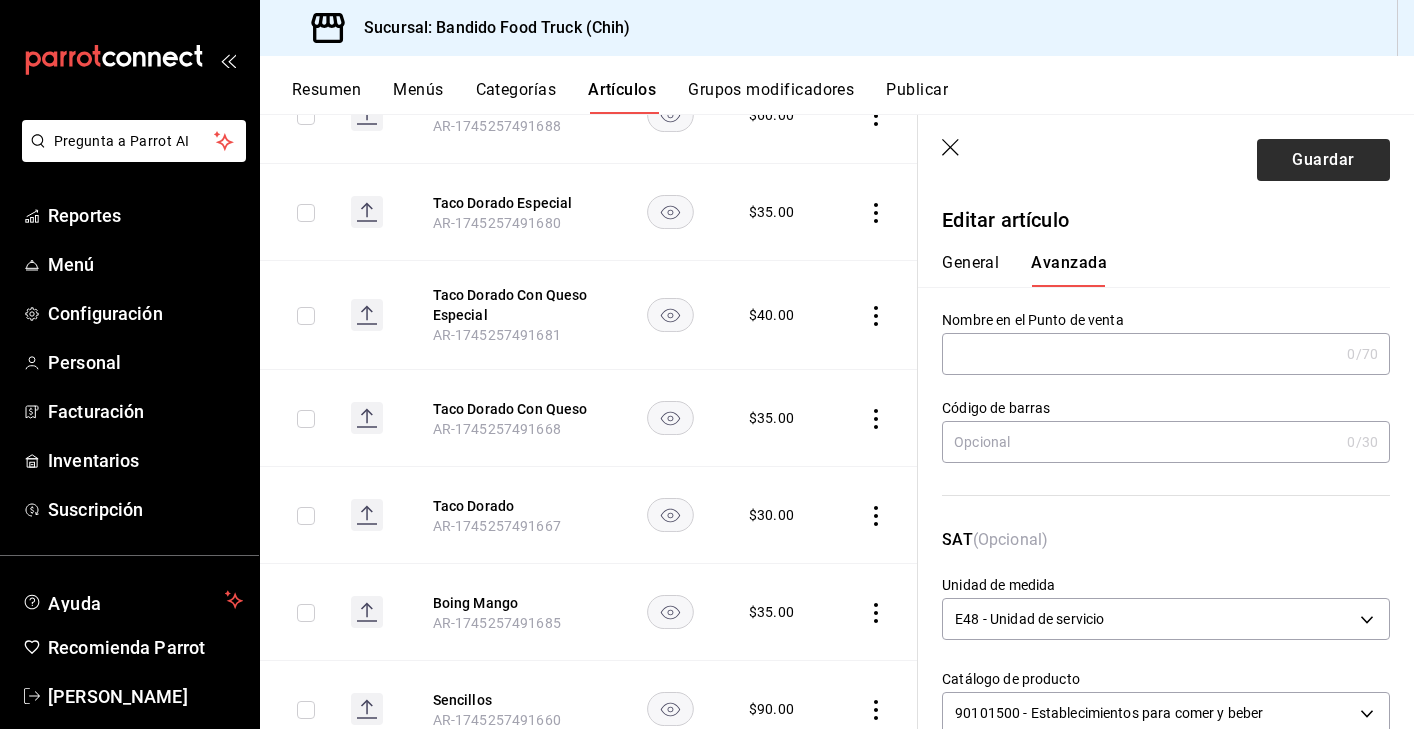 scroll, scrollTop: 0, scrollLeft: 0, axis: both 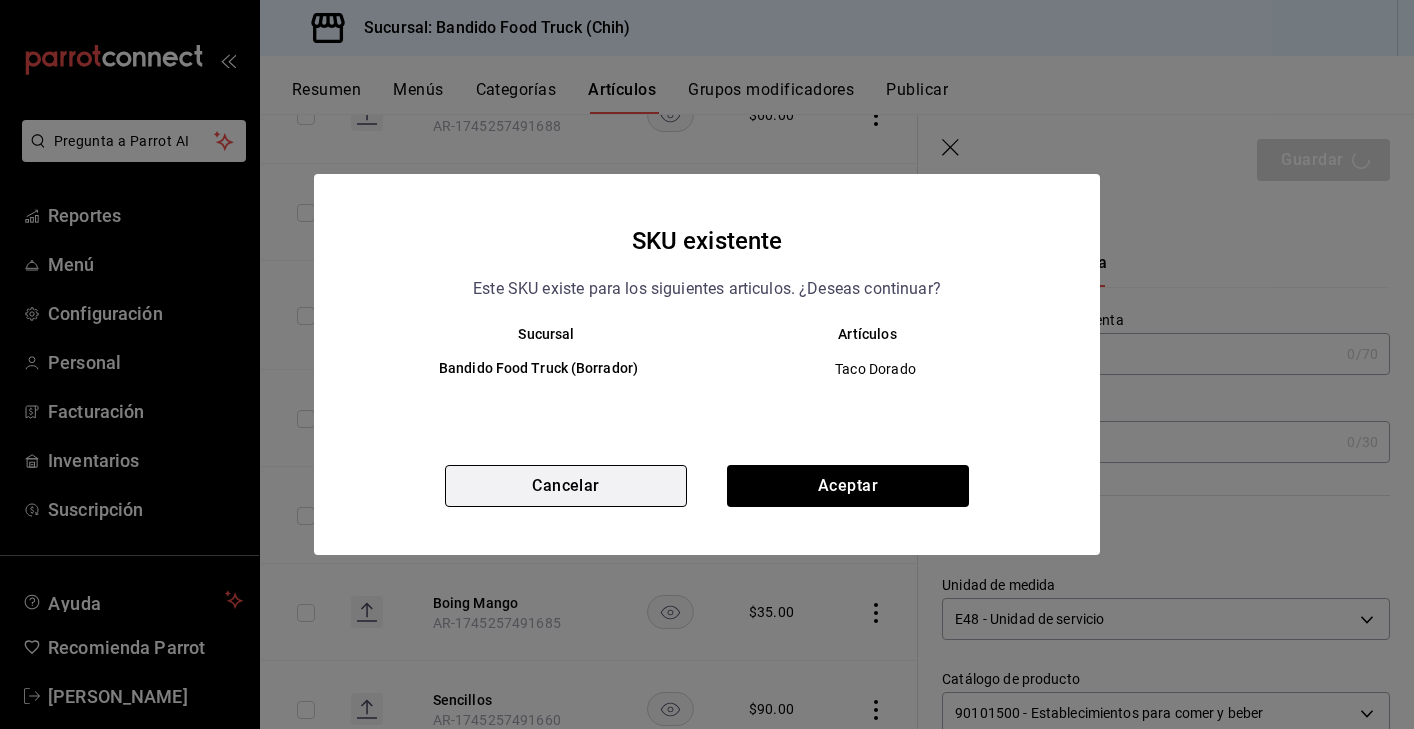 click on "Cancelar" at bounding box center [566, 486] 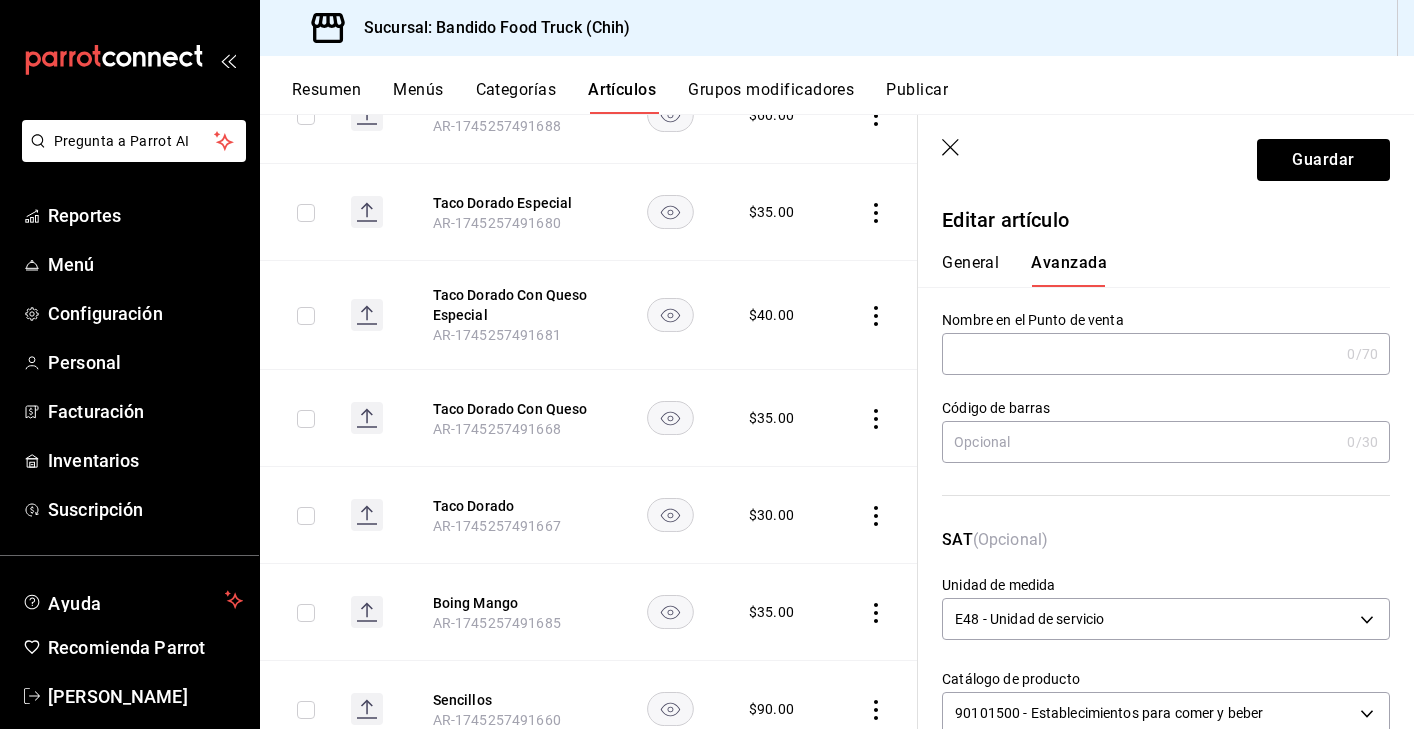 click on "General" at bounding box center [970, 270] 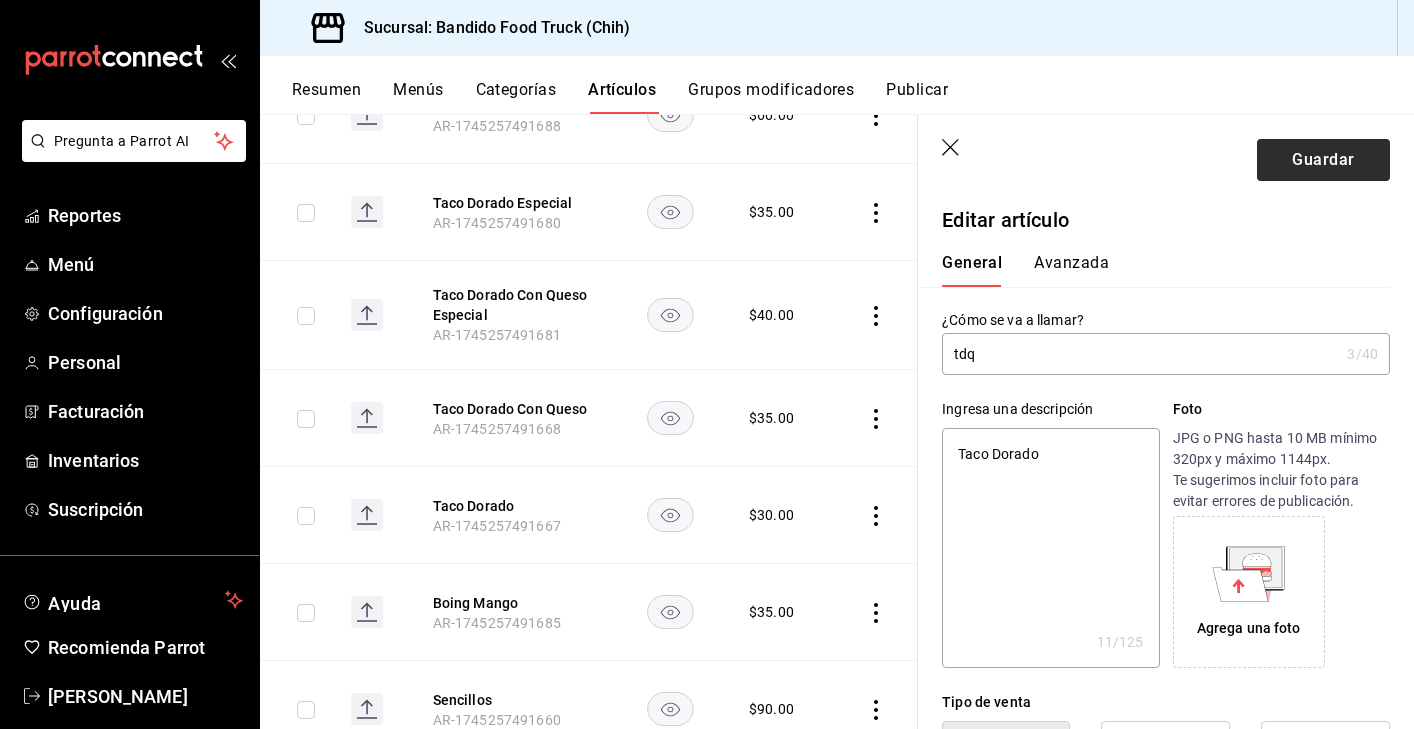 click on "Guardar" at bounding box center (1323, 160) 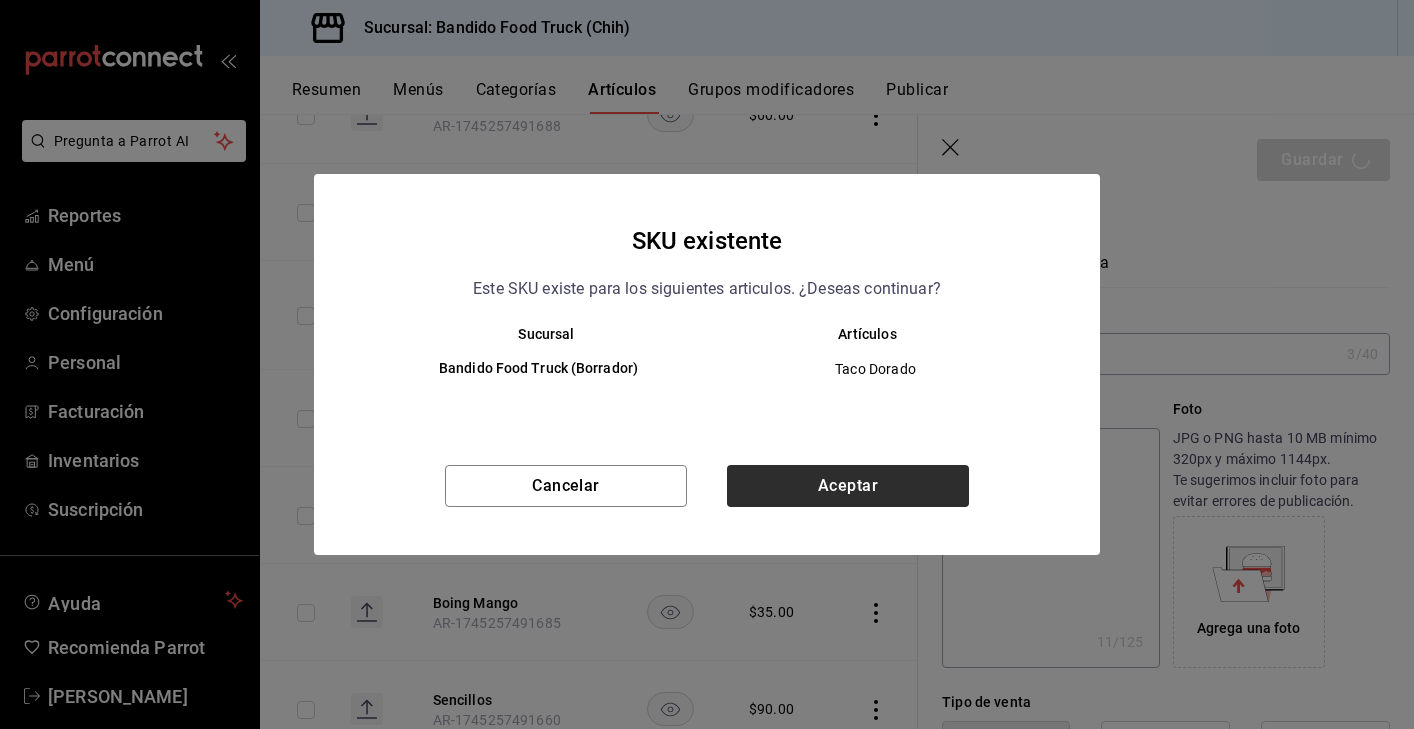 click on "Aceptar" at bounding box center (848, 486) 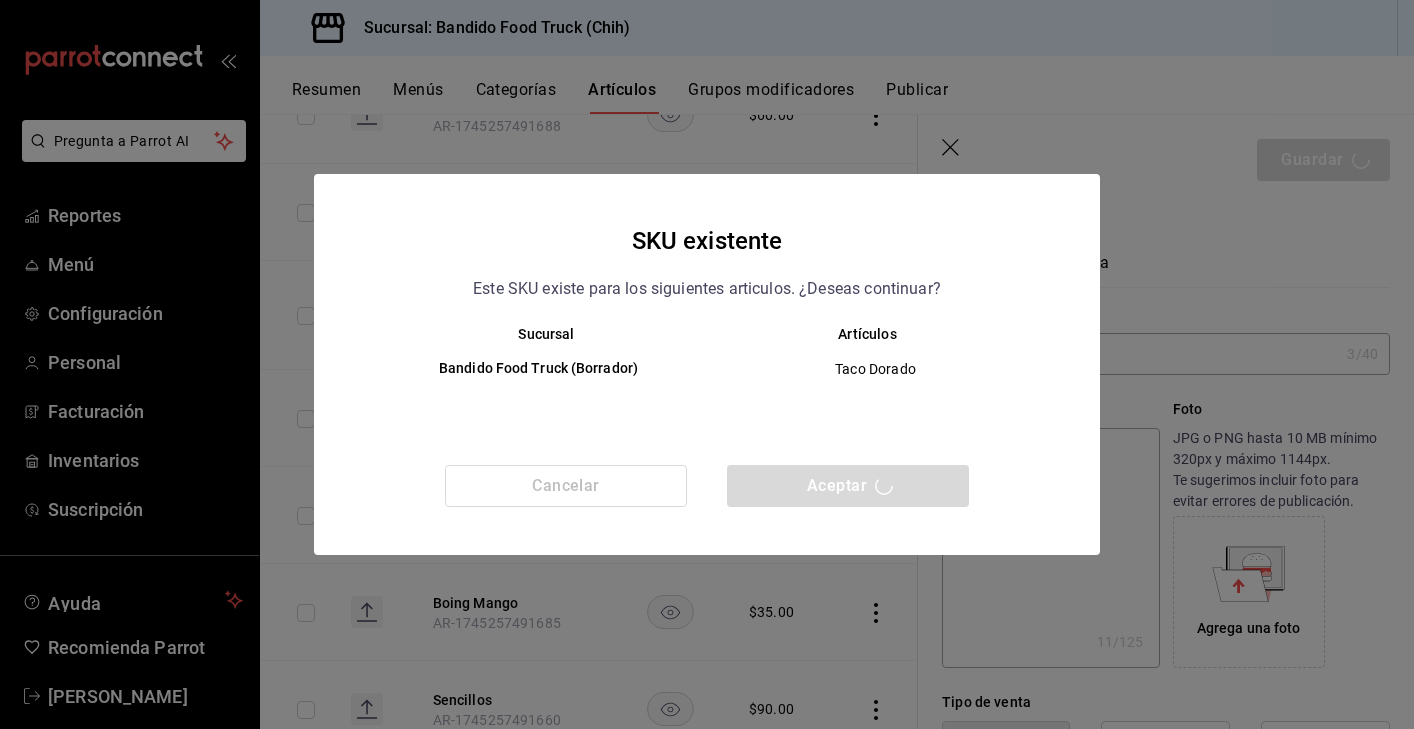 type 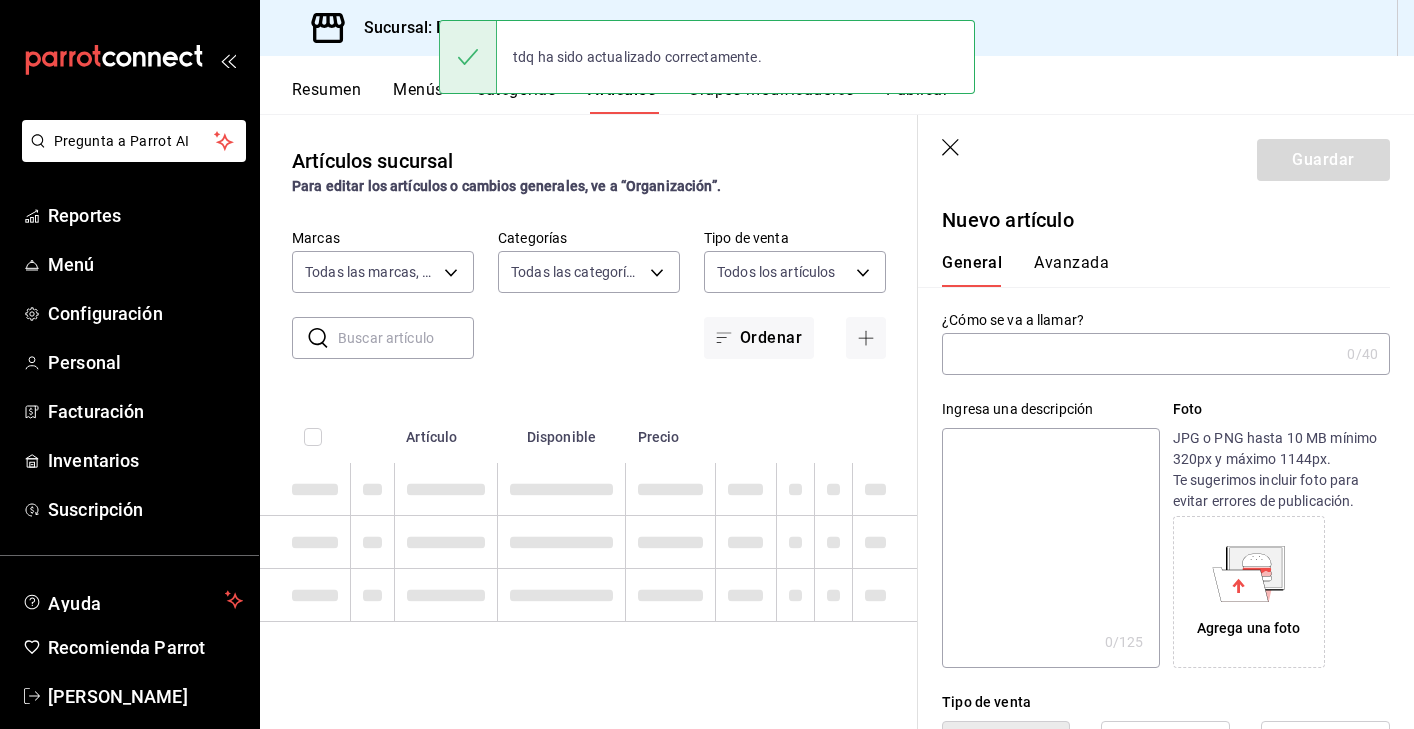scroll, scrollTop: 0, scrollLeft: 0, axis: both 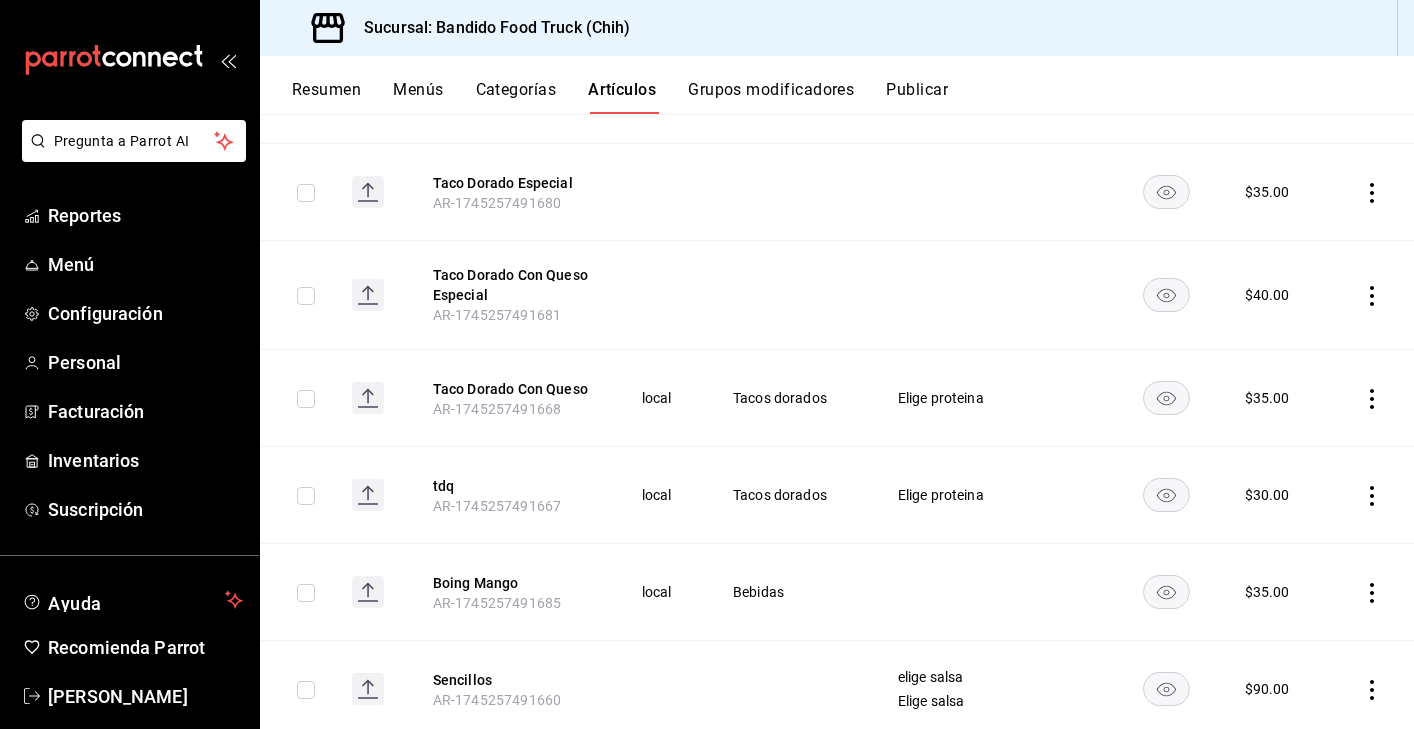 click 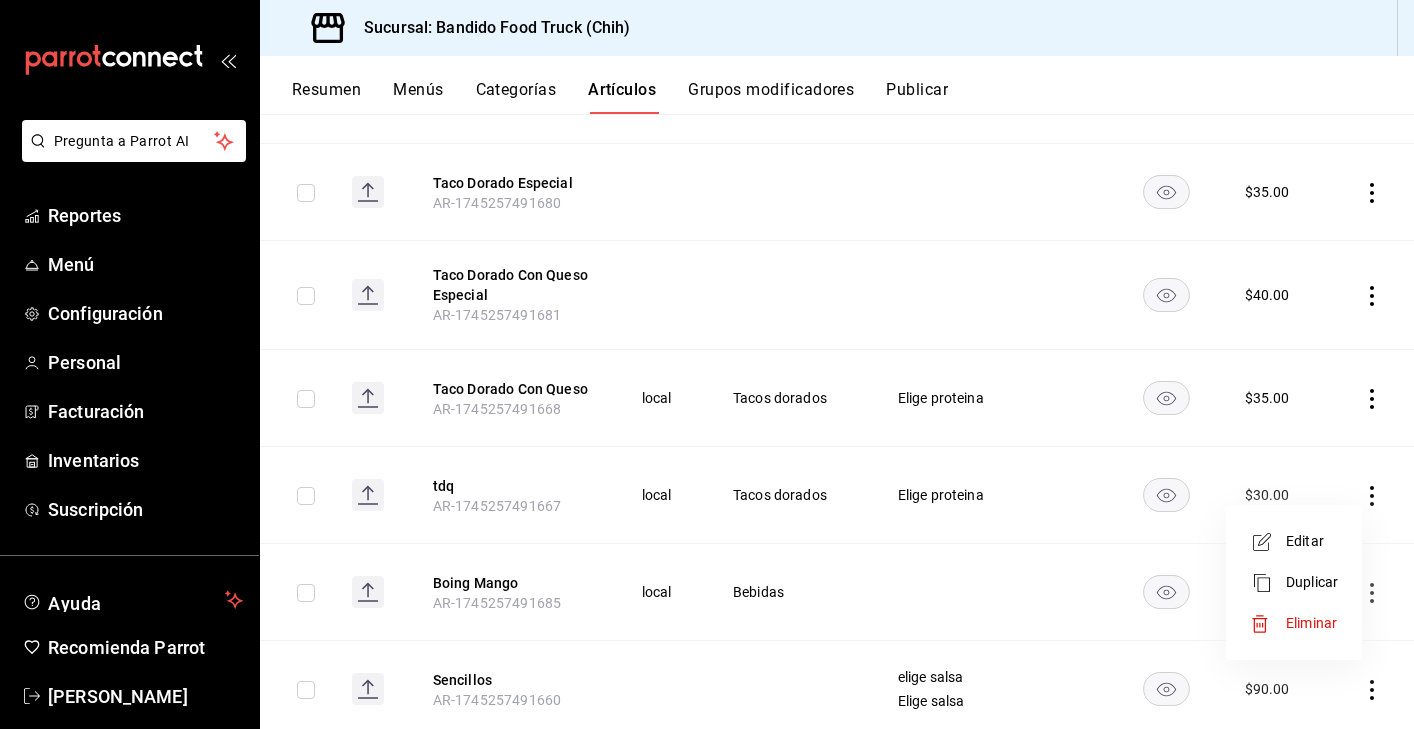 click 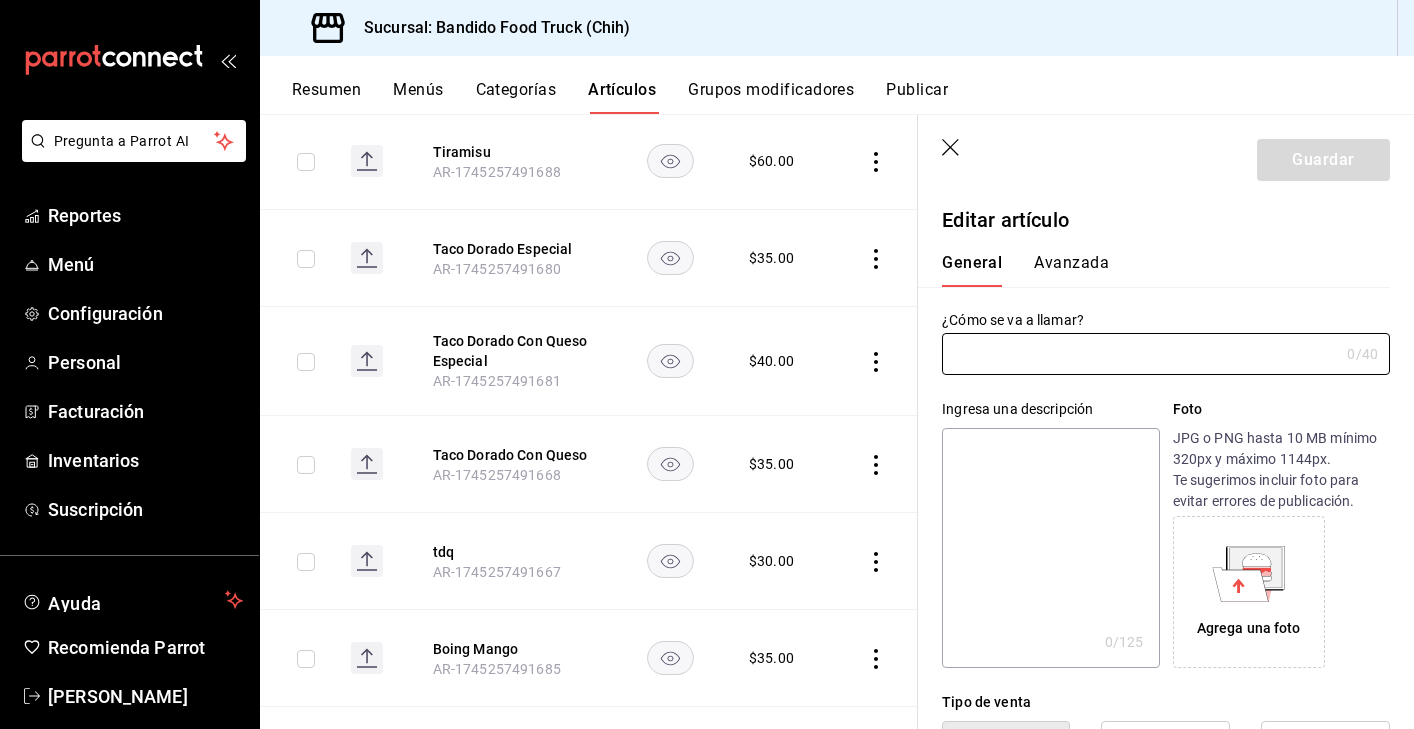 type on "tdq" 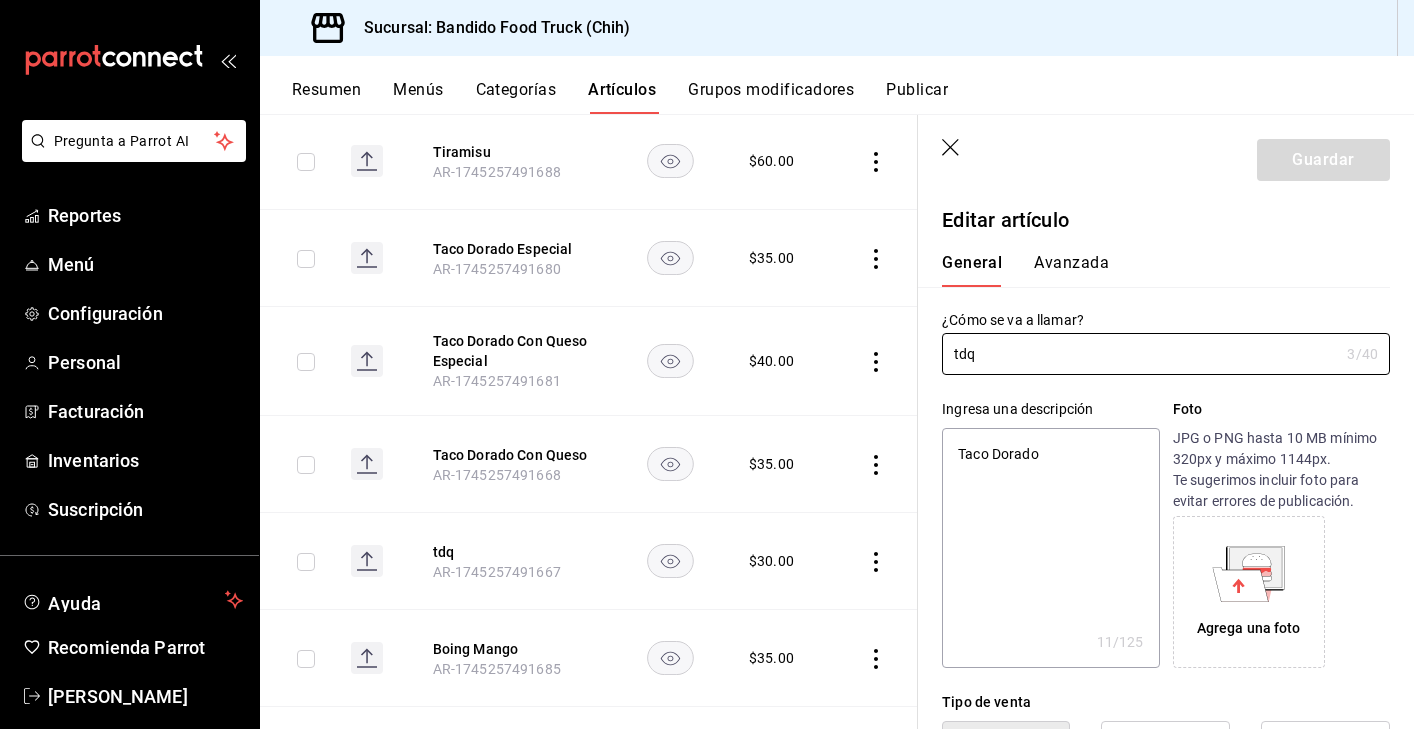 scroll, scrollTop: 41, scrollLeft: 0, axis: vertical 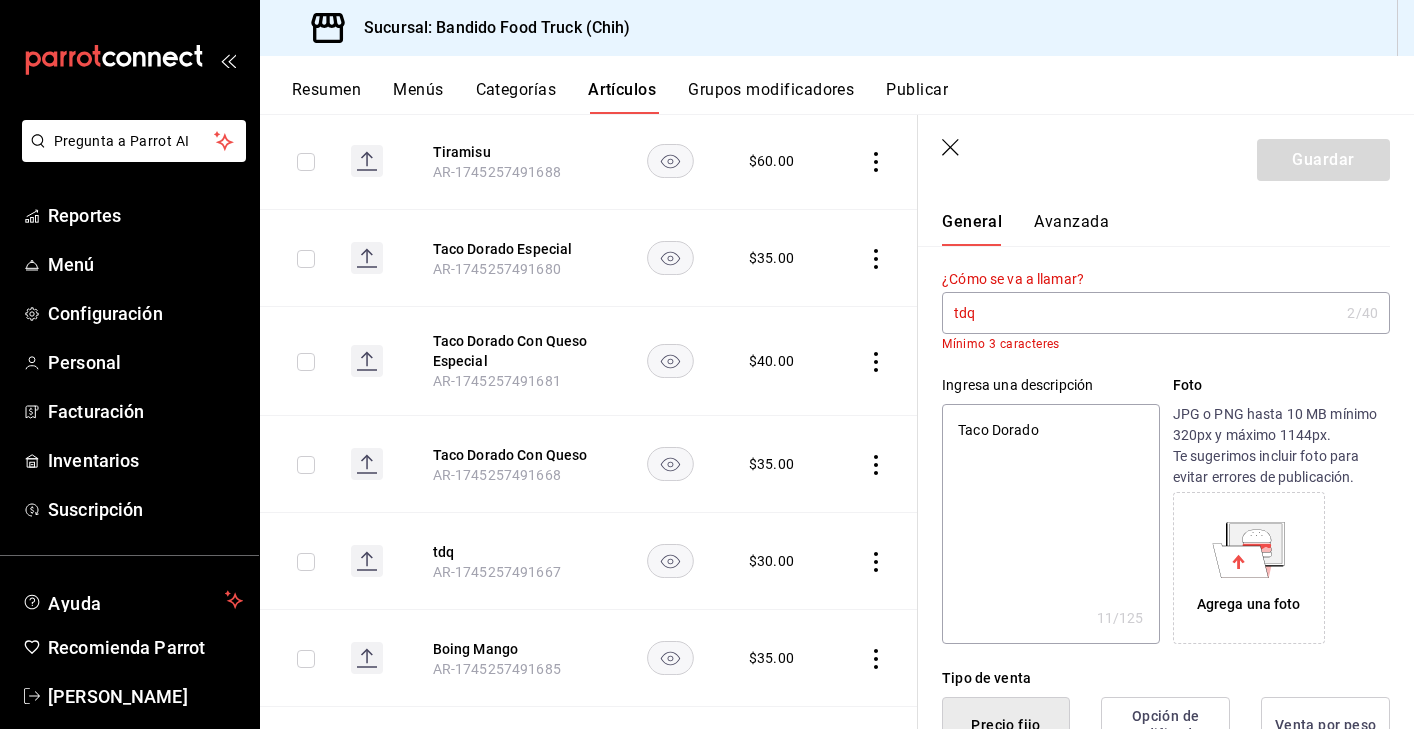 type on "td" 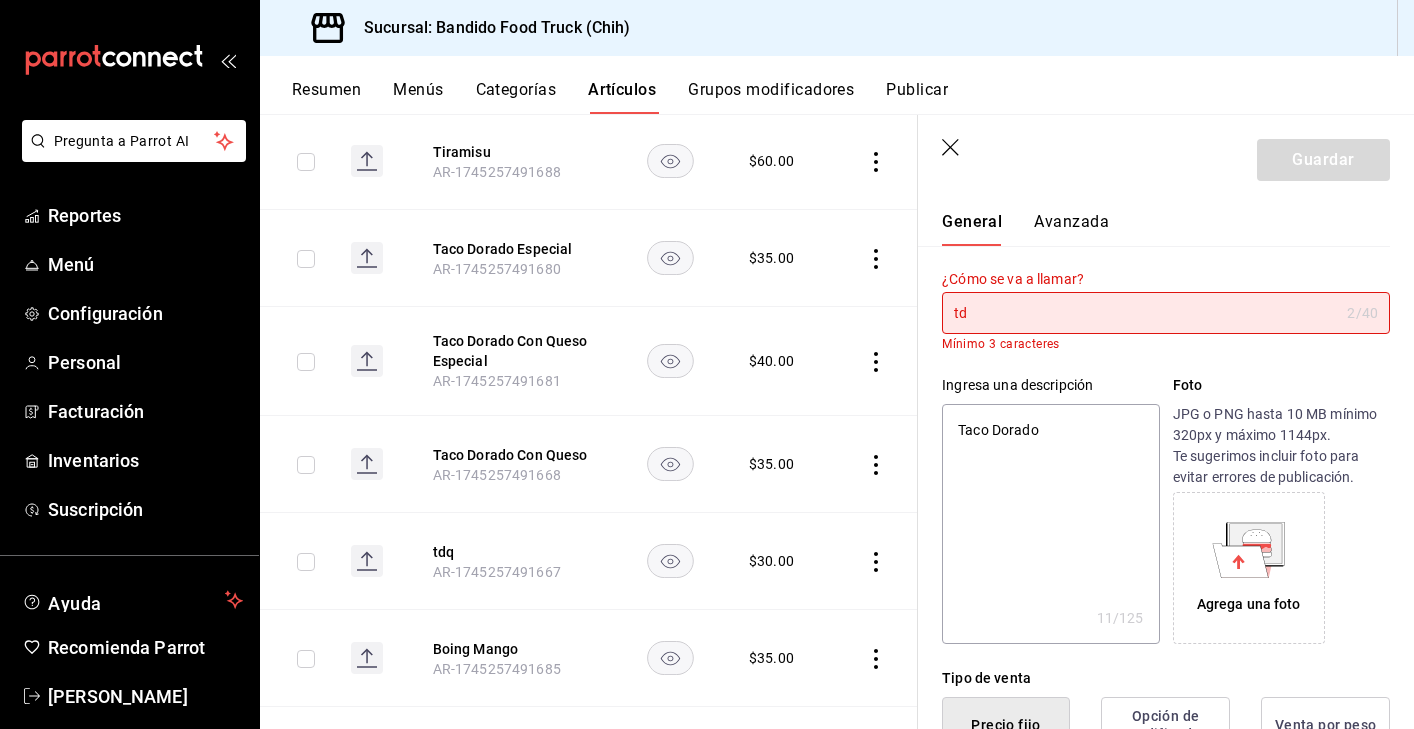 type on "x" 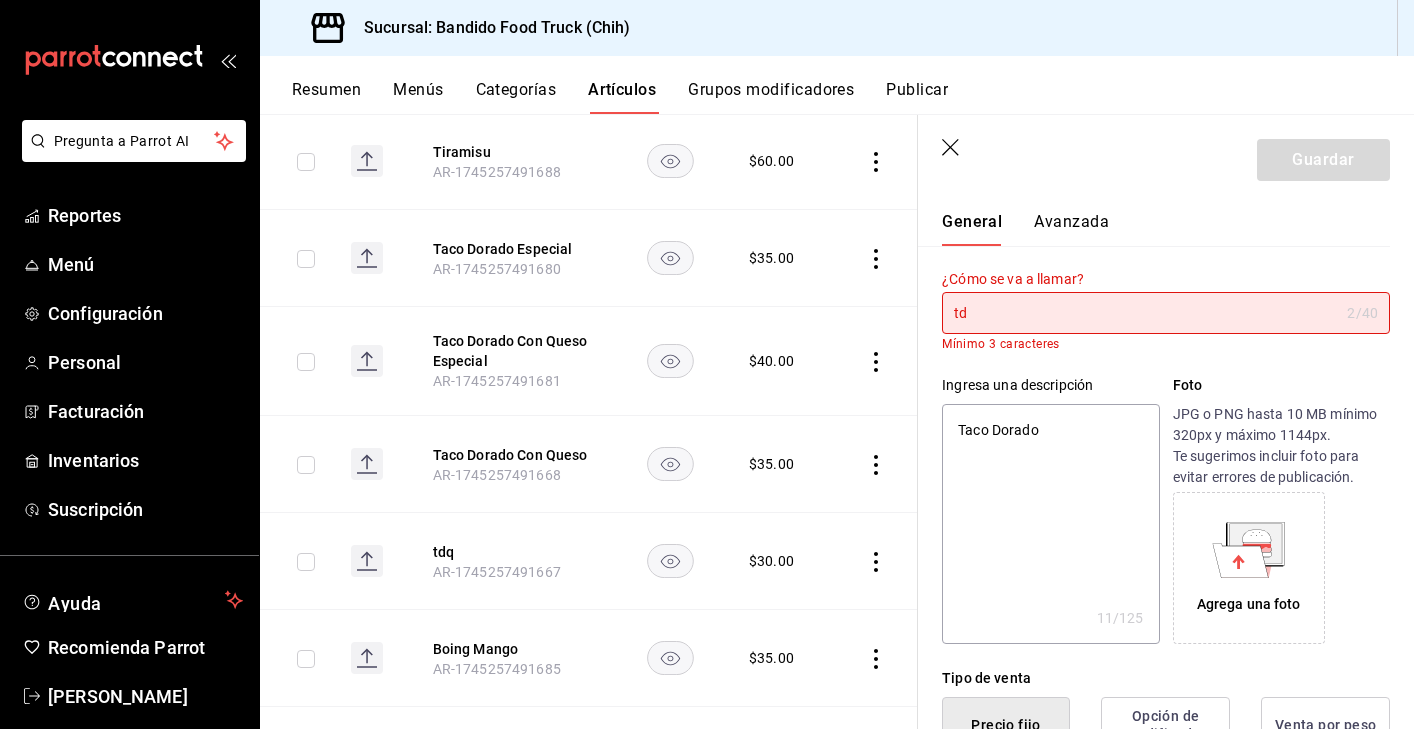 type on "t" 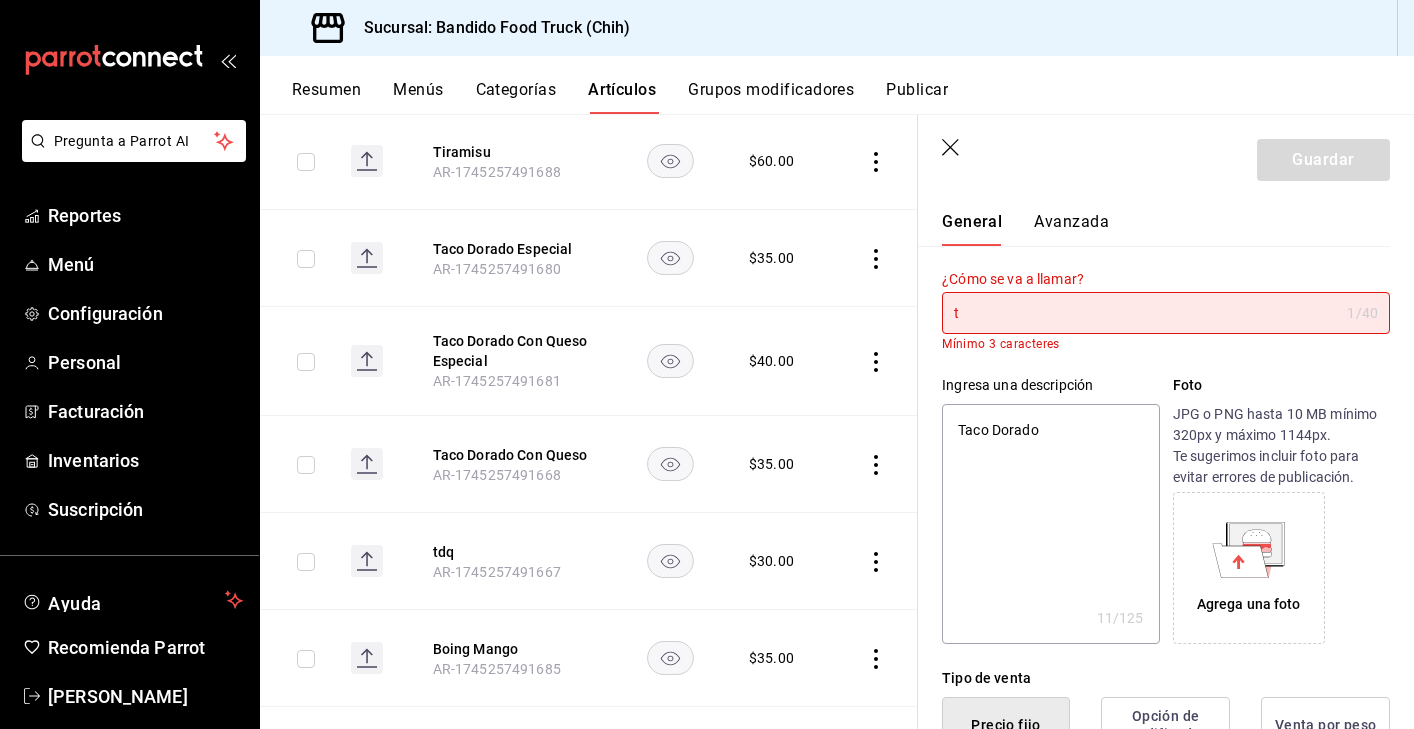 type 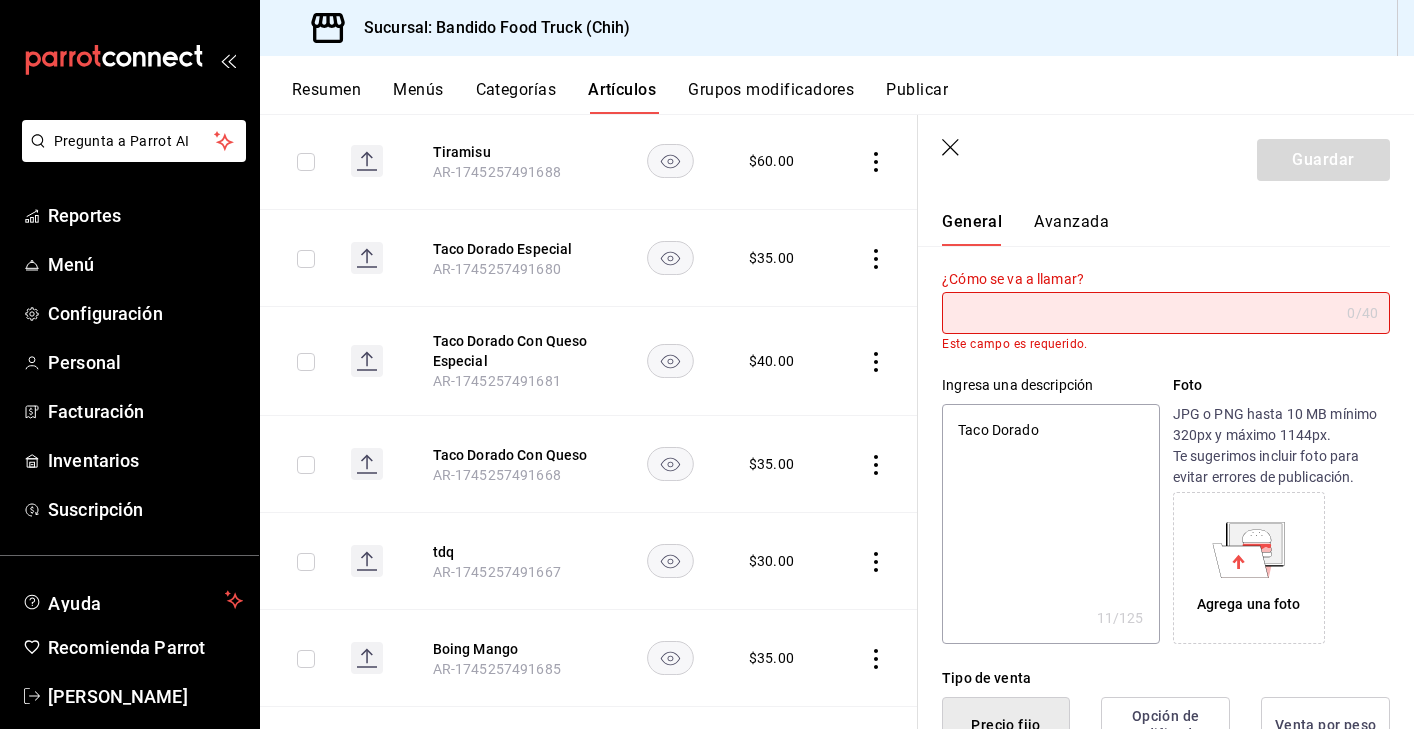 type on "t" 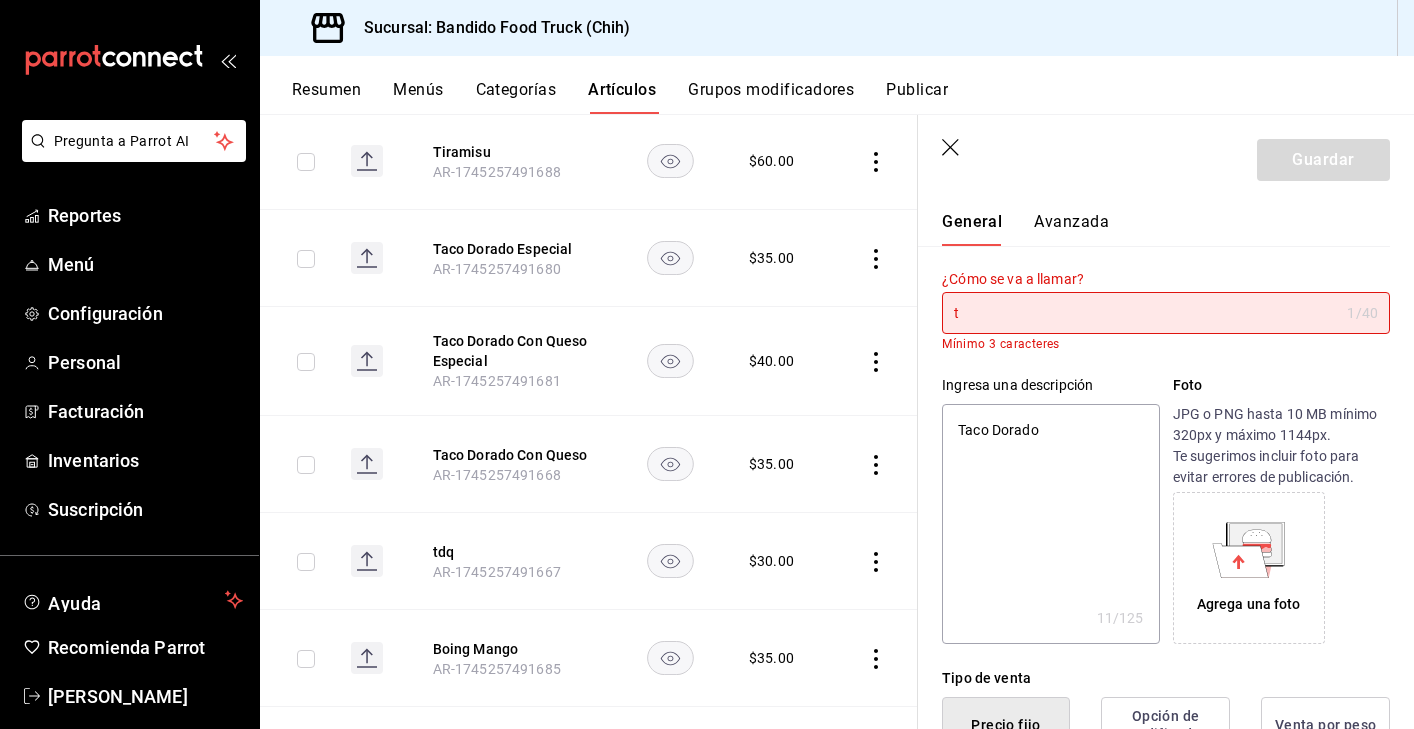 type on "ta" 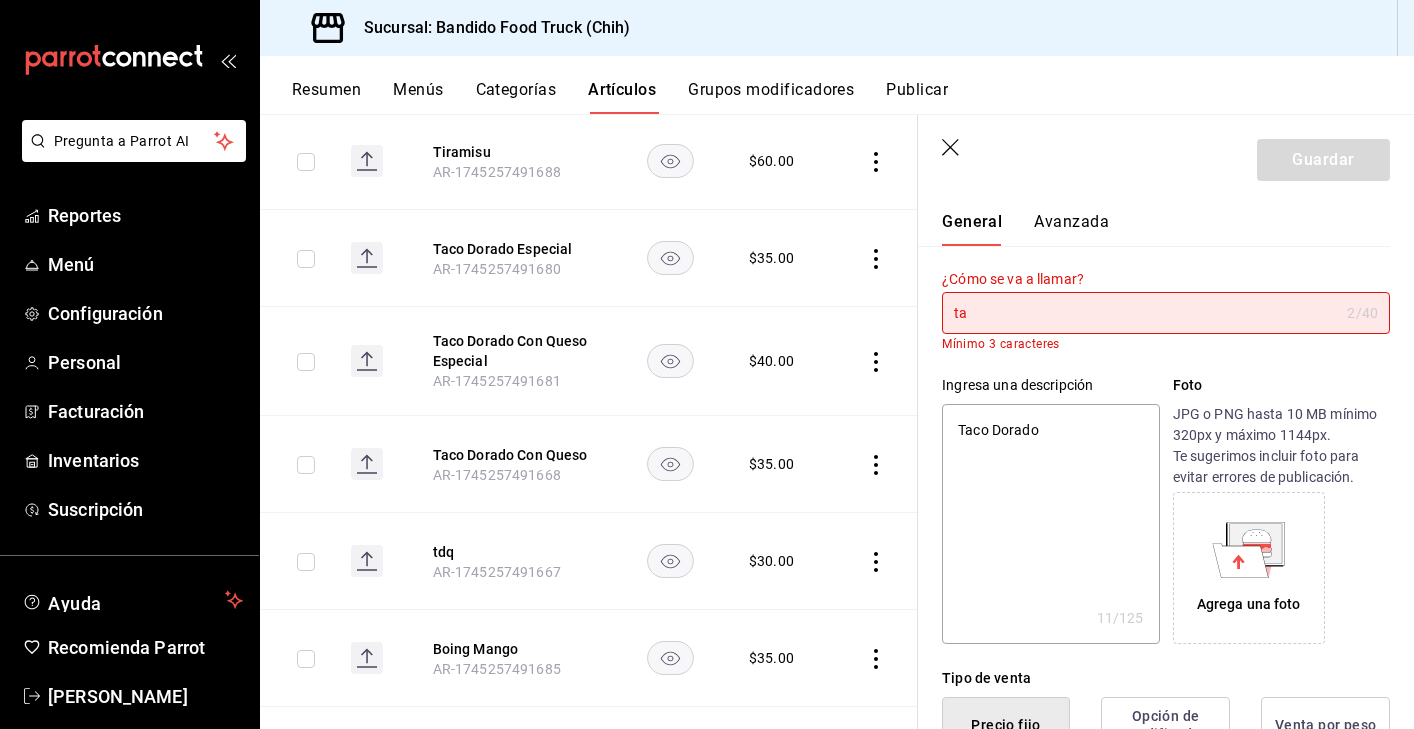type on "tac" 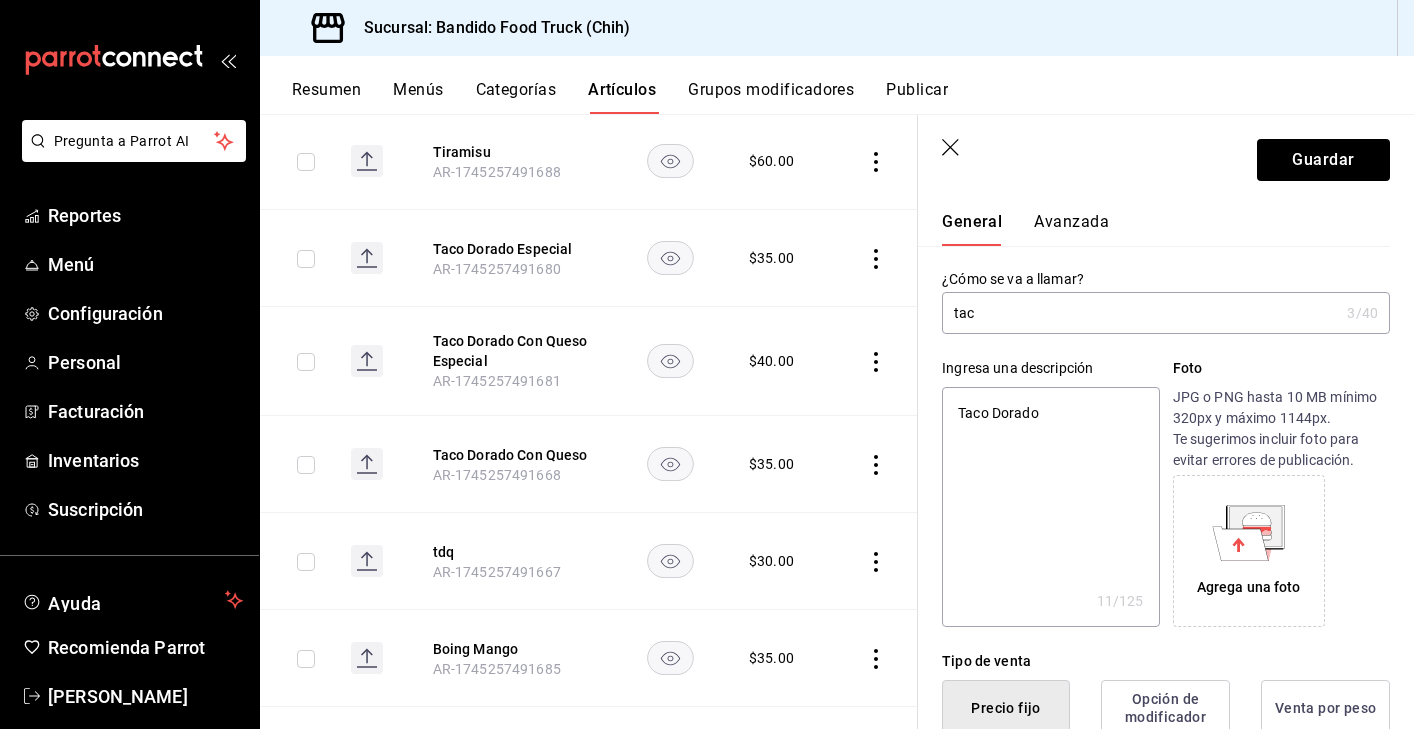 type on "taco" 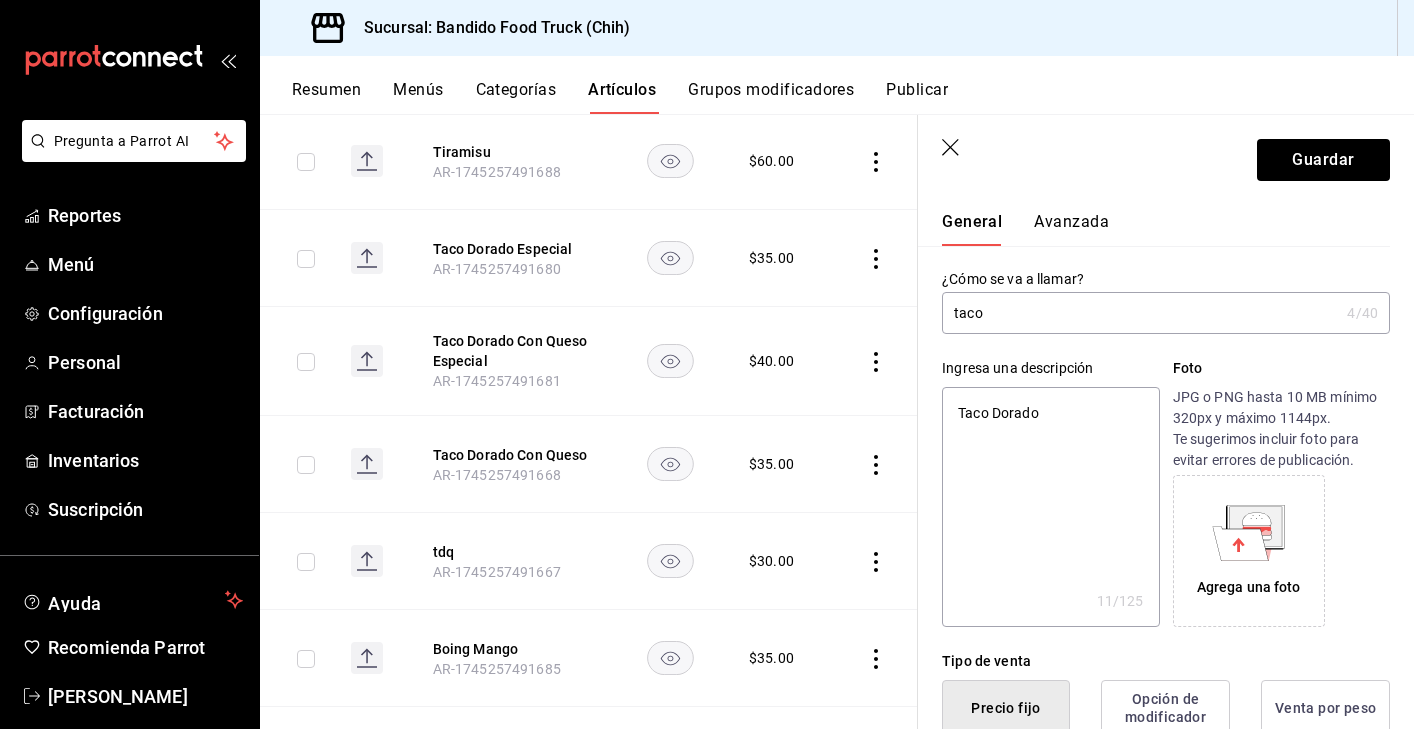 type on "taco" 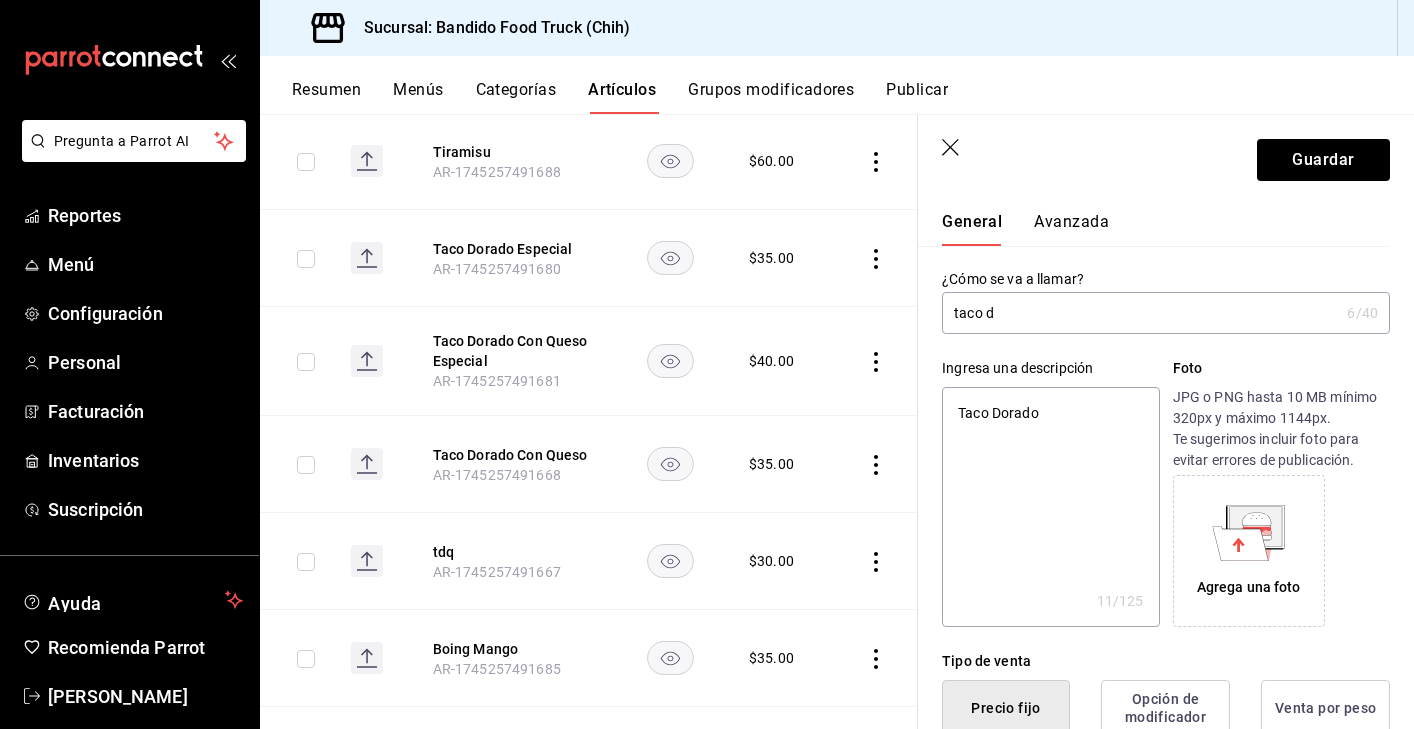 type on "taco" 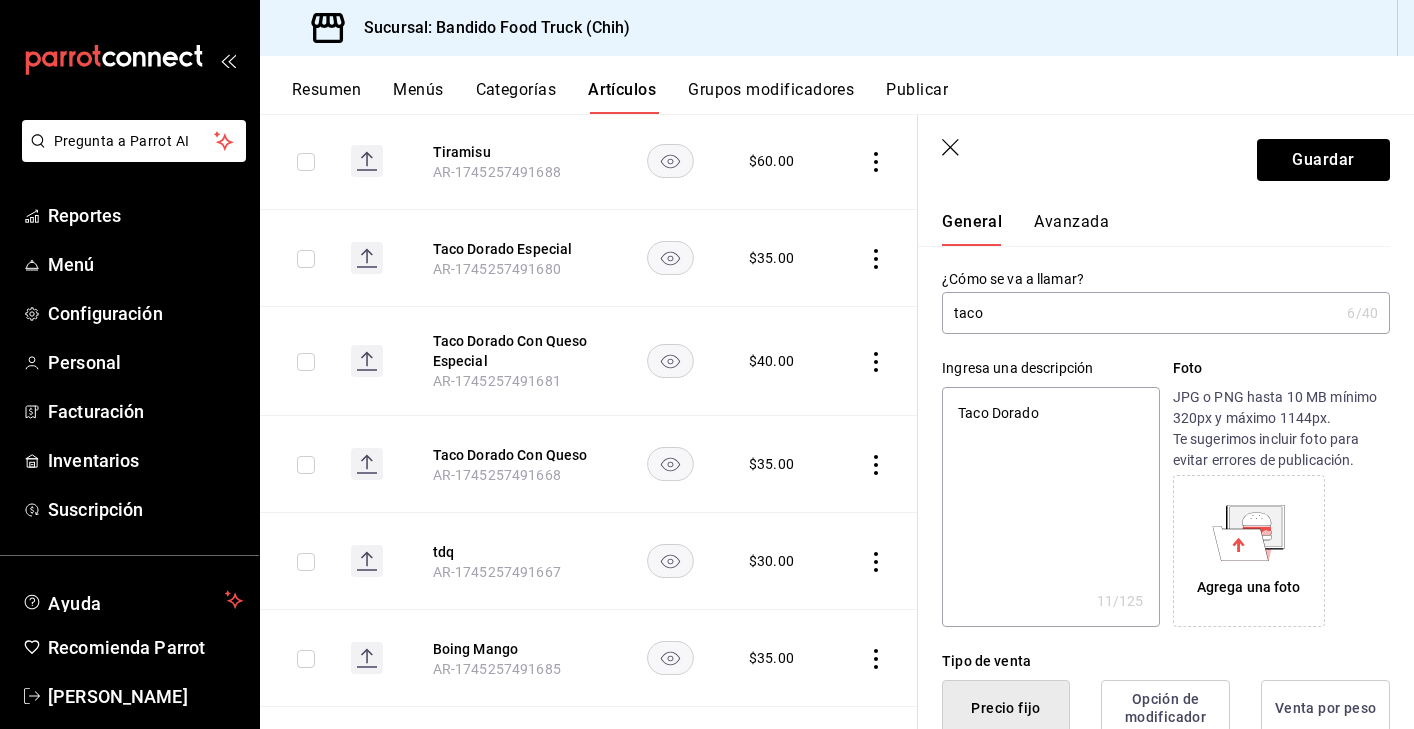 type on "taco" 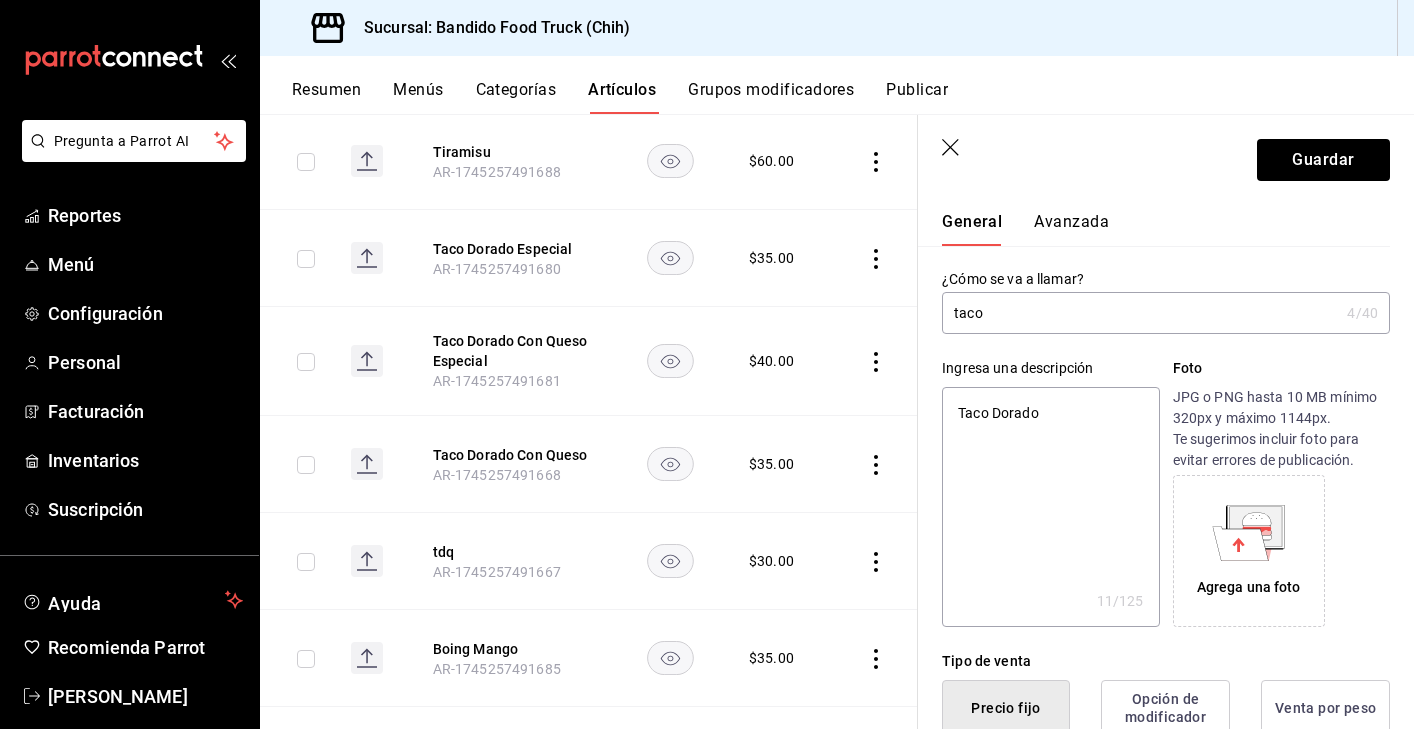 type on "tac" 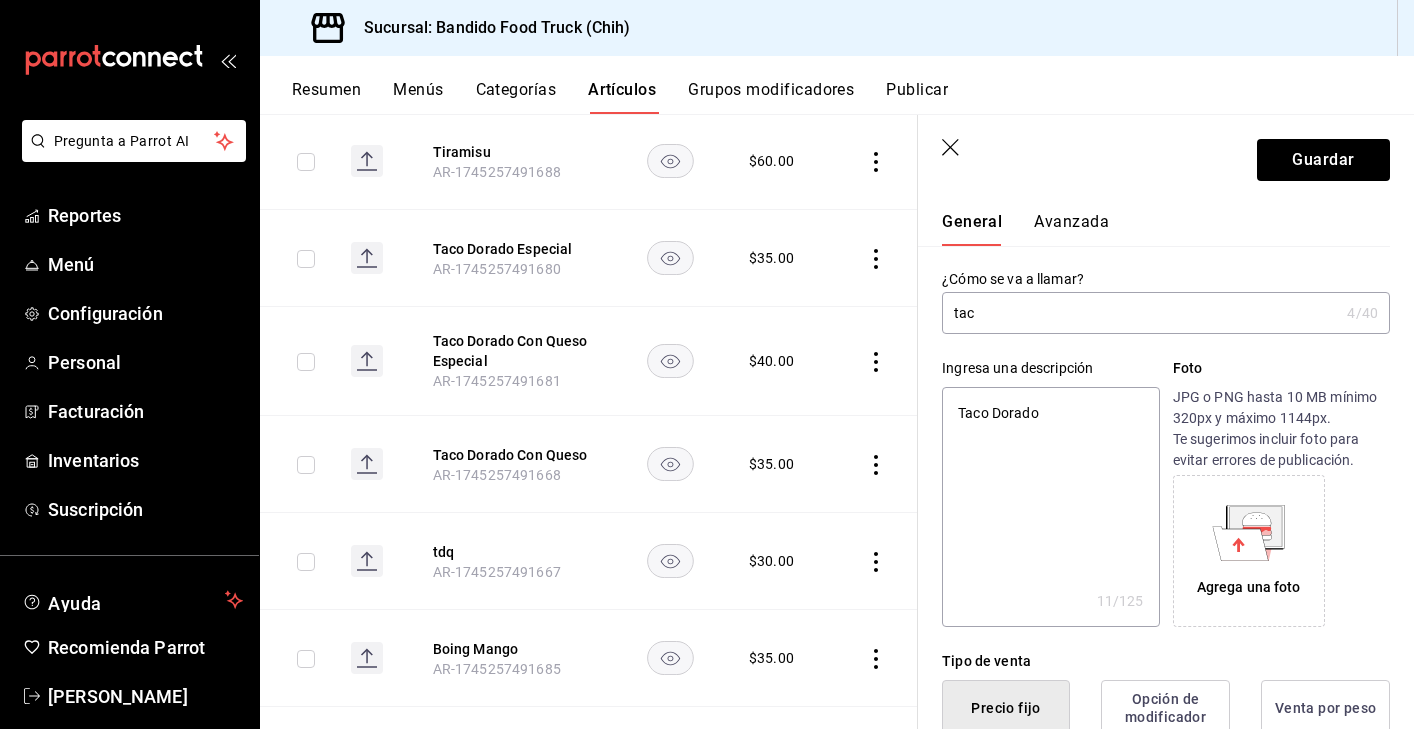 type on "ta" 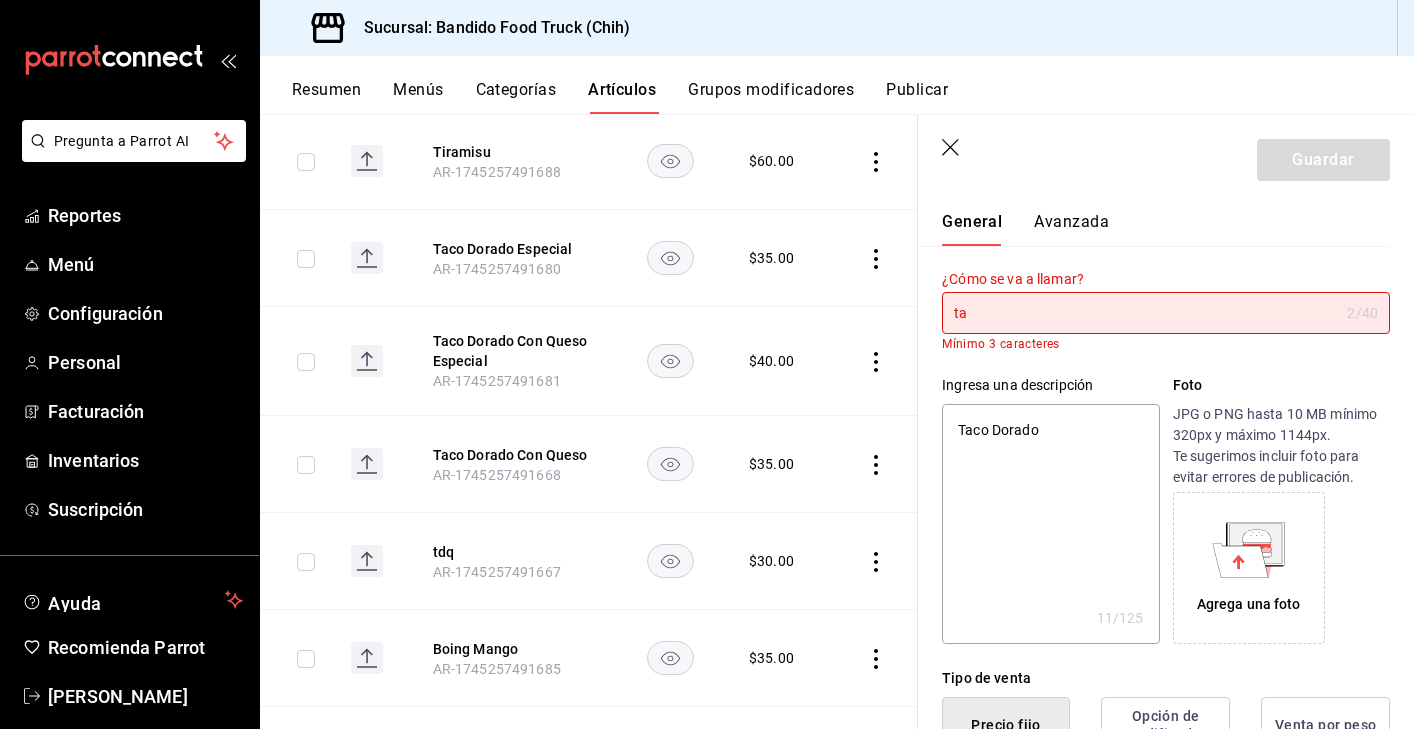 type on "t" 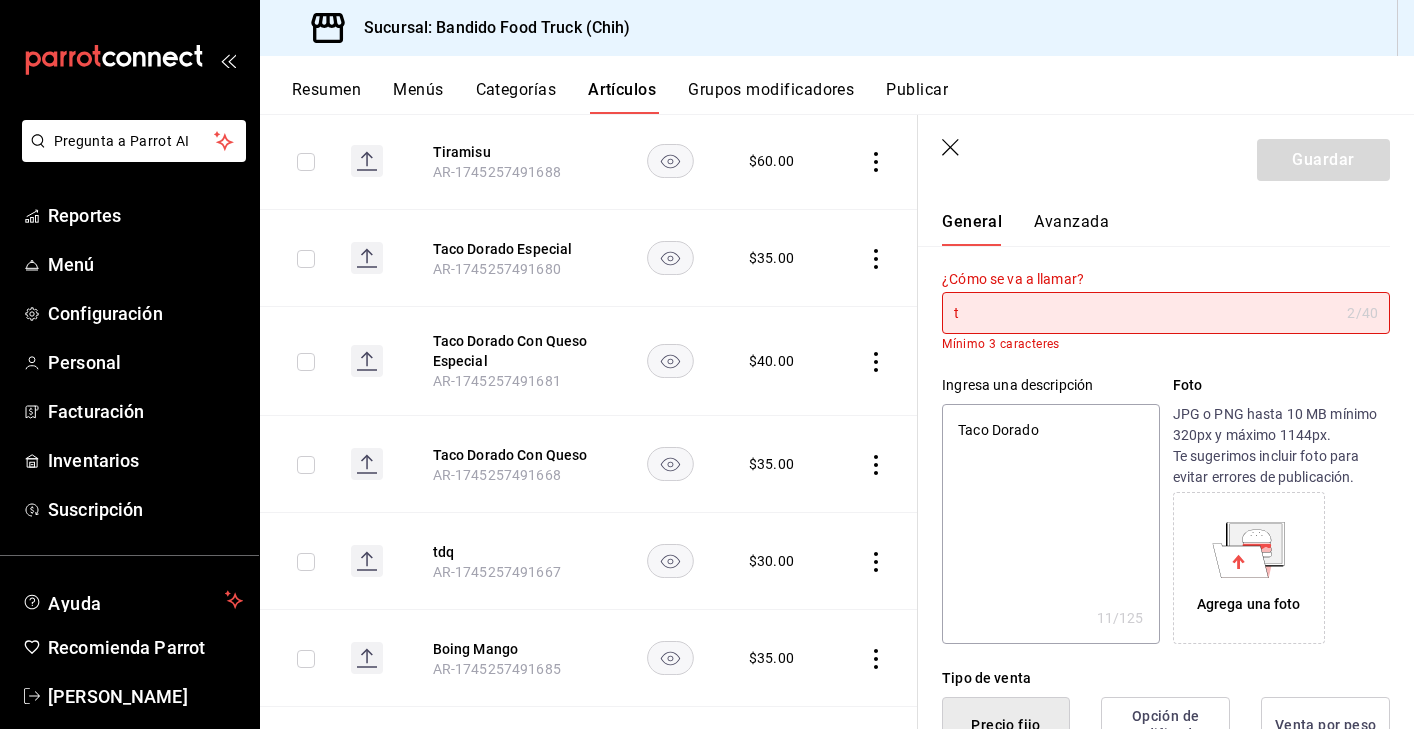 type 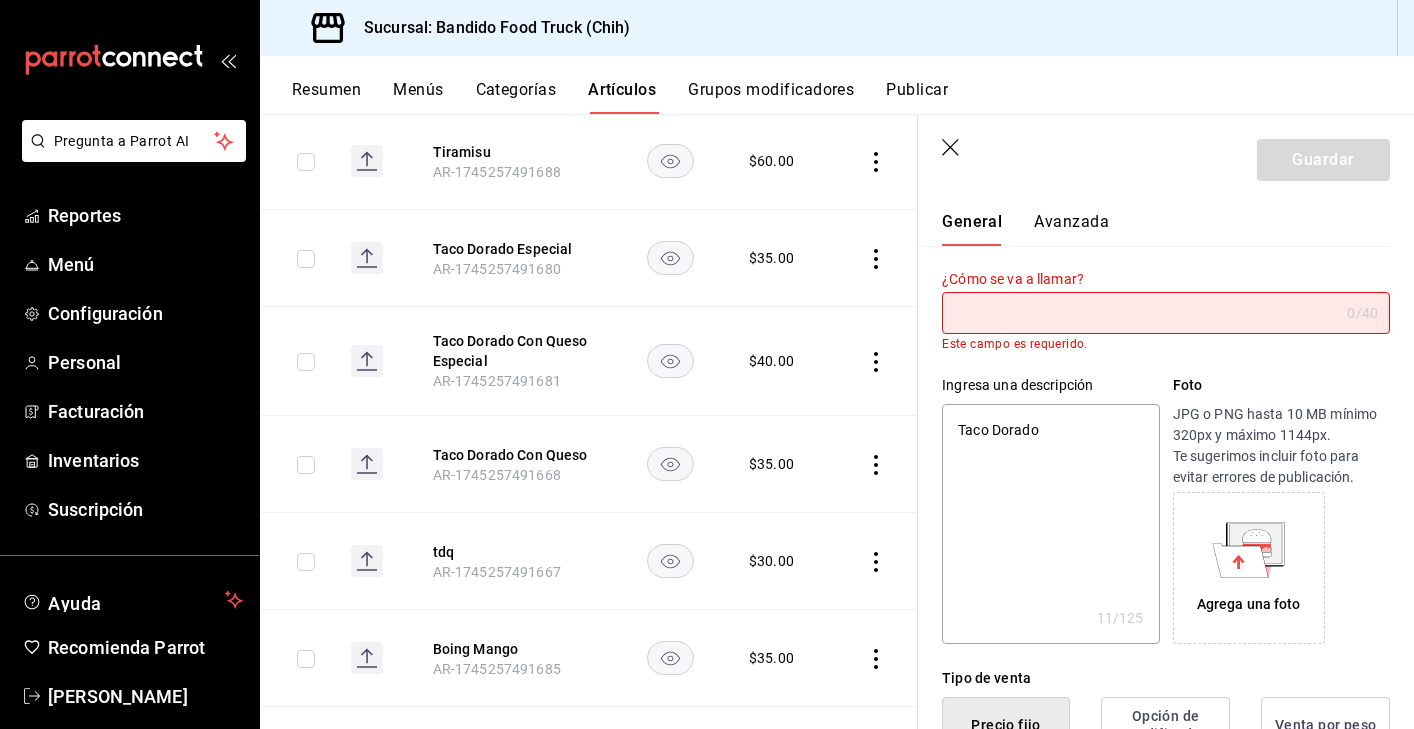 type on "d" 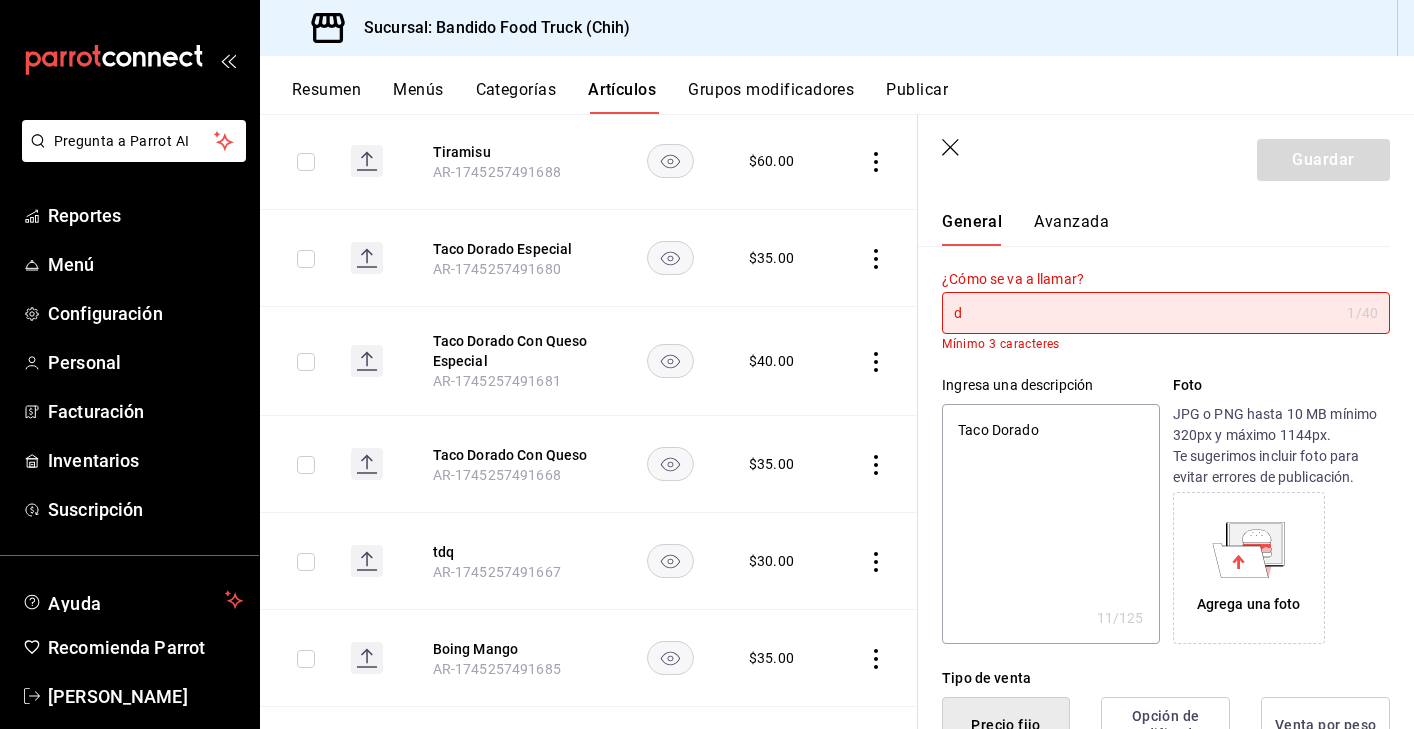 type on "do" 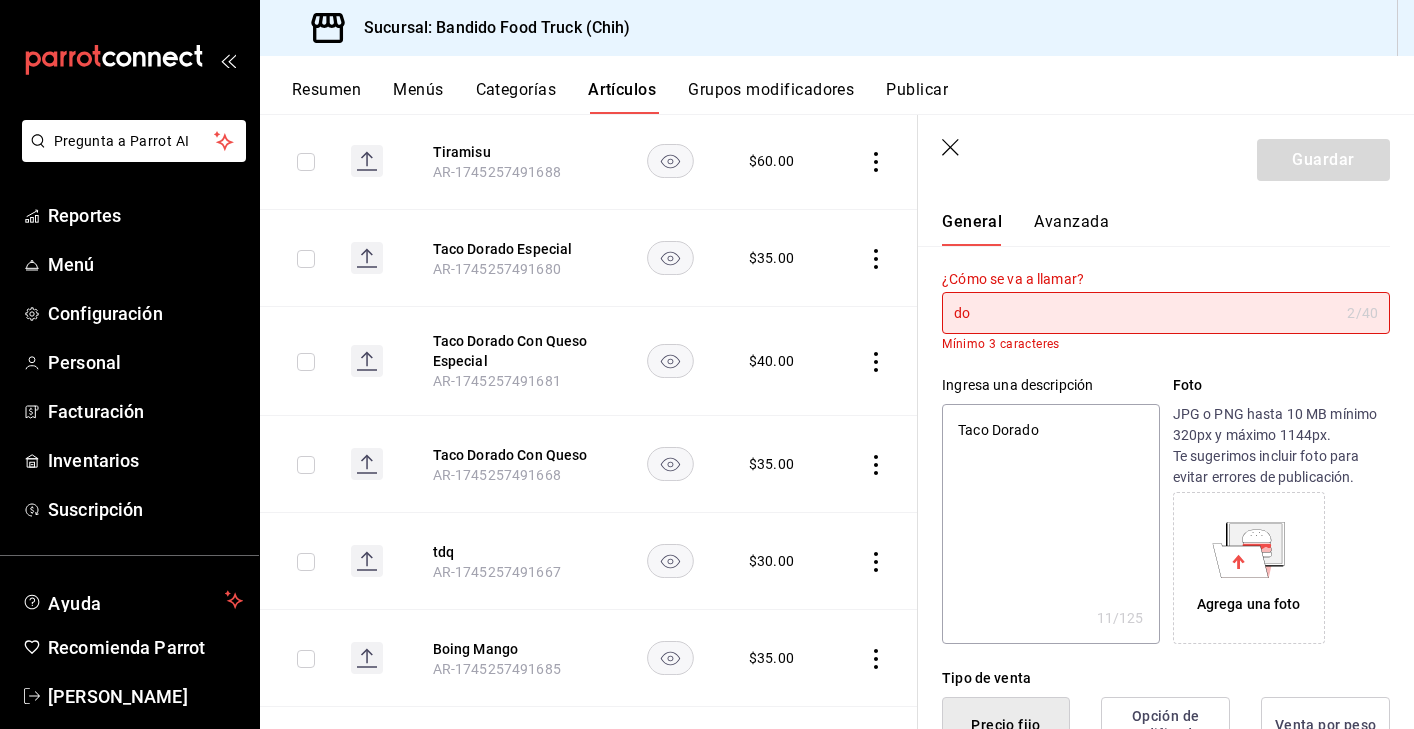 type on "dor" 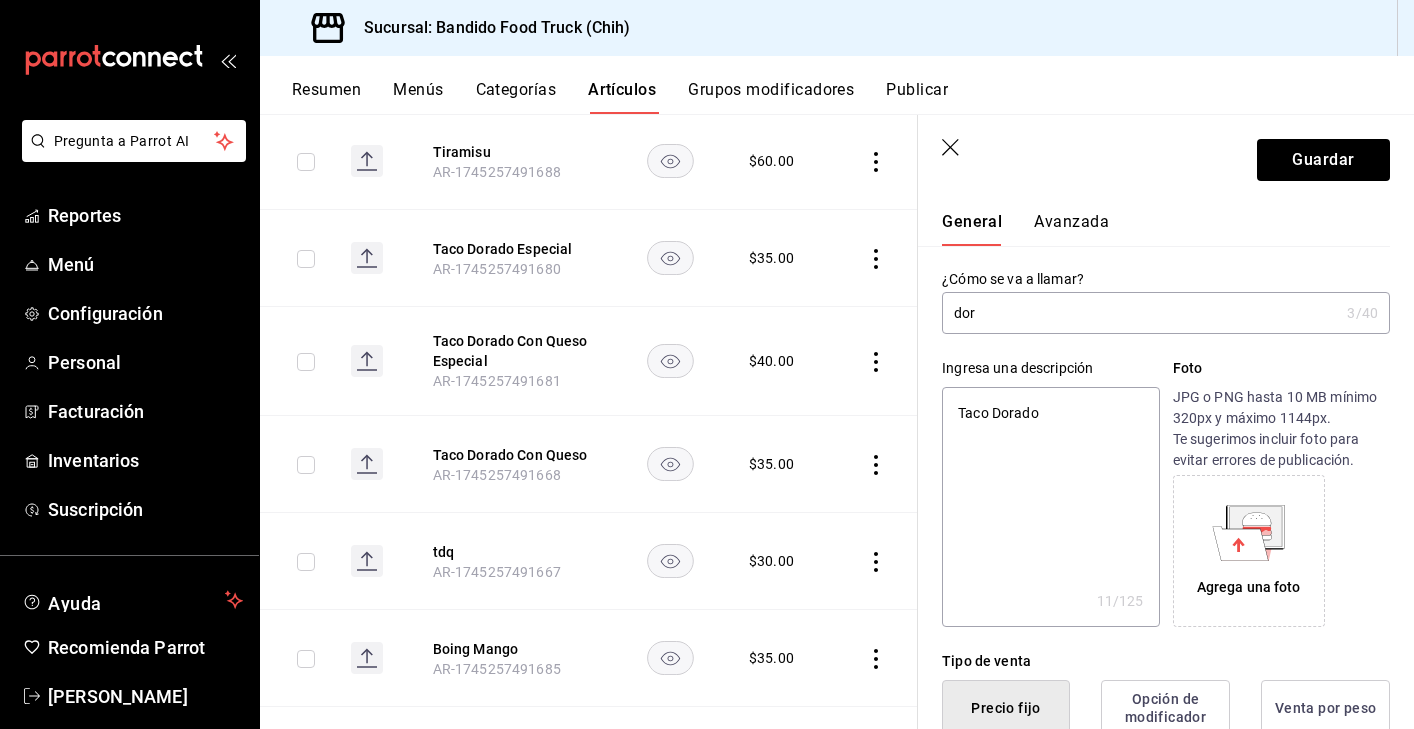 type on "[PERSON_NAME]" 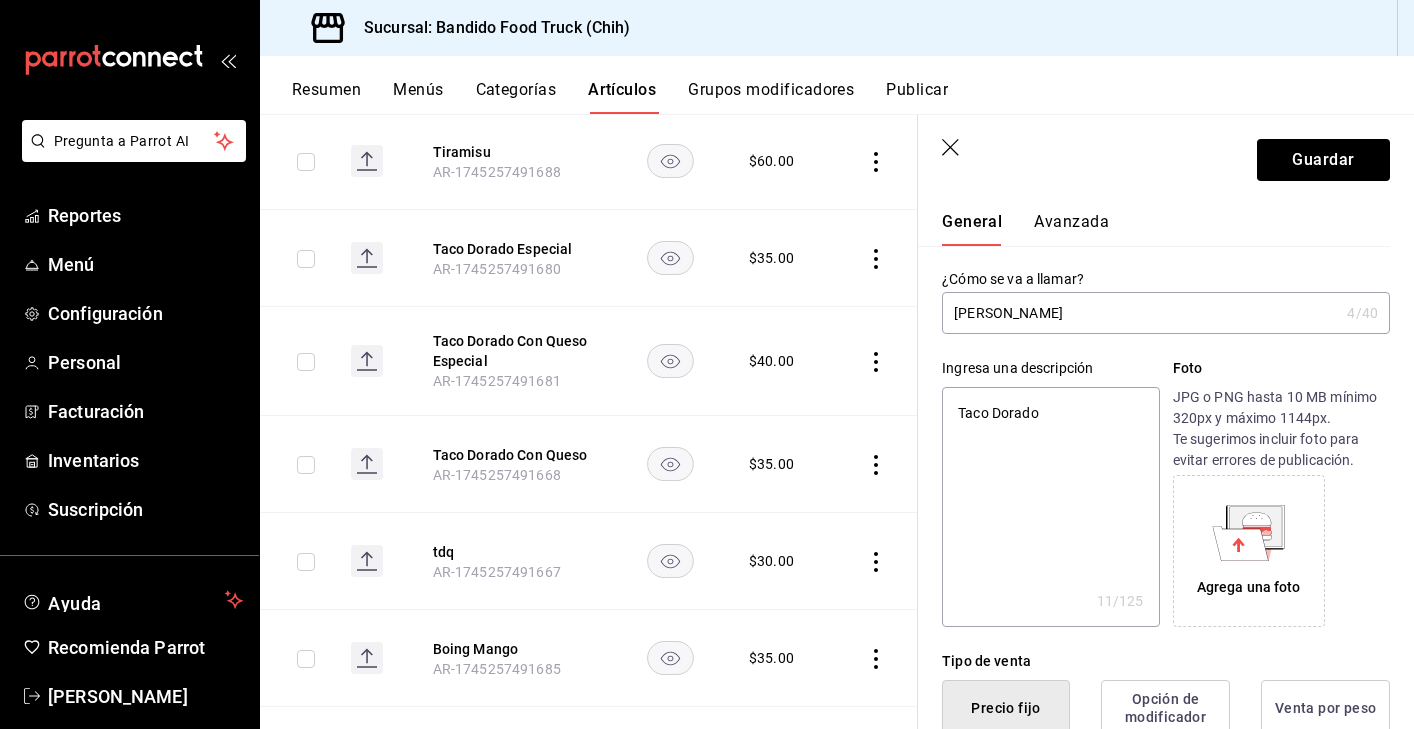 type on "dorad" 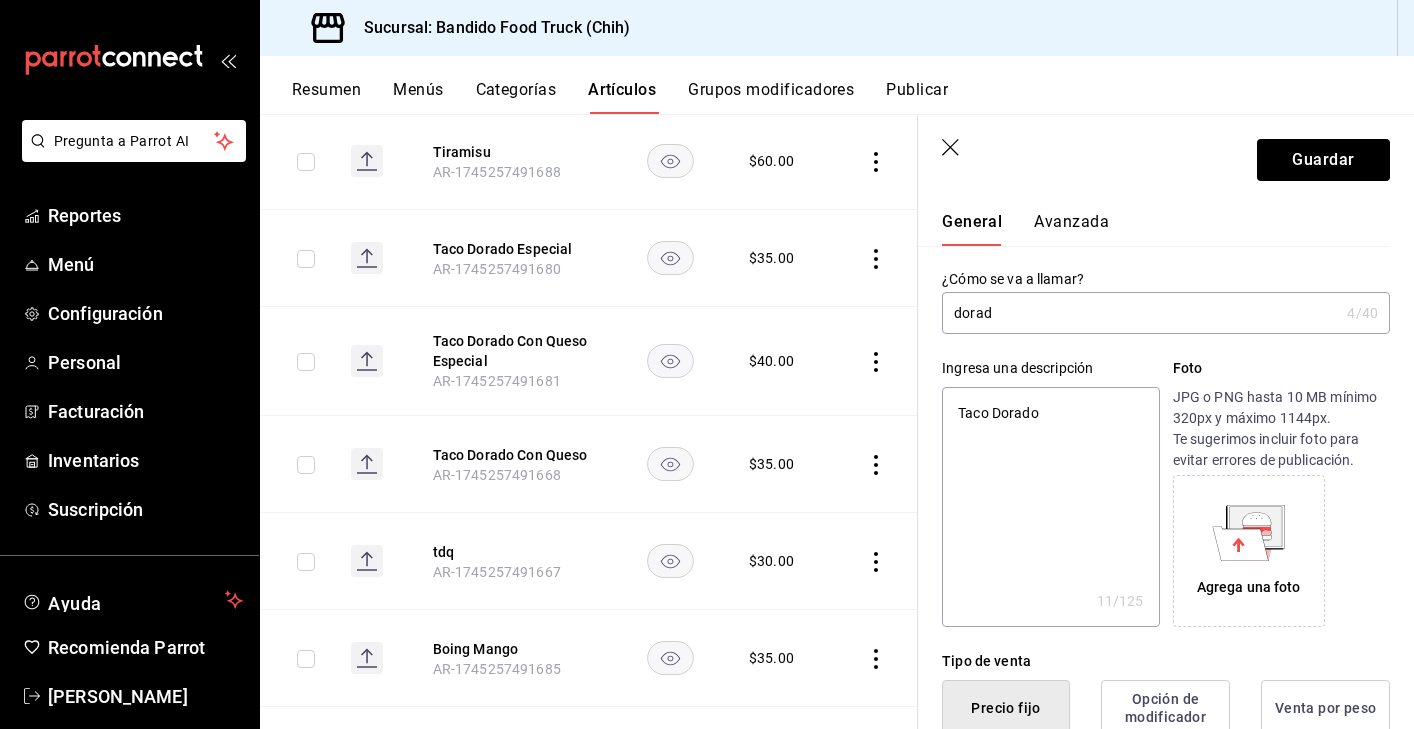 type on "dorado" 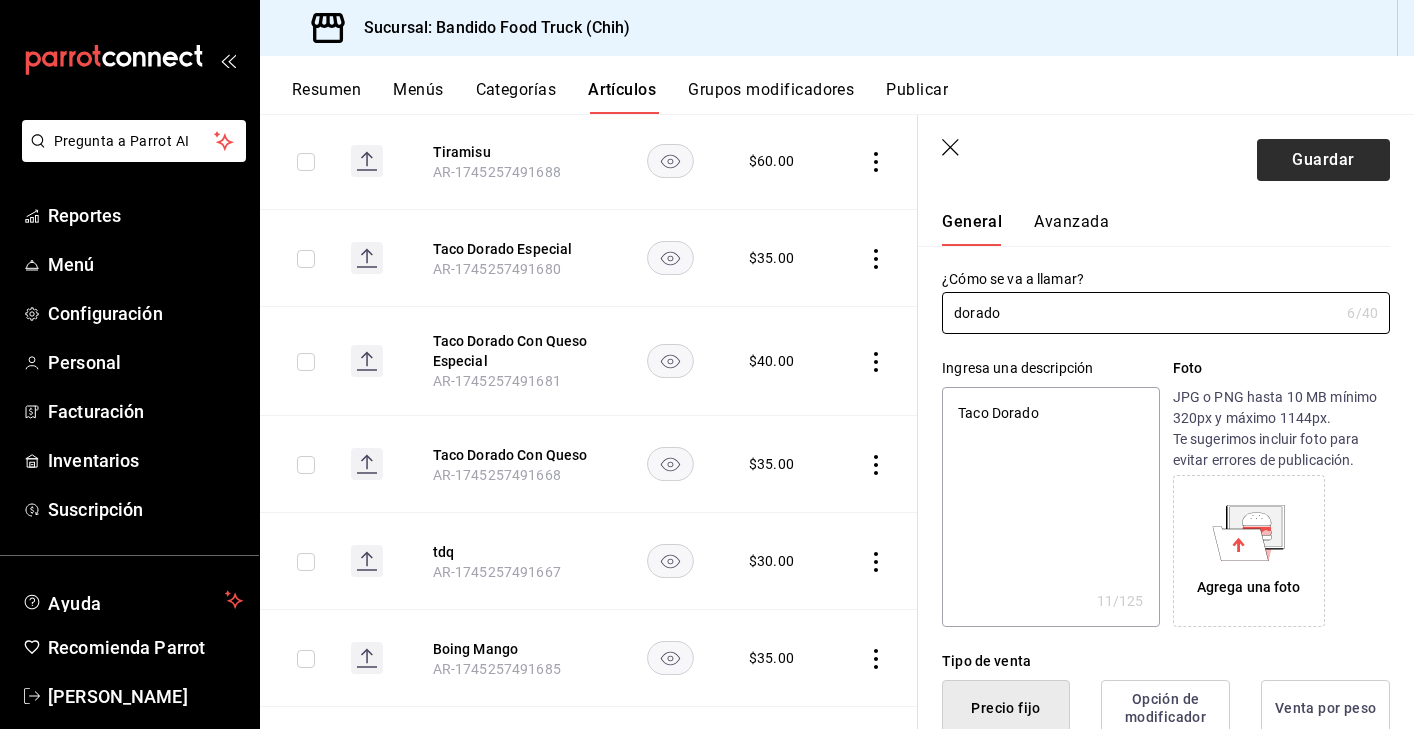 type on "dorado" 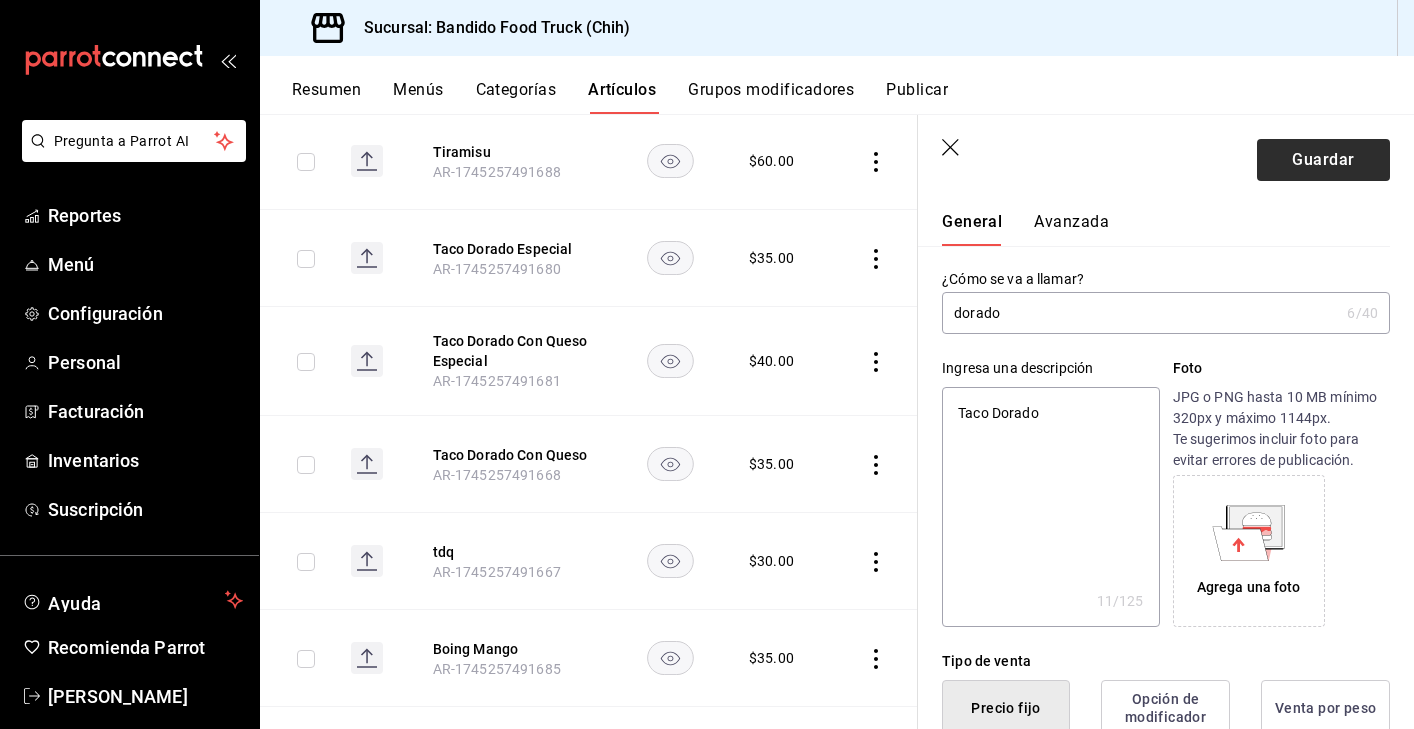 click on "Guardar" at bounding box center [1323, 160] 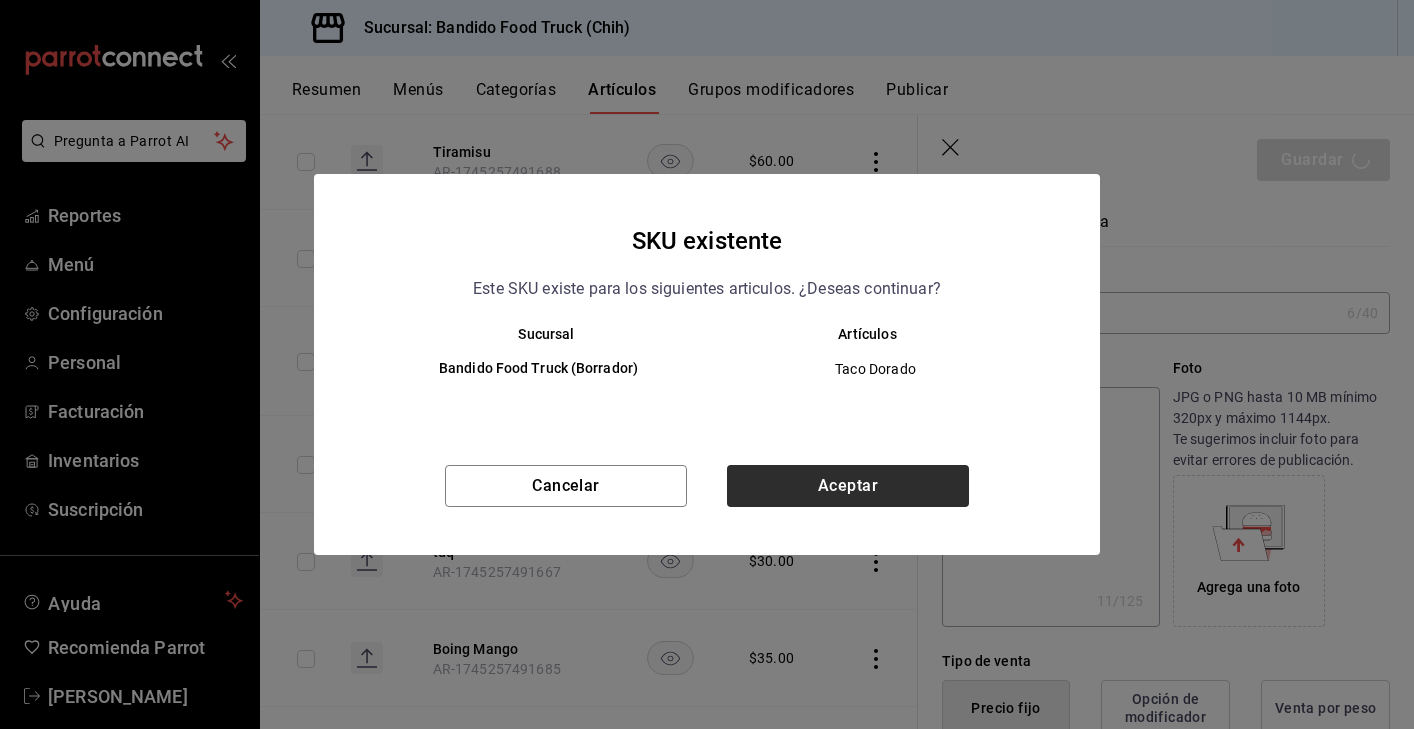 click on "Aceptar" at bounding box center (848, 486) 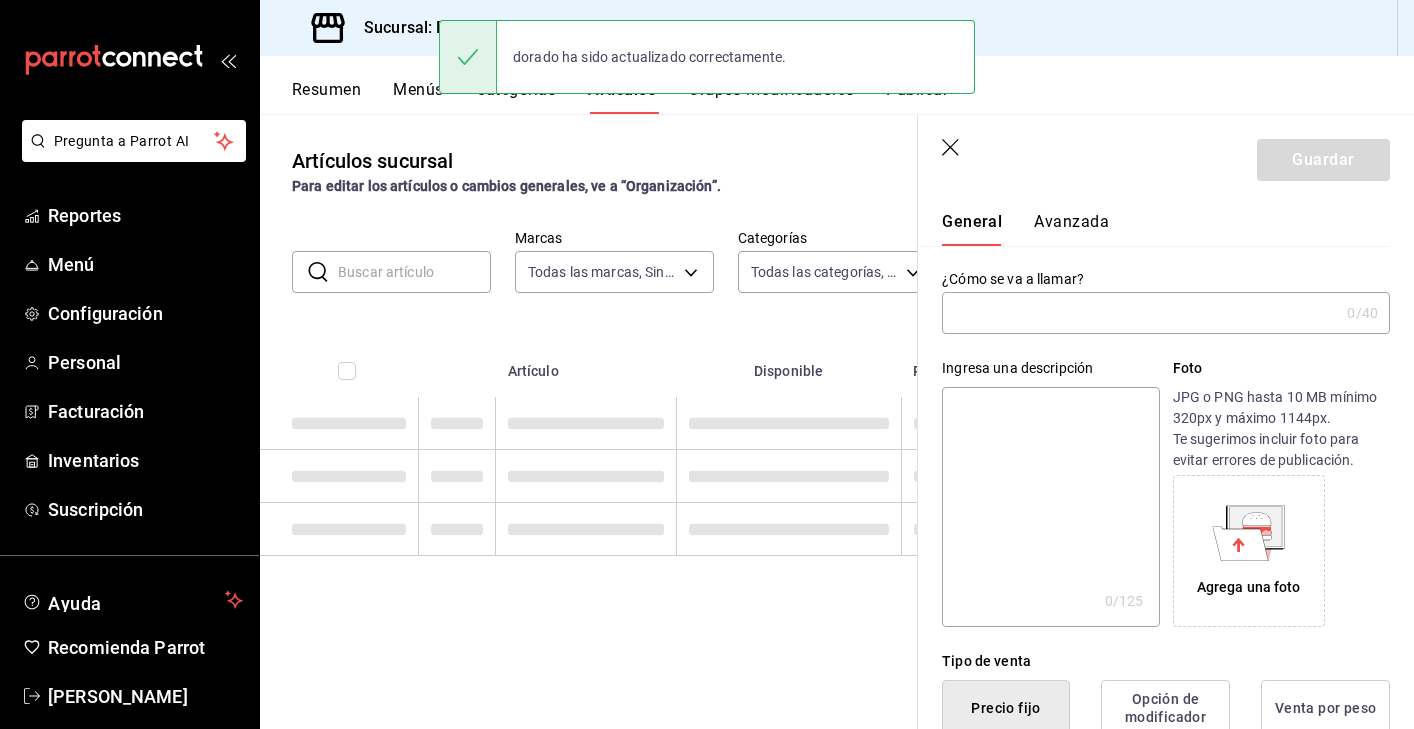 scroll, scrollTop: 0, scrollLeft: 0, axis: both 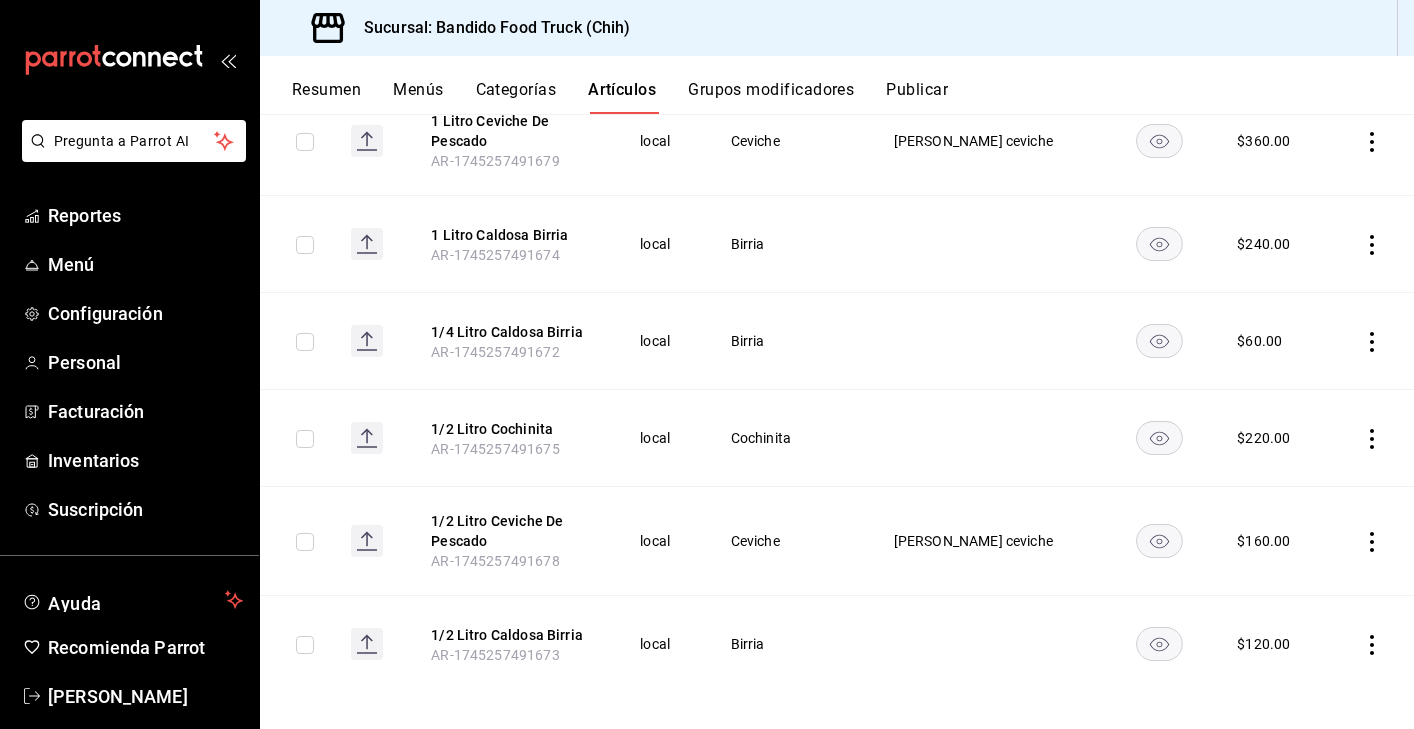 click on "Grupos modificadores" at bounding box center [771, 97] 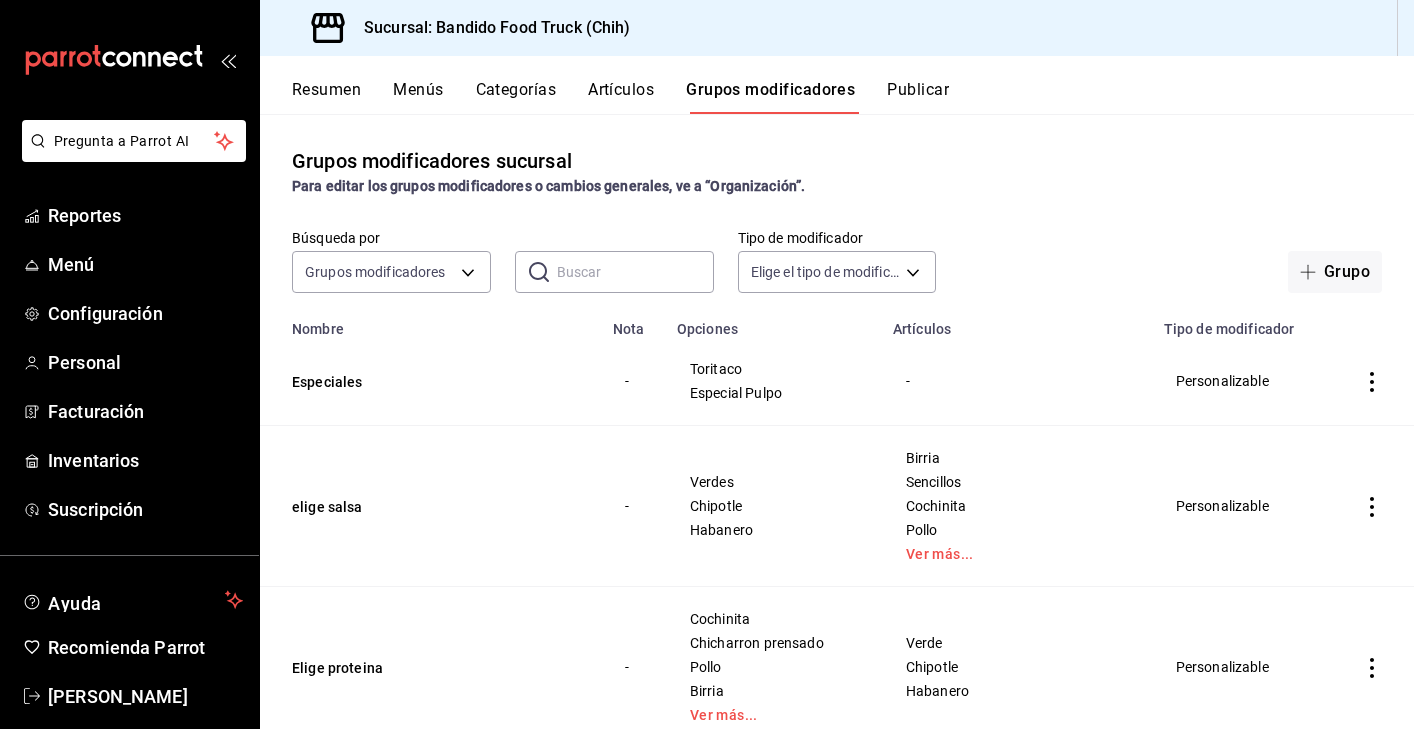 click on "Artículos" at bounding box center [621, 97] 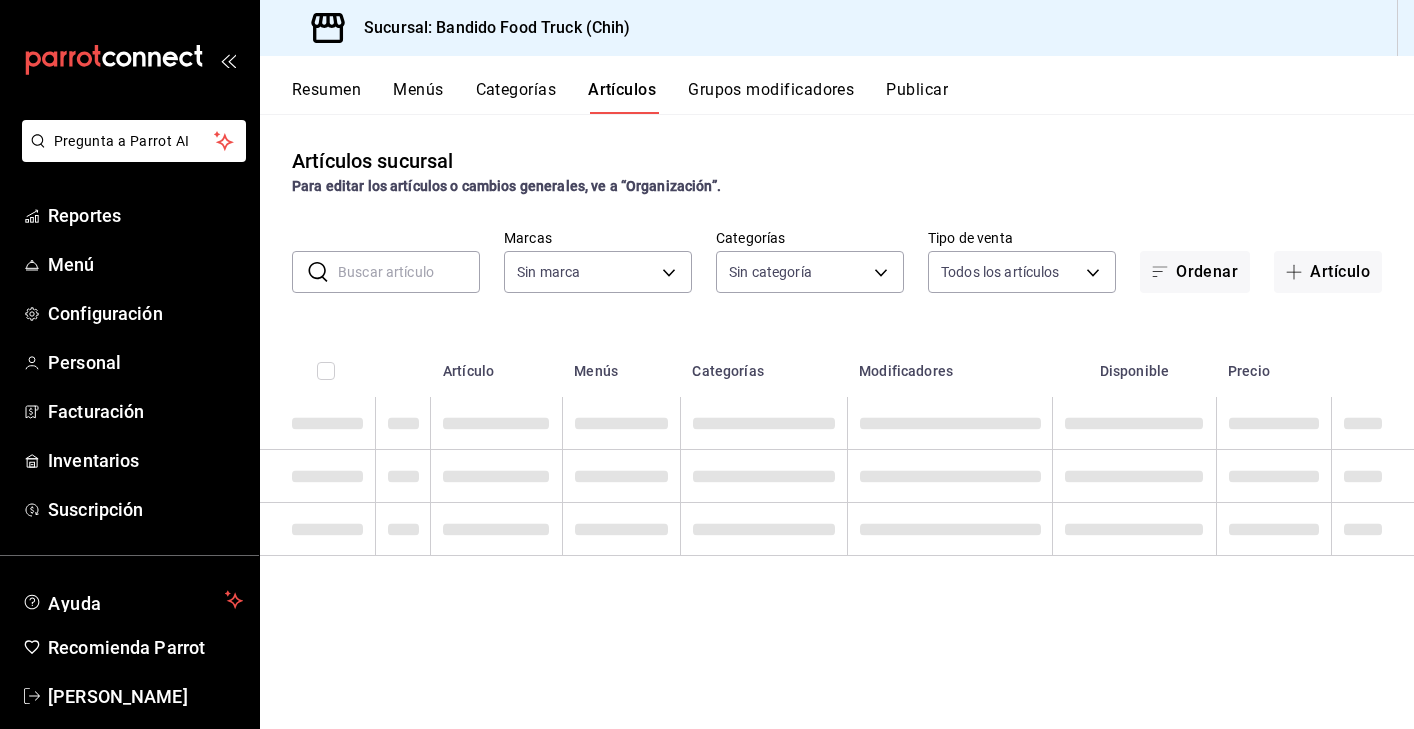scroll, scrollTop: -3, scrollLeft: 0, axis: vertical 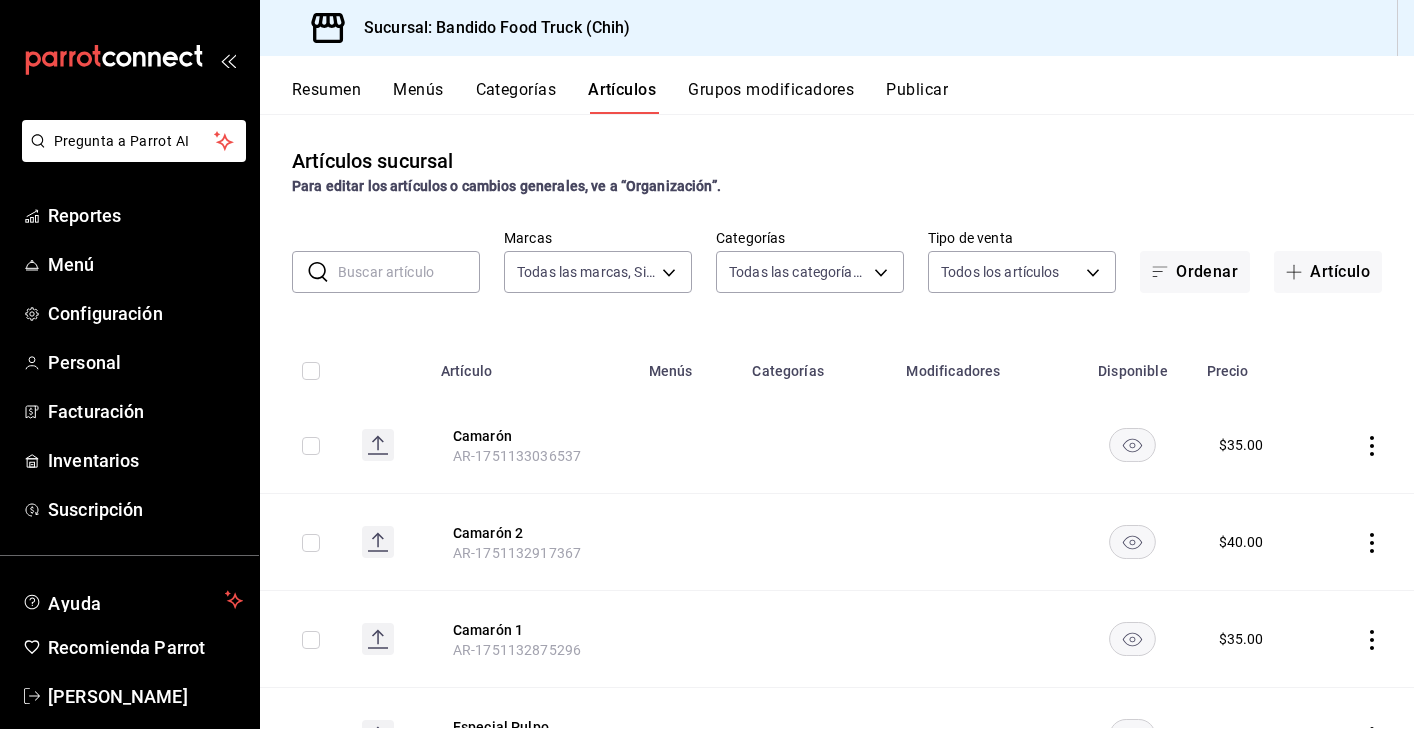type on "51a0bfc8-29ed-46f5-9bf8-5dd92ce45963" 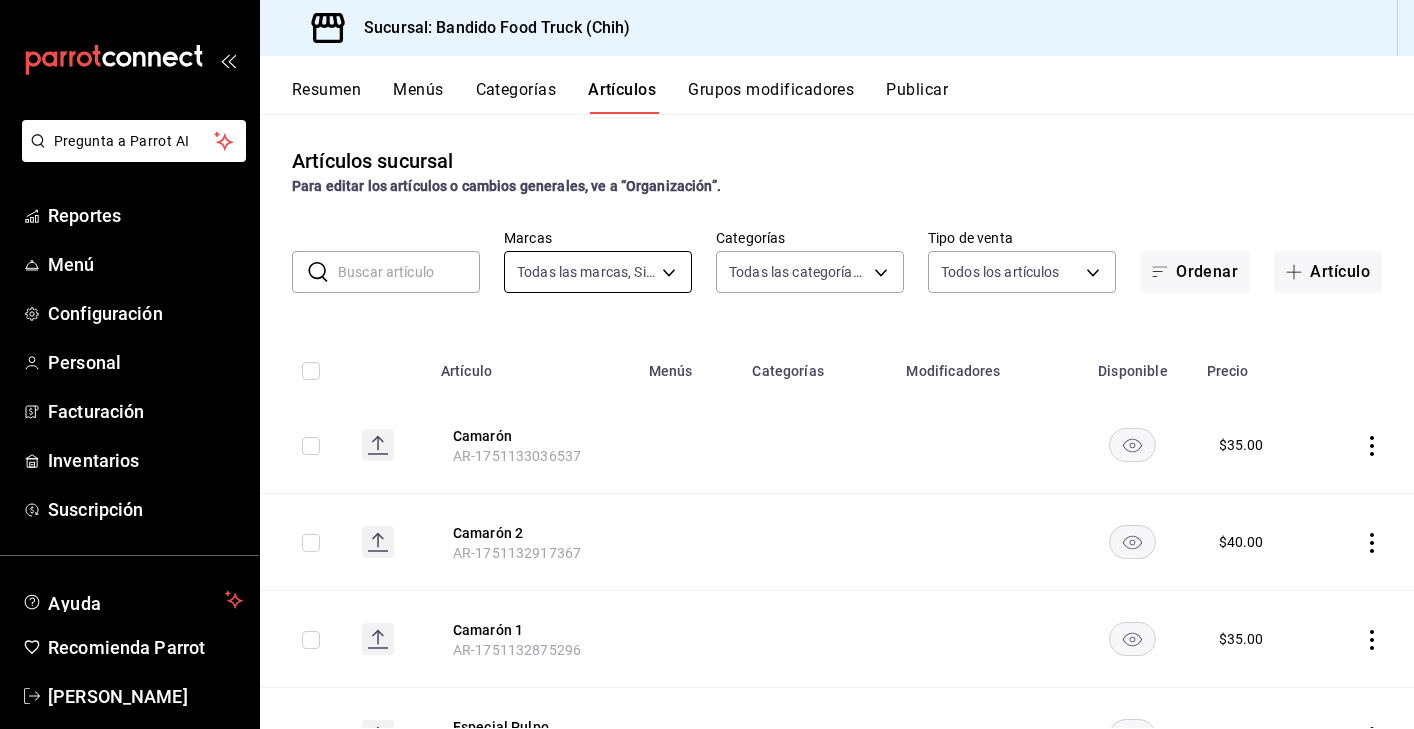 click on "Pregunta a Parrot AI Reportes   Menú   Configuración   Personal   Facturación   Inventarios   Suscripción   Ayuda Recomienda Parrot   [PERSON_NAME]   Sugerir nueva función   Sucursal: Bandido Food Truck (Chih) Resumen Menús Categorías Artículos Grupos modificadores Publicar Artículos sucursal Para editar los artículos o cambios generales, ve a “Organización”. ​ ​ Marcas Todas las marcas, Sin marca 51a0bfc8-29ed-46f5-9bf8-5dd92ce45963 Categorías Todas las categorías, Sin categoría af53461f-b5da-4c96-85f3-408d0341d9d9,44f7aadc-18c4-4d7d-a317-9edcfea9a3c5,7e691f77-7cfd-42d0-8cf8-164ae48631fc,64cadcb5-a4a3-498e-a523-3ae0840ee655,43d9de71-de5a-4032-ab4e-d5d7a4a79ddb,83a0551c-3d0f-499e-90a3-d6f716ca3b2c,8a5fec23-fef7-42c7-9529-584fe8f232ef,cabab8ea-df9a-4de8-87fe-9990326b016f,68240682-f60f-47d8-80a4-6b26aebe5112,c049bab1-caf9-4ba4-ab34-2260741149d1 Tipo de venta Todos los artículos ALL Ordenar Artículo Artículo Menús Categorías Modificadores Disponible Precio Camarón AR-1751133036537 $" at bounding box center (707, 364) 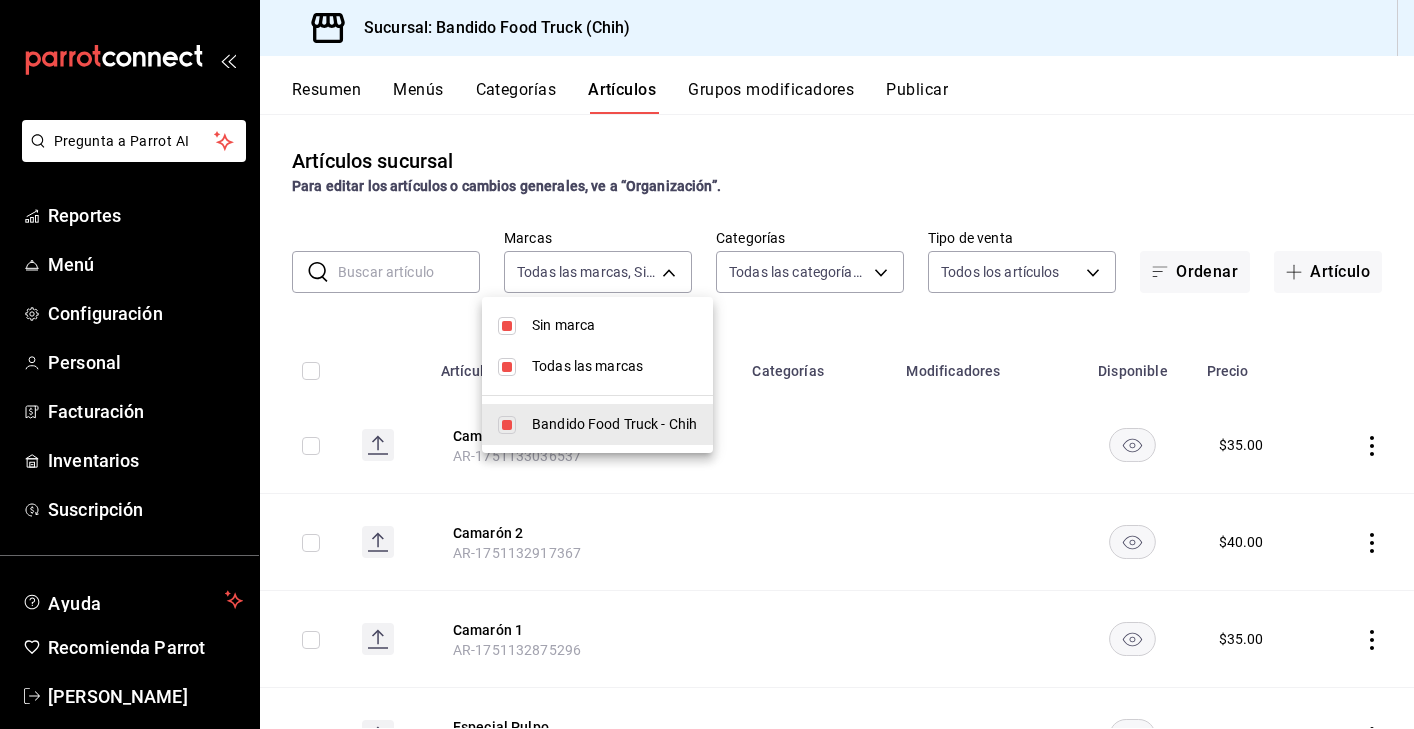 click at bounding box center (707, 364) 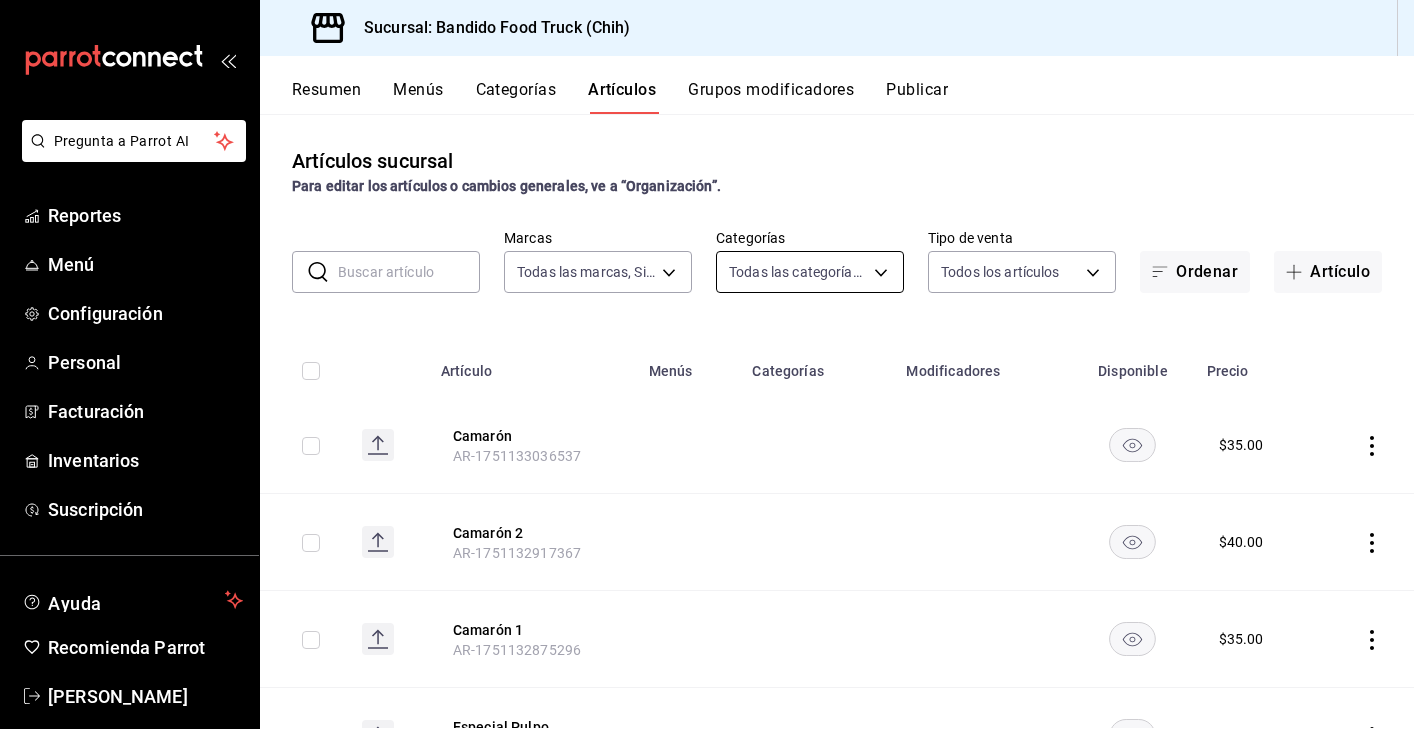 click on "Pregunta a Parrot AI Reportes   Menú   Configuración   Personal   Facturación   Inventarios   Suscripción   Ayuda Recomienda Parrot   [PERSON_NAME]   Sugerir nueva función   Sucursal: Bandido Food Truck (Chih) Resumen Menús Categorías Artículos Grupos modificadores Publicar Artículos sucursal Para editar los artículos o cambios generales, ve a “Organización”. ​ ​ Marcas Todas las marcas, Sin marca 51a0bfc8-29ed-46f5-9bf8-5dd92ce45963 Categorías Todas las categorías, Sin categoría af53461f-b5da-4c96-85f3-408d0341d9d9,44f7aadc-18c4-4d7d-a317-9edcfea9a3c5,7e691f77-7cfd-42d0-8cf8-164ae48631fc,64cadcb5-a4a3-498e-a523-3ae0840ee655,43d9de71-de5a-4032-ab4e-d5d7a4a79ddb,83a0551c-3d0f-499e-90a3-d6f716ca3b2c,8a5fec23-fef7-42c7-9529-584fe8f232ef,cabab8ea-df9a-4de8-87fe-9990326b016f,68240682-f60f-47d8-80a4-6b26aebe5112,c049bab1-caf9-4ba4-ab34-2260741149d1 Tipo de venta Todos los artículos ALL Ordenar Artículo Artículo Menús Categorías Modificadores Disponible Precio Camarón AR-1751133036537 $" at bounding box center (707, 364) 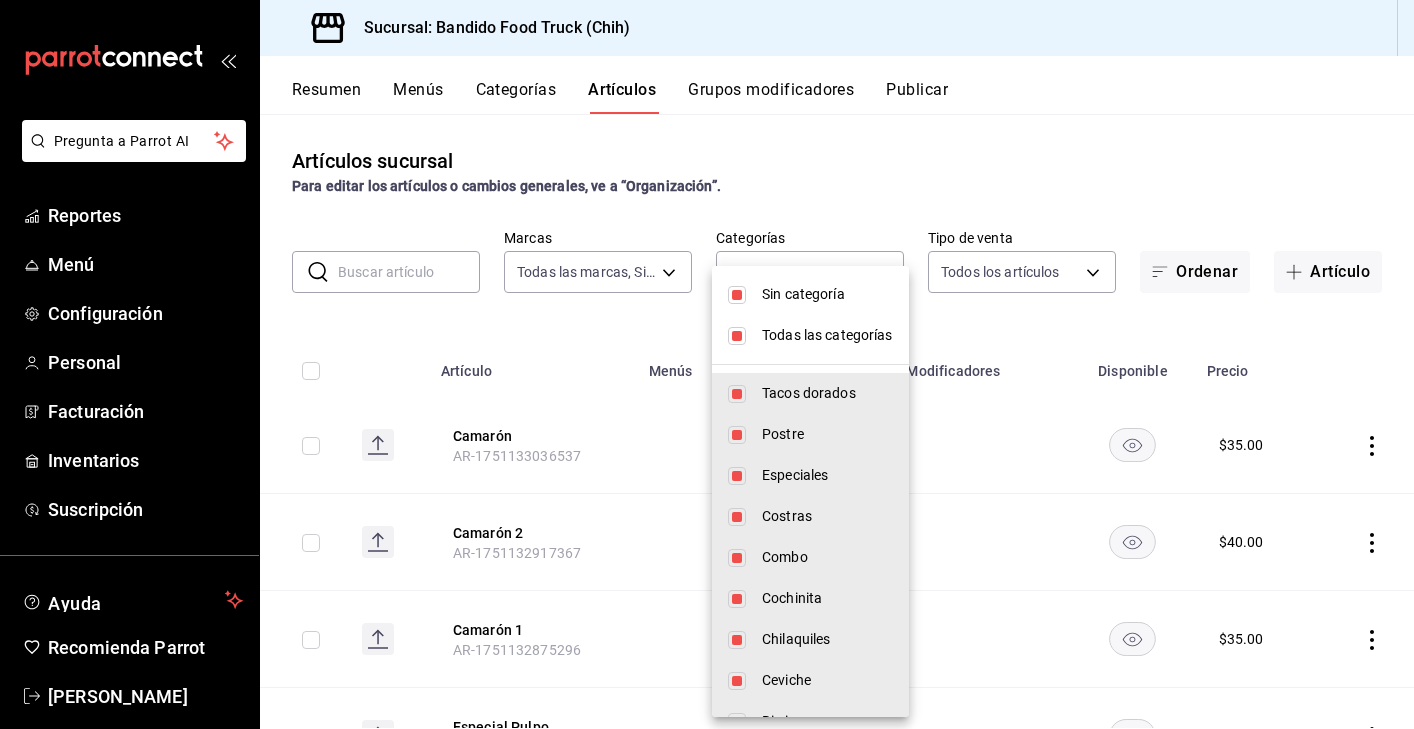 click on "Sin categoría" at bounding box center [810, 294] 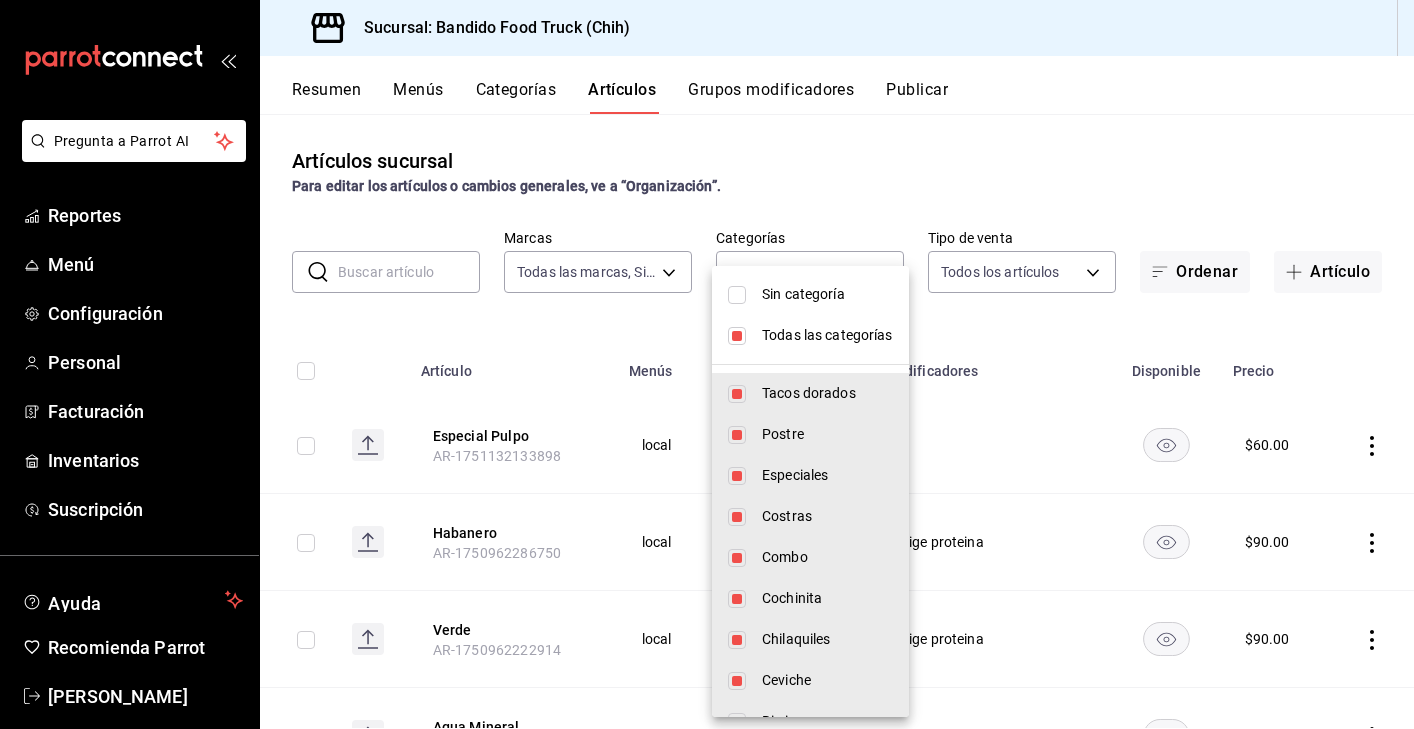 click on "Todas las categorías" at bounding box center (827, 335) 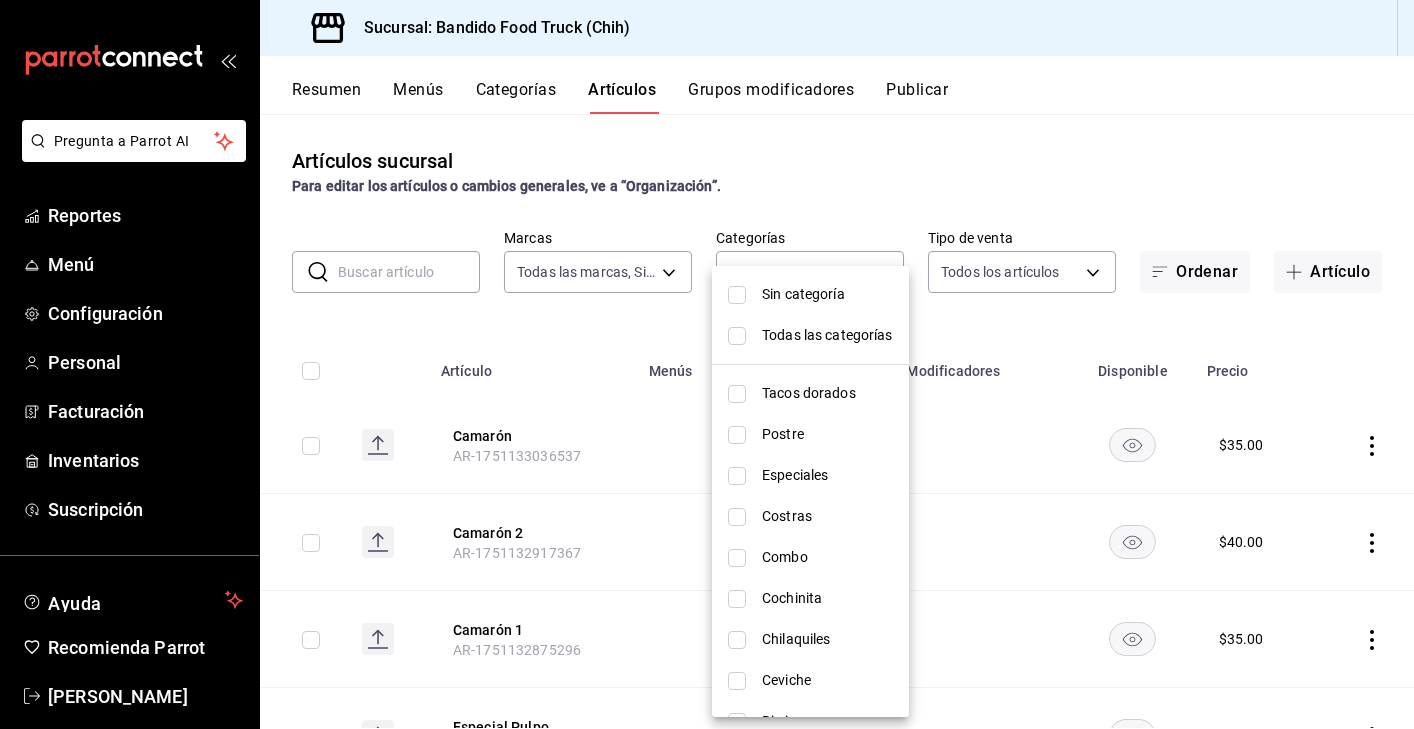 click on "Chilaquiles" at bounding box center (827, 639) 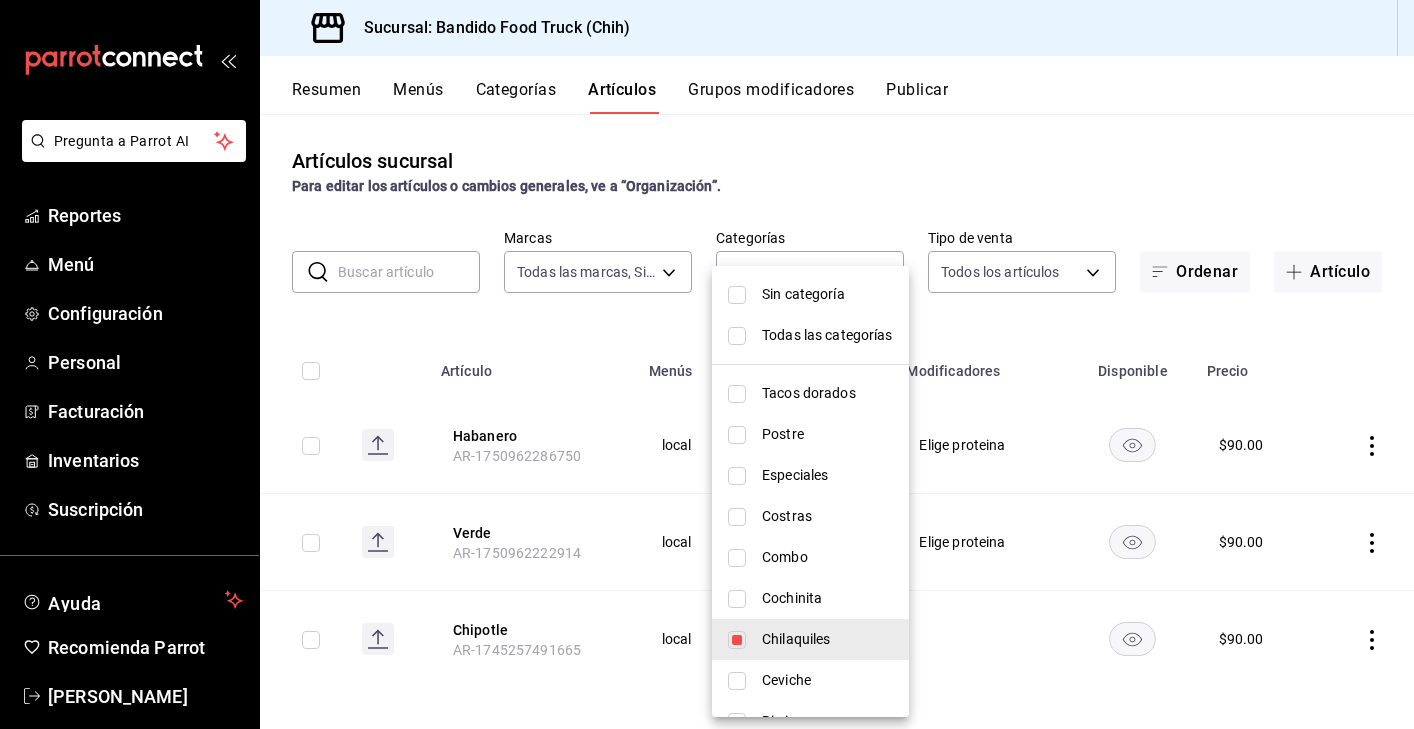 click at bounding box center (707, 364) 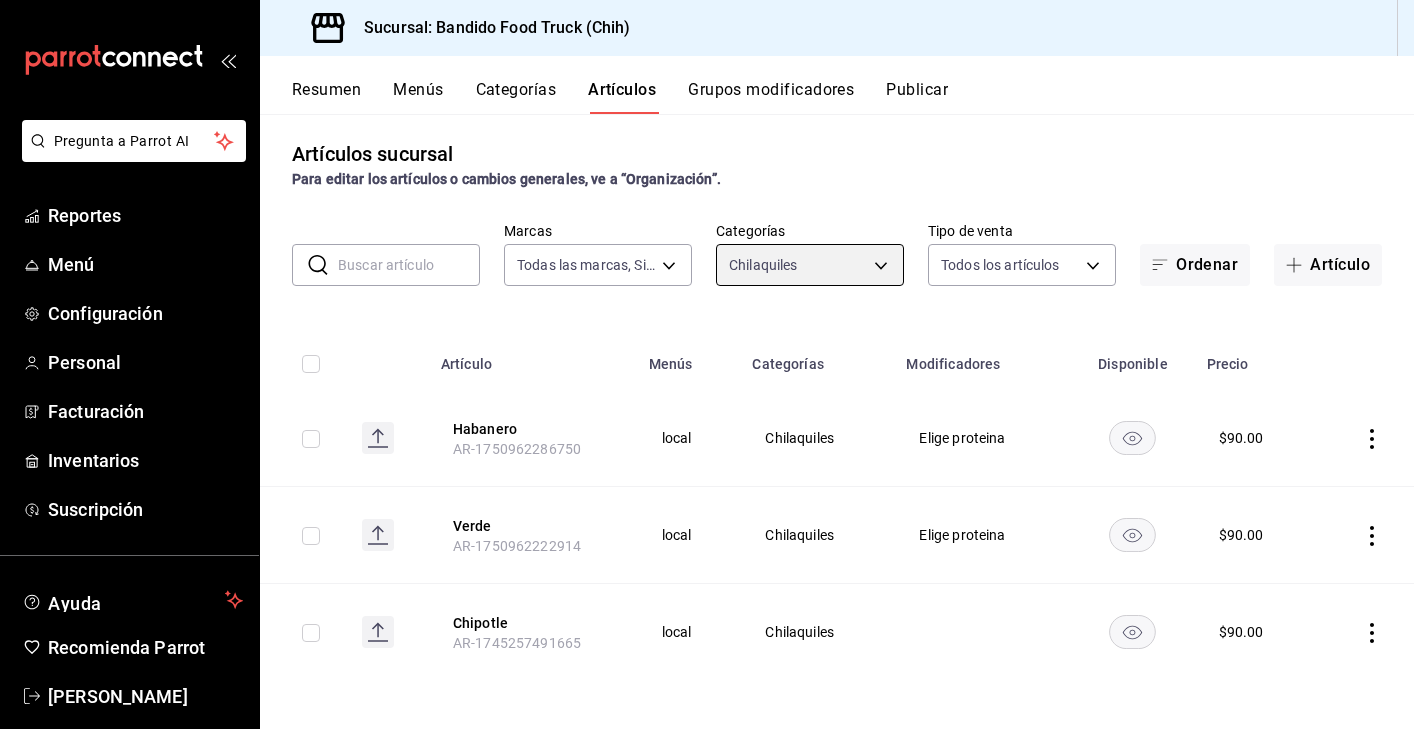 scroll, scrollTop: 7, scrollLeft: 0, axis: vertical 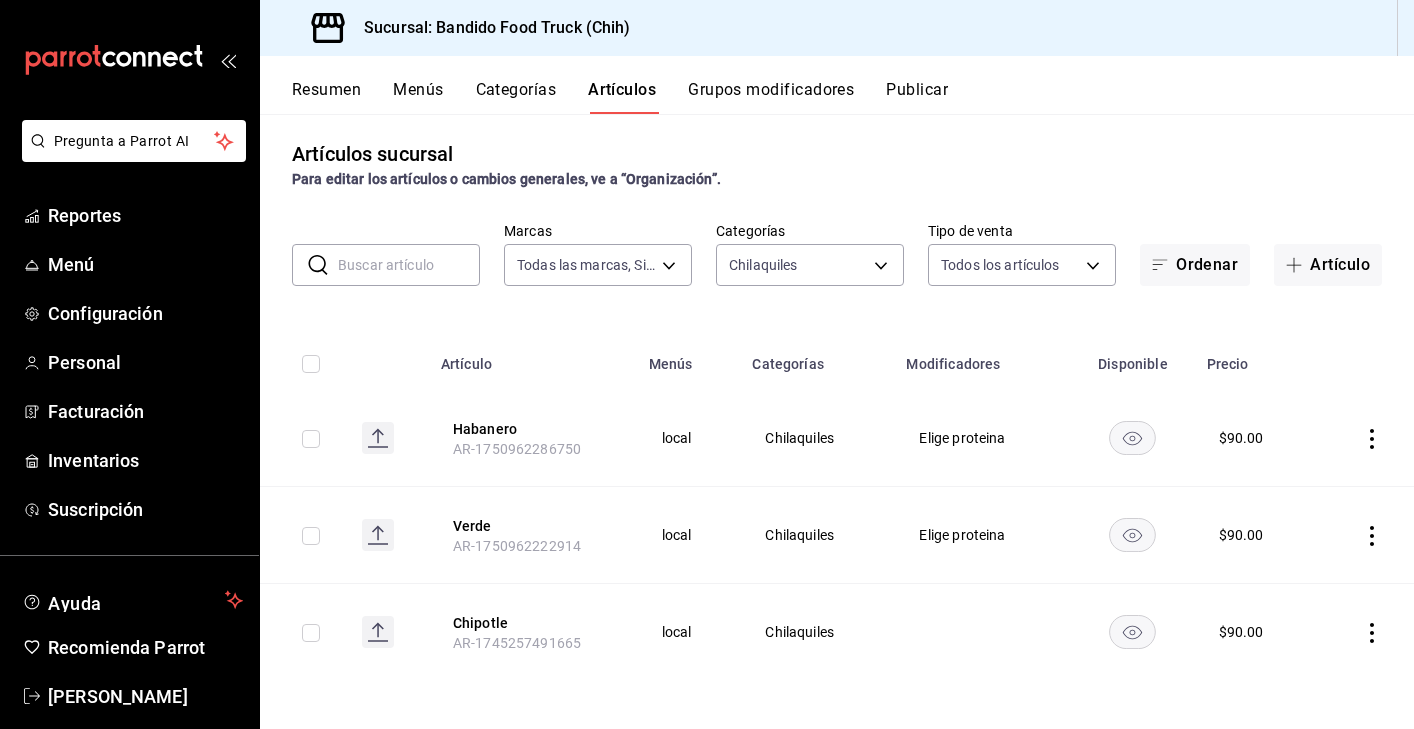 click 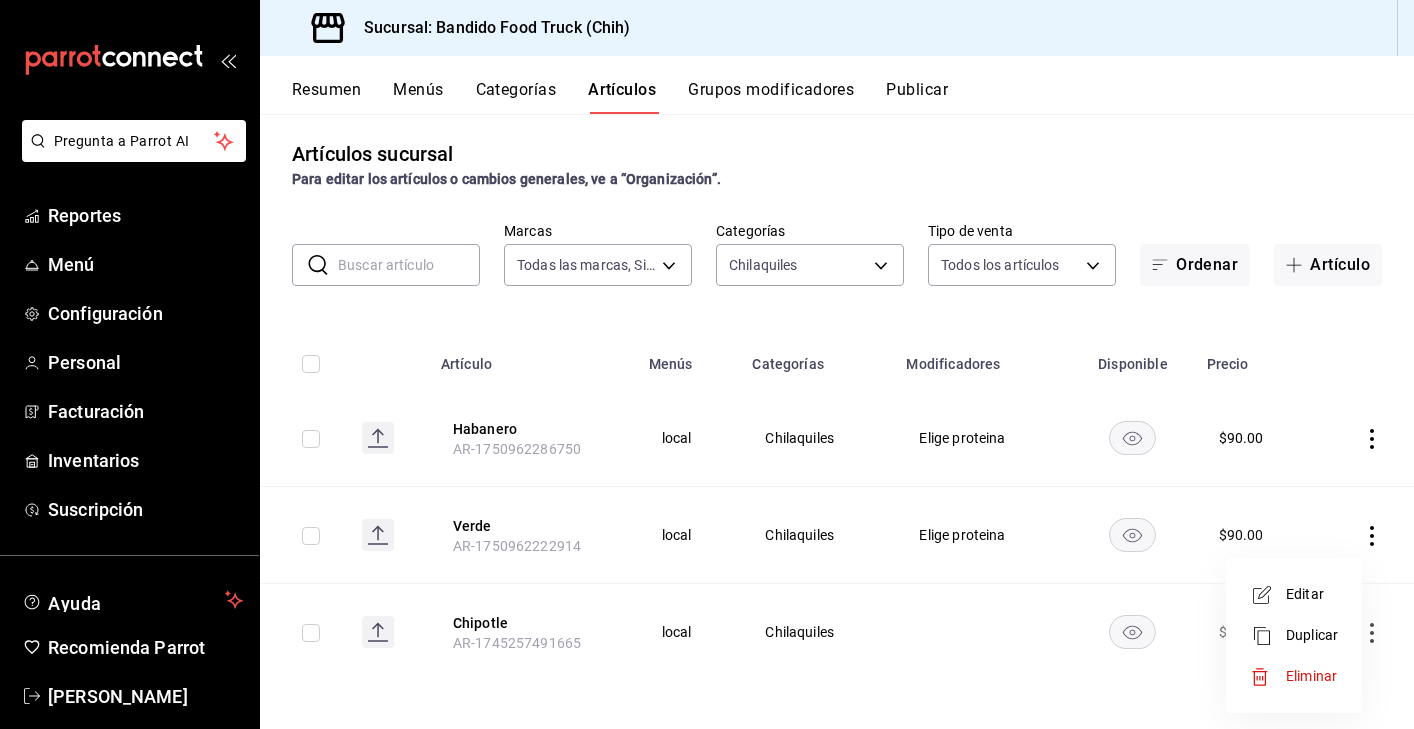 click on "Editar" at bounding box center [1312, 594] 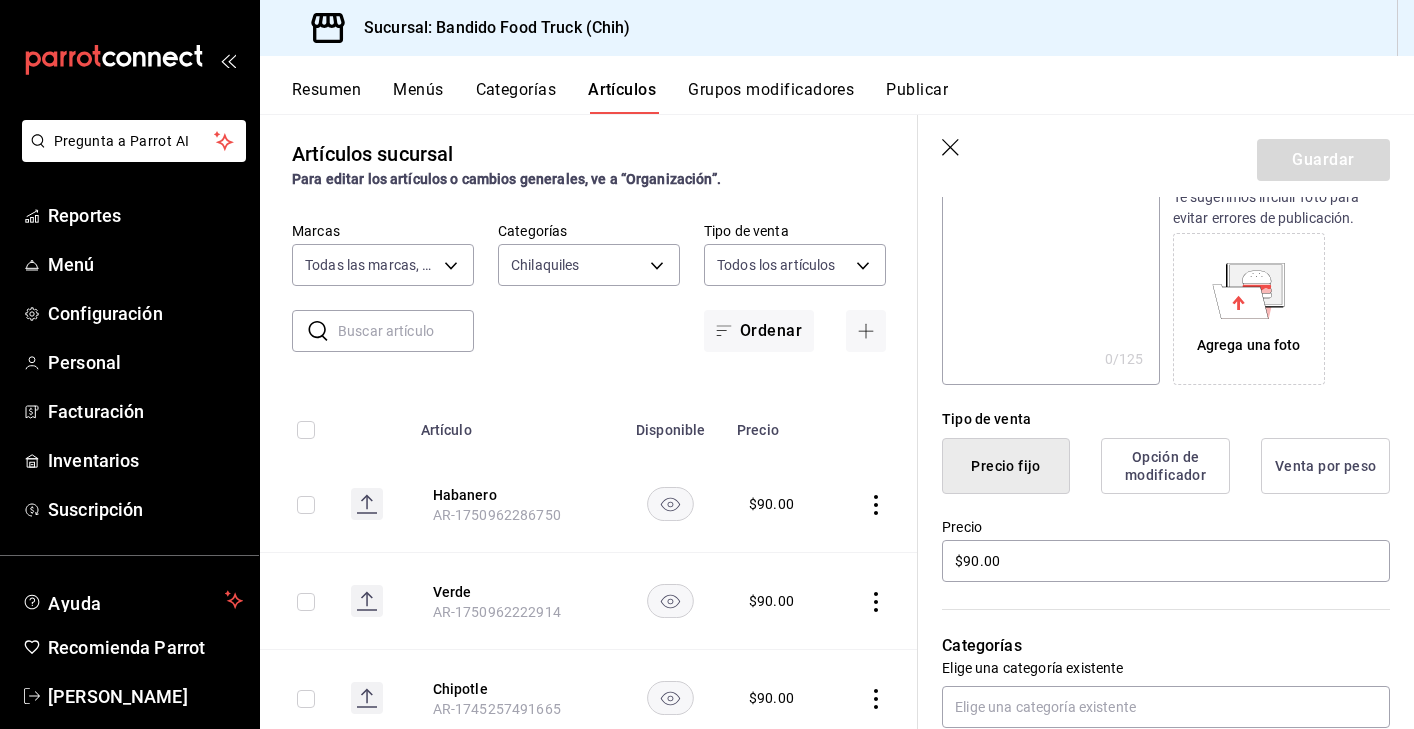 scroll, scrollTop: 382, scrollLeft: 0, axis: vertical 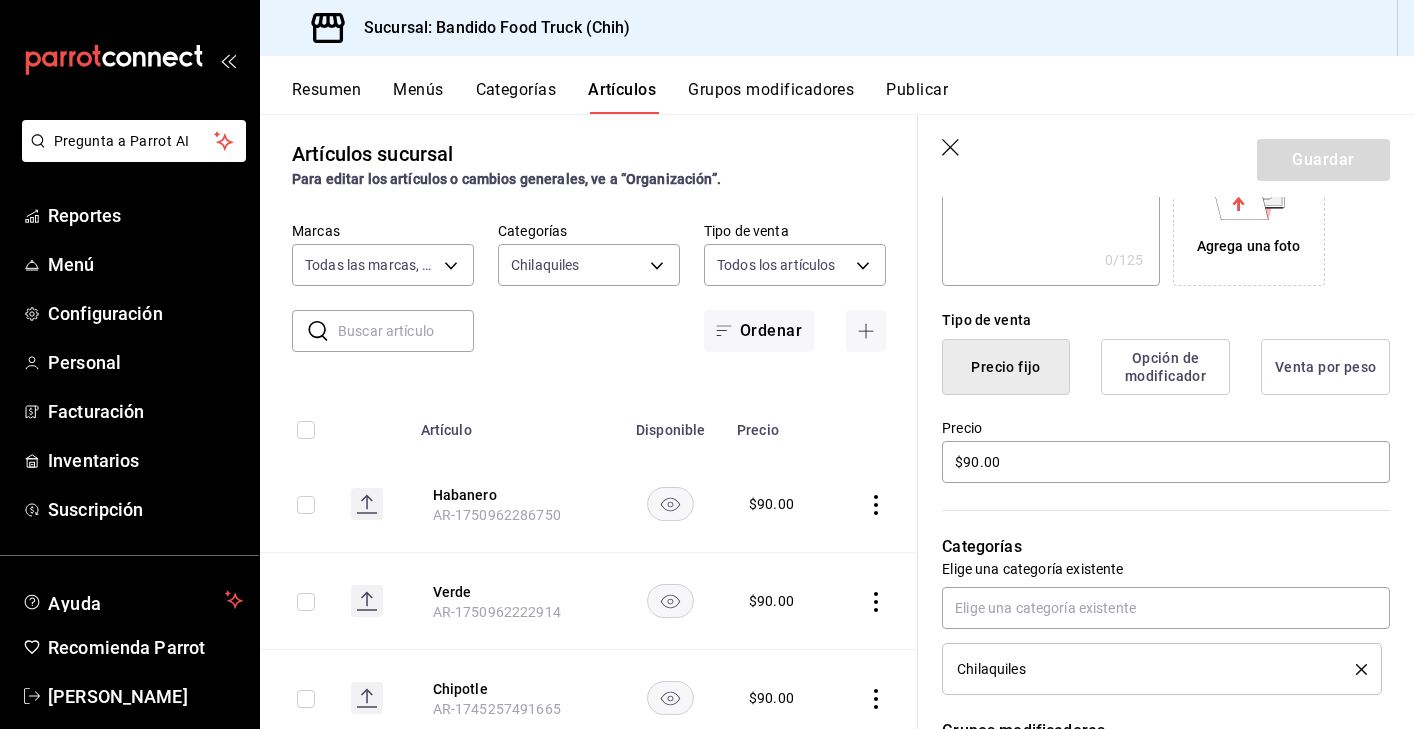 click on "Opción de modificador" at bounding box center (1165, 367) 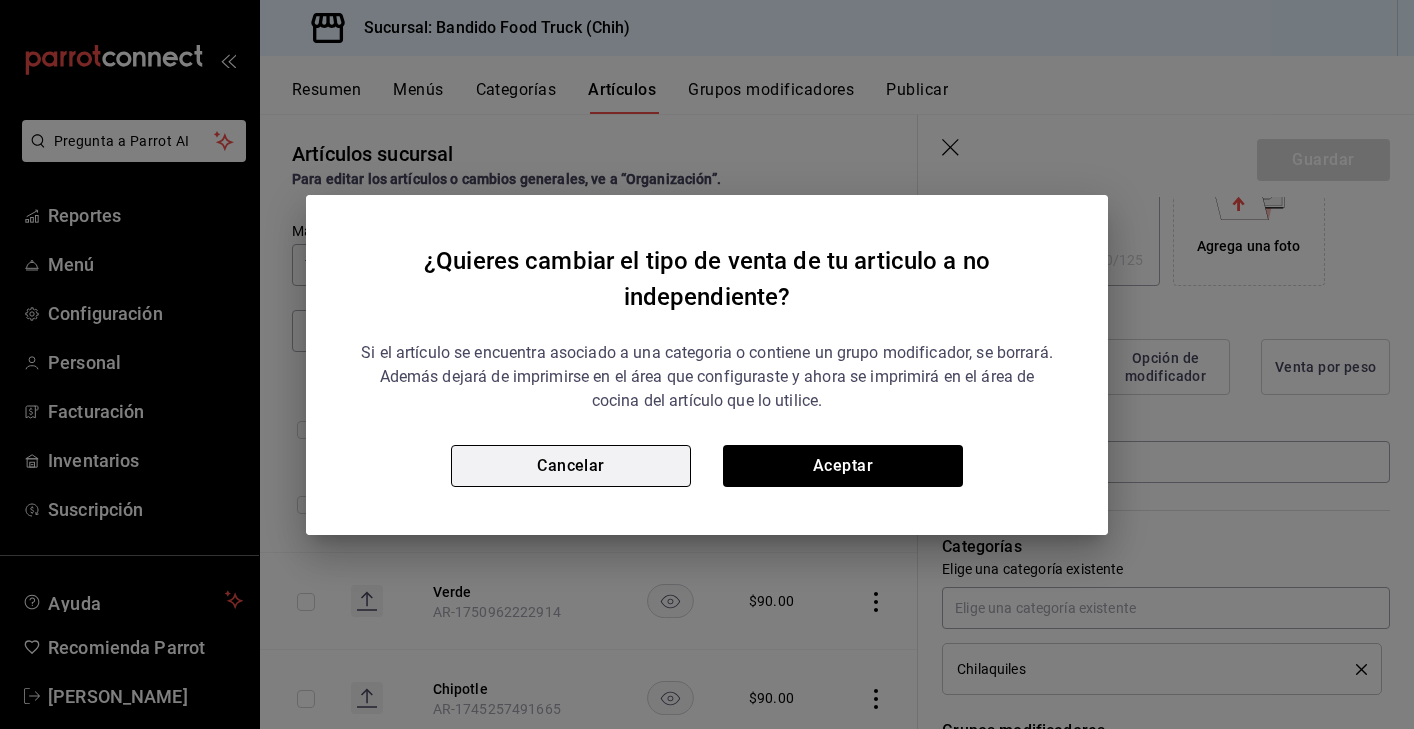 click on "Cancelar" at bounding box center (571, 466) 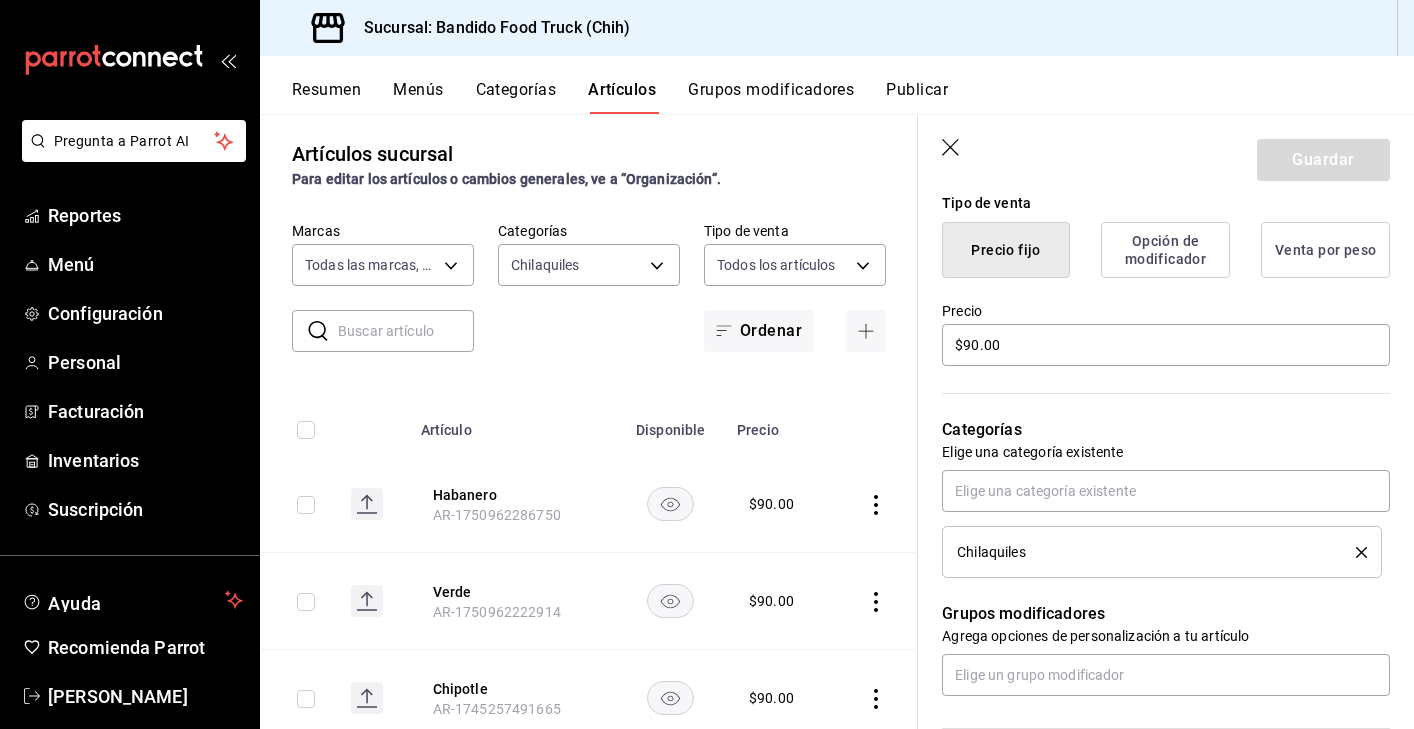 scroll, scrollTop: 509, scrollLeft: 0, axis: vertical 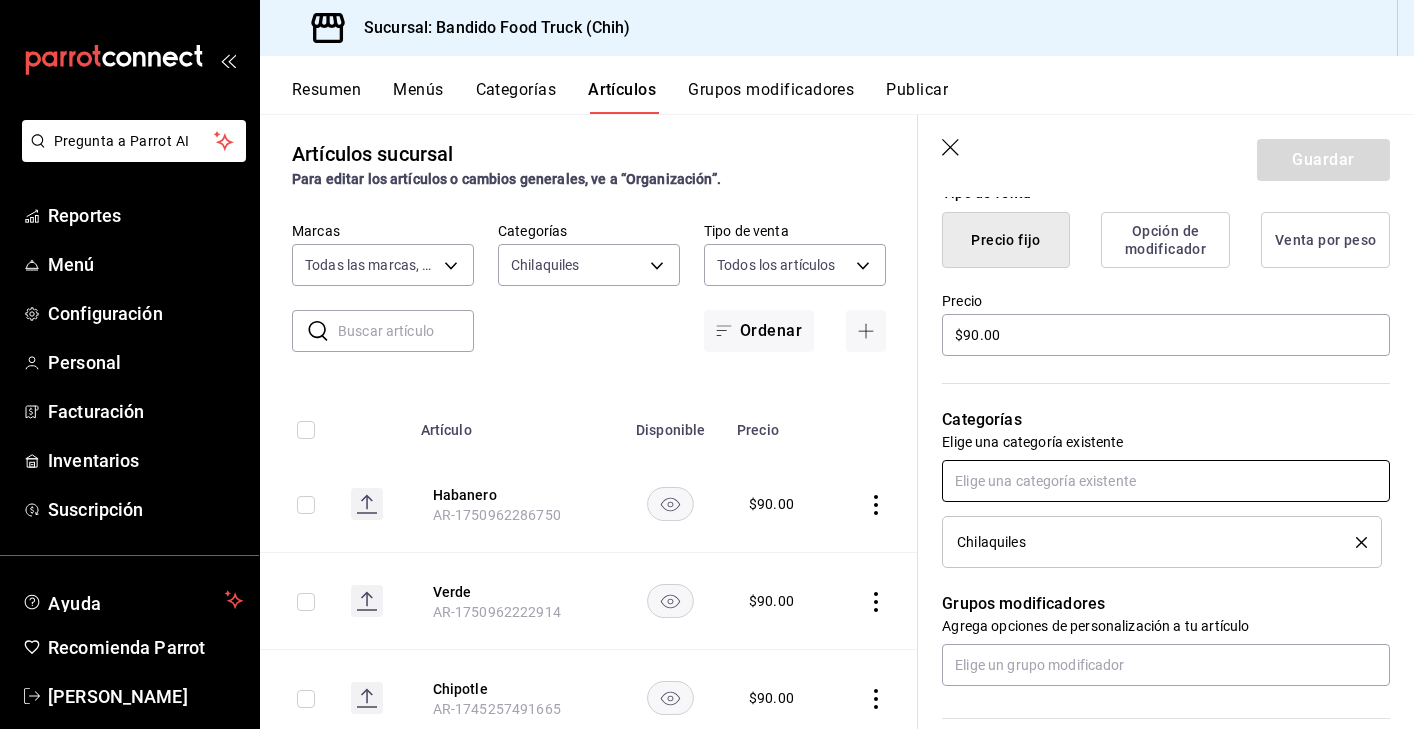 click at bounding box center [1166, 481] 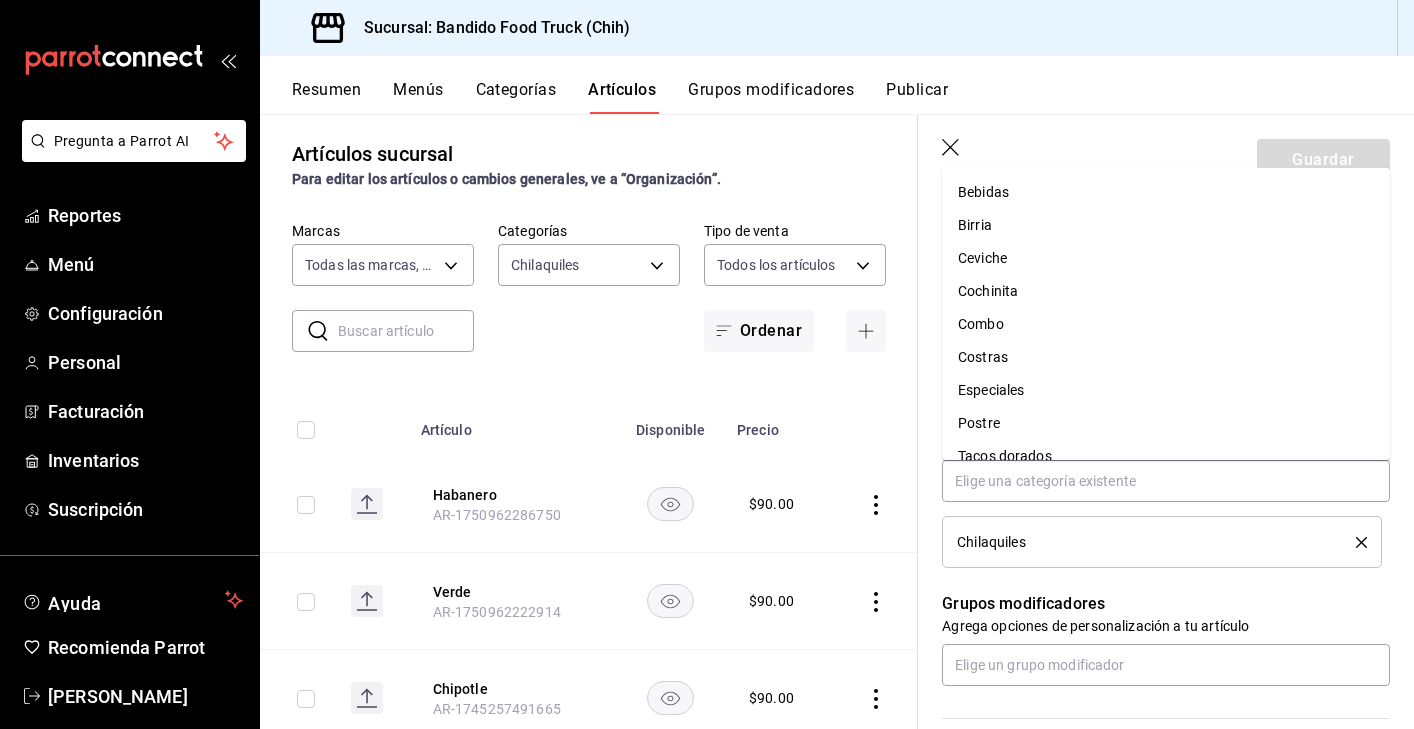 click 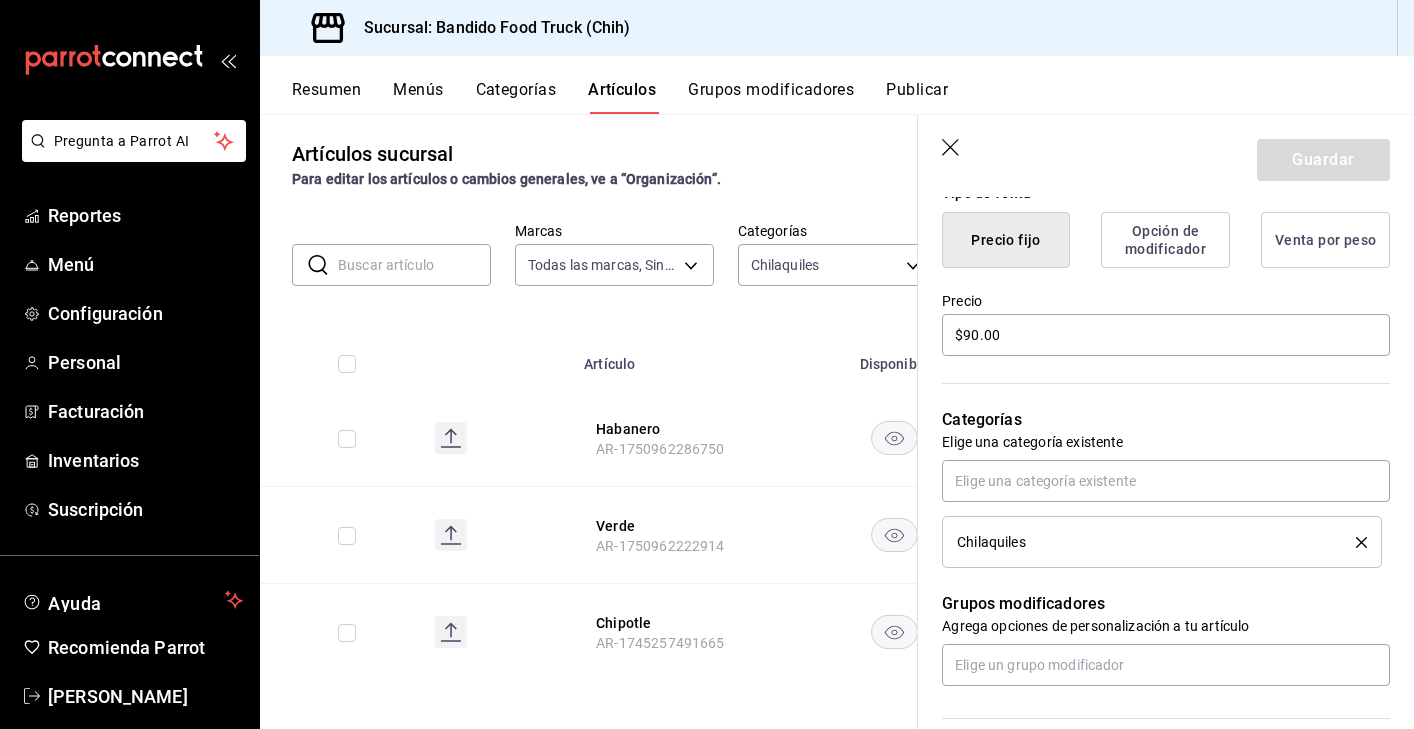 scroll, scrollTop: 0, scrollLeft: 0, axis: both 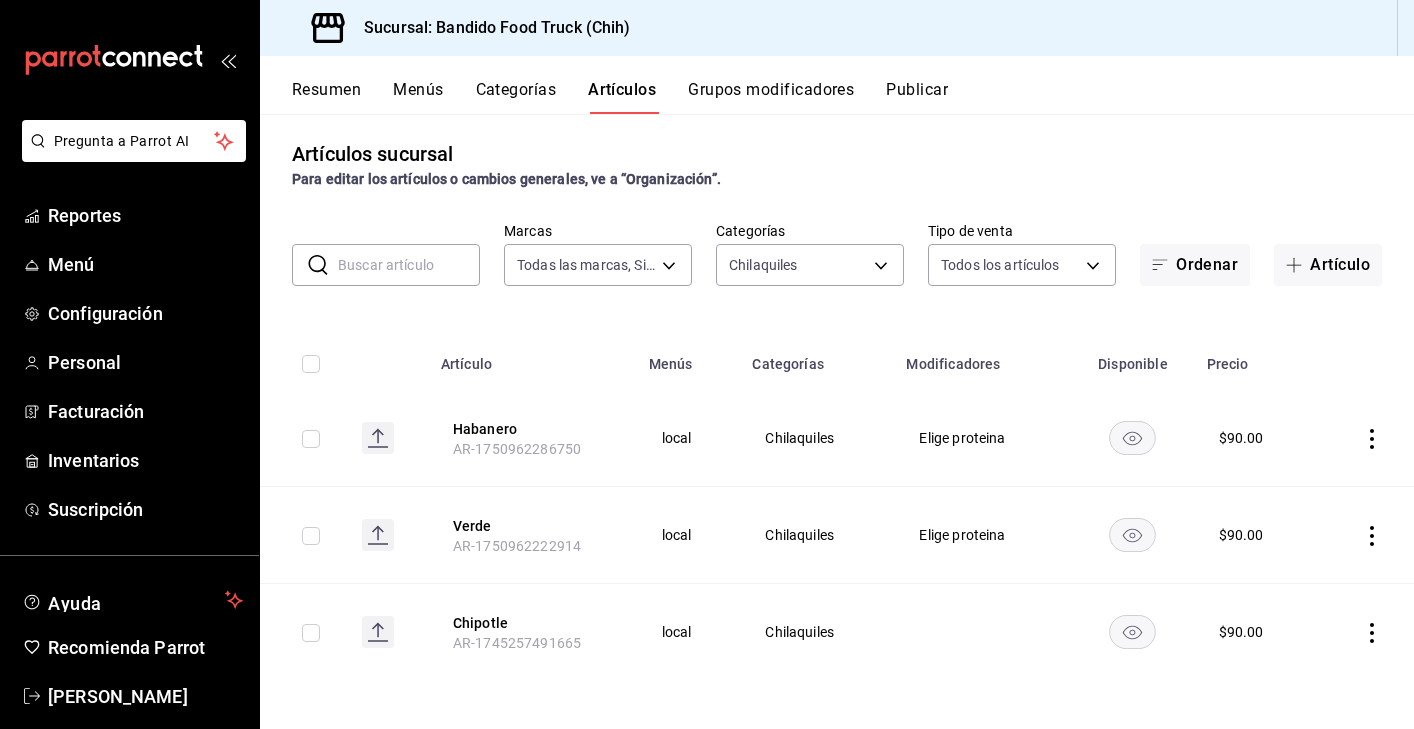click 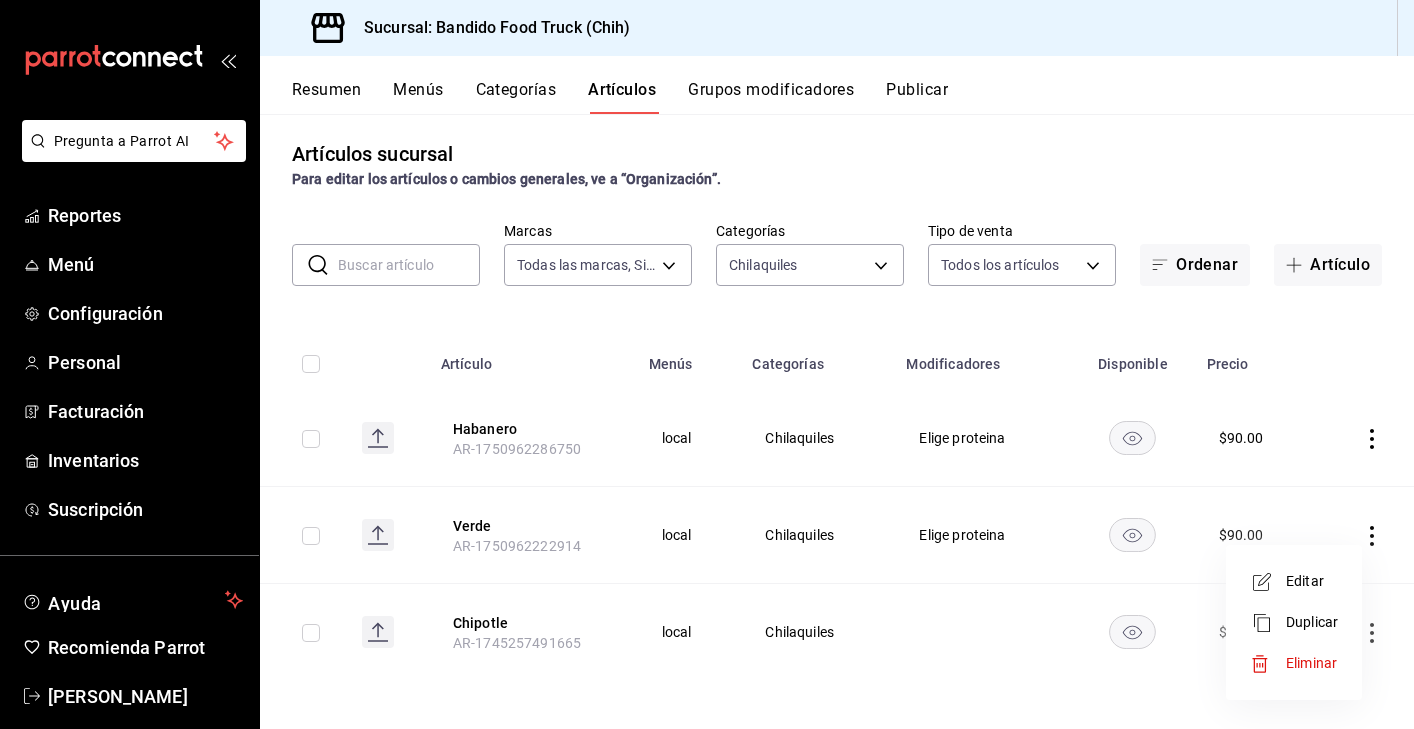 click on "Editar" at bounding box center [1312, 581] 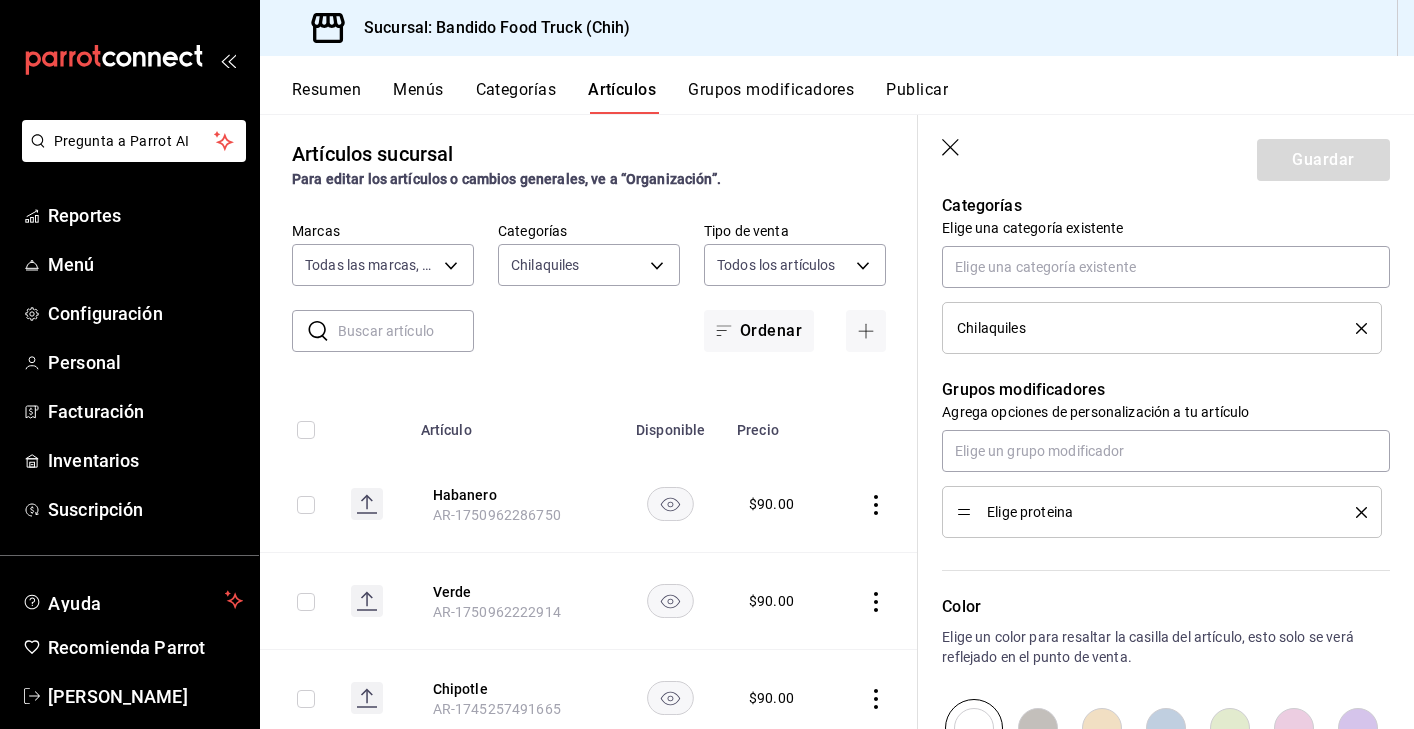 scroll, scrollTop: 721, scrollLeft: 0, axis: vertical 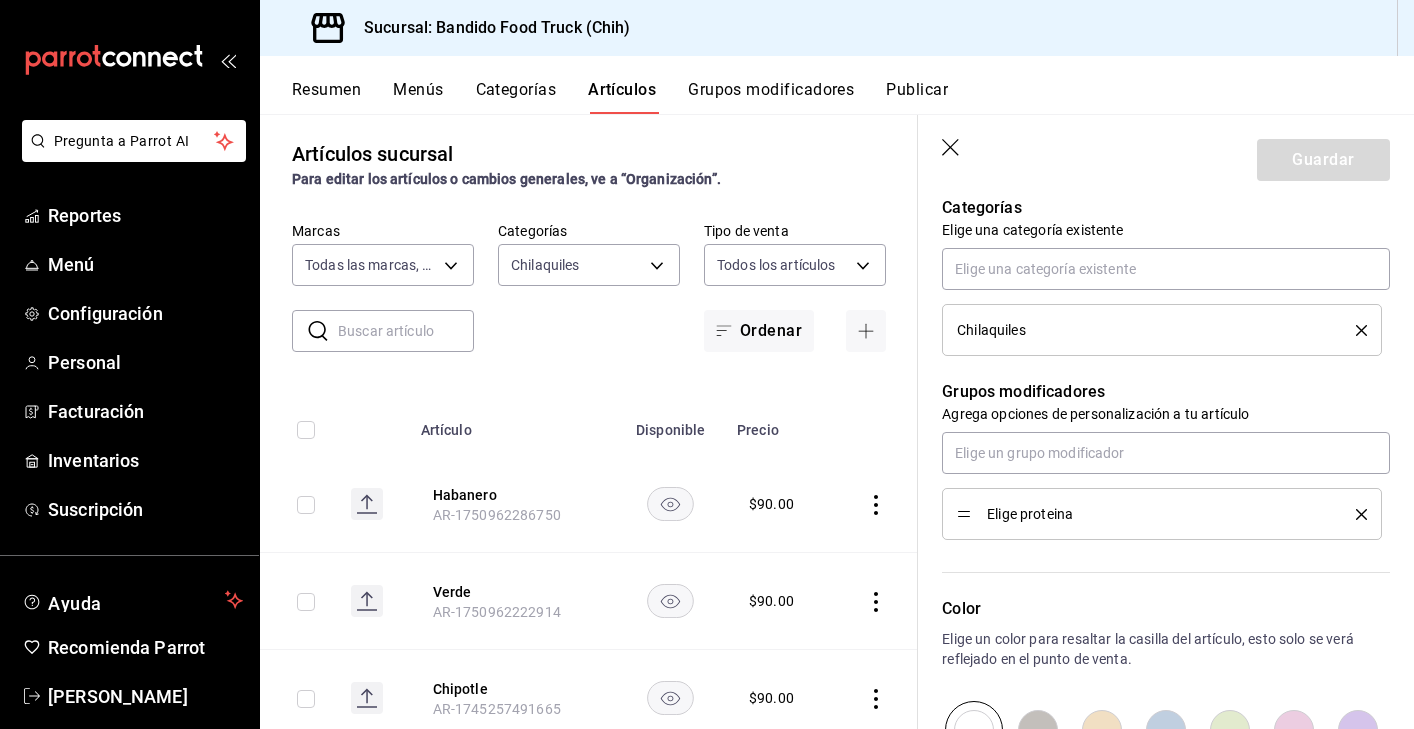 click 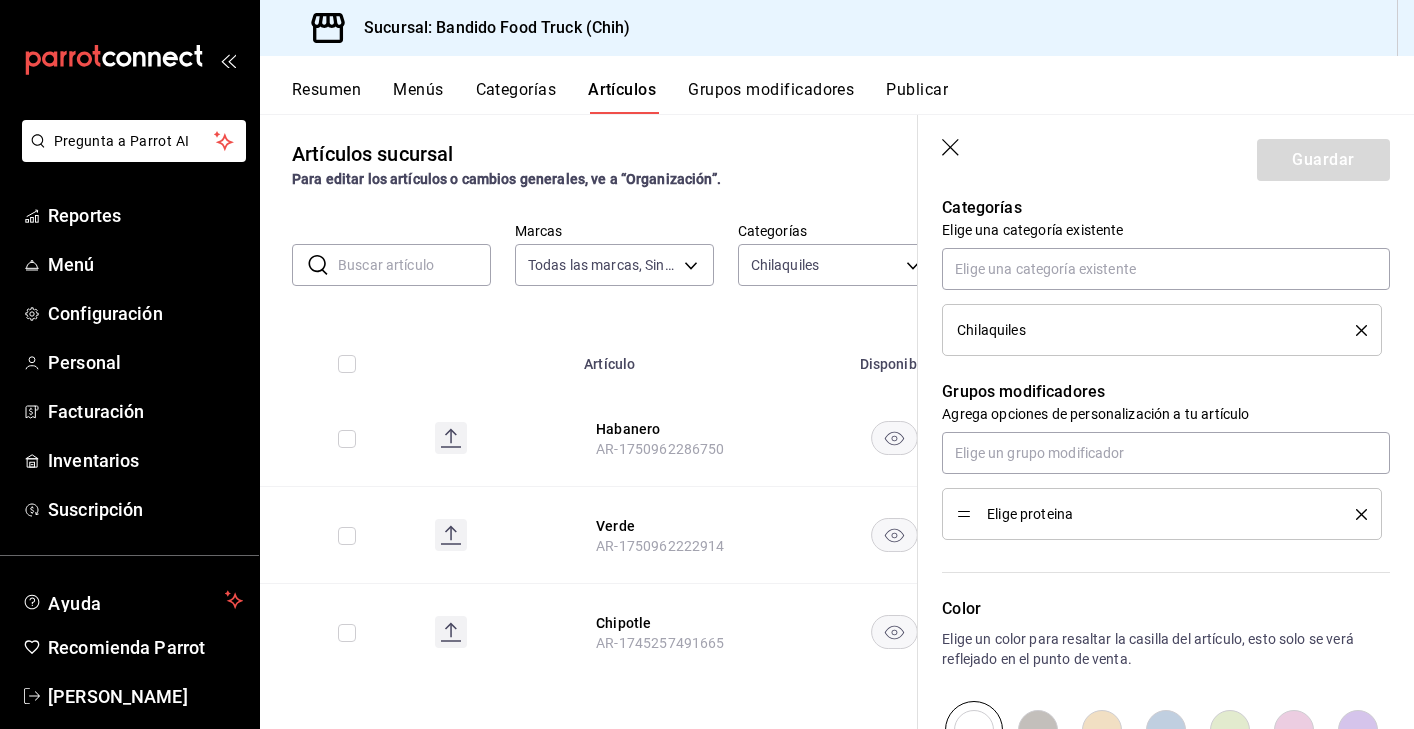 scroll, scrollTop: 0, scrollLeft: 0, axis: both 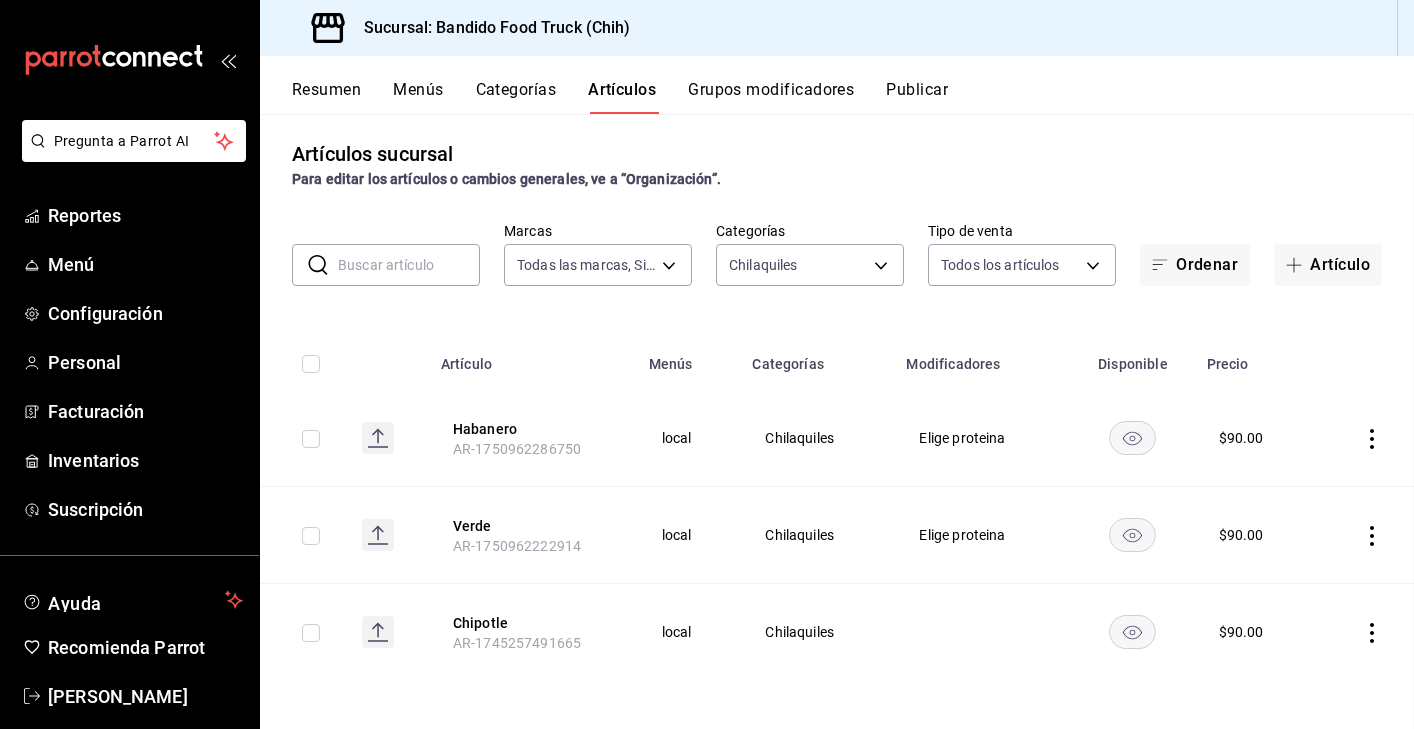 click on "Artículos sucursal Para editar los artículos o cambios generales, ve a “Organización”." at bounding box center (837, 164) 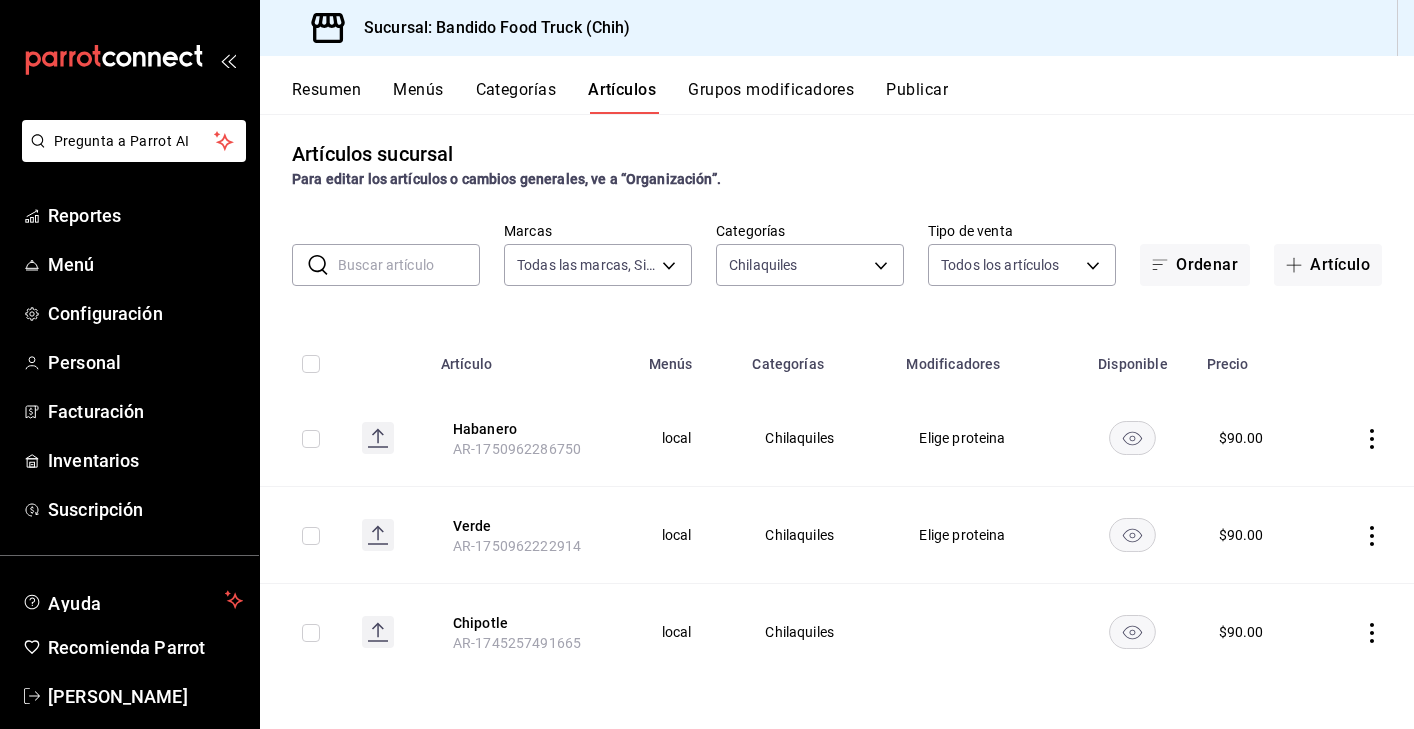 click 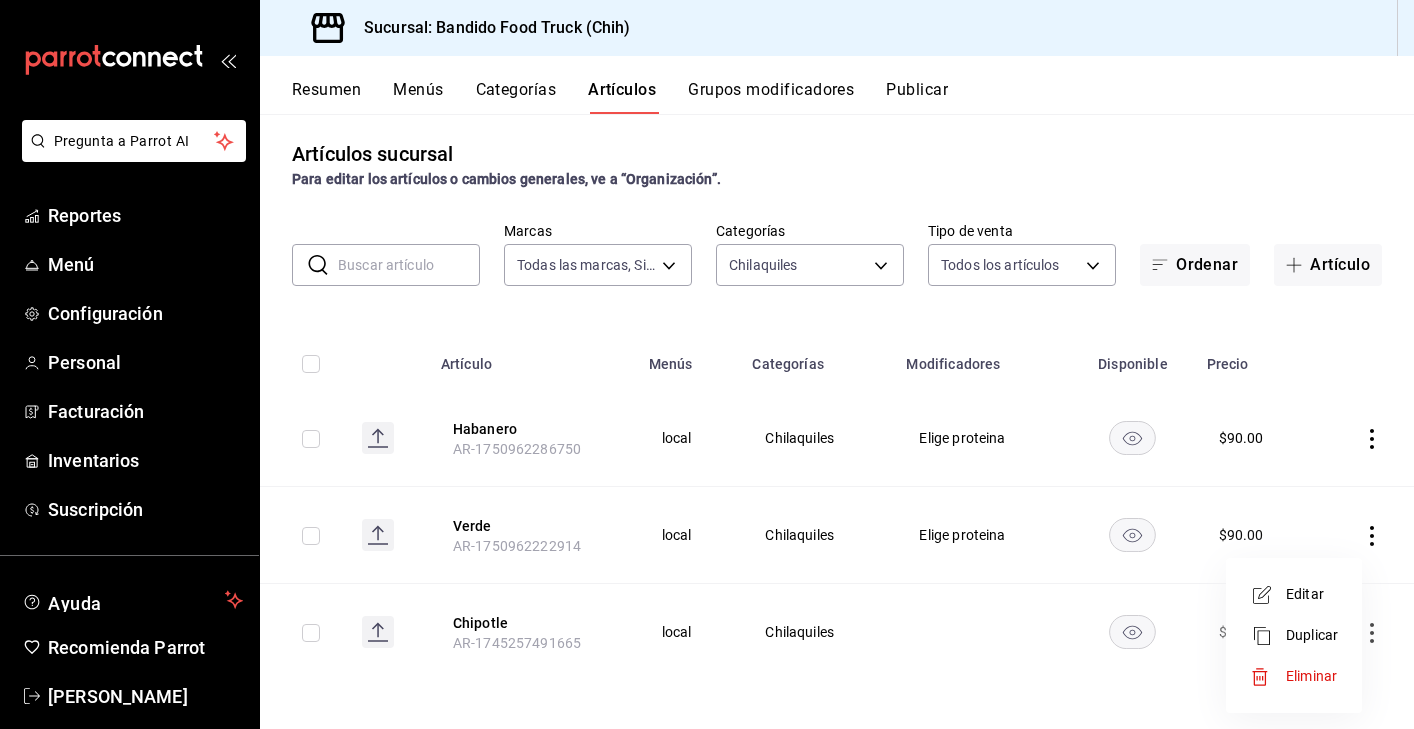 click on "Editar" at bounding box center (1312, 594) 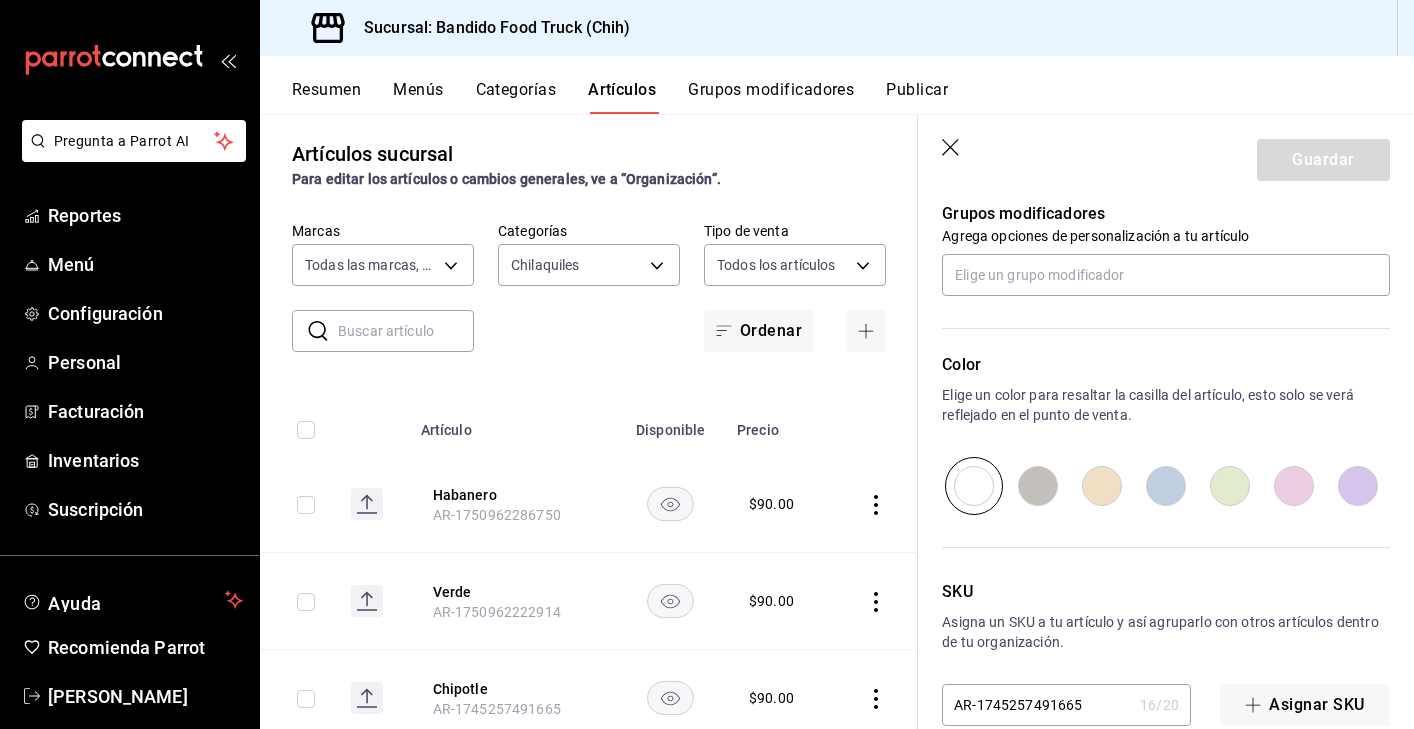 scroll, scrollTop: 936, scrollLeft: 0, axis: vertical 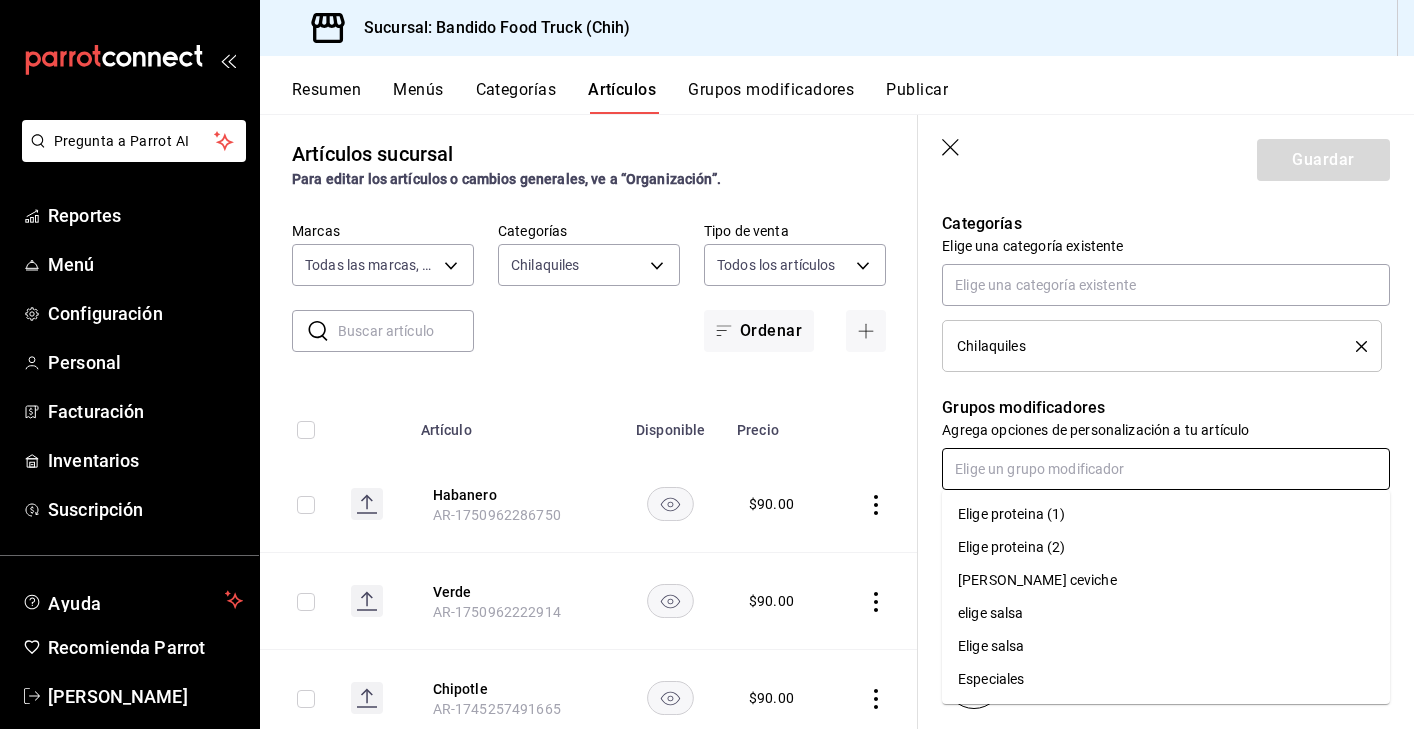 click at bounding box center [1166, 469] 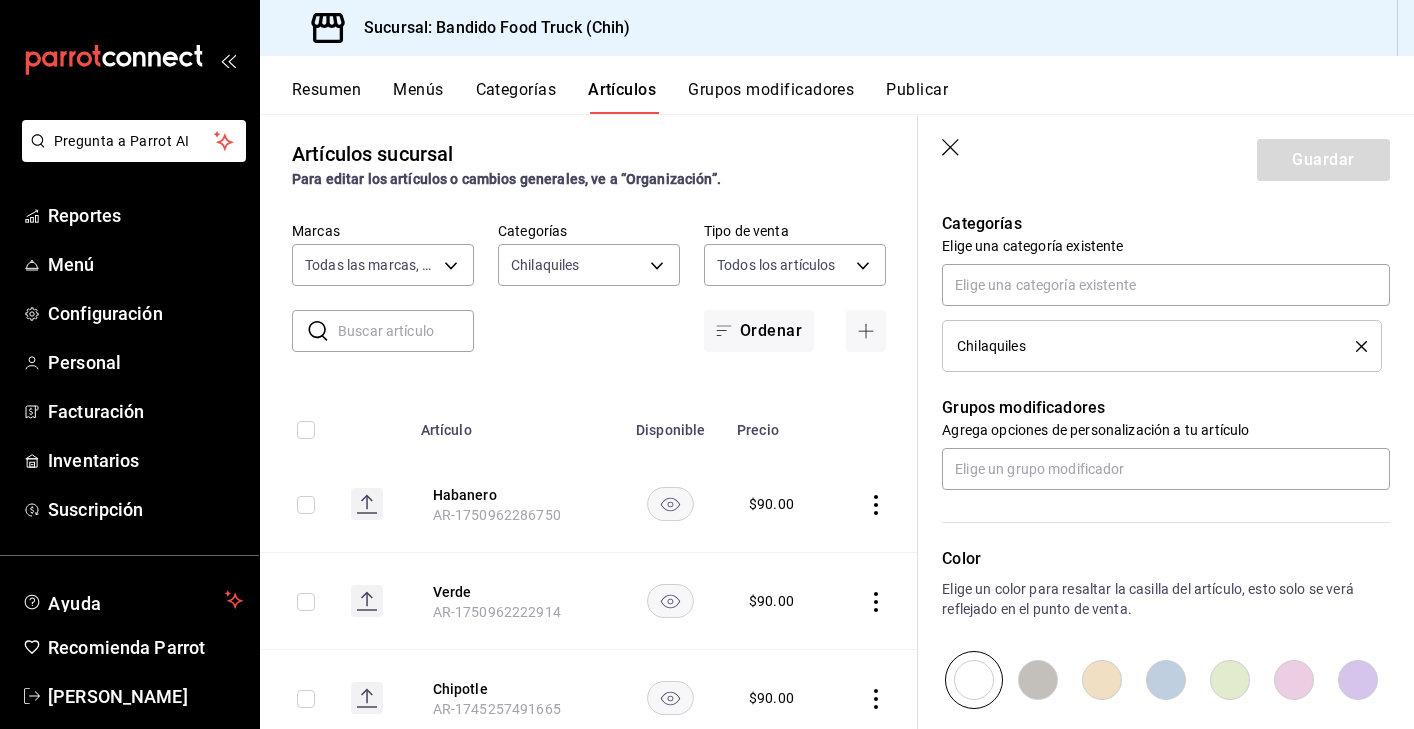 click 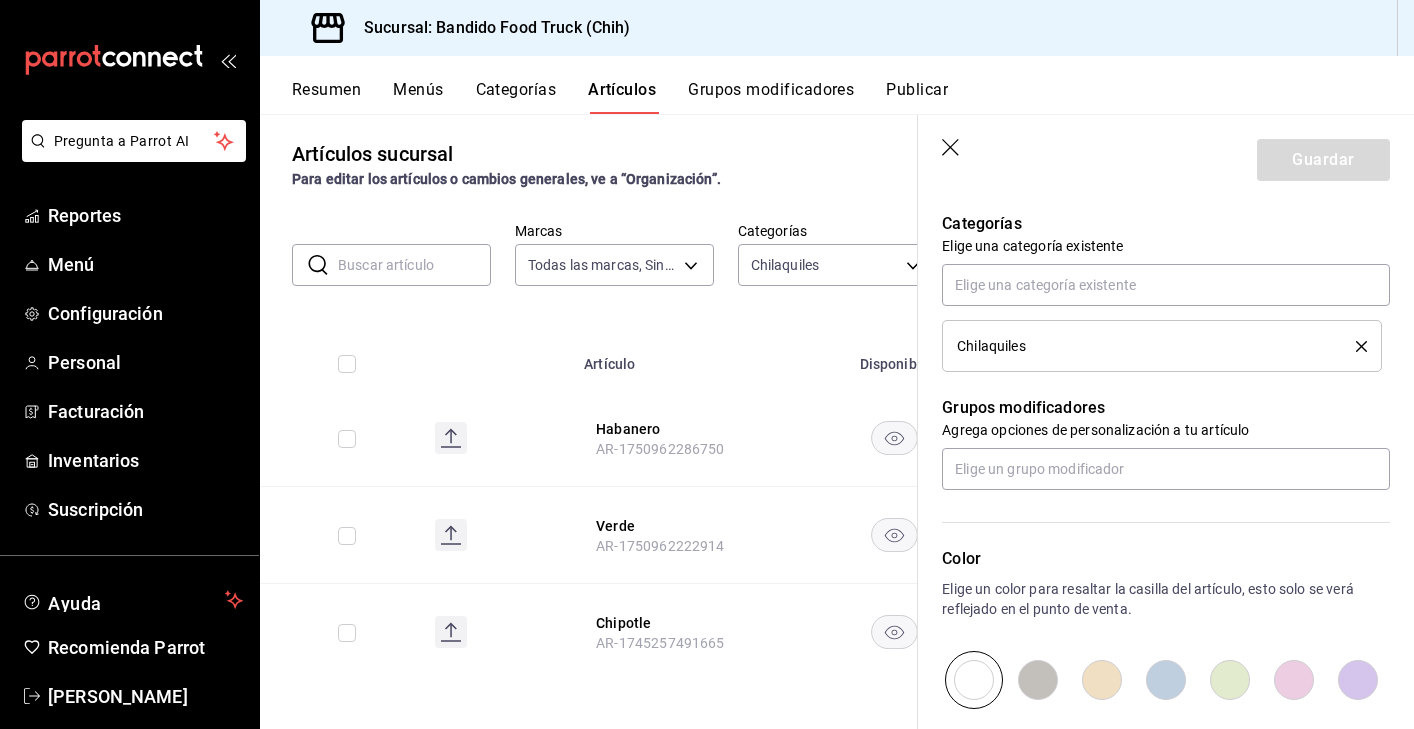 scroll, scrollTop: 0, scrollLeft: 0, axis: both 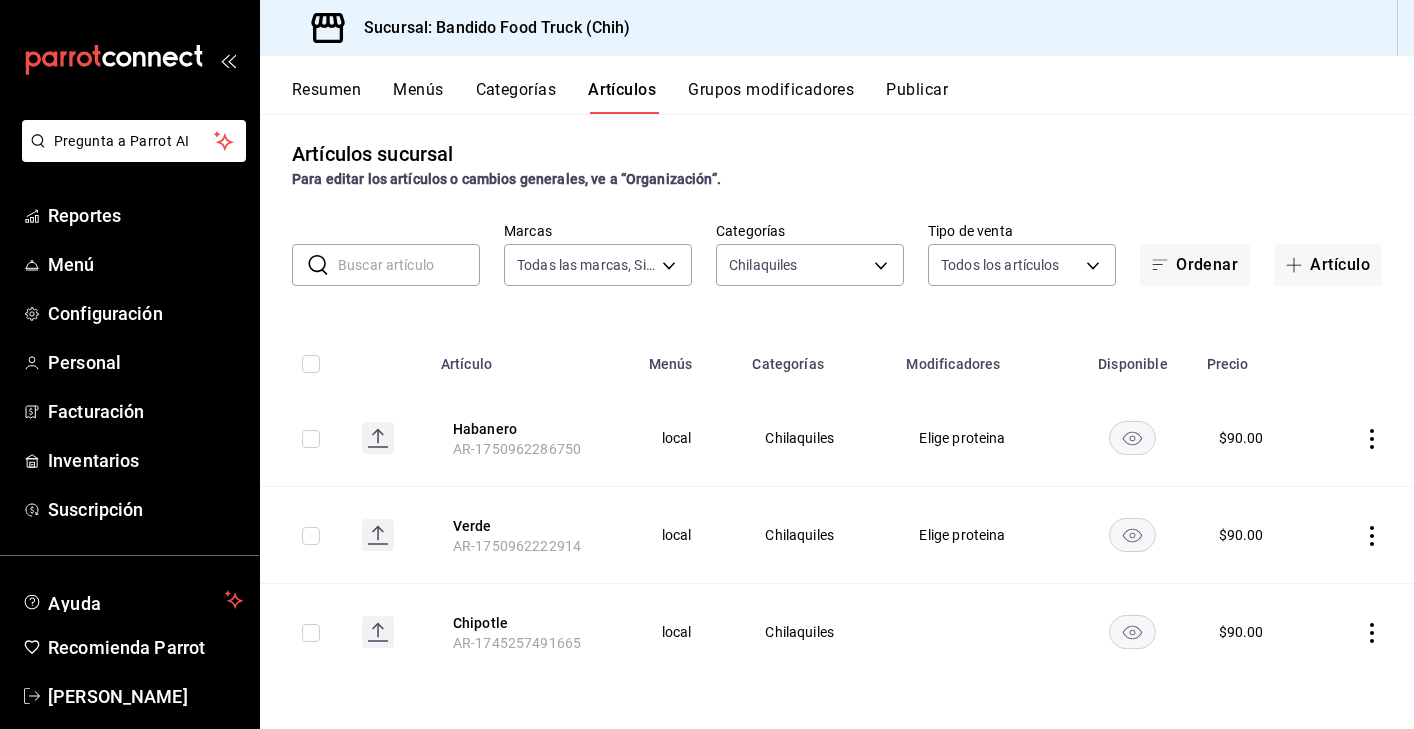 click 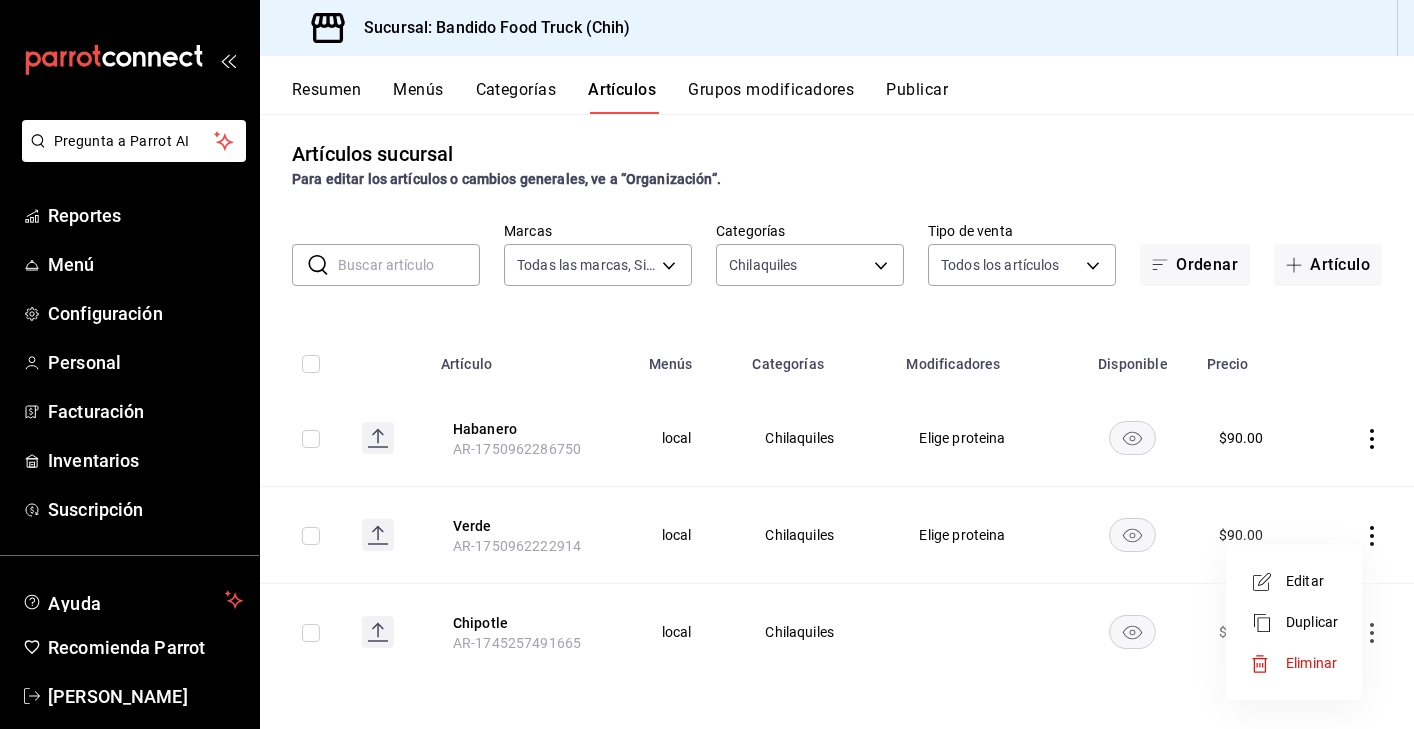 click on "Editar" at bounding box center [1312, 581] 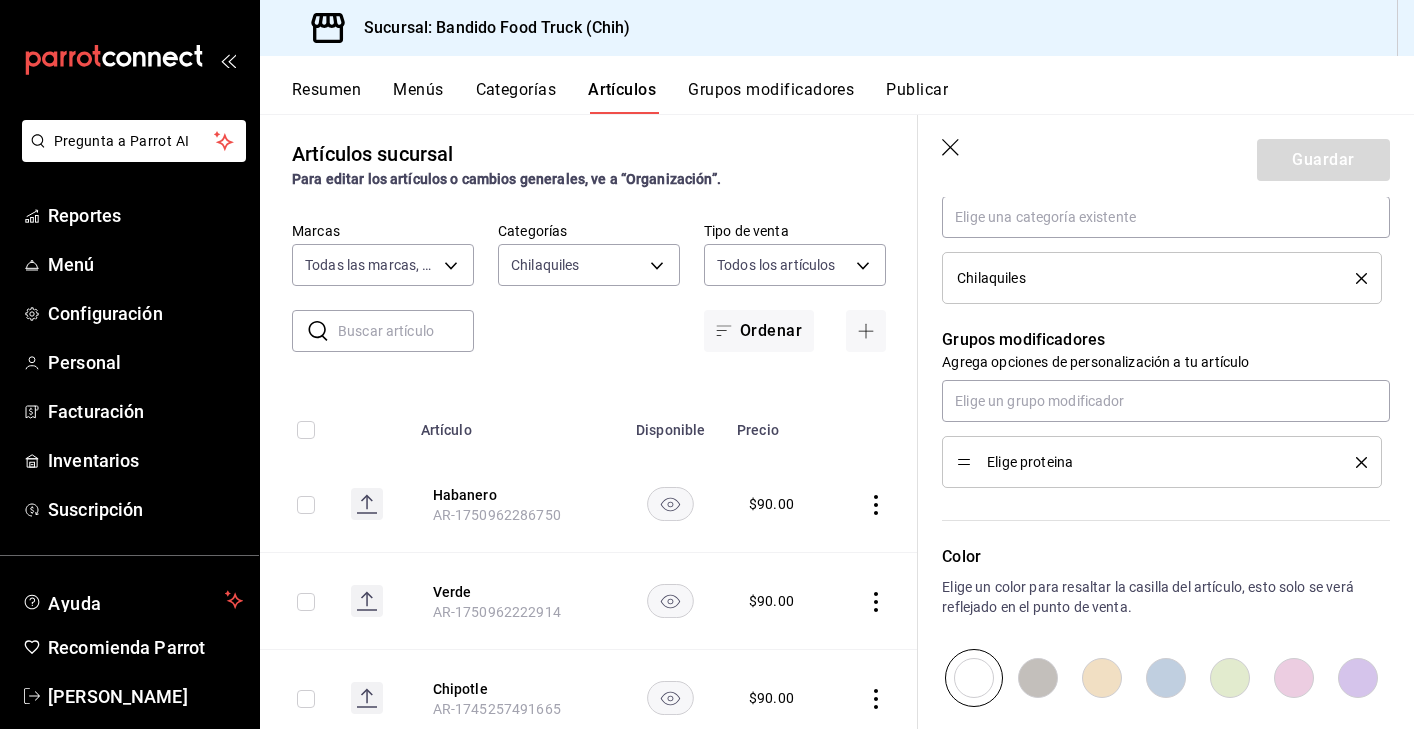 scroll, scrollTop: 785, scrollLeft: 0, axis: vertical 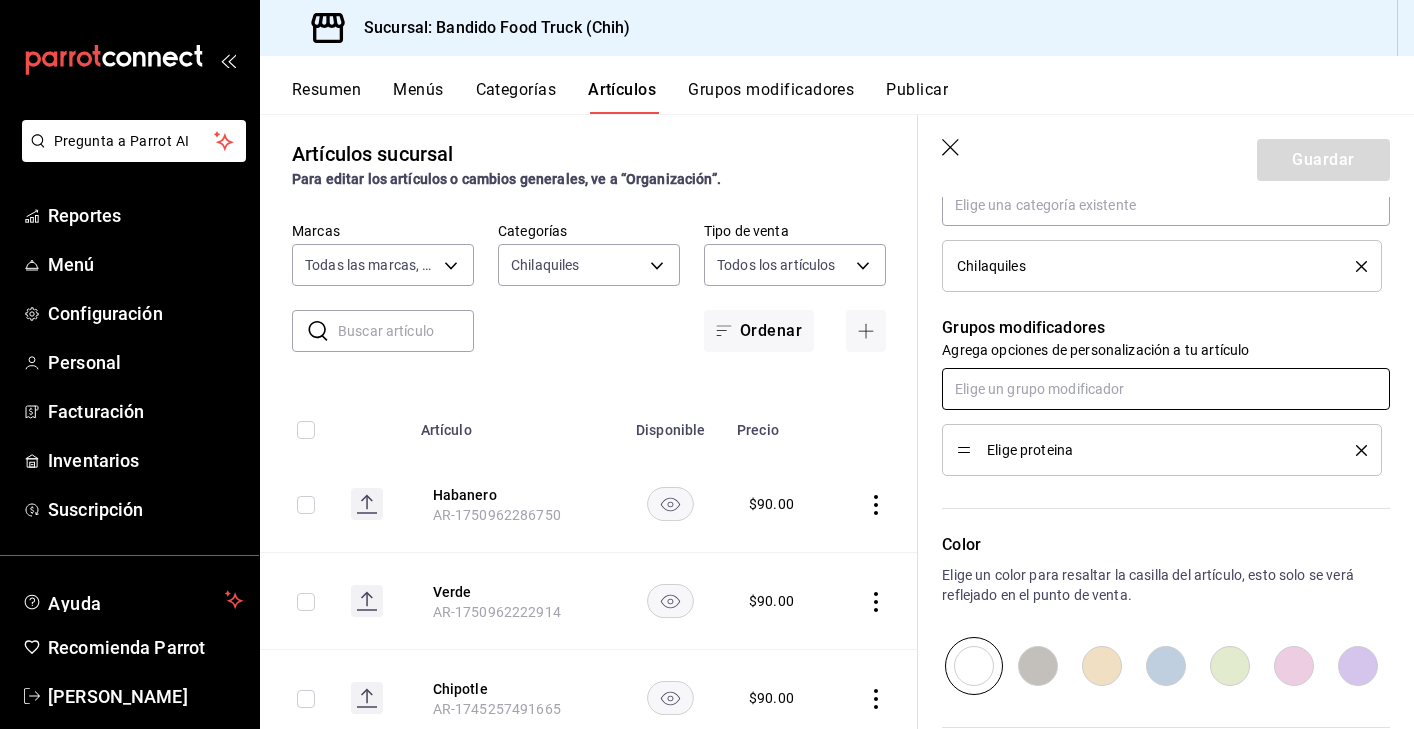 click at bounding box center (1166, 389) 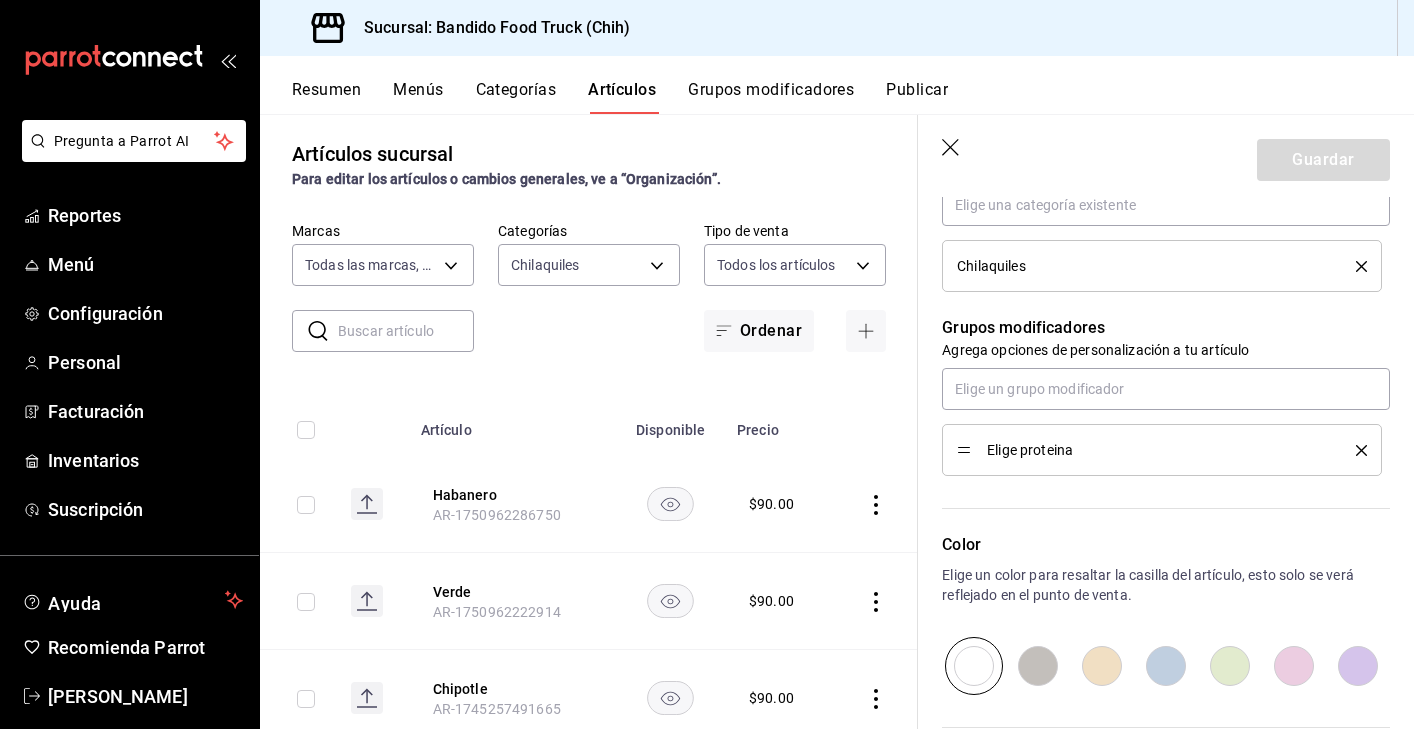 click on "Agrega opciones de personalización a tu artículo" at bounding box center [1166, 350] 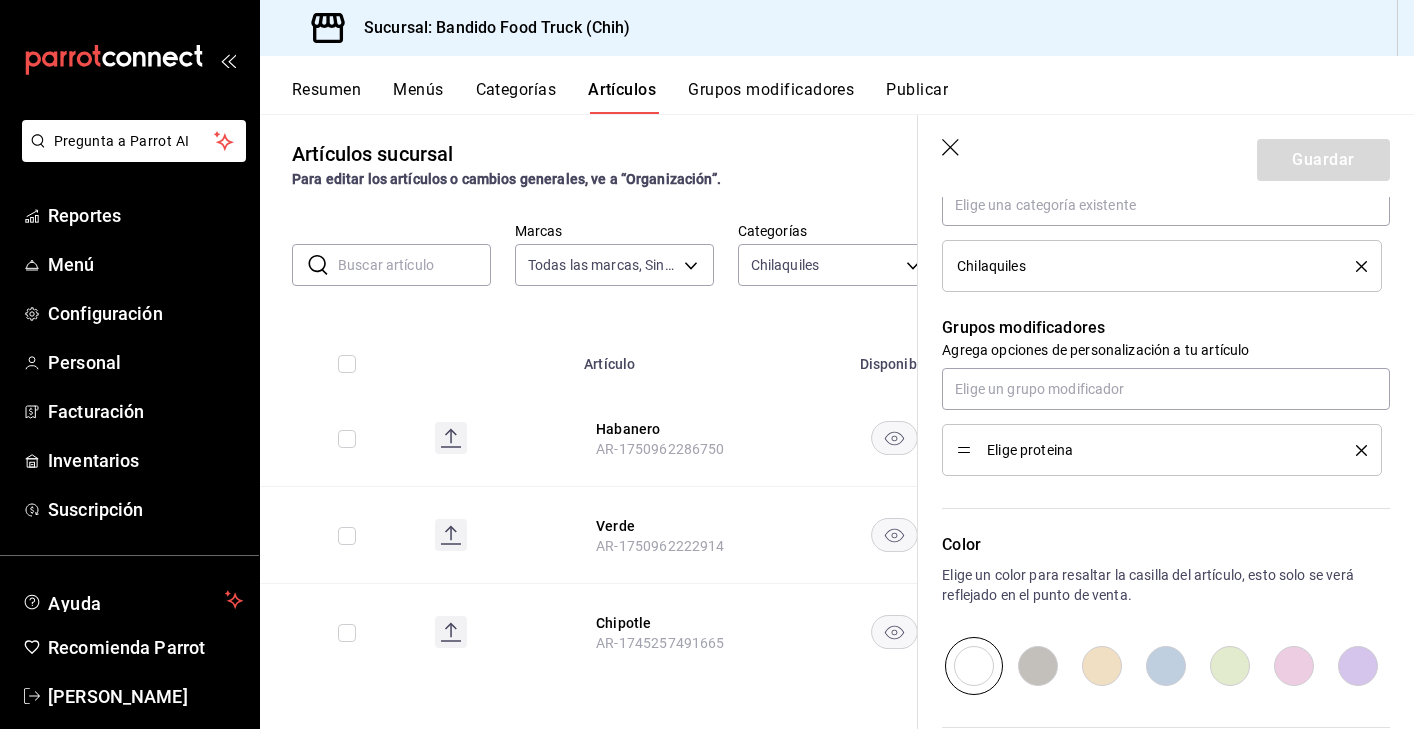 scroll, scrollTop: 0, scrollLeft: 0, axis: both 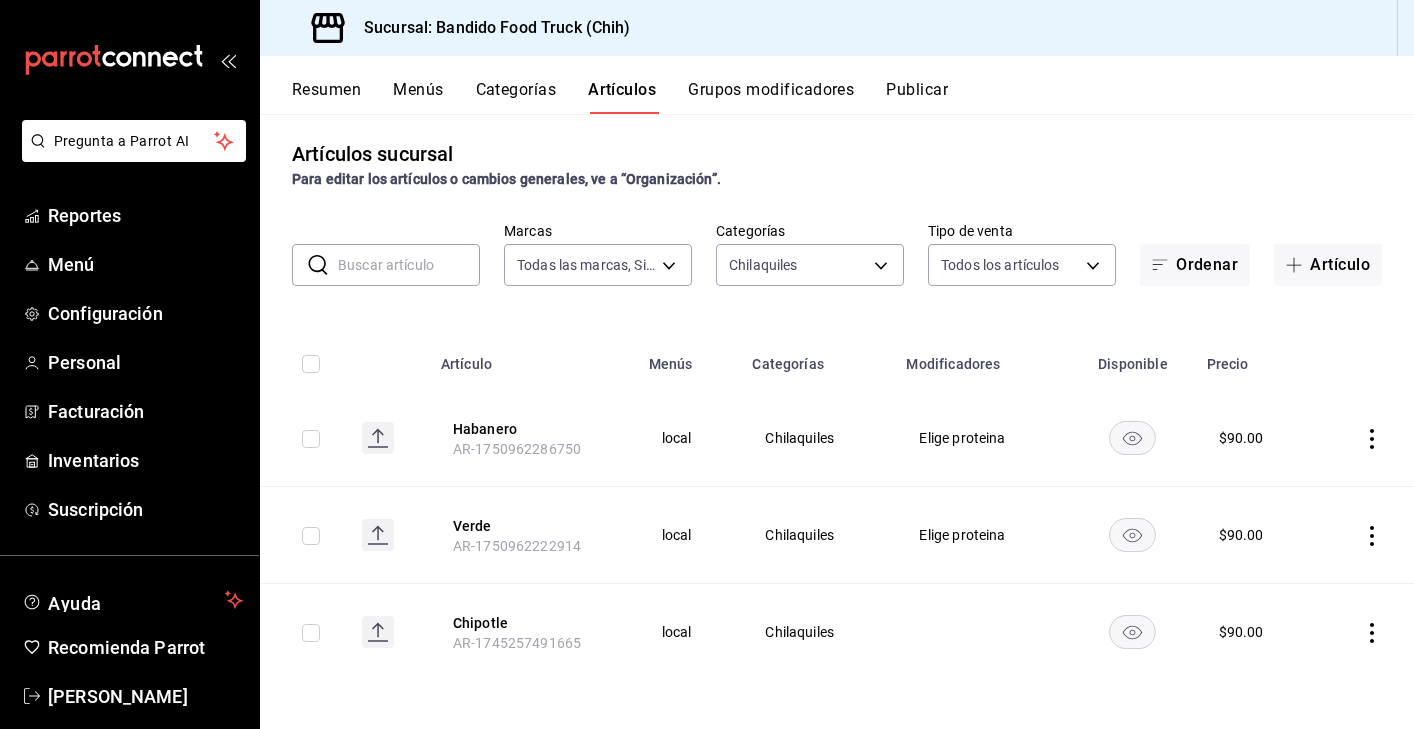 click 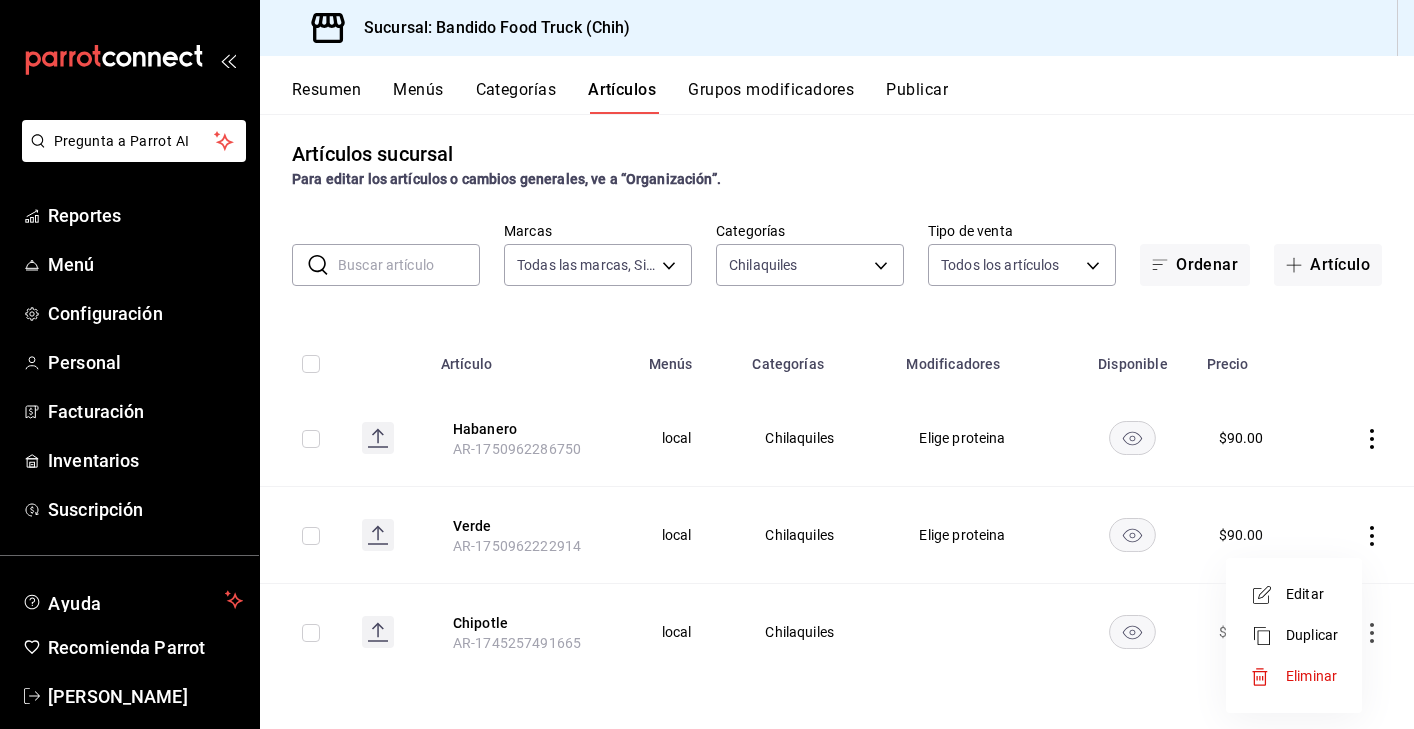 click on "Editar" at bounding box center [1312, 594] 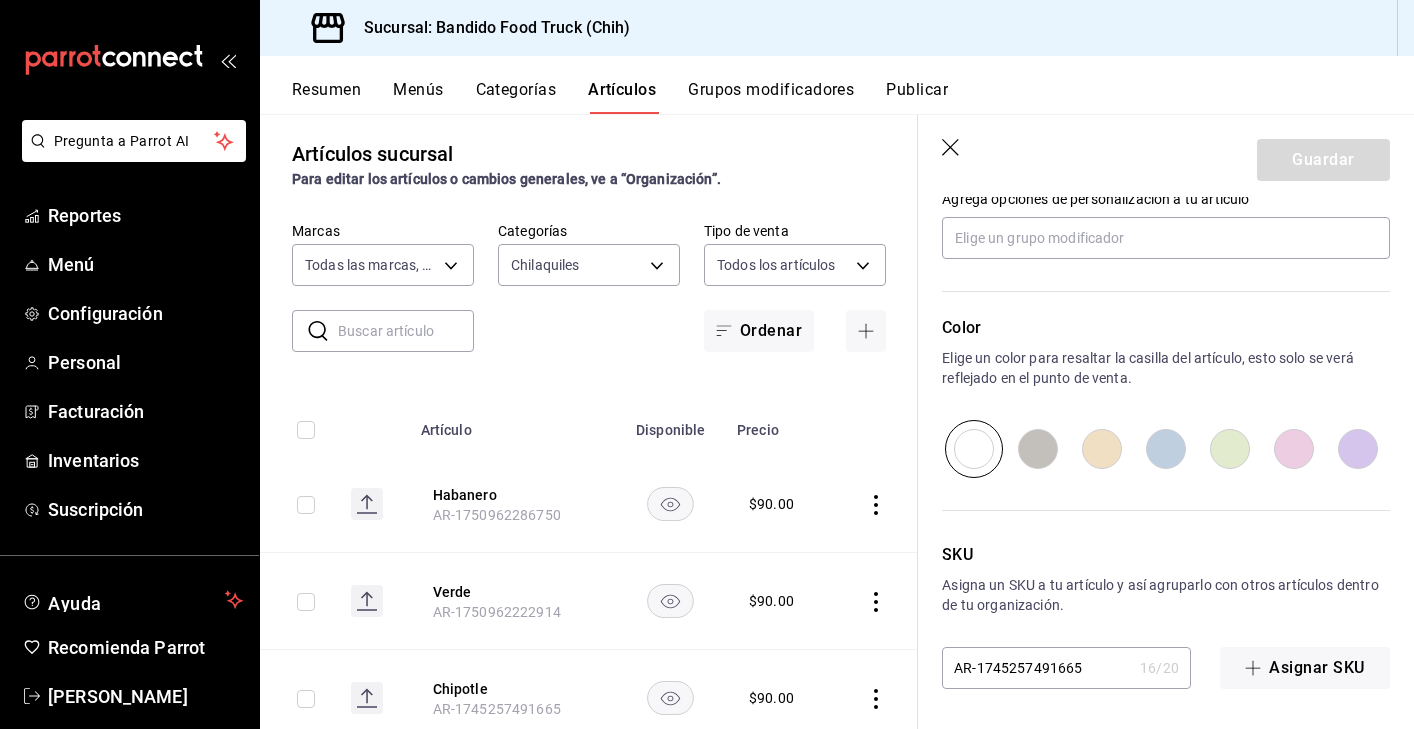 scroll, scrollTop: 937, scrollLeft: 0, axis: vertical 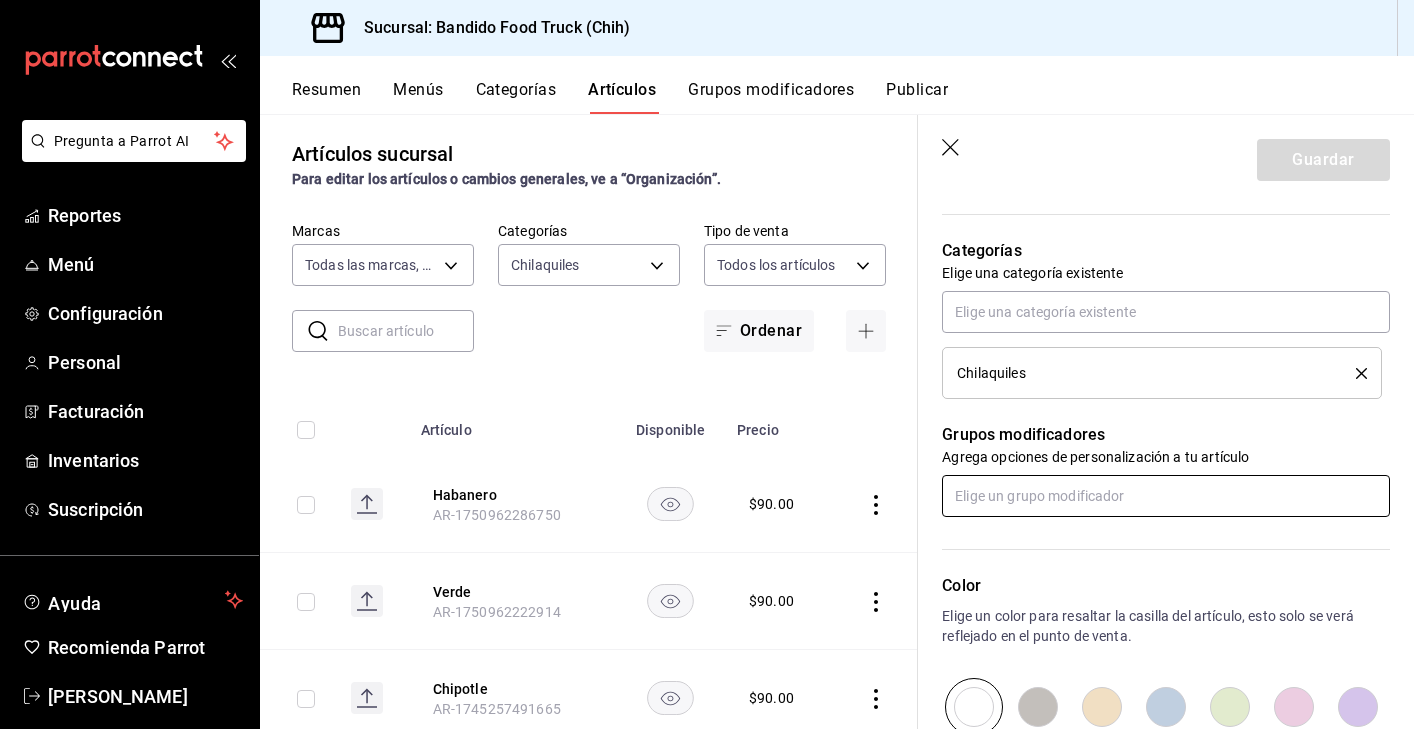 click at bounding box center (1166, 496) 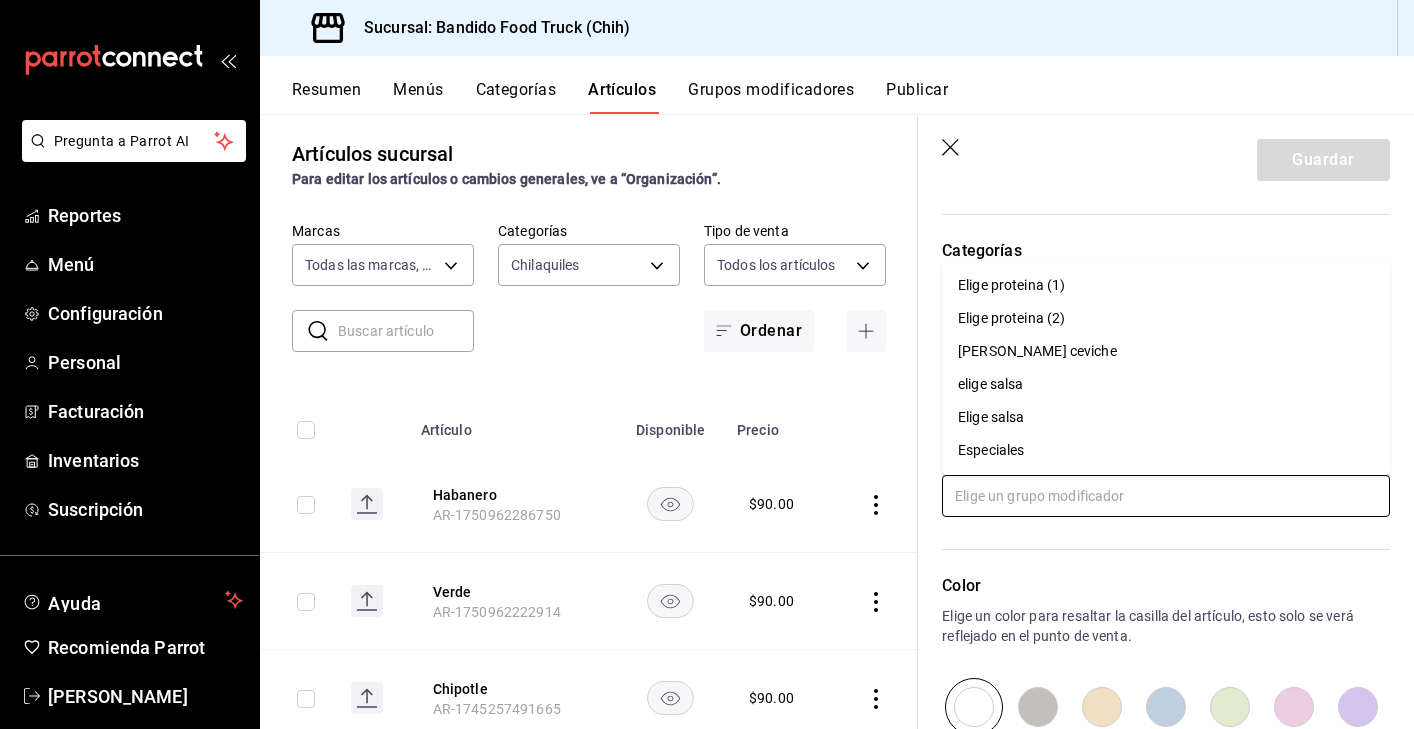 click on "Elige proteina (1)" at bounding box center [1011, 285] 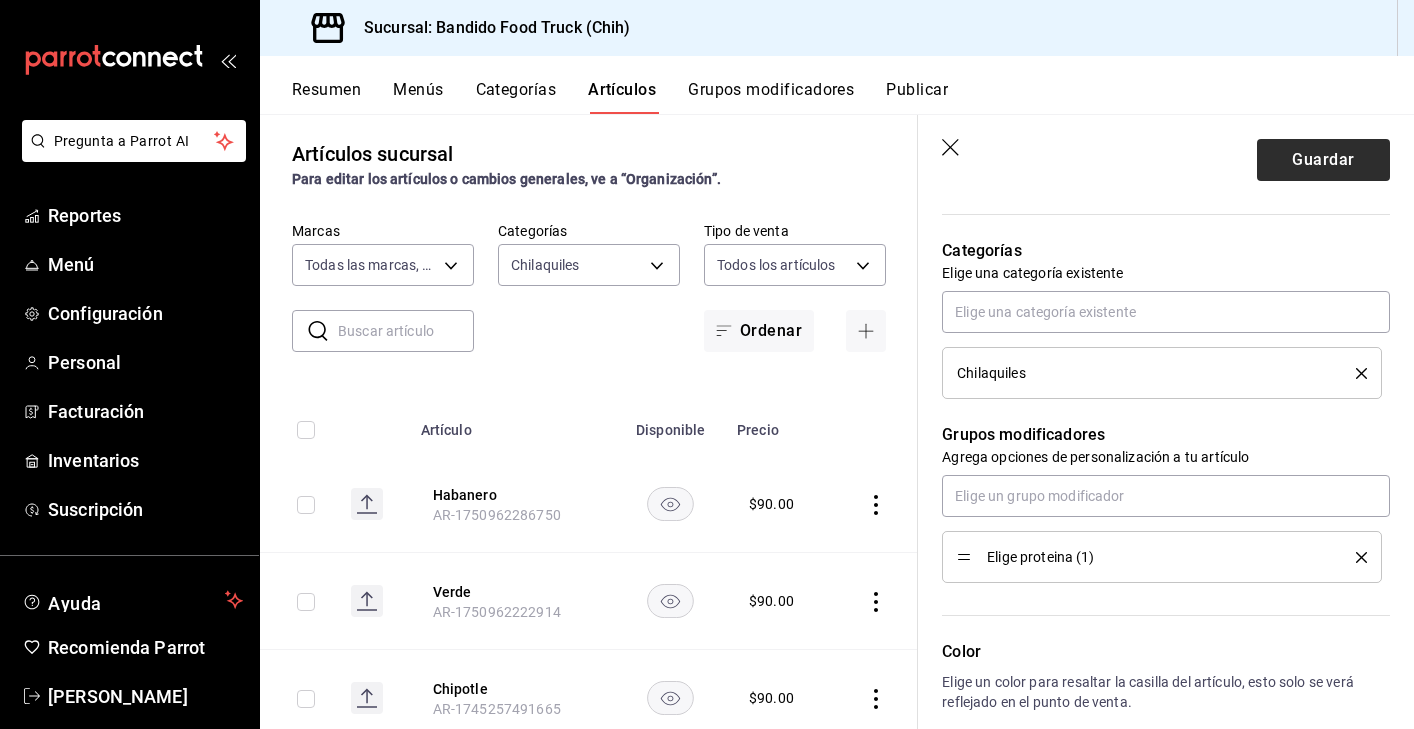 click on "Guardar" at bounding box center [1323, 160] 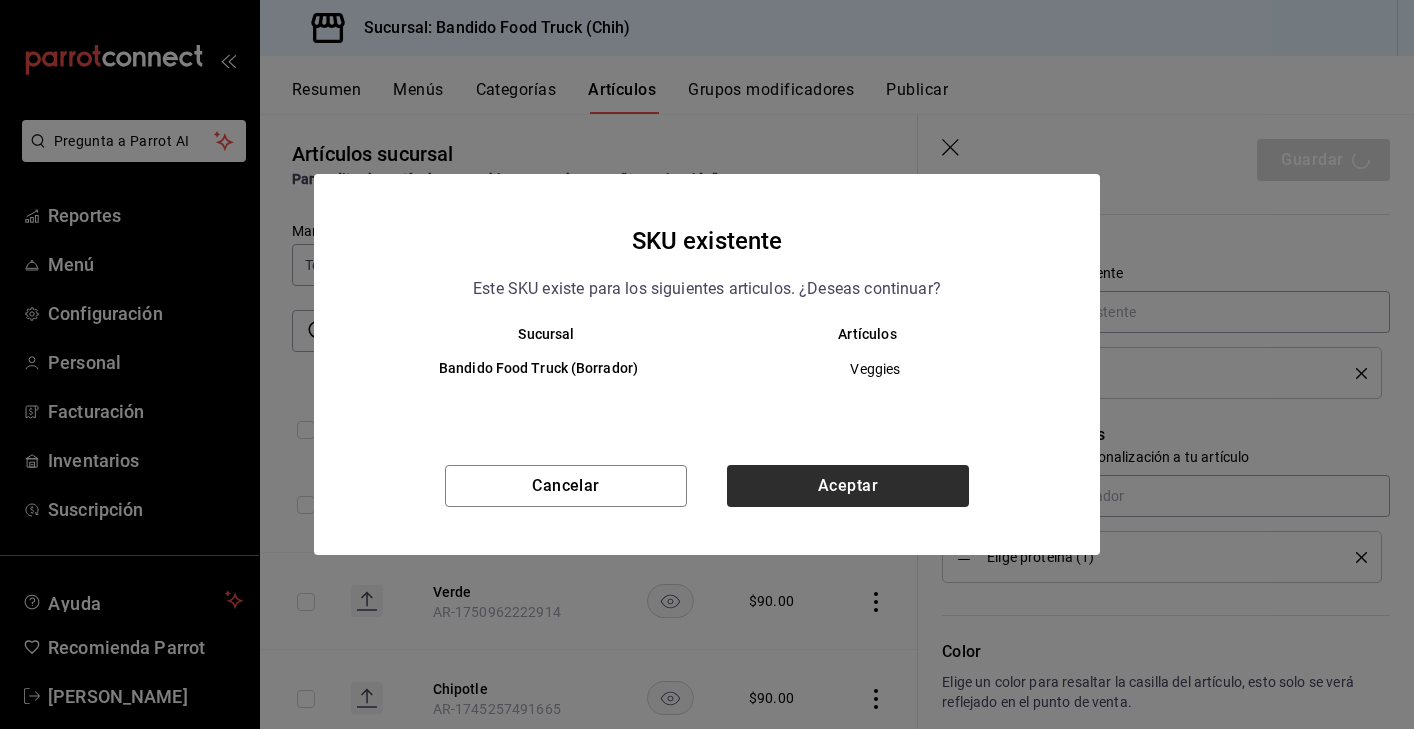 click on "Aceptar" at bounding box center (848, 486) 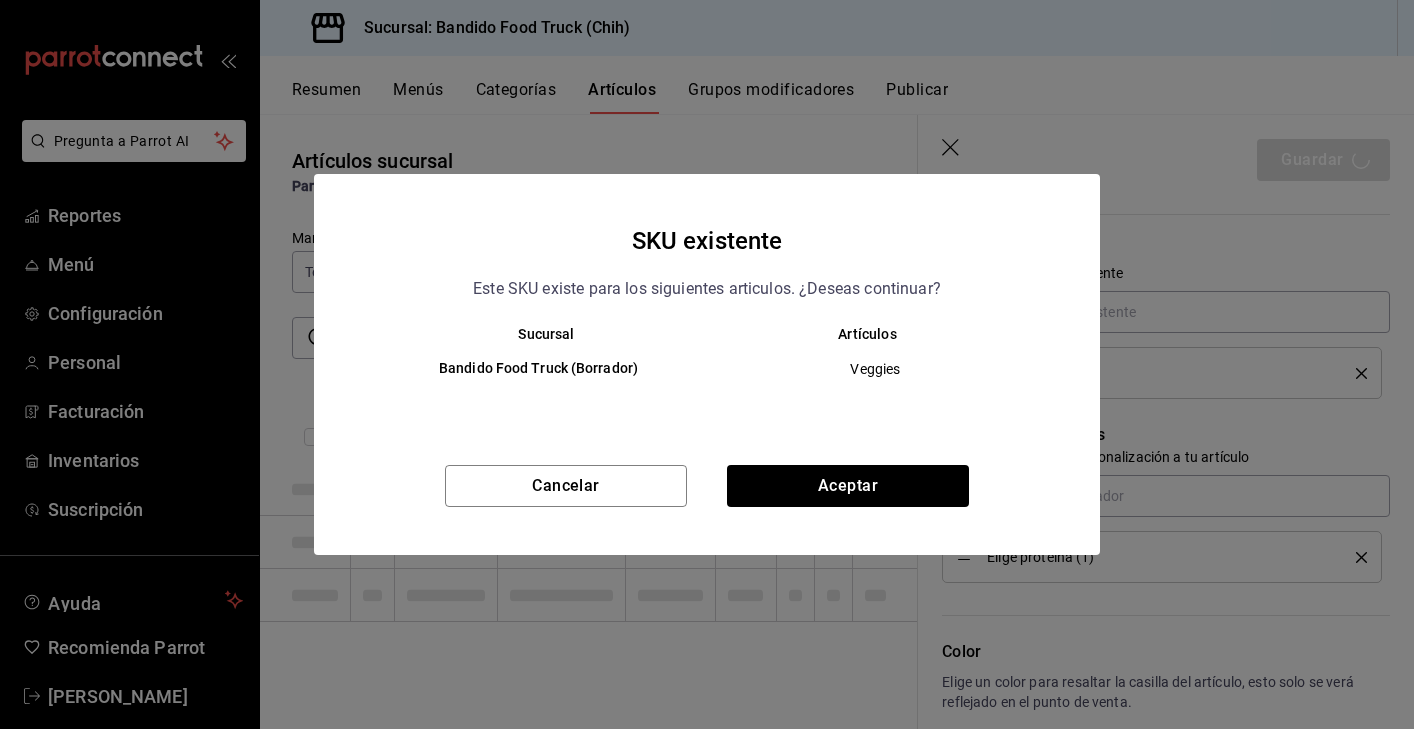 scroll, scrollTop: 0, scrollLeft: 0, axis: both 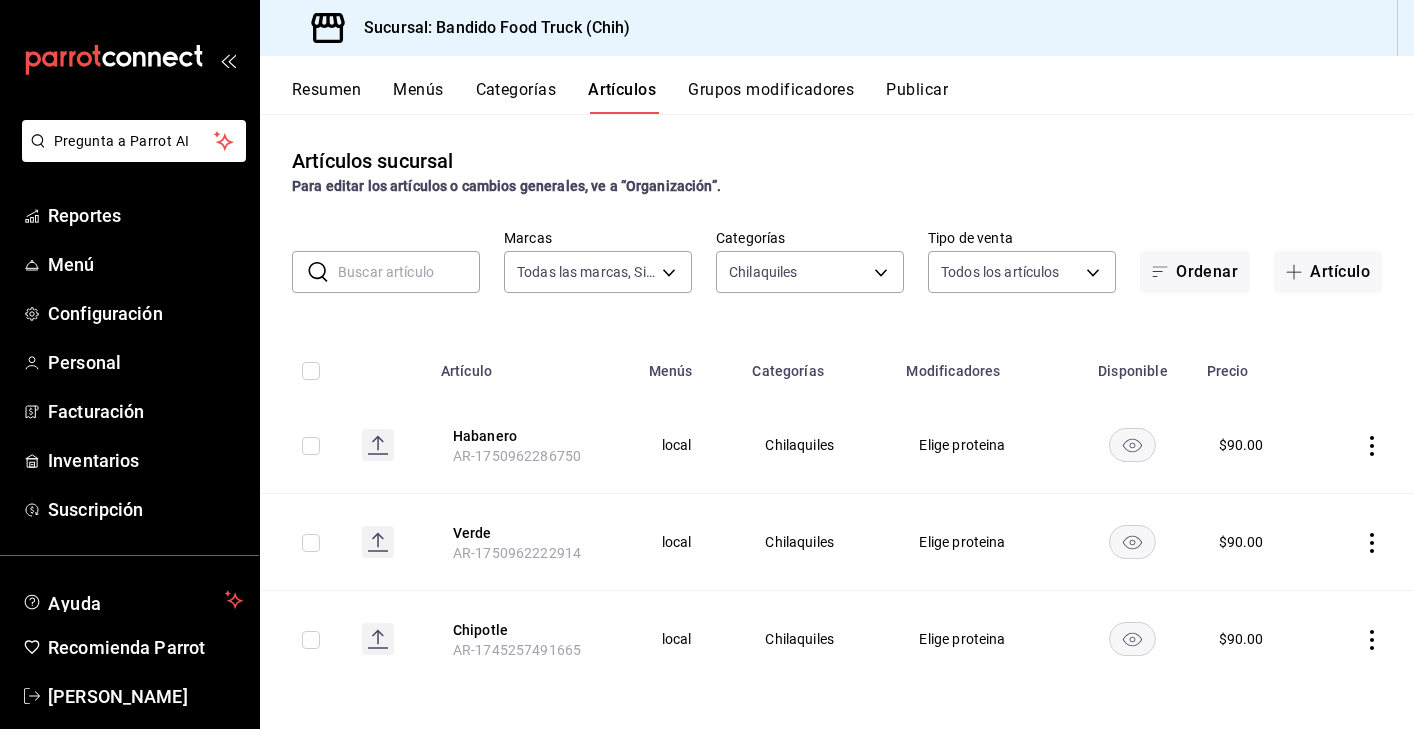 click 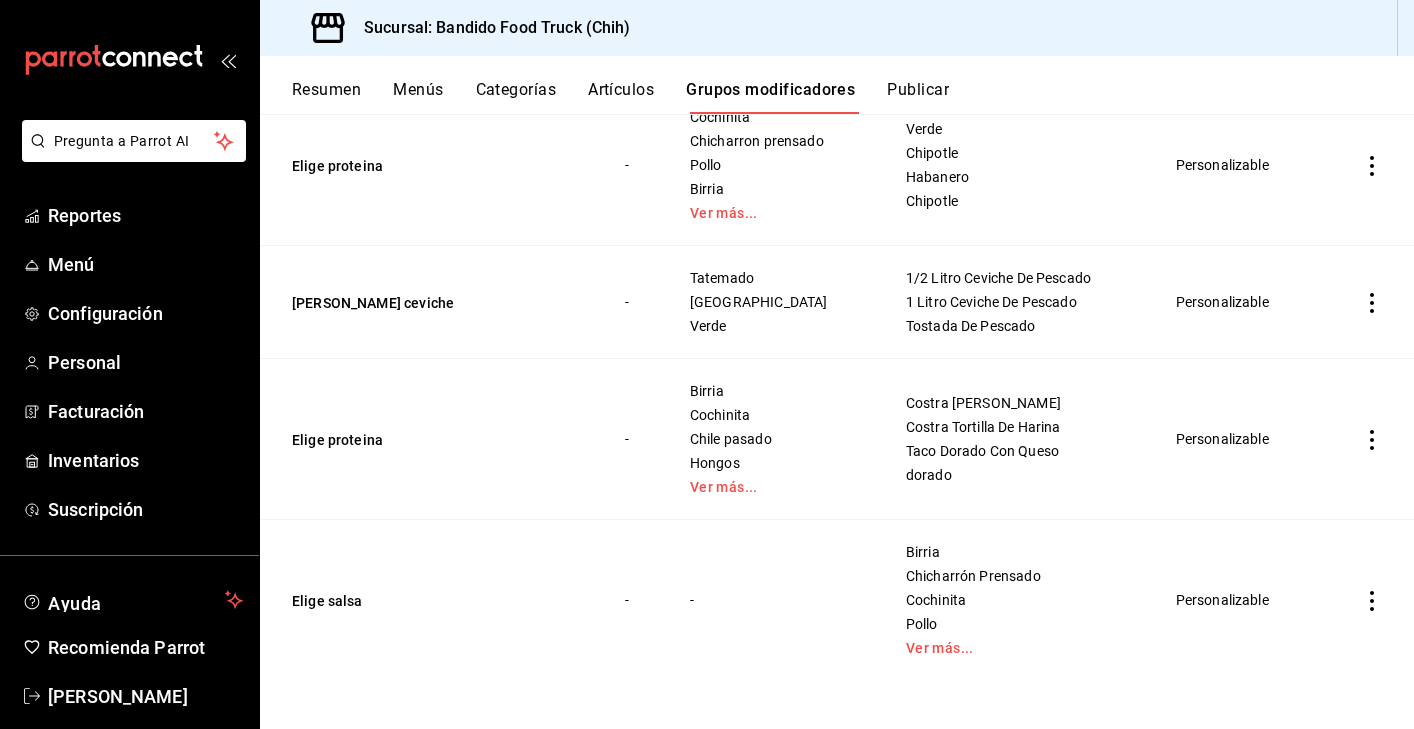 scroll, scrollTop: 502, scrollLeft: 0, axis: vertical 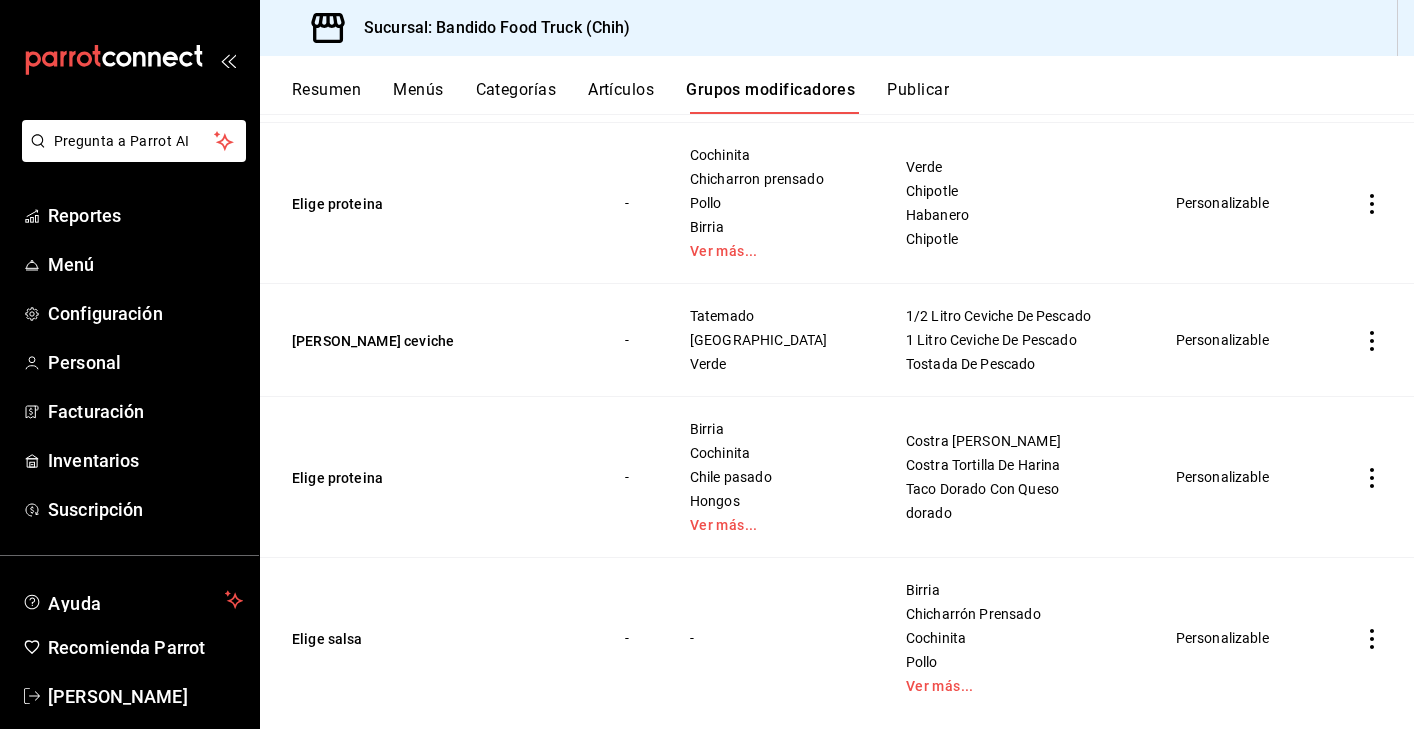 click 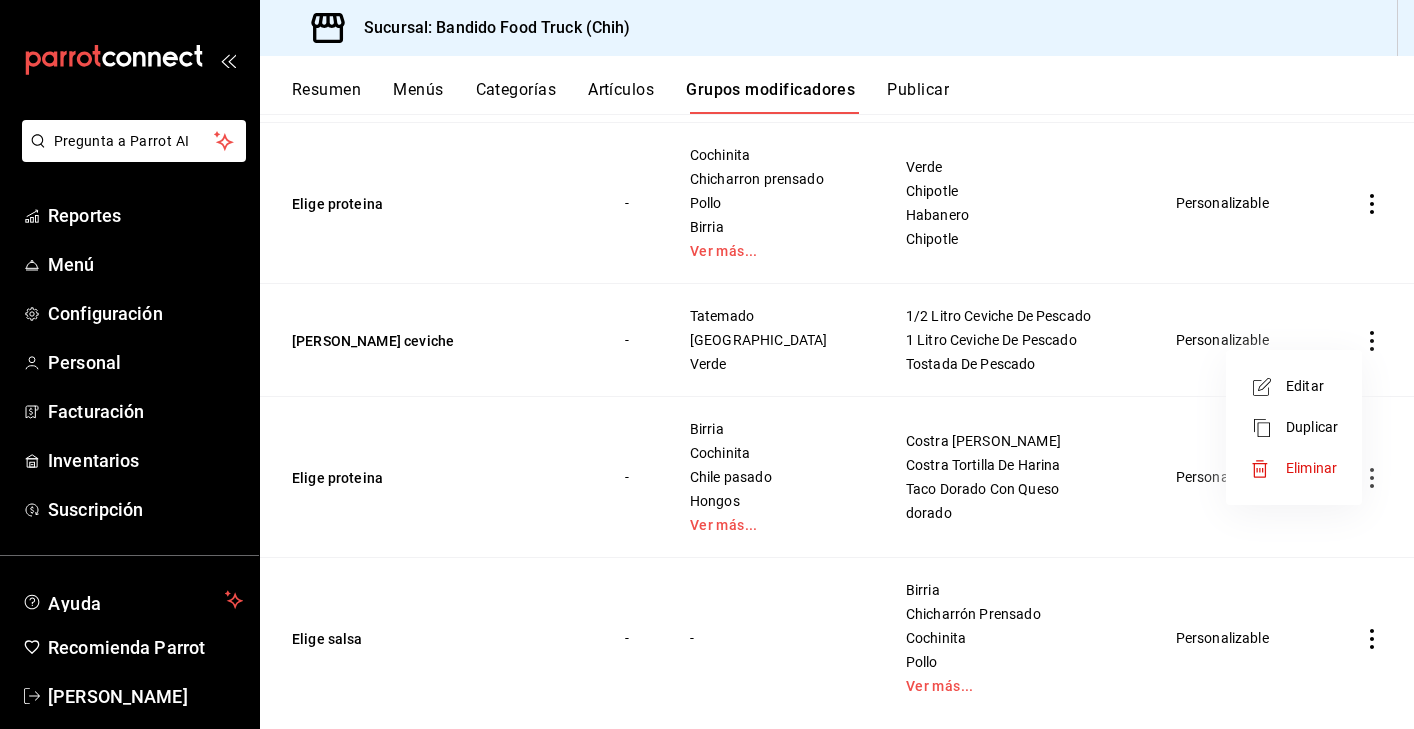 click on "Editar" at bounding box center [1312, 386] 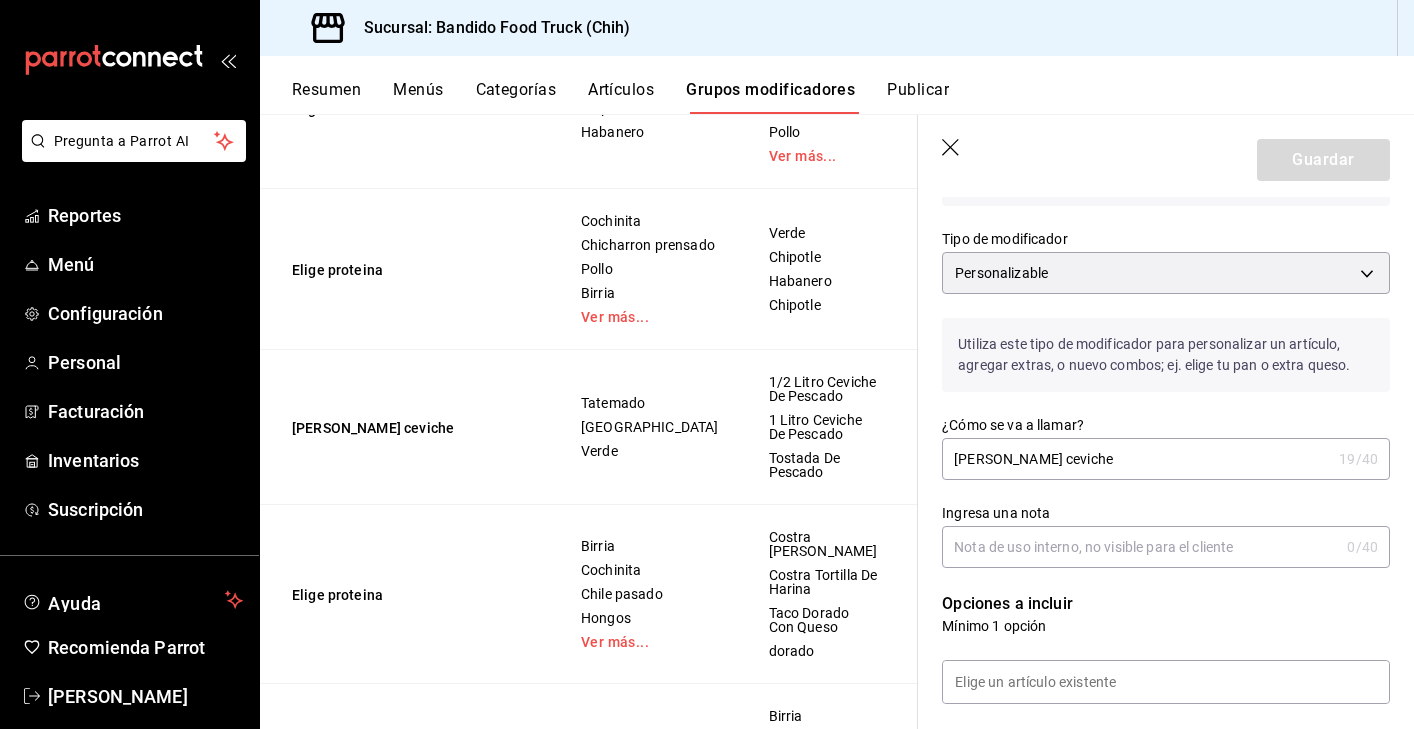 scroll, scrollTop: 125, scrollLeft: 0, axis: vertical 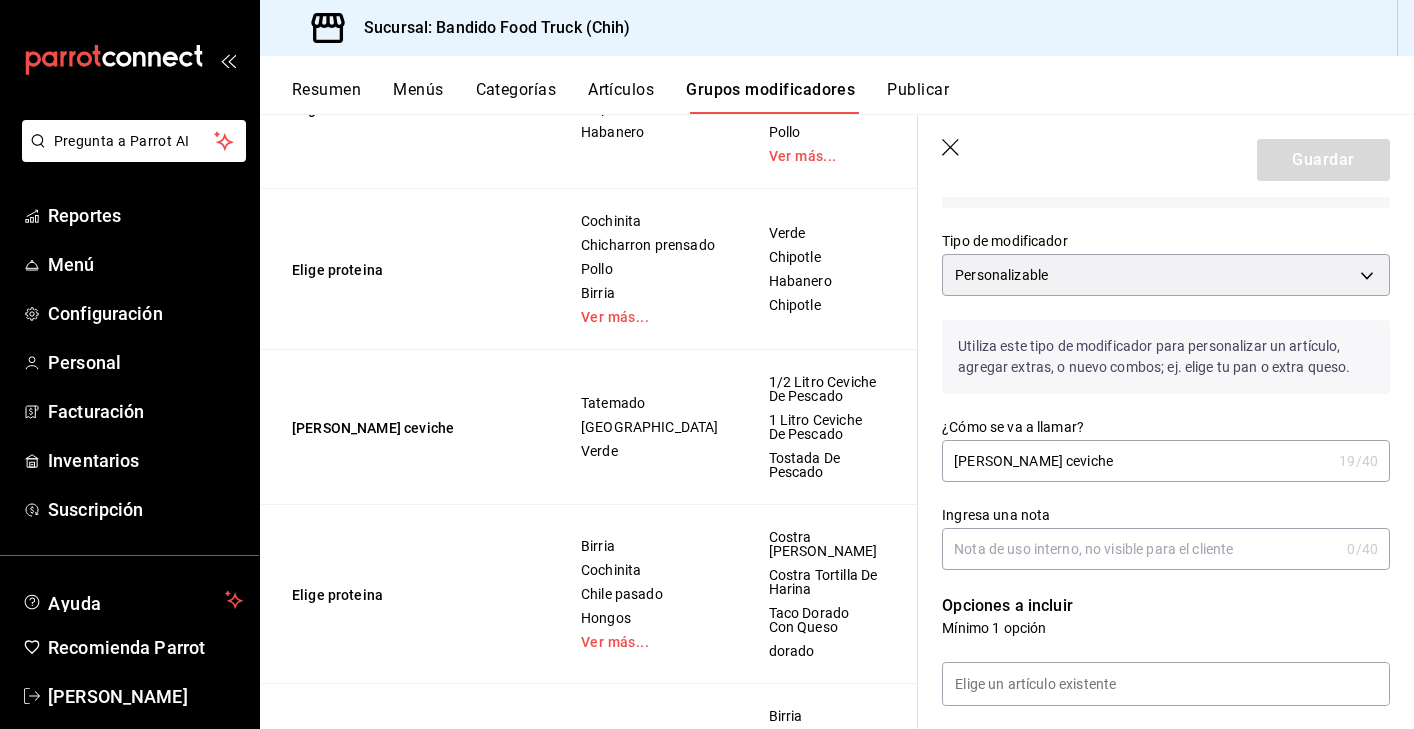click on "[PERSON_NAME] ceviche" at bounding box center (1136, 461) 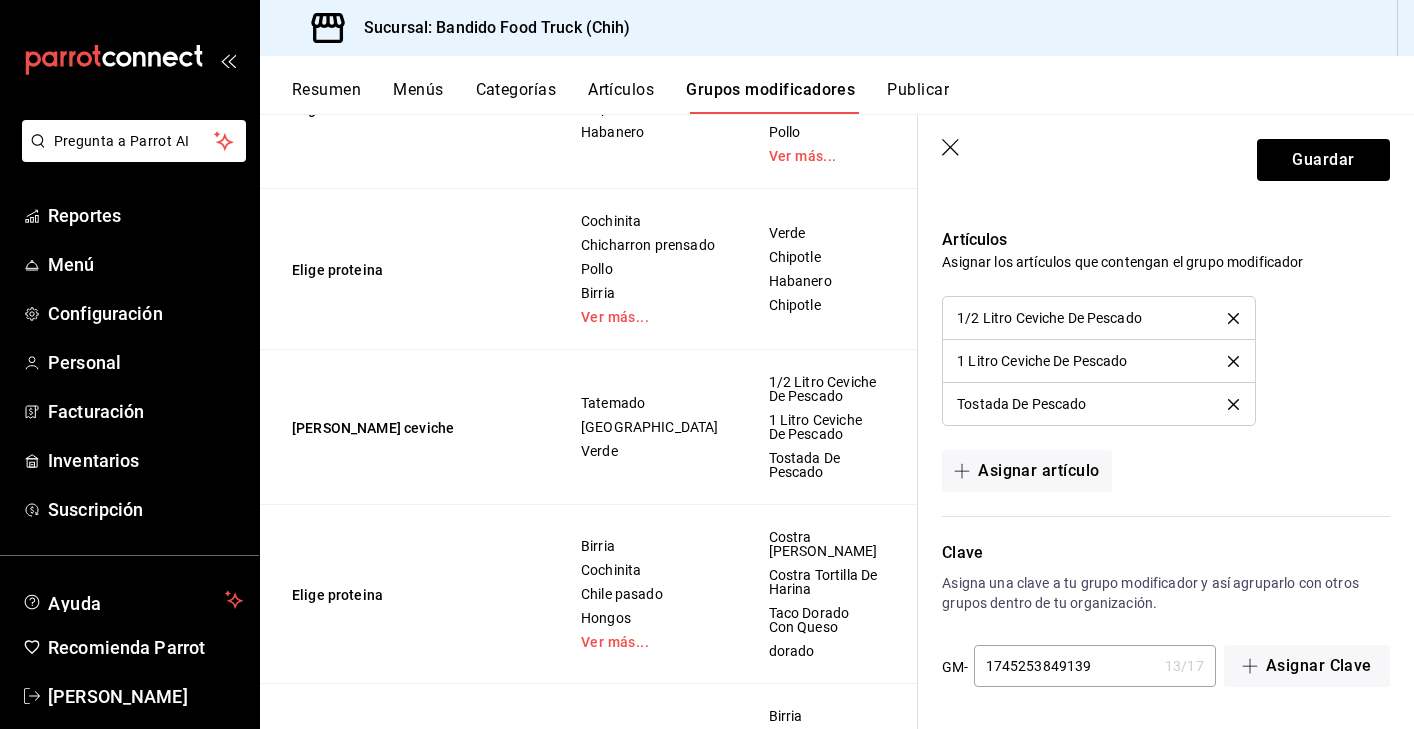 scroll, scrollTop: 1388, scrollLeft: 0, axis: vertical 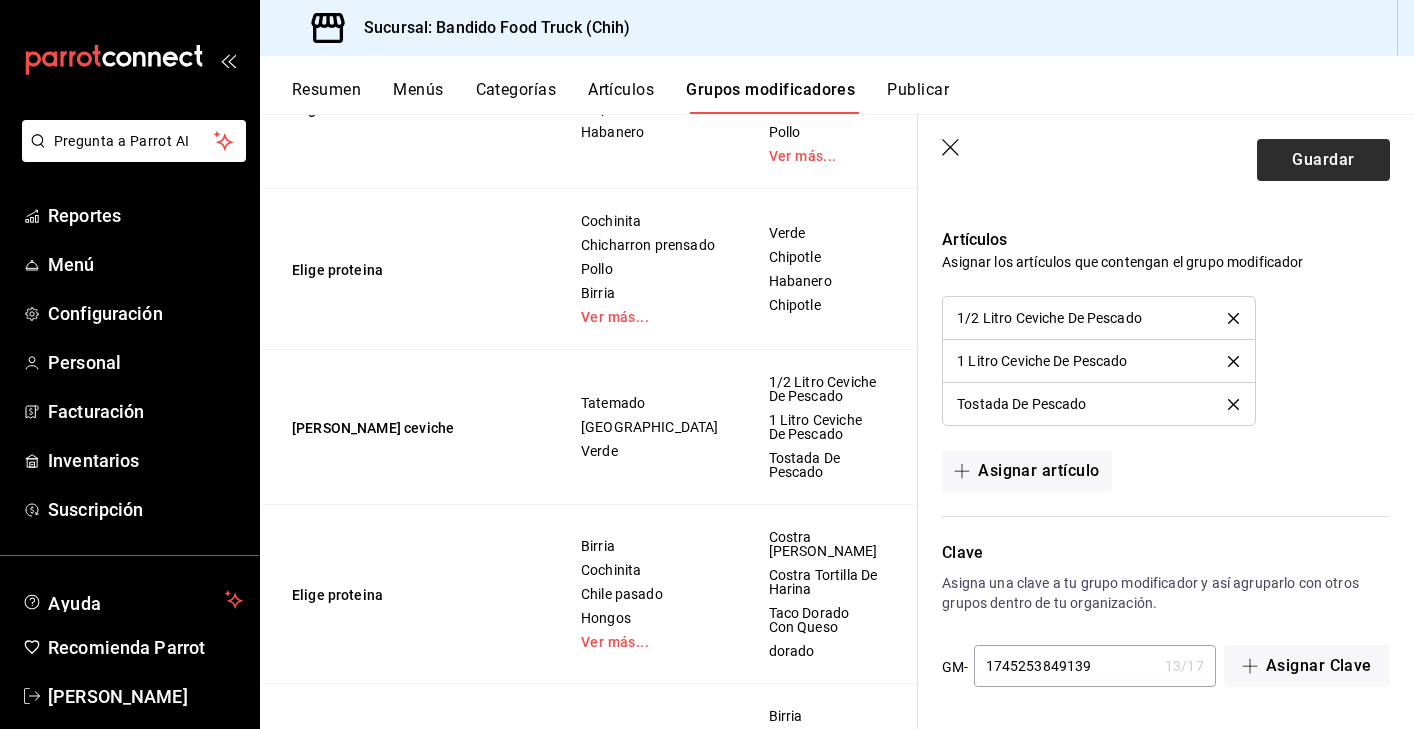 click on "Guardar" at bounding box center (1323, 160) 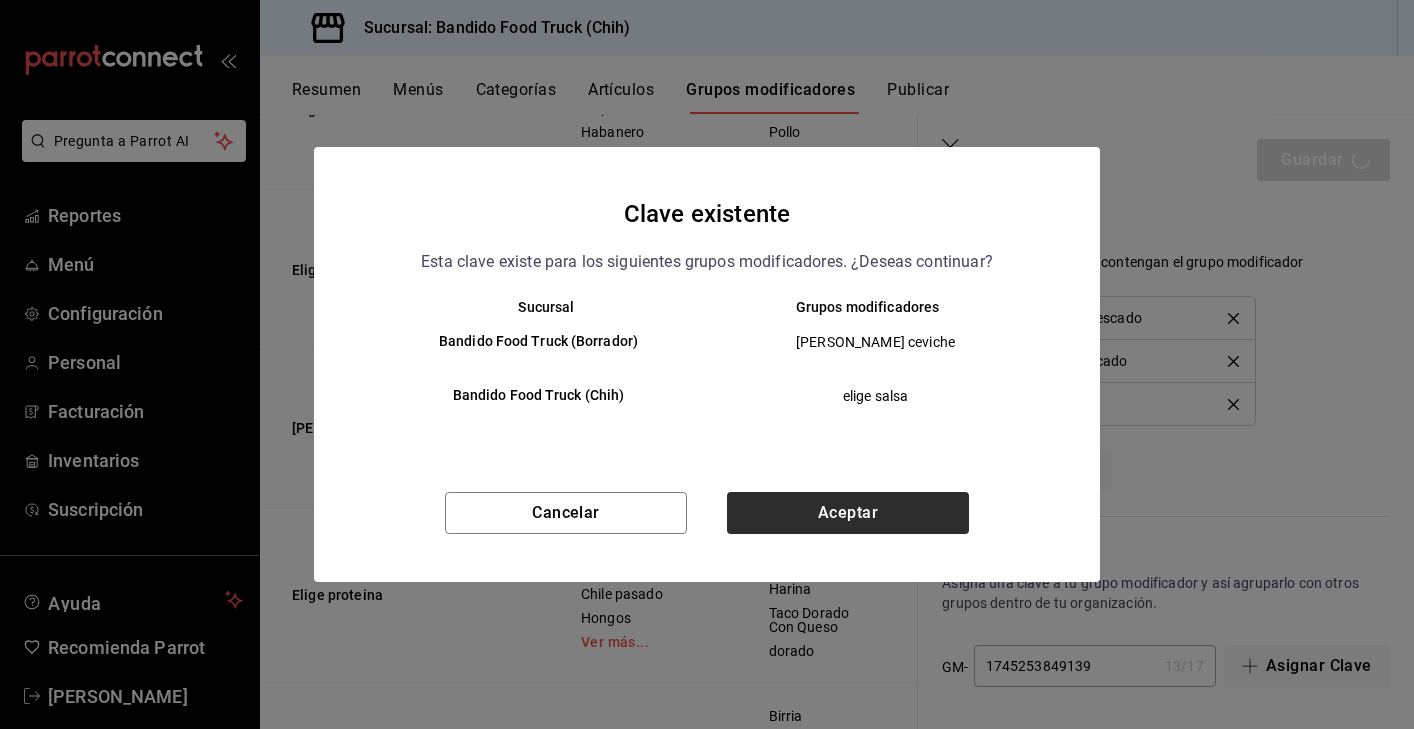 click on "Aceptar" at bounding box center (848, 513) 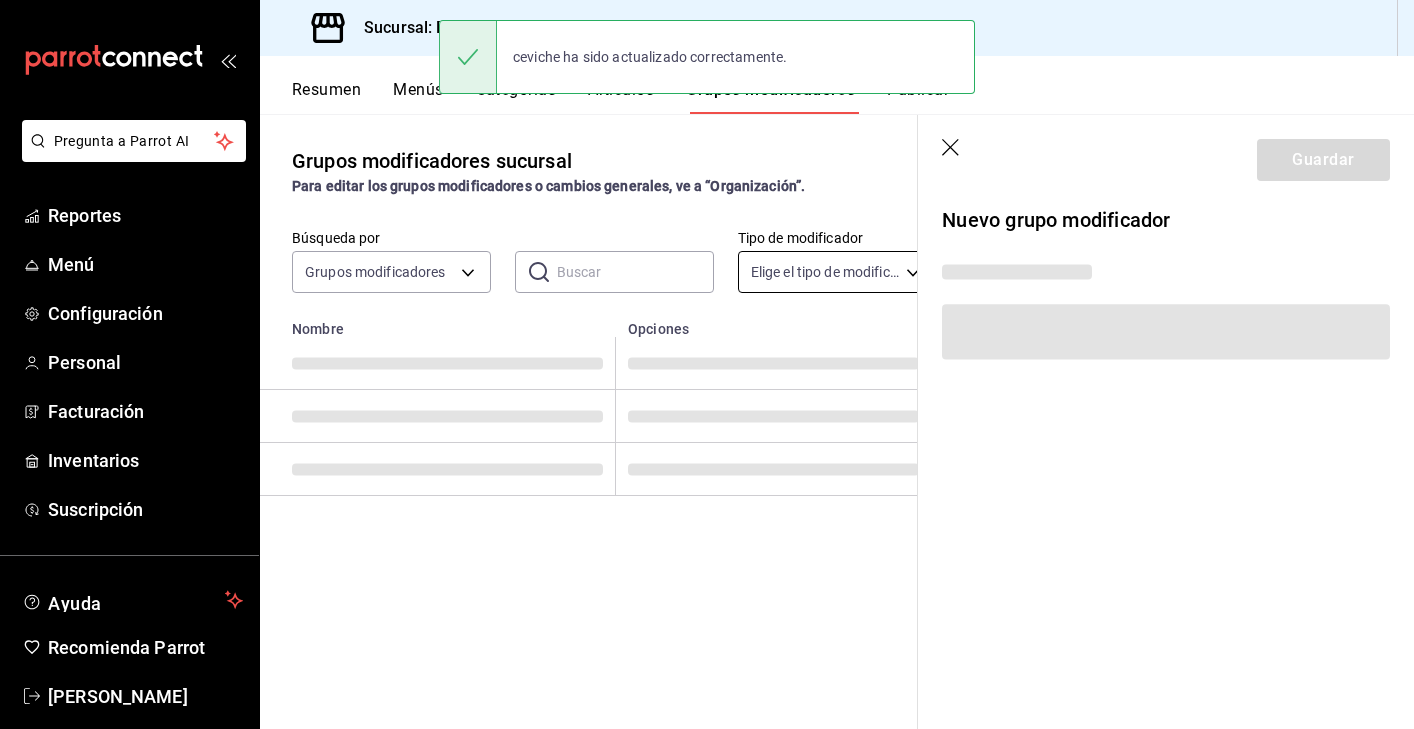 scroll, scrollTop: 0, scrollLeft: 0, axis: both 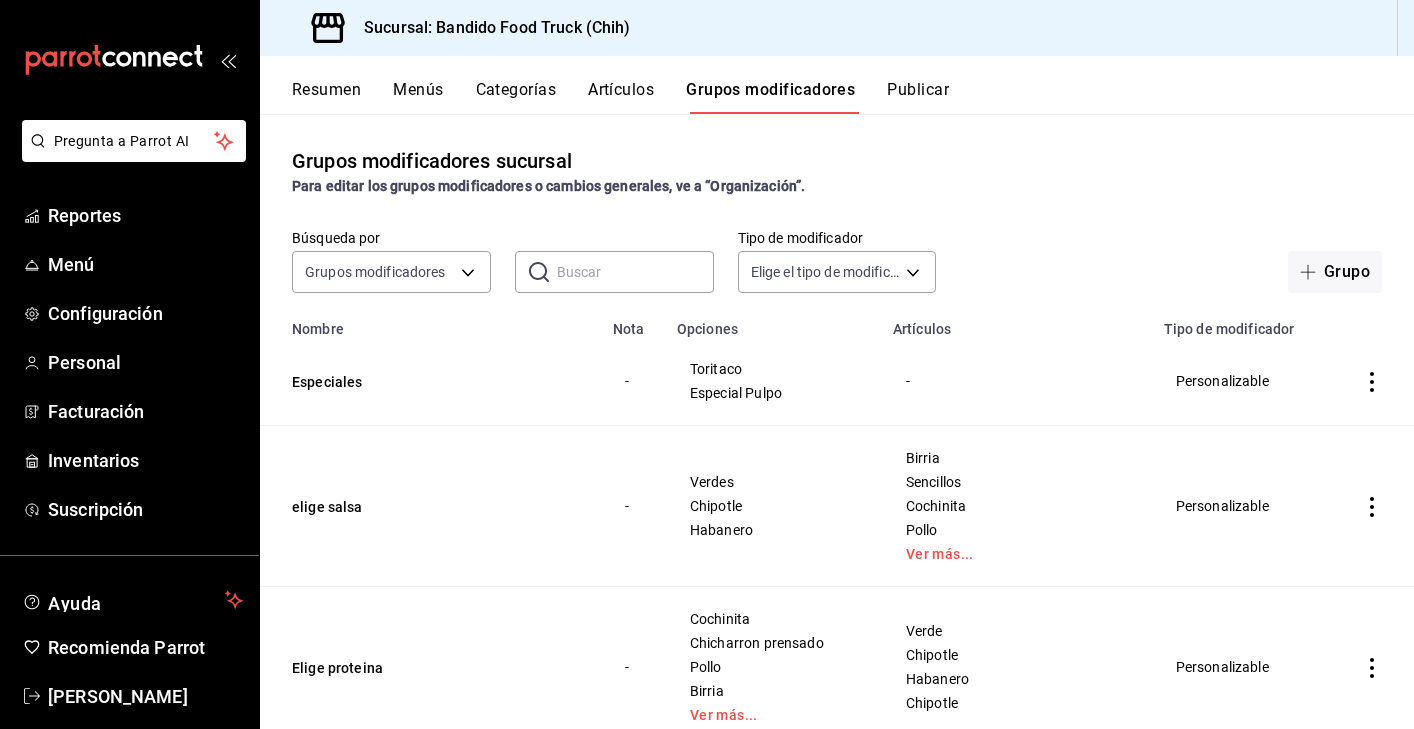 click on "Artículos" at bounding box center [621, 97] 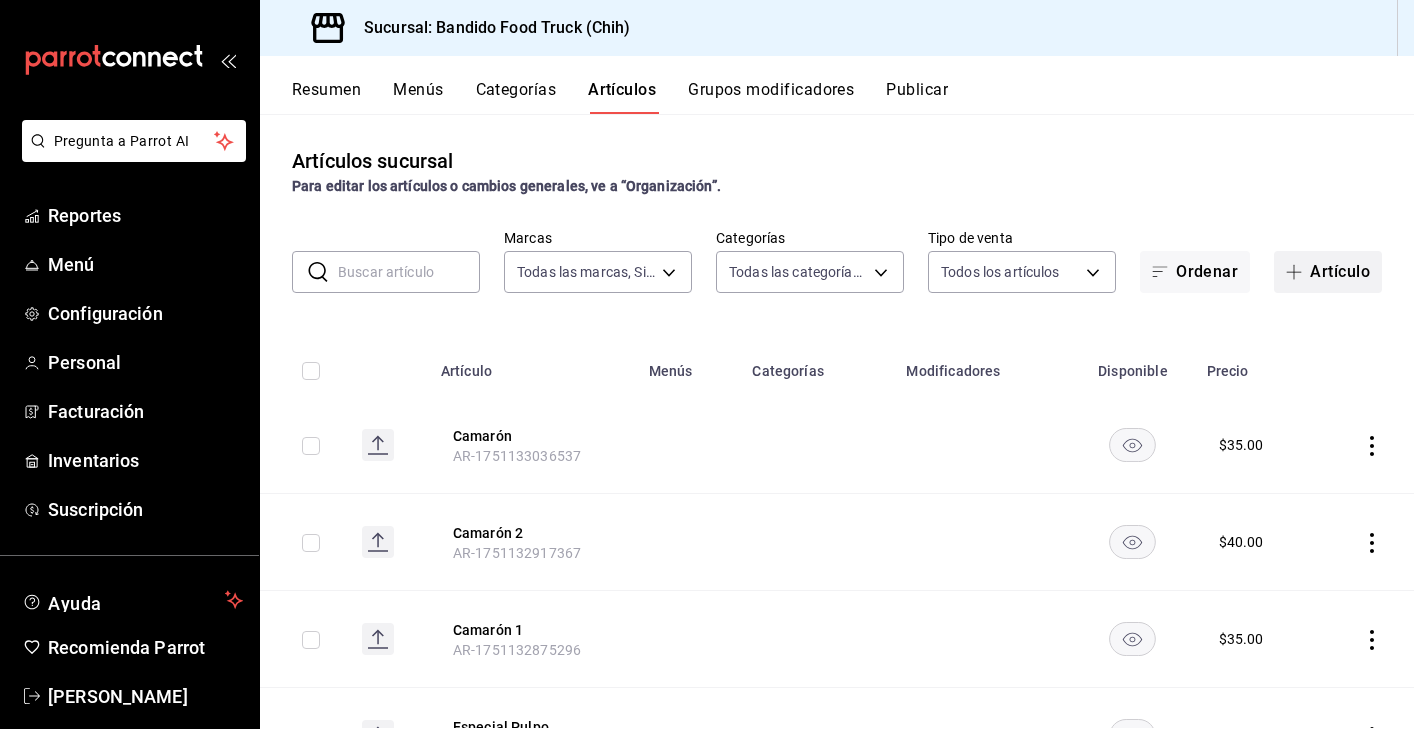 click on "Artículo" at bounding box center (1328, 272) 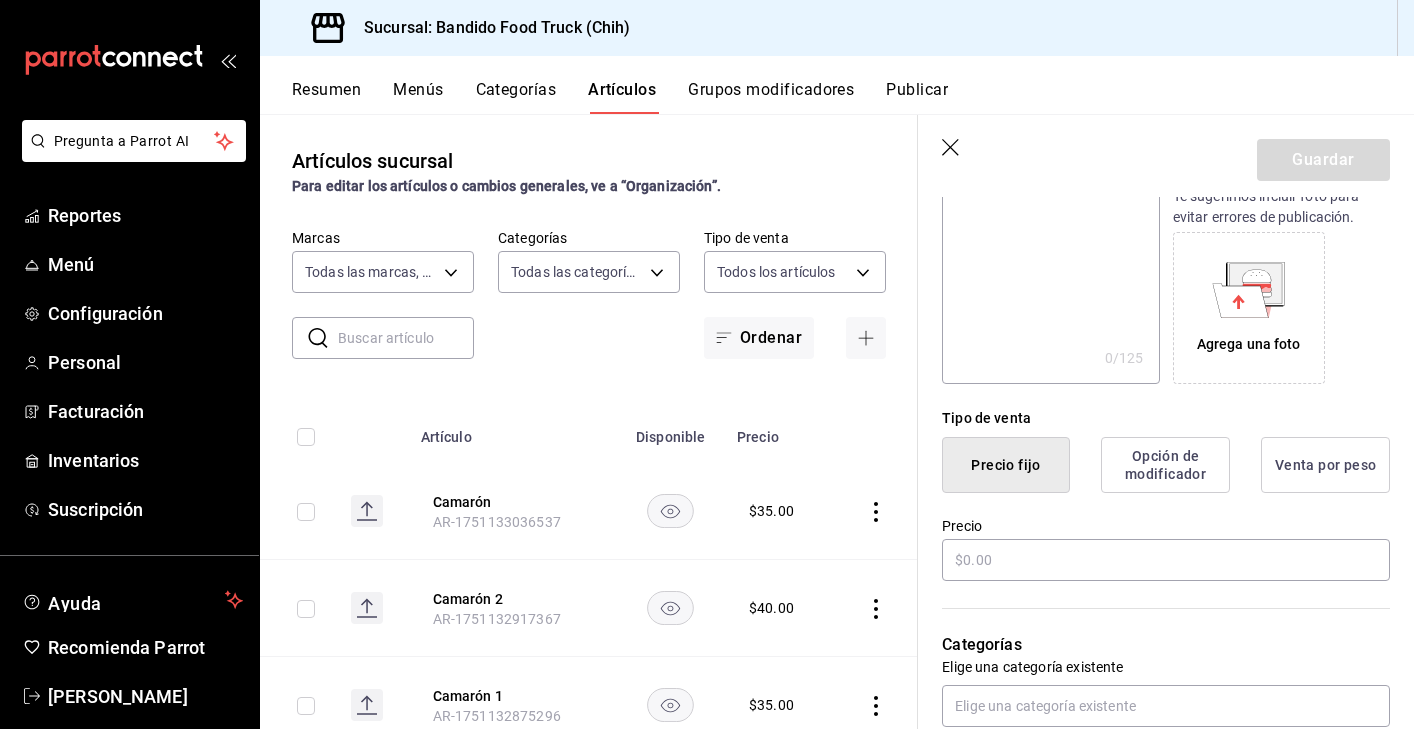 scroll, scrollTop: 285, scrollLeft: 0, axis: vertical 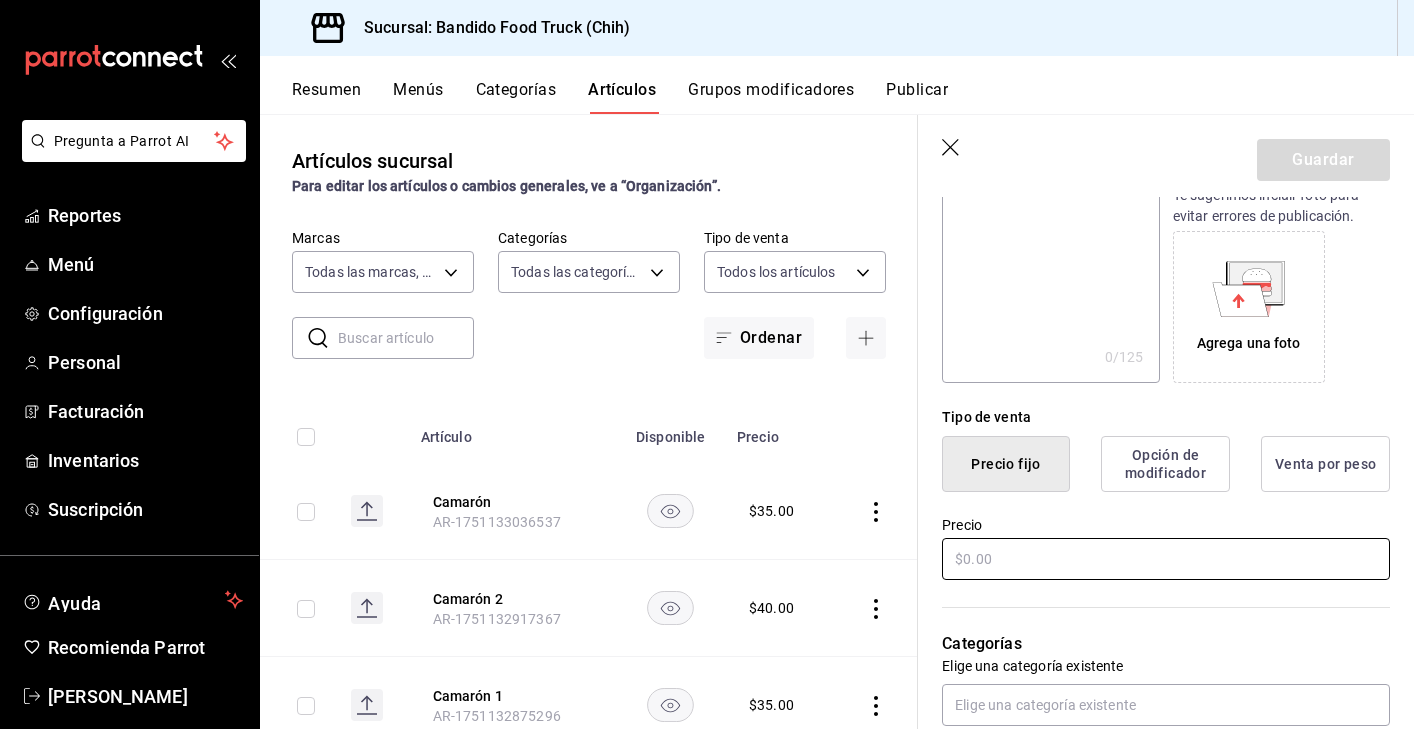click at bounding box center (1166, 559) 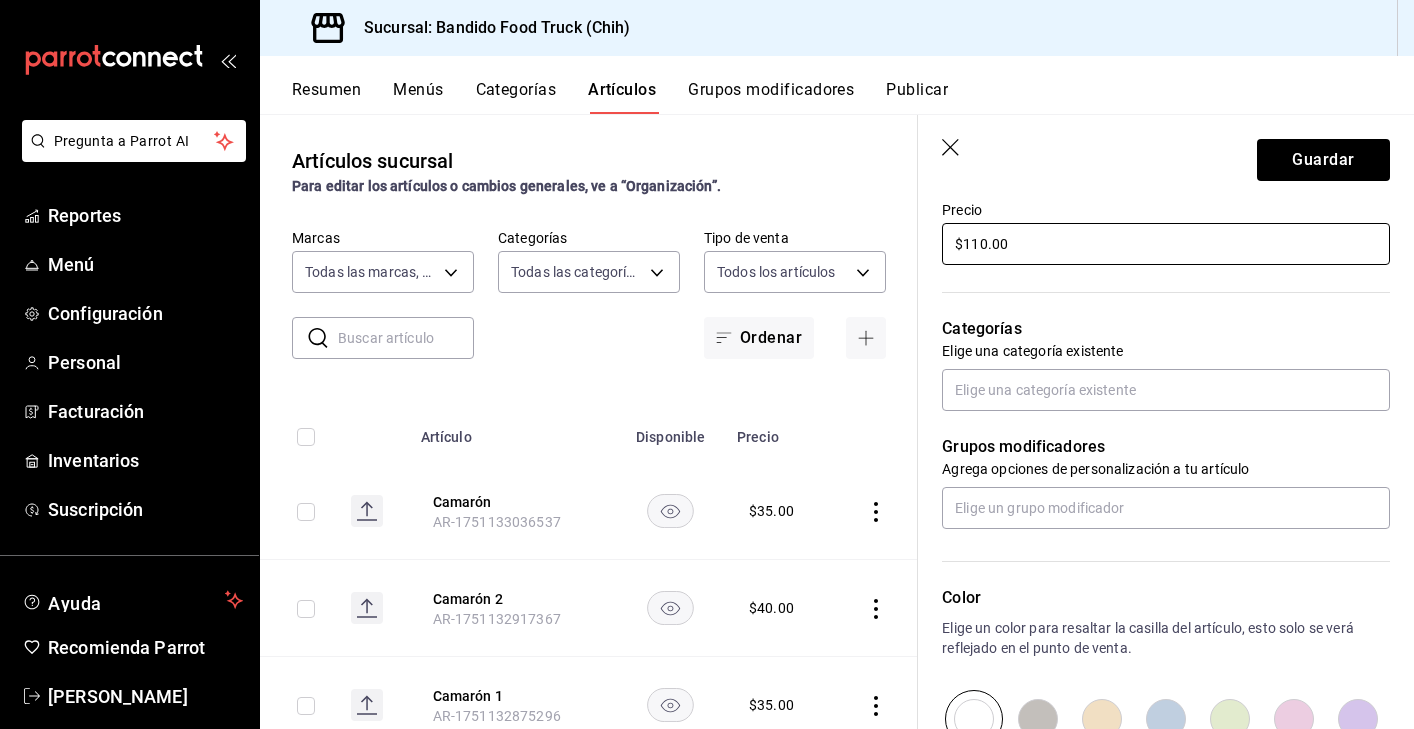 scroll, scrollTop: 609, scrollLeft: 0, axis: vertical 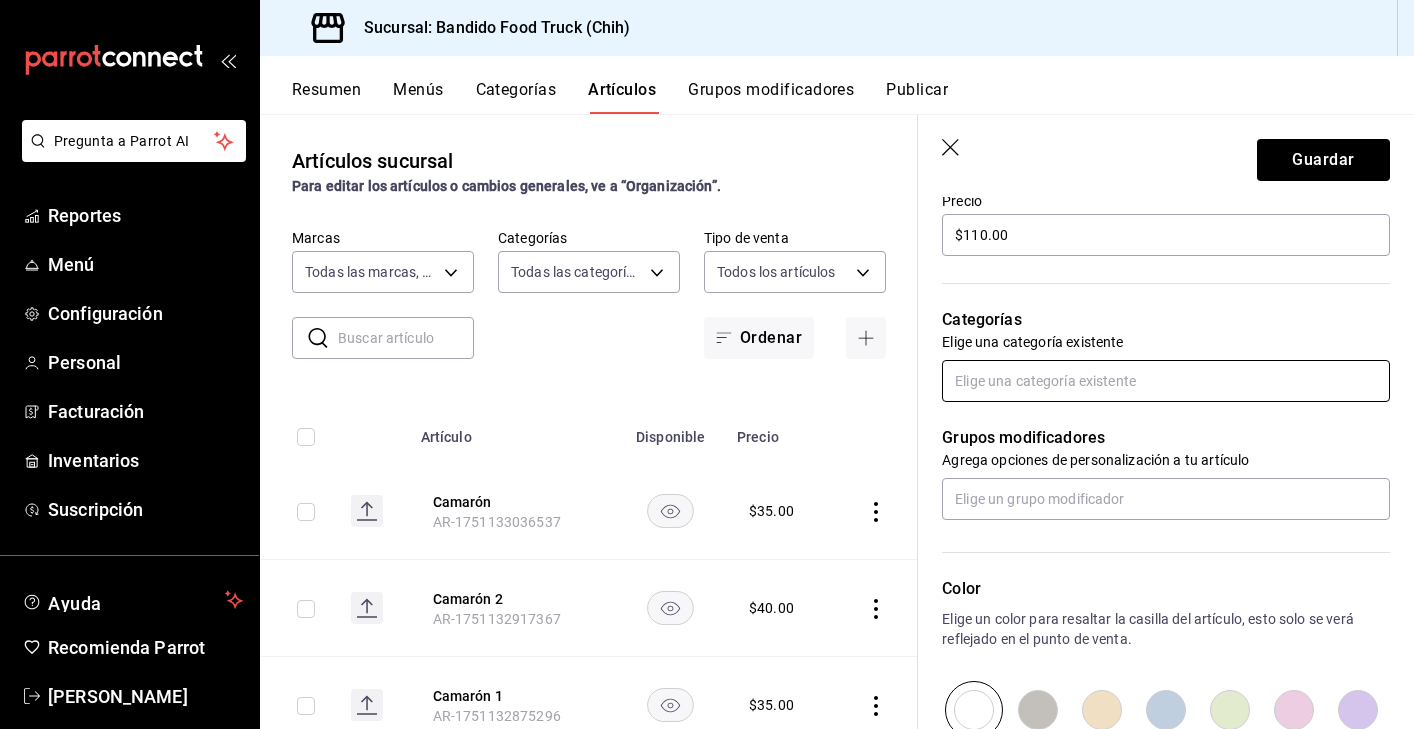 click at bounding box center [1166, 381] 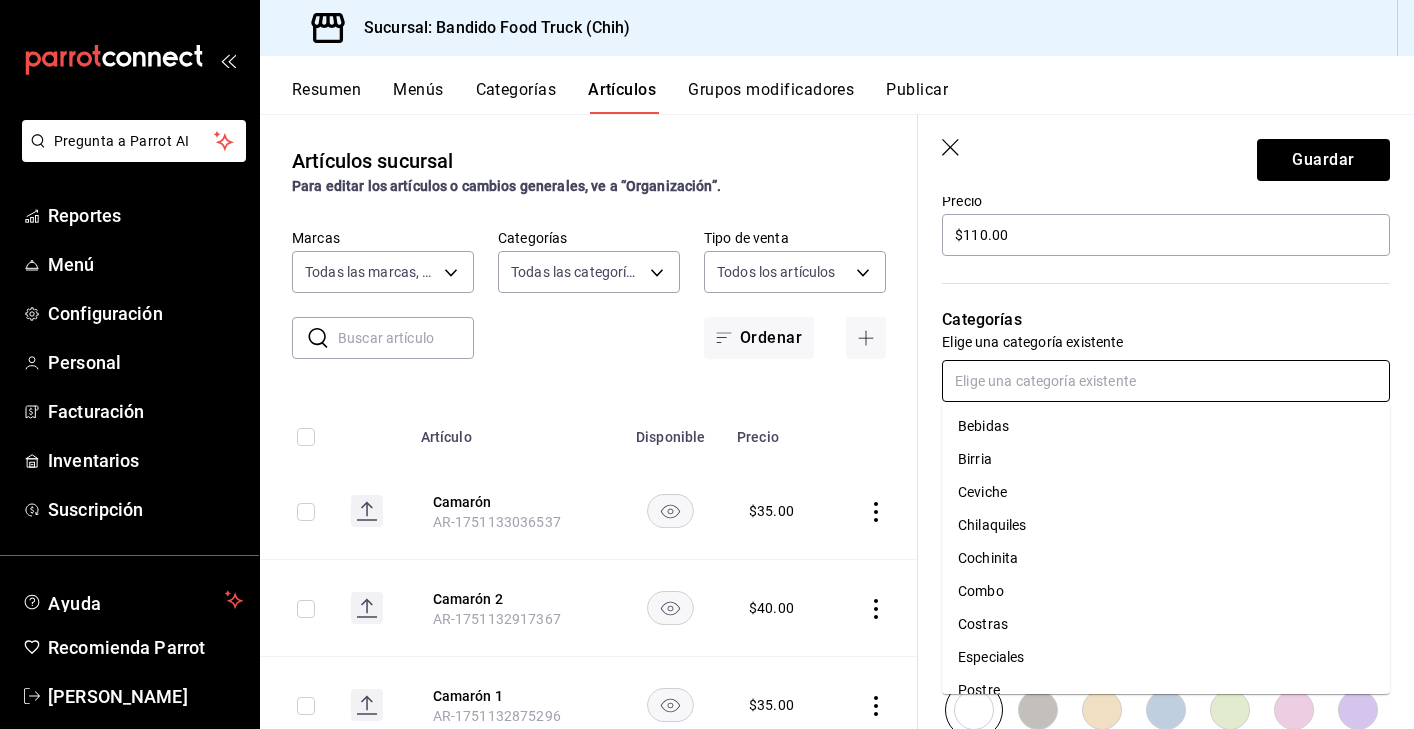 scroll, scrollTop: 0, scrollLeft: 0, axis: both 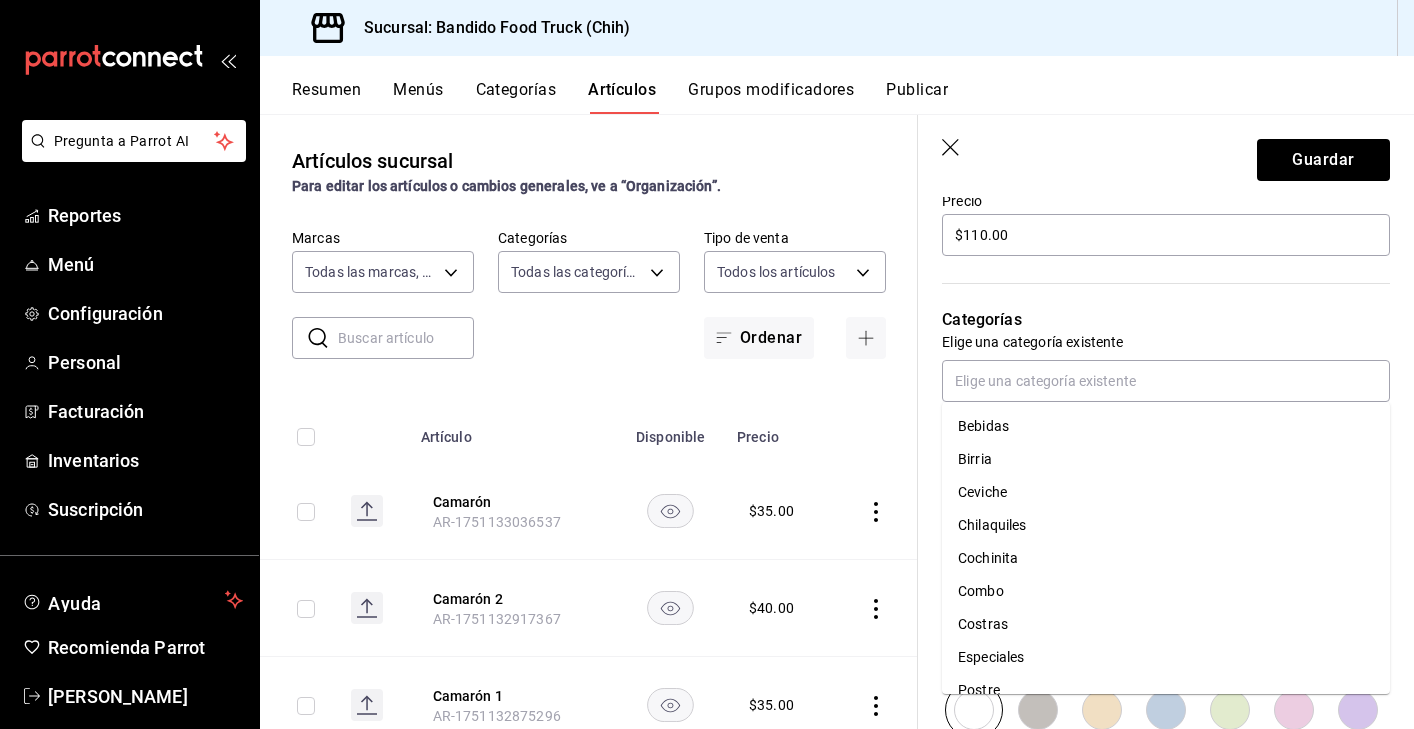 click on "Elige una categoría existente" at bounding box center [1166, 342] 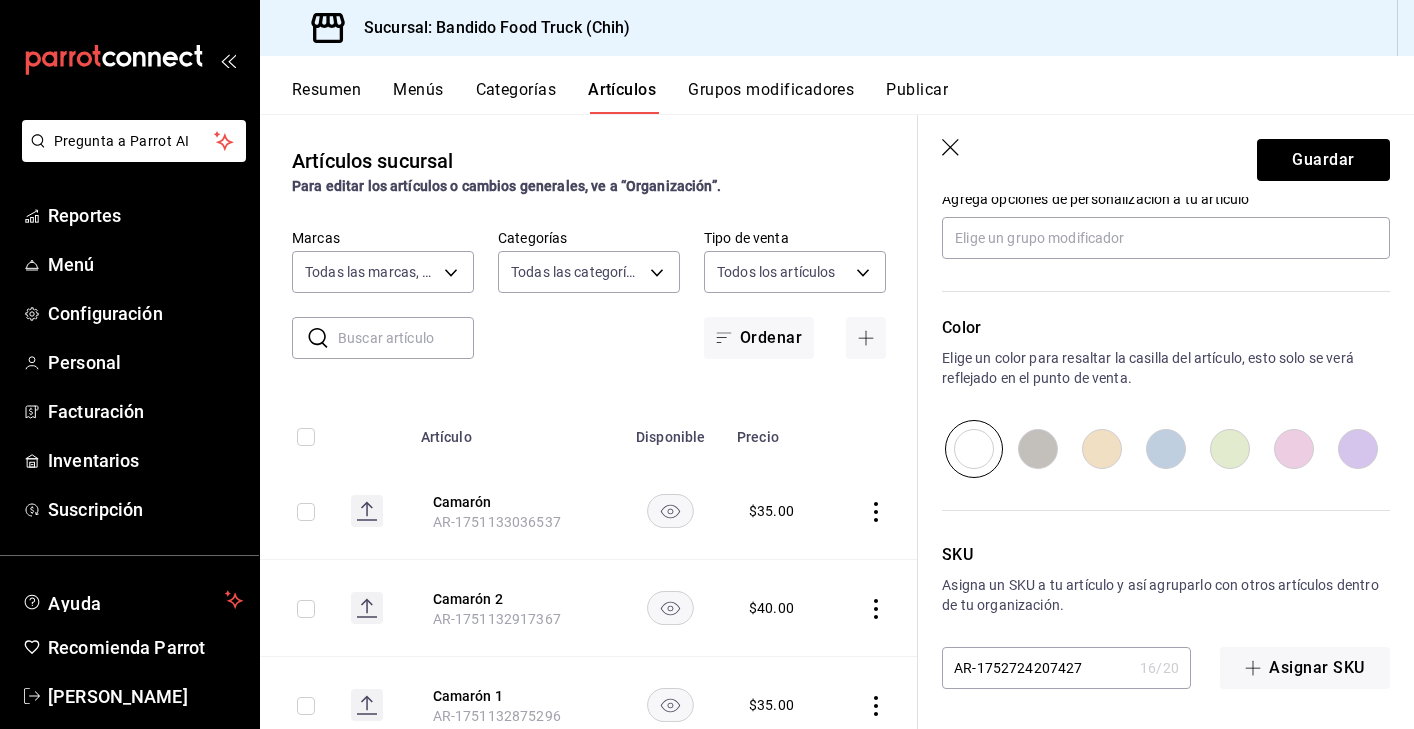 scroll, scrollTop: 870, scrollLeft: 0, axis: vertical 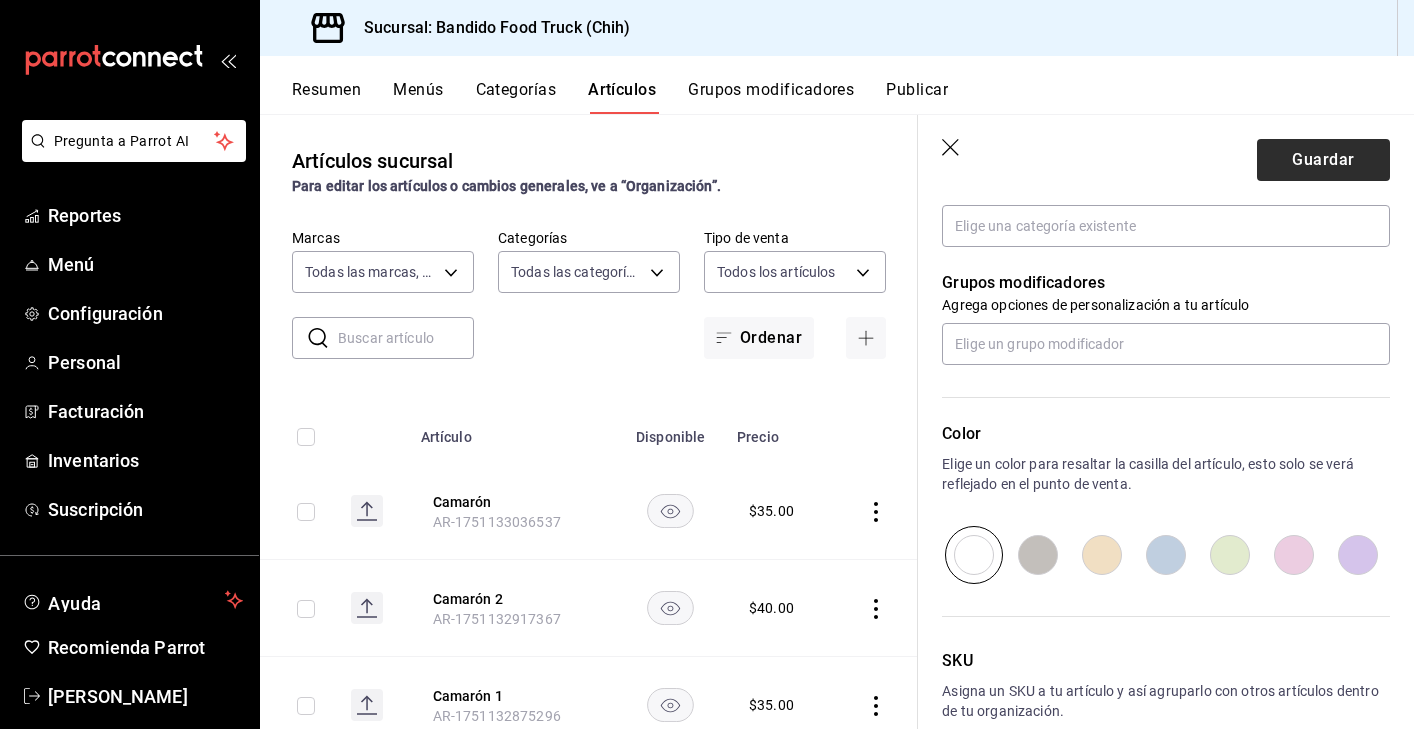 click on "Guardar" at bounding box center (1323, 160) 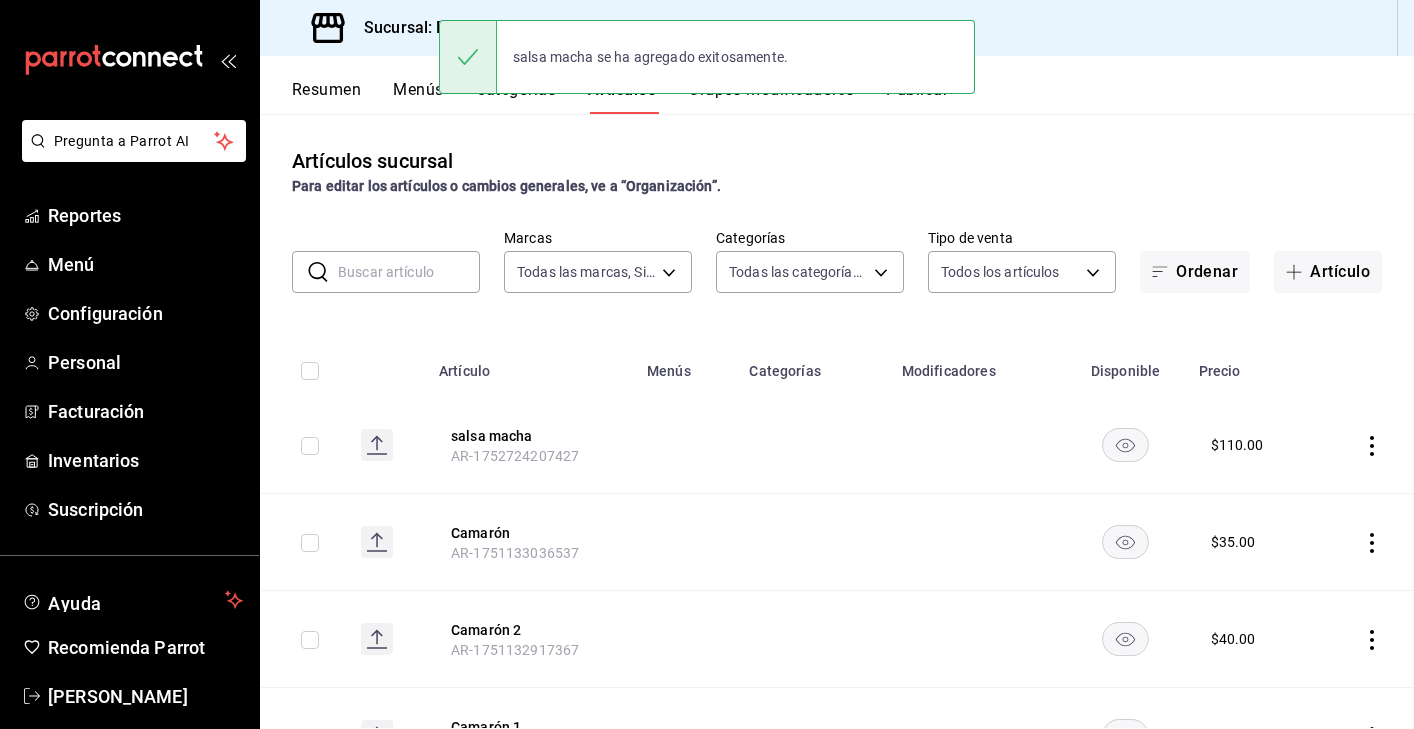 scroll, scrollTop: 0, scrollLeft: 0, axis: both 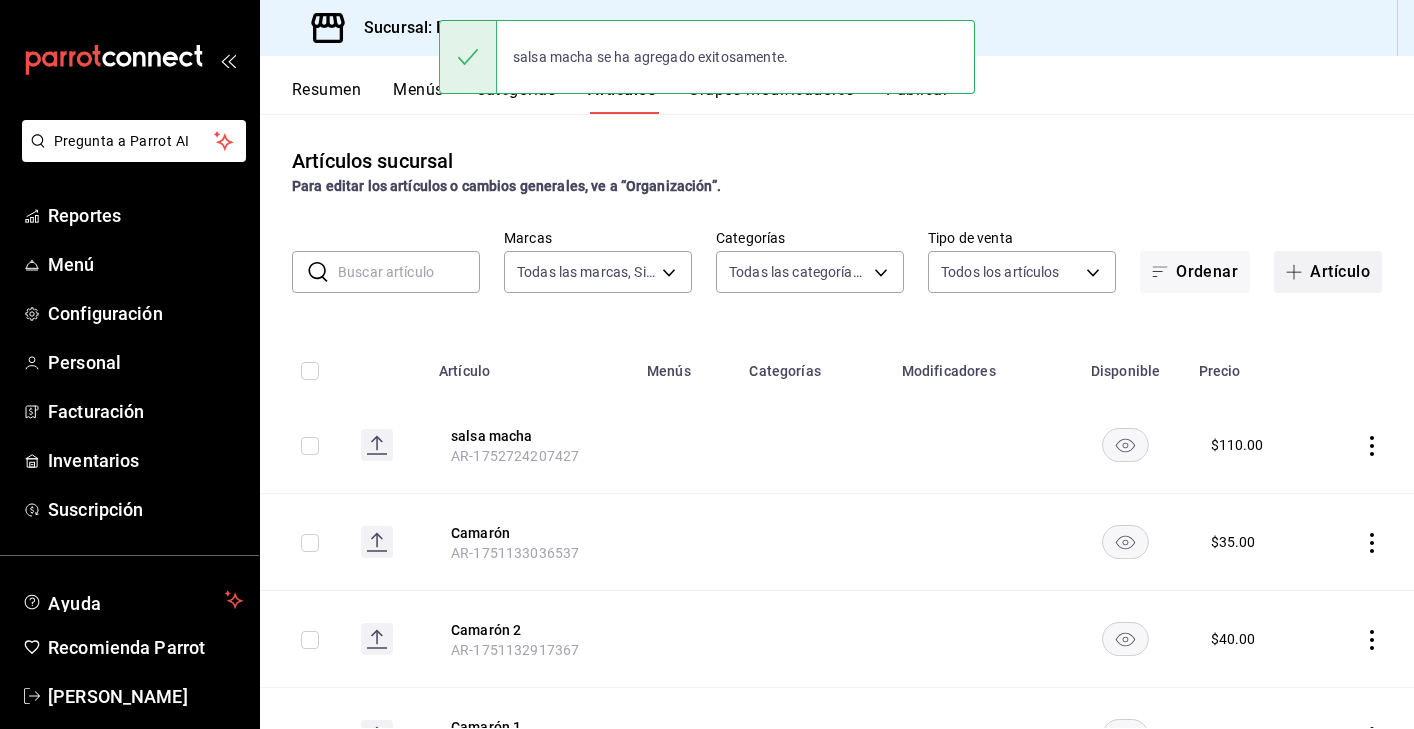 click on "Artículo" at bounding box center (1328, 272) 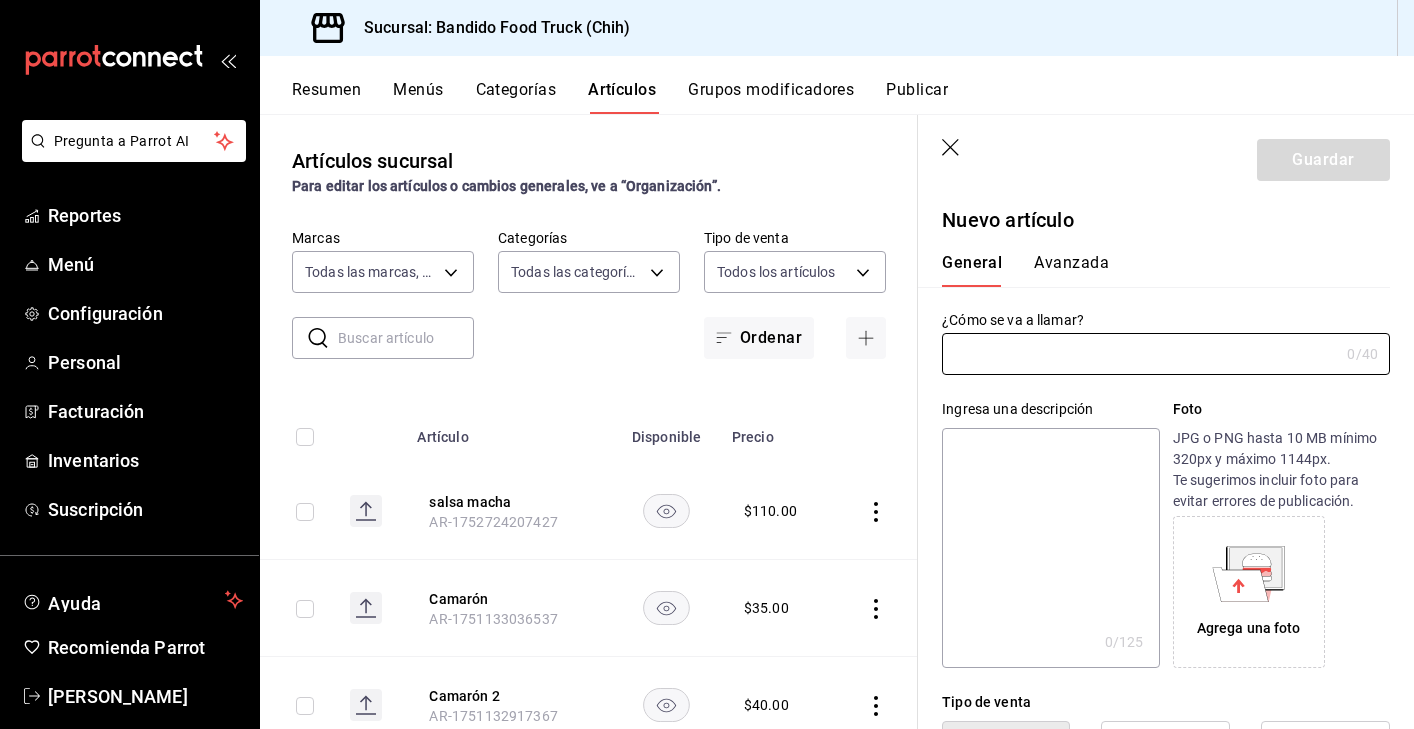 click on "Guardar" at bounding box center [1166, 156] 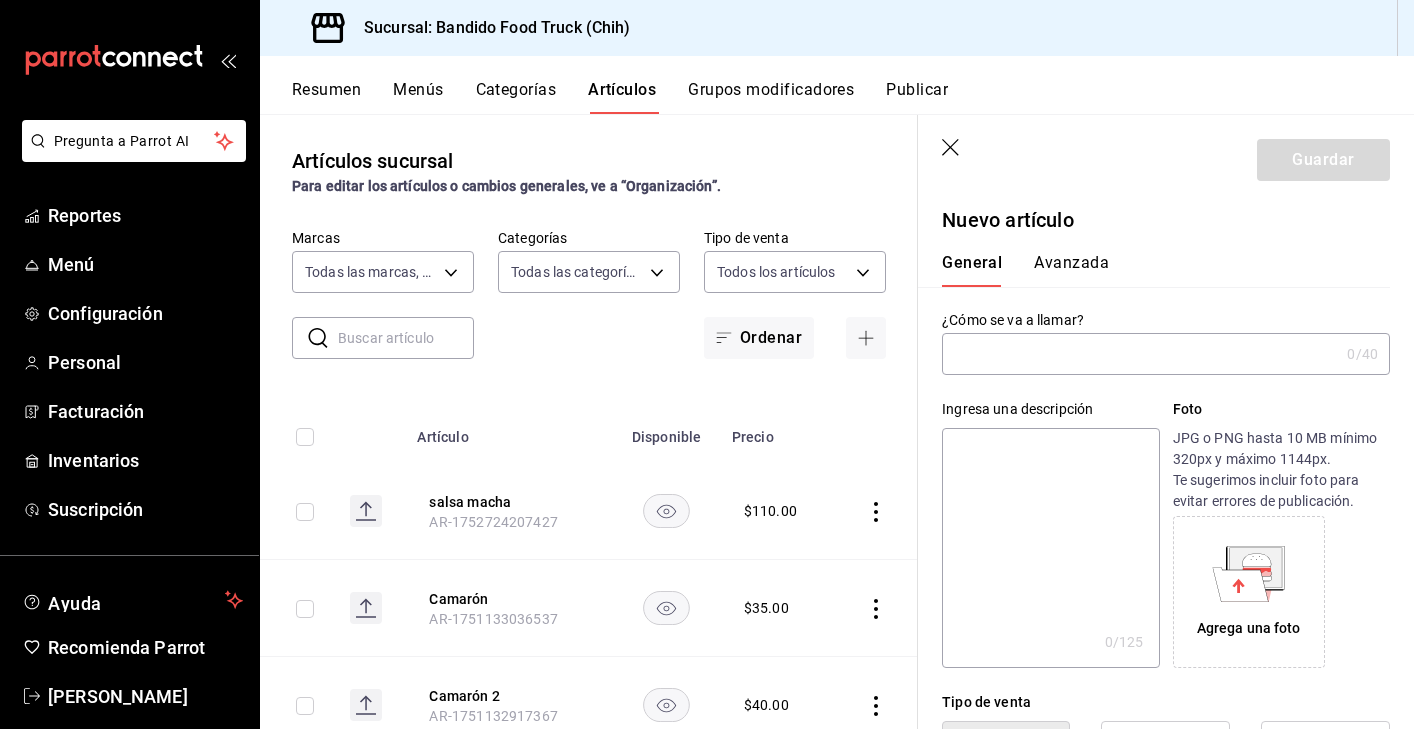 click 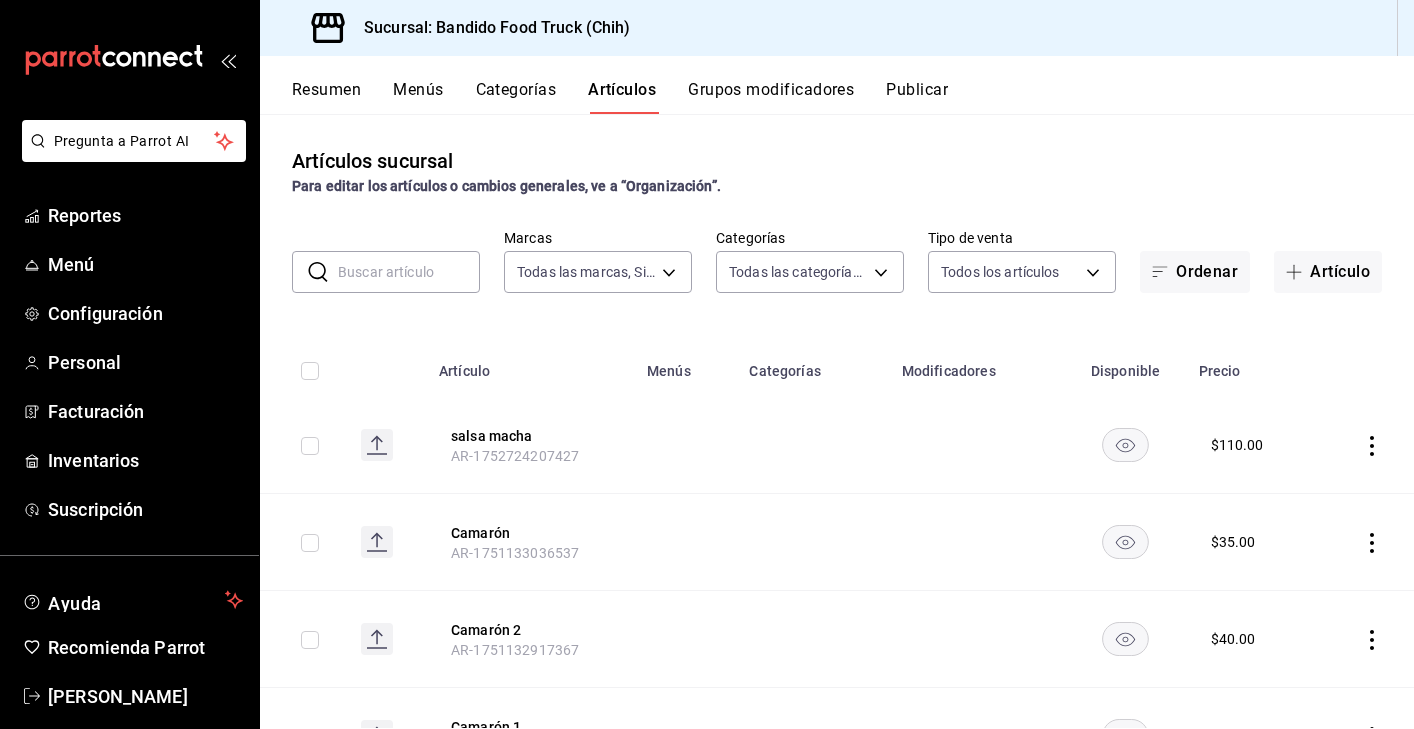 click on "Categorías" at bounding box center (813, 365) 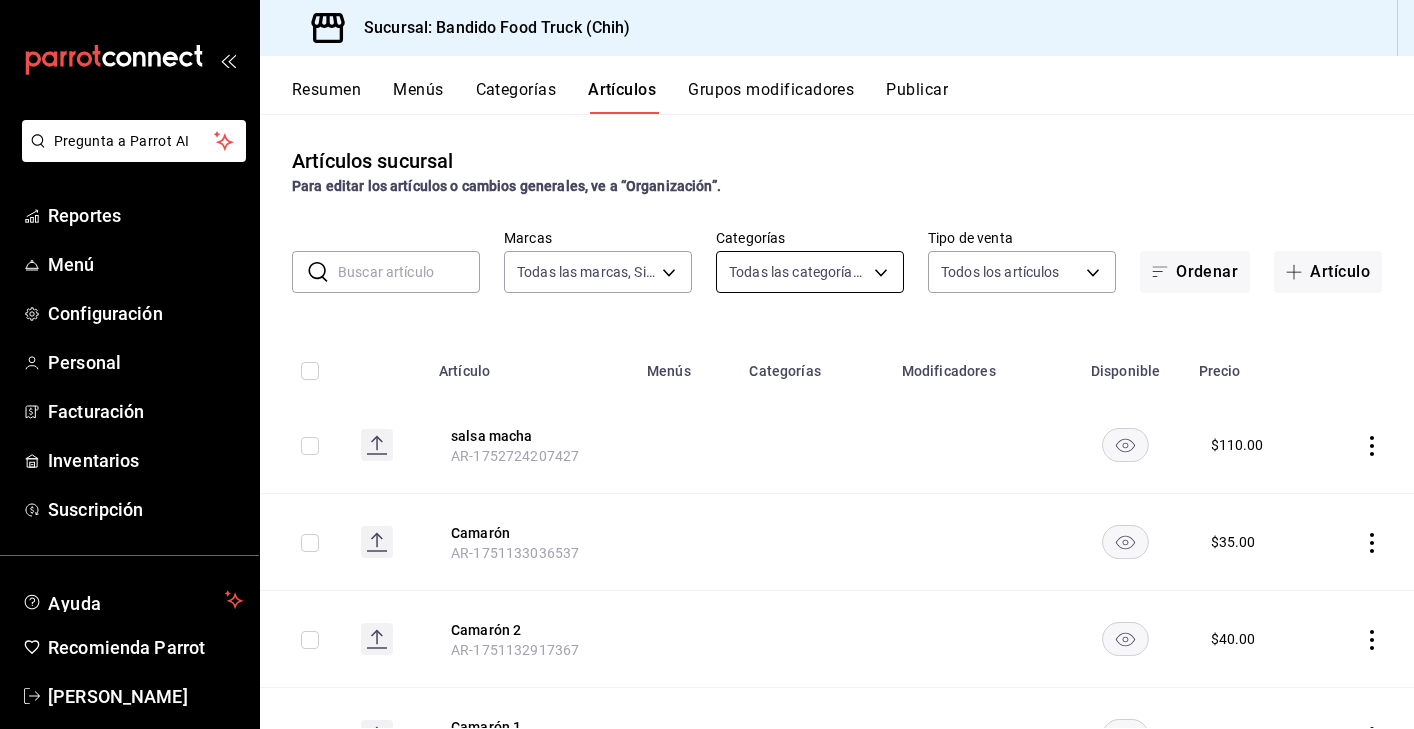 click on "Pregunta a Parrot AI Reportes   Menú   Configuración   Personal   Facturación   Inventarios   Suscripción   Ayuda Recomienda Parrot   [PERSON_NAME]   Sugerir nueva función   Sucursal: Bandido Food Truck (Chih) Resumen Menús Categorías Artículos Grupos modificadores Publicar Artículos sucursal Para editar los artículos o cambios generales, ve a “Organización”. ​ ​ Marcas Todas las marcas, Sin marca 51a0bfc8-29ed-46f5-9bf8-5dd92ce45963 Categorías Todas las categorías, Sin categoría af53461f-b5da-4c96-85f3-408d0341d9d9,44f7aadc-18c4-4d7d-a317-9edcfea9a3c5,7e691f77-7cfd-42d0-8cf8-164ae48631fc,64cadcb5-a4a3-498e-a523-3ae0840ee655,43d9de71-de5a-4032-ab4e-d5d7a4a79ddb,83a0551c-3d0f-499e-90a3-d6f716ca3b2c,8a5fec23-fef7-42c7-9529-584fe8f232ef,cabab8ea-df9a-4de8-87fe-9990326b016f,68240682-f60f-47d8-80a4-6b26aebe5112,c049bab1-caf9-4ba4-ab34-2260741149d1 Tipo de venta Todos los artículos ALL Ordenar Artículo Artículo Menús Categorías Modificadores Disponible Precio salsa macha AR-1752724207427" at bounding box center (707, 364) 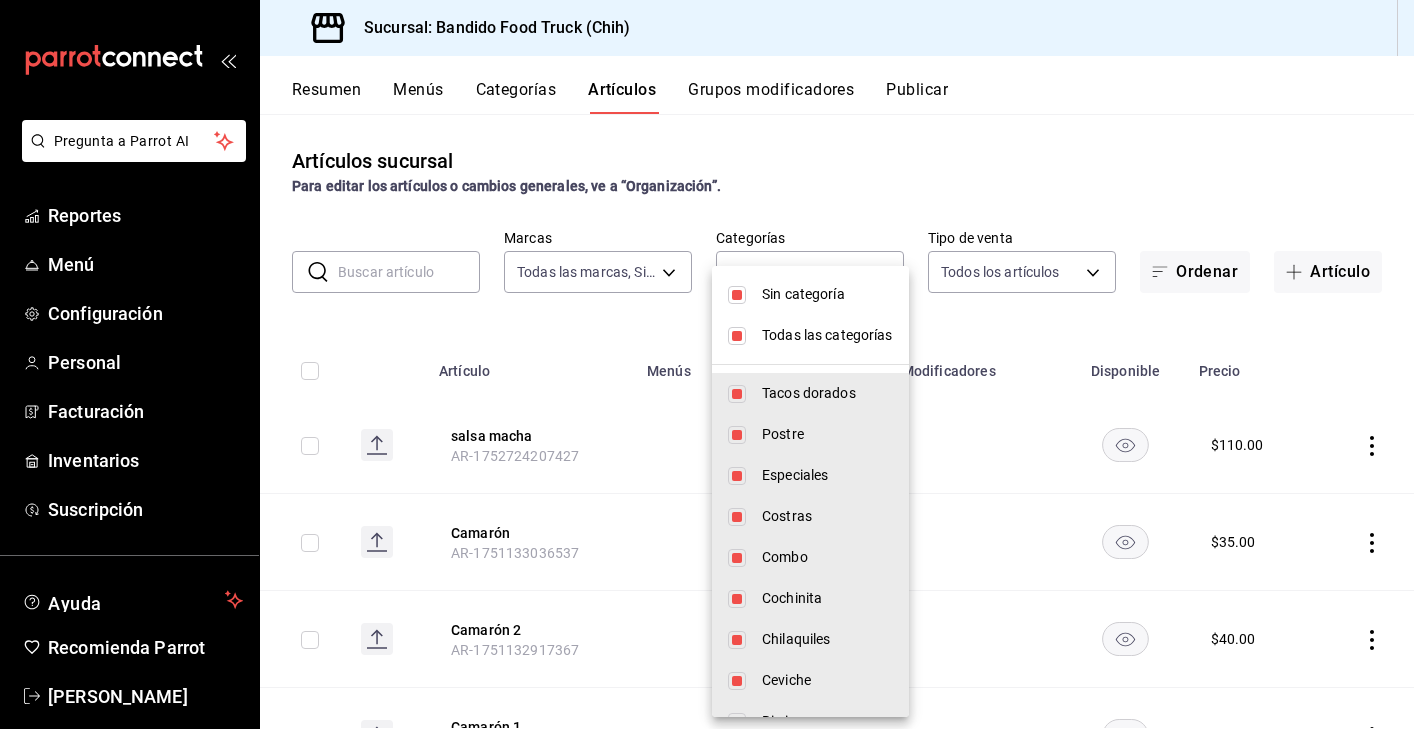 scroll, scrollTop: 0, scrollLeft: 0, axis: both 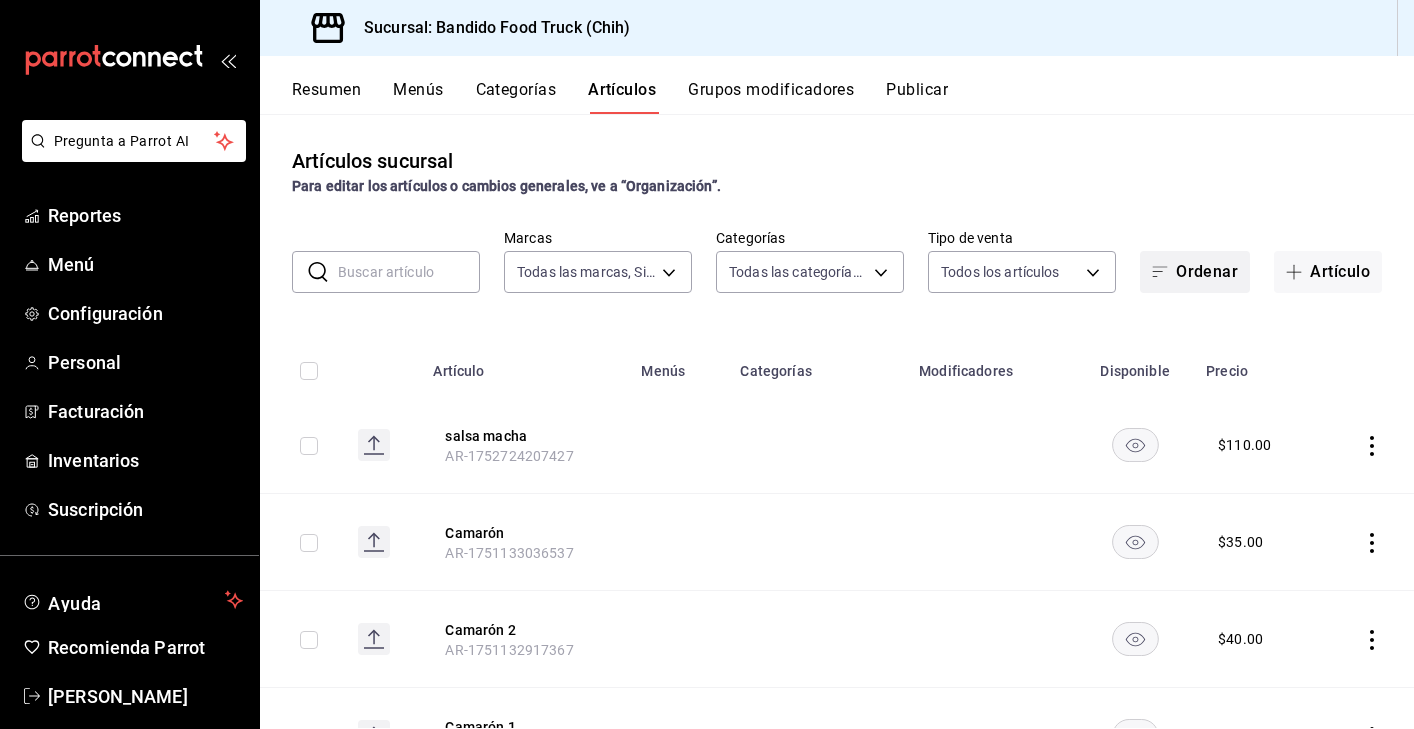 click on "Ordenar" at bounding box center (1195, 272) 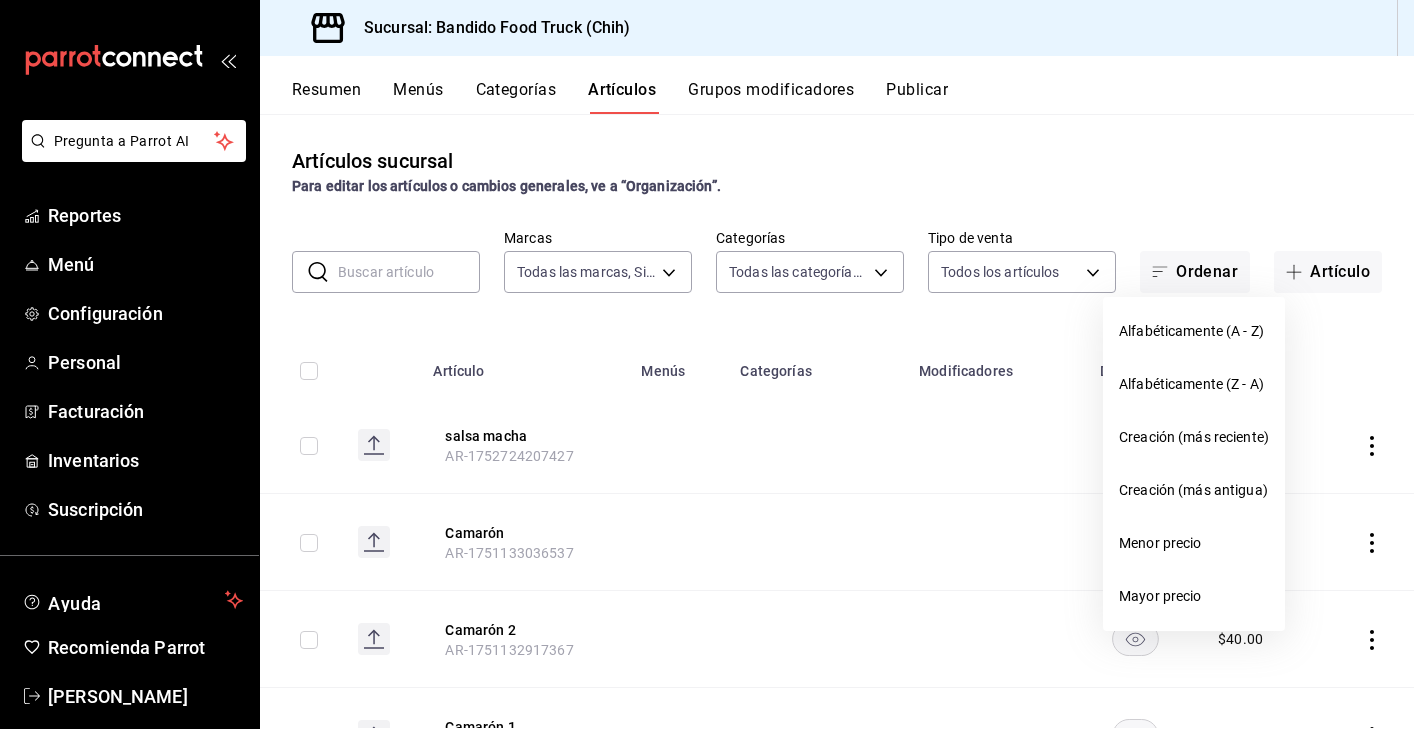 click at bounding box center [707, 364] 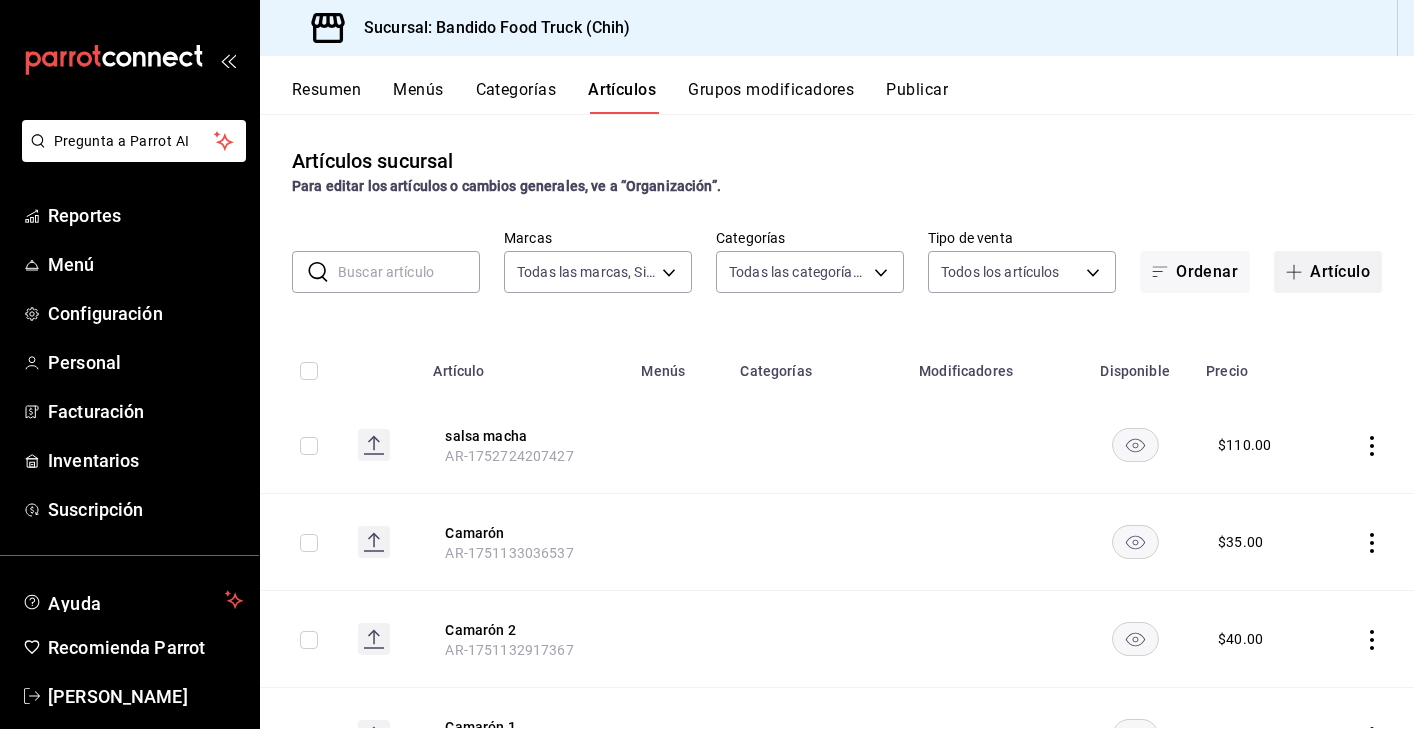 click on "Artículo" at bounding box center (1328, 272) 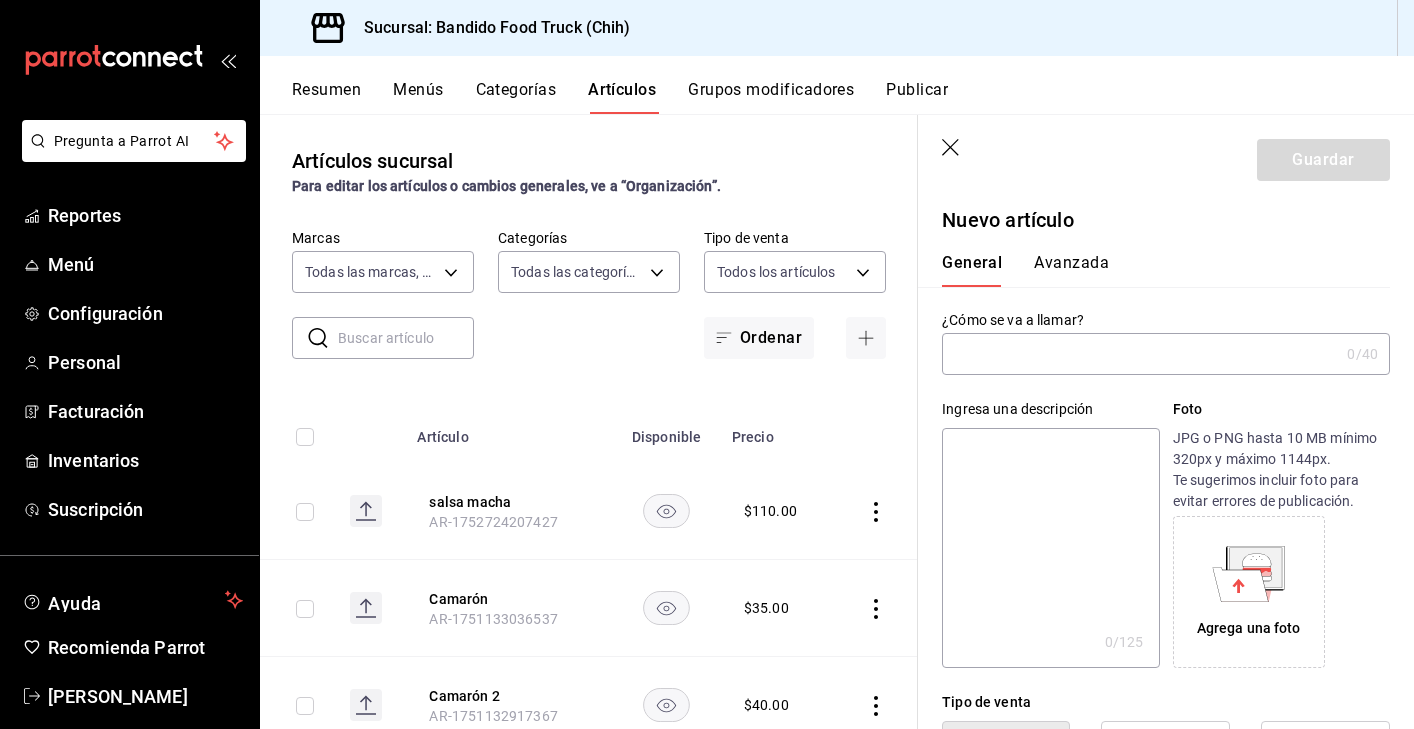 click on "General [PERSON_NAME]" at bounding box center (1154, 270) 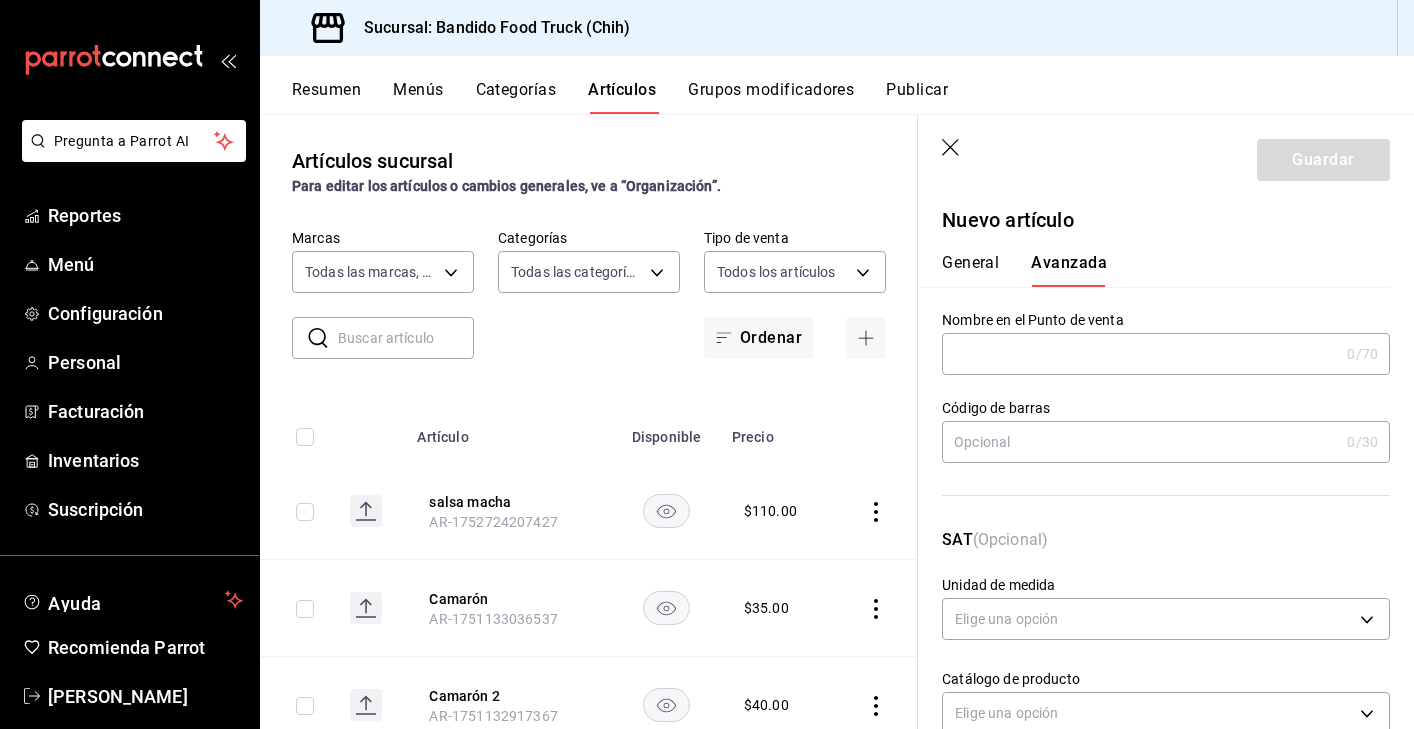 click 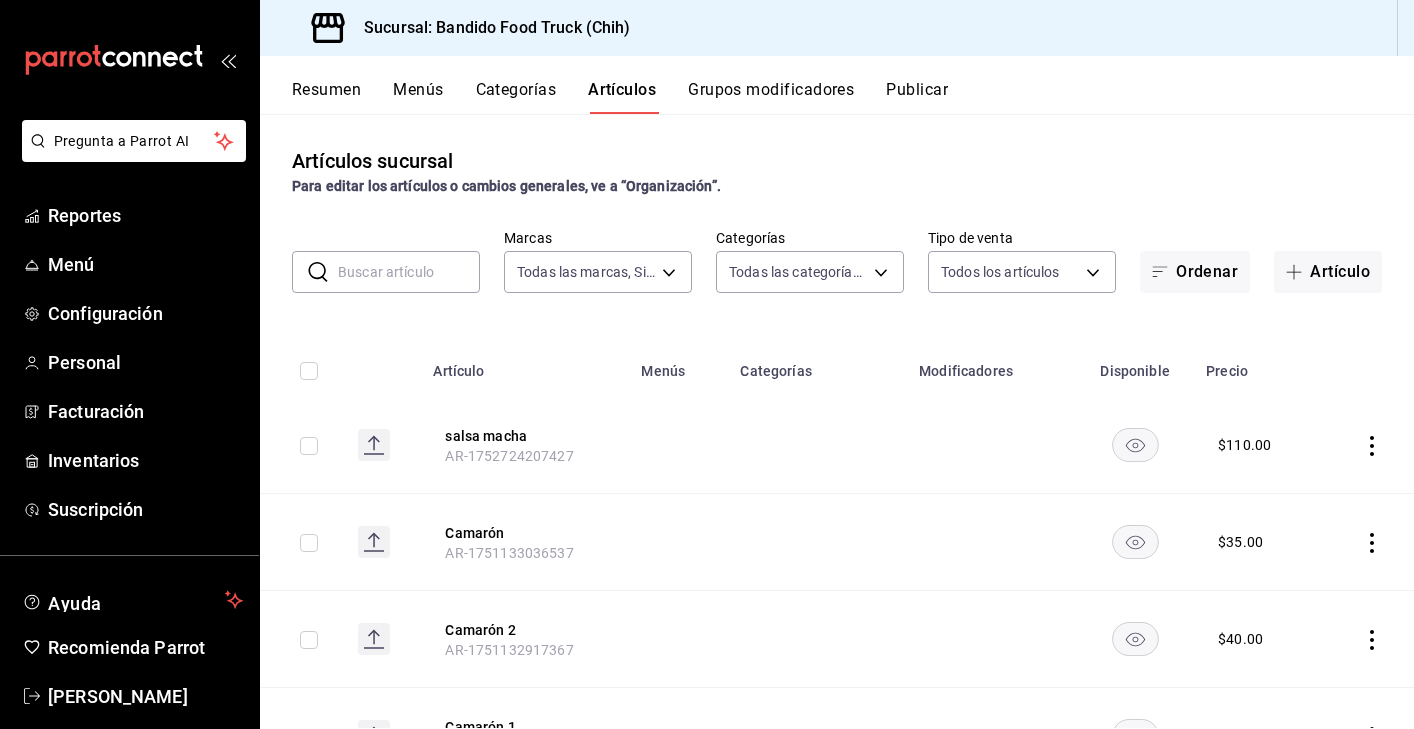 click 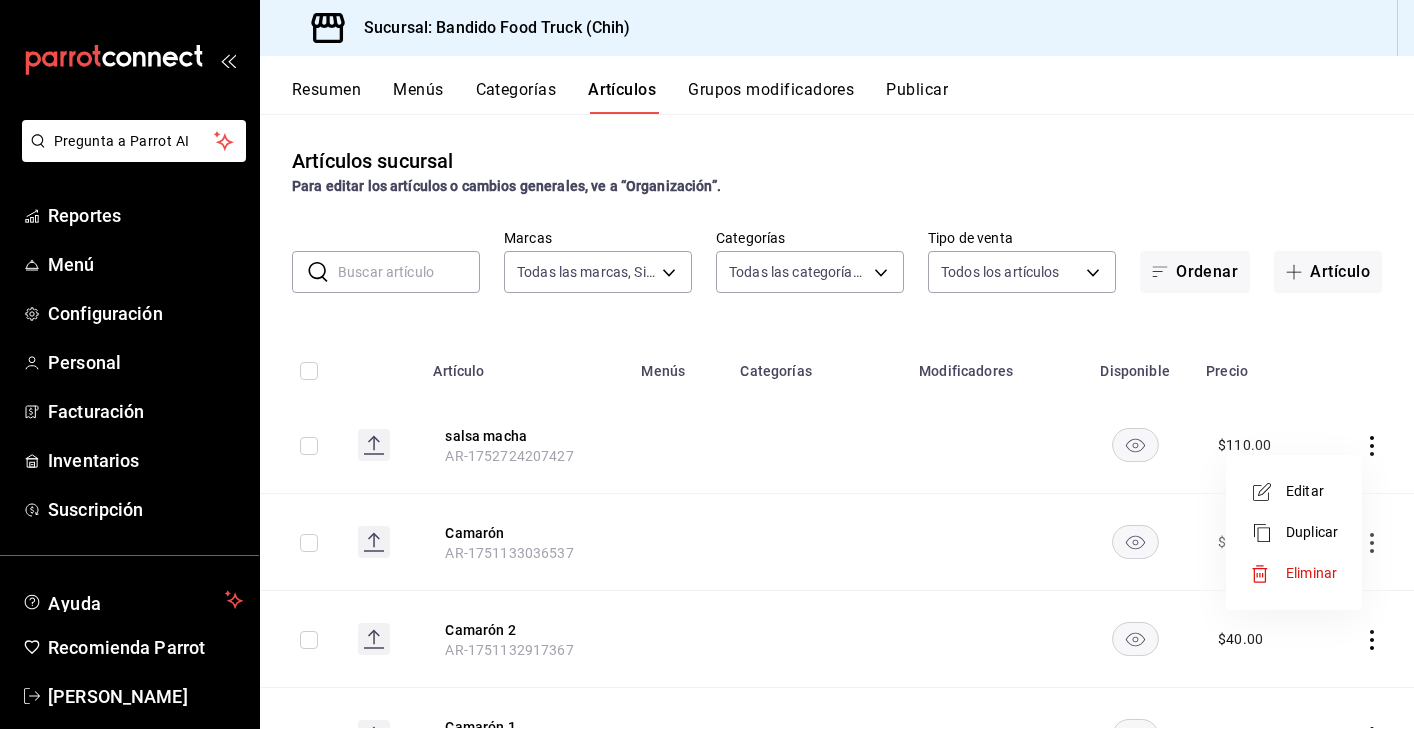 click on "Editar" at bounding box center (1312, 491) 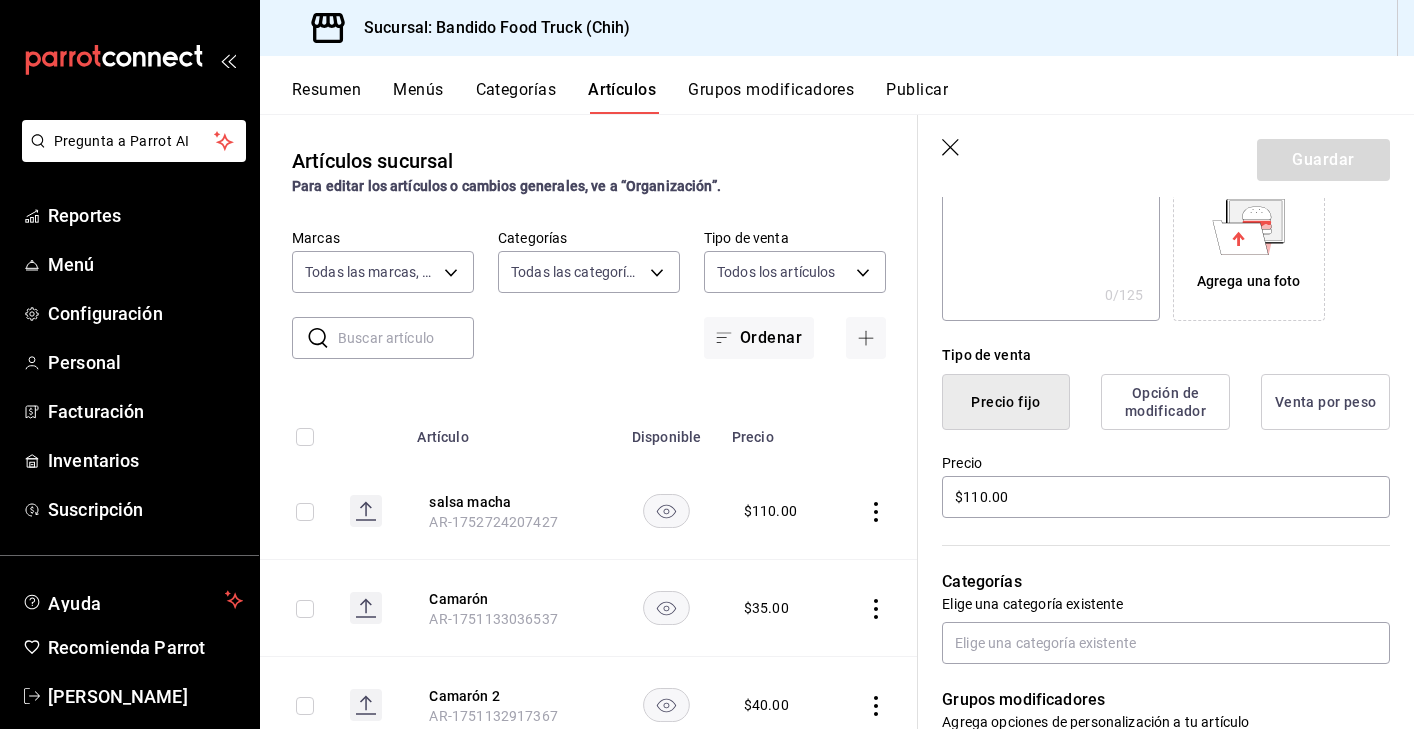scroll, scrollTop: 365, scrollLeft: 0, axis: vertical 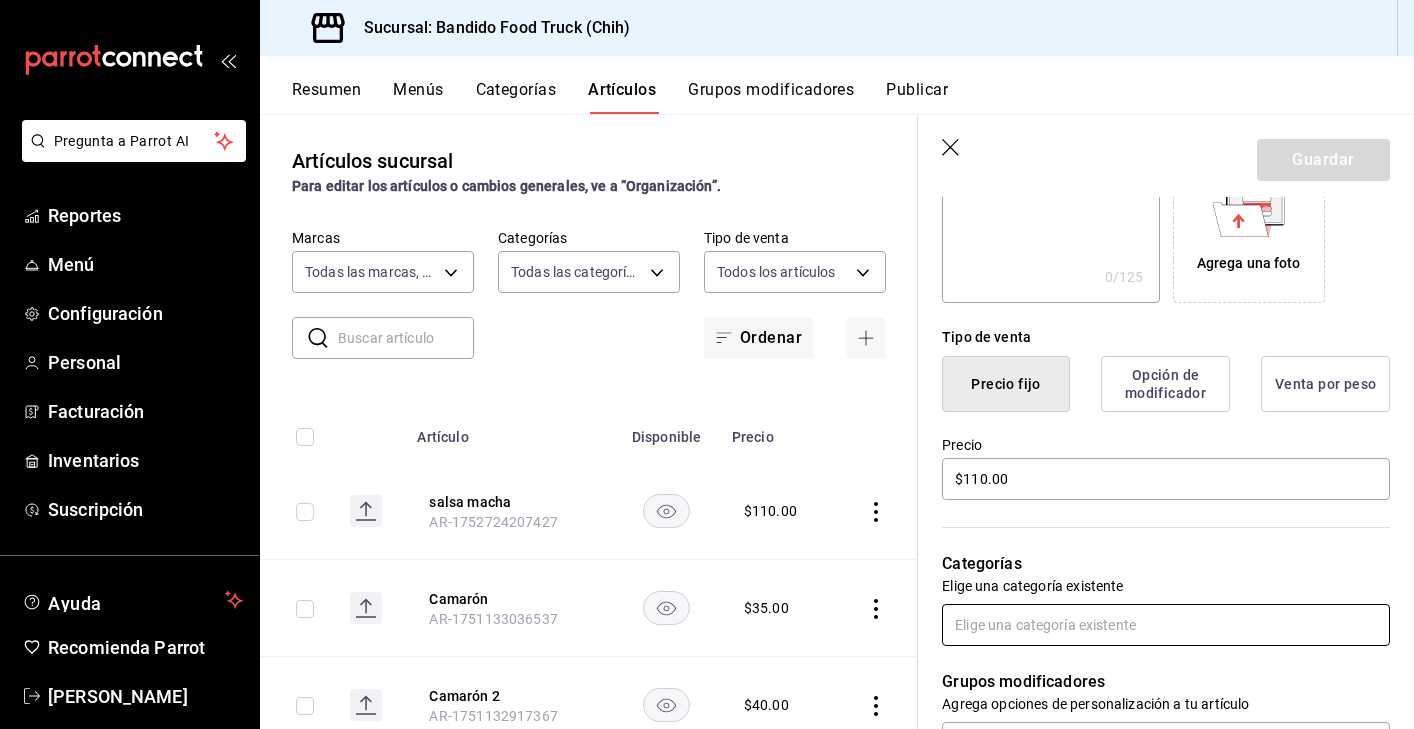 click at bounding box center [1166, 625] 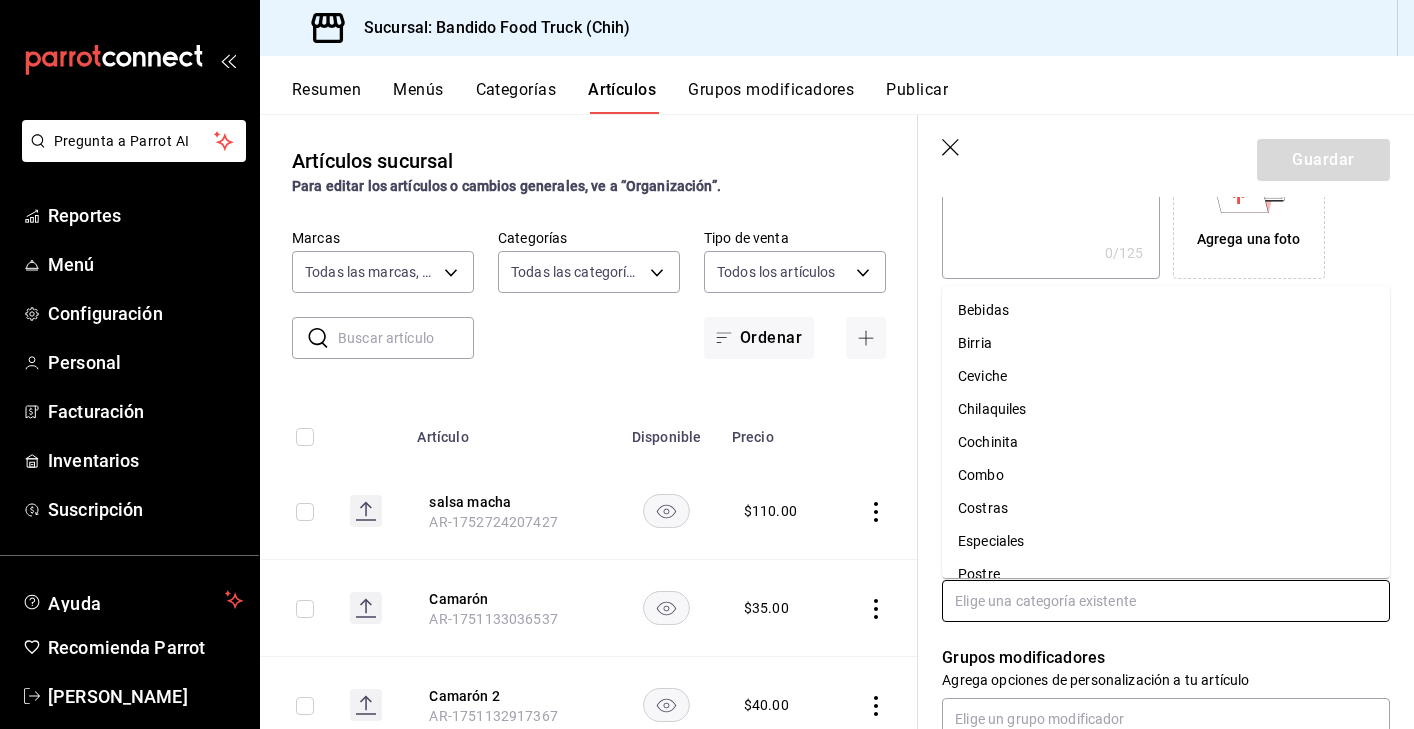 scroll, scrollTop: 392, scrollLeft: 0, axis: vertical 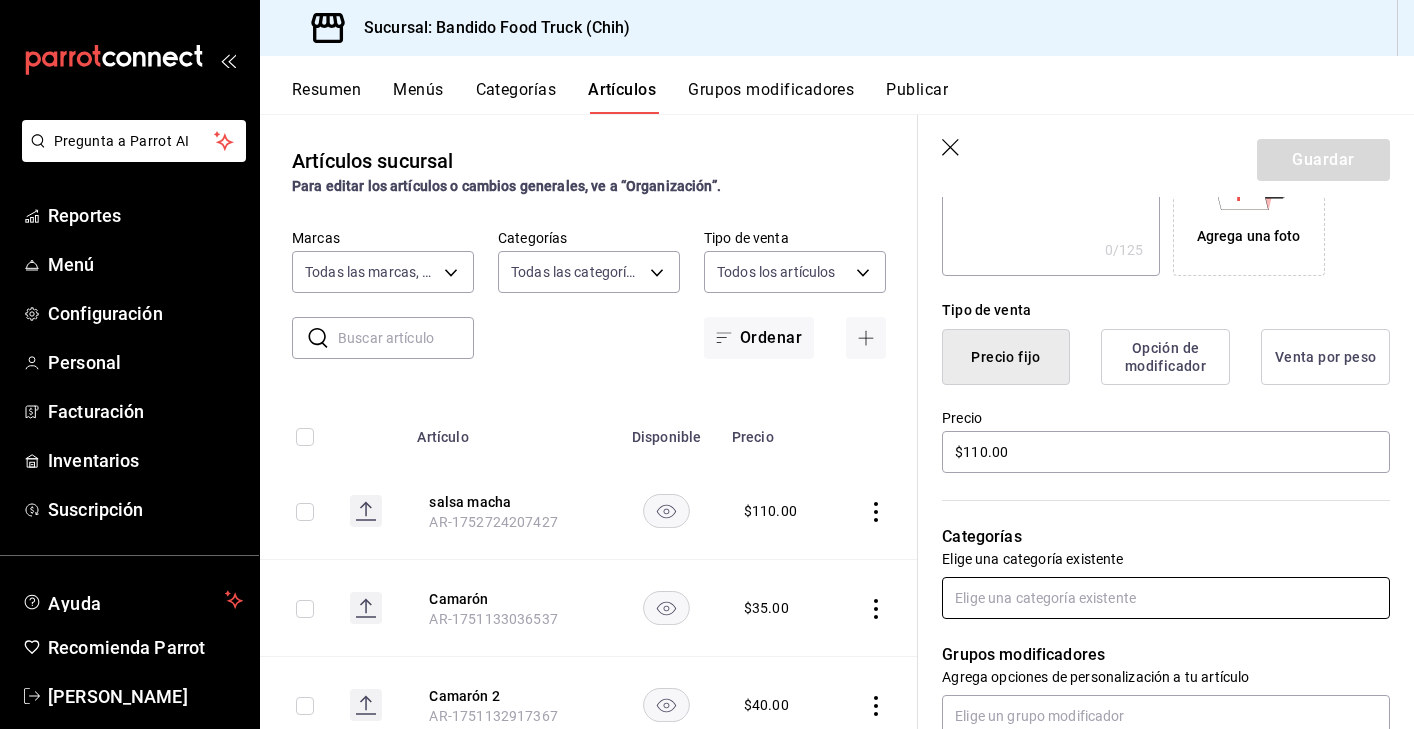 click at bounding box center [1166, 598] 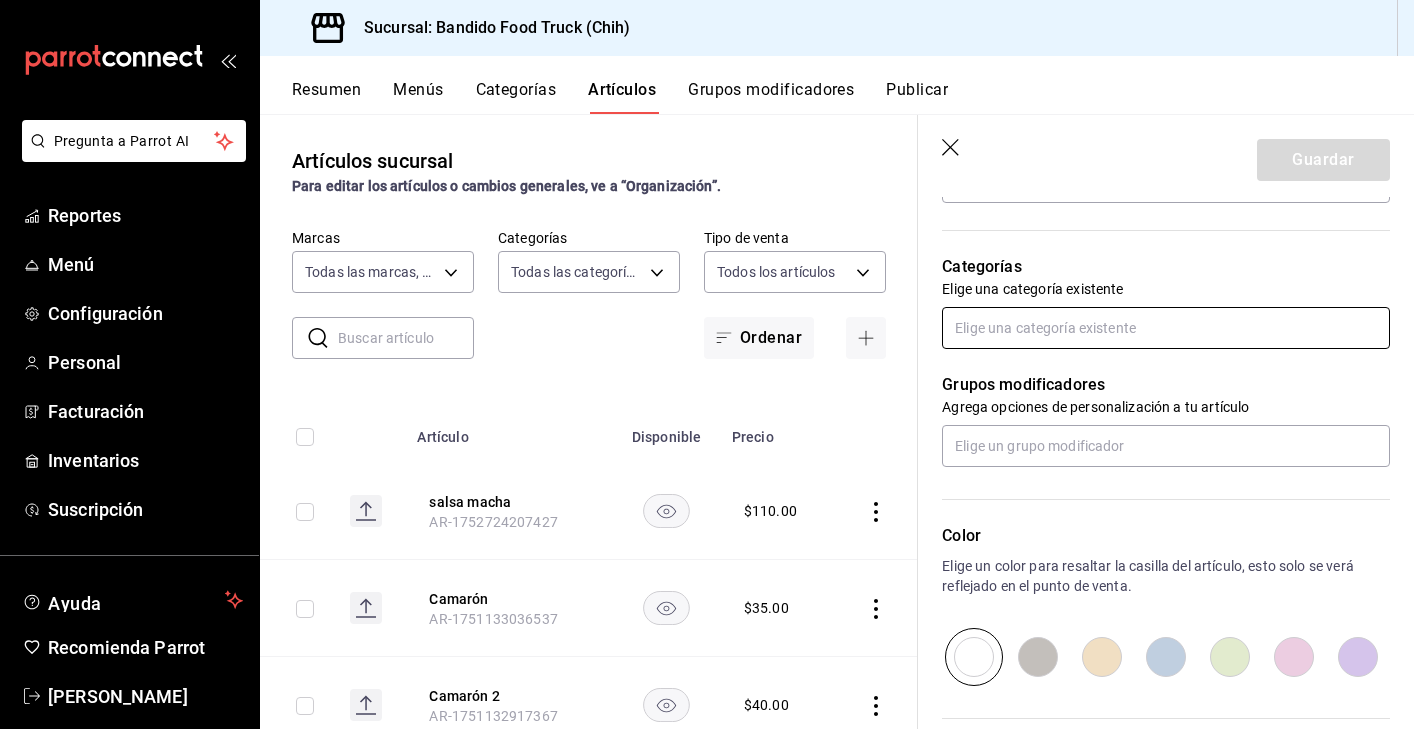 scroll, scrollTop: 667, scrollLeft: 0, axis: vertical 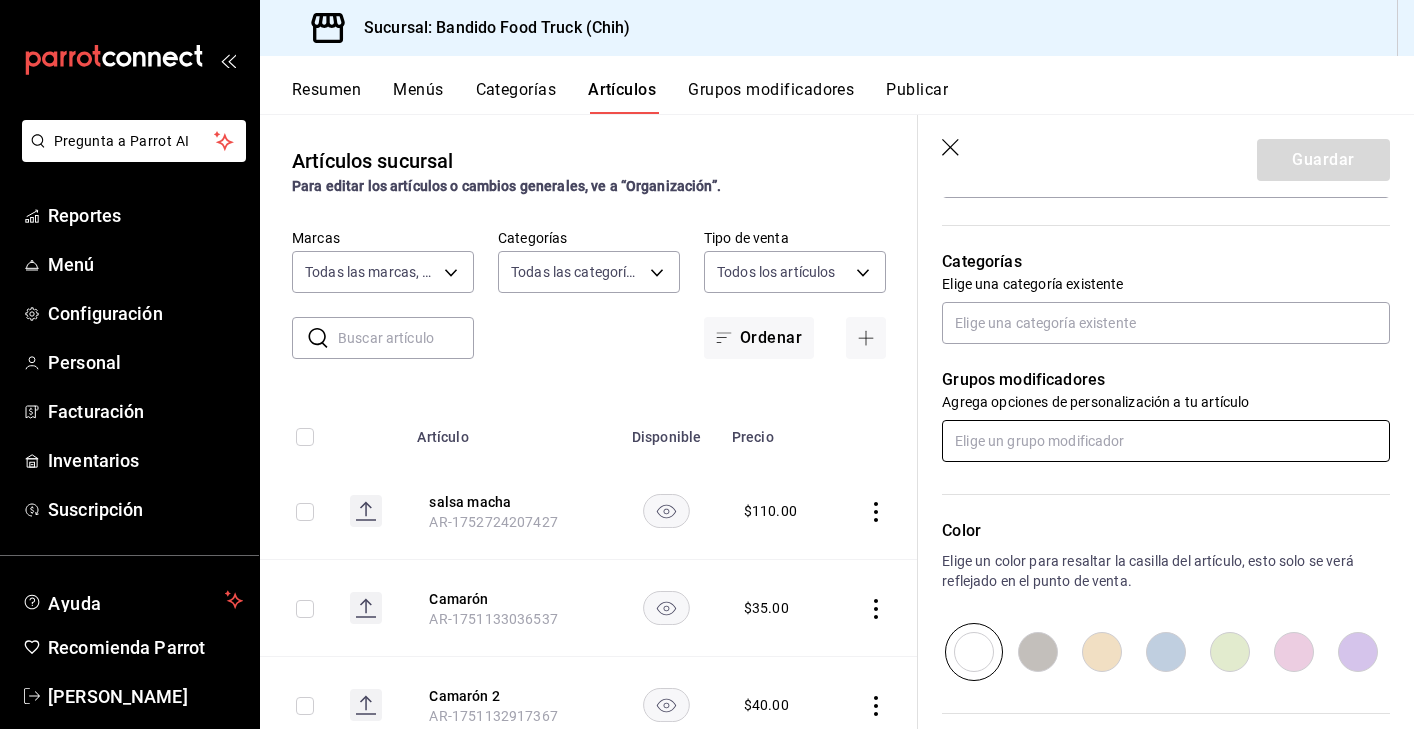 click at bounding box center [1166, 441] 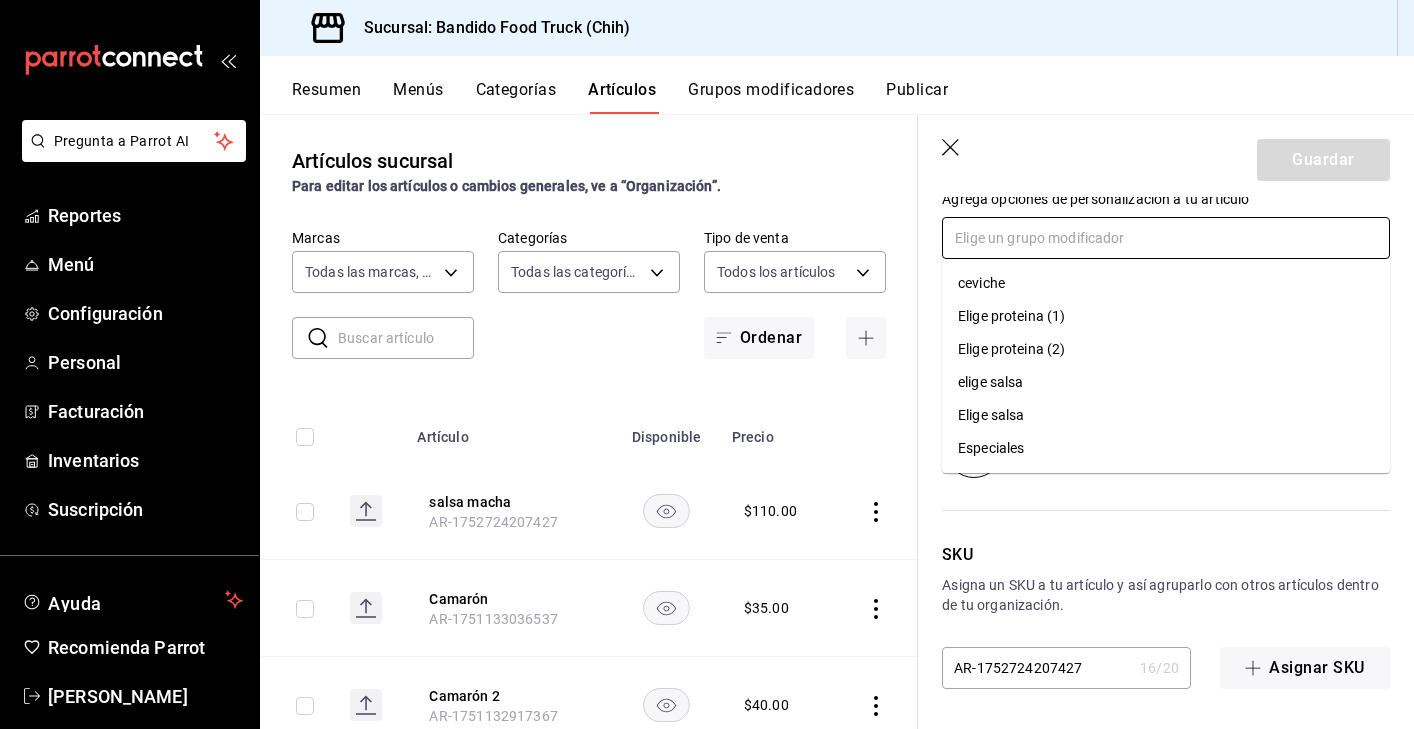 scroll, scrollTop: 870, scrollLeft: 0, axis: vertical 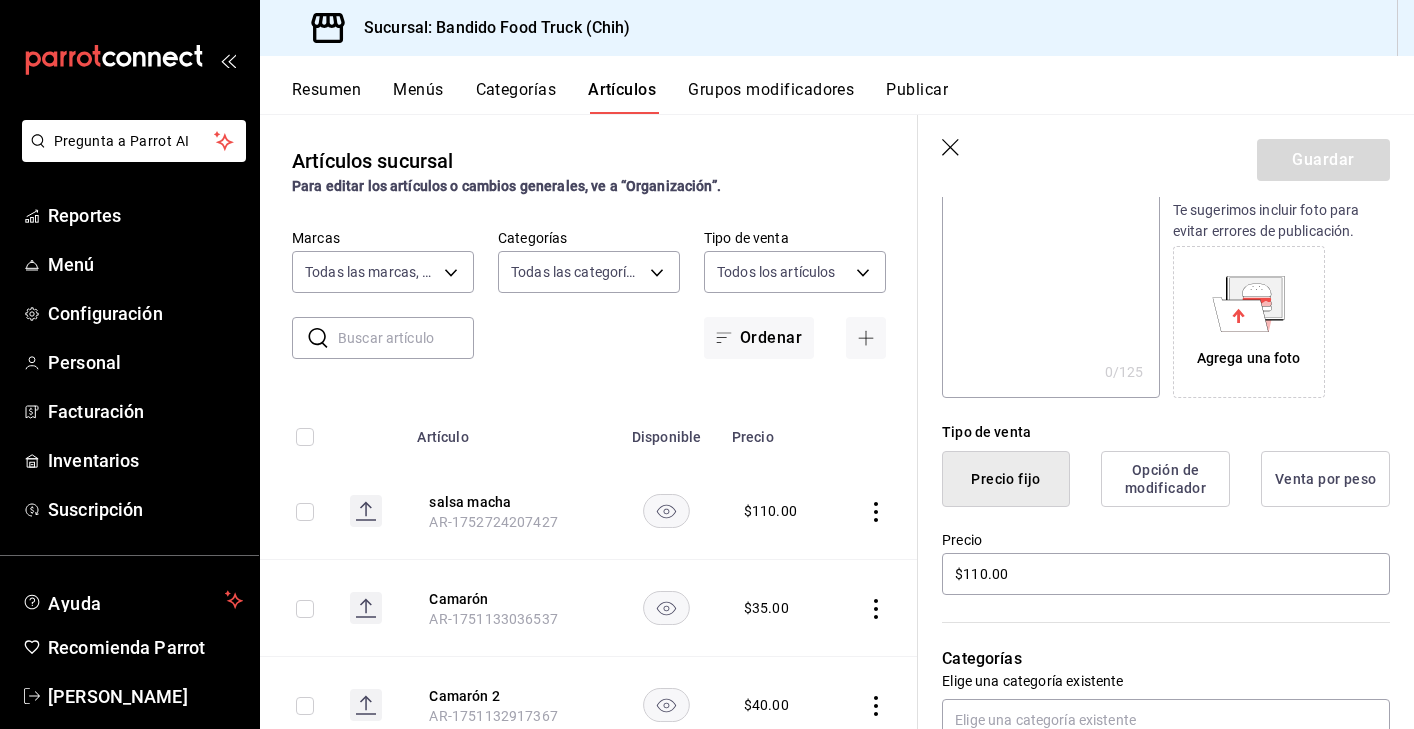 click on "Guardar" at bounding box center [1166, 156] 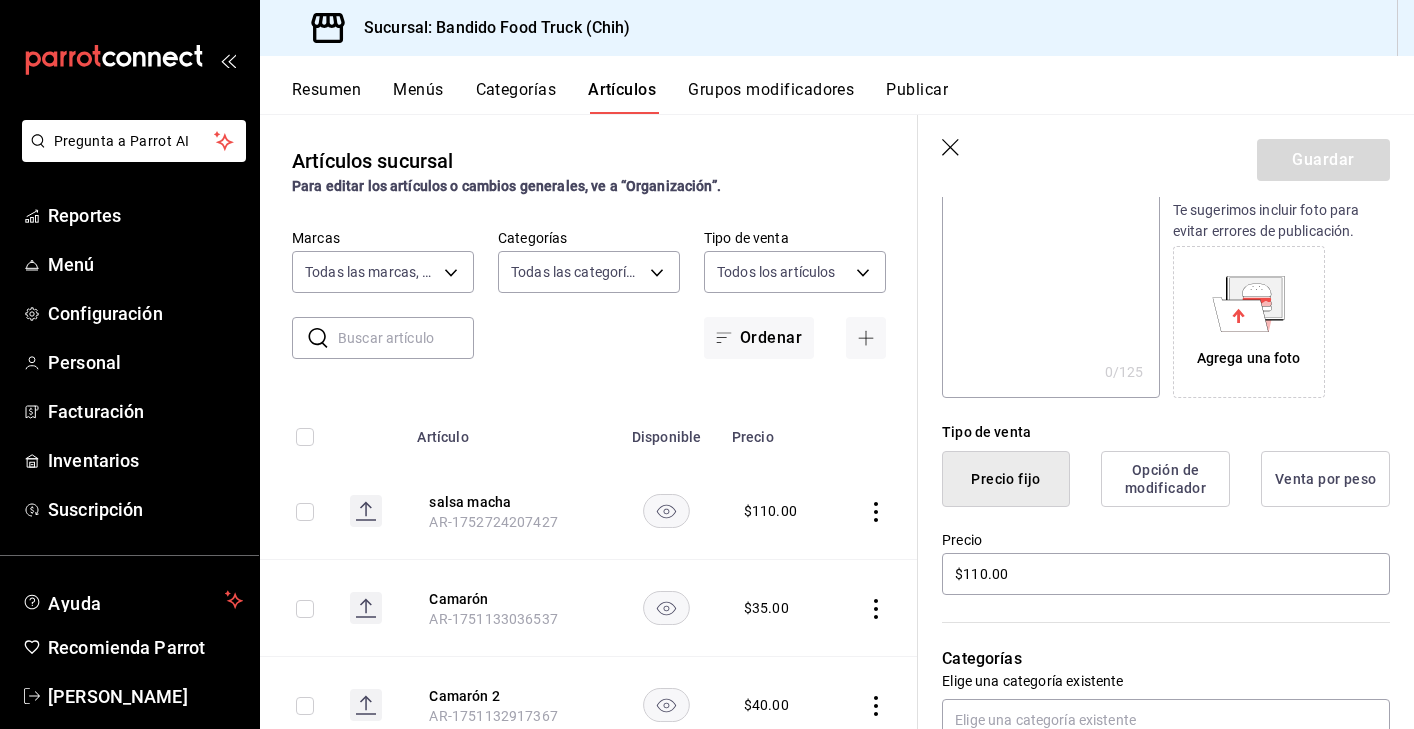 click 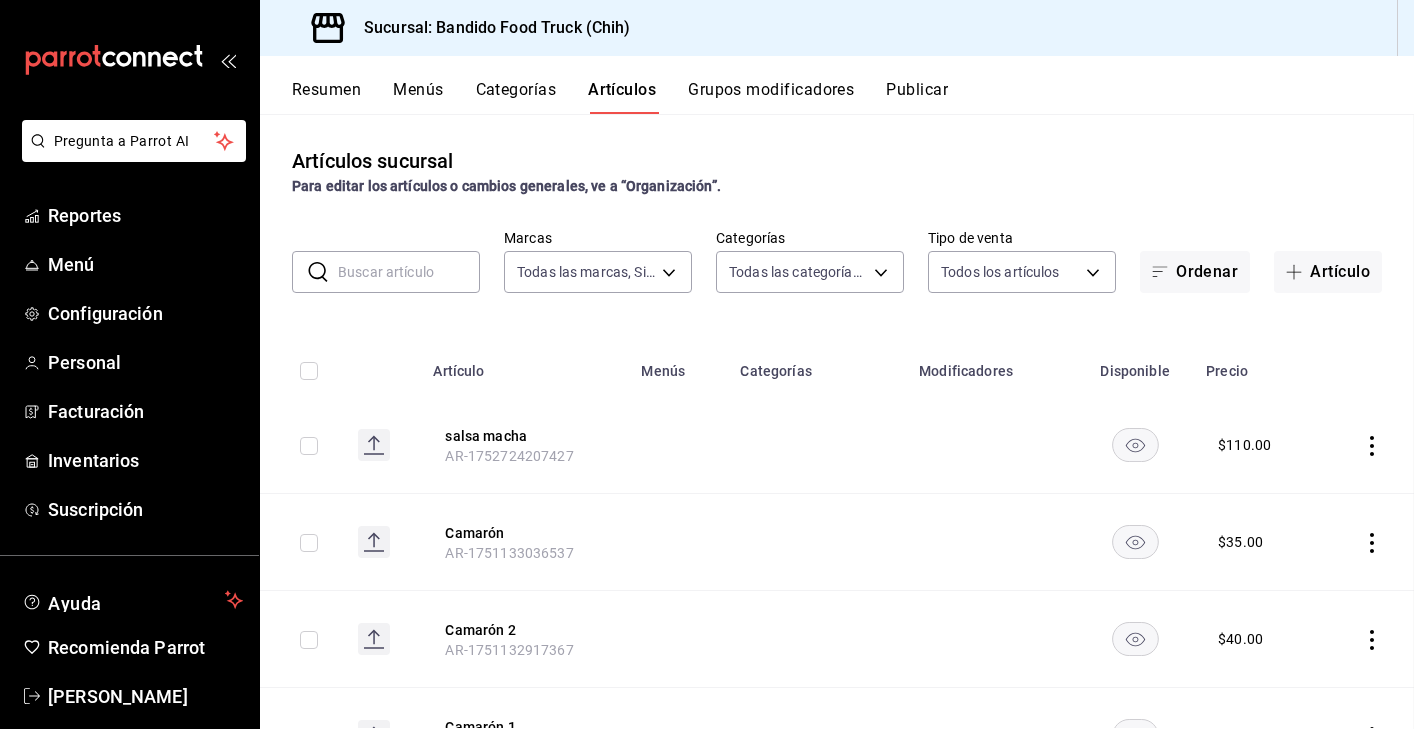 scroll, scrollTop: 0, scrollLeft: 0, axis: both 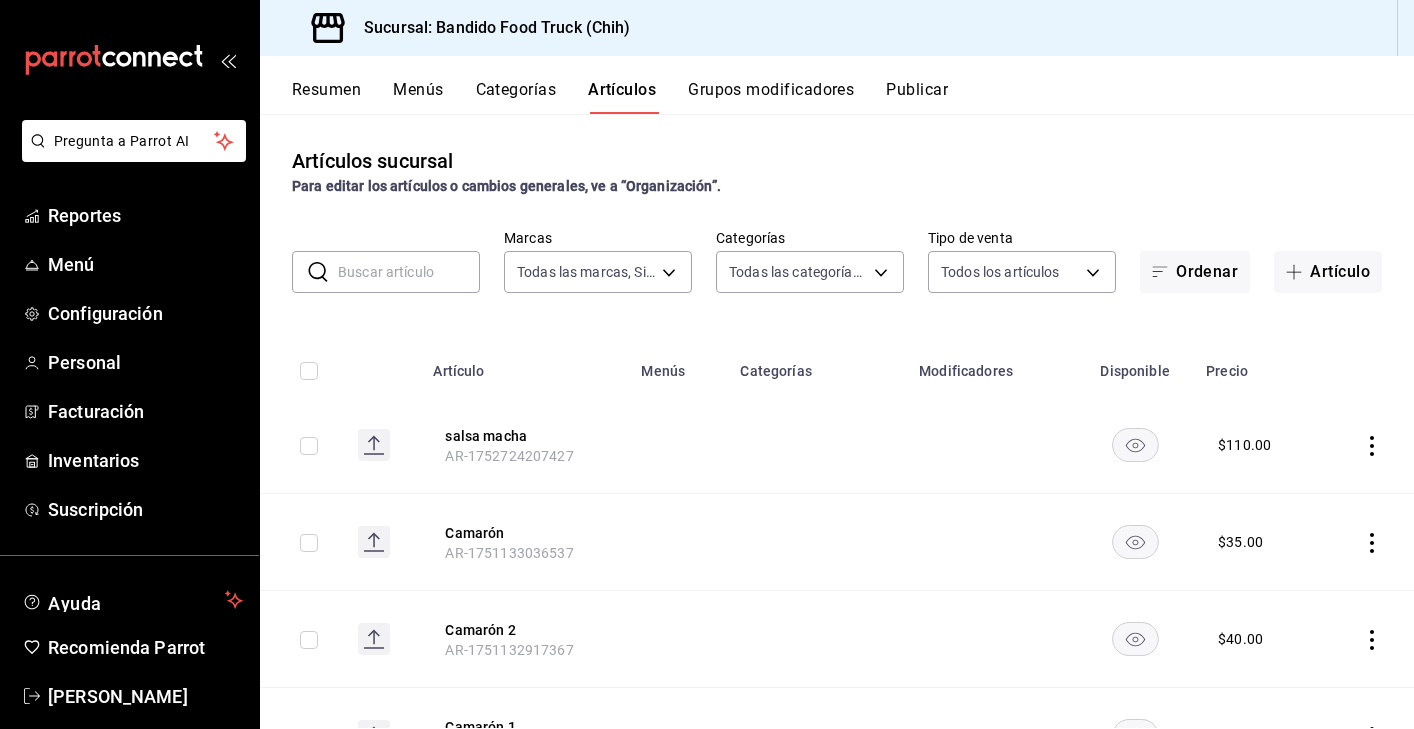 click on "Grupos modificadores" at bounding box center (771, 97) 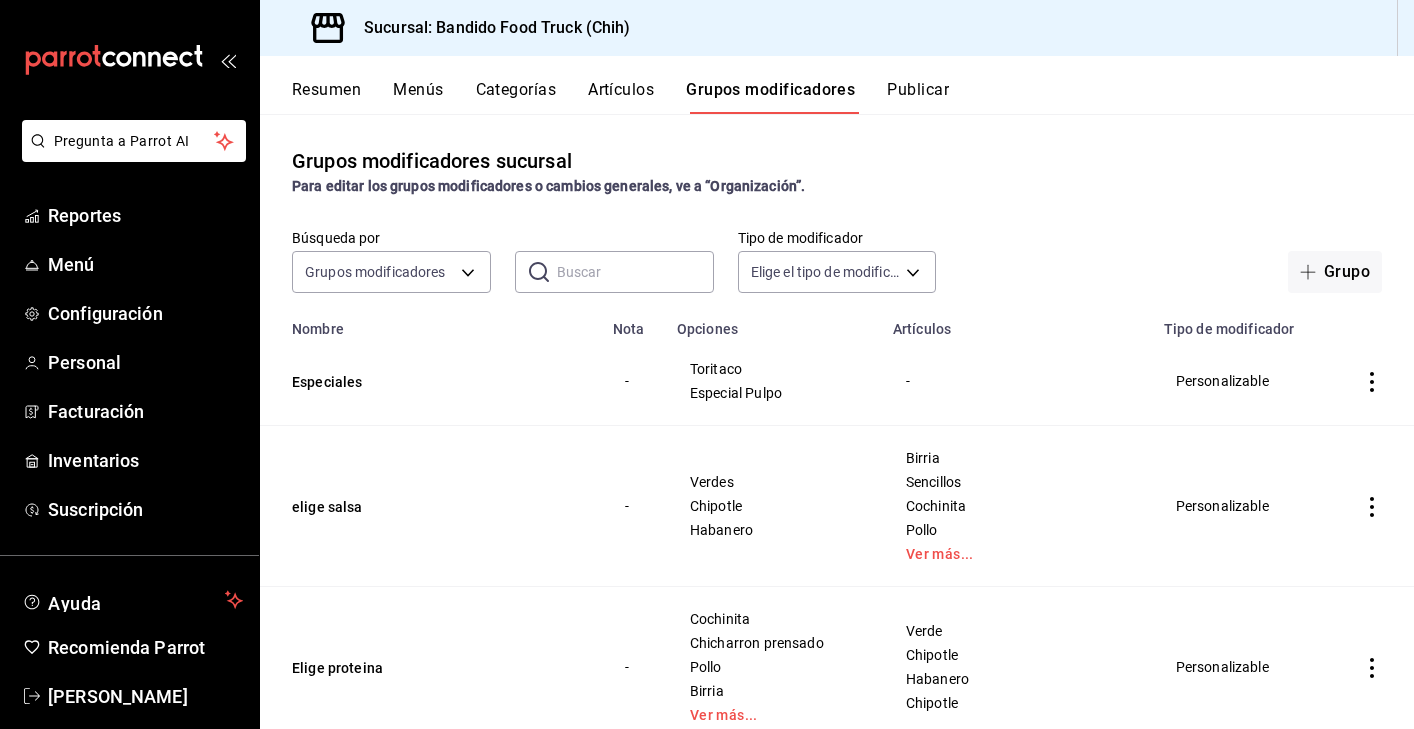 click 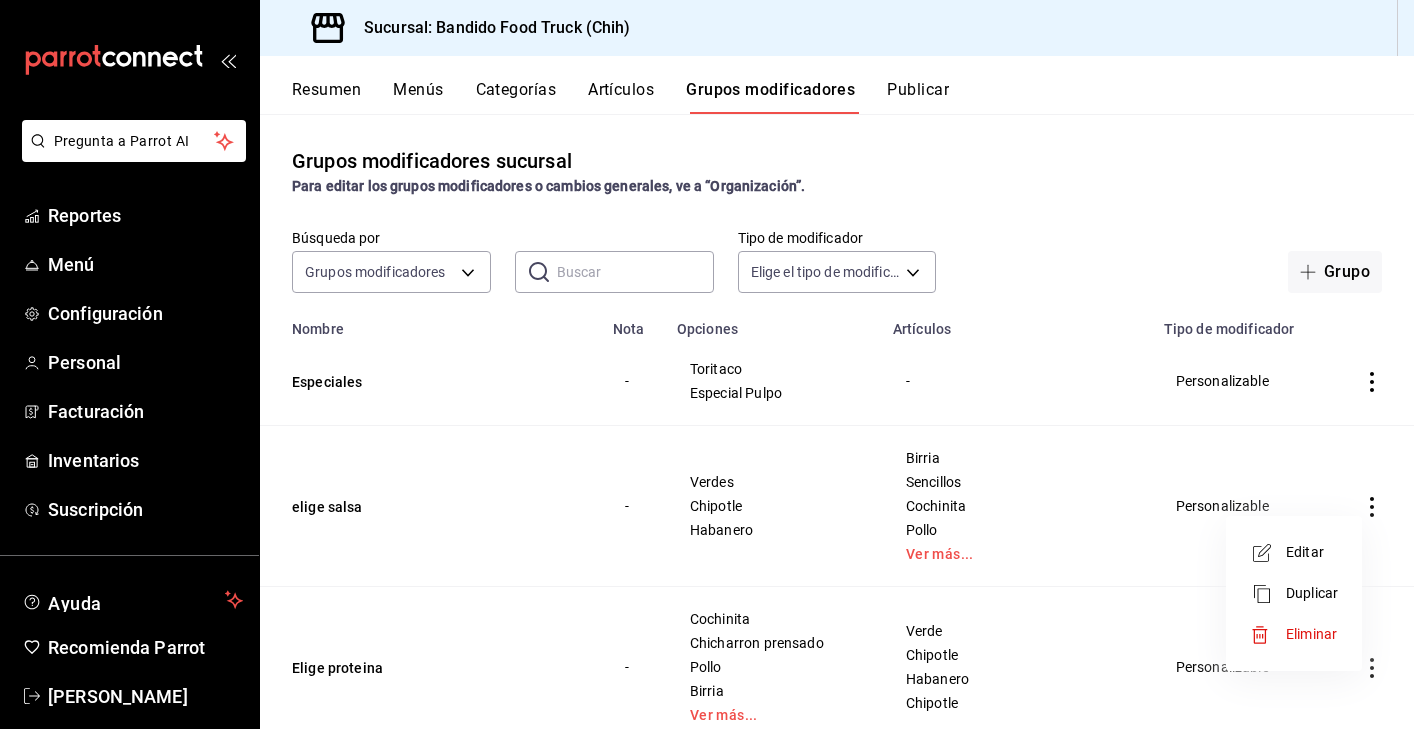 click on "Editar" at bounding box center [1312, 552] 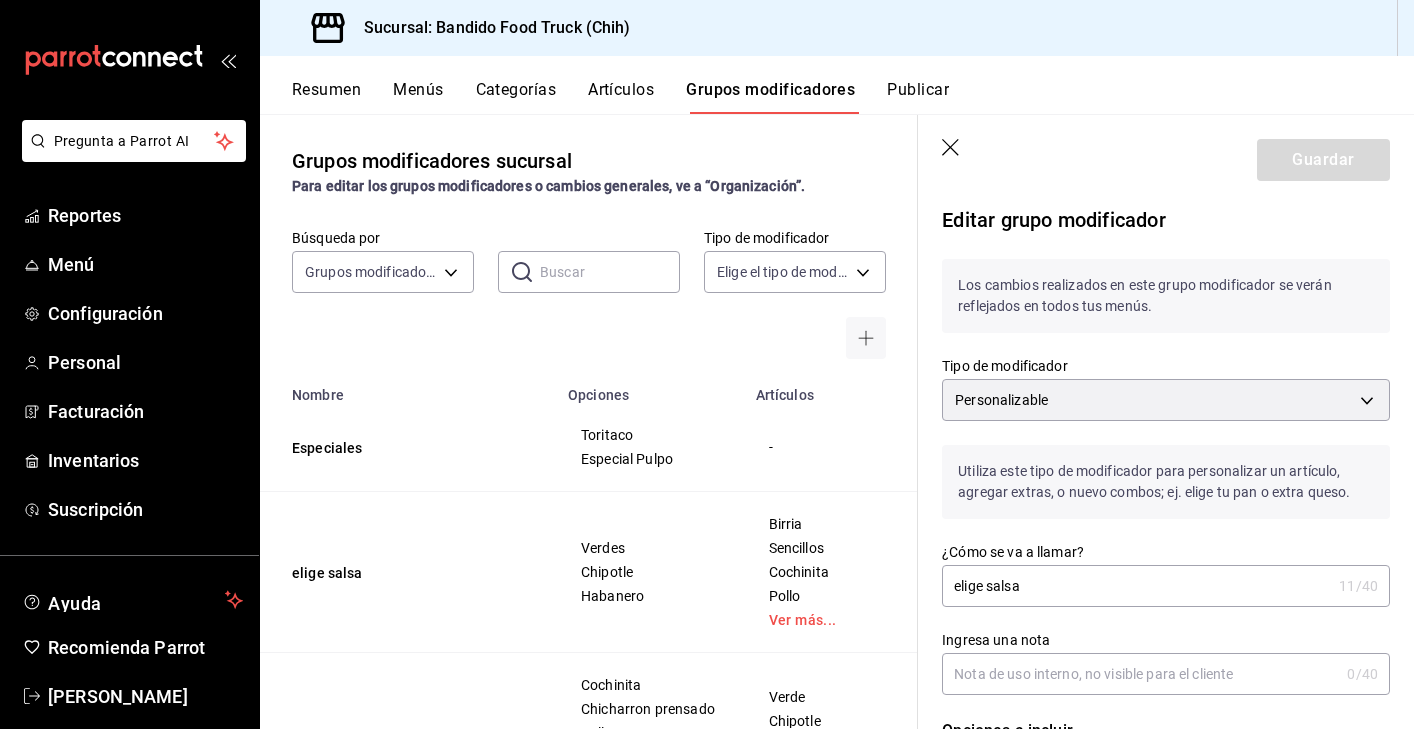 click on "elige salsa" at bounding box center (1136, 586) 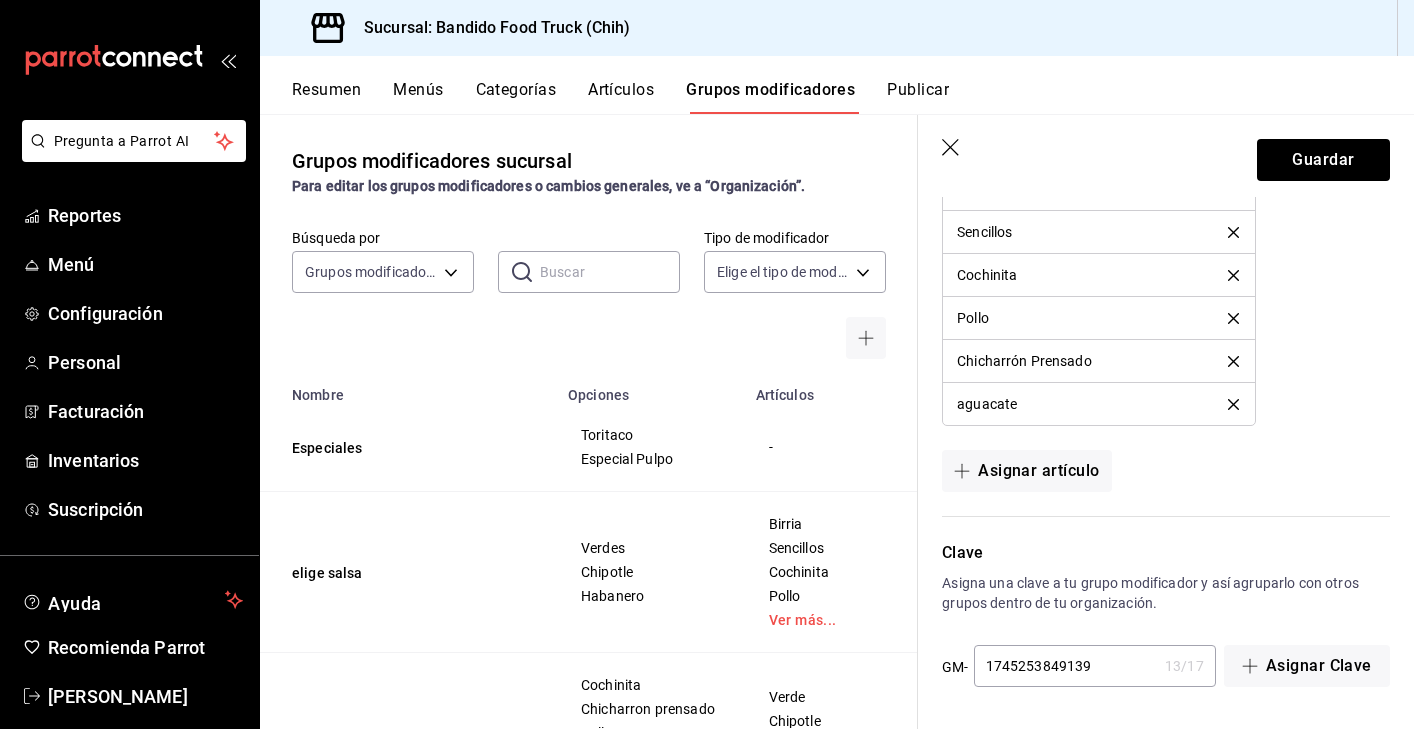 scroll, scrollTop: 1517, scrollLeft: 0, axis: vertical 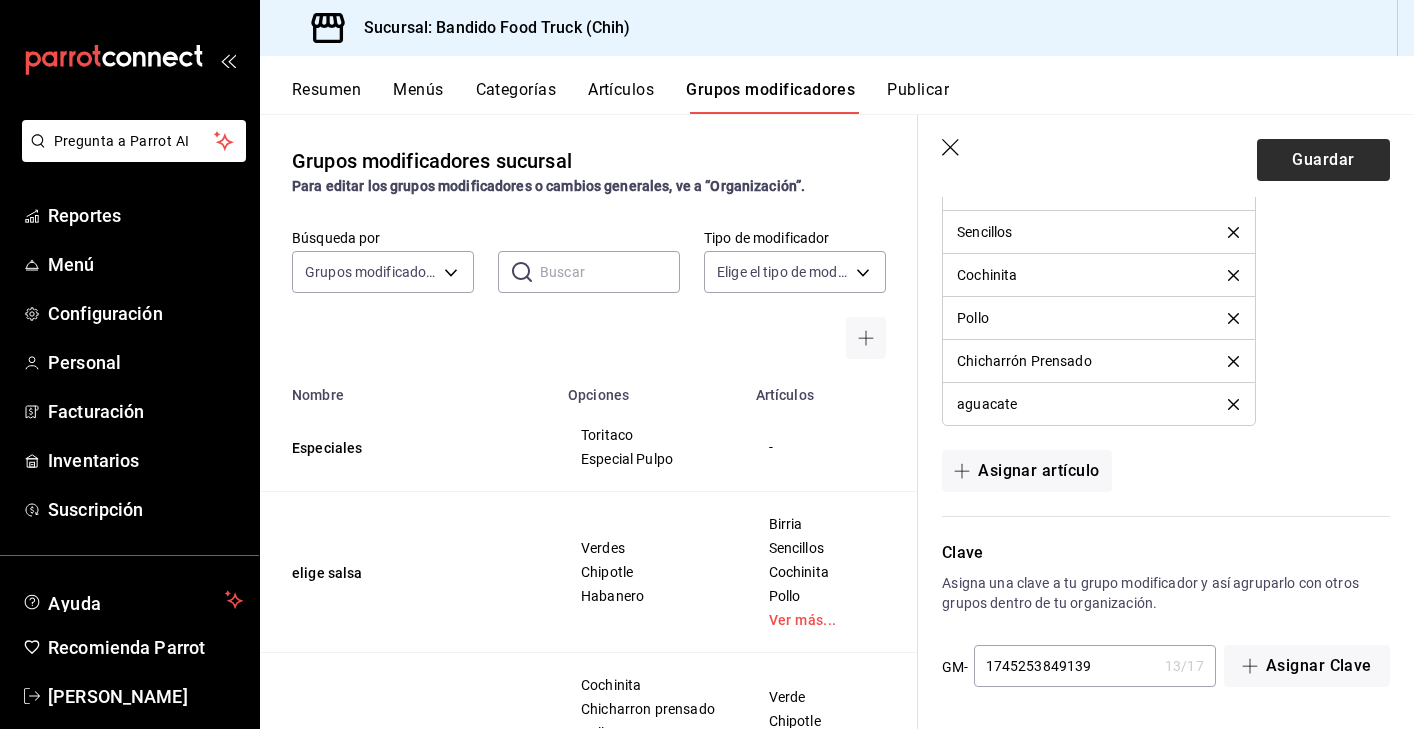 click on "Guardar" at bounding box center (1323, 160) 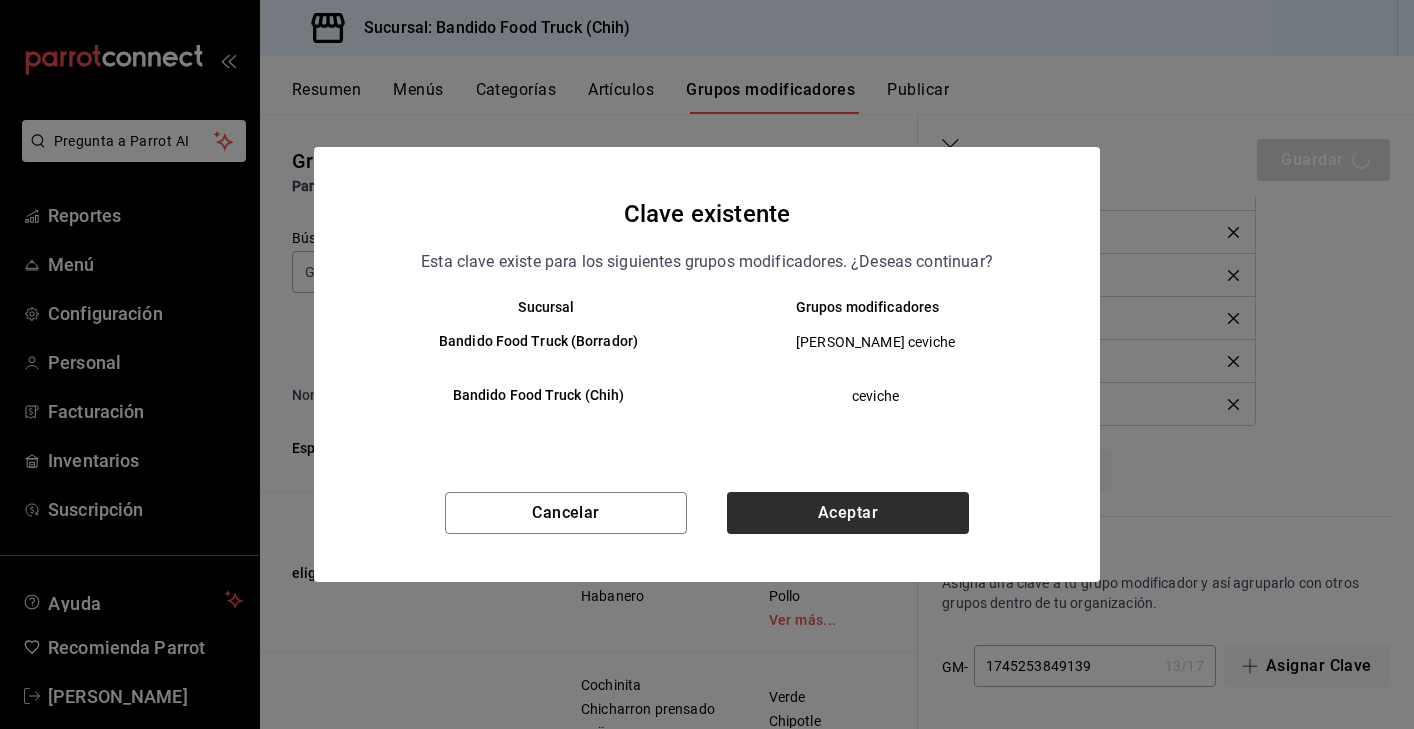 click on "Aceptar" at bounding box center (848, 513) 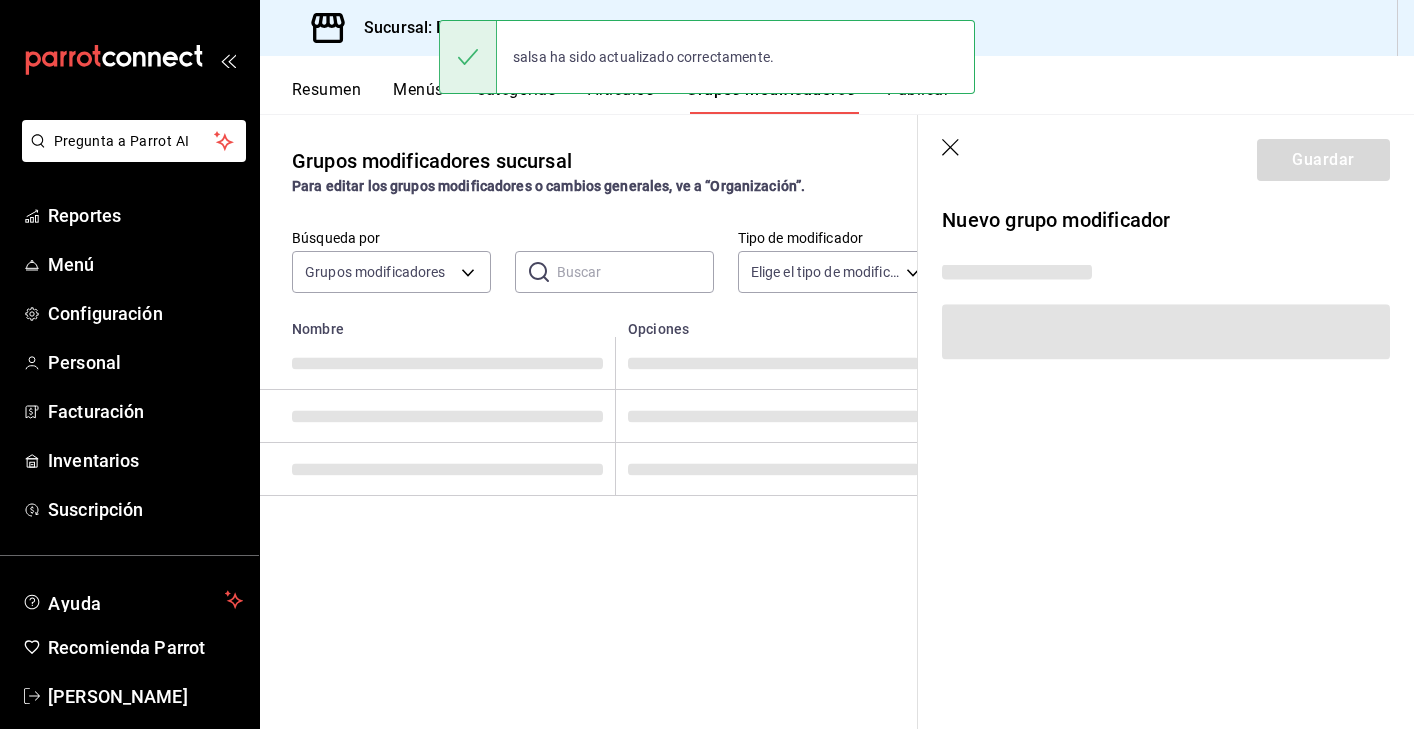 scroll, scrollTop: 0, scrollLeft: 0, axis: both 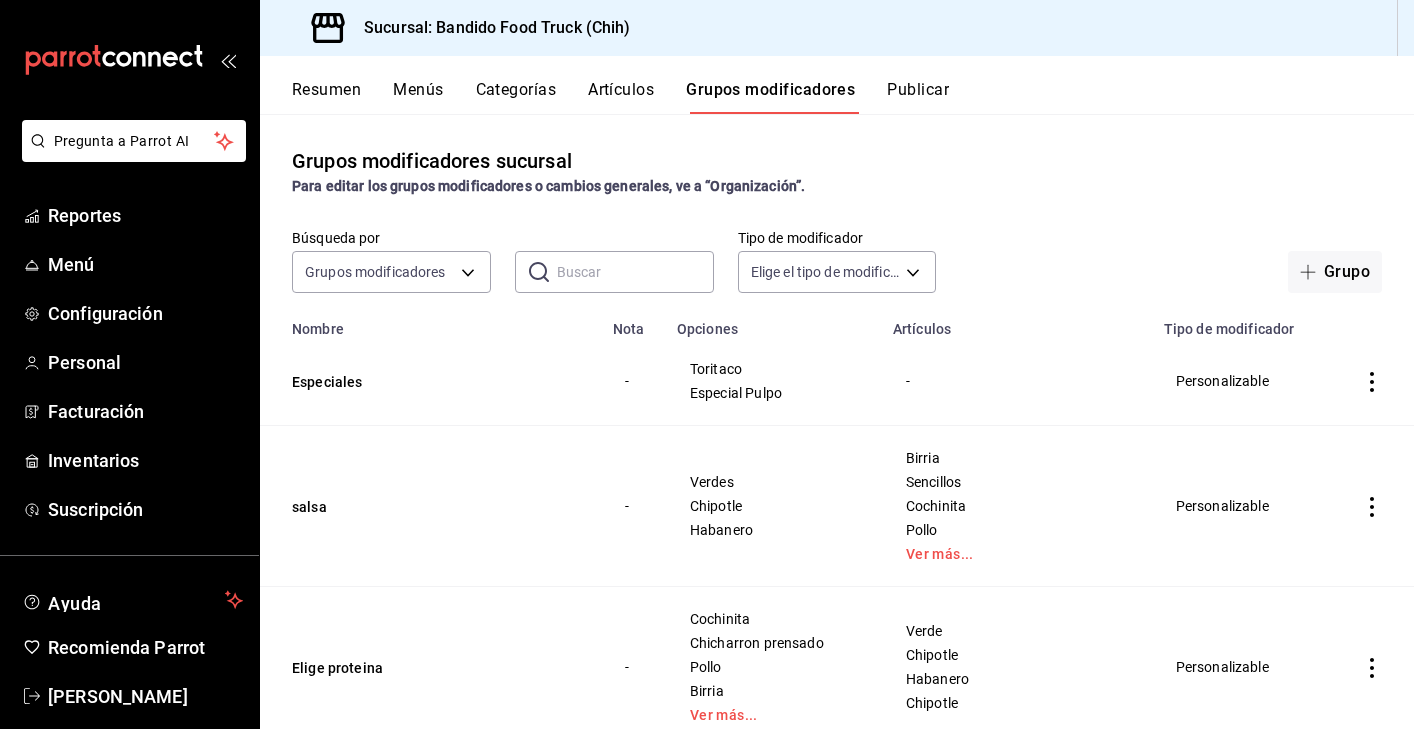 click on "Grupos modificadores sucursal Para editar los grupos modificadores o cambios generales, ve a “Organización”. Búsqueda por Grupos modificadores GROUP ​ ​ Tipo de modificador Elige el tipo de modificador Grupo Nombre Nota Opciones Artículos Tipo de modificador Especiales - Toritaco Especial Pulpo - Personalizable salsa - Verdes Chipotle Habanero Birria Sencillos Cochinita Pollo Ver más... Personalizable Elige proteina - Cochinita Chicharron prensado Pollo Birria Ver más... Verde Chipotle Habanero Chipotle Personalizable ceviche - Tatemado Jamaica Verde 1/2 Litro Ceviche De Pescado 1 Litro Ceviche De Pescado Tostada De Pescado Personalizable Elige proteina - Birria Cochinita Chile pasado Hongos Ver más... Costra [PERSON_NAME] Costra Tortilla De Harina Taco Dorado Con Queso dorado Personalizable Elige salsa - - Birria Chicharrón Prensado Cochinita Pollo Ver más... Personalizable" at bounding box center [837, 421] 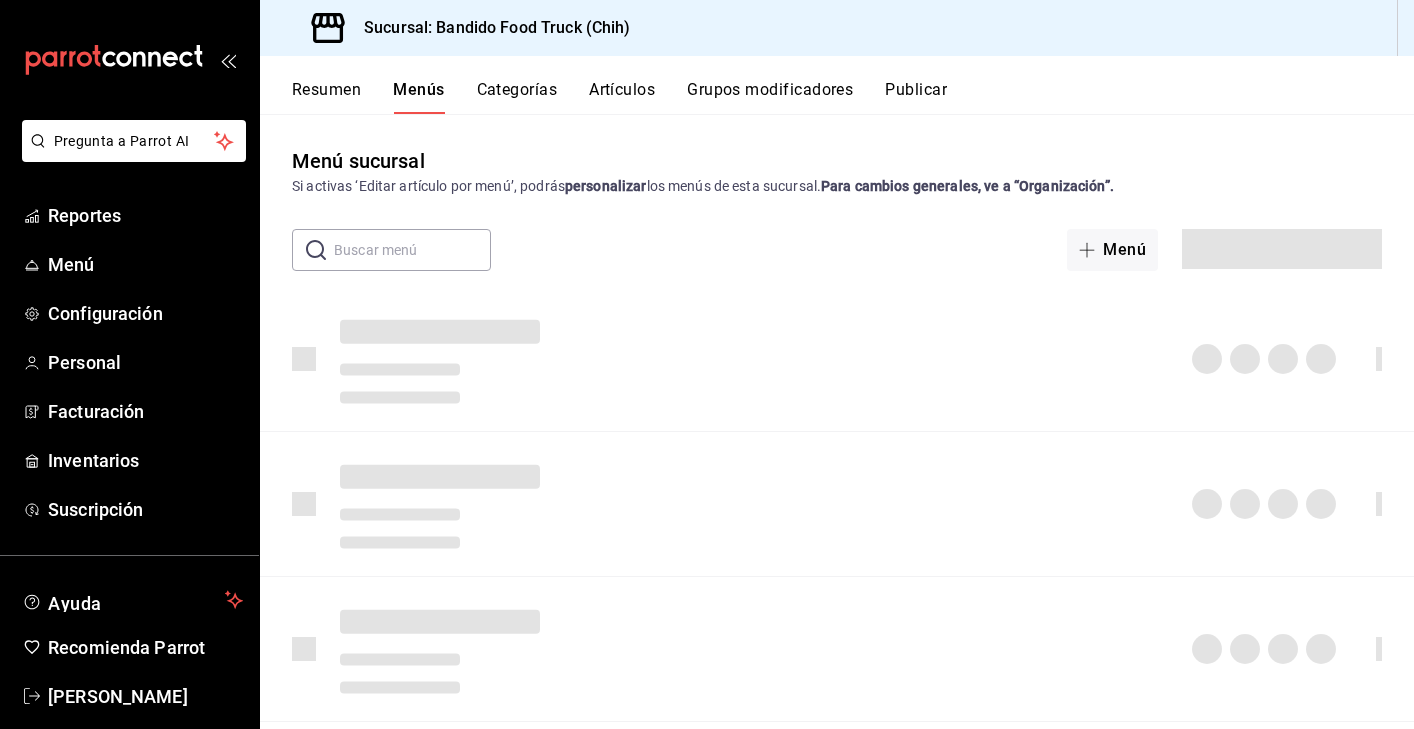click on "Menús" at bounding box center [418, 97] 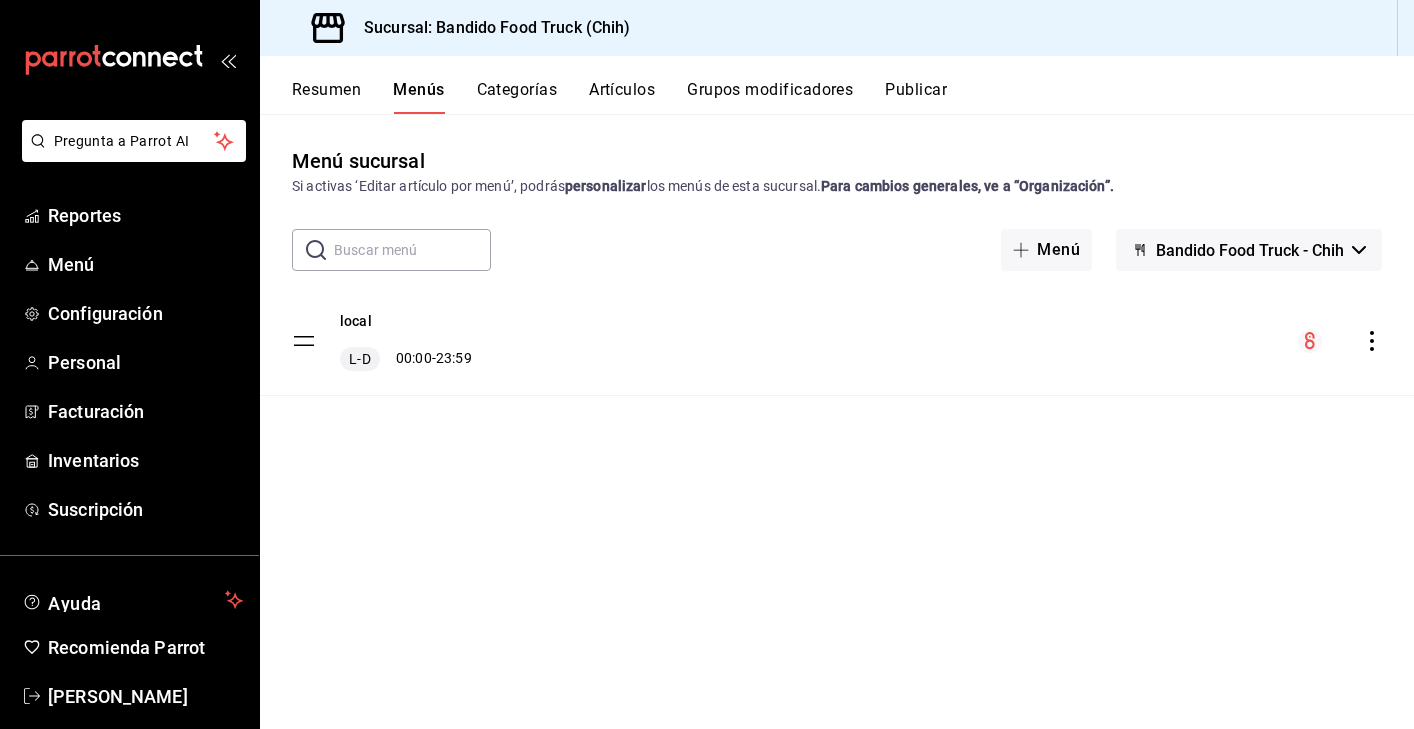 scroll, scrollTop: 0, scrollLeft: 0, axis: both 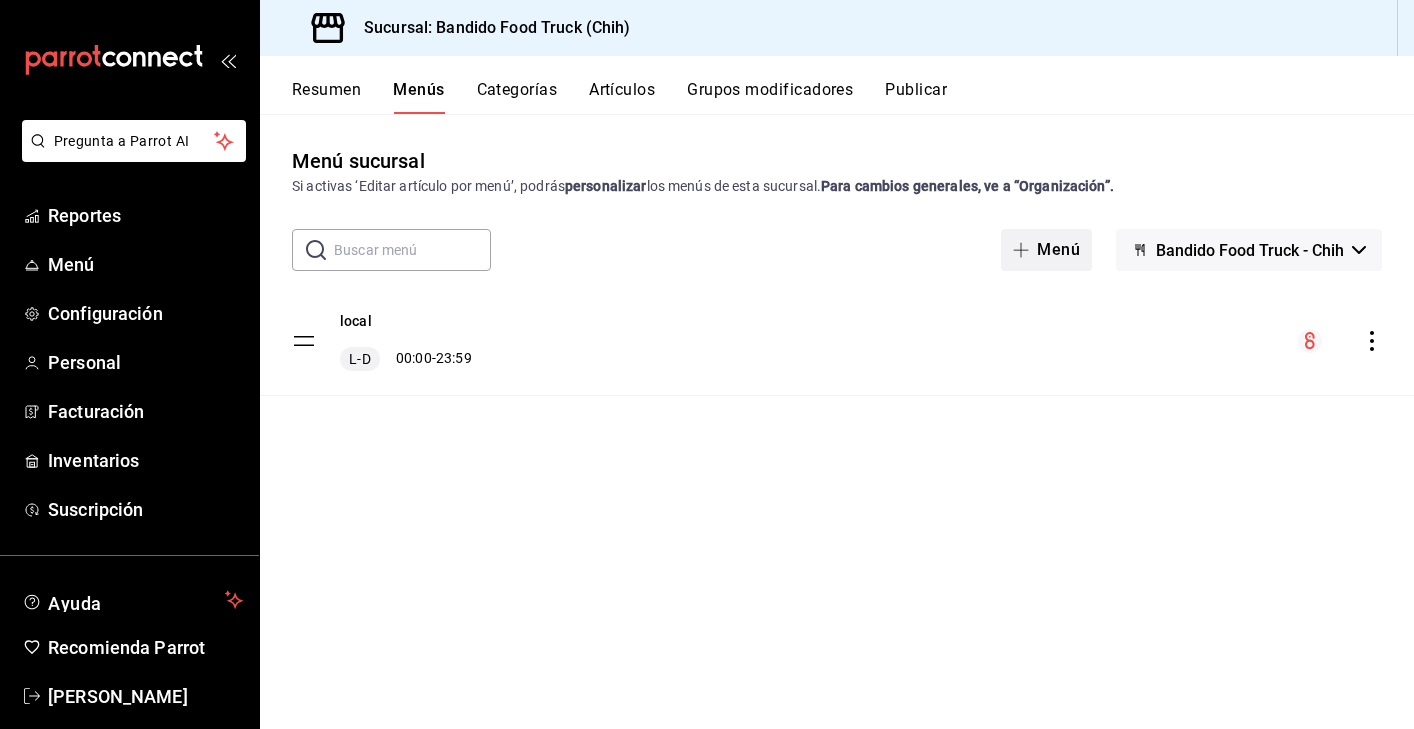 click at bounding box center (1025, 250) 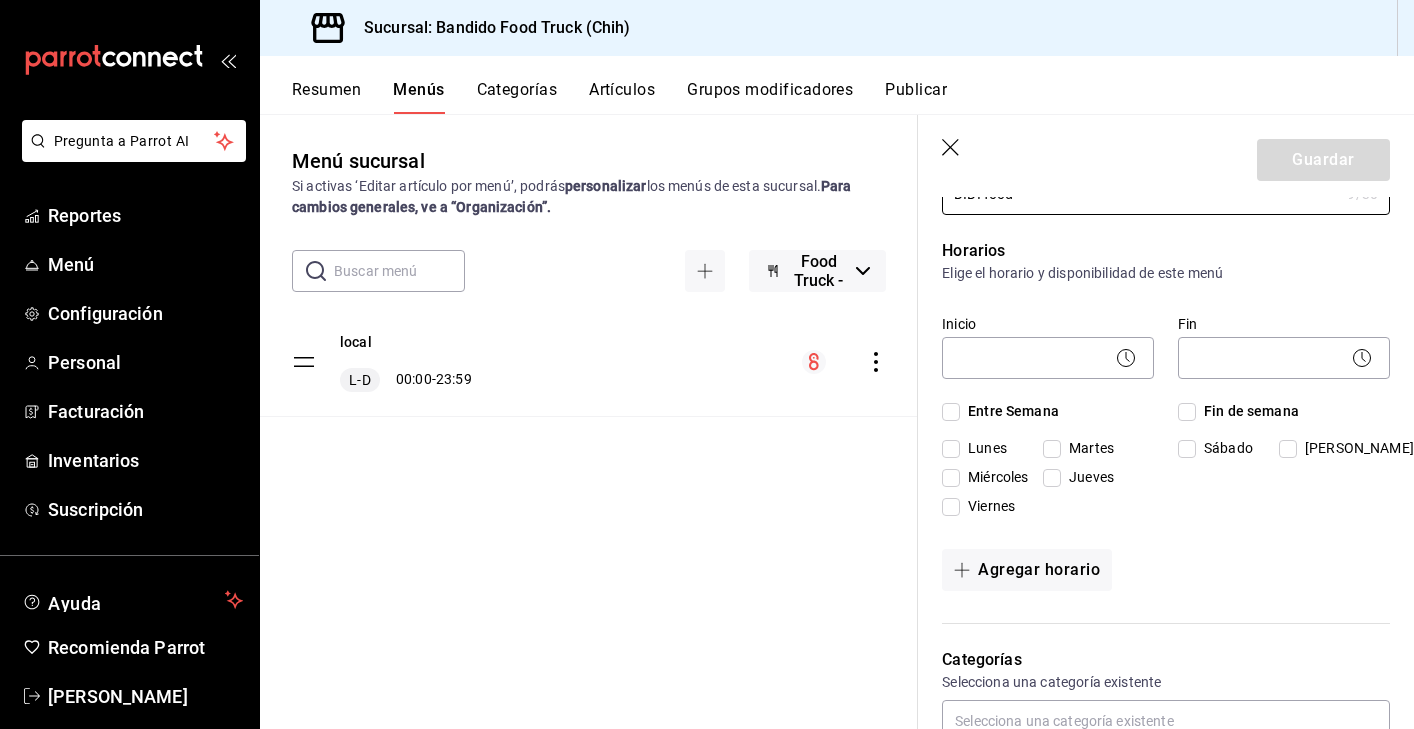 scroll, scrollTop: 109, scrollLeft: 0, axis: vertical 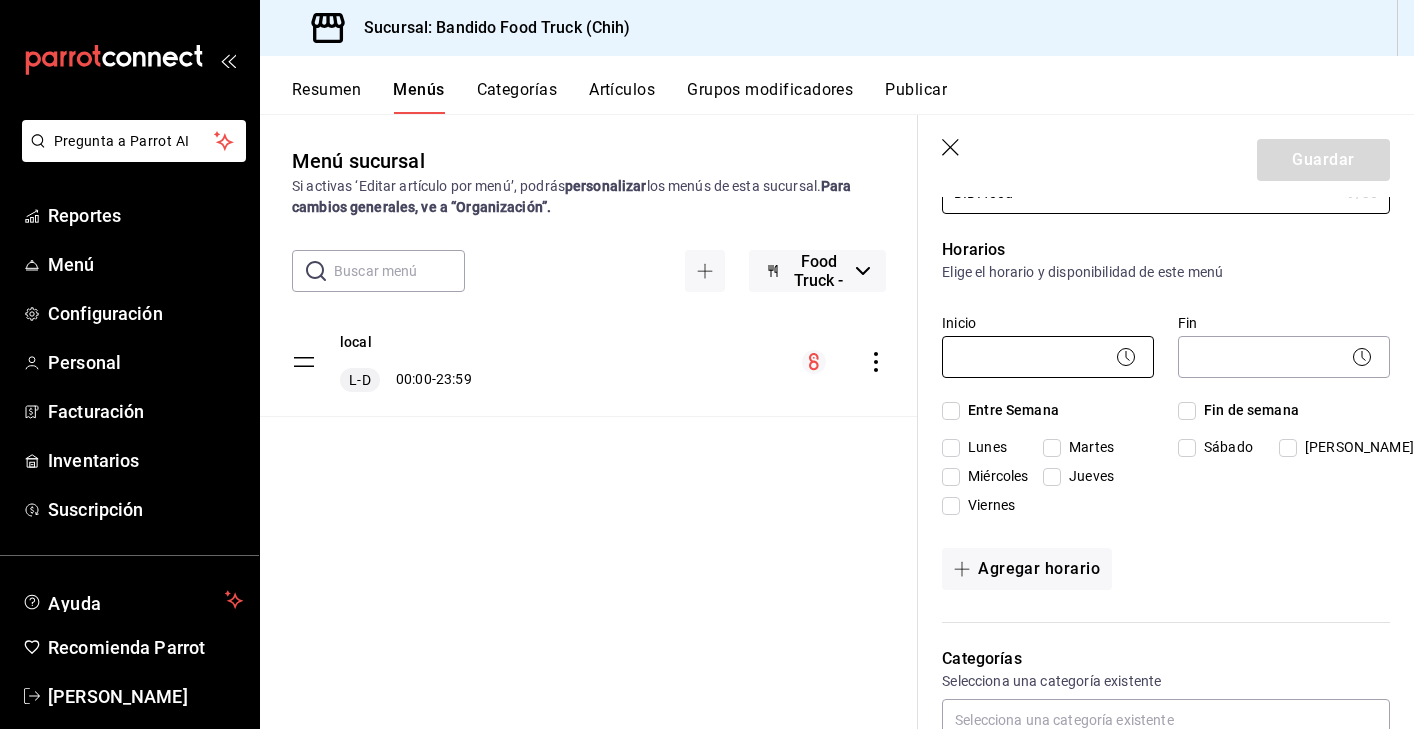 click on "Pregunta a Parrot AI Reportes   Menú   Configuración   Personal   Facturación   Inventarios   Suscripción   Ayuda Recomienda Parrot   [PERSON_NAME]   Sugerir nueva función   Sucursal: Bandido Food Truck (Chih) Resumen Menús Categorías Artículos Grupos modificadores Publicar Menú sucursal Si activas ‘Editar artículo por menú’, podrás  personalizar  los menús de esta sucursal.  Para cambios generales, ve a “Organización”. ​ ​ Bandido Food Truck - Chih local [PERSON_NAME] 00:00  -  23:59 Guardar Nuevo menú ¿Cómo se va a llamar? DIDI food 9 /30 ¿Cómo se va a llamar? Horarios Elige el horario y disponibilidad de este menú Inicio ​ Fin ​ Entre Semana Lunes Martes Miércoles Jueves Viernes Fin de semana [PERSON_NAME] Agregar horario Categorías Selecciona una categoría existente ¿Dónde se va a mostrar tu menú? Selecciona los [PERSON_NAME] de venta disponibles Punto de venta Uber Eats DiDi Food Rappi Pedidos Online Te recomendamos seleccionar un canal de venta. Editar artículos por menú /" at bounding box center (707, 364) 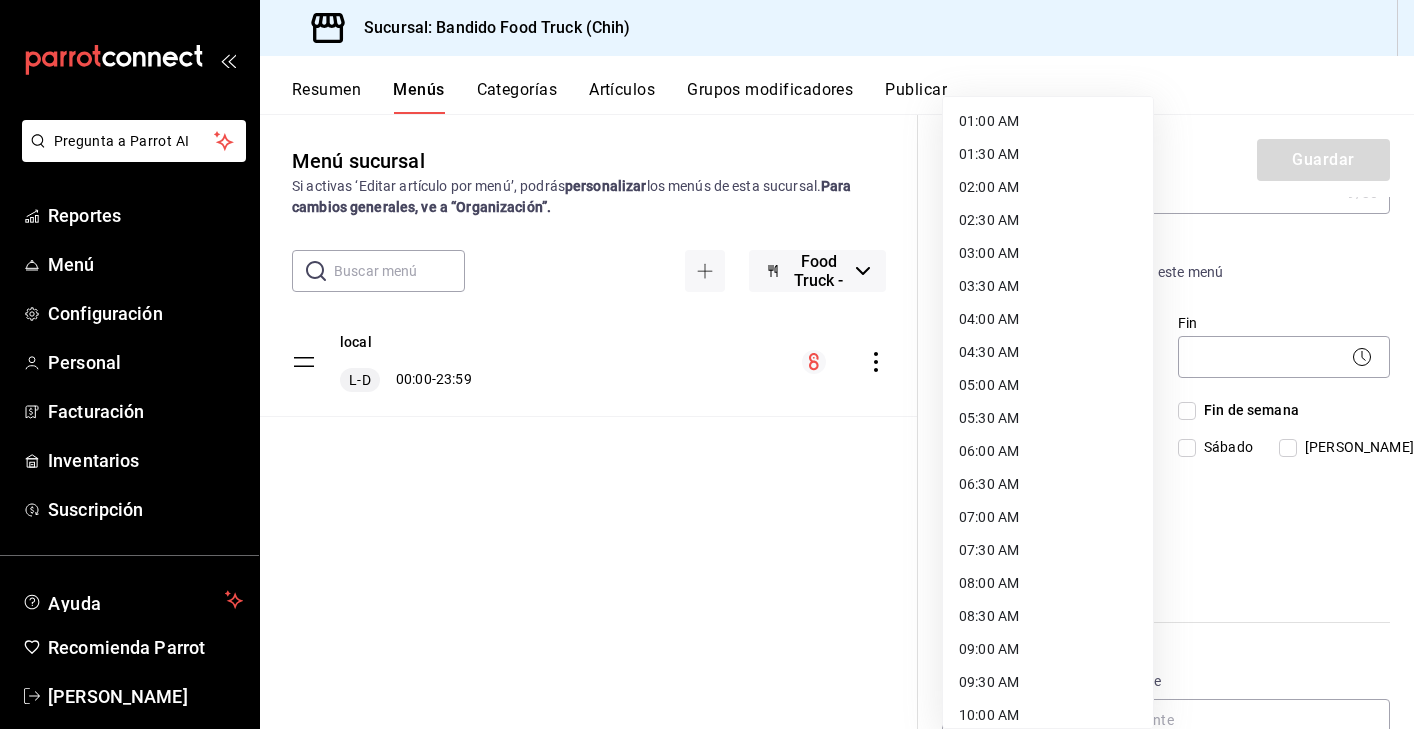 scroll, scrollTop: 155, scrollLeft: 0, axis: vertical 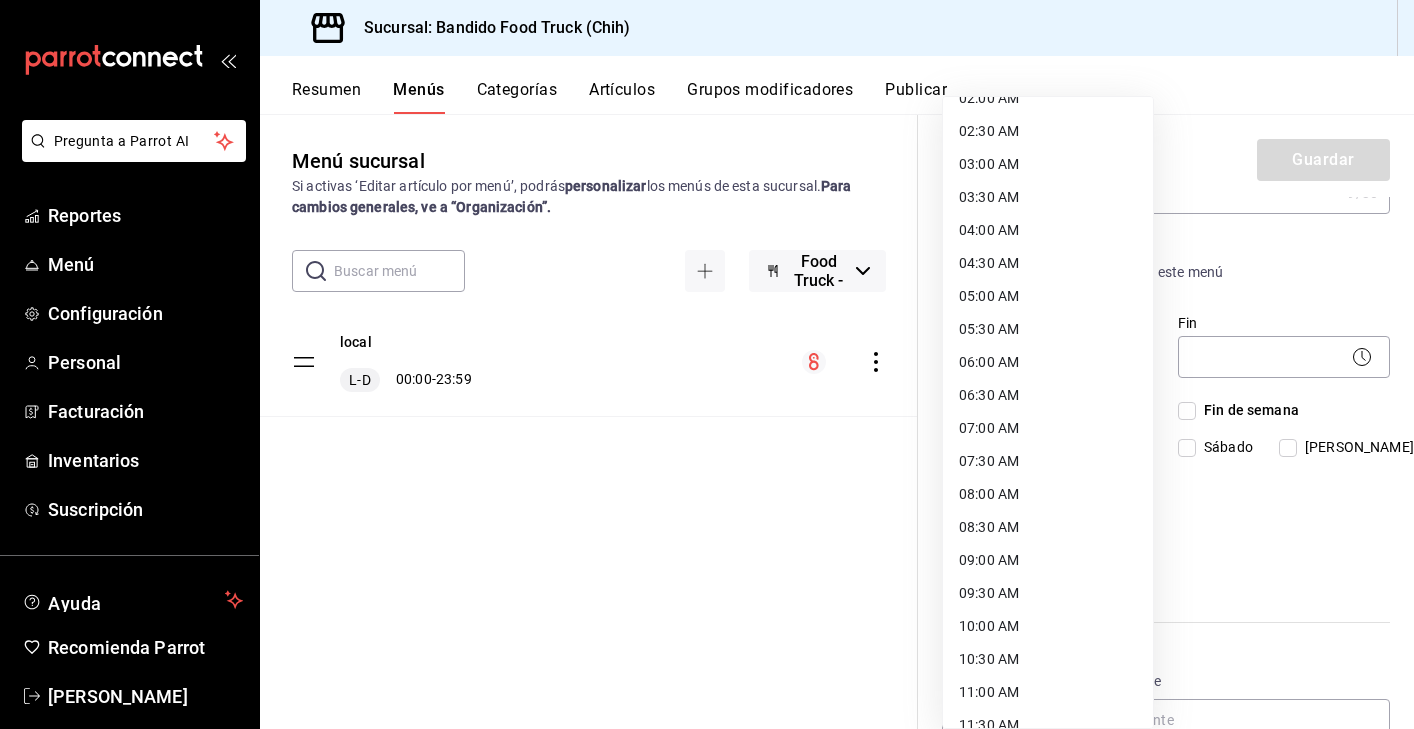 click on "08:00 AM" at bounding box center (1048, 494) 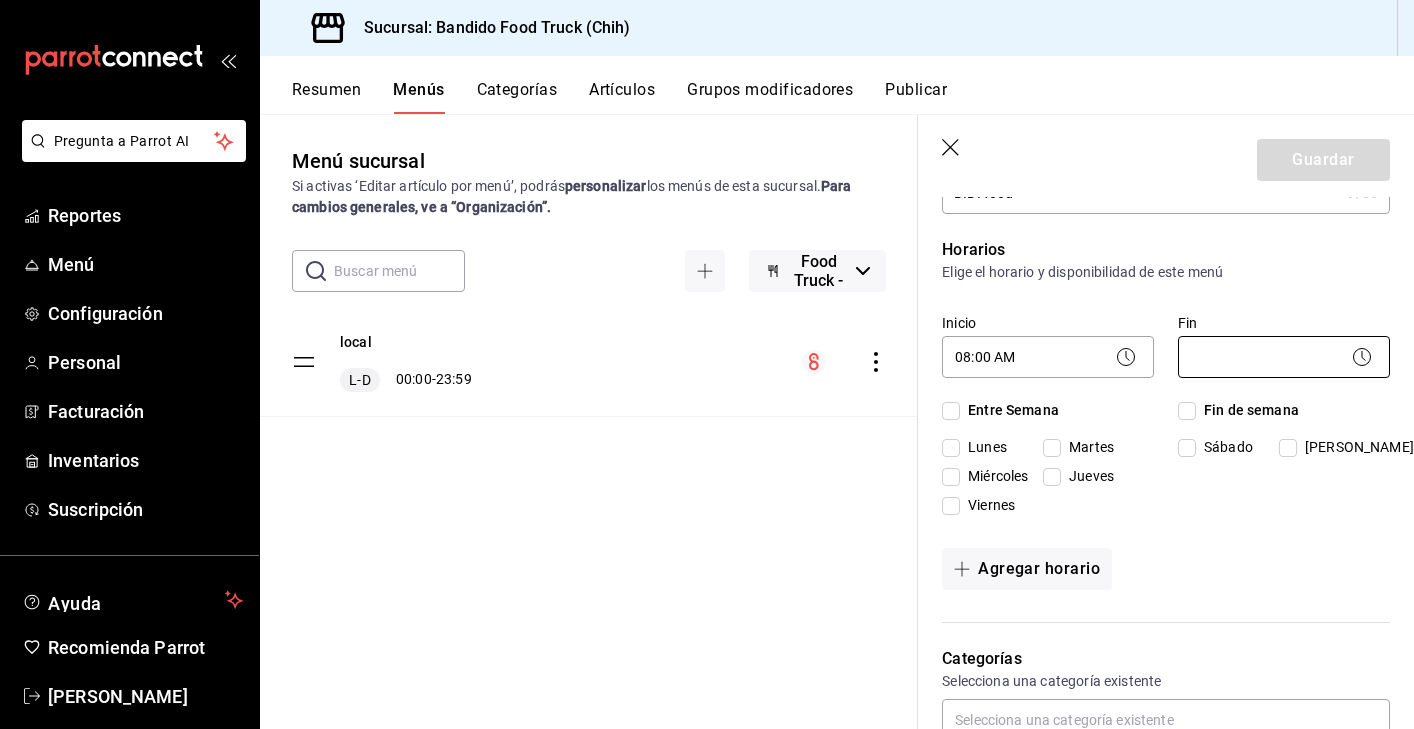 click on "Pregunta a Parrot AI Reportes   Menú   Configuración   Personal   Facturación   Inventarios   Suscripción   Ayuda Recomienda Parrot   [PERSON_NAME]   Sugerir nueva función   Sucursal: Bandido Food Truck (Chih) Resumen Menús Categorías Artículos Grupos modificadores Publicar Menú sucursal Si activas ‘Editar artículo por menú’, podrás  personalizar  los menús de esta sucursal.  Para cambios generales, ve a “Organización”. ​ ​ Bandido Food Truck - Chih local [PERSON_NAME] 00:00  -  23:59 Guardar Nuevo menú ¿Cómo se va a llamar? DIDI food 9 /30 ¿Cómo se va a llamar? Horarios Elige el horario y disponibilidad de este menú Inicio 08:00 AM 08:00 Fin ​ Entre Semana Lunes Martes Miércoles Jueves Viernes Fin de semana [PERSON_NAME] Agregar horario Categorías Selecciona una categoría existente ¿Dónde se va a mostrar tu menú? Selecciona los [PERSON_NAME] de venta disponibles Punto de venta Uber Eats DiDi Food Rappi Pedidos Online Te recomendamos seleccionar un canal de venta. Clave ME- 13 / 17" at bounding box center [707, 364] 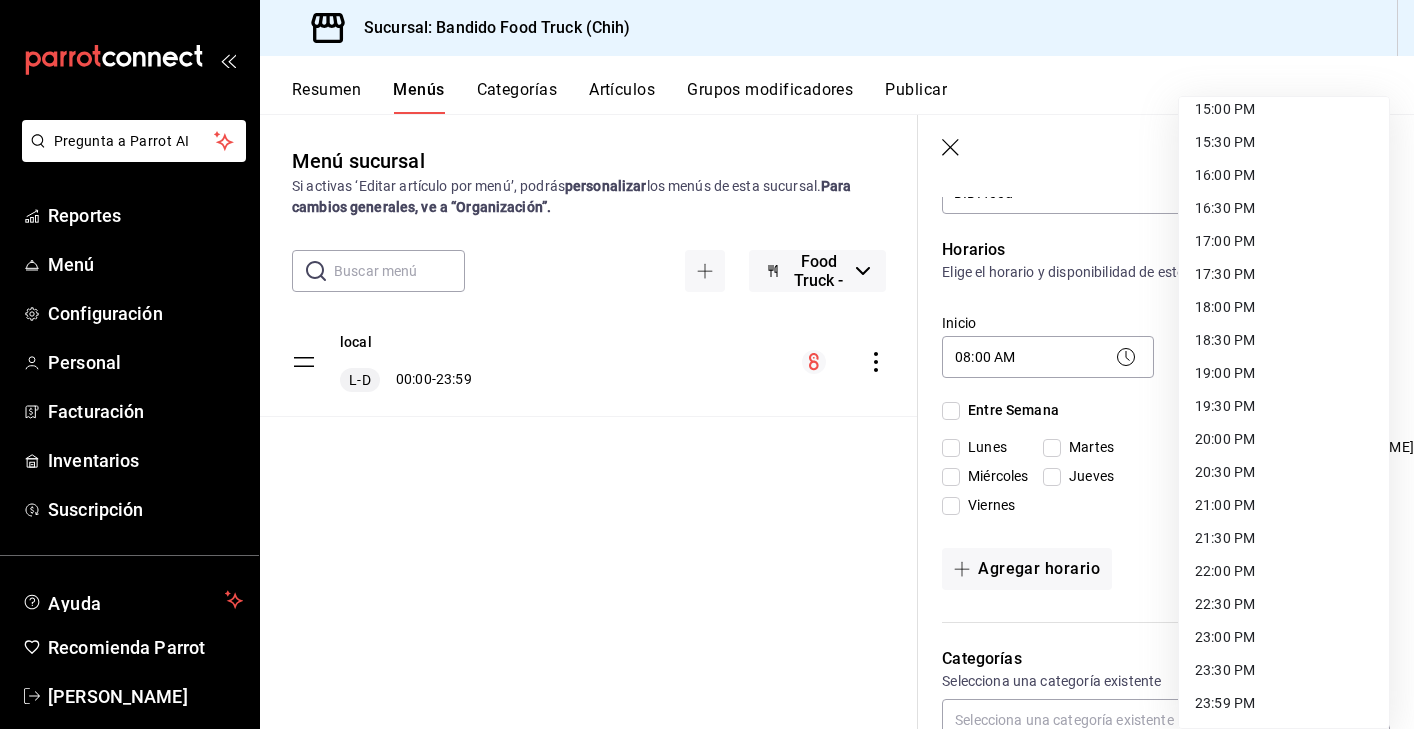 scroll, scrollTop: 1002, scrollLeft: 0, axis: vertical 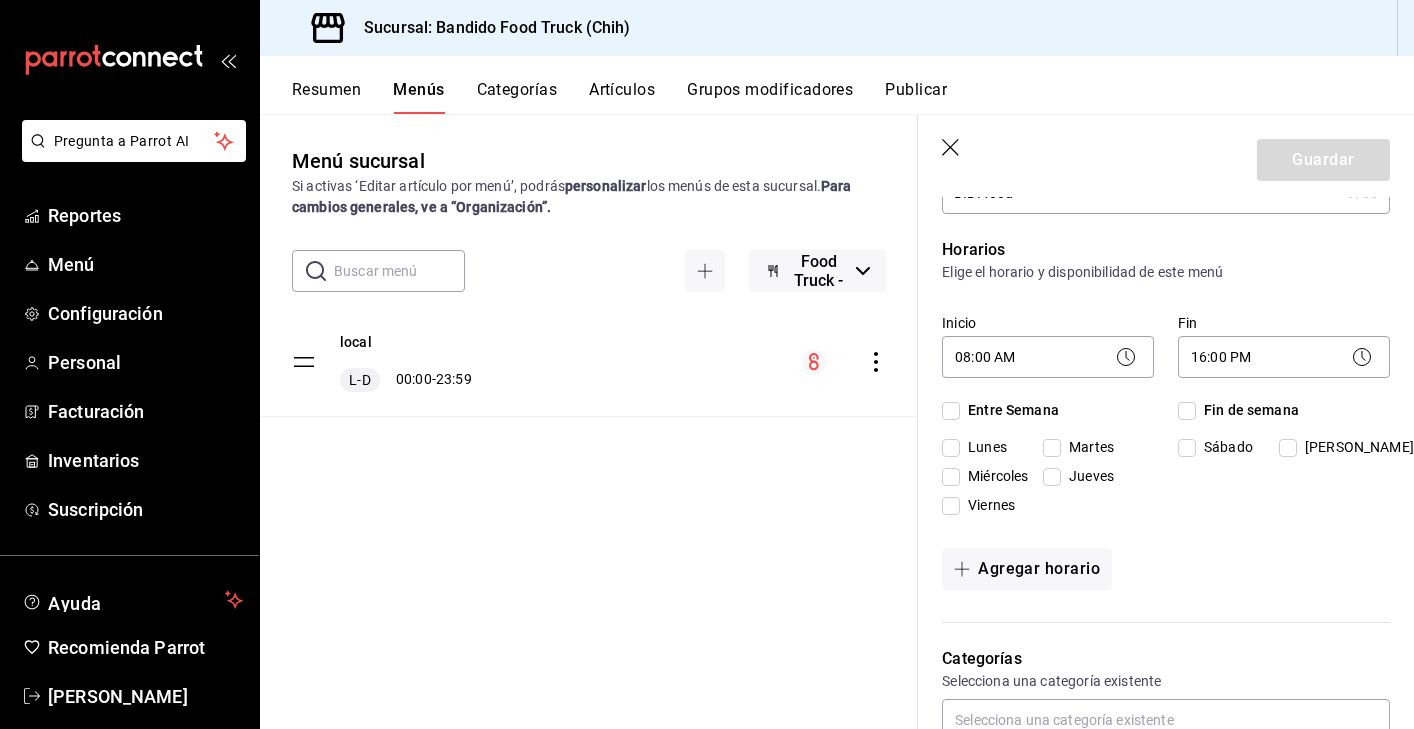 click on "Fin de semana" at bounding box center (1187, 411) 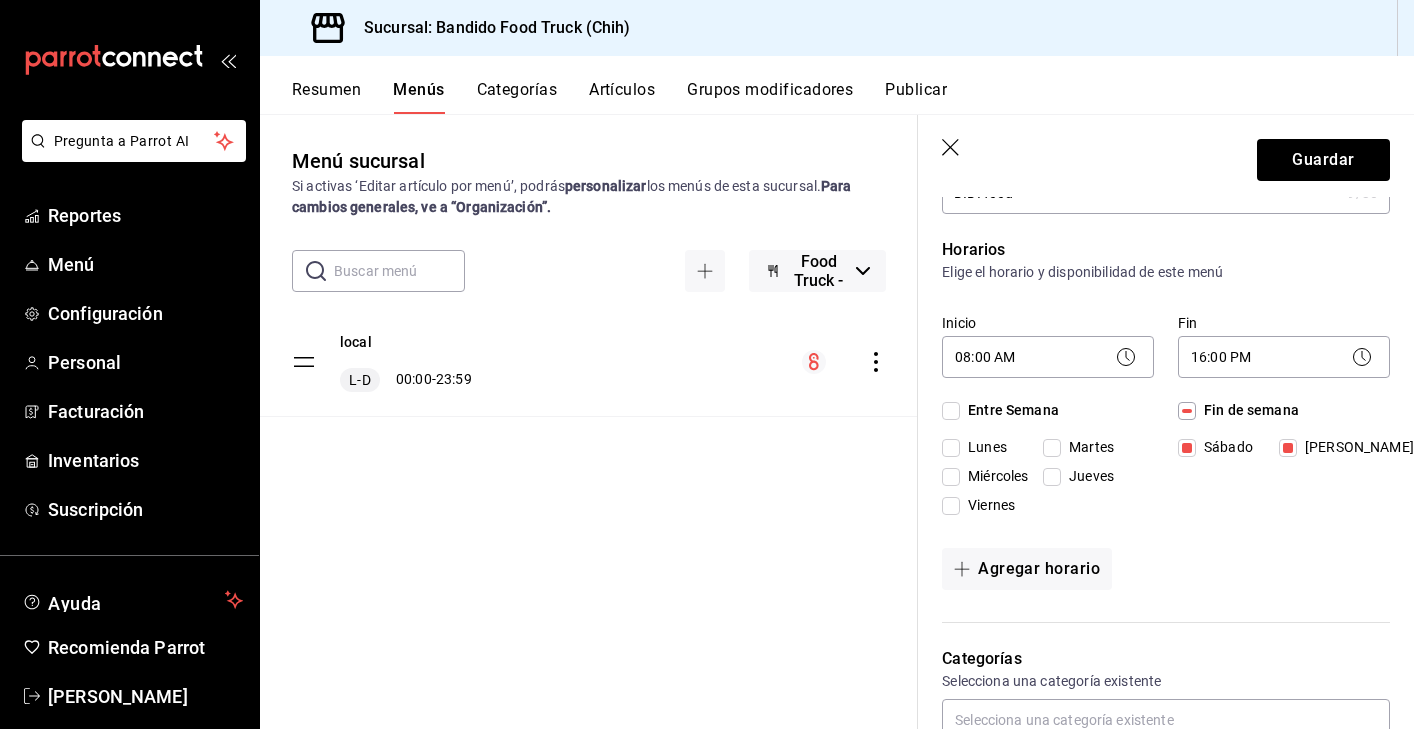 click on "Miércoles" at bounding box center [951, 477] 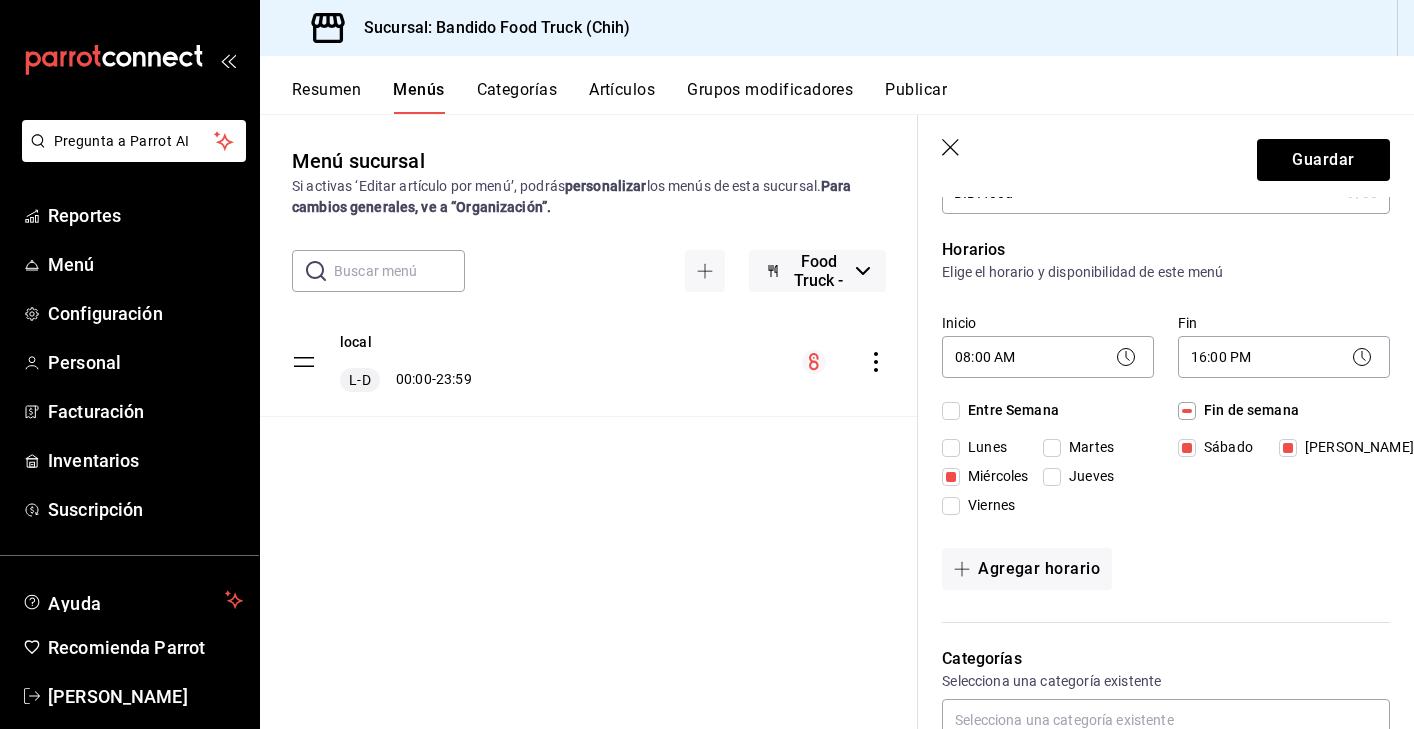 click on "Jueves" at bounding box center [1052, 477] 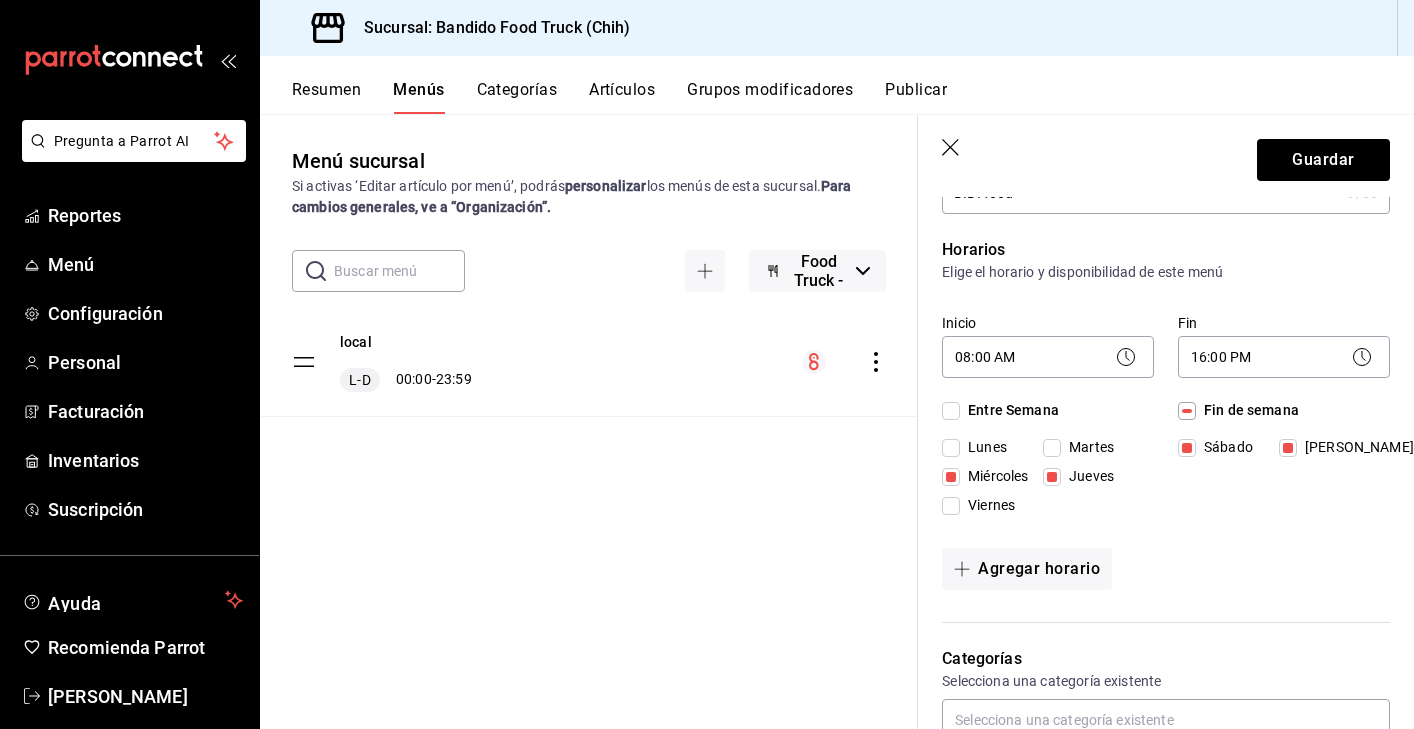 click on "Viernes" at bounding box center (951, 506) 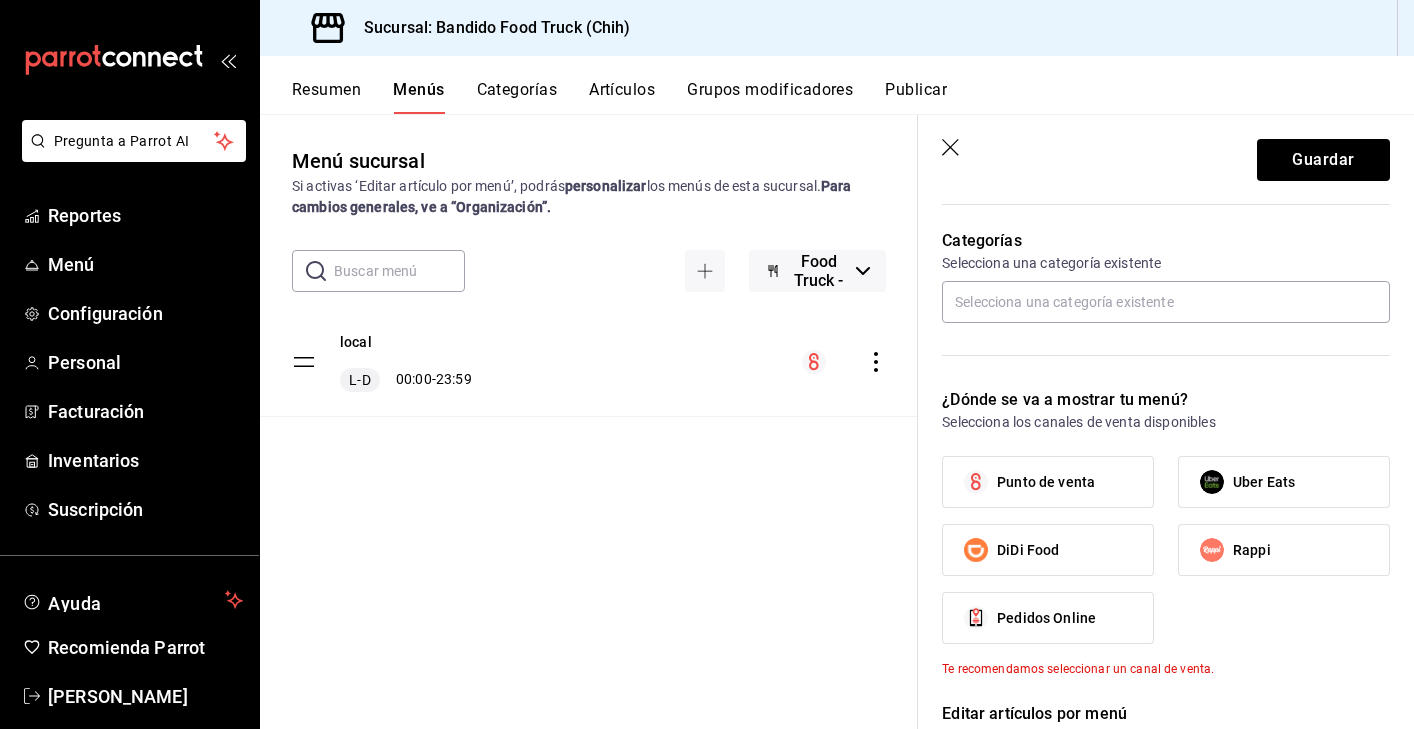 scroll, scrollTop: 530, scrollLeft: 0, axis: vertical 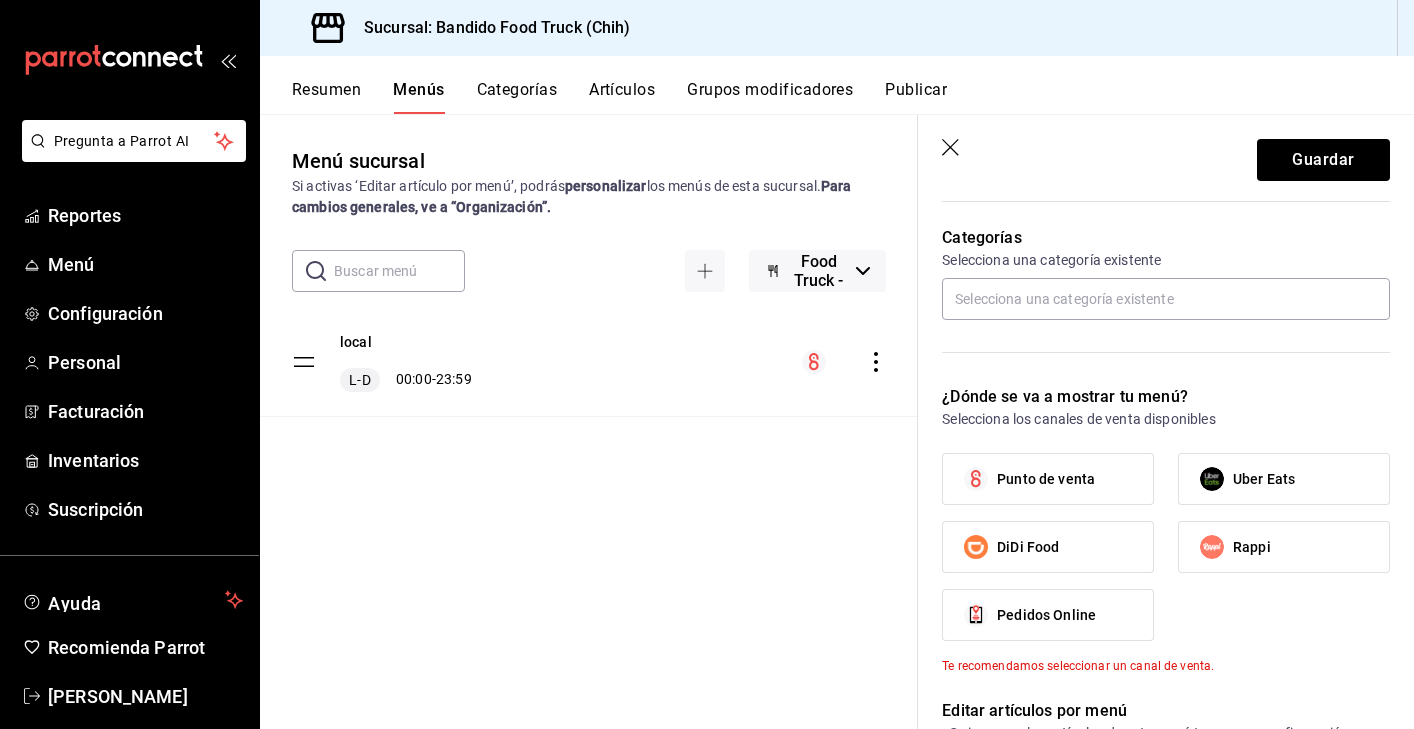 click on "DiDi Food" at bounding box center (1048, 547) 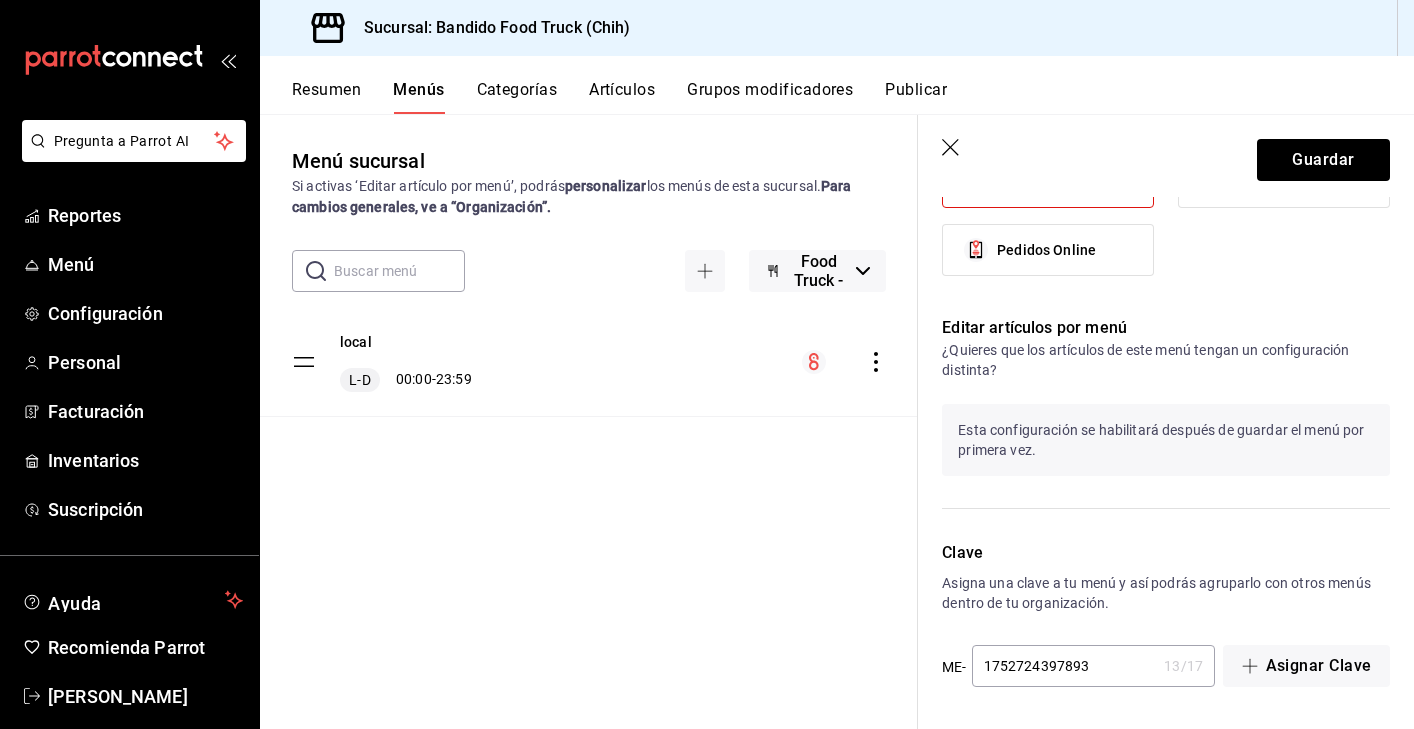 scroll, scrollTop: 895, scrollLeft: 0, axis: vertical 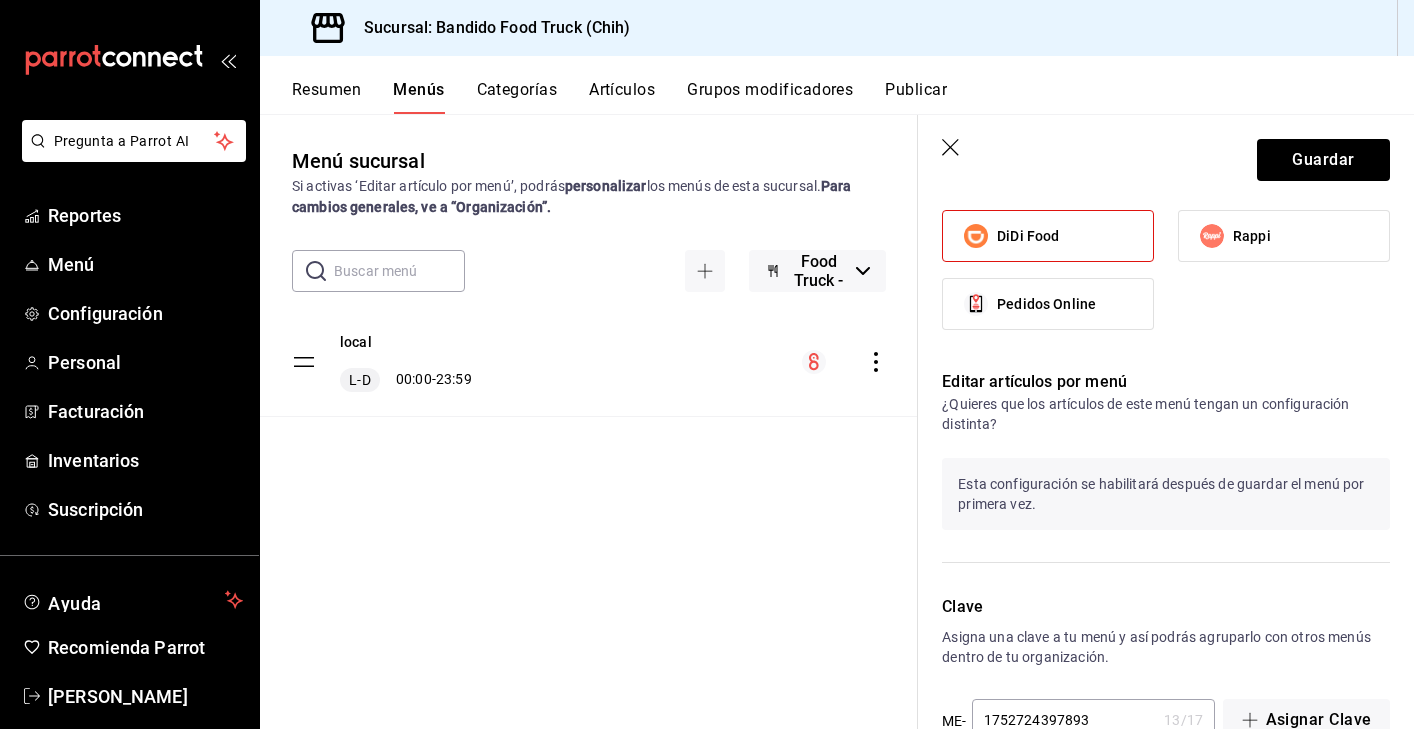 click on "Esta configuración se habilitará después de guardar el menú por primera vez." at bounding box center (1166, 494) 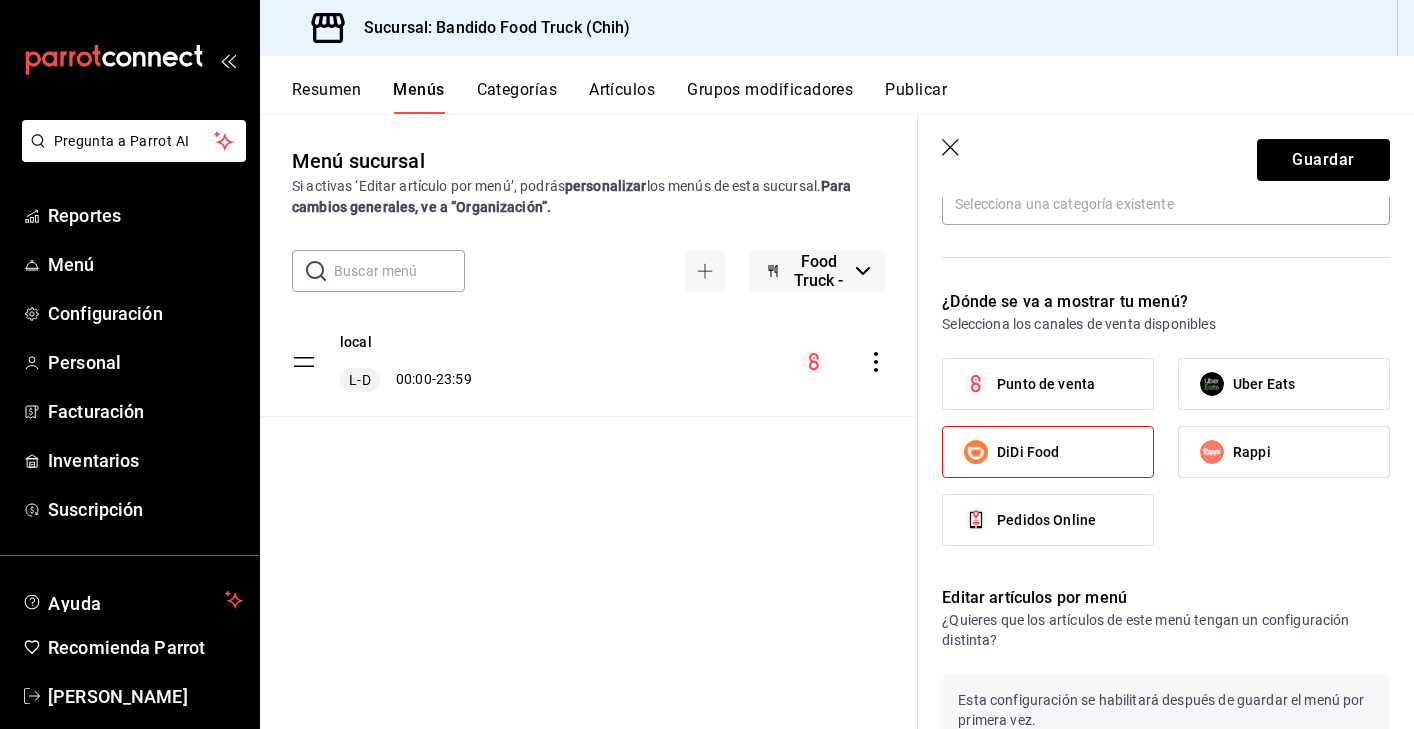 scroll, scrollTop: 620, scrollLeft: 0, axis: vertical 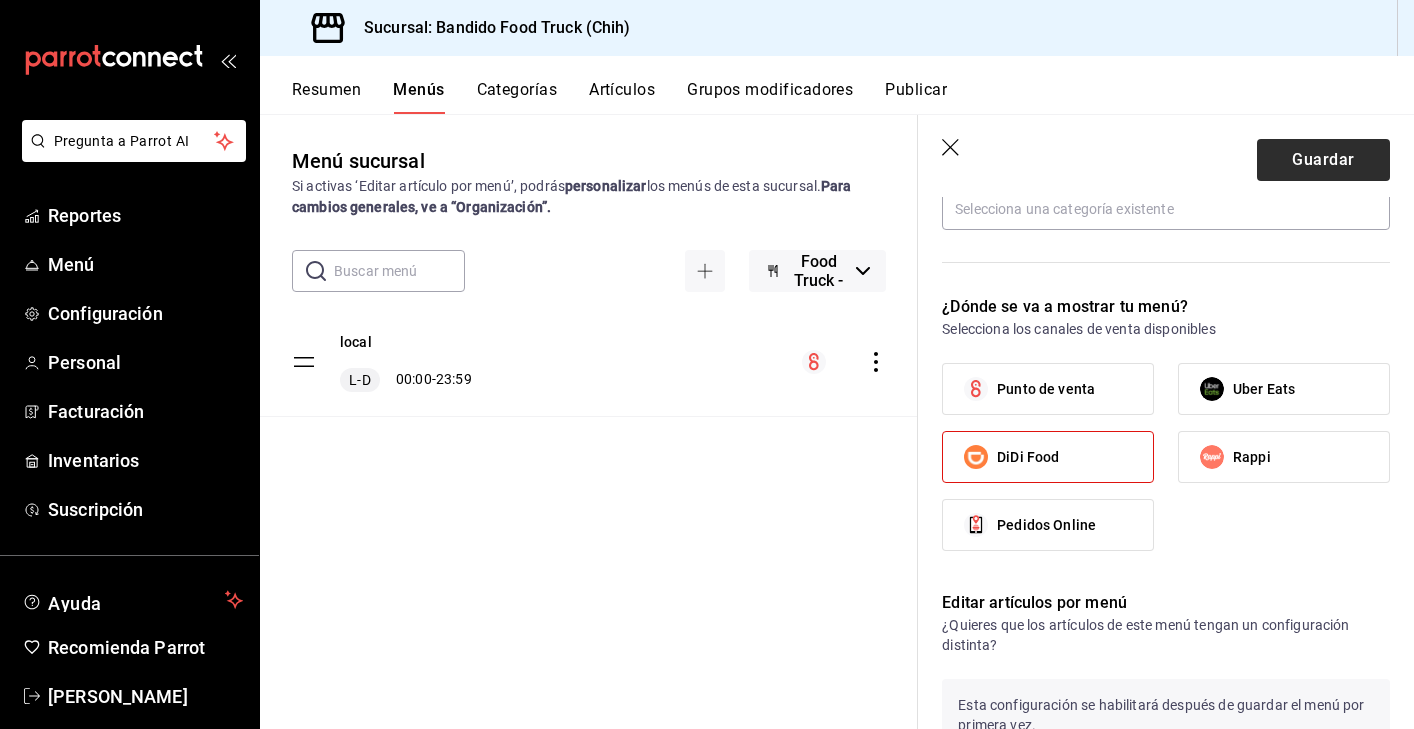 click on "Guardar" at bounding box center [1323, 160] 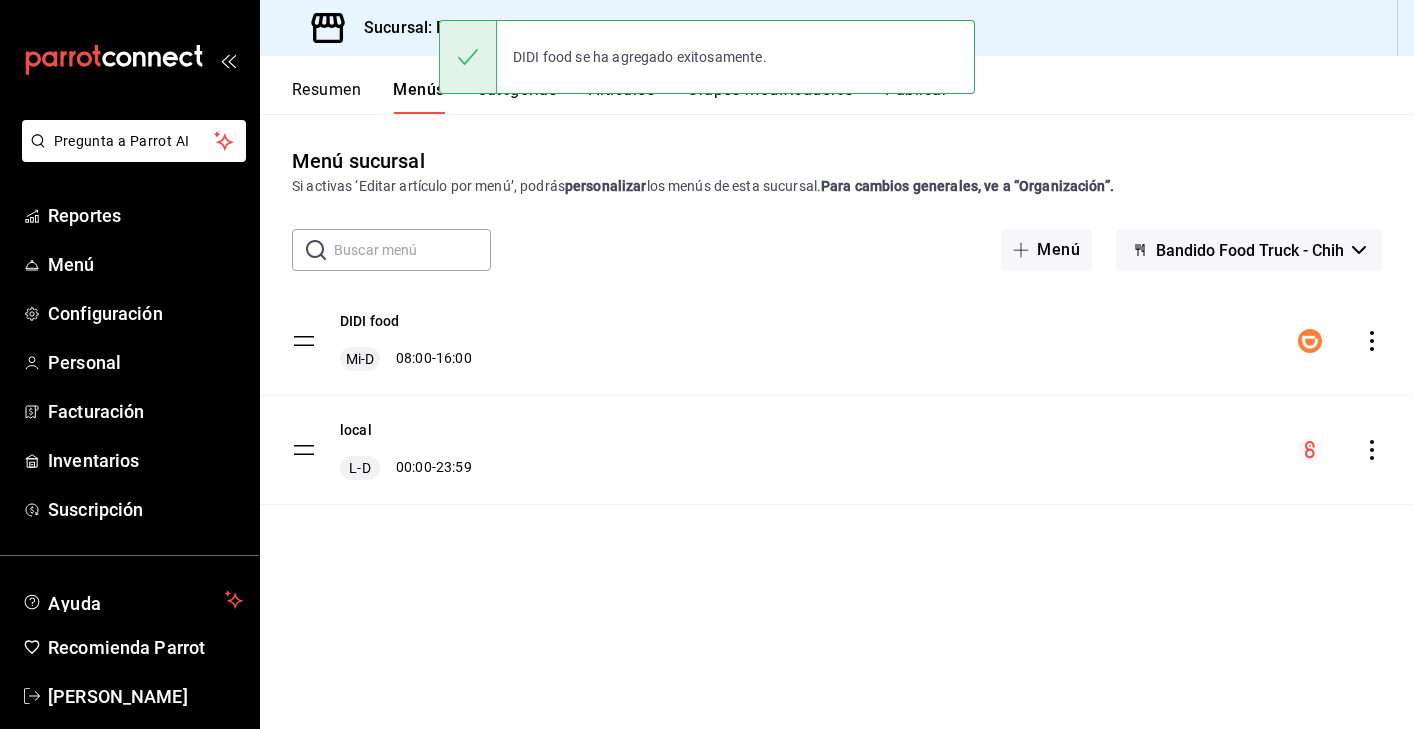 scroll, scrollTop: 0, scrollLeft: 0, axis: both 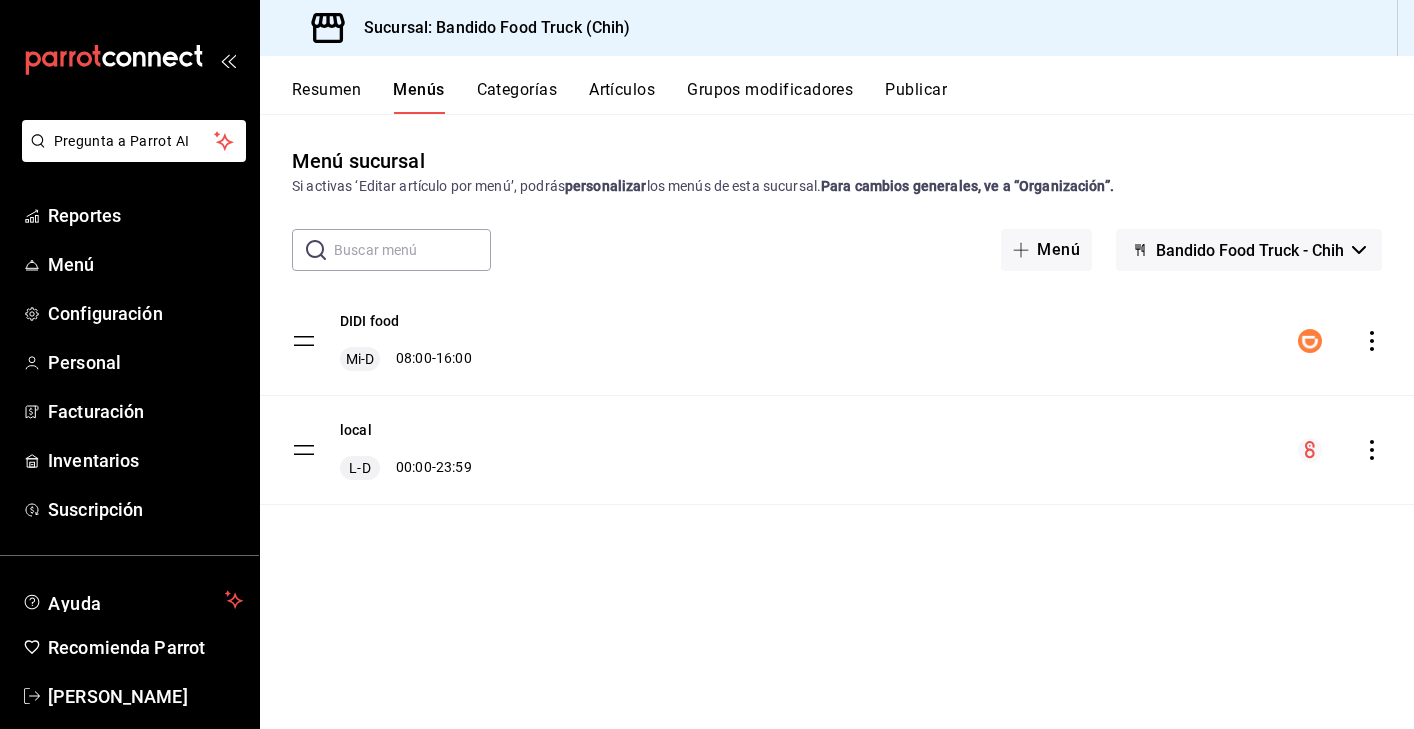 click 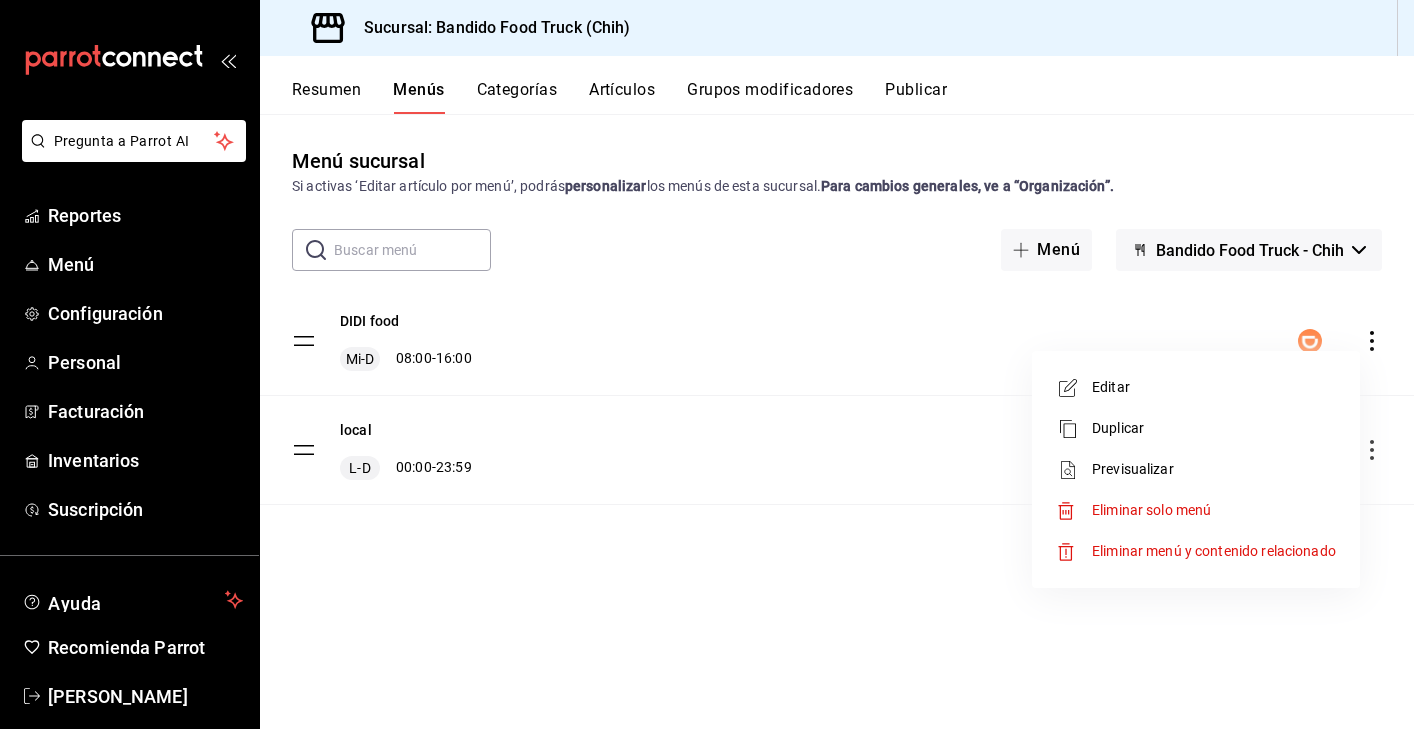 click at bounding box center [1074, 388] 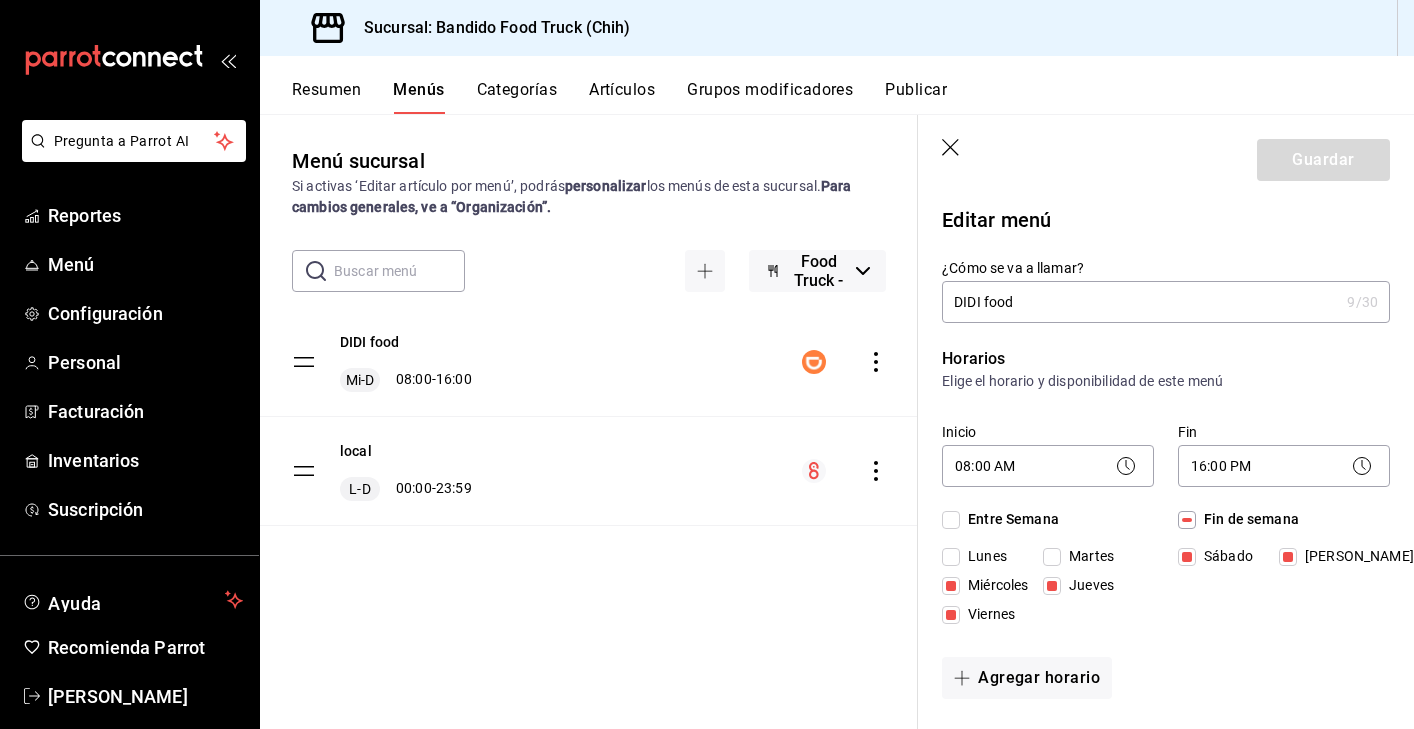 click 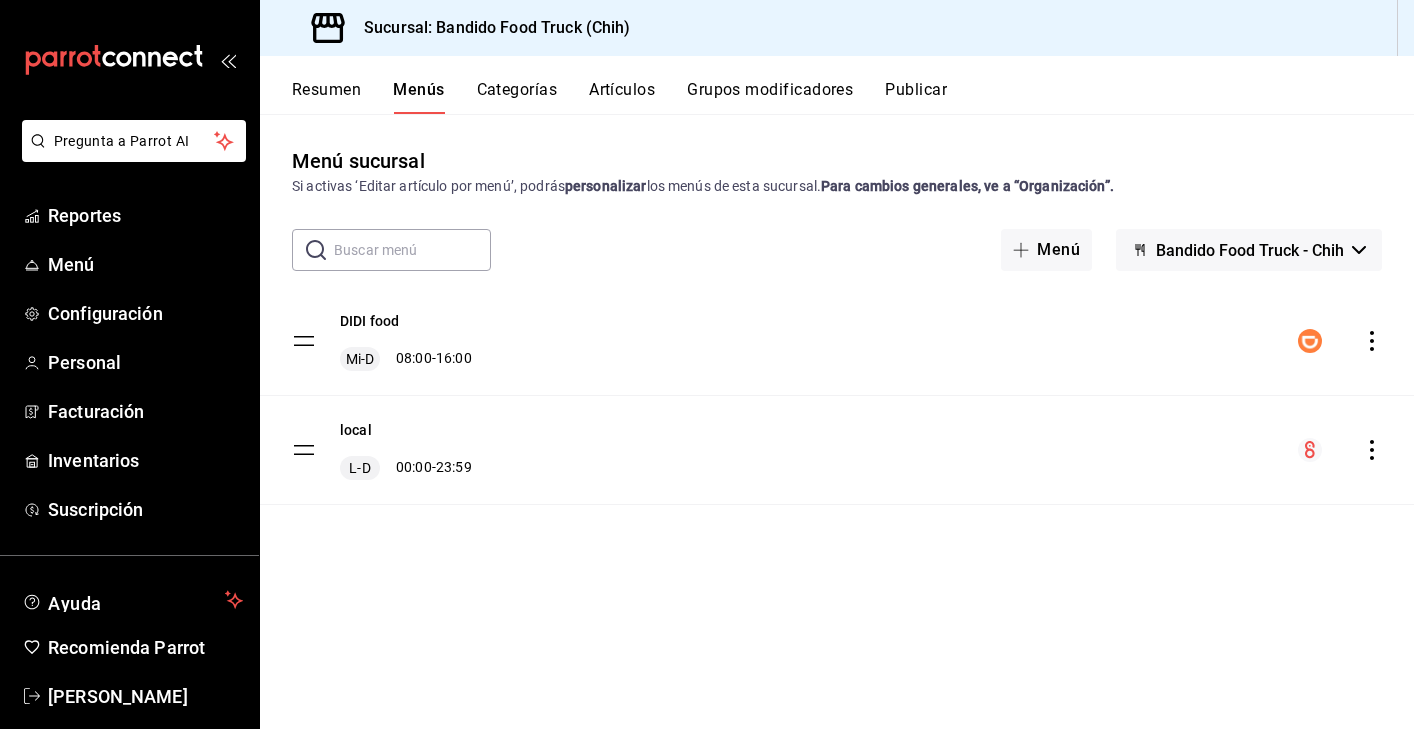 click on "Categorías" at bounding box center [517, 97] 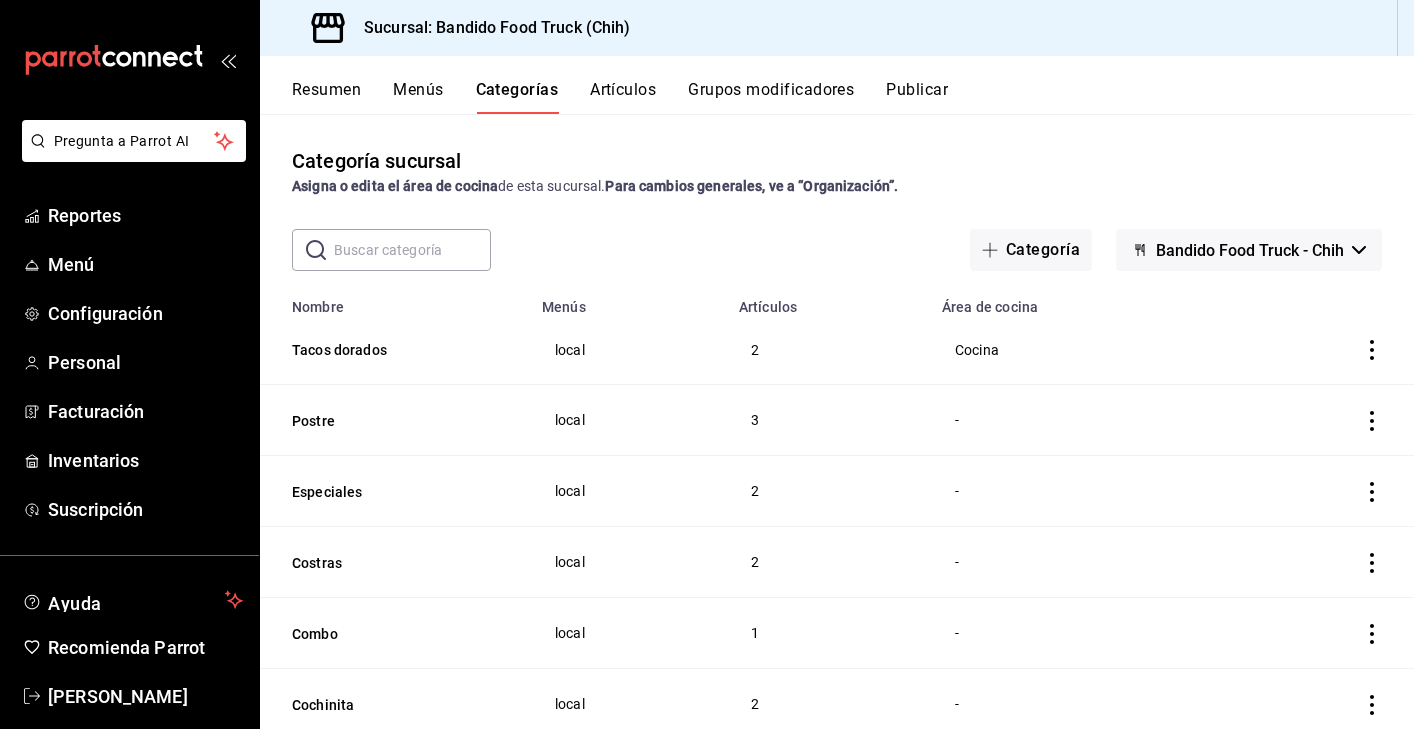 click on "Menús" at bounding box center [418, 97] 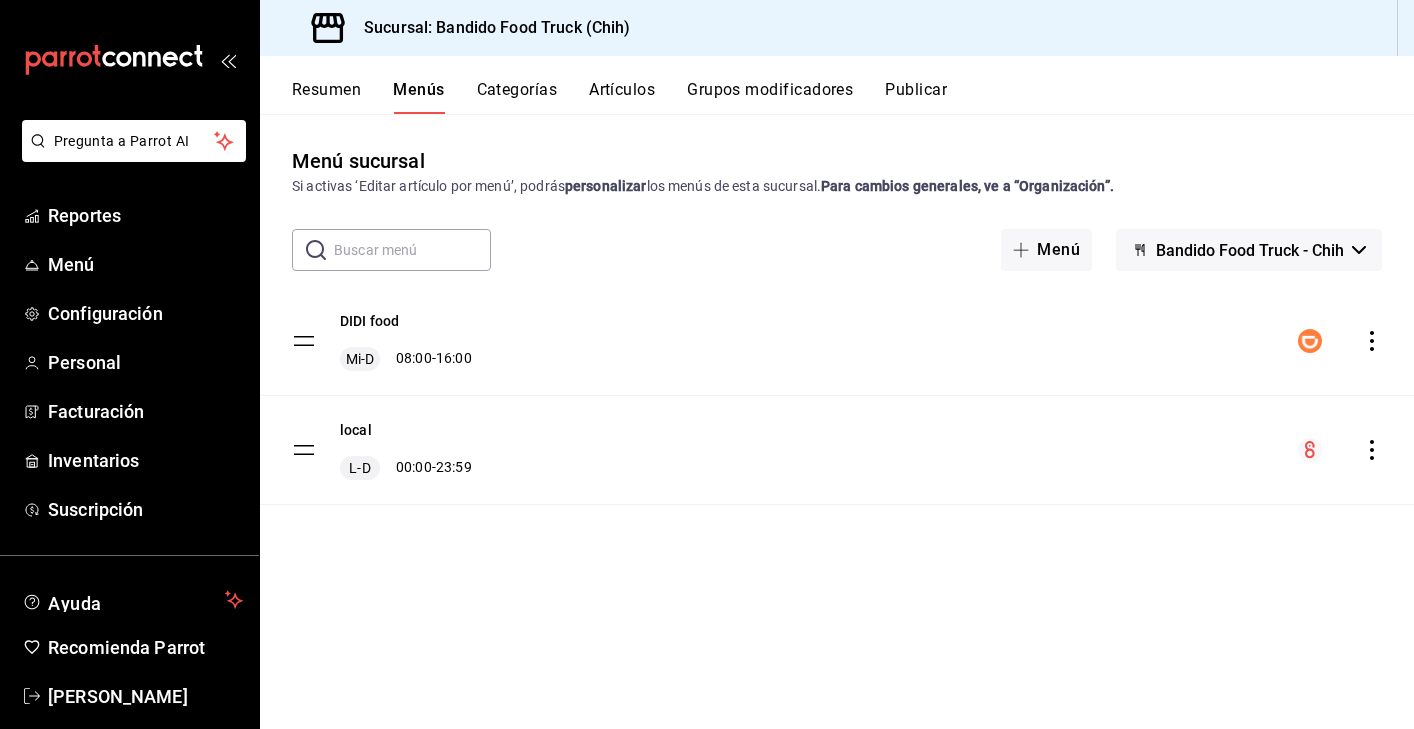 click on "DIDI food Mi-D 08:00  -  16:00 local [PERSON_NAME] 00:00  -  23:59" at bounding box center [837, 396] 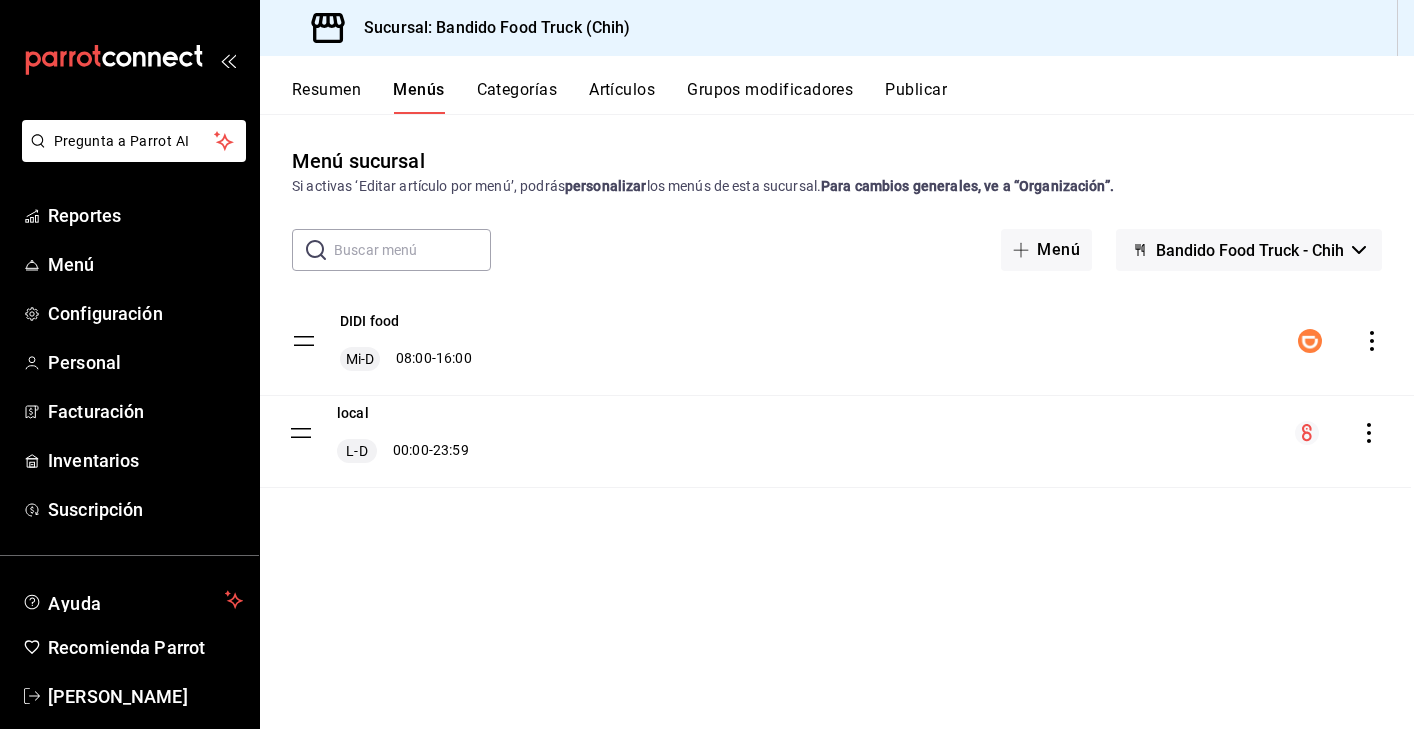 drag, startPoint x: 305, startPoint y: 458, endPoint x: 307, endPoint y: 447, distance: 11.18034 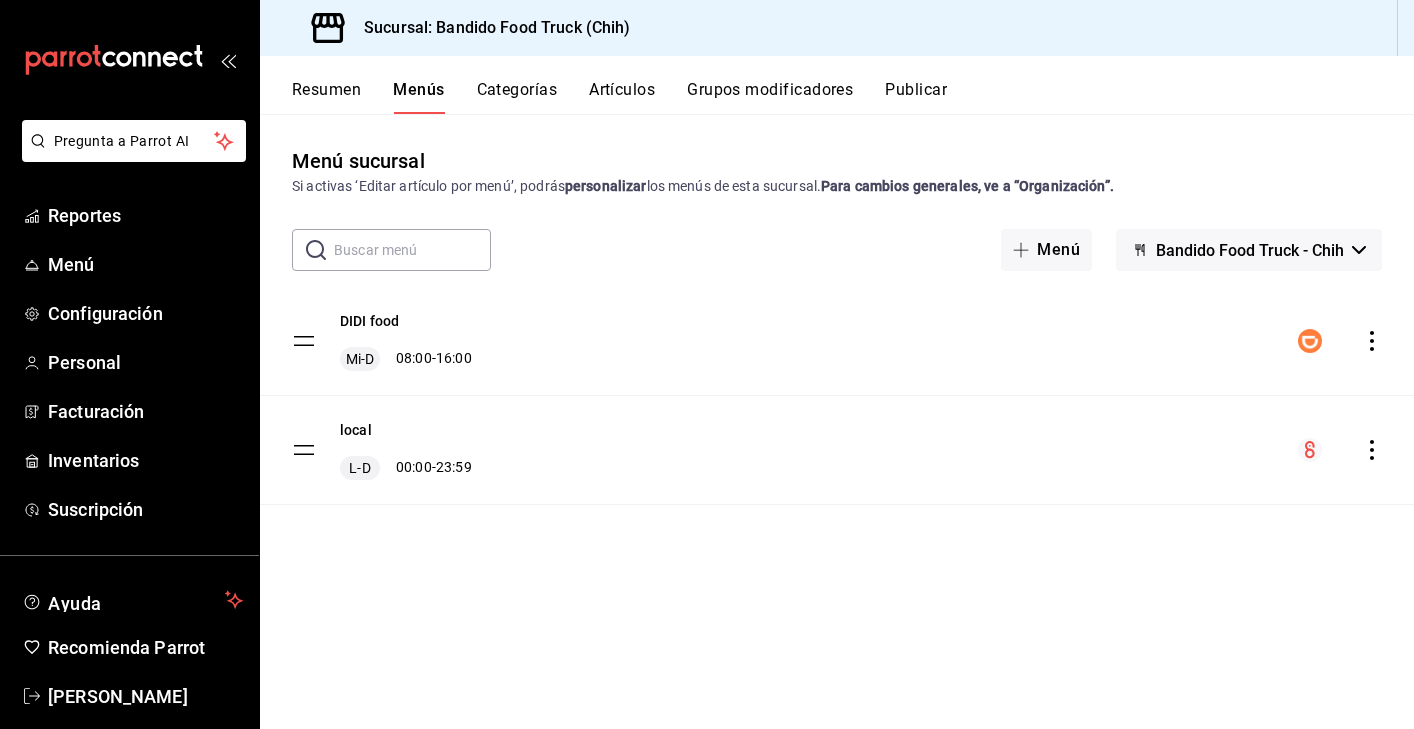 click 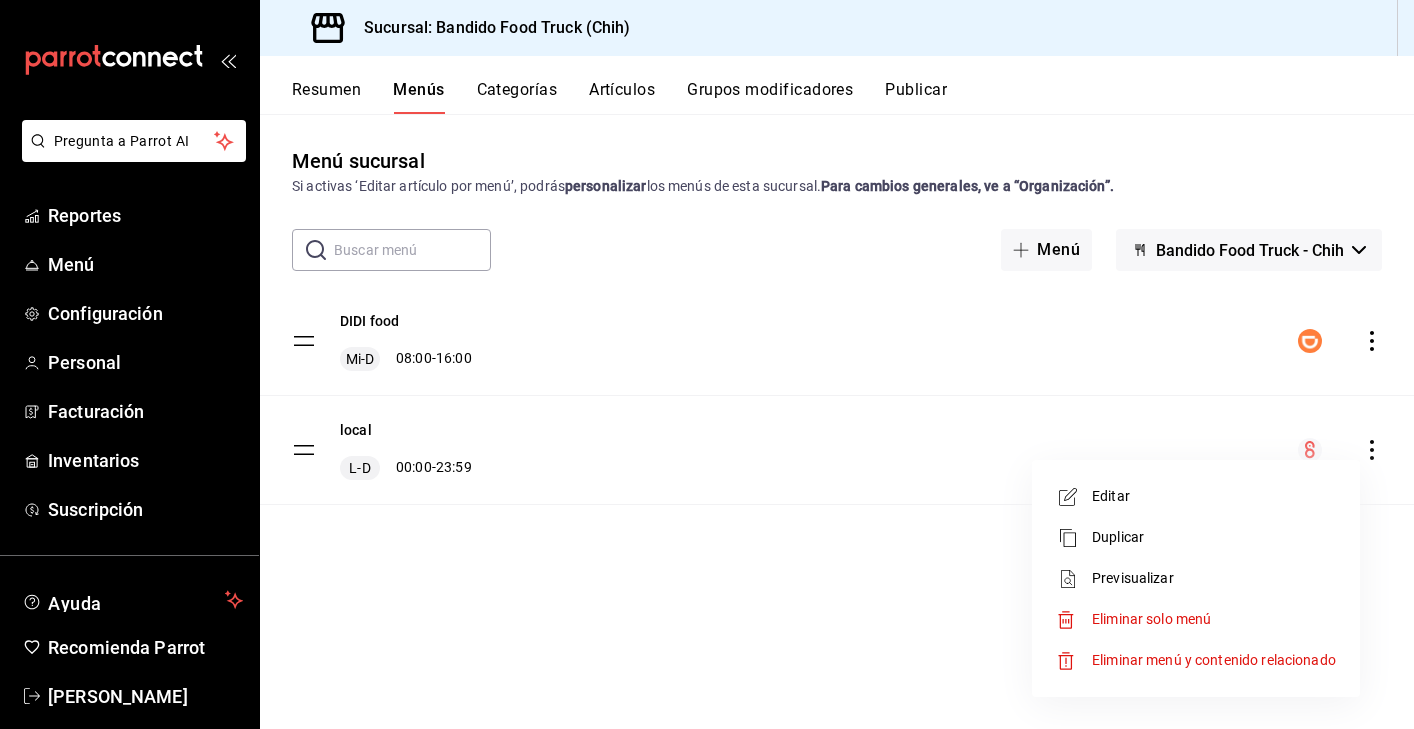 click on "Editar" at bounding box center (1214, 496) 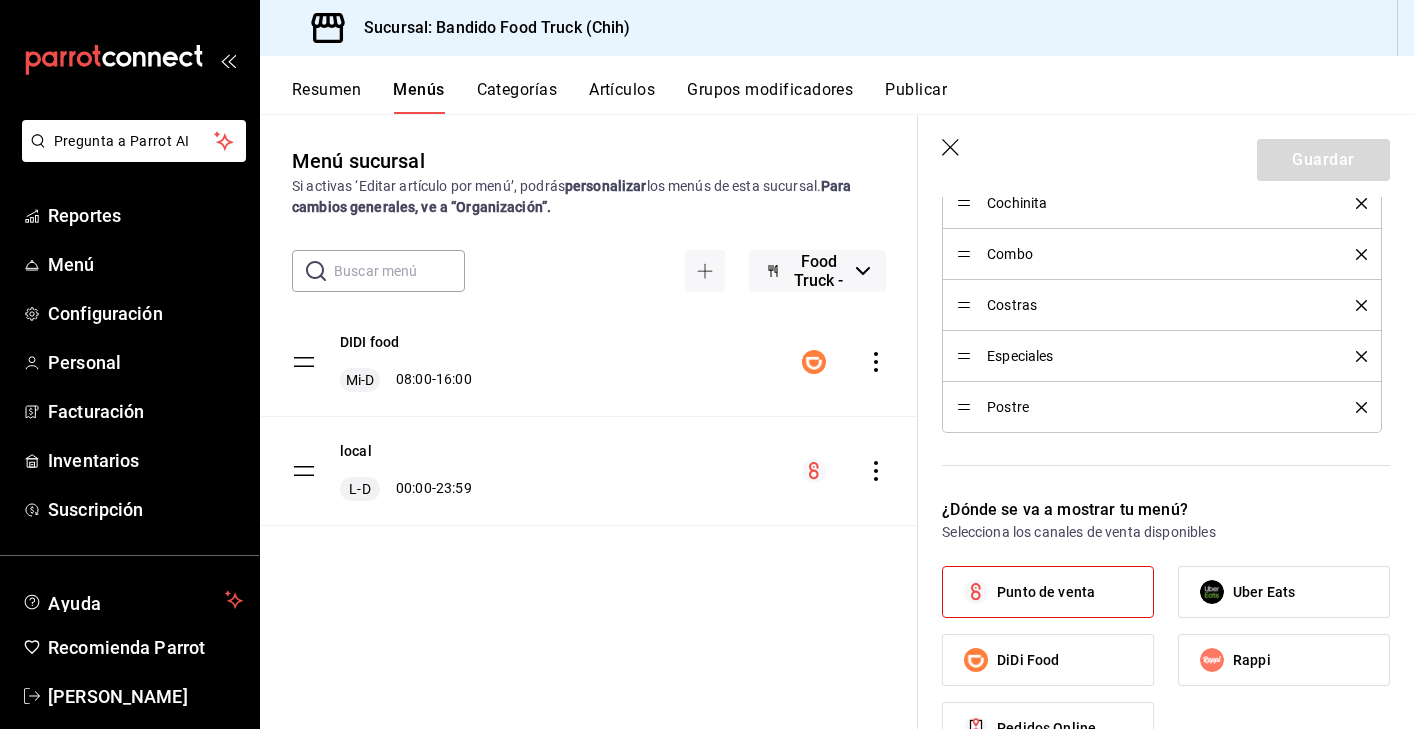 scroll, scrollTop: 954, scrollLeft: 0, axis: vertical 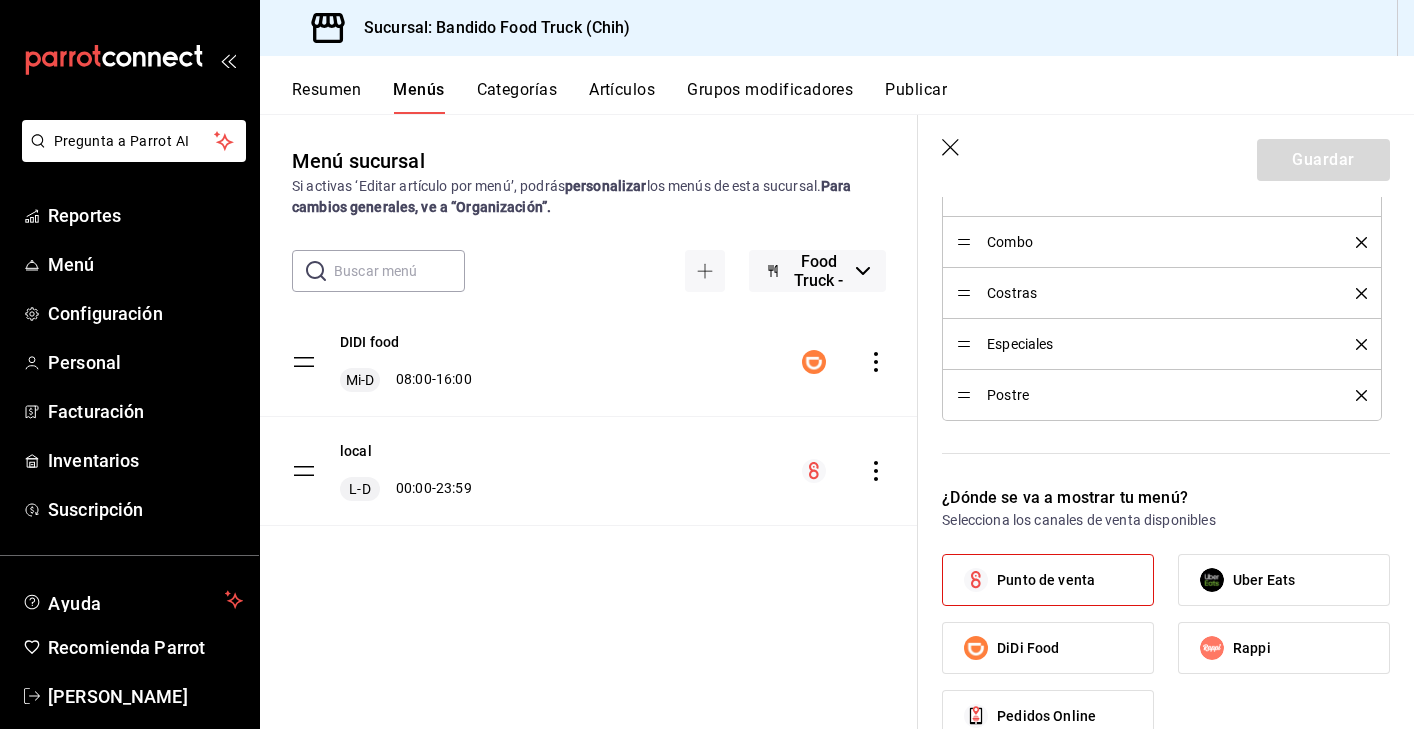 click 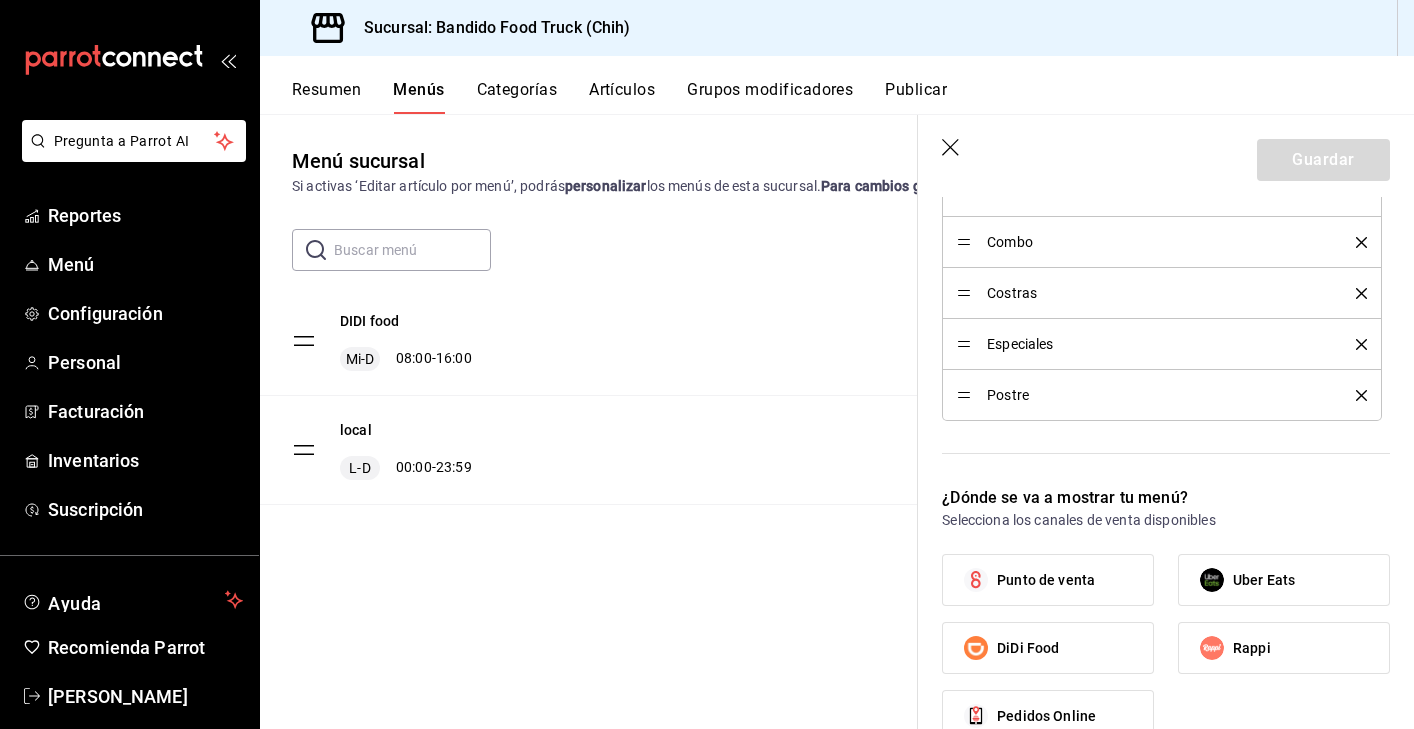 scroll, scrollTop: 913, scrollLeft: 0, axis: vertical 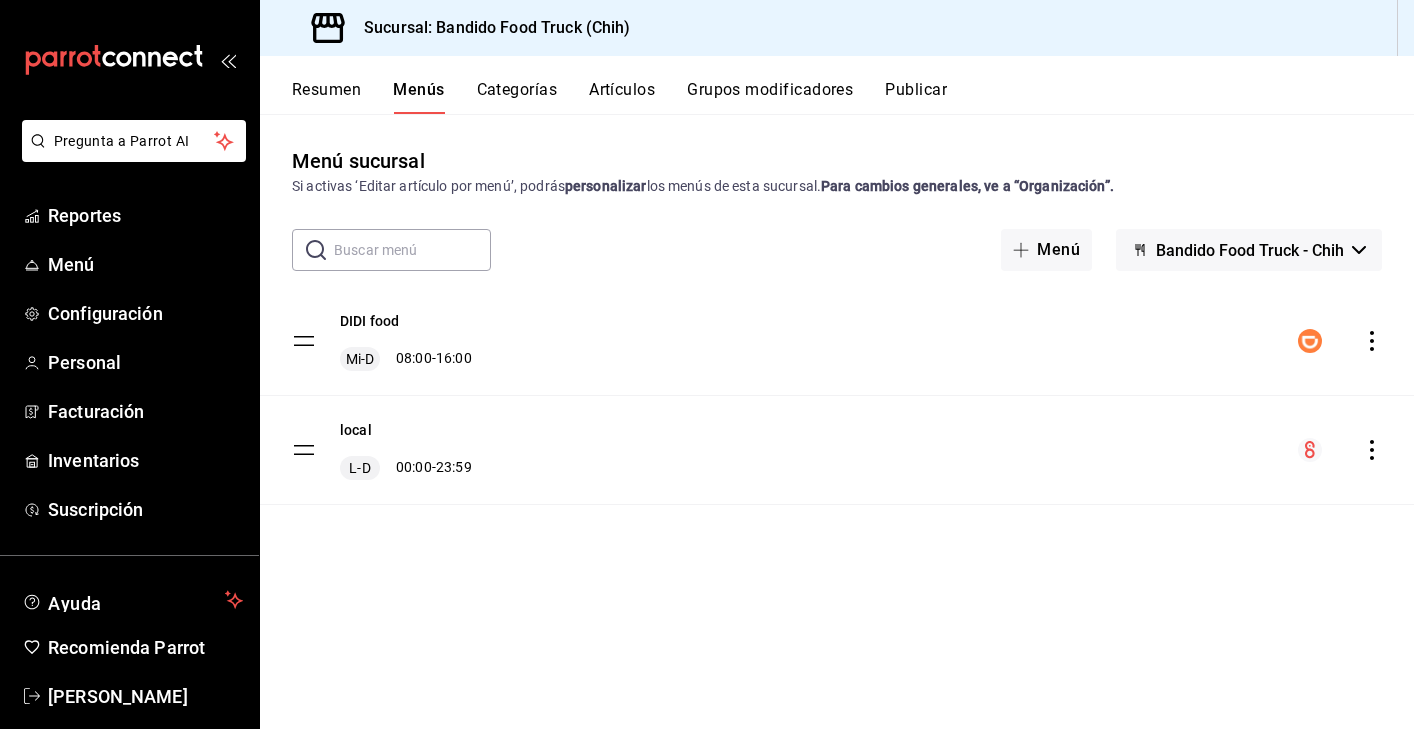 click at bounding box center (1340, 341) 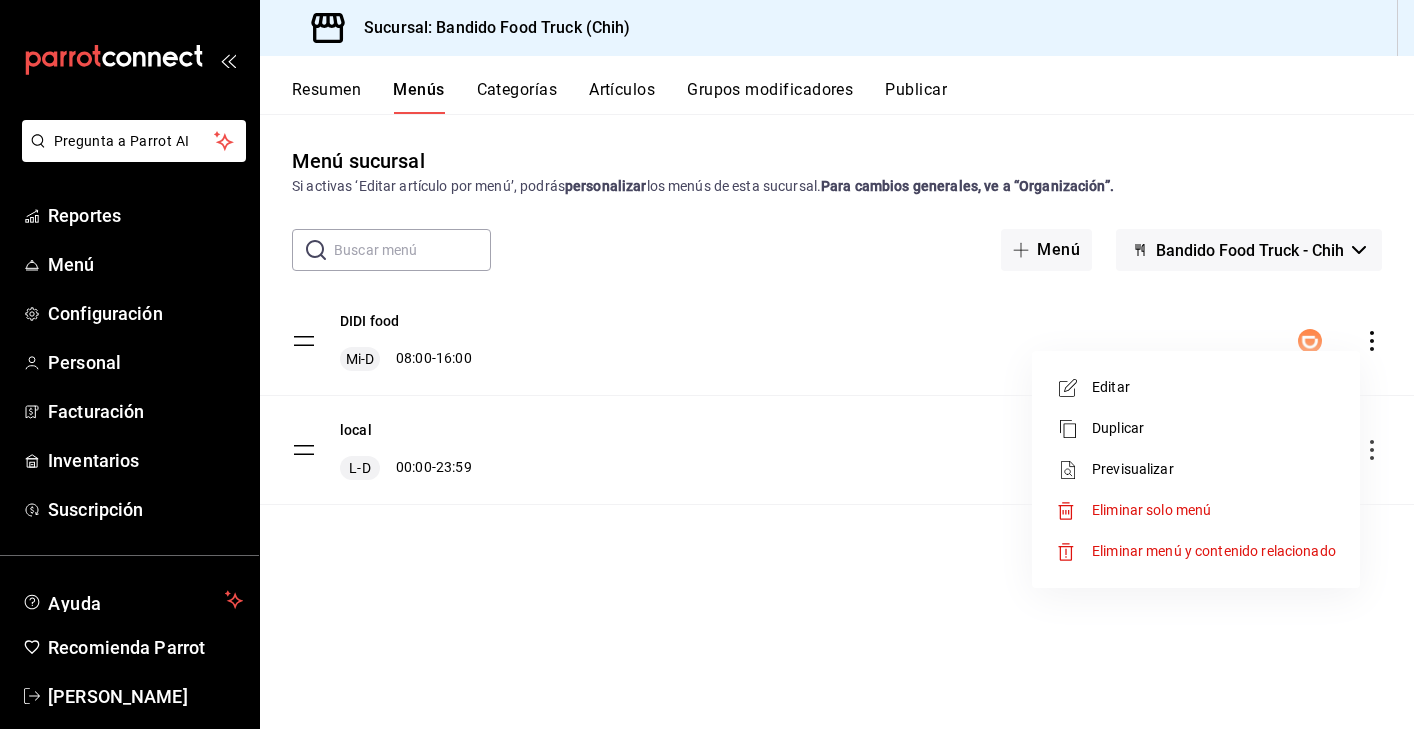 click on "Editar" at bounding box center [1196, 387] 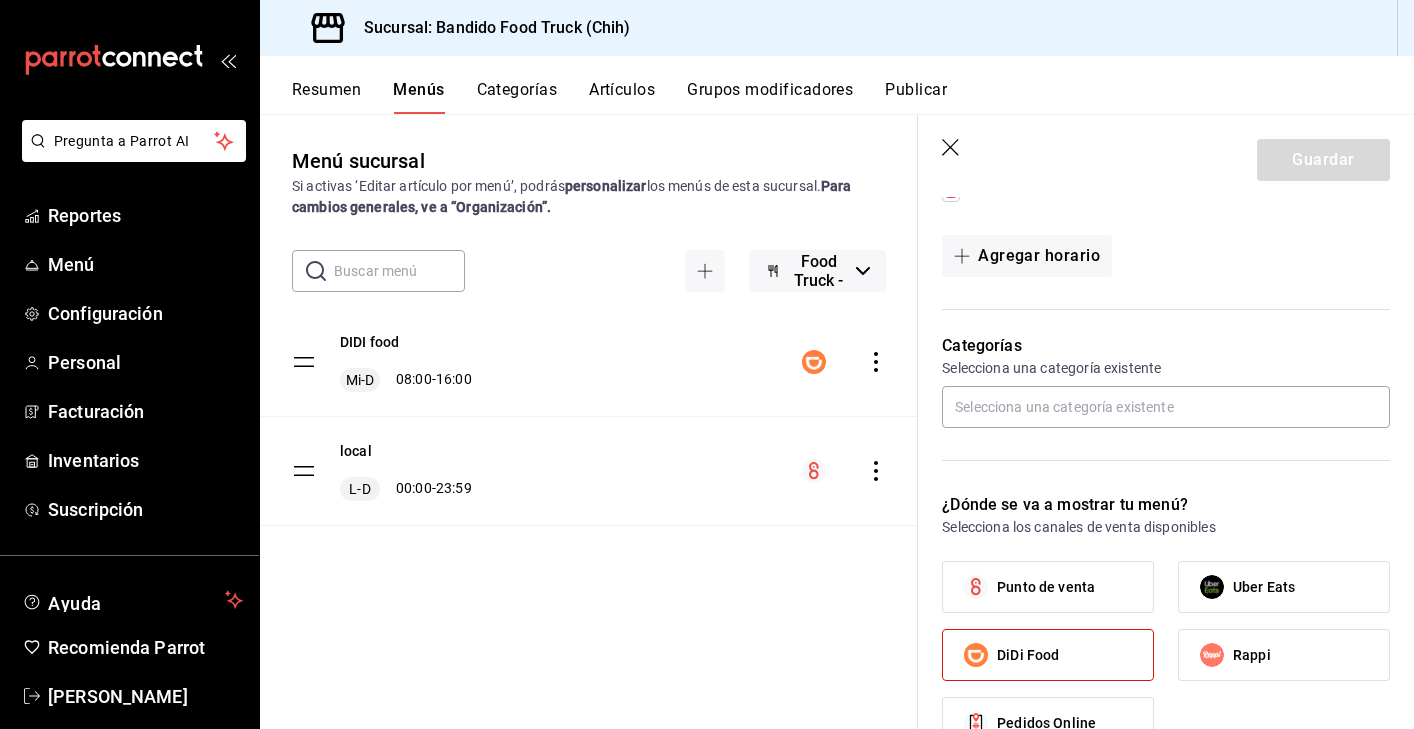 scroll, scrollTop: 428, scrollLeft: 0, axis: vertical 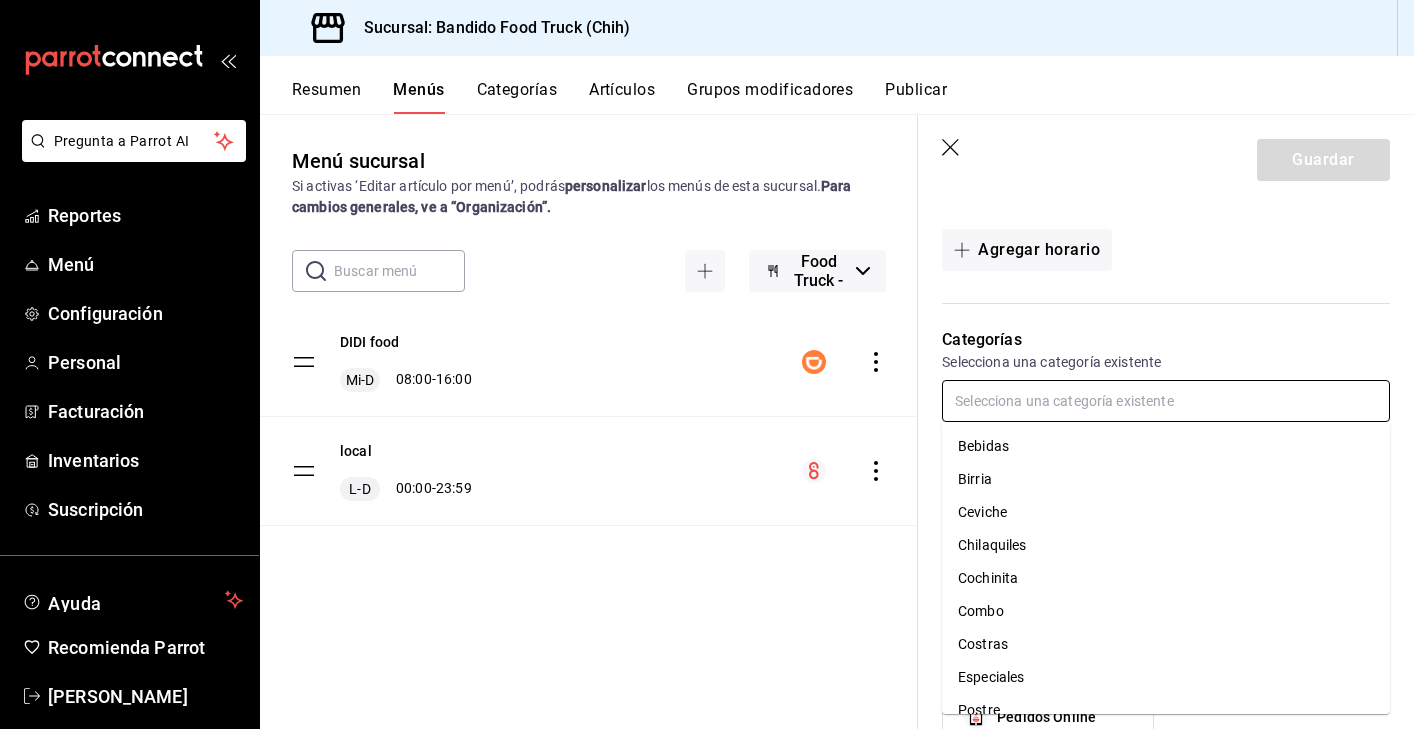 click at bounding box center [1166, 401] 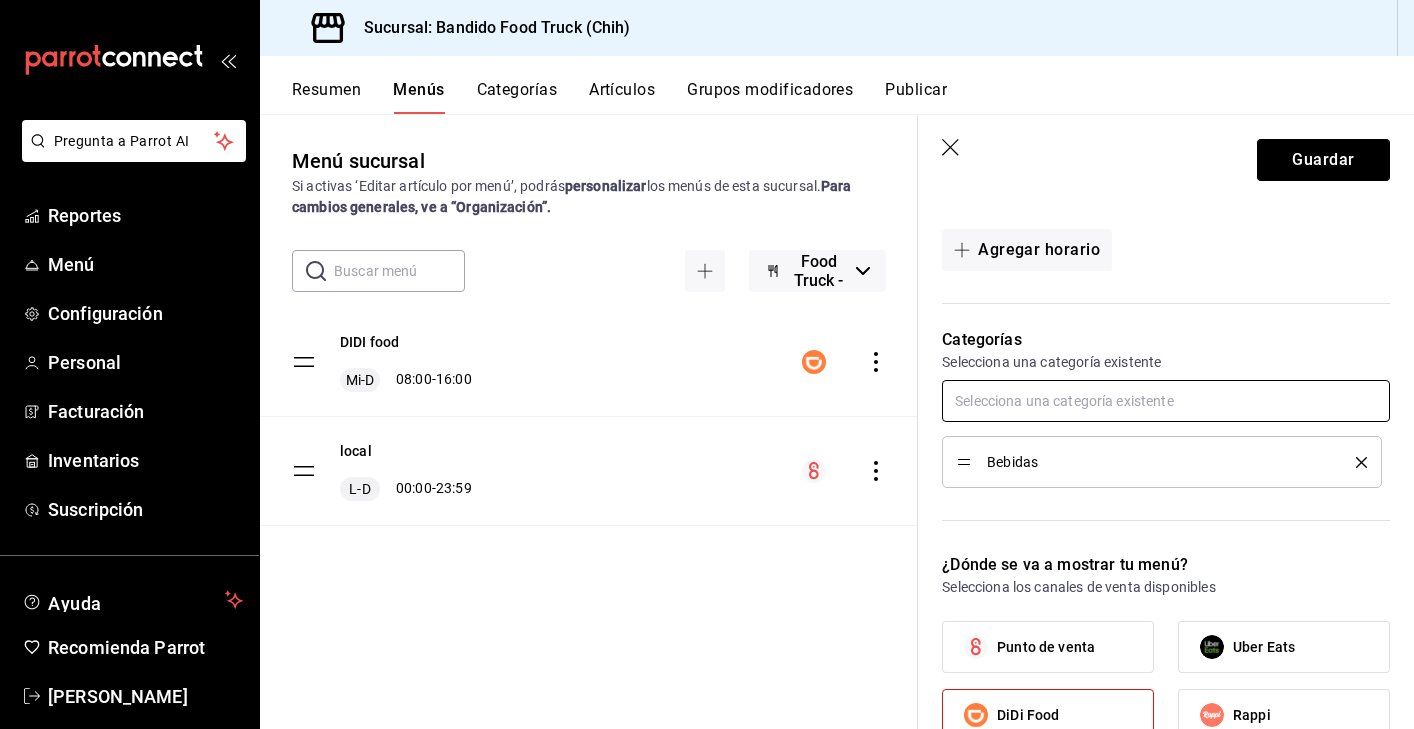 click at bounding box center (1166, 401) 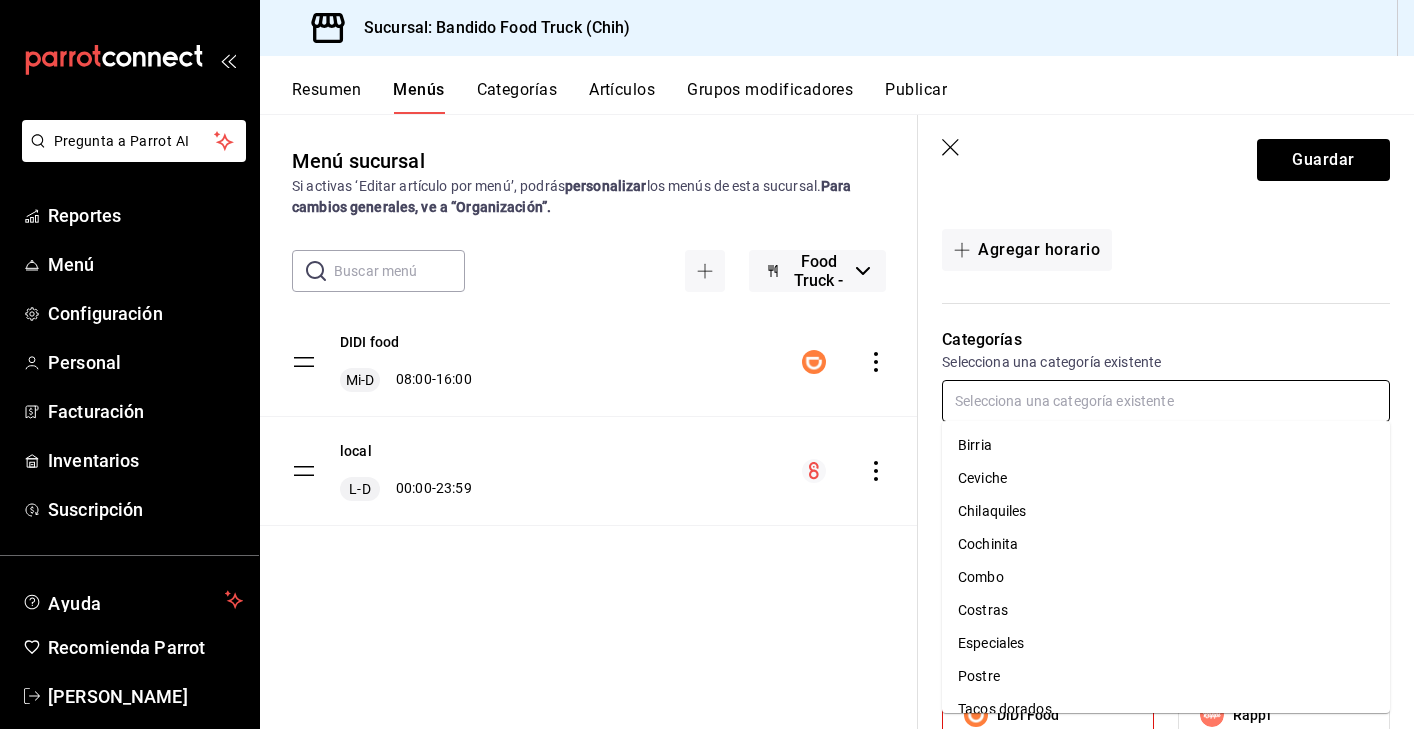 scroll, scrollTop: 0, scrollLeft: 0, axis: both 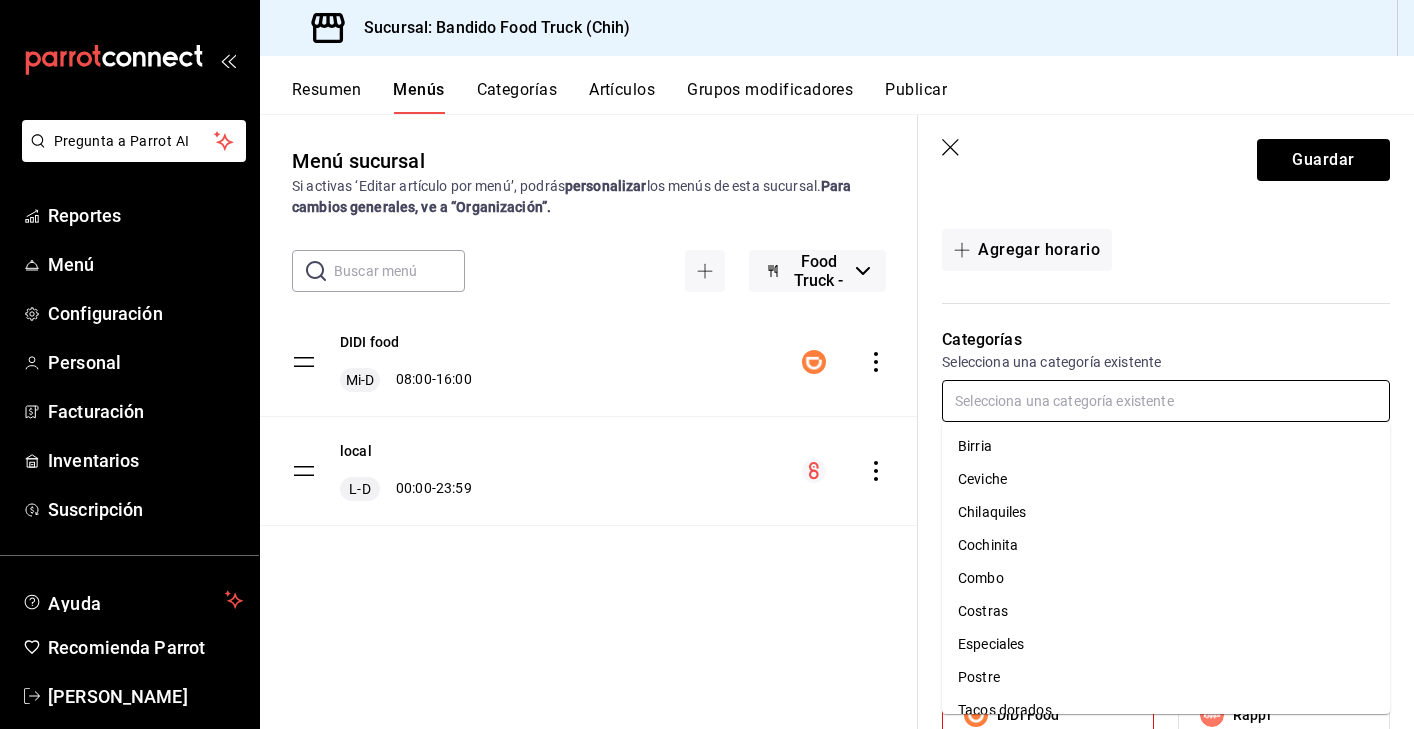click on "Birria" at bounding box center (1166, 446) 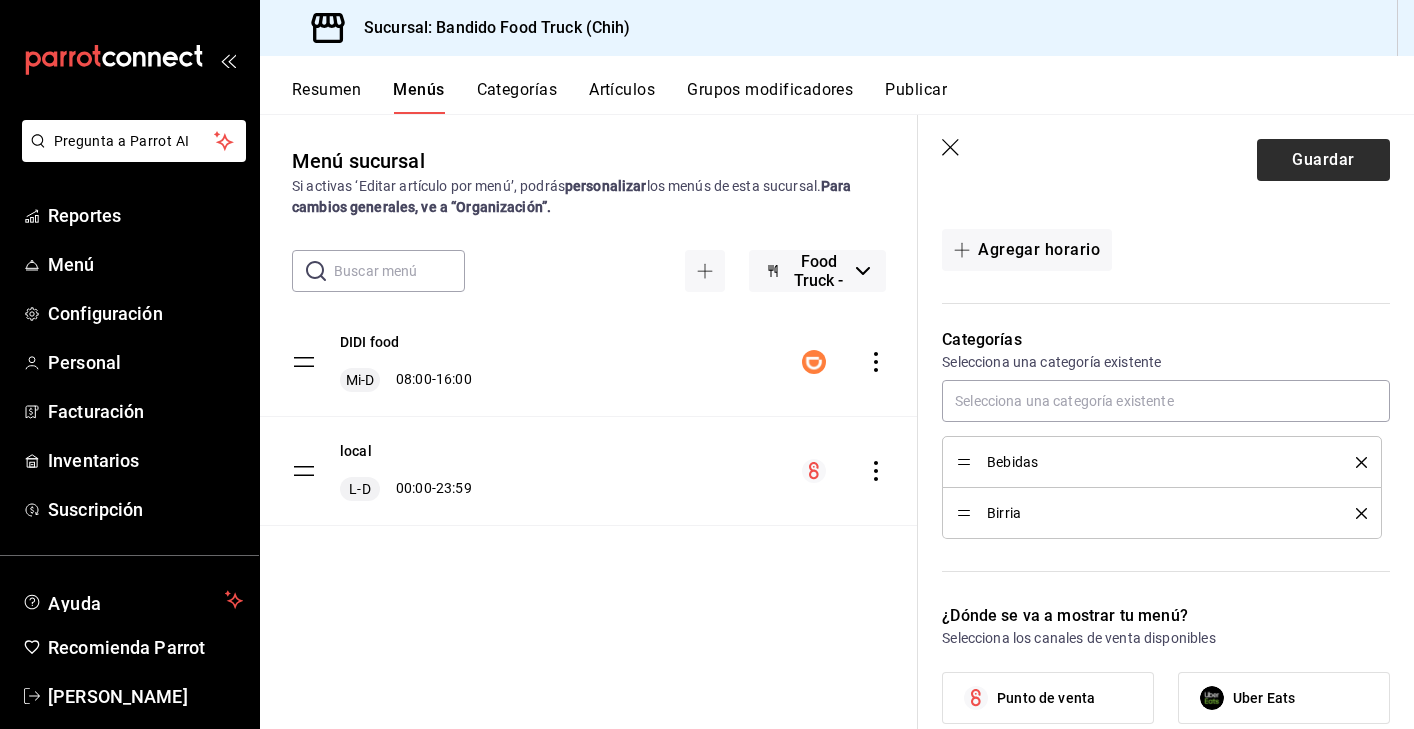 click on "Guardar" at bounding box center [1323, 160] 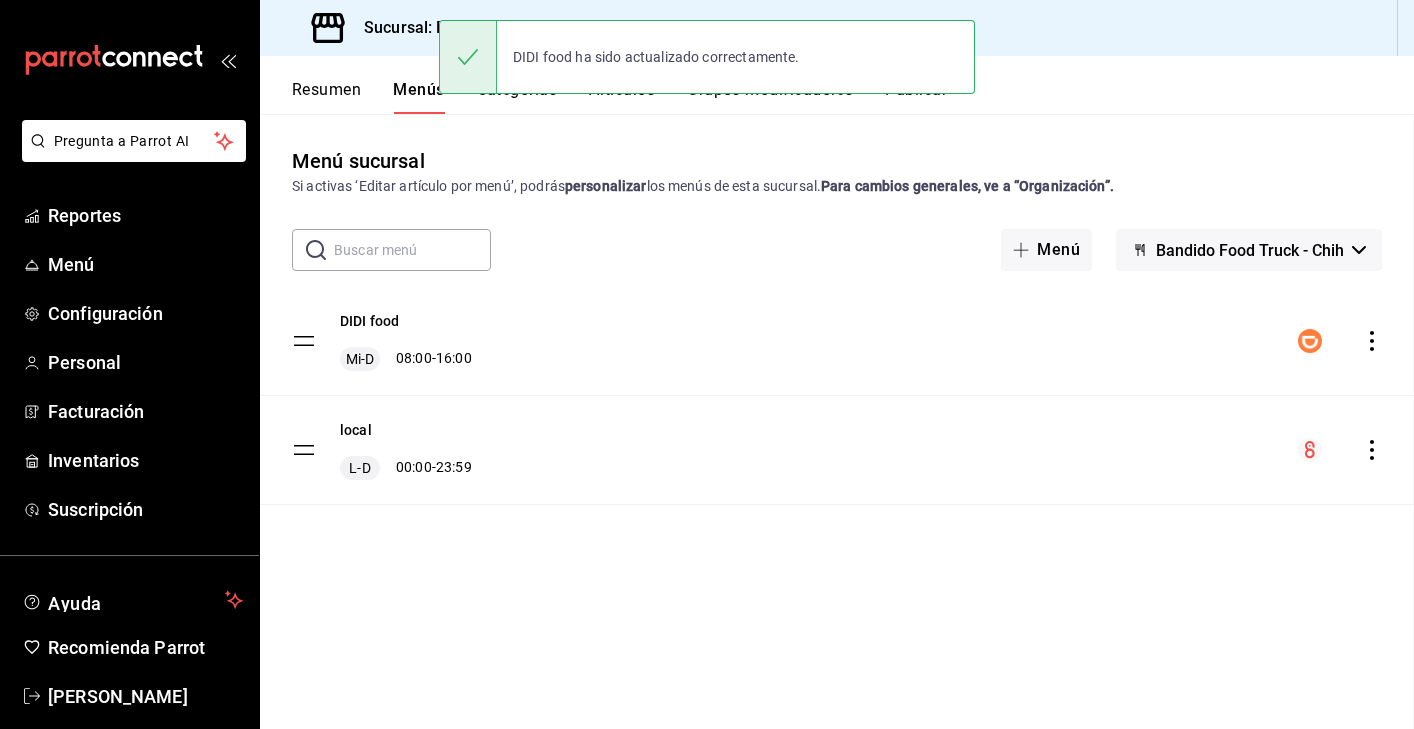 scroll, scrollTop: 0, scrollLeft: 0, axis: both 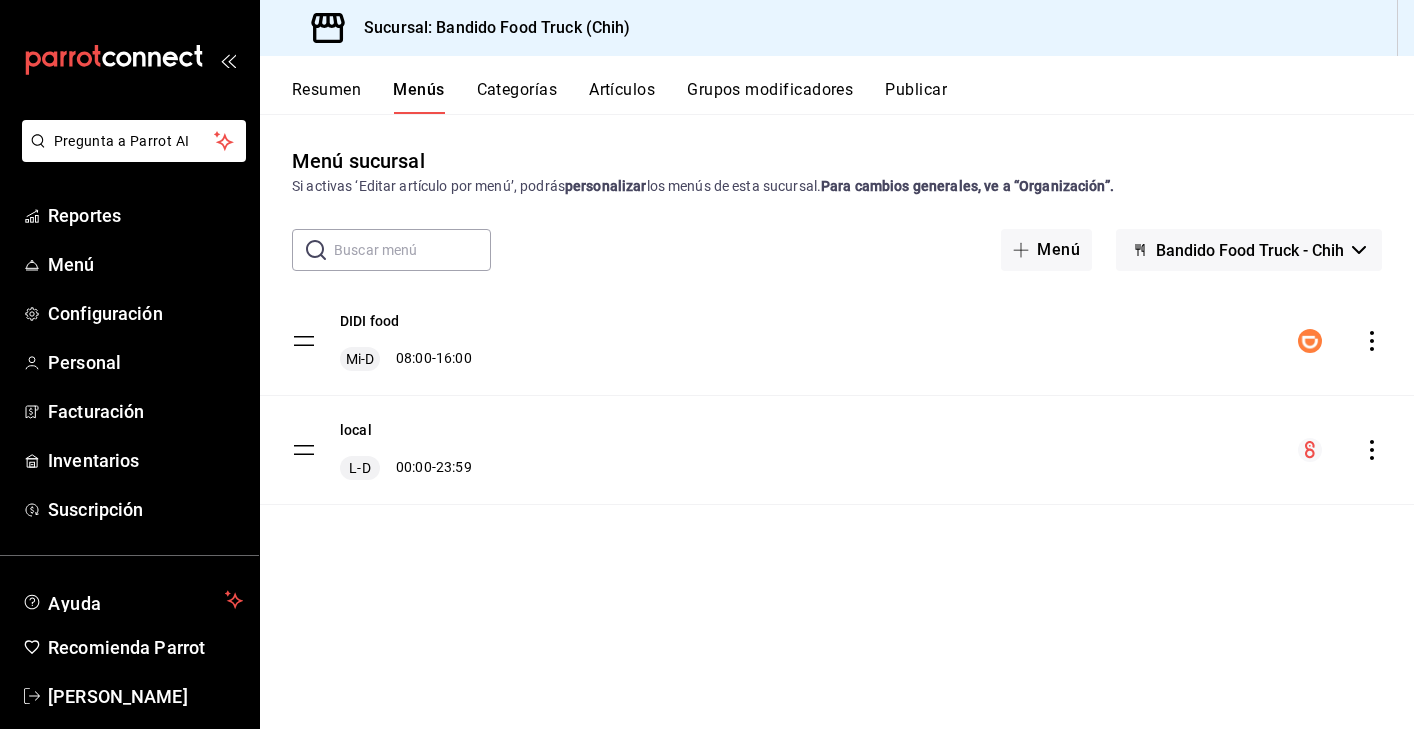 click 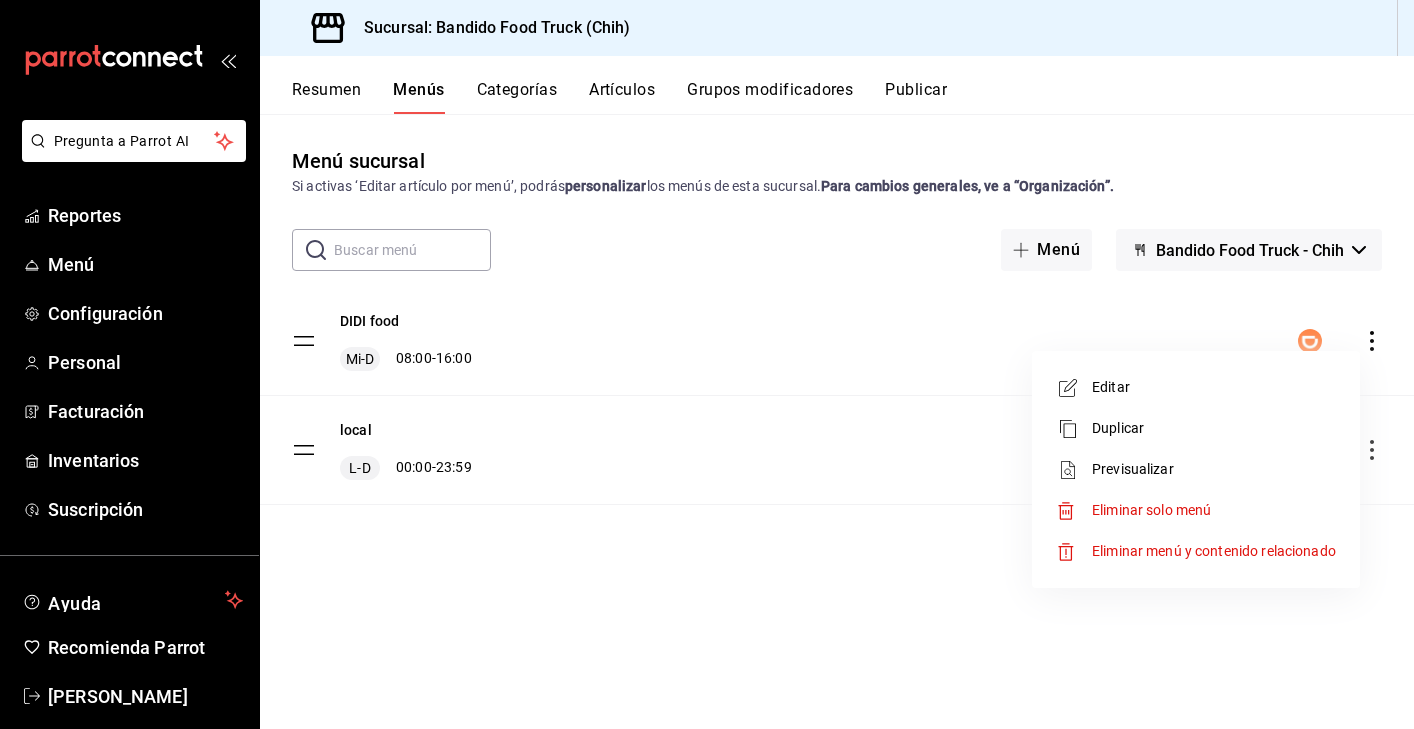 click on "Previsualizar" at bounding box center (1214, 469) 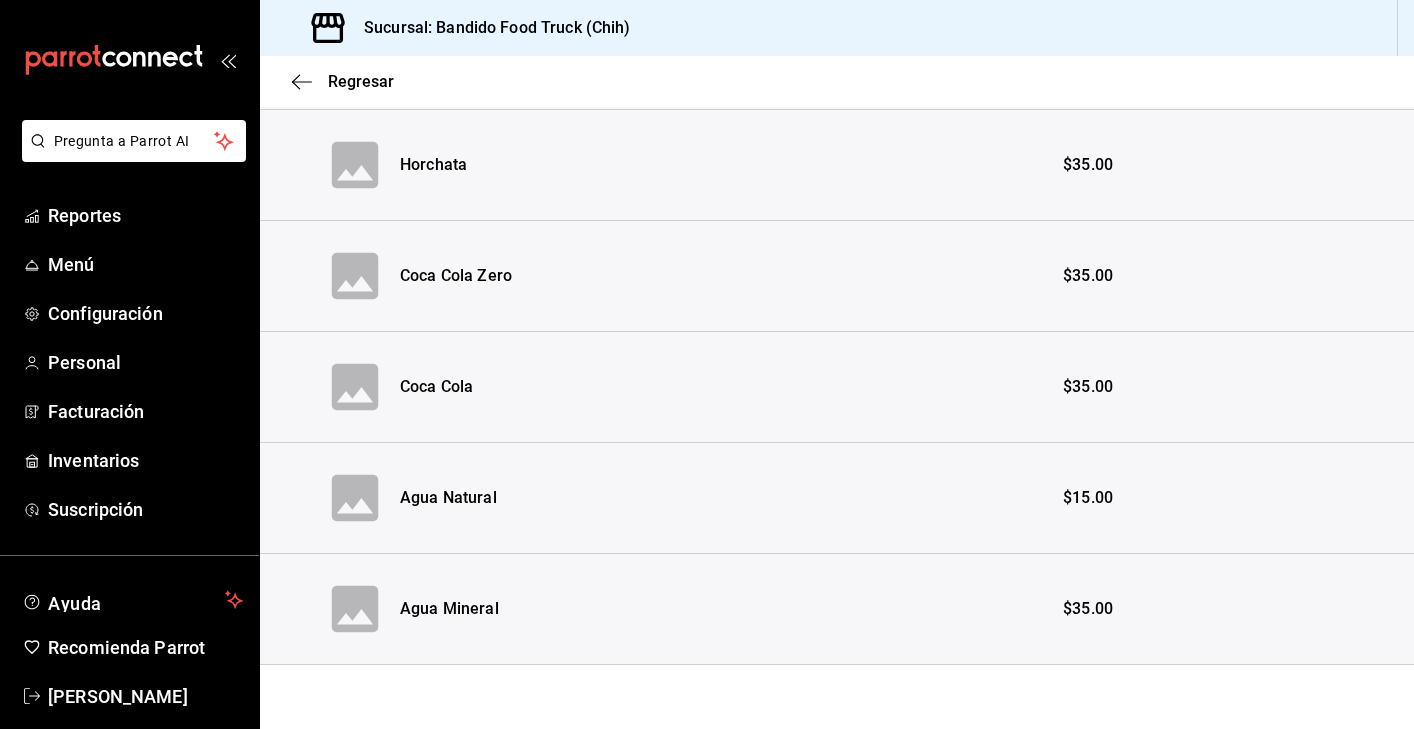 scroll, scrollTop: 1048, scrollLeft: 0, axis: vertical 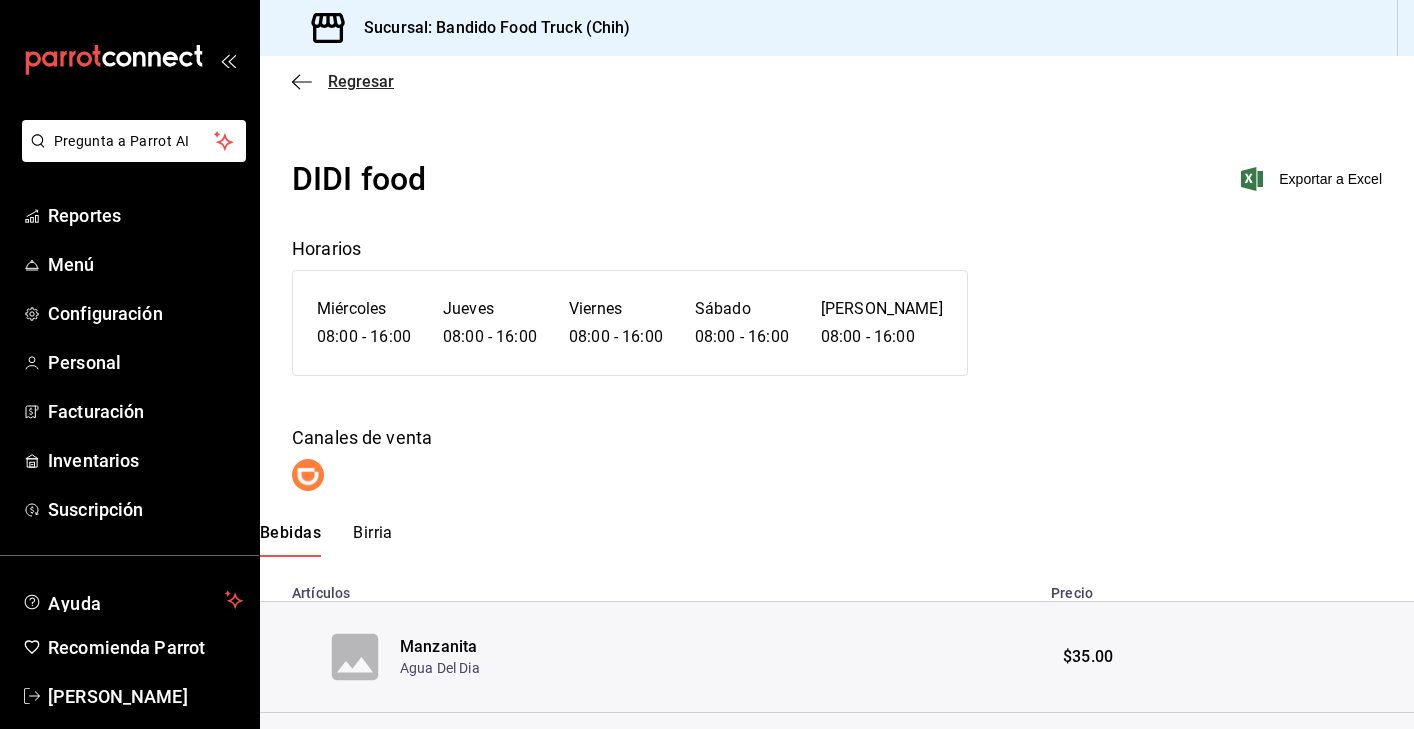 click 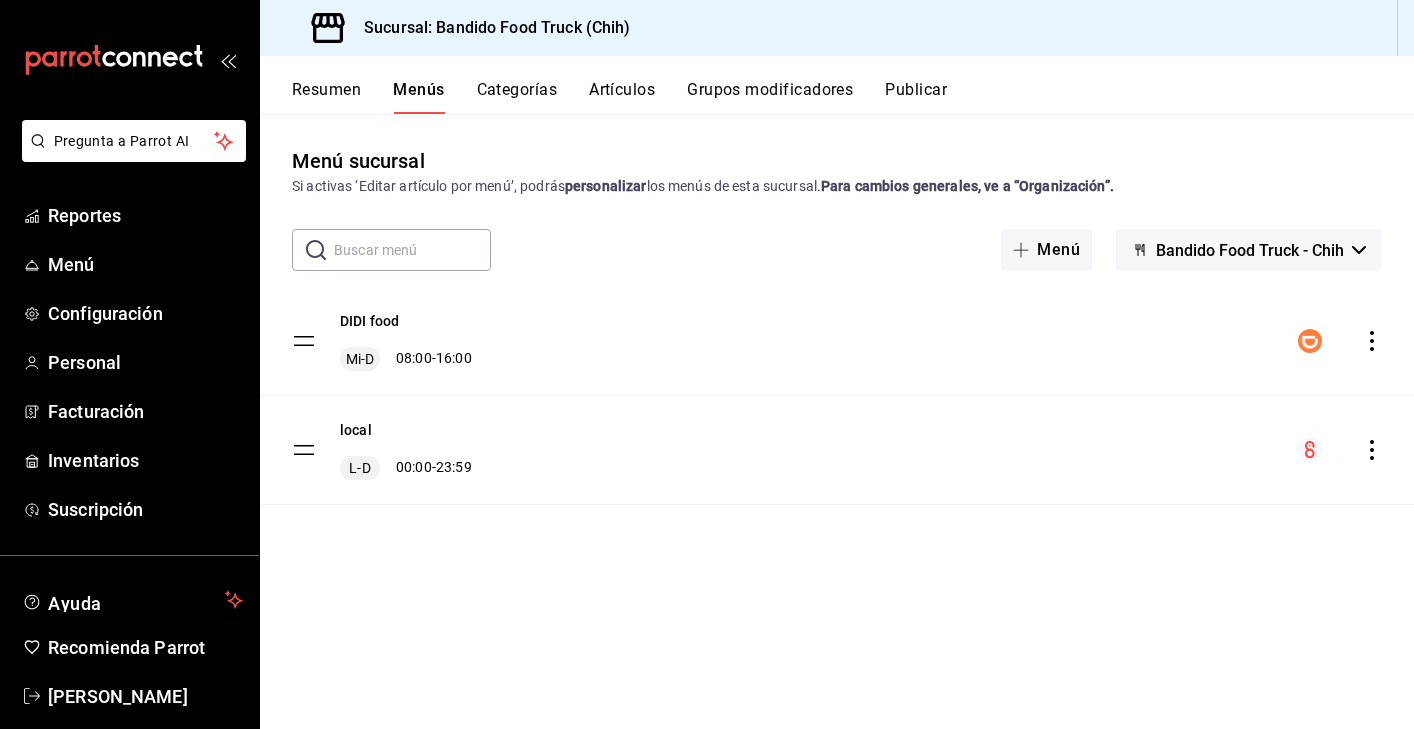 click on "Categorías" at bounding box center (517, 97) 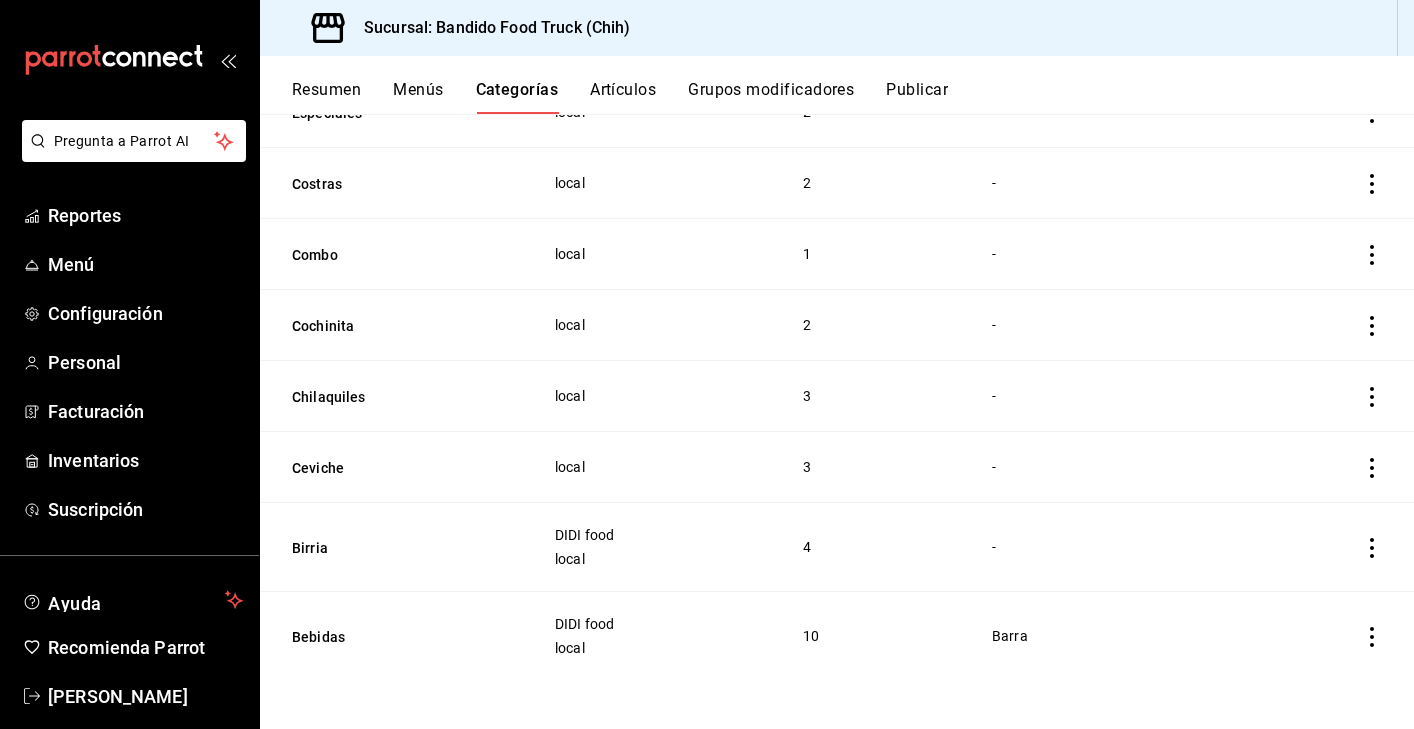 scroll, scrollTop: 379, scrollLeft: 0, axis: vertical 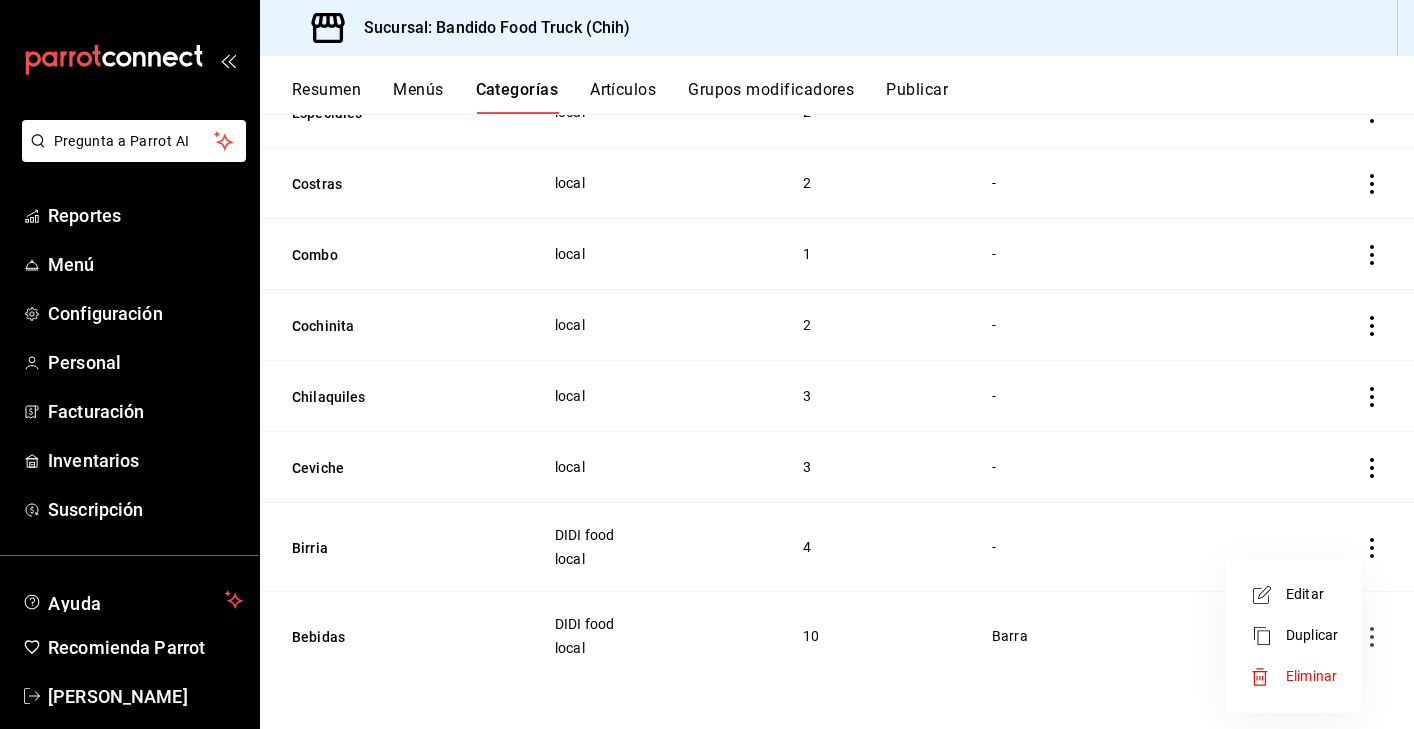 click on "Duplicar" at bounding box center (1294, 635) 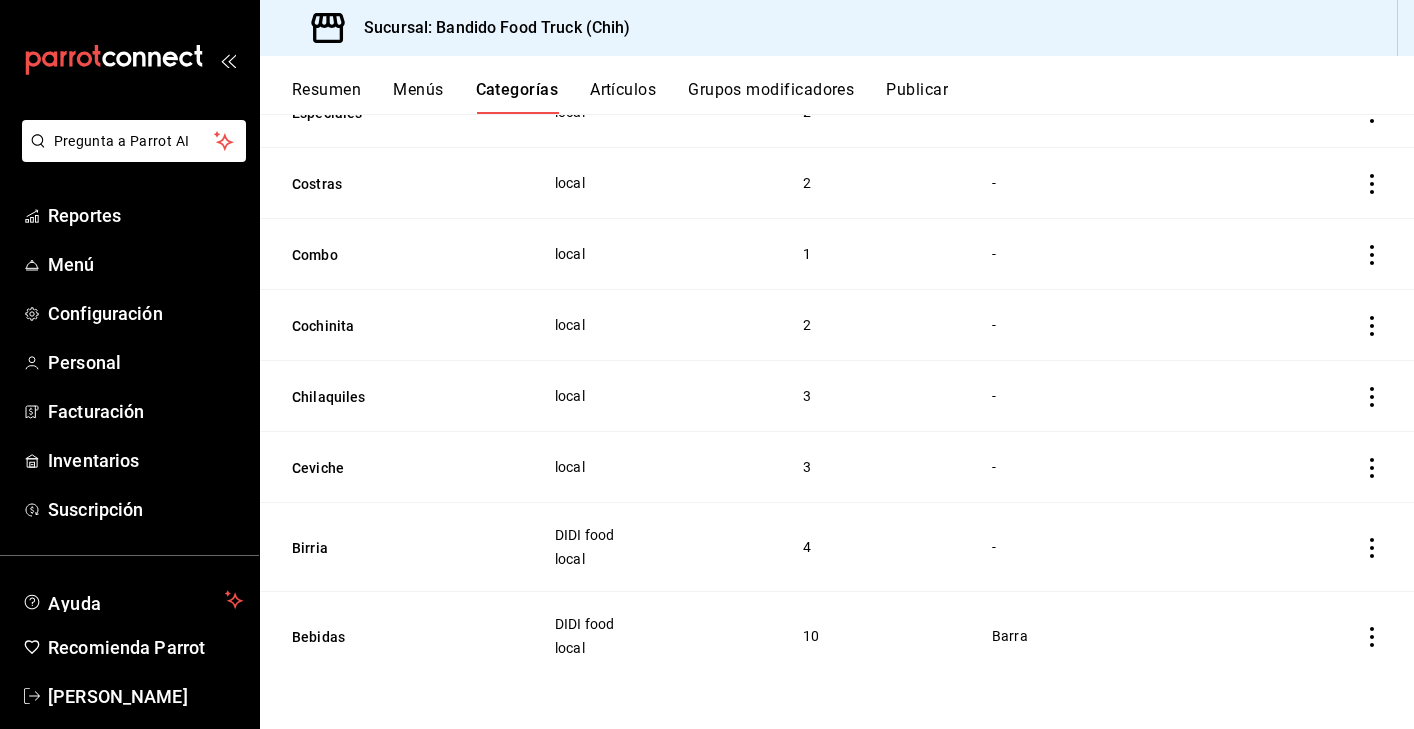 scroll, scrollTop: 0, scrollLeft: 0, axis: both 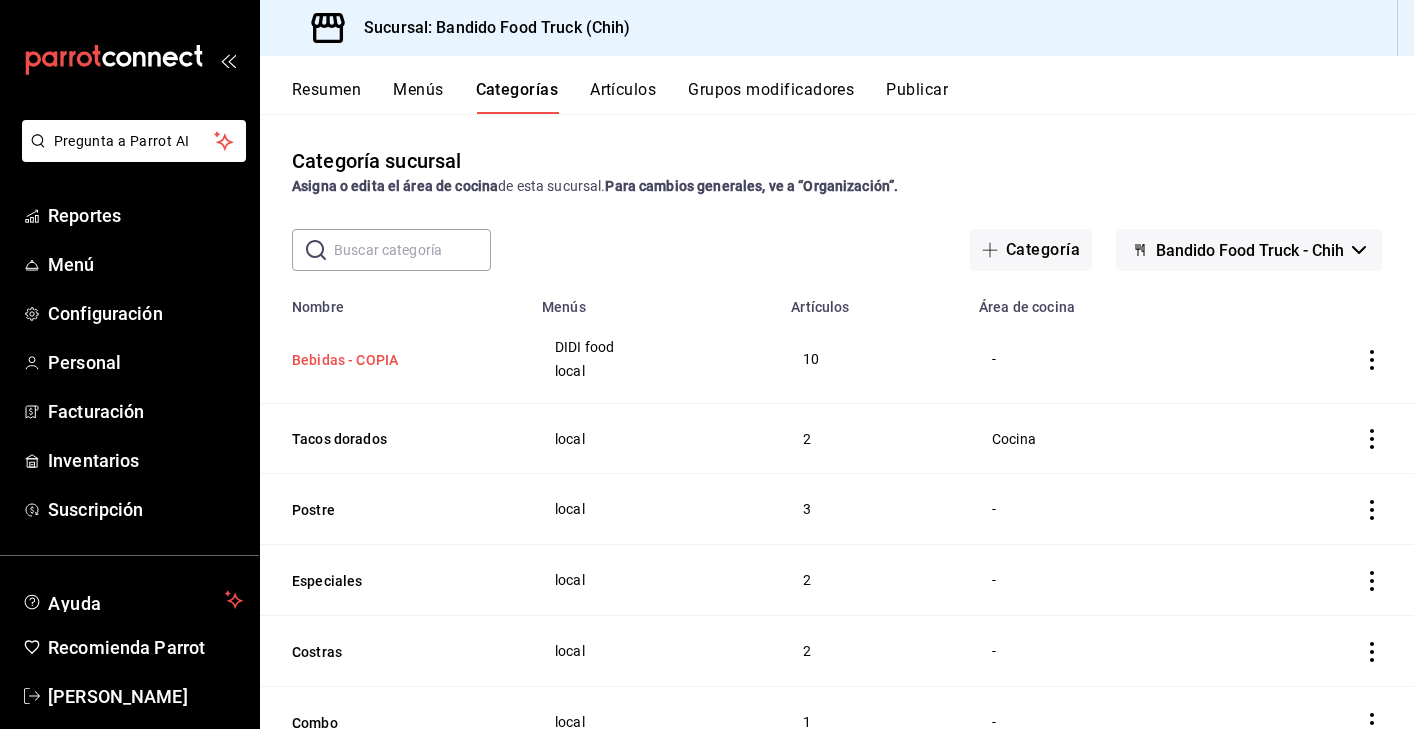 click on "Bebidas - COPIA" at bounding box center (392, 360) 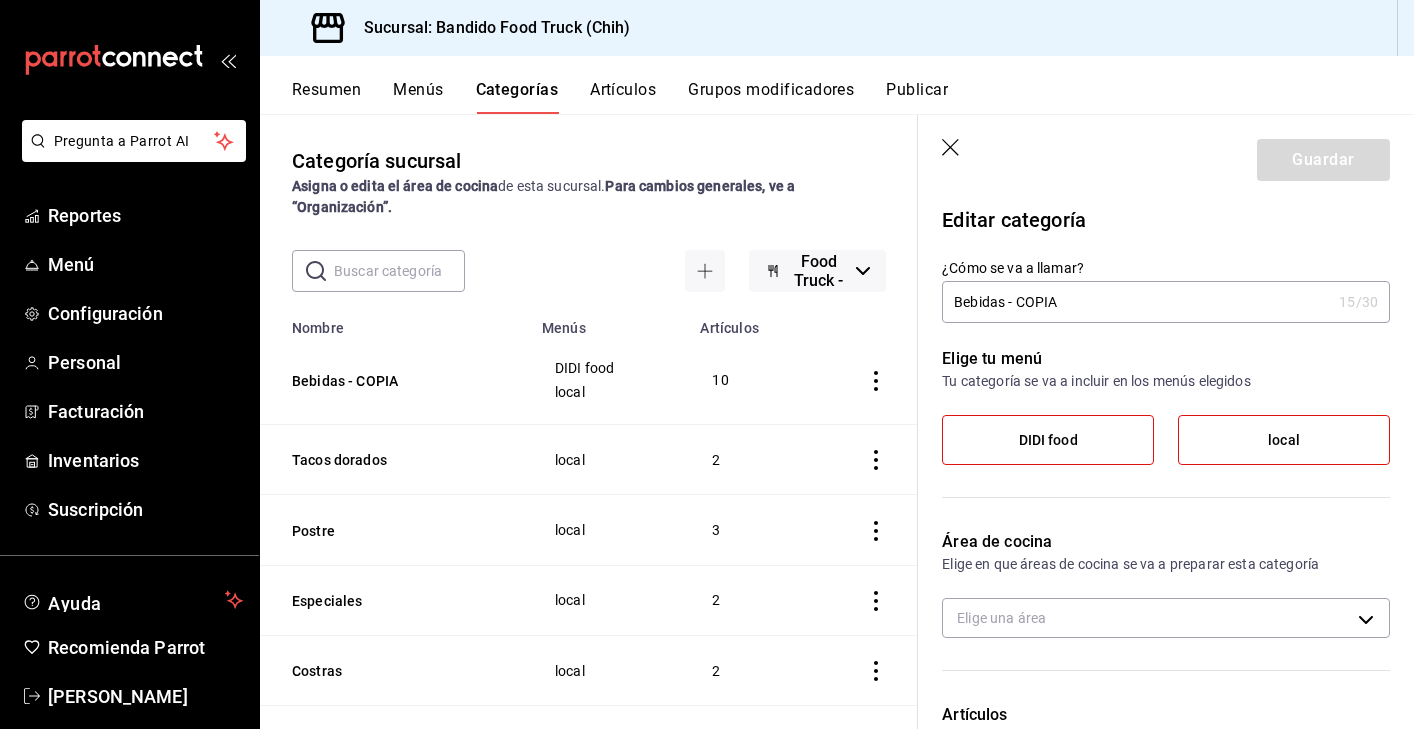 click on "DIDI food" at bounding box center (1048, 440) 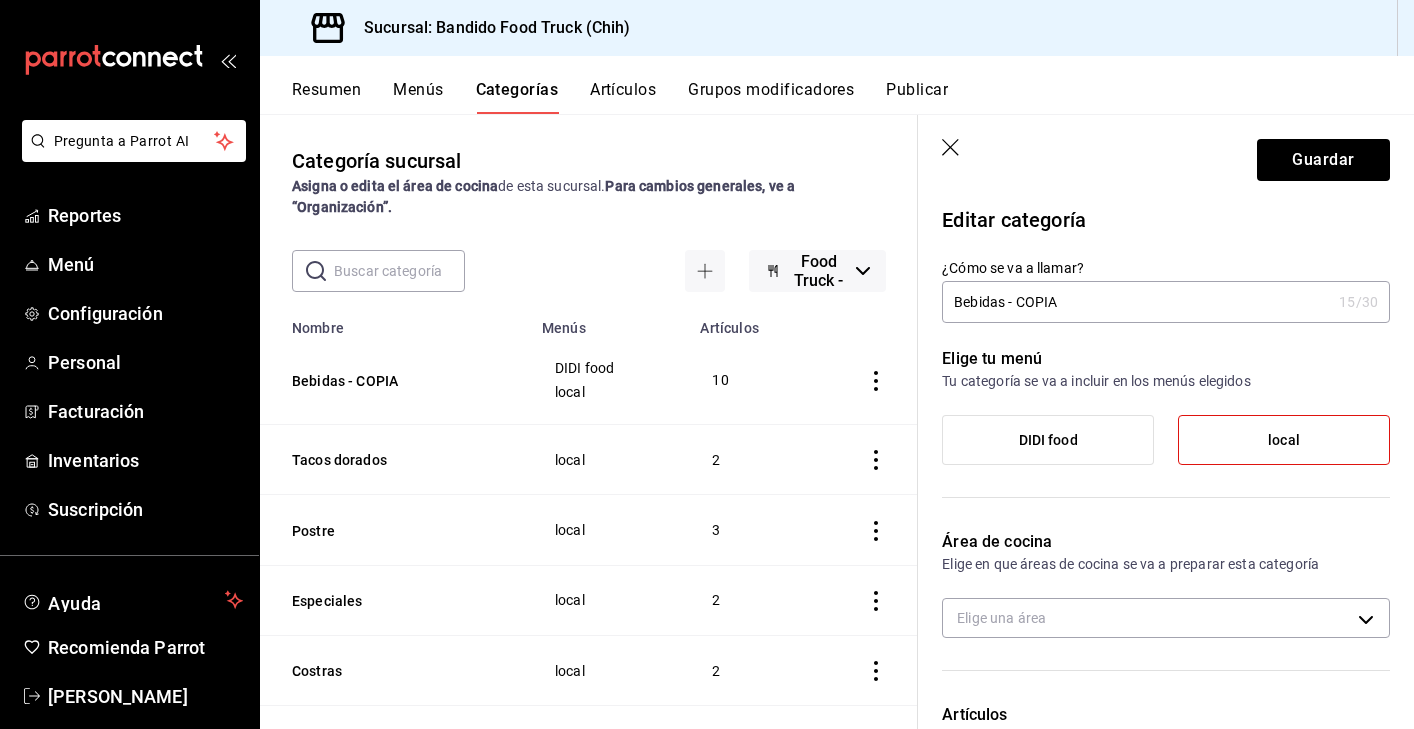 click on "local" at bounding box center (1284, 440) 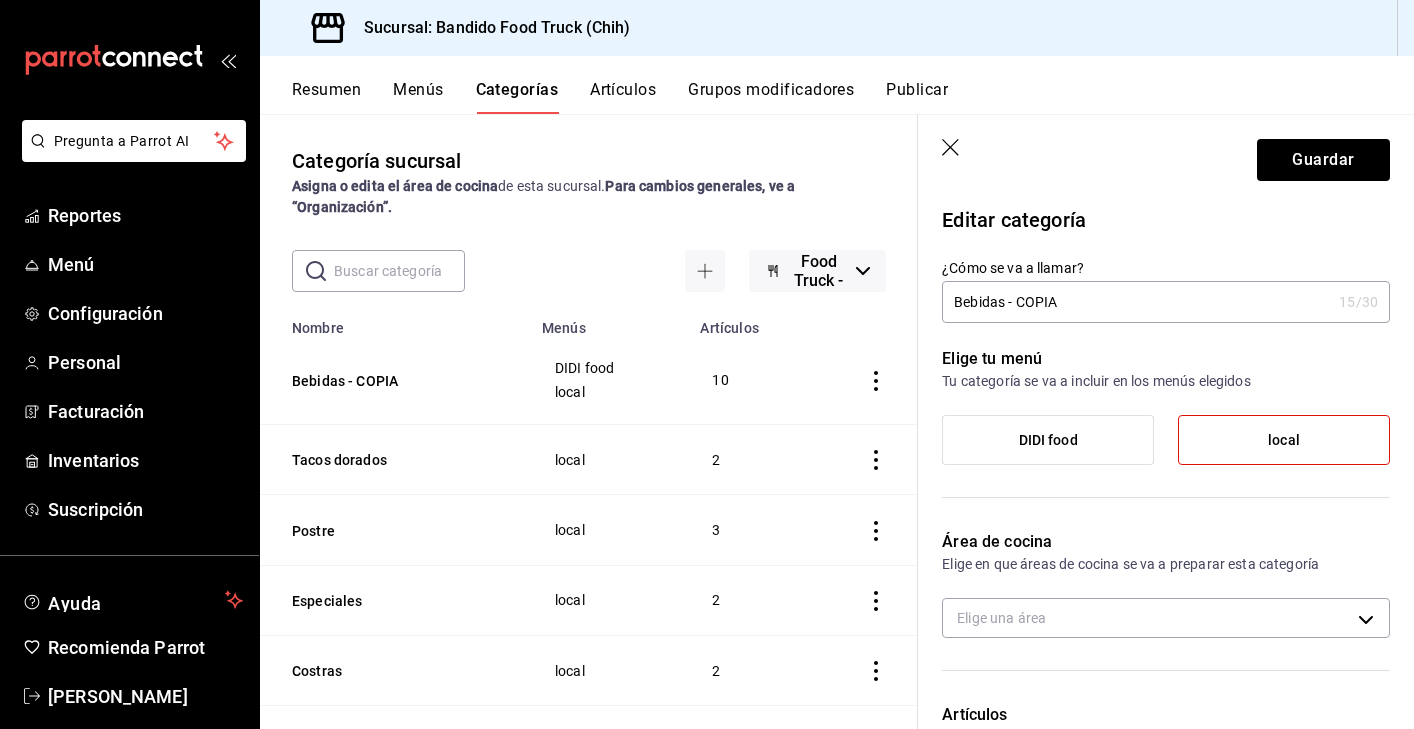 click on "local" at bounding box center [0, 0] 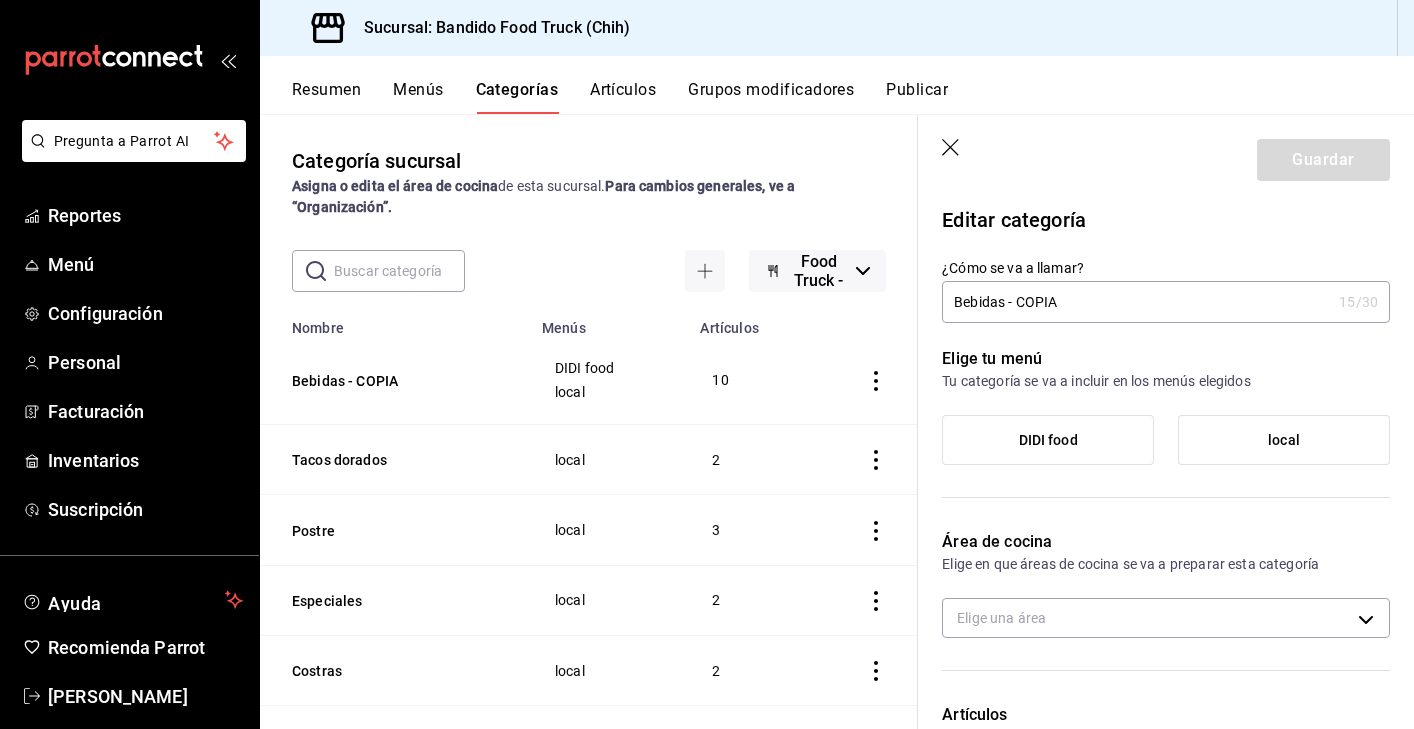 click on "DIDI food" at bounding box center [1048, 440] 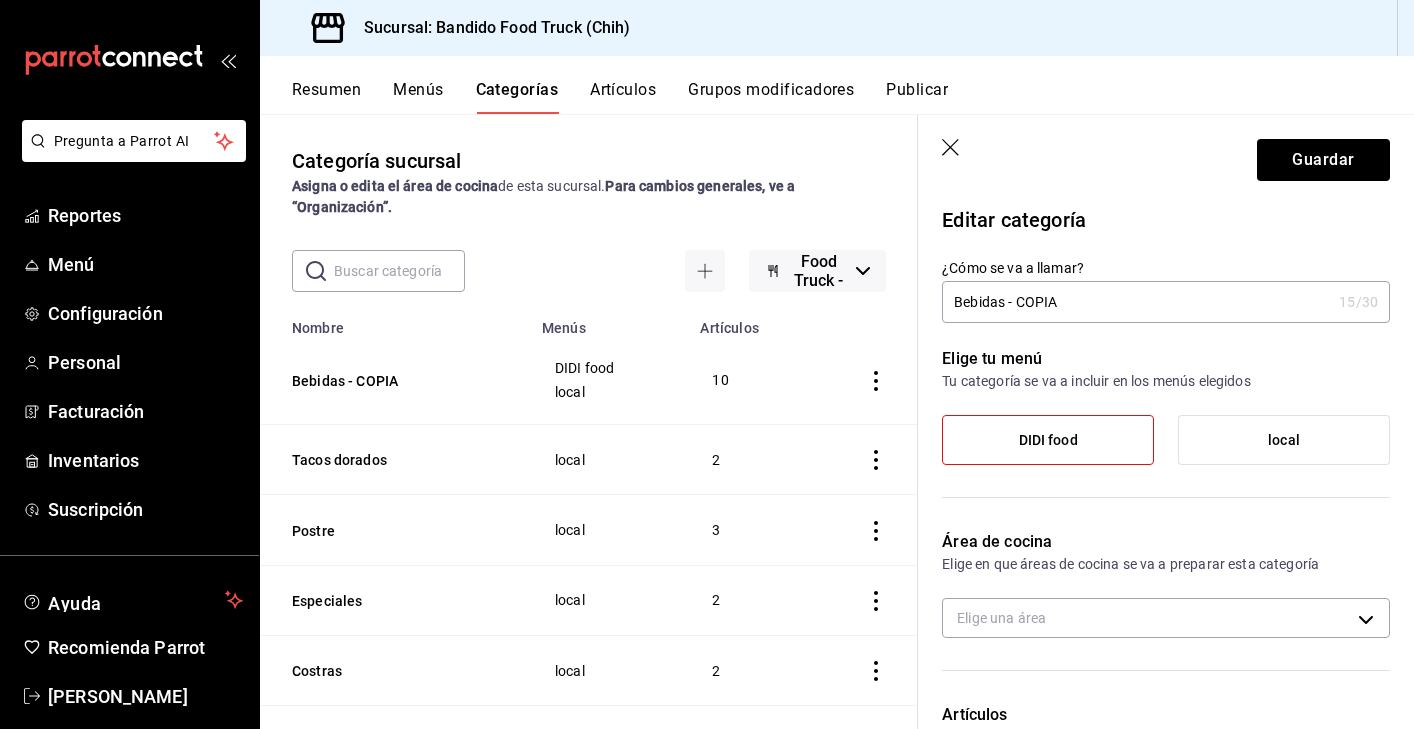click on "Bebidas - COPIA" at bounding box center [1136, 302] 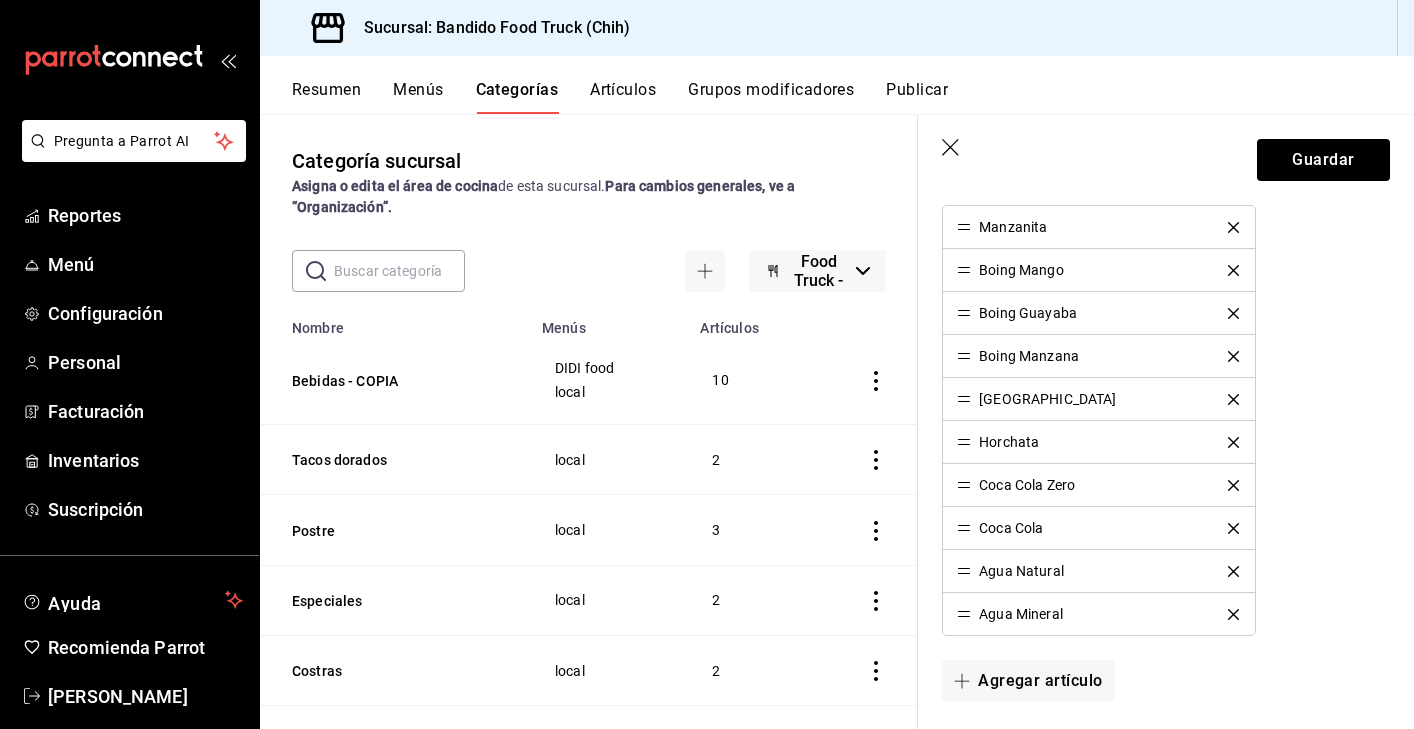 scroll, scrollTop: 577, scrollLeft: 0, axis: vertical 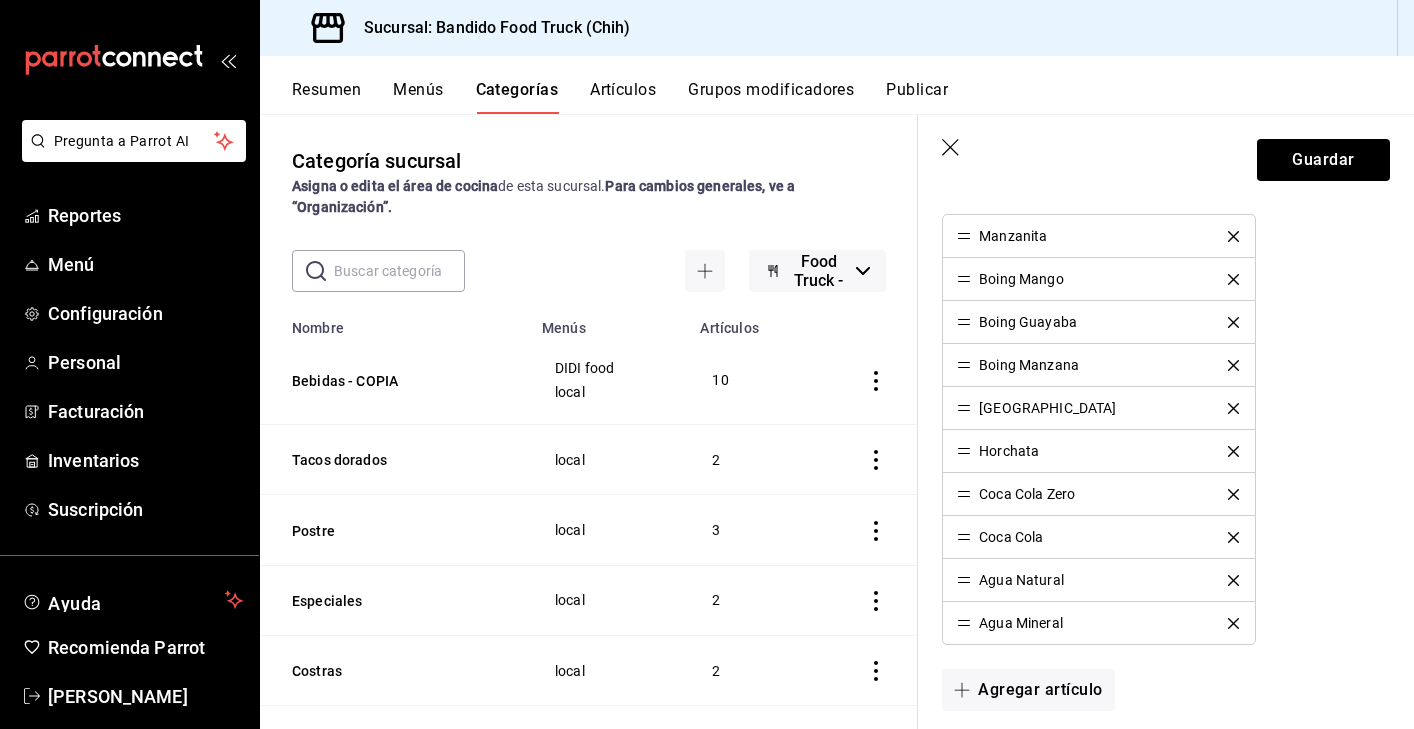 click on "[GEOGRAPHIC_DATA]" at bounding box center (1098, 408) 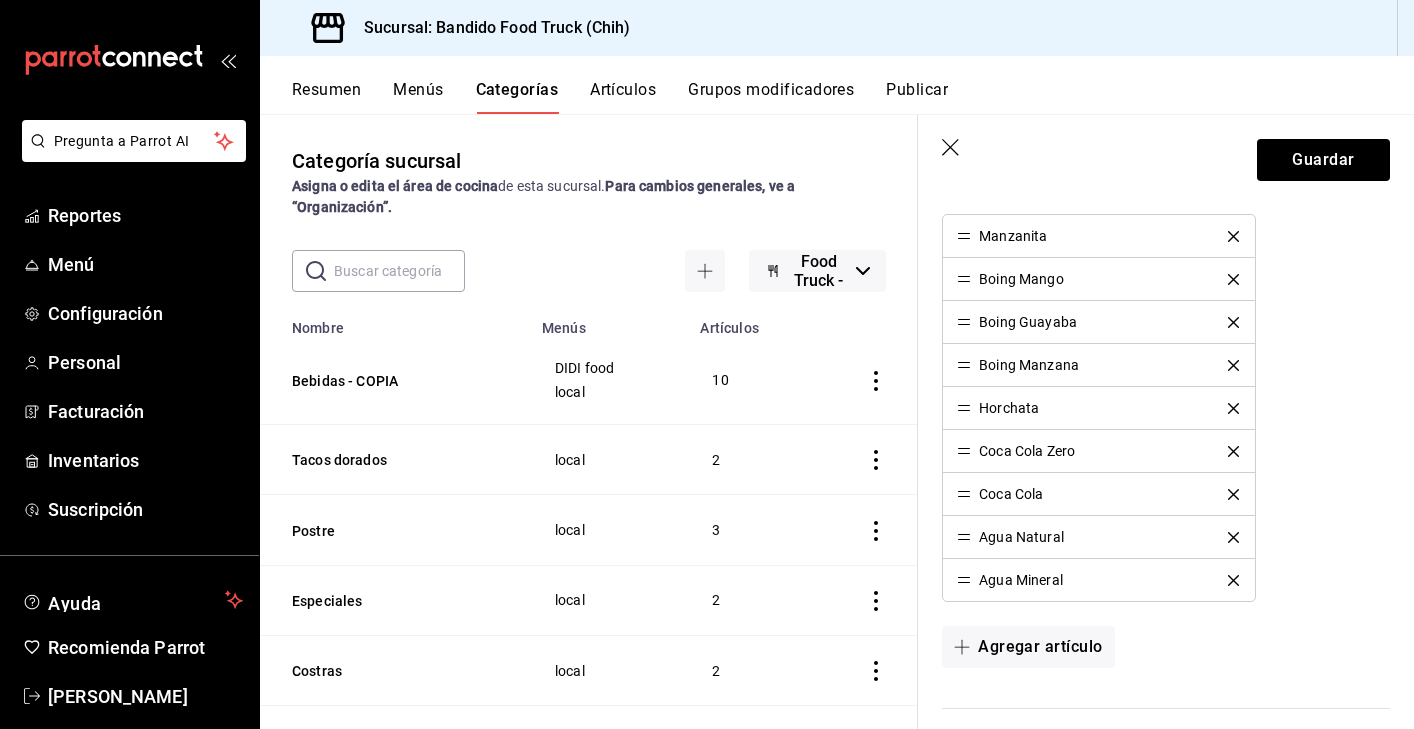 click 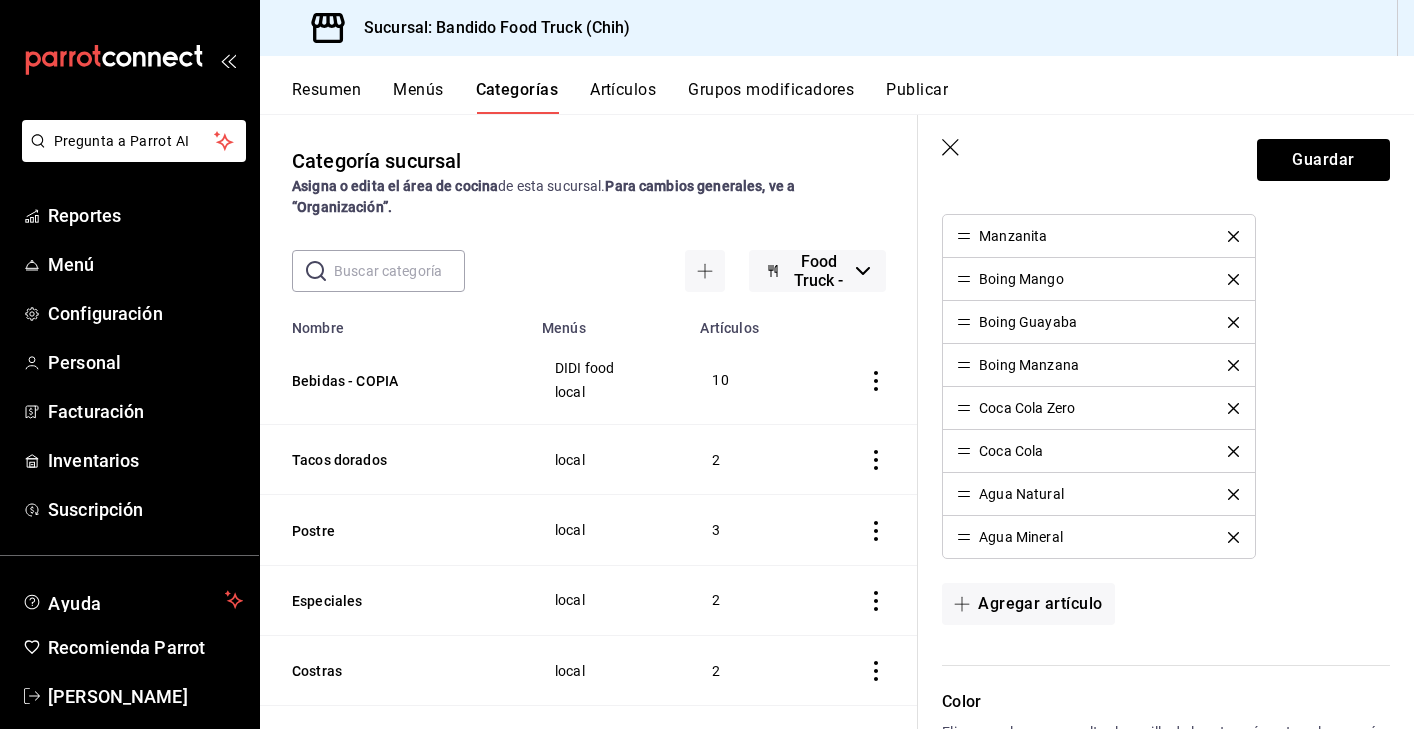 click 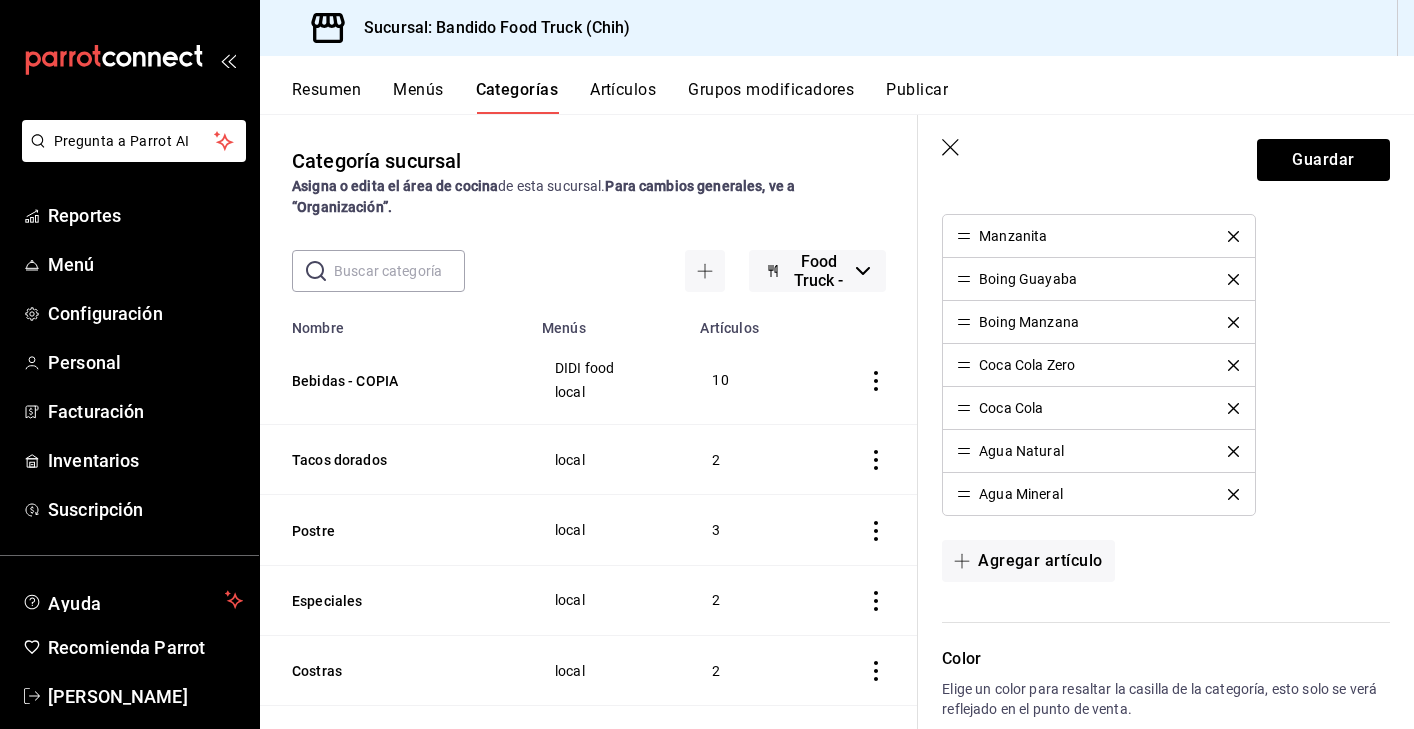 click 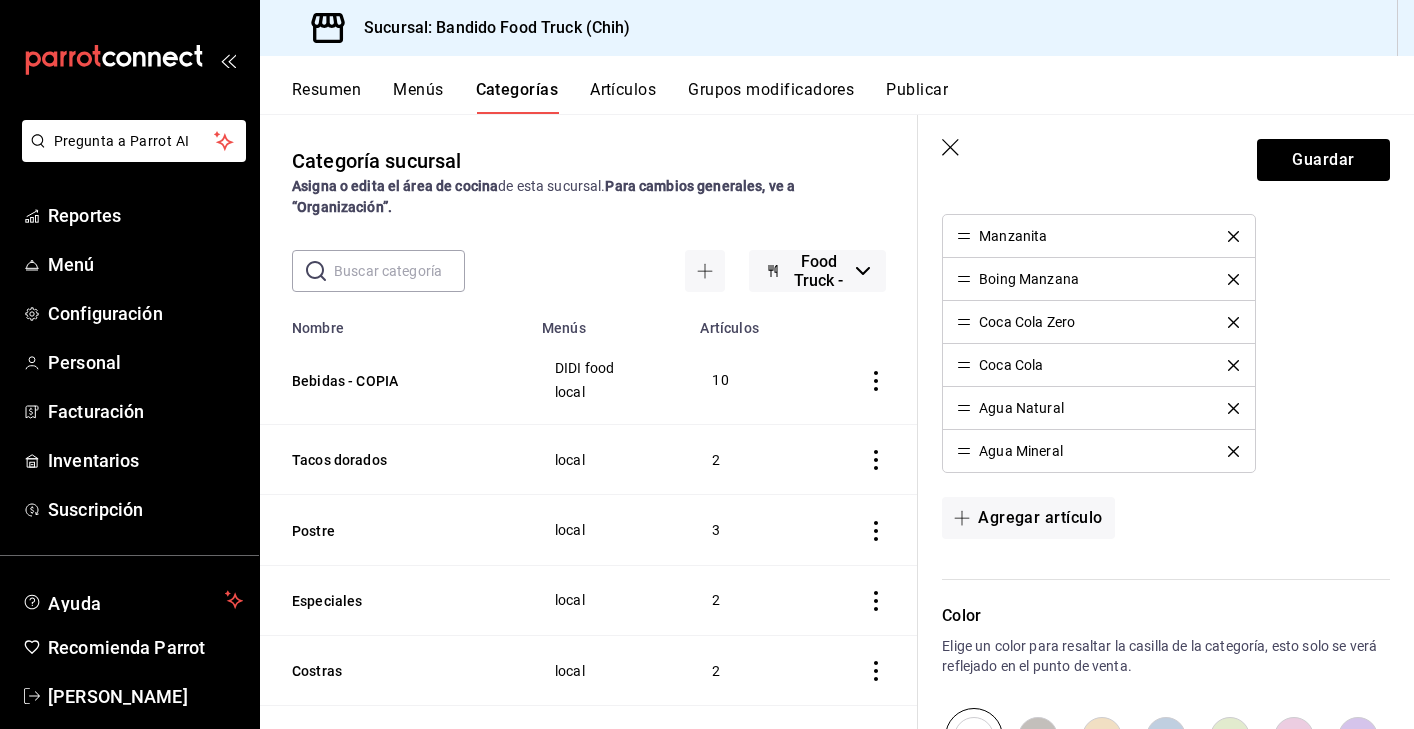 click 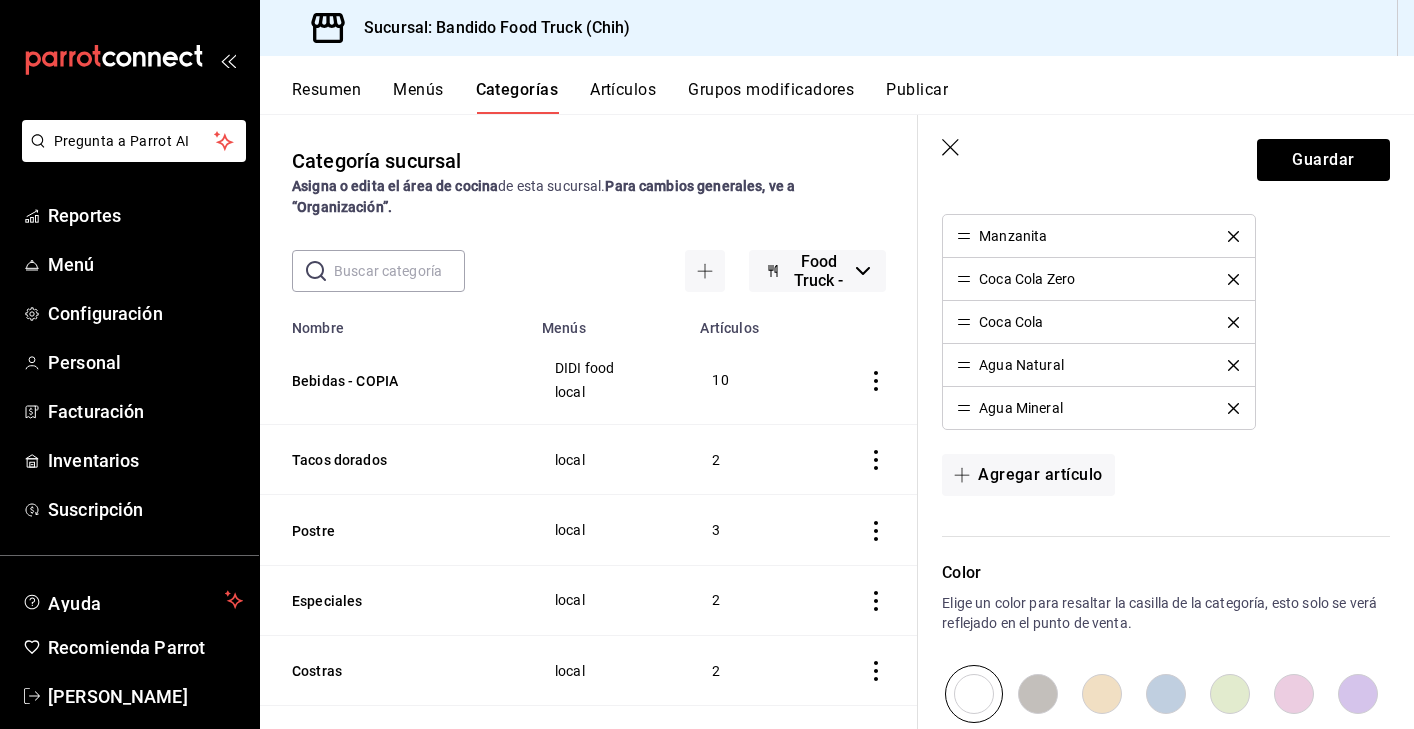 click 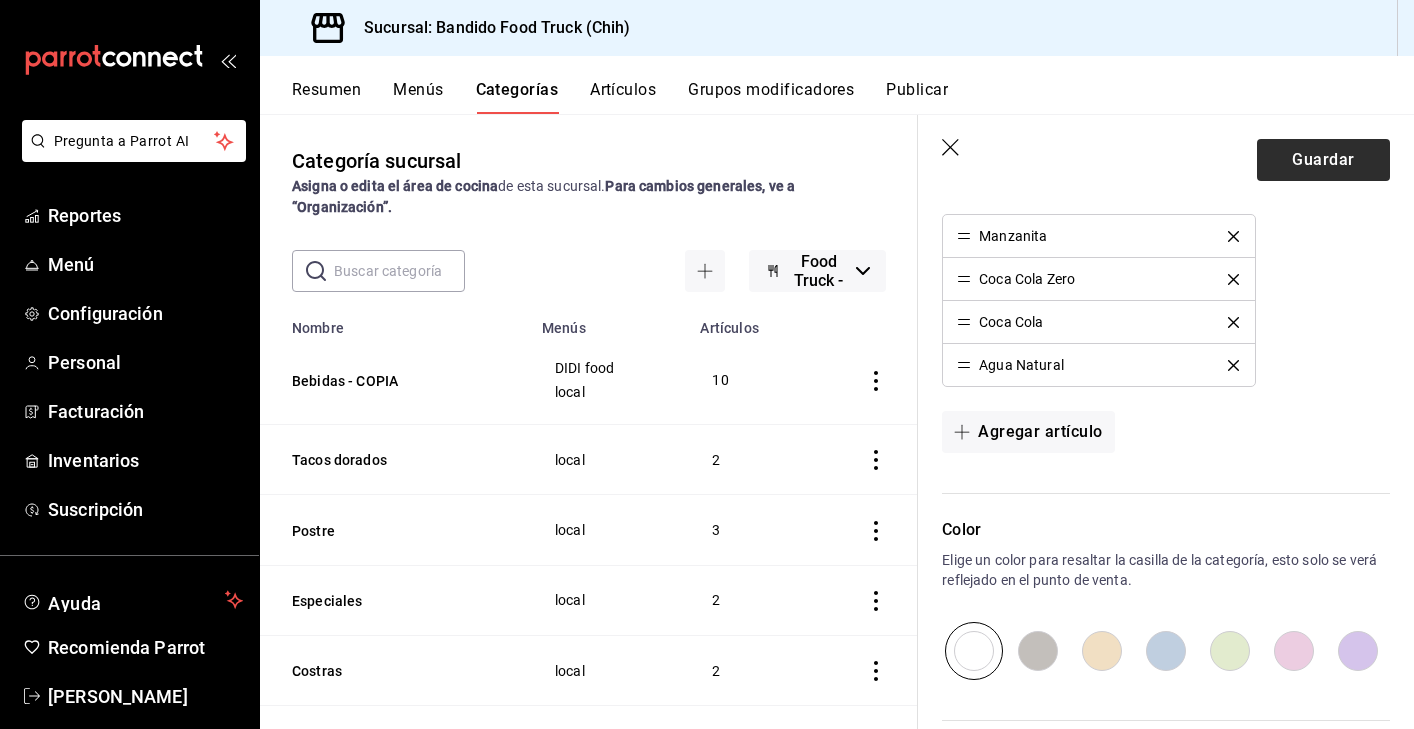 click on "Guardar" at bounding box center [1323, 160] 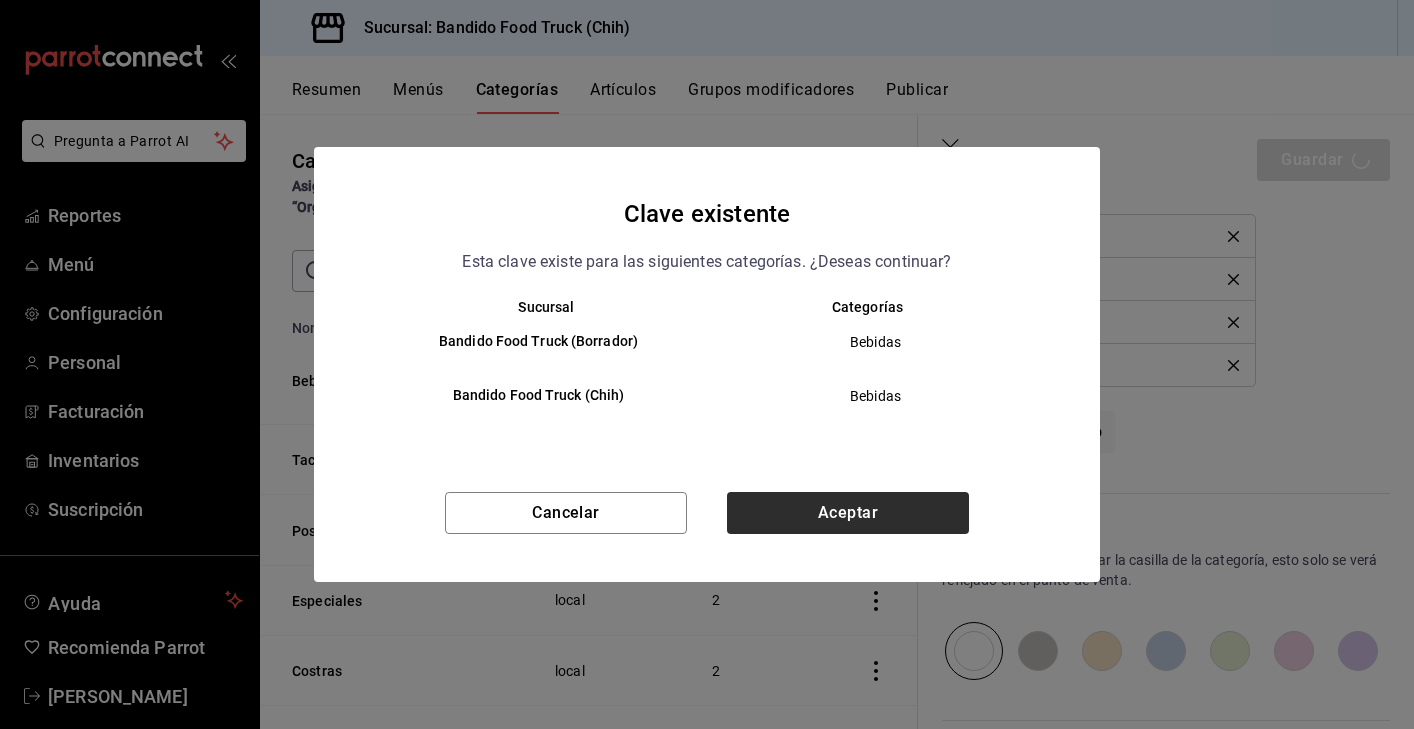click on "Aceptar" at bounding box center [848, 513] 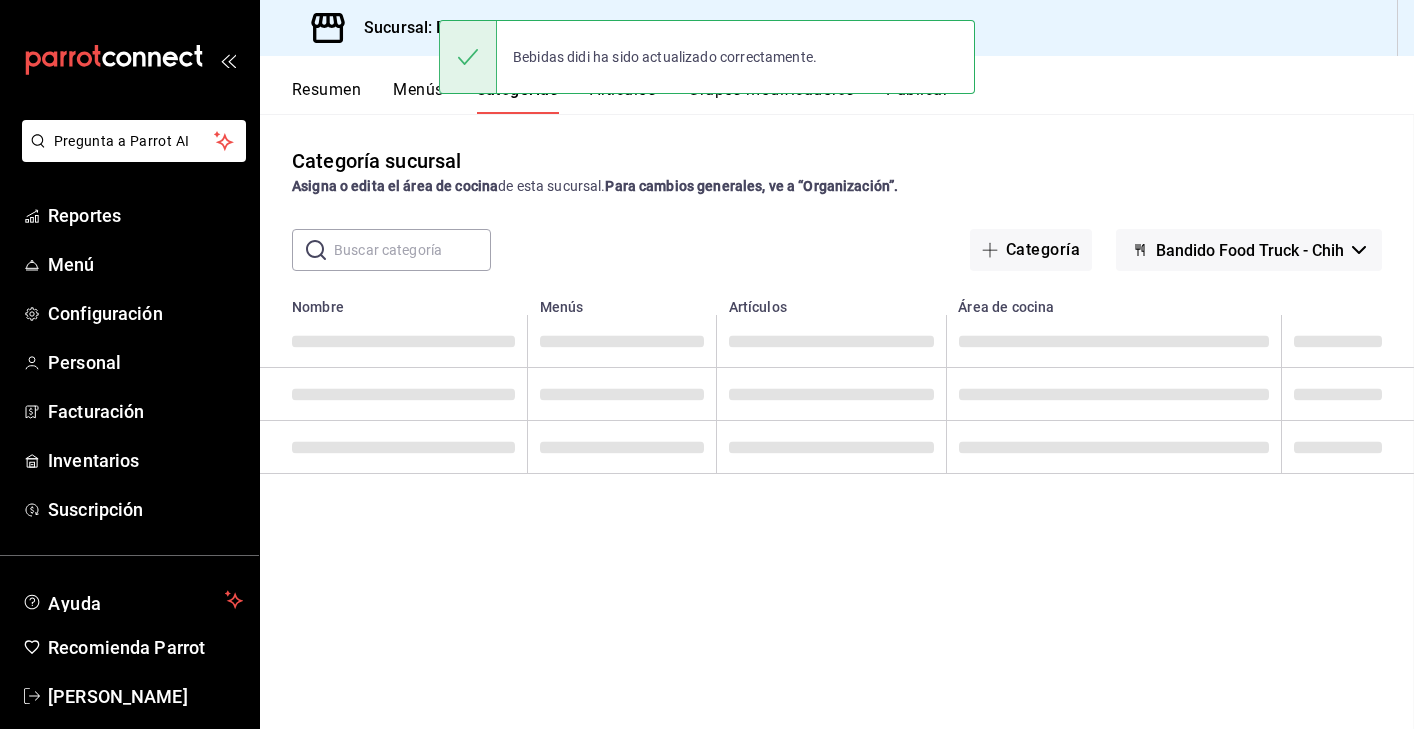 scroll, scrollTop: 0, scrollLeft: 0, axis: both 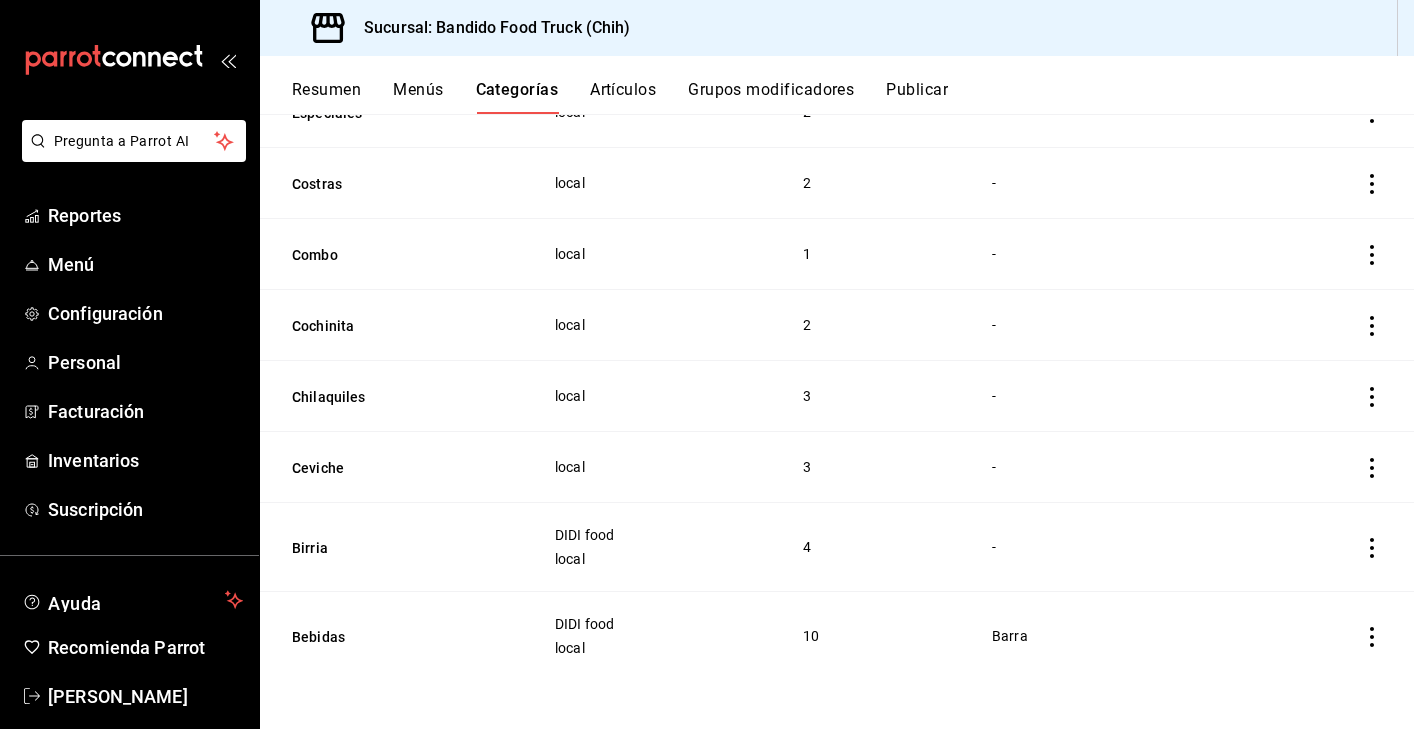 click 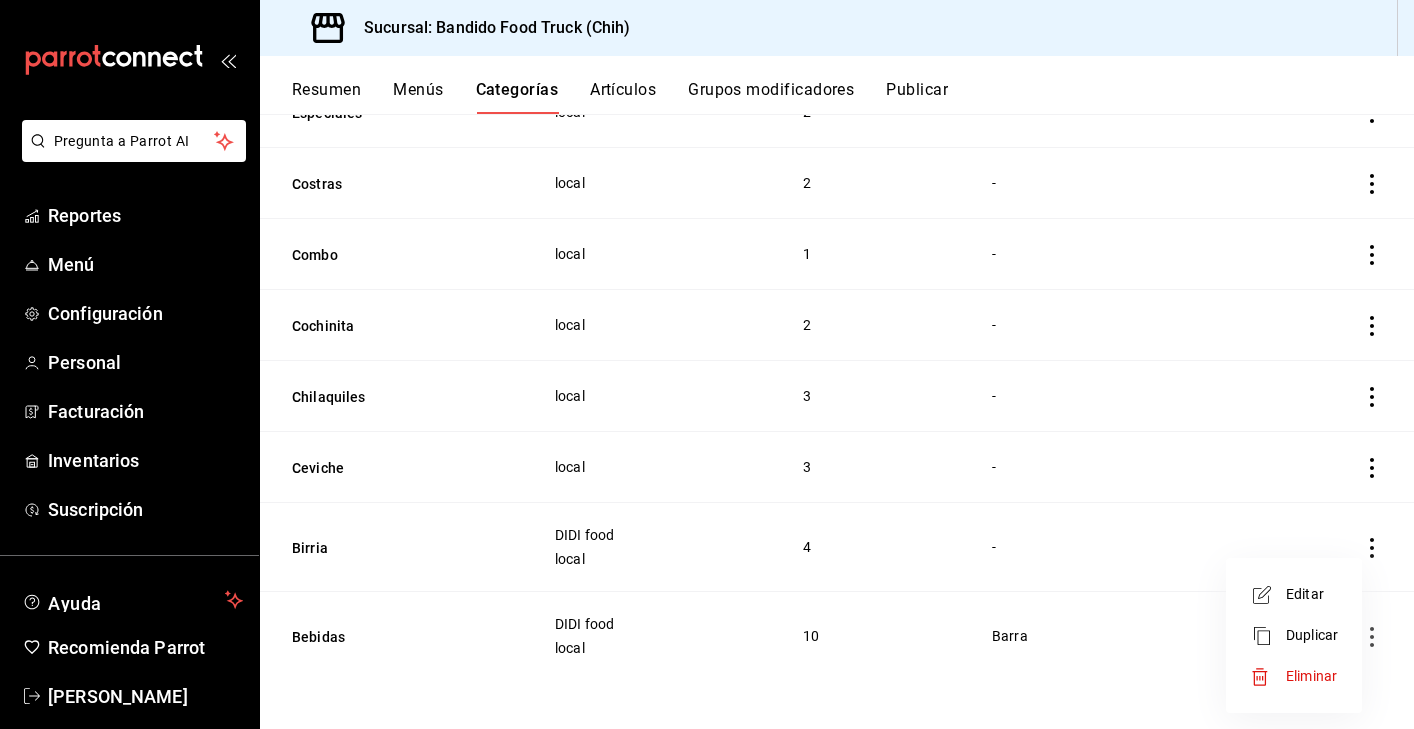 click on "Editar" at bounding box center [1312, 594] 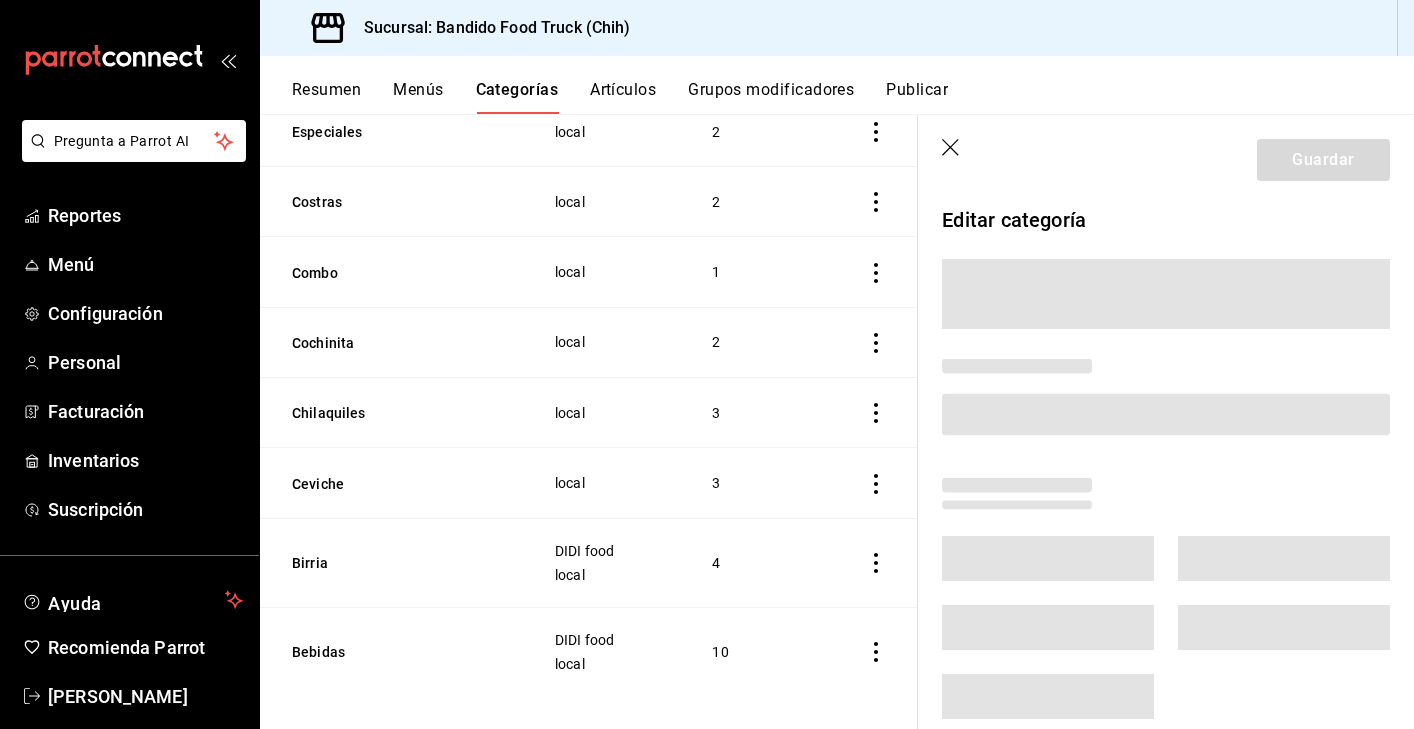 scroll, scrollTop: 445, scrollLeft: 0, axis: vertical 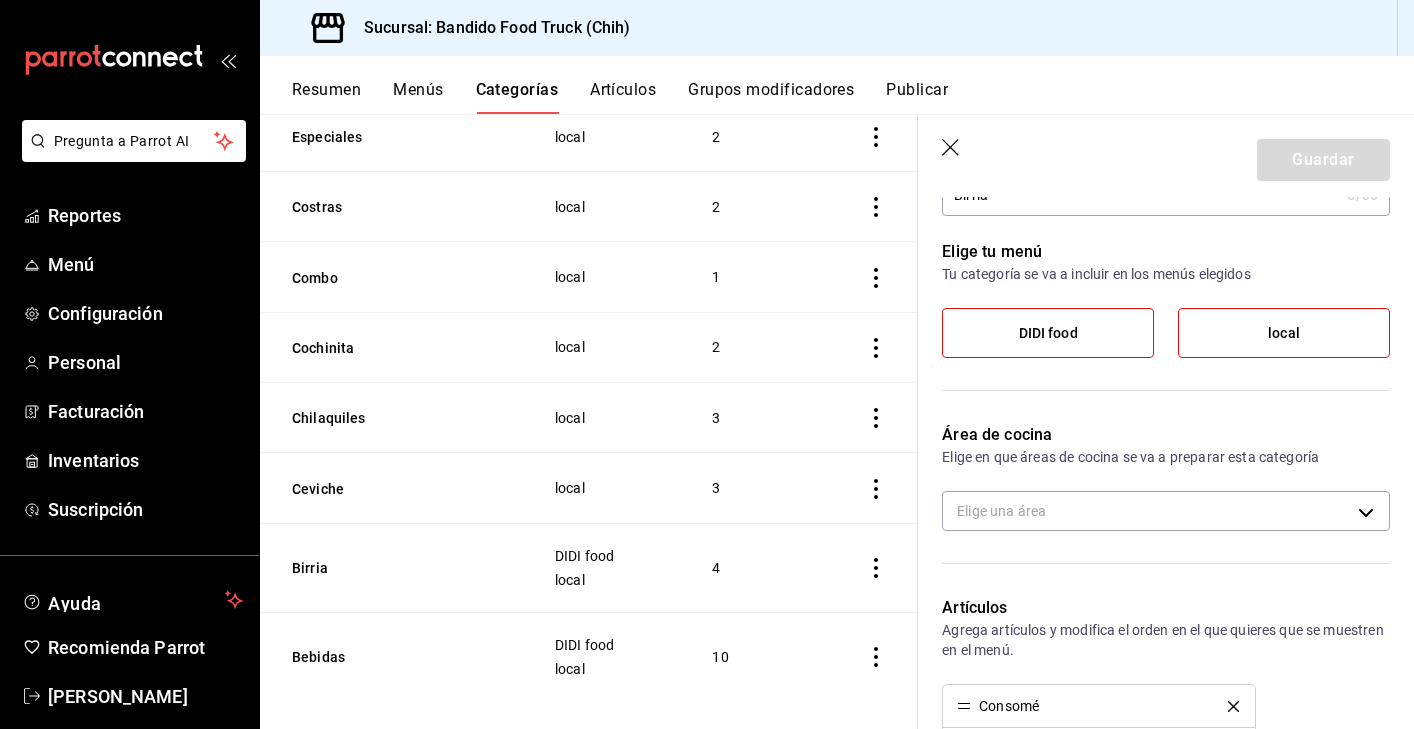click on "DIDI food" at bounding box center [1048, 333] 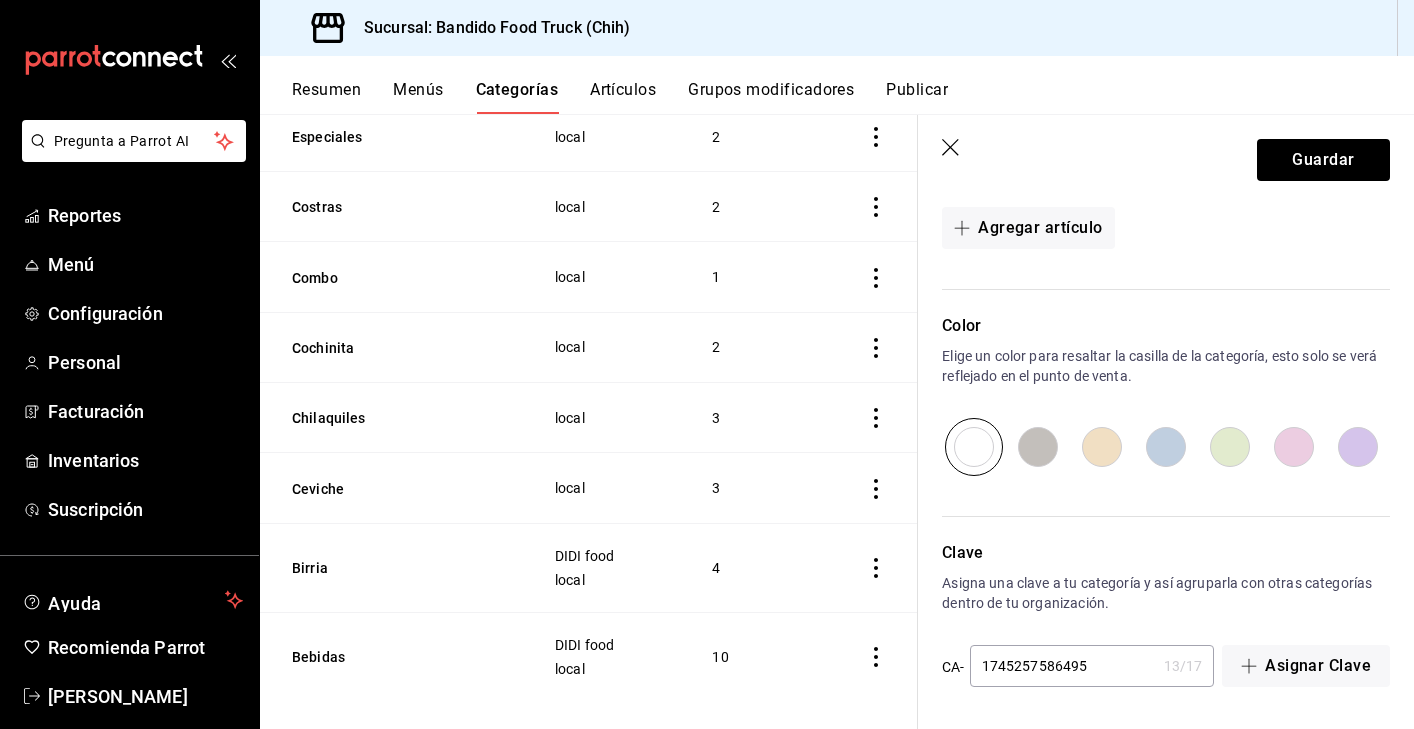 scroll, scrollTop: 781, scrollLeft: 0, axis: vertical 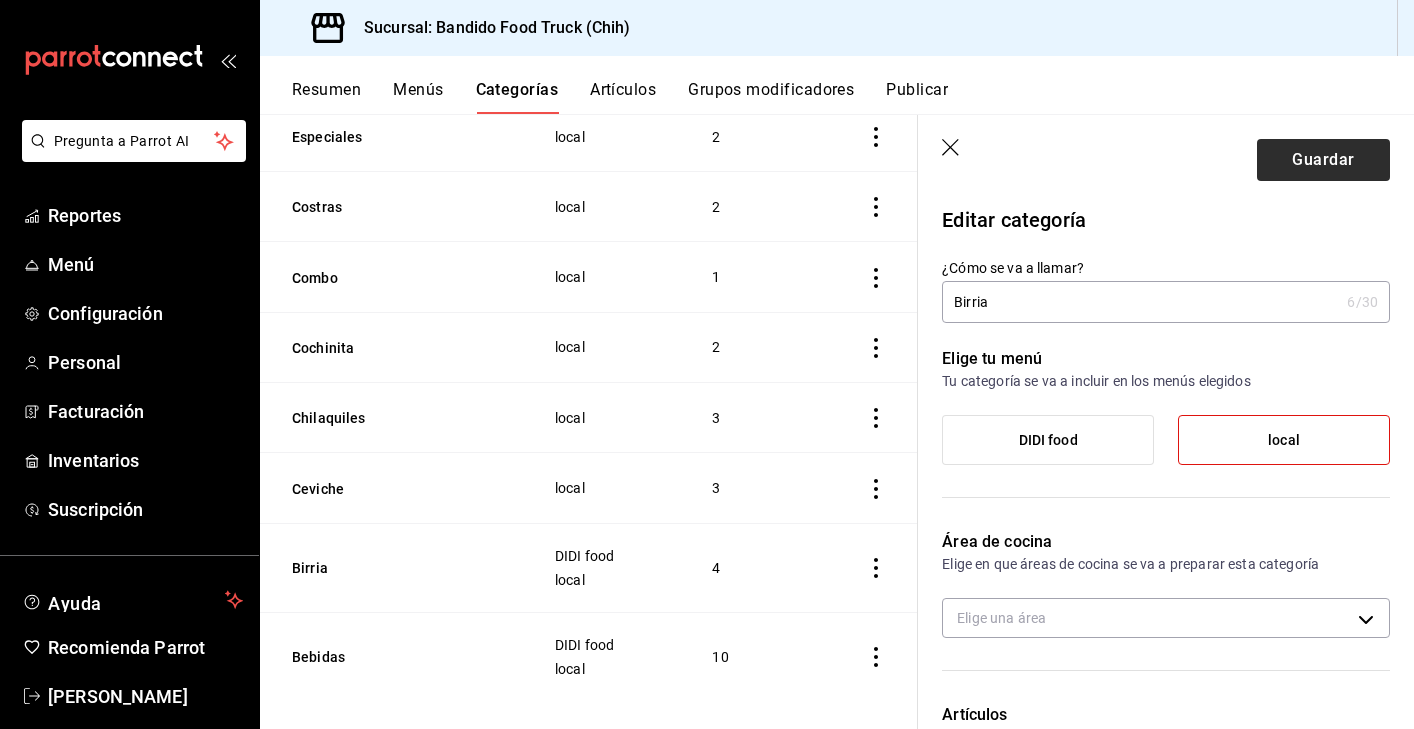 click on "Guardar" at bounding box center (1323, 160) 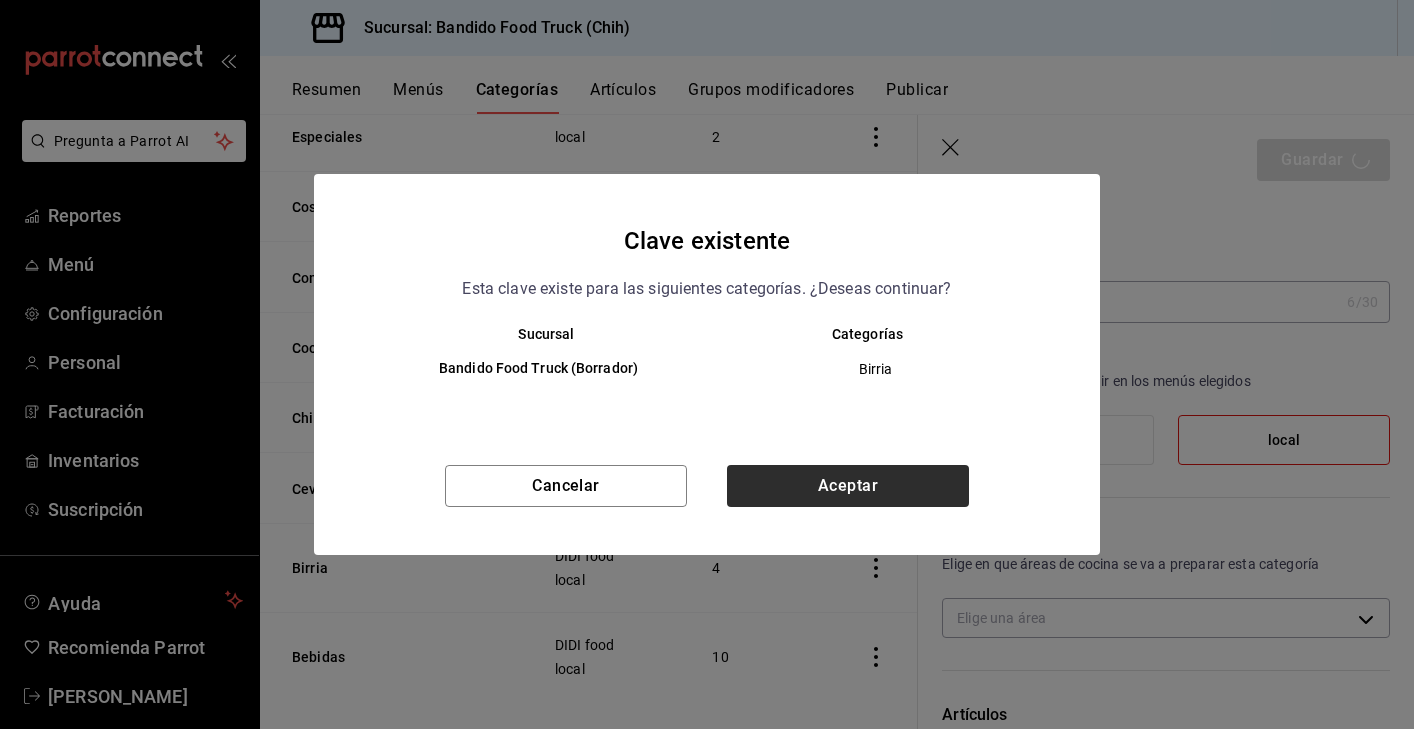 click on "Aceptar" at bounding box center (848, 486) 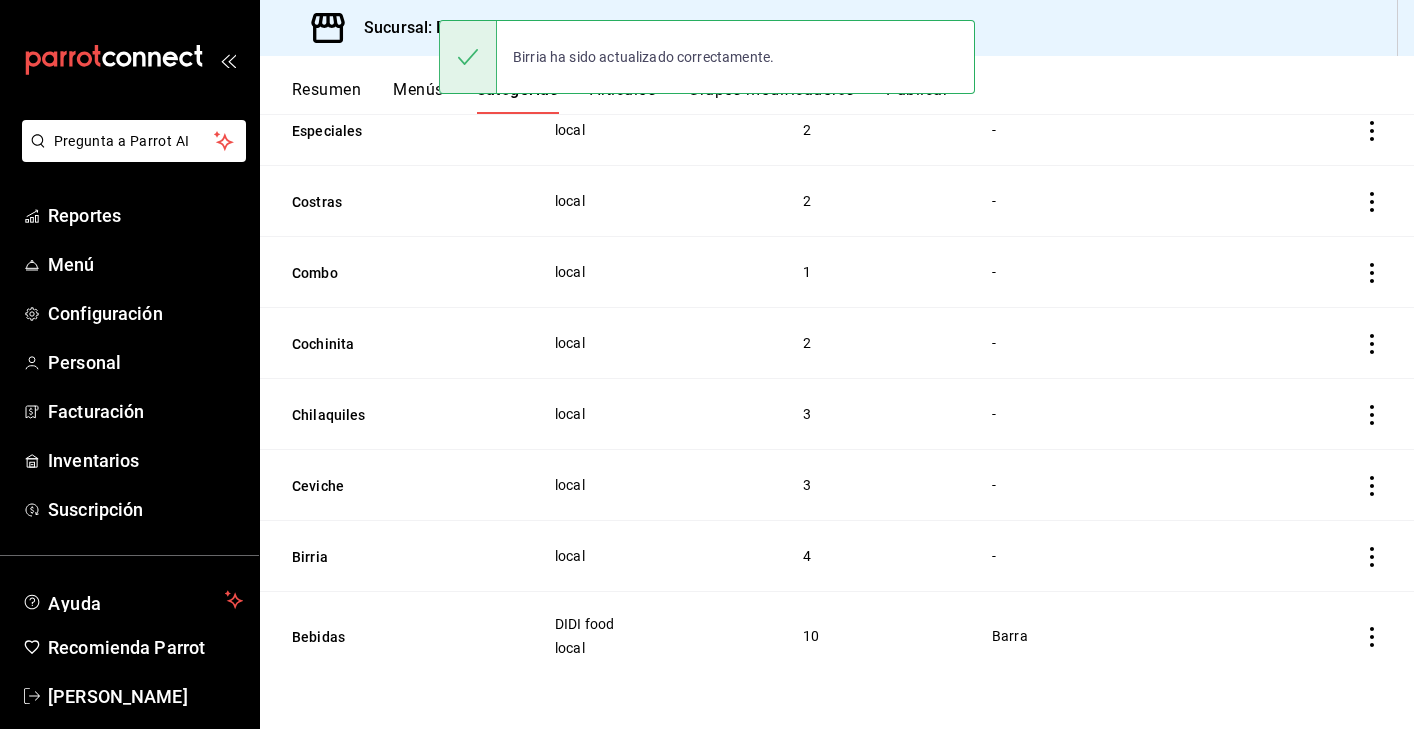 scroll, scrollTop: 432, scrollLeft: 0, axis: vertical 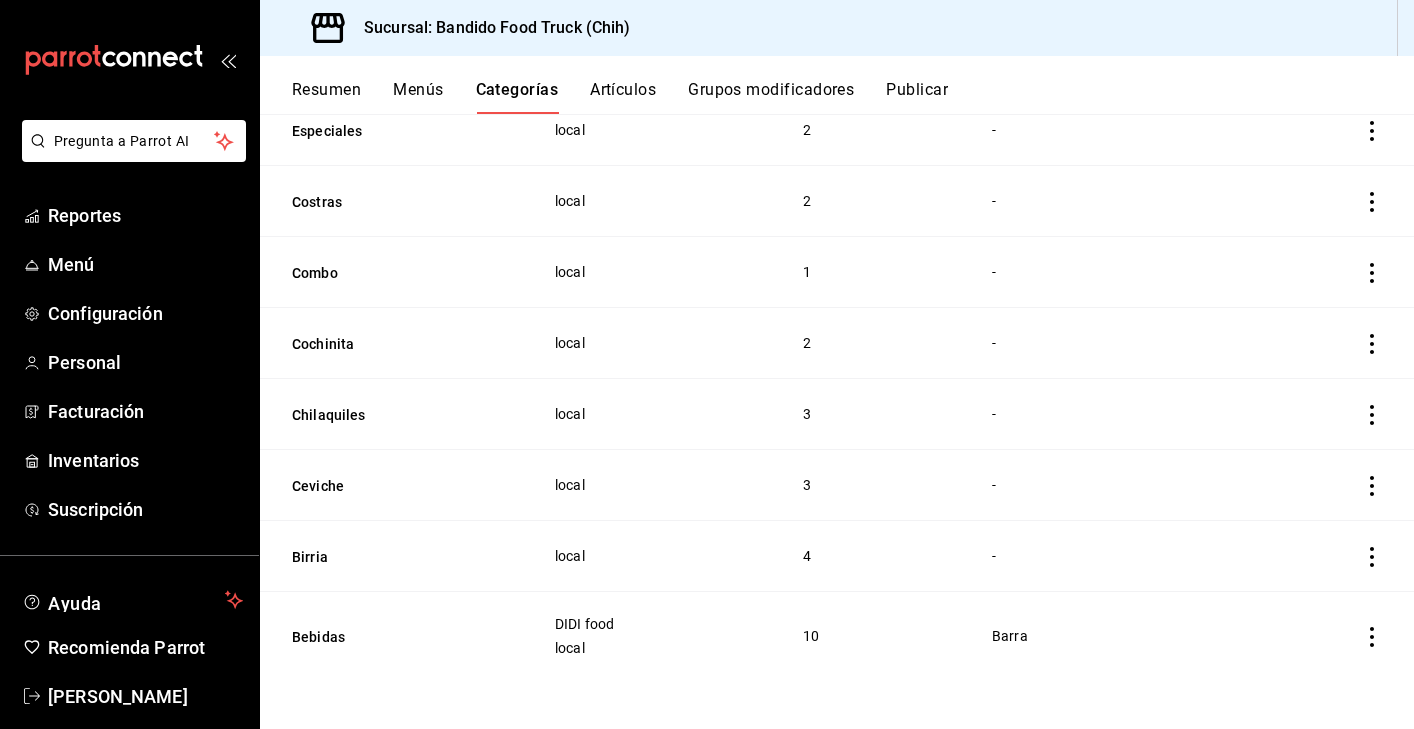 click 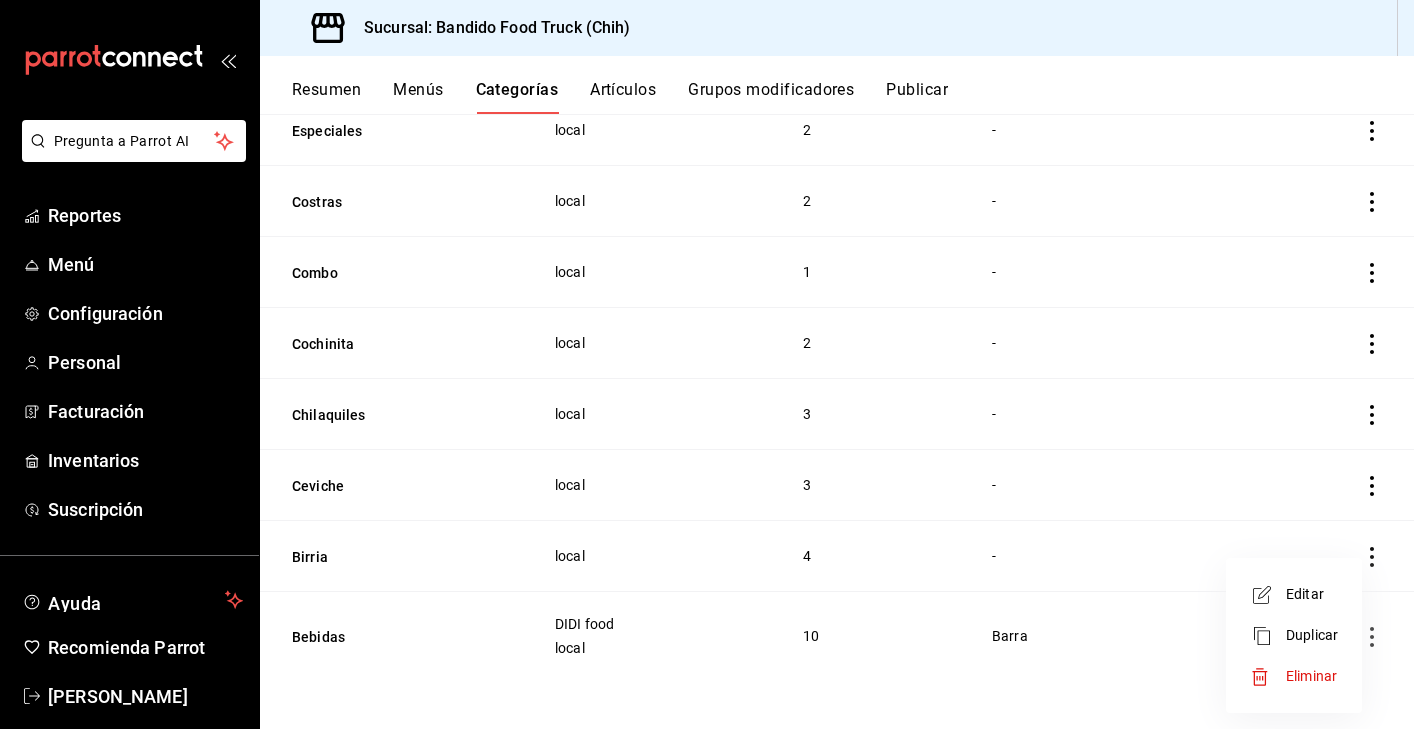 click on "Editar" at bounding box center [1312, 594] 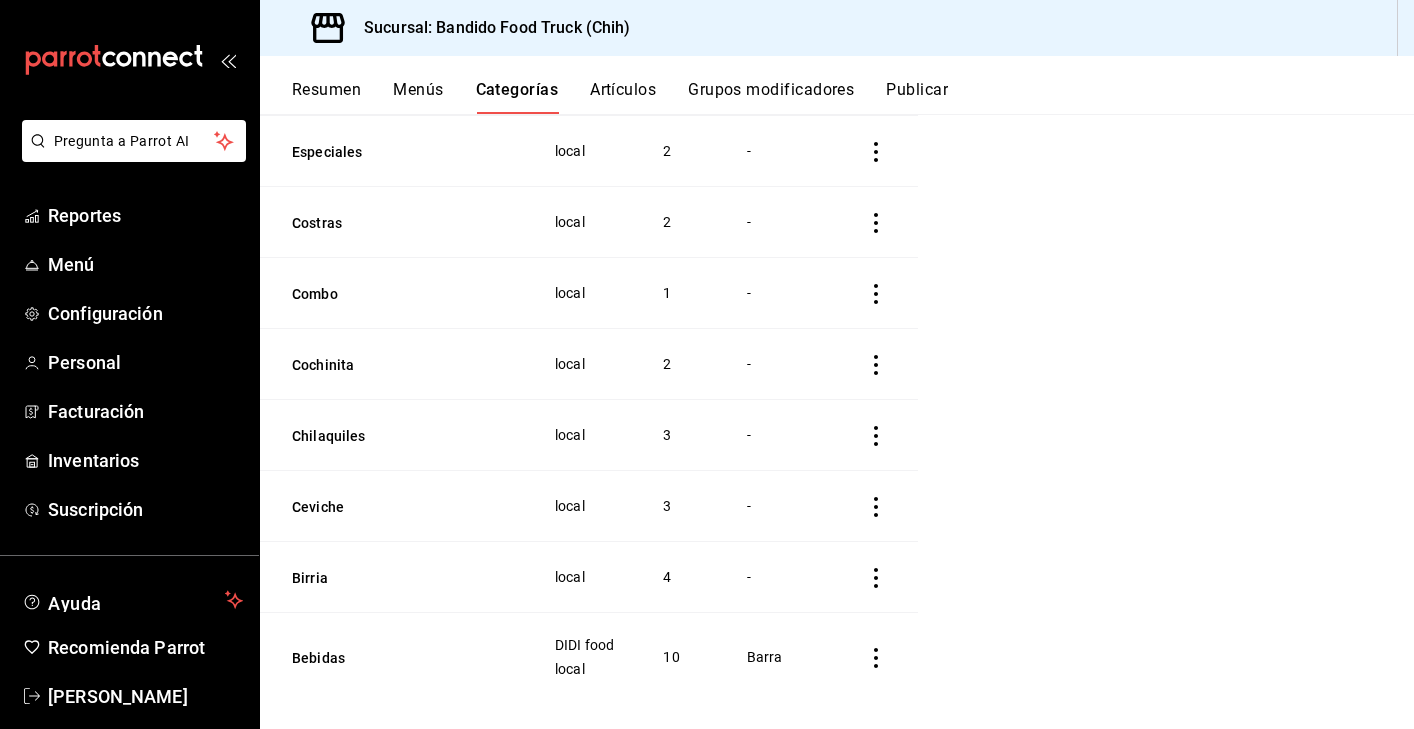 scroll, scrollTop: 426, scrollLeft: 0, axis: vertical 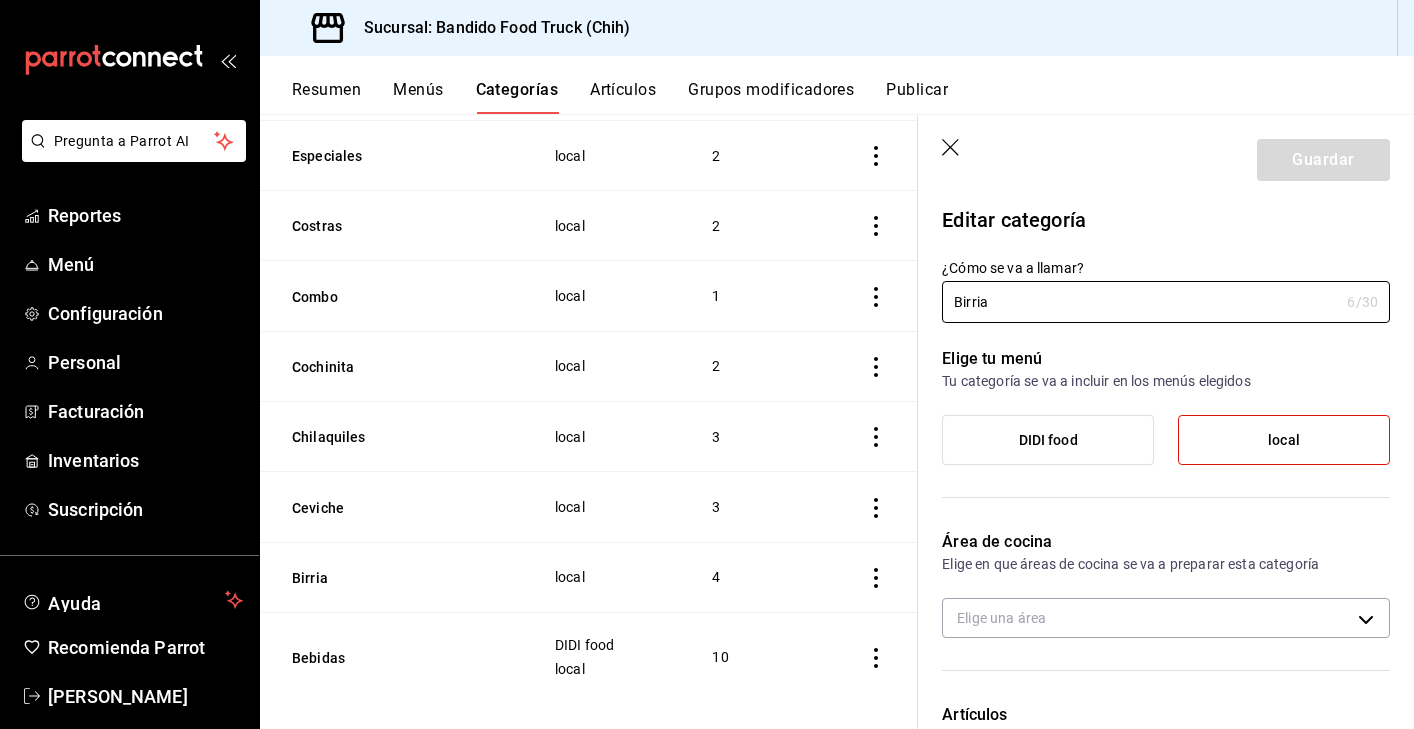 click 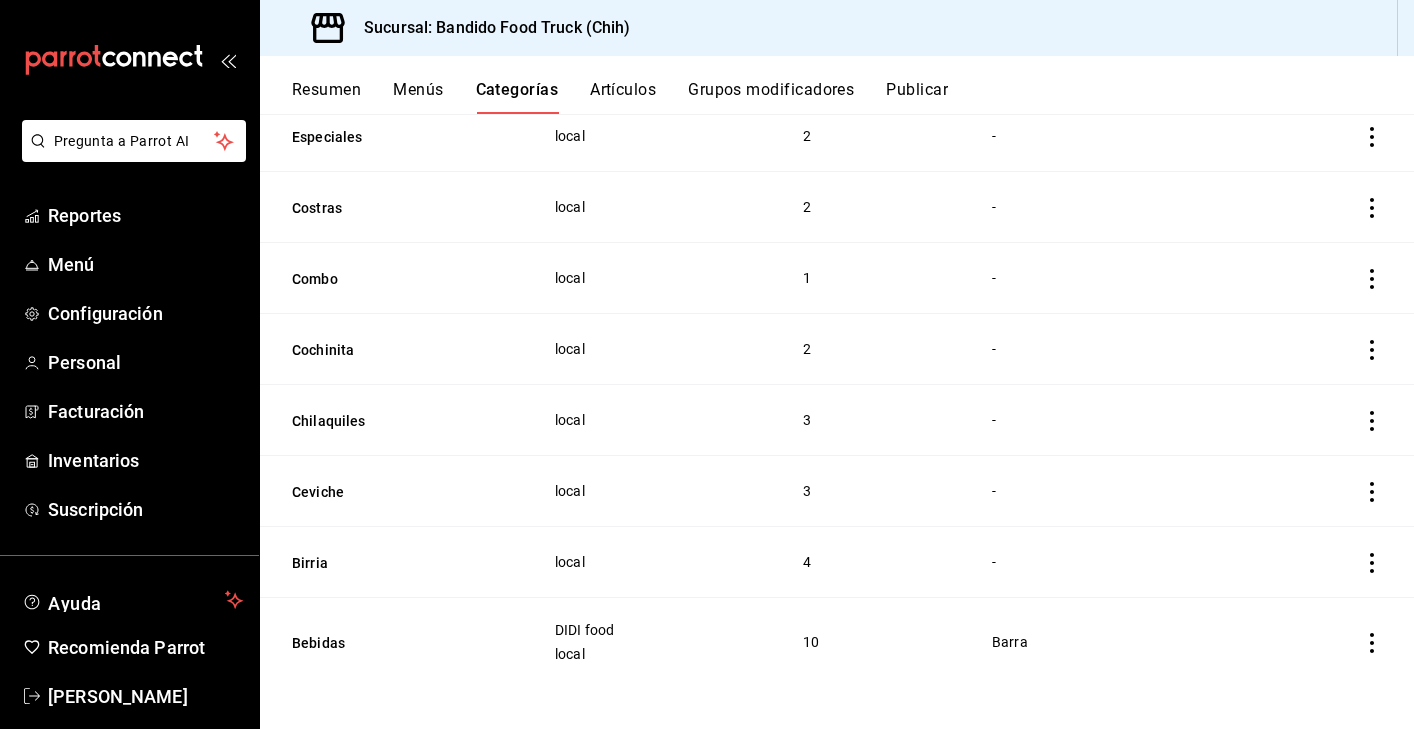 click 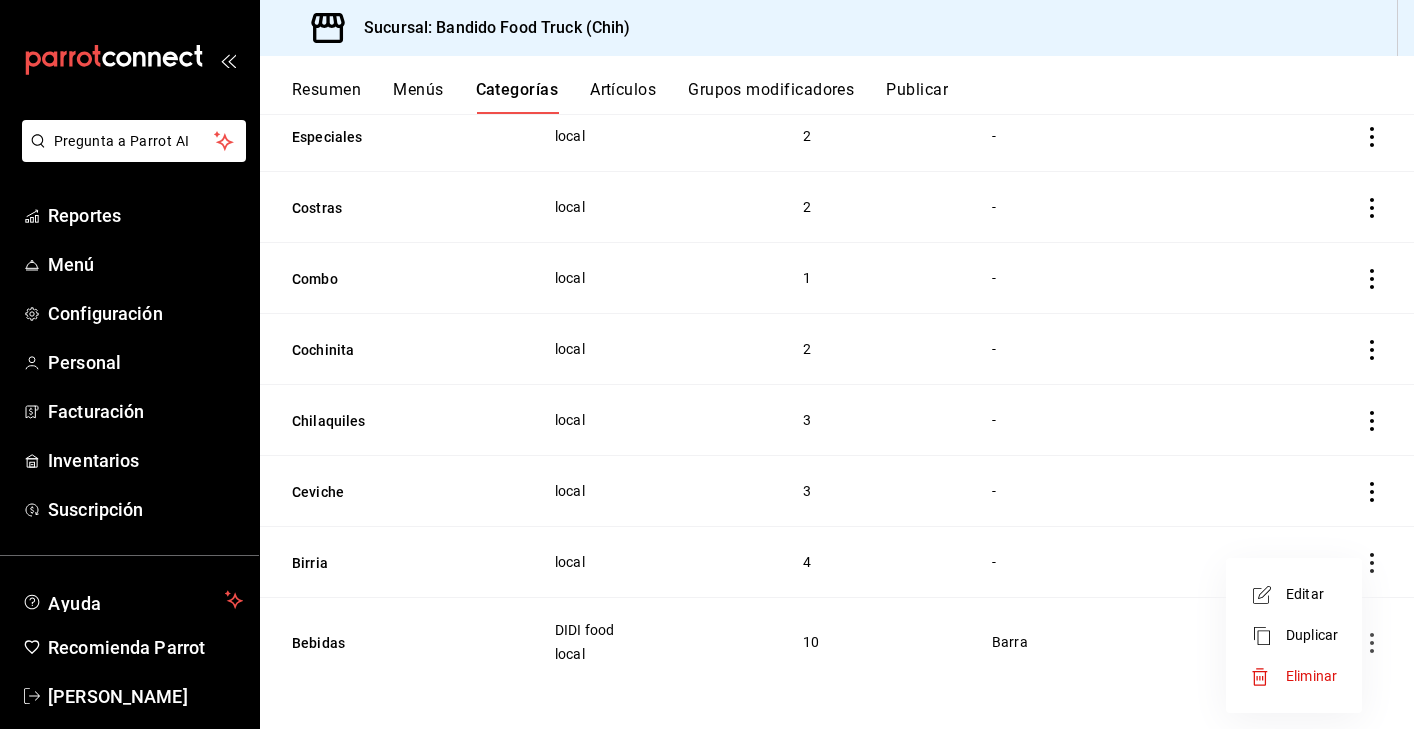 click on "Duplicar" at bounding box center [1312, 635] 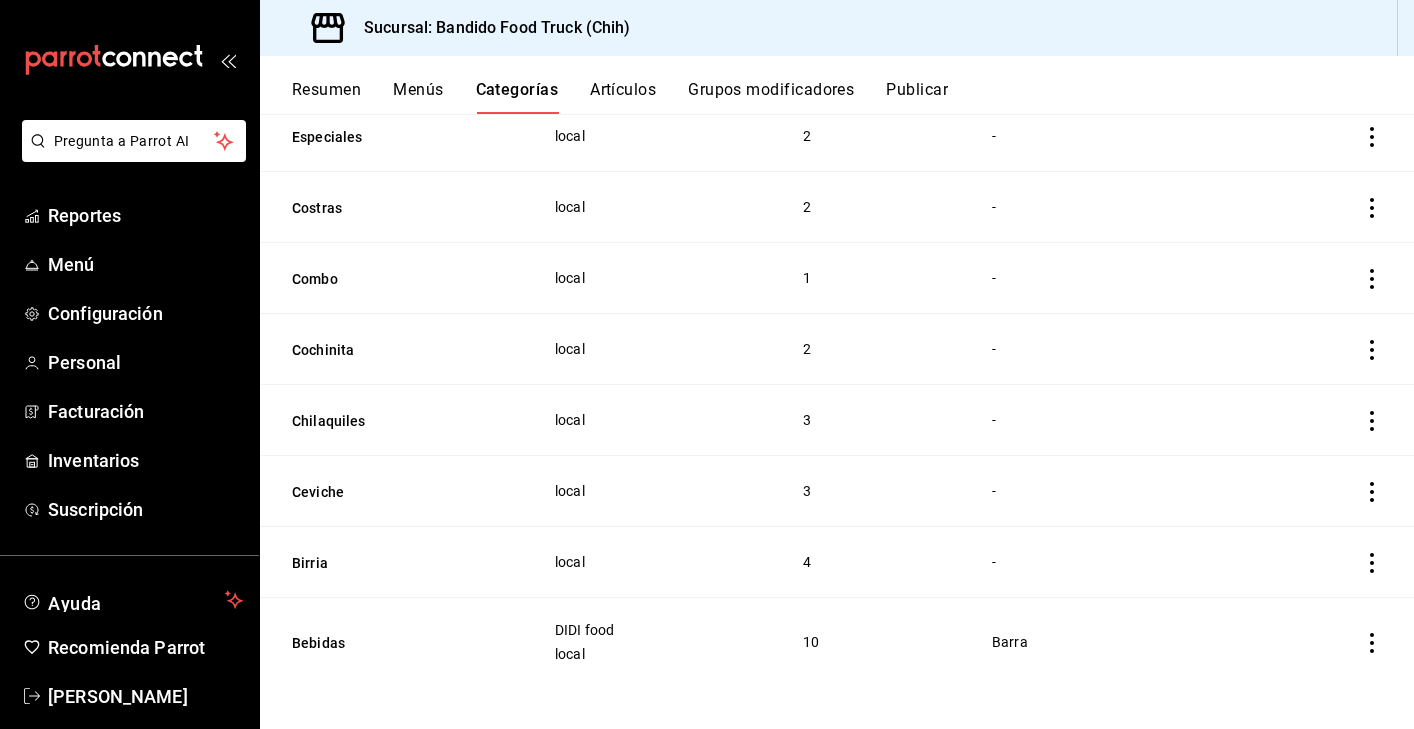 scroll, scrollTop: 0, scrollLeft: 0, axis: both 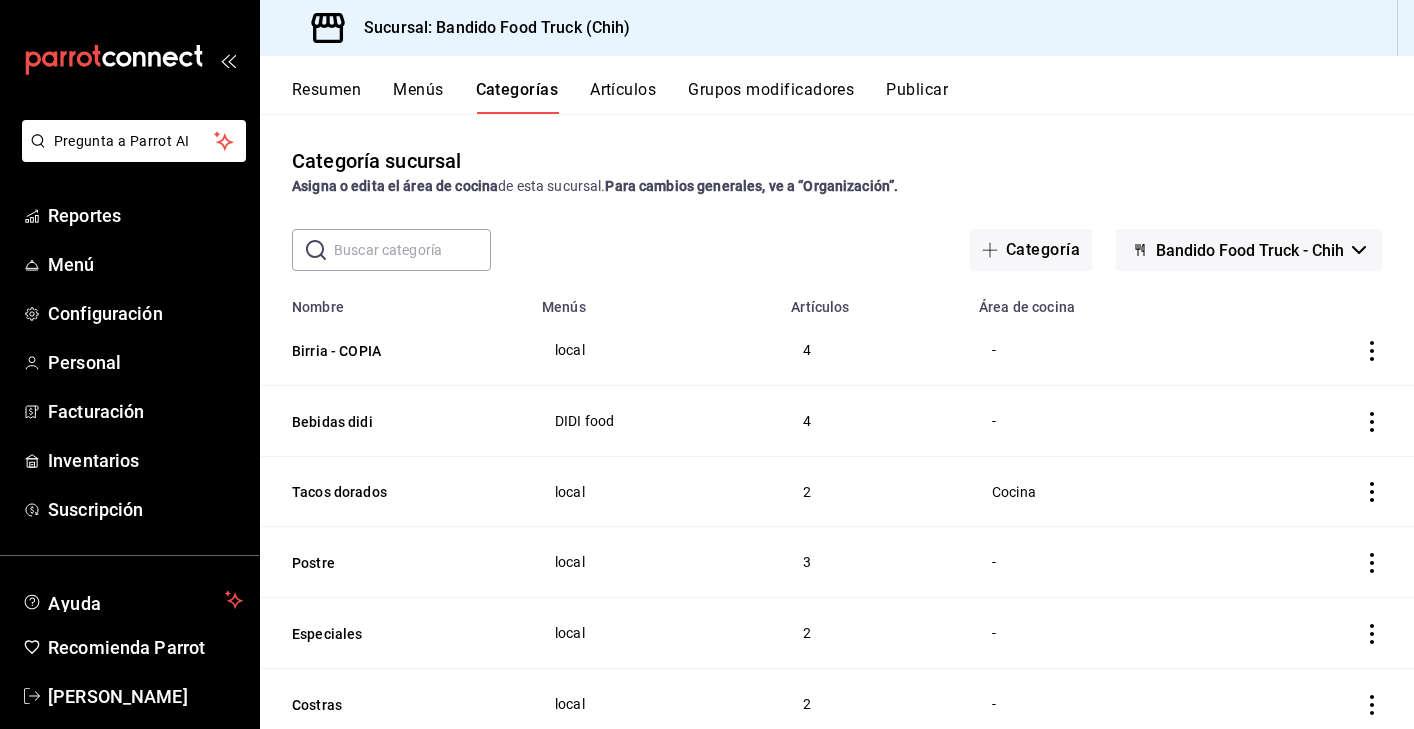 click 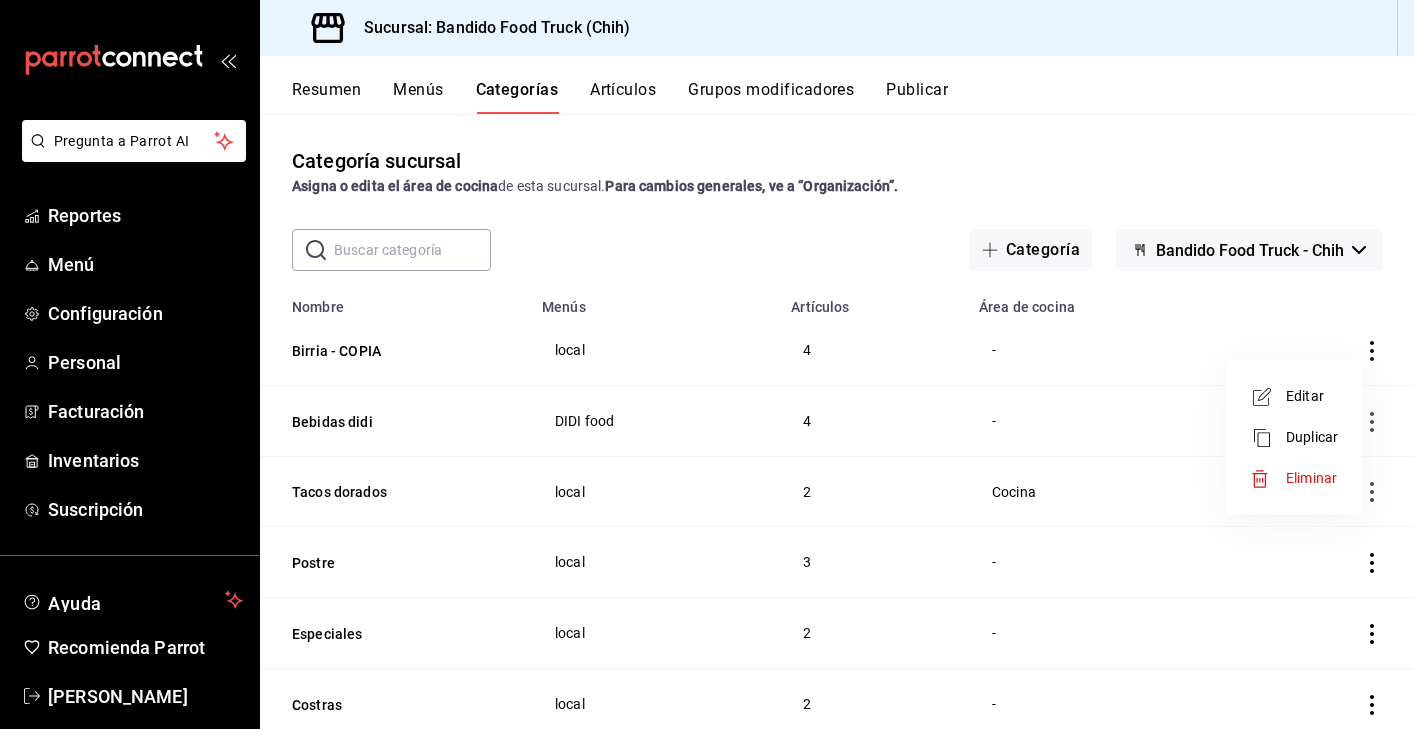 click on "Editar" at bounding box center (1312, 396) 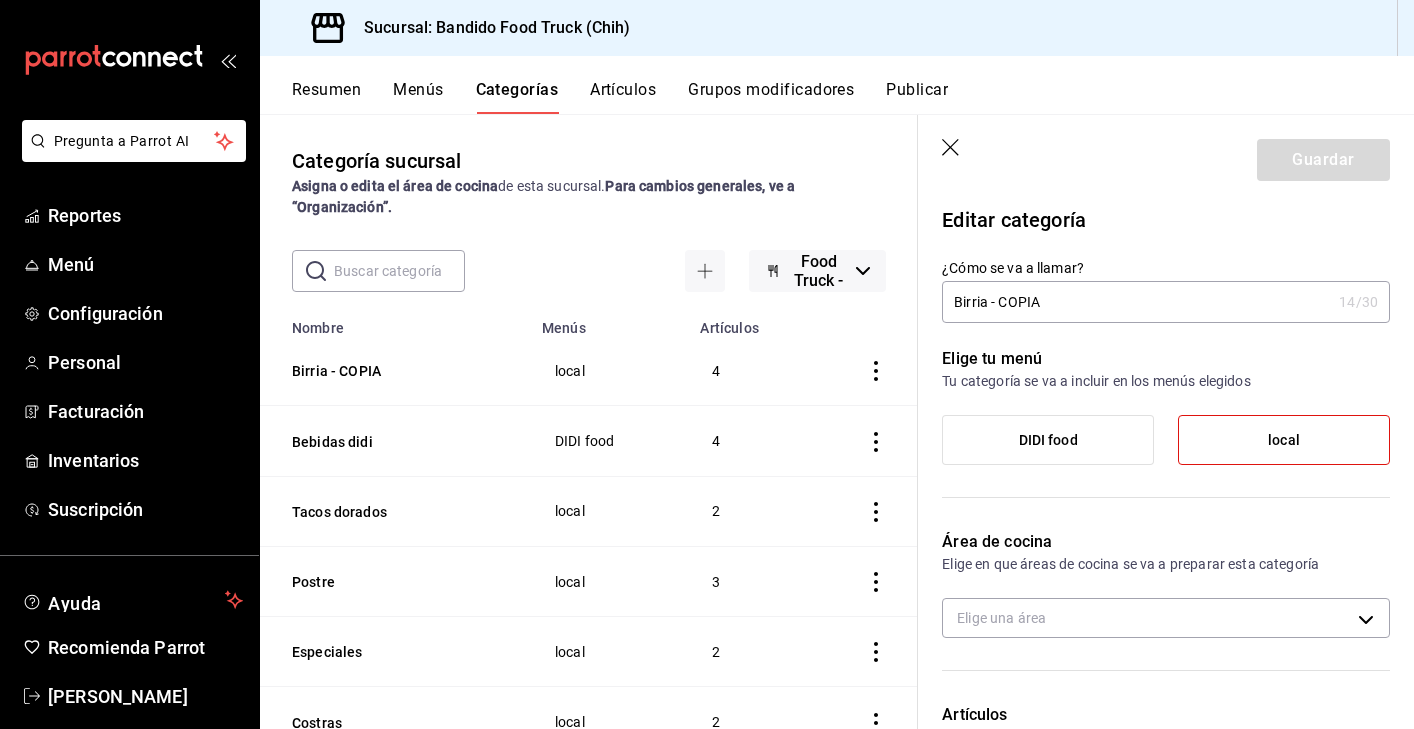 click on "Birria - COPIA" at bounding box center (1136, 302) 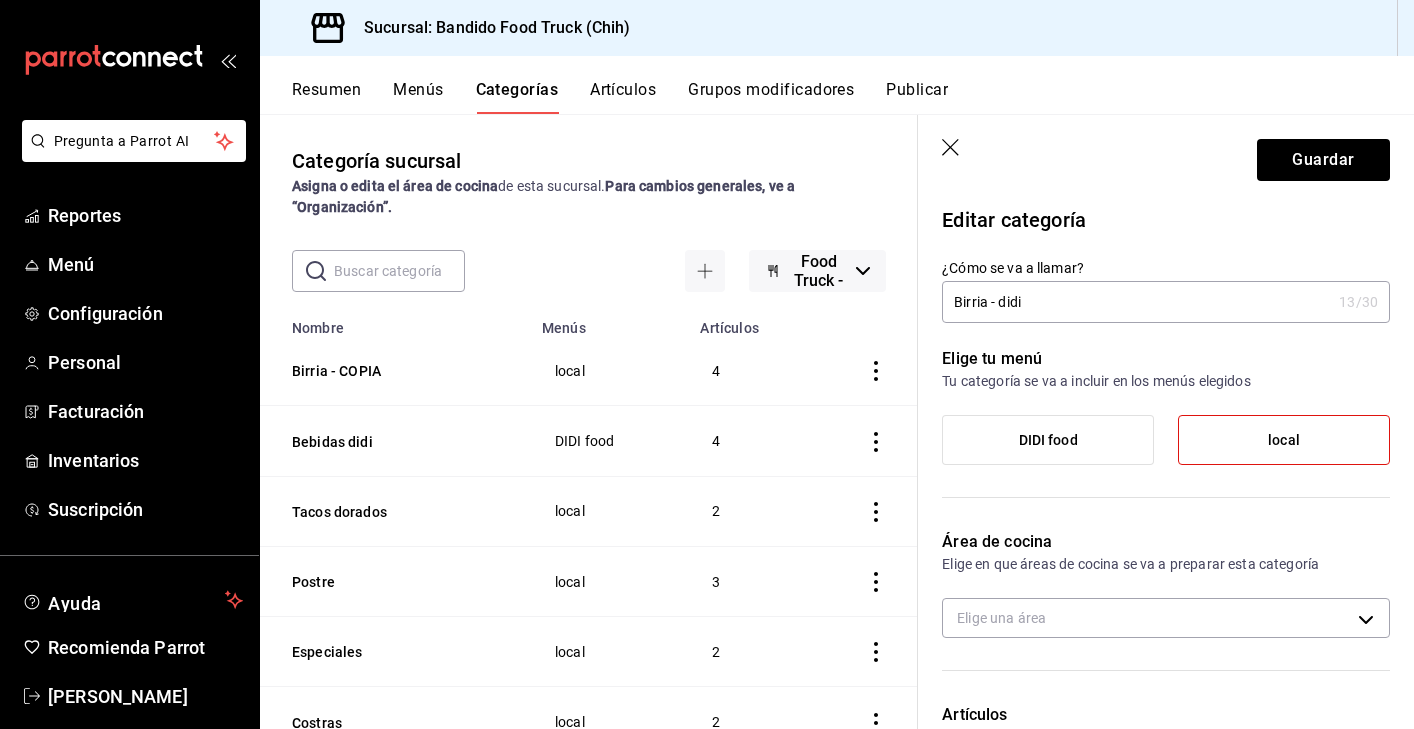 click on "DIDI food" at bounding box center (1048, 440) 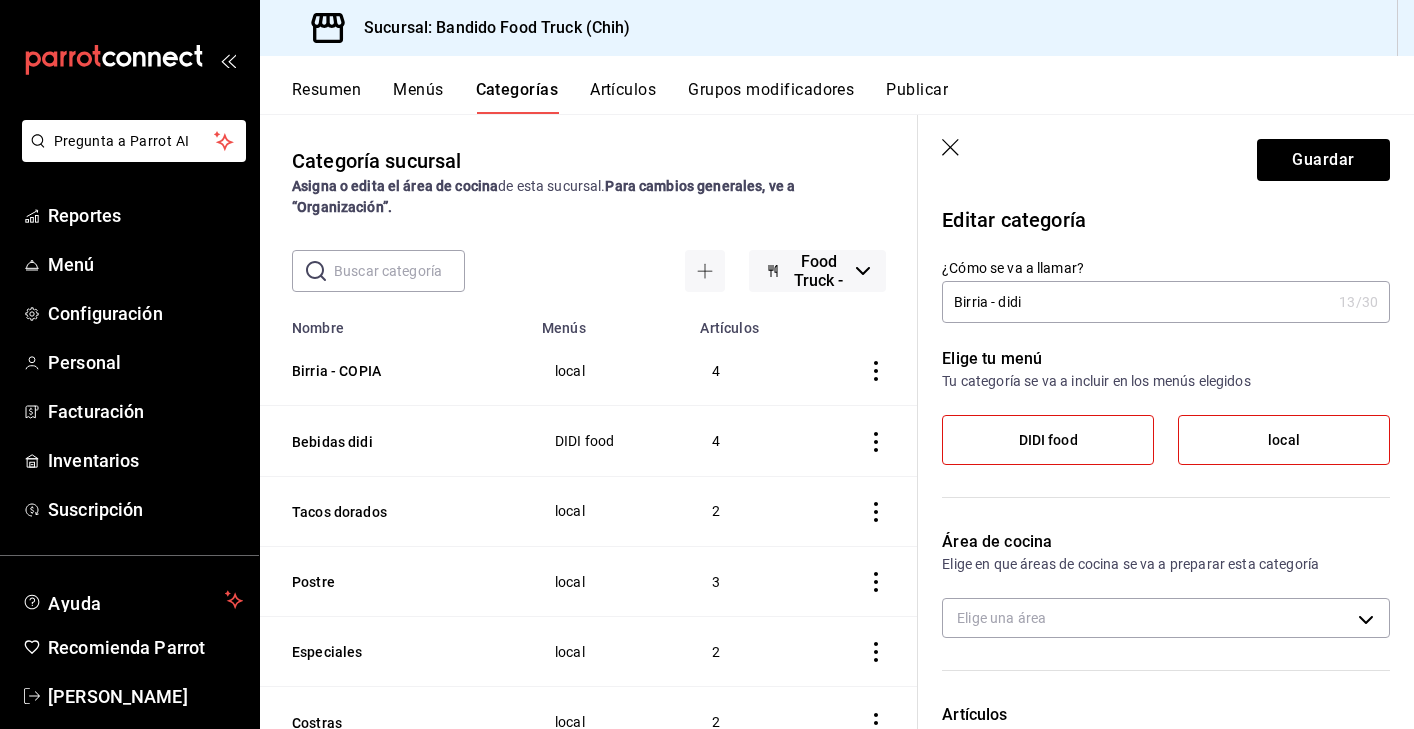 click on "local" at bounding box center (1284, 440) 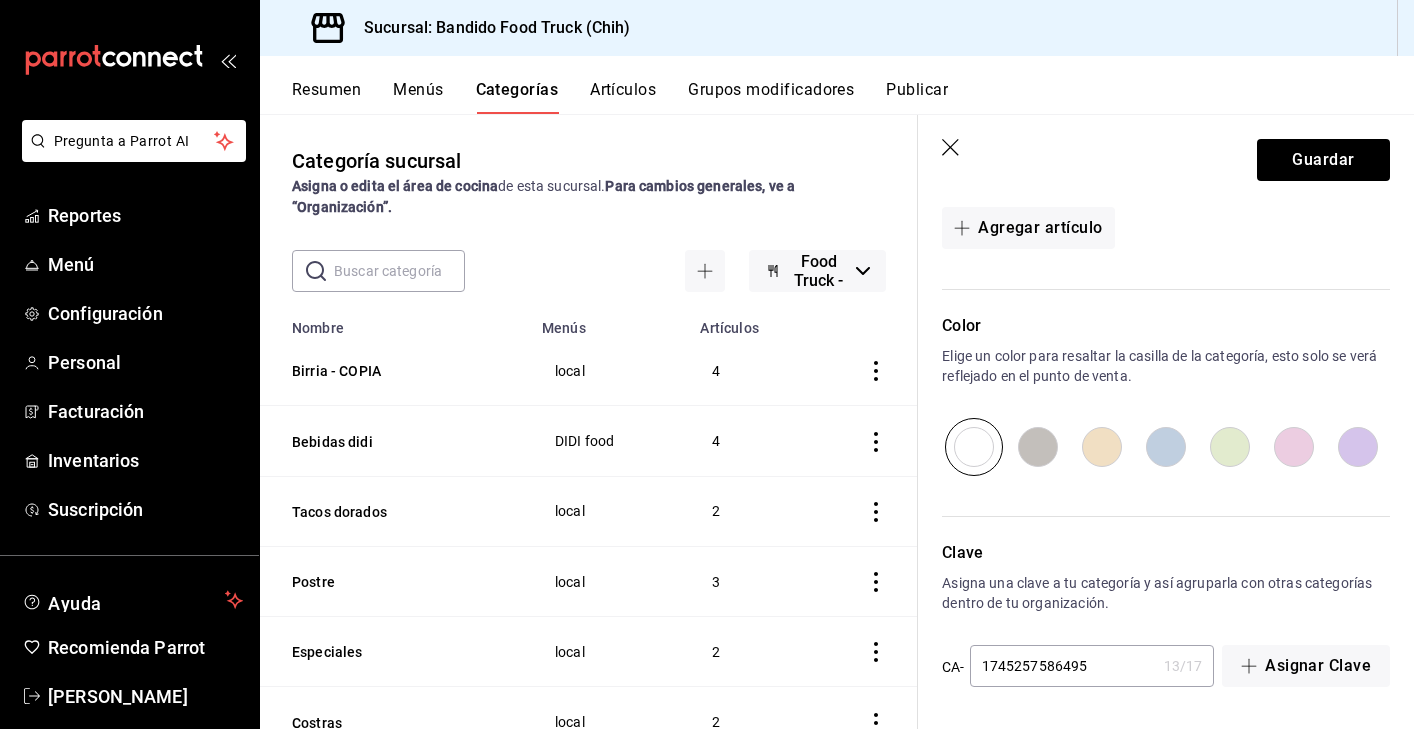 scroll, scrollTop: 782, scrollLeft: 0, axis: vertical 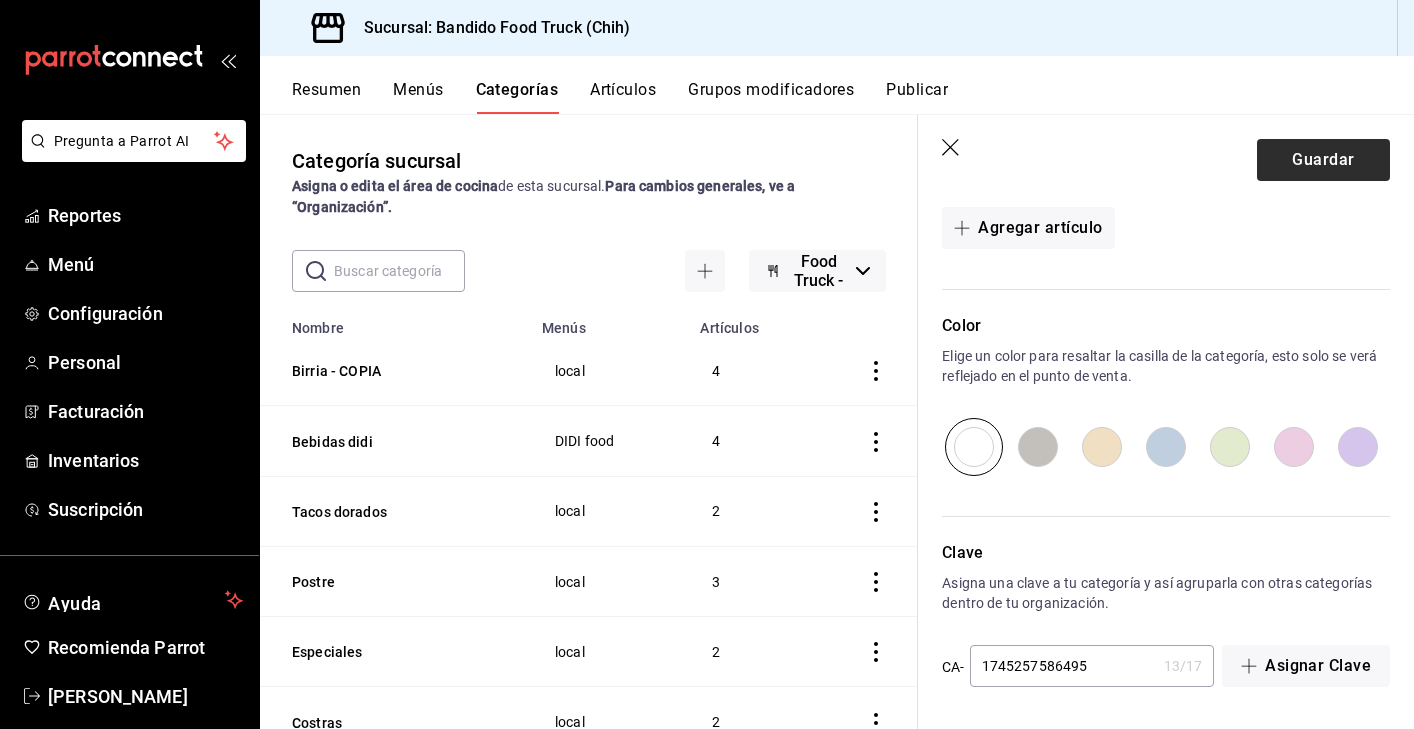 click on "Guardar" at bounding box center [1323, 160] 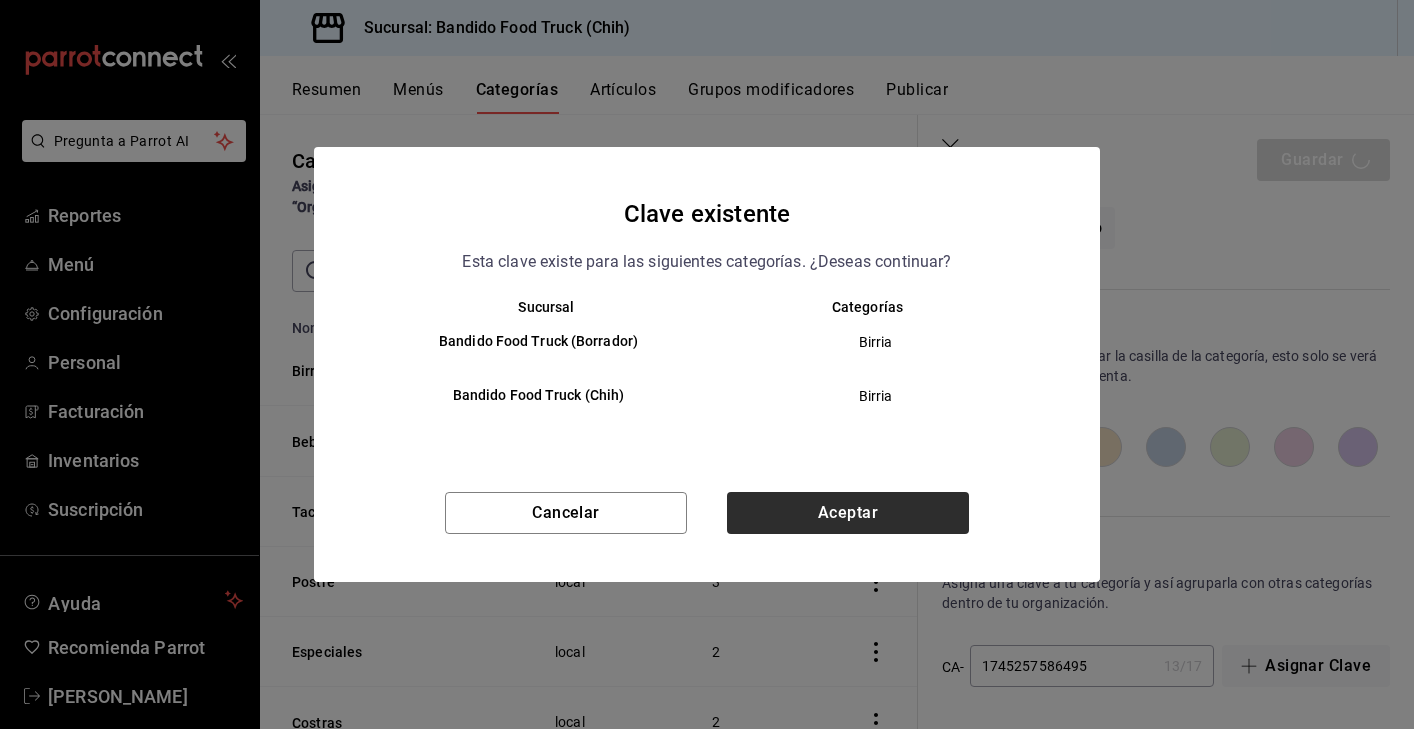click on "Aceptar" at bounding box center (848, 513) 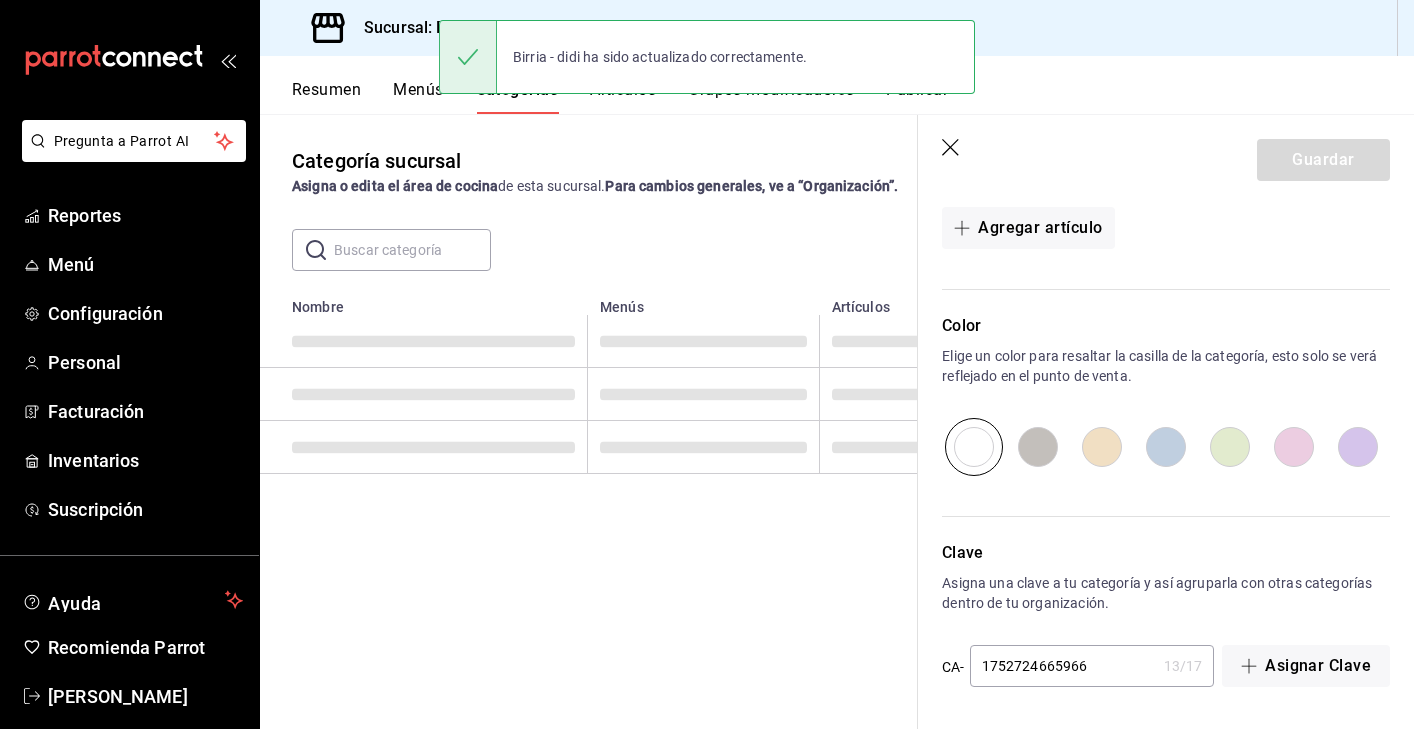 scroll, scrollTop: 0, scrollLeft: 0, axis: both 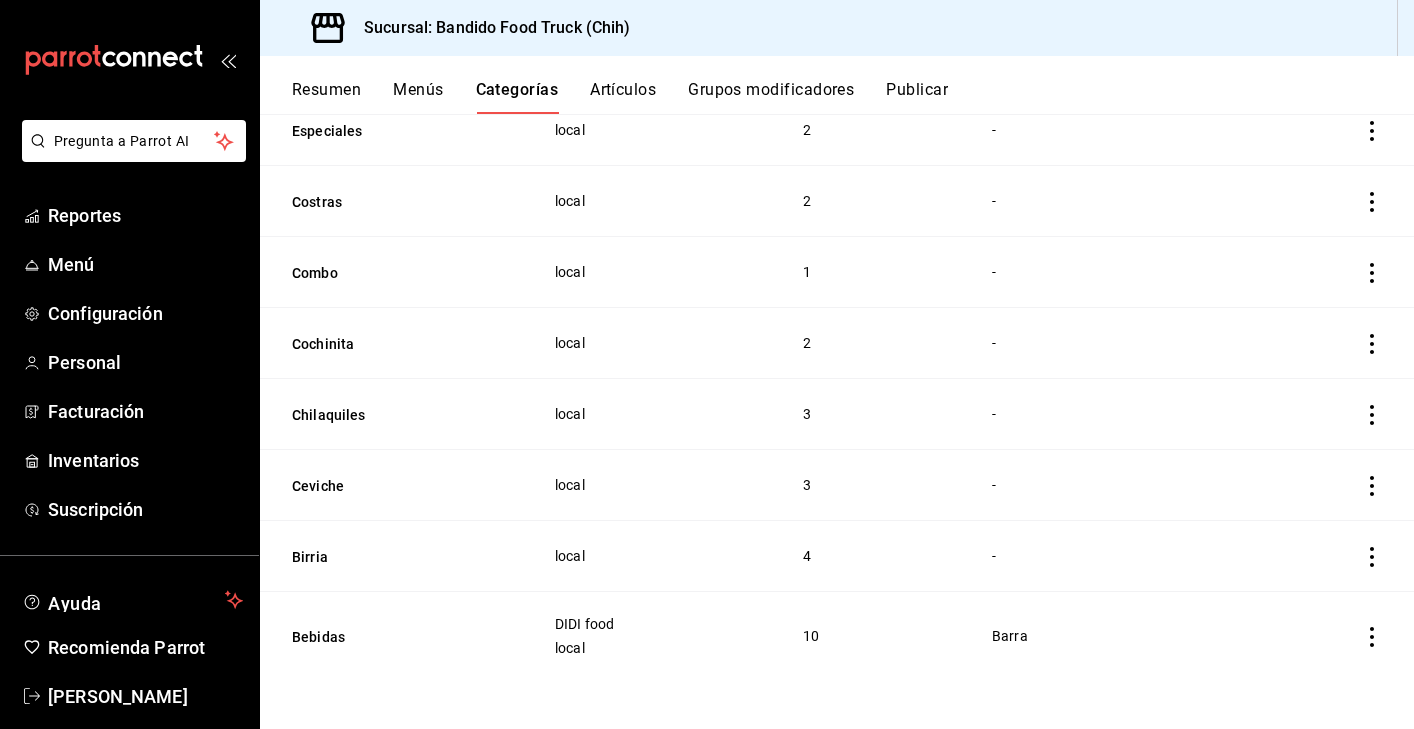 click 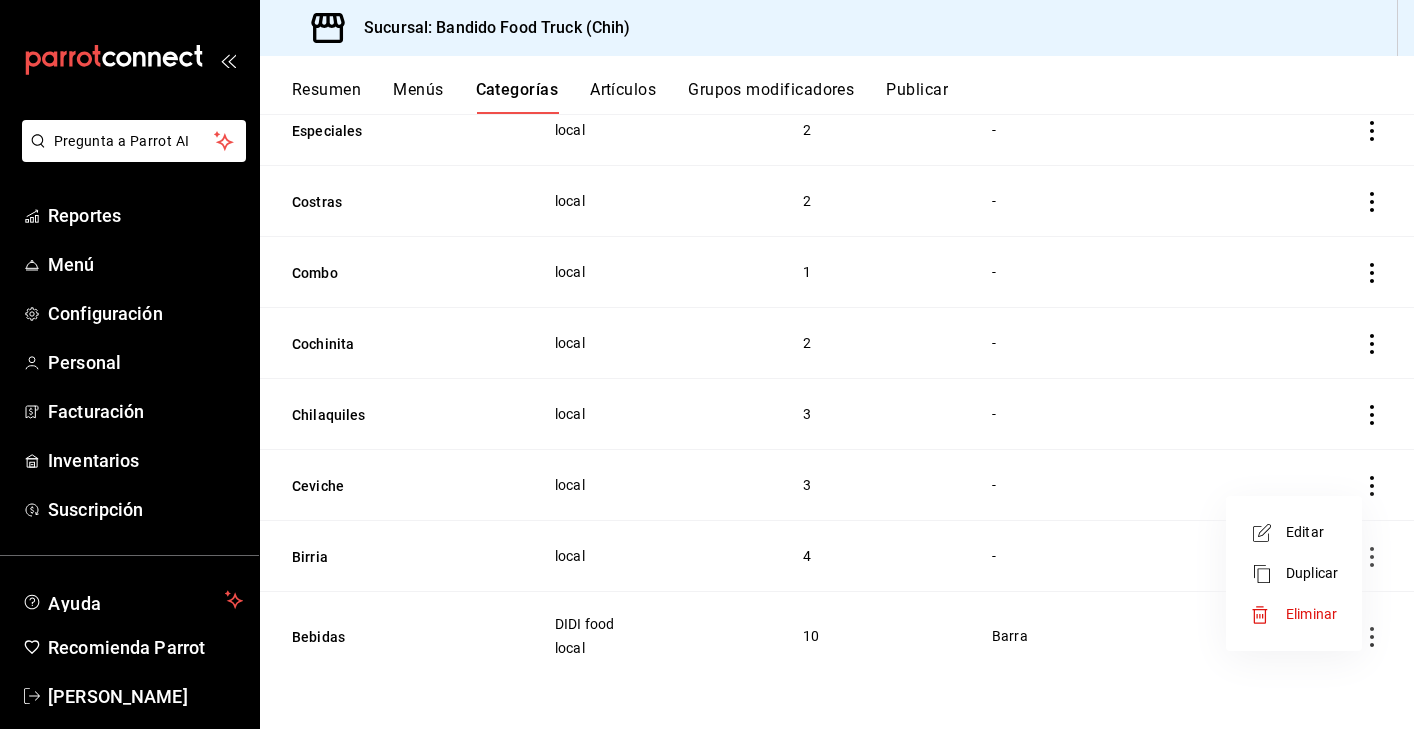 click on "Editar" at bounding box center (1312, 532) 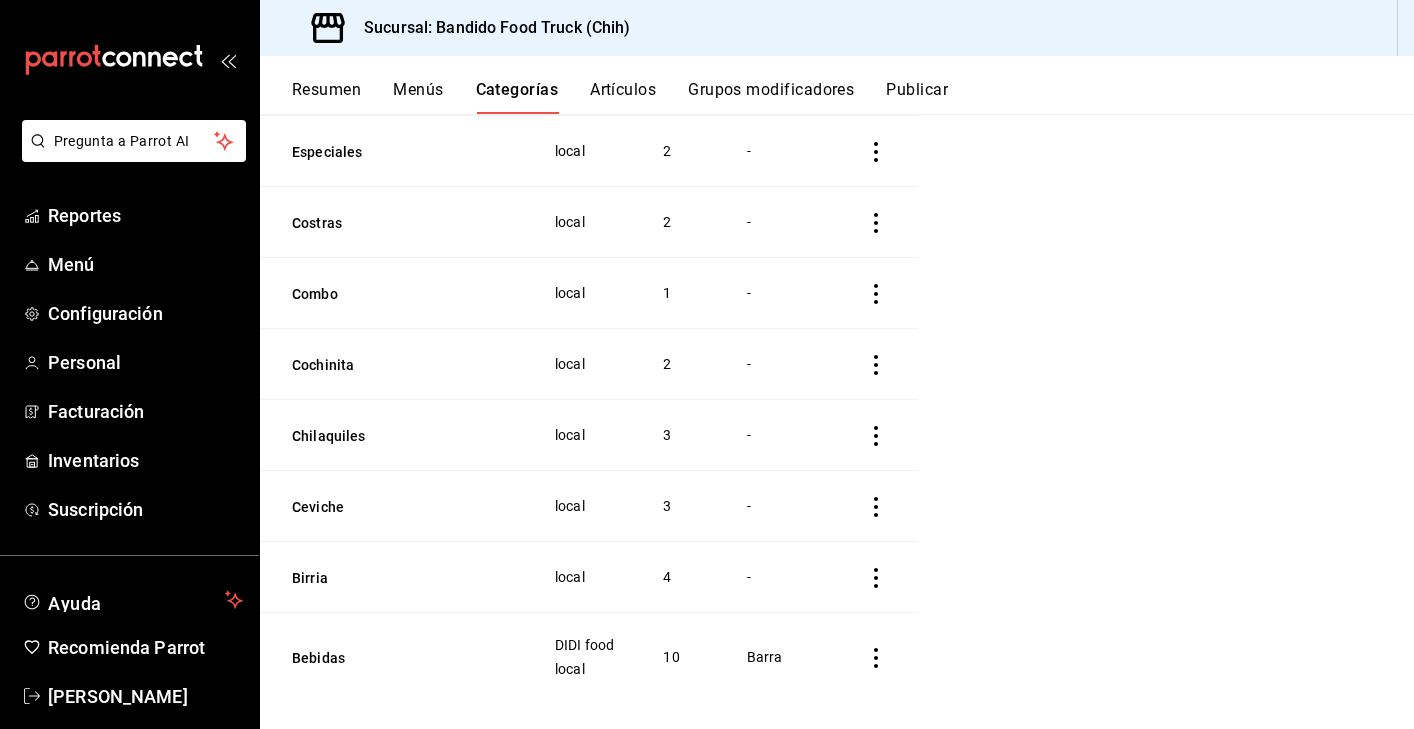 scroll, scrollTop: 496, scrollLeft: 0, axis: vertical 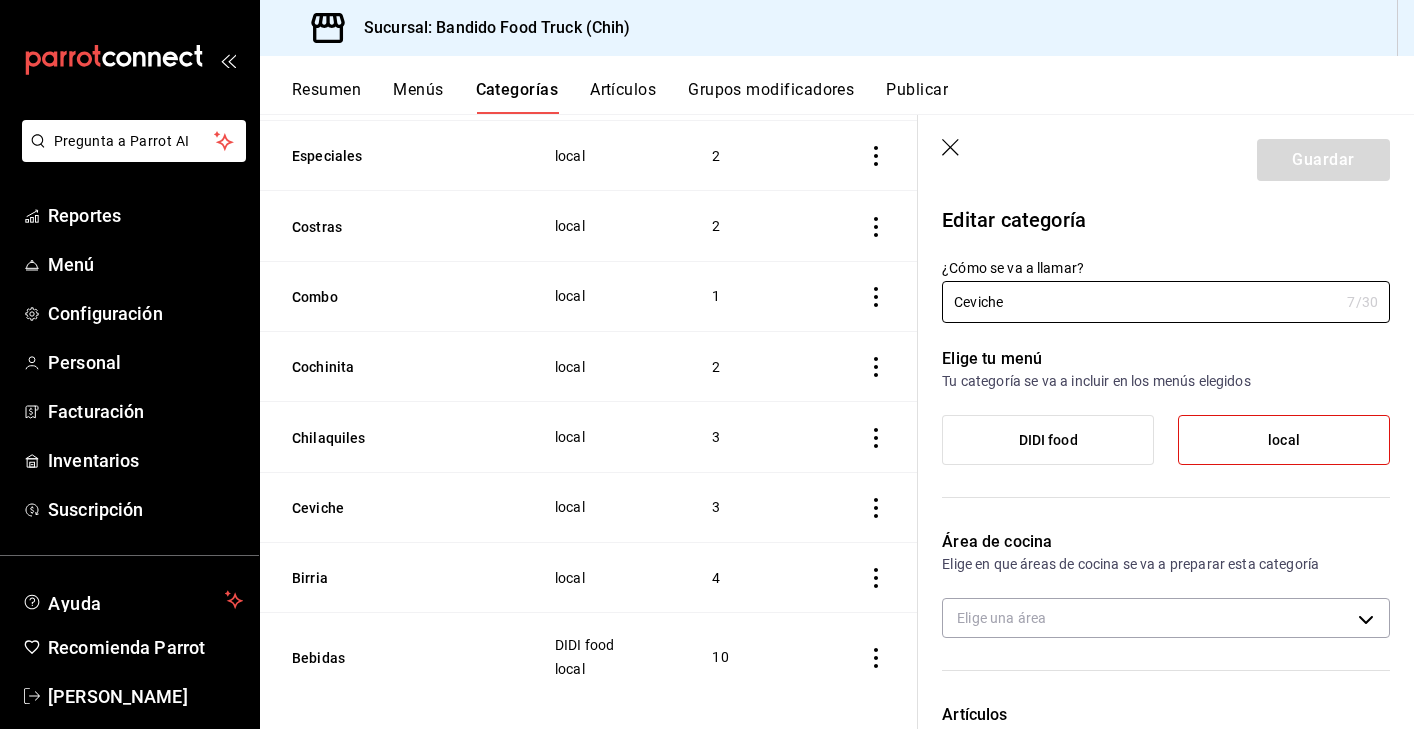 click 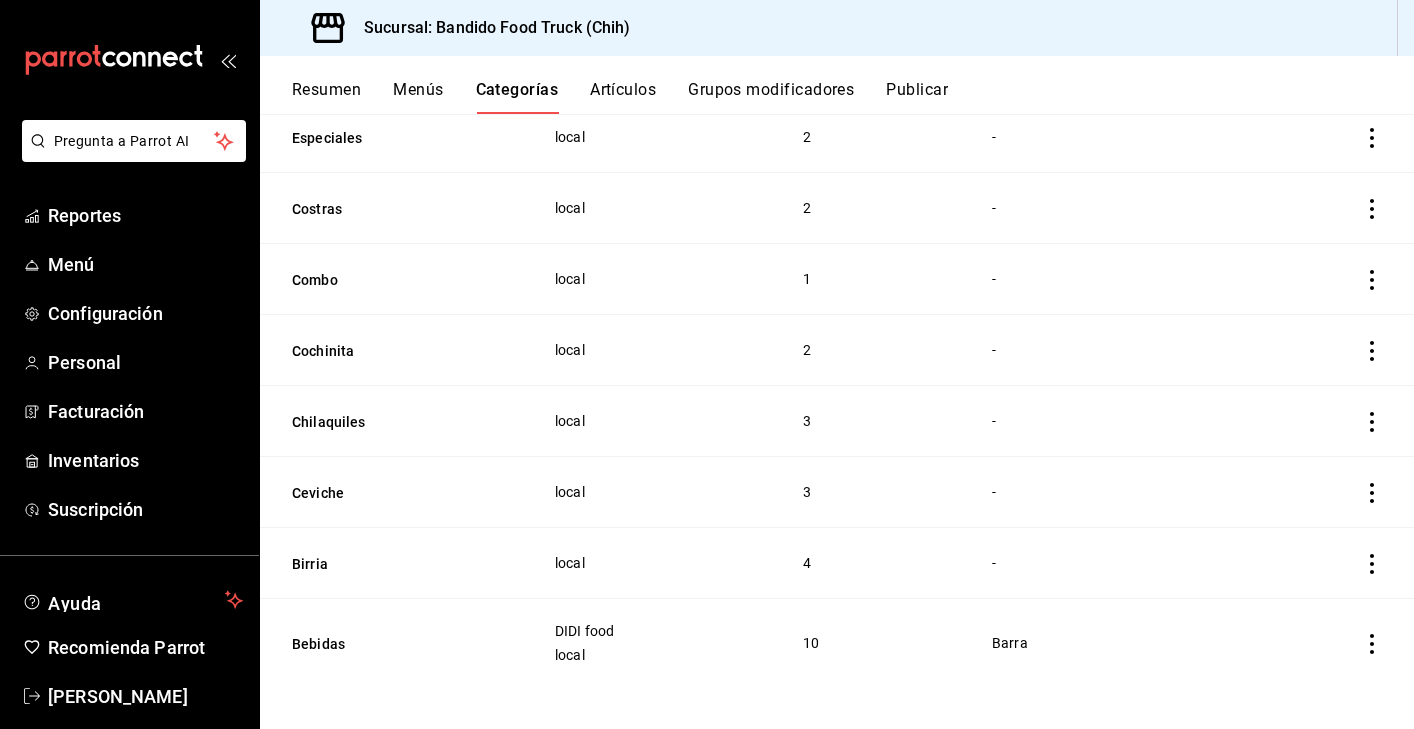 click 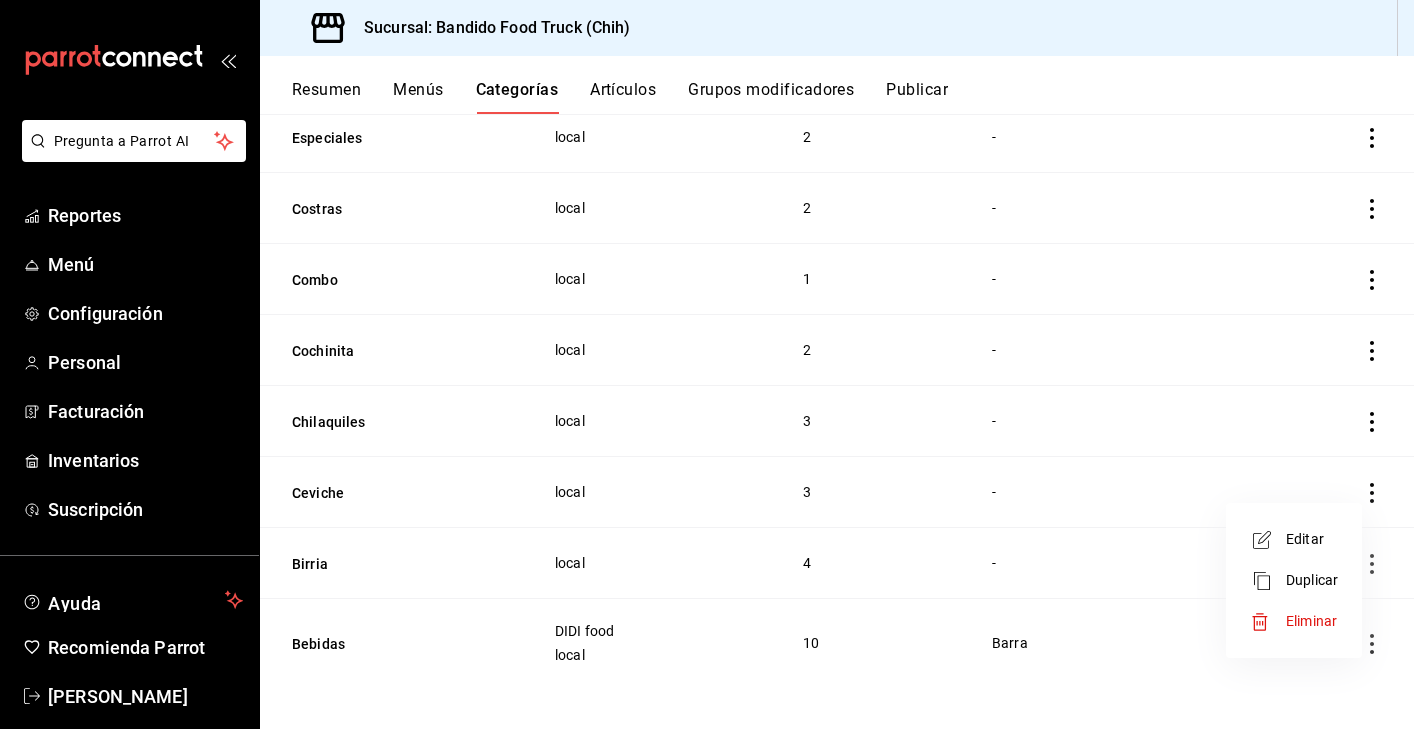 click on "Editar" at bounding box center [1294, 539] 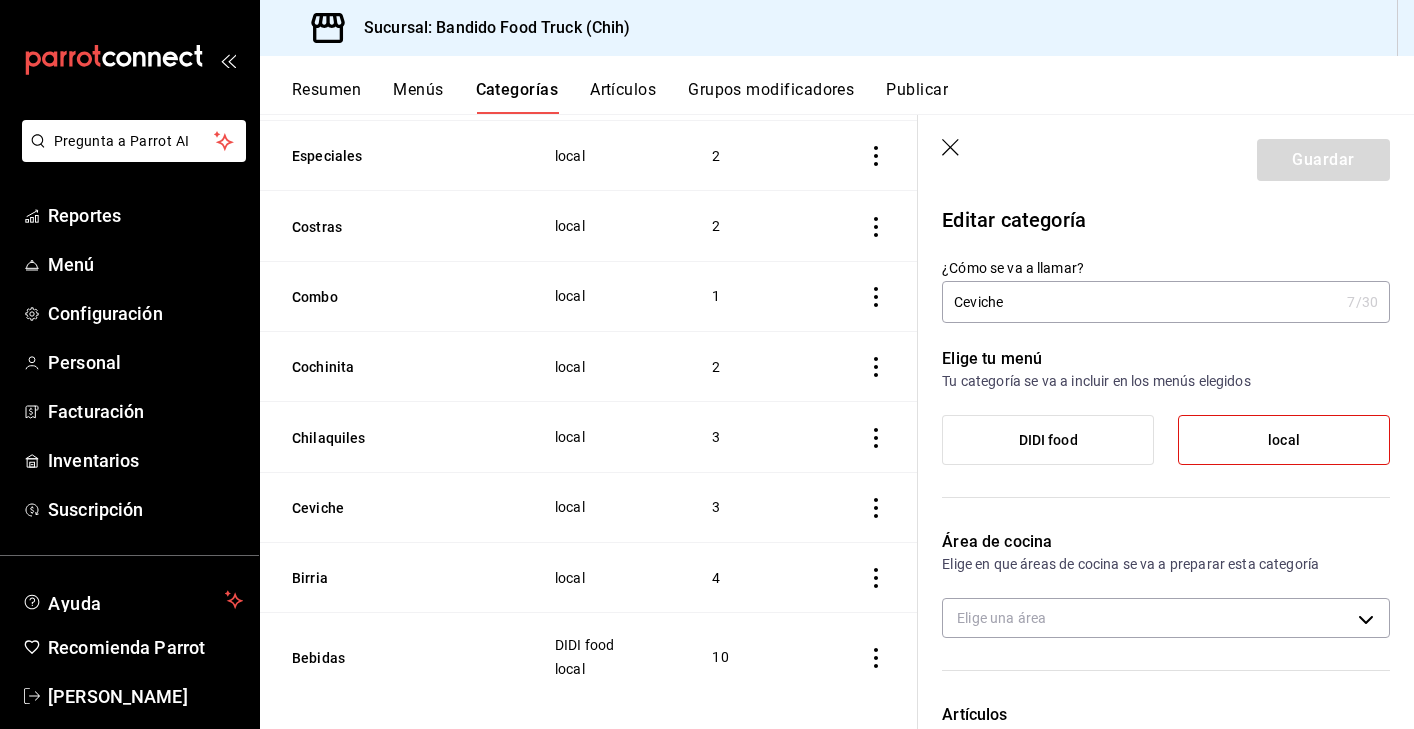 click 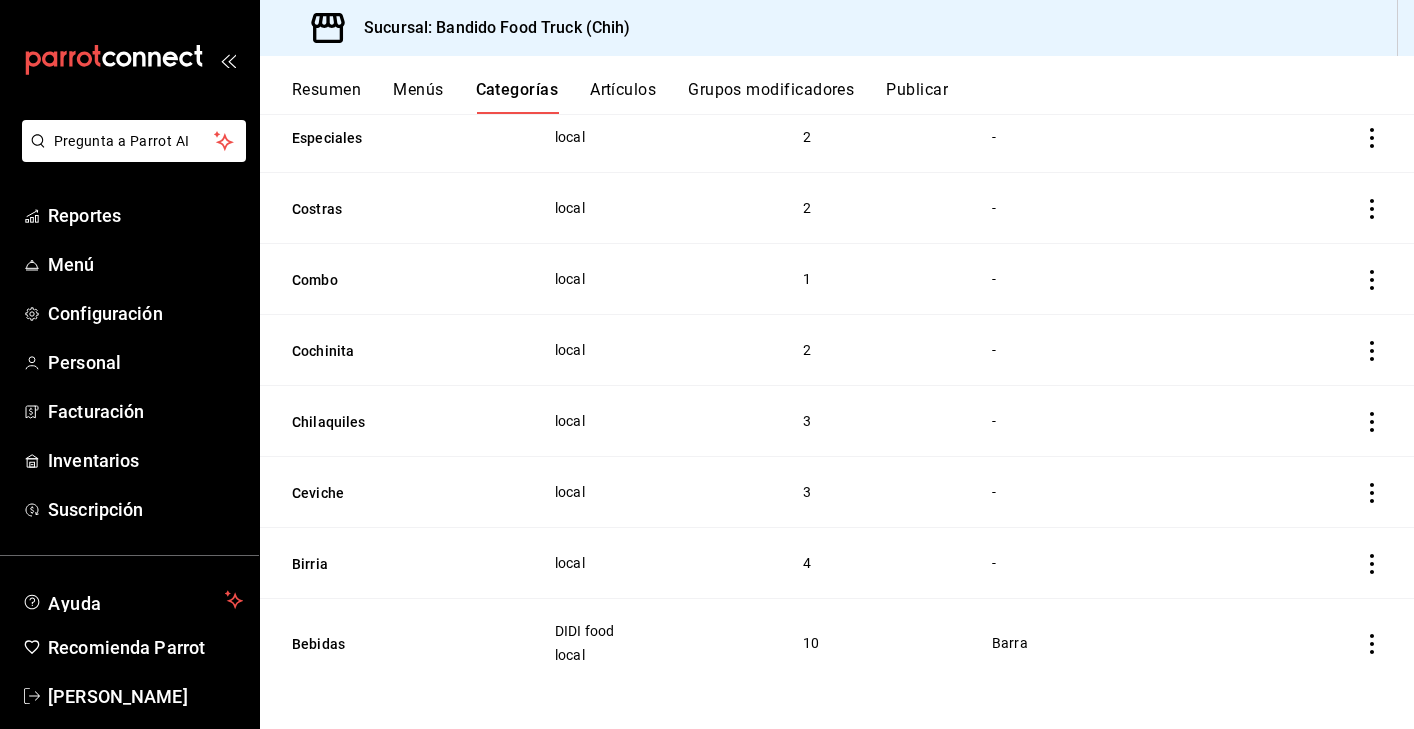 click 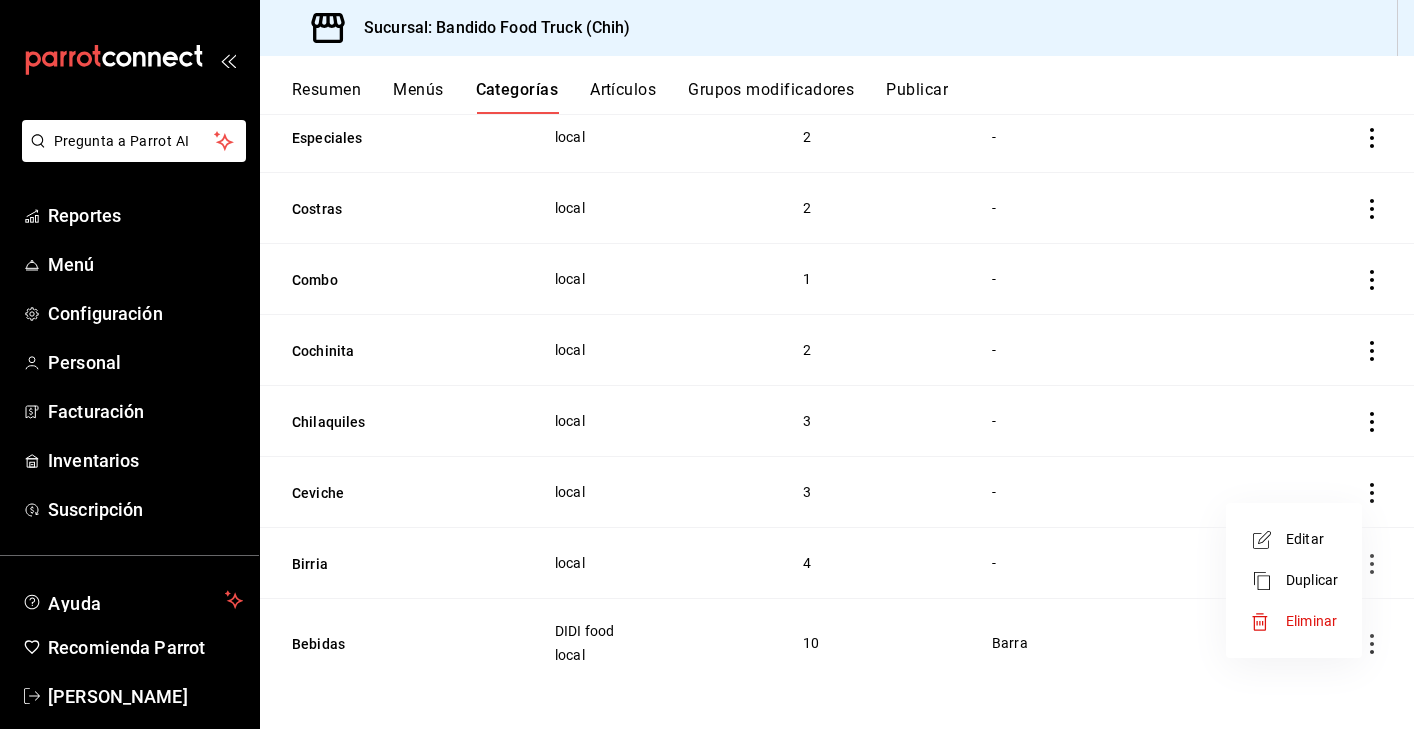 click on "Duplicar" at bounding box center [1312, 580] 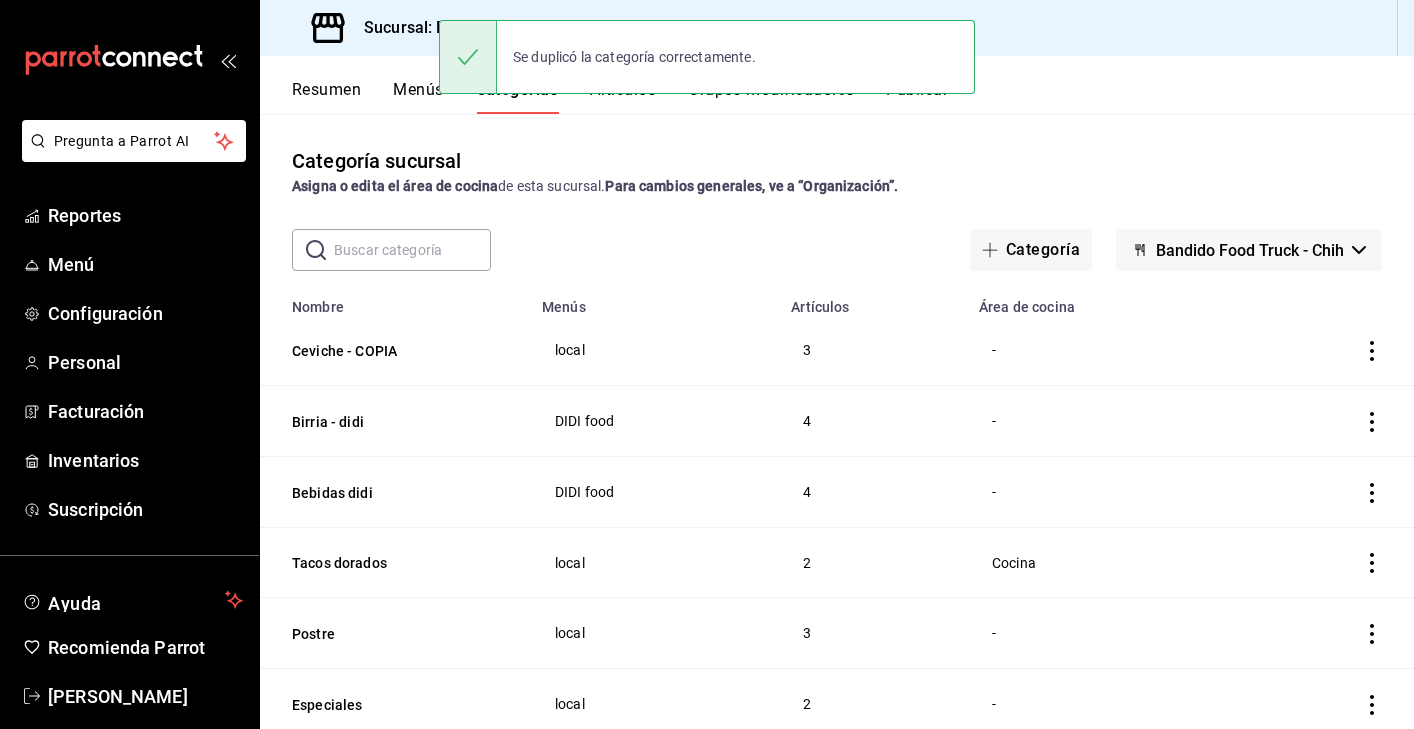 scroll, scrollTop: 44, scrollLeft: 0, axis: vertical 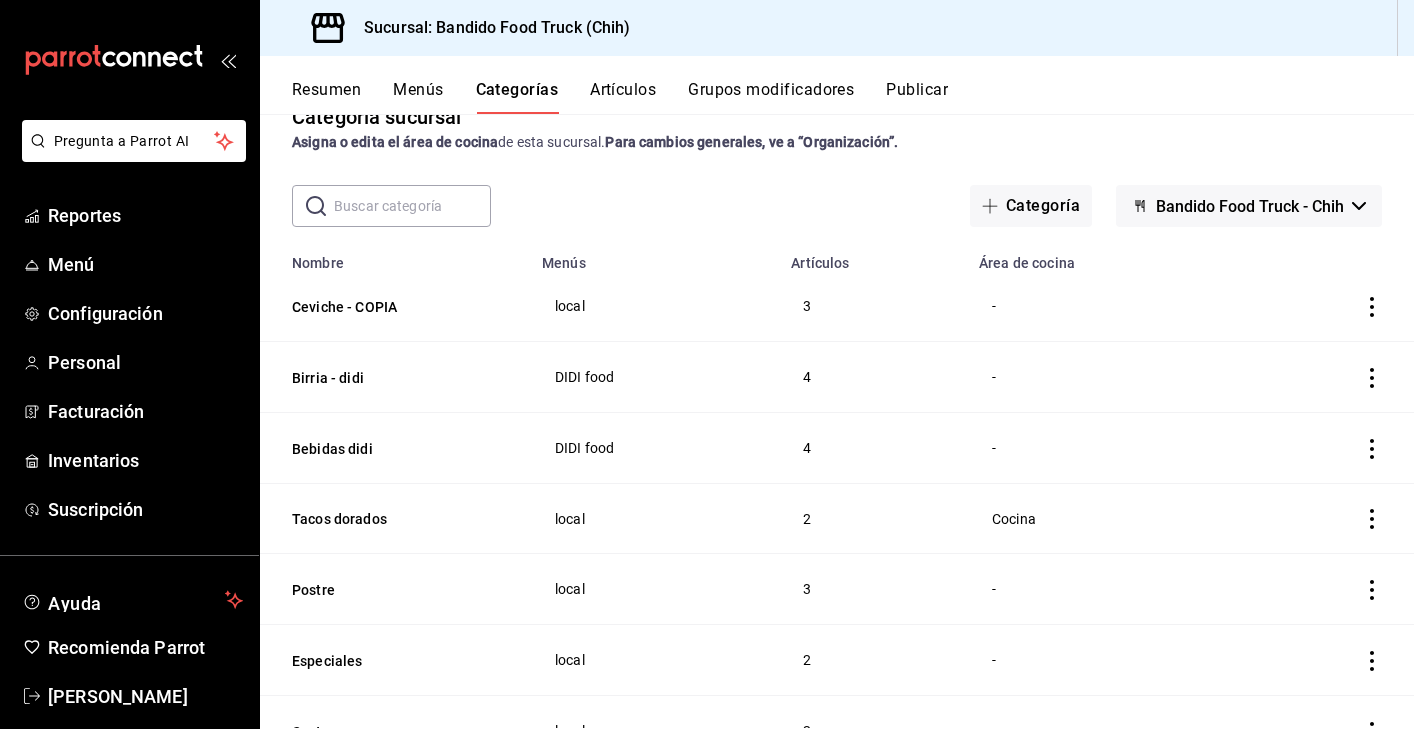 click 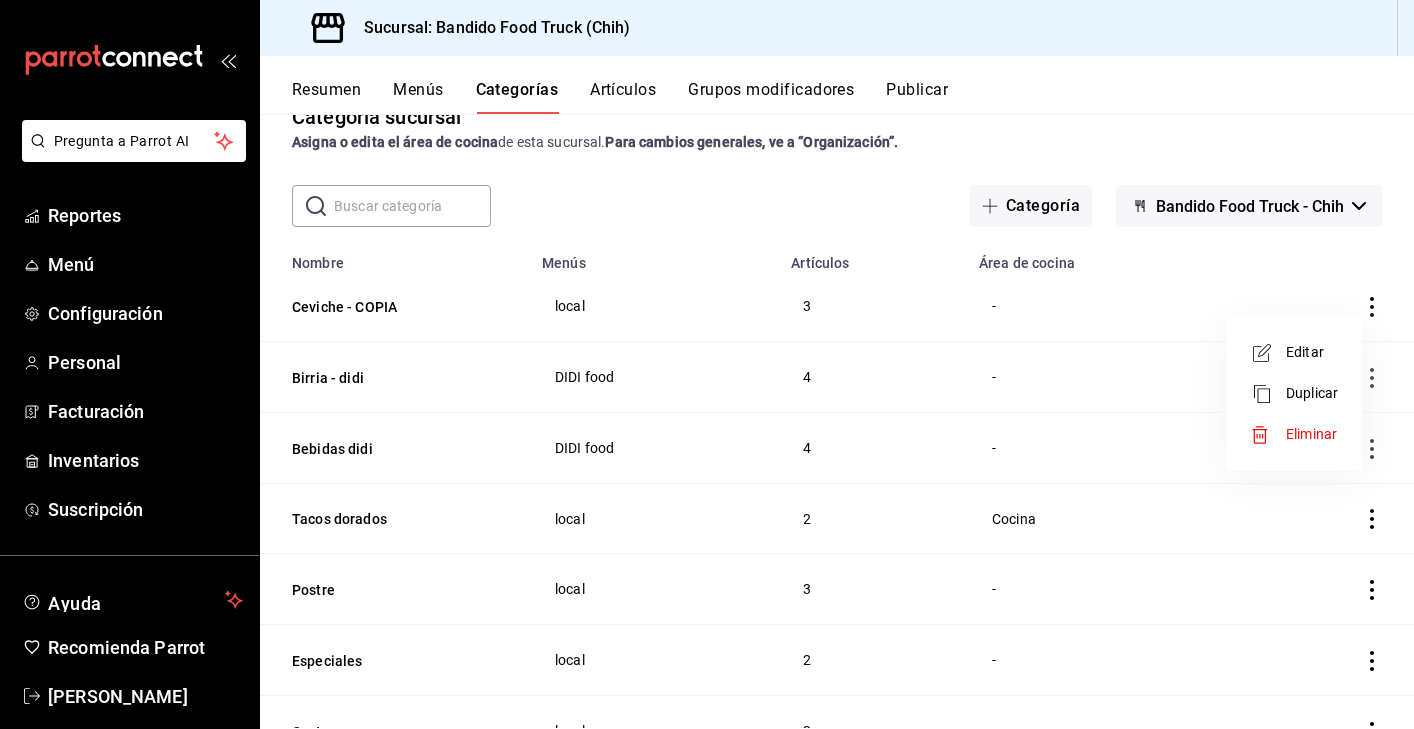 click on "Editar" at bounding box center [1312, 352] 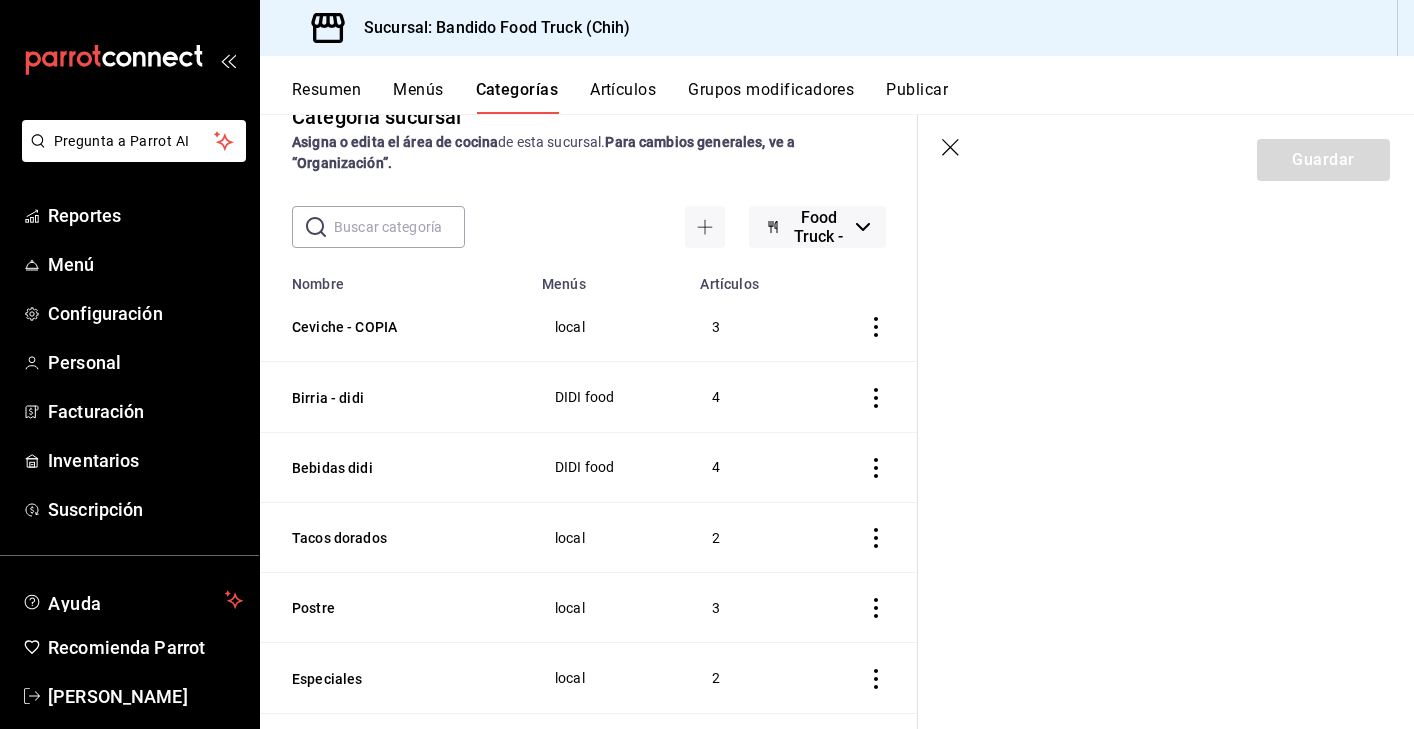 click 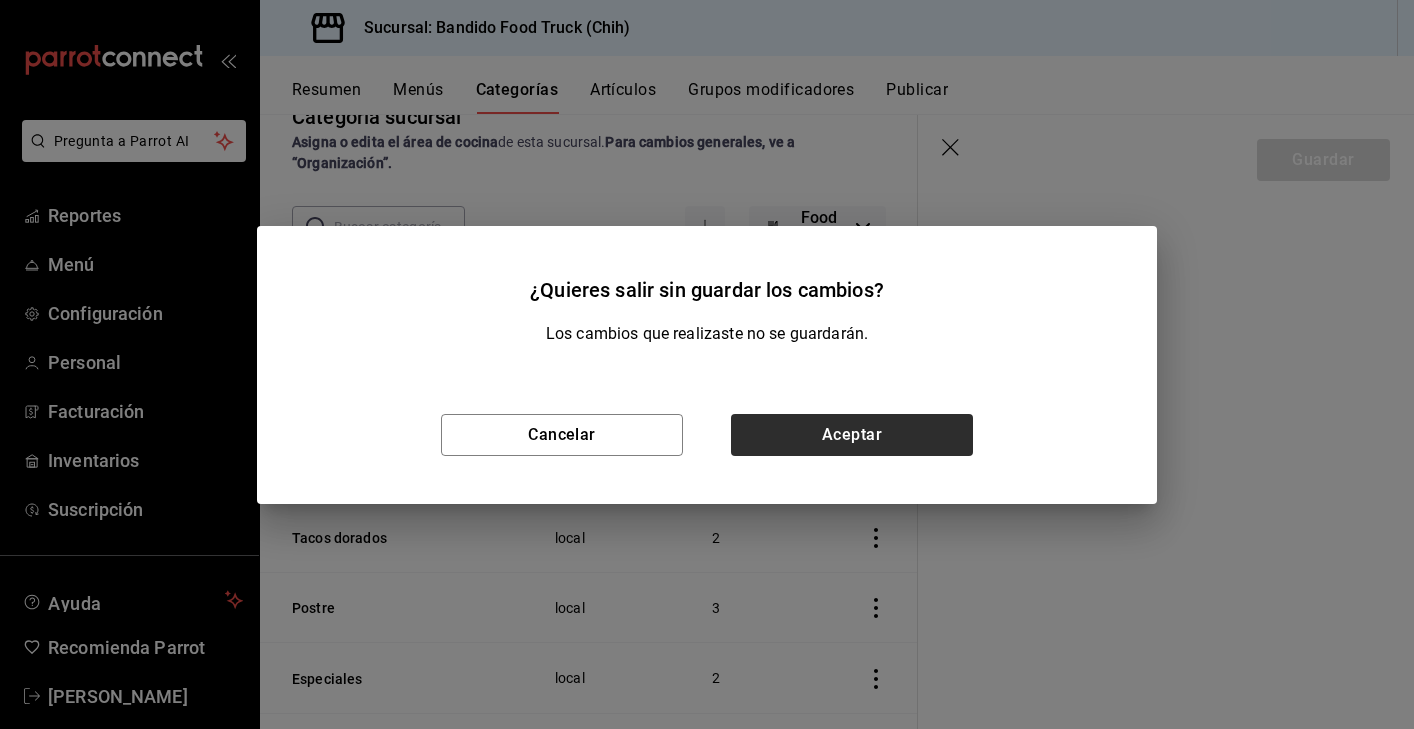 click on "Aceptar" at bounding box center (852, 435) 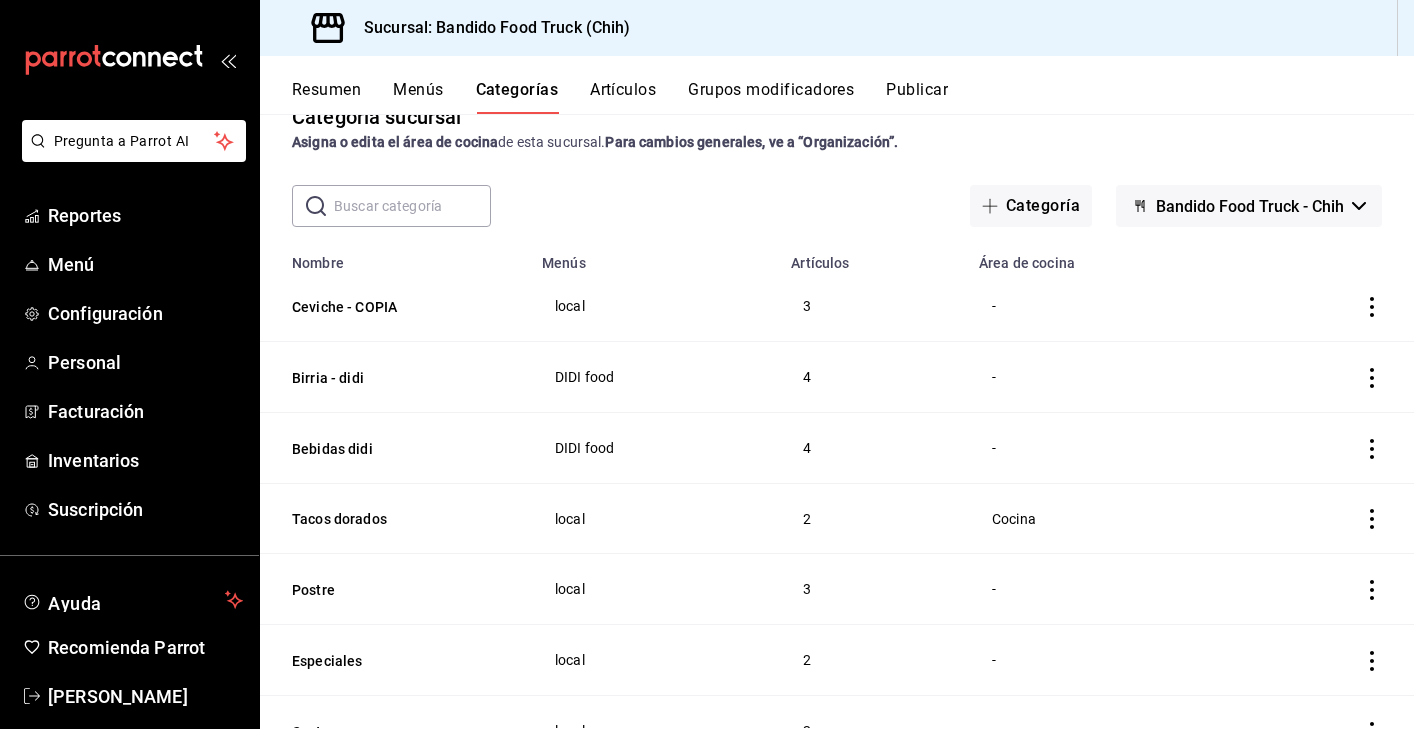 click 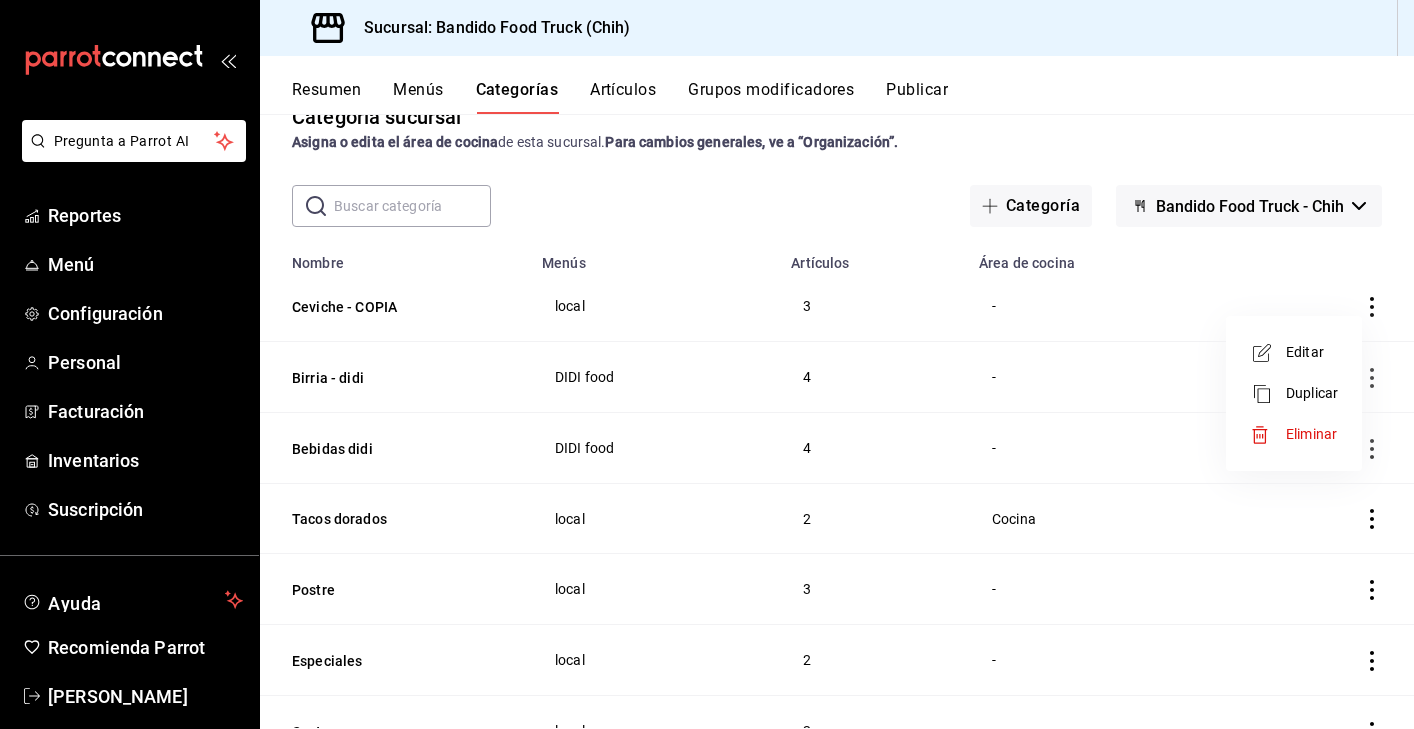 click on "Editar" at bounding box center (1312, 352) 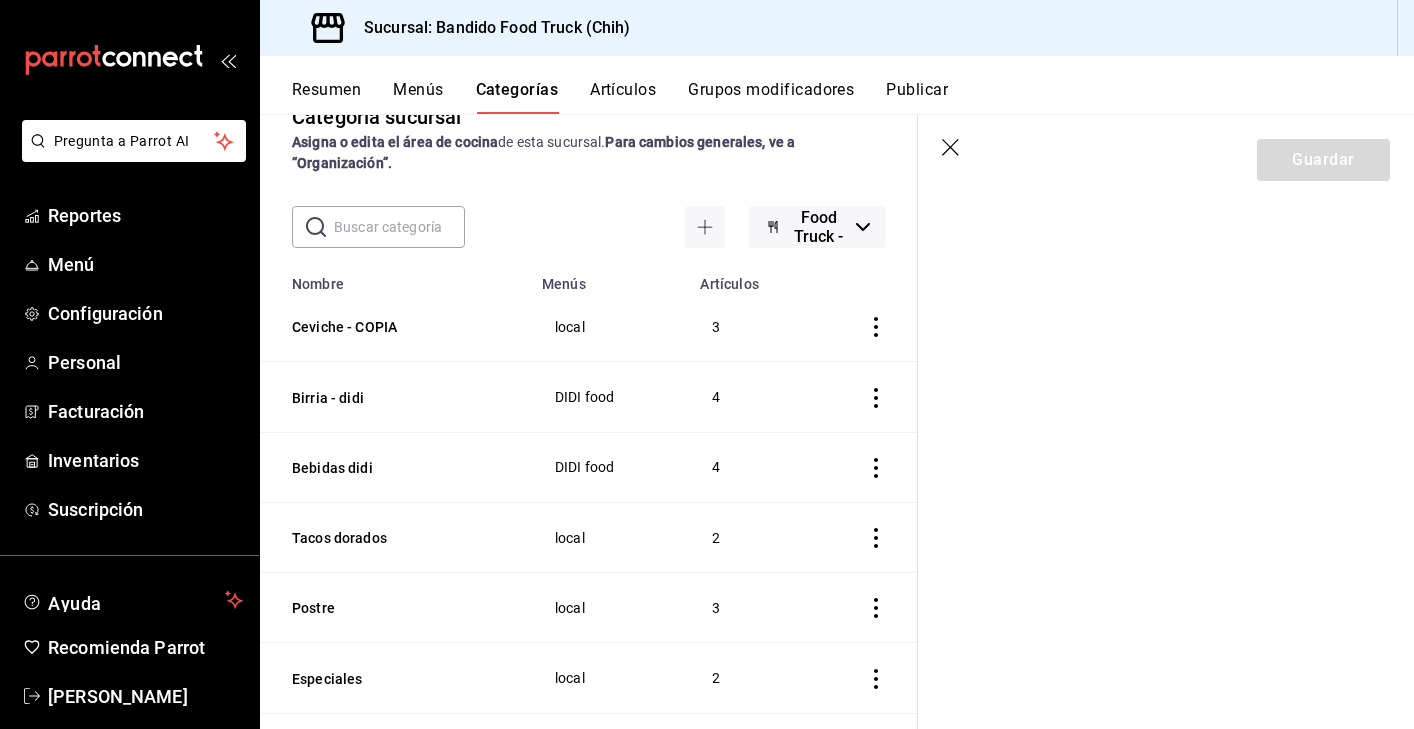 scroll, scrollTop: 0, scrollLeft: 0, axis: both 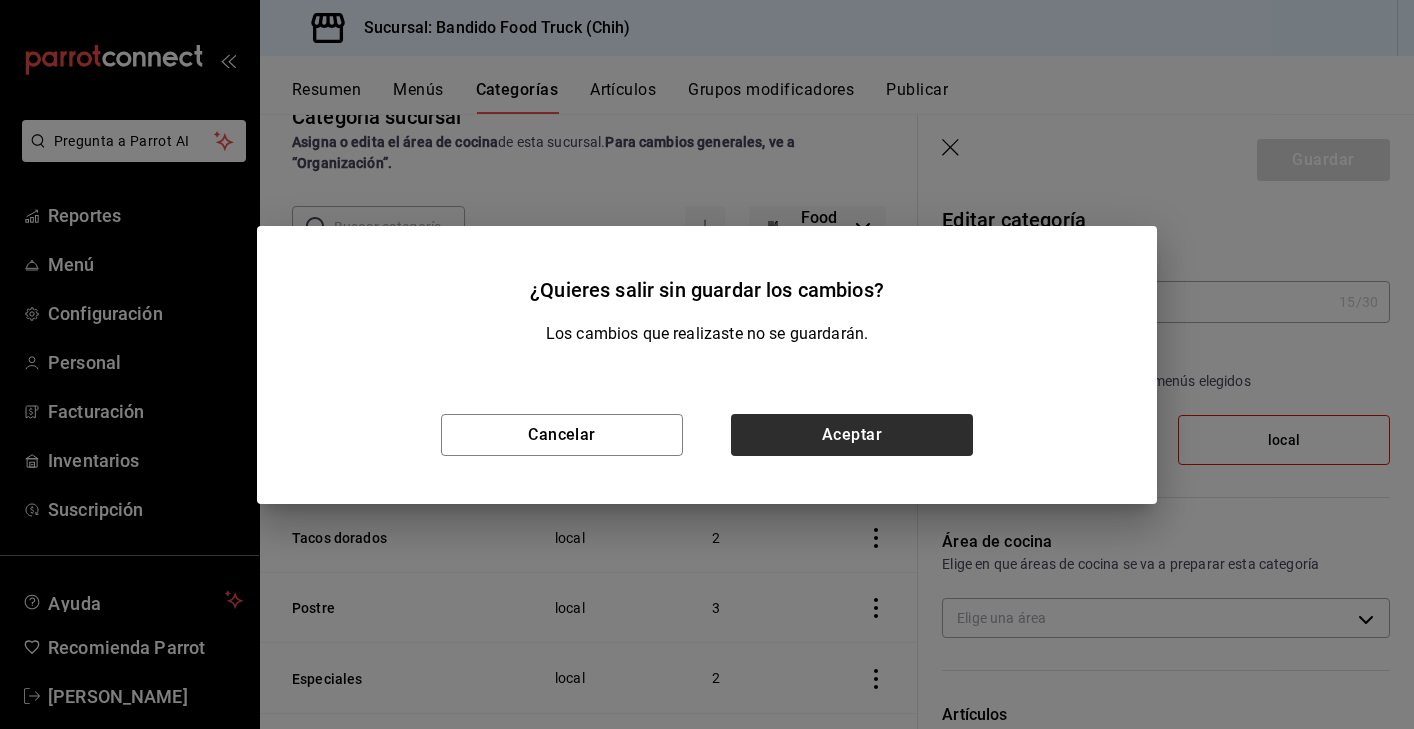 click on "Aceptar" at bounding box center (852, 435) 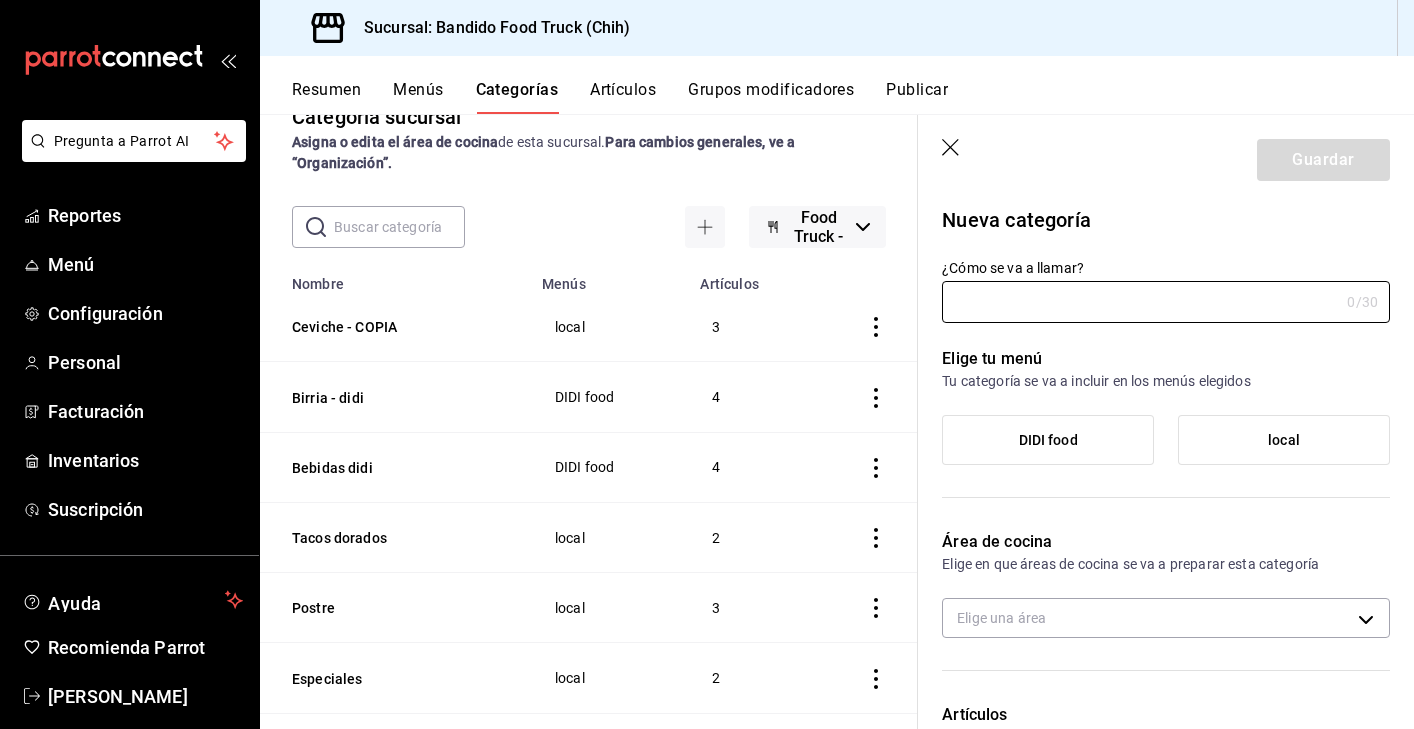 click on "Ceviche - COPIA local 3 Birria - didi DIDI food 4 Bebidas didi DIDI food 4 Tacos dorados local 2 Postre local 3 Especiales local 2 Costras local 2 Combo local 1 Cochinita local 2 Chilaquiles local 3 Ceviche local 3 Birria local 4 Bebidas DIDI food local 10" at bounding box center [589, 758] 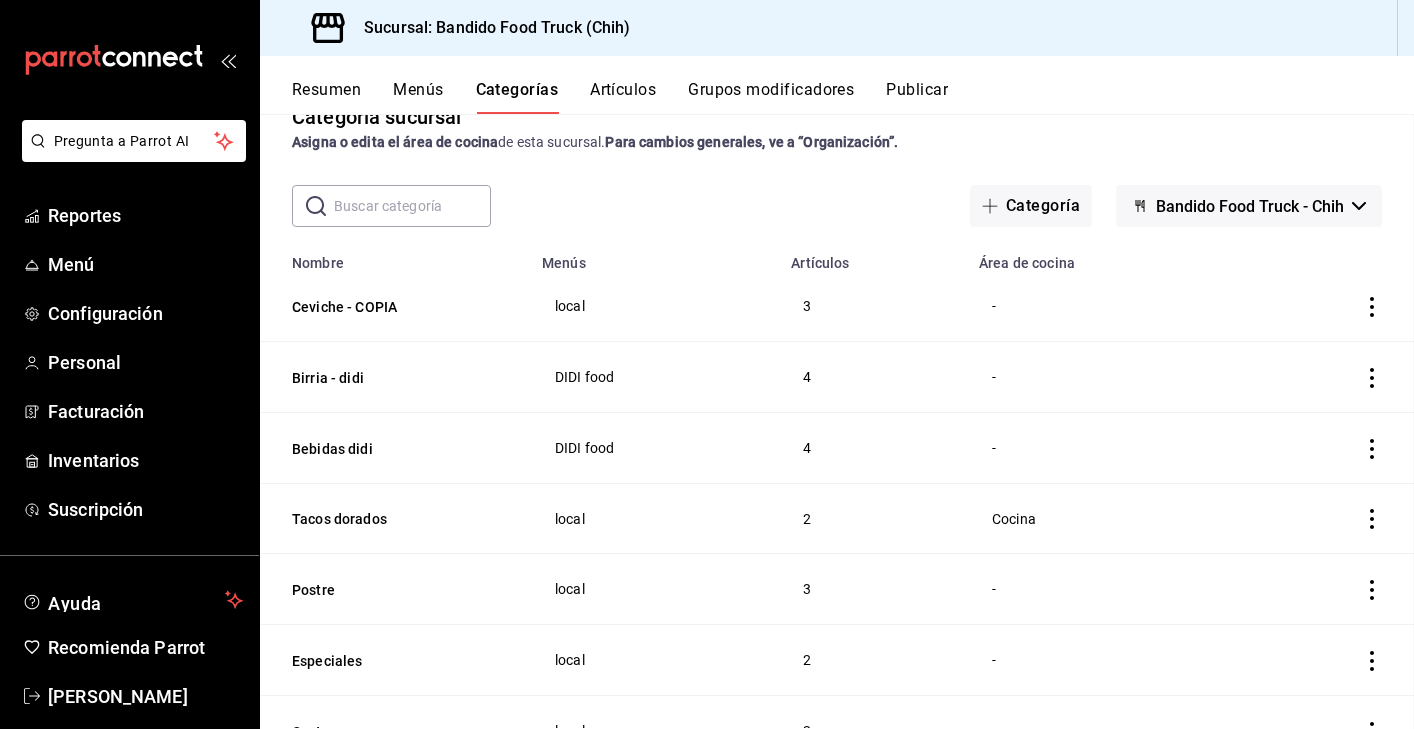 drag, startPoint x: 840, startPoint y: 418, endPoint x: 762, endPoint y: 131, distance: 297.4105 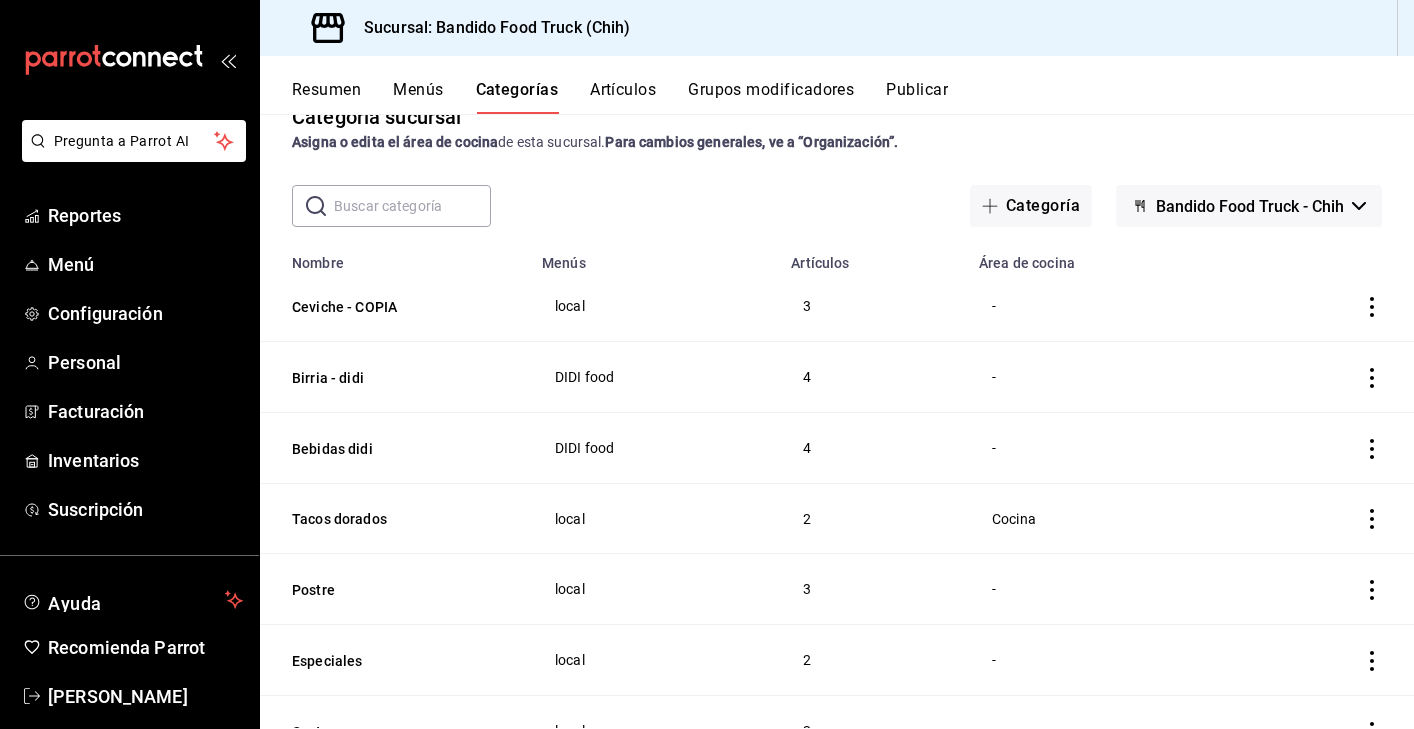 click 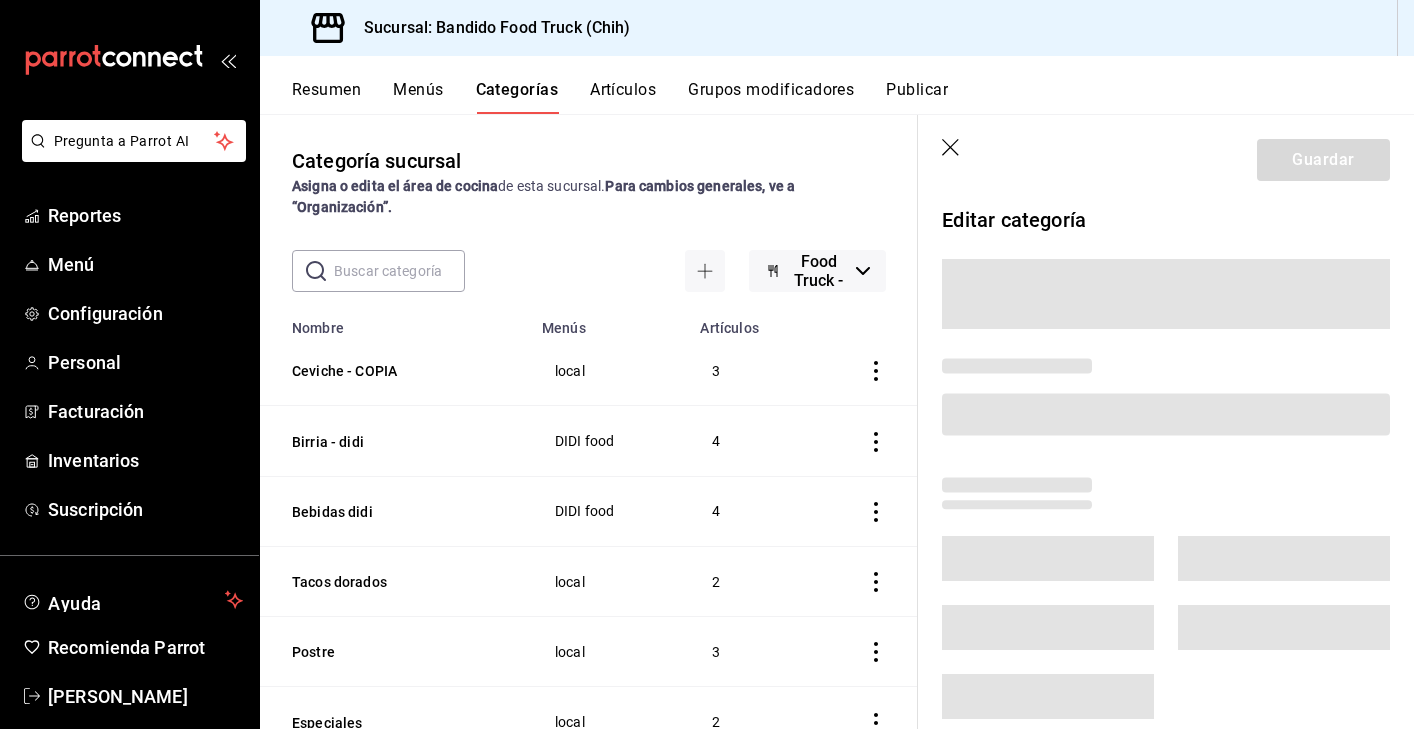 scroll, scrollTop: 0, scrollLeft: 0, axis: both 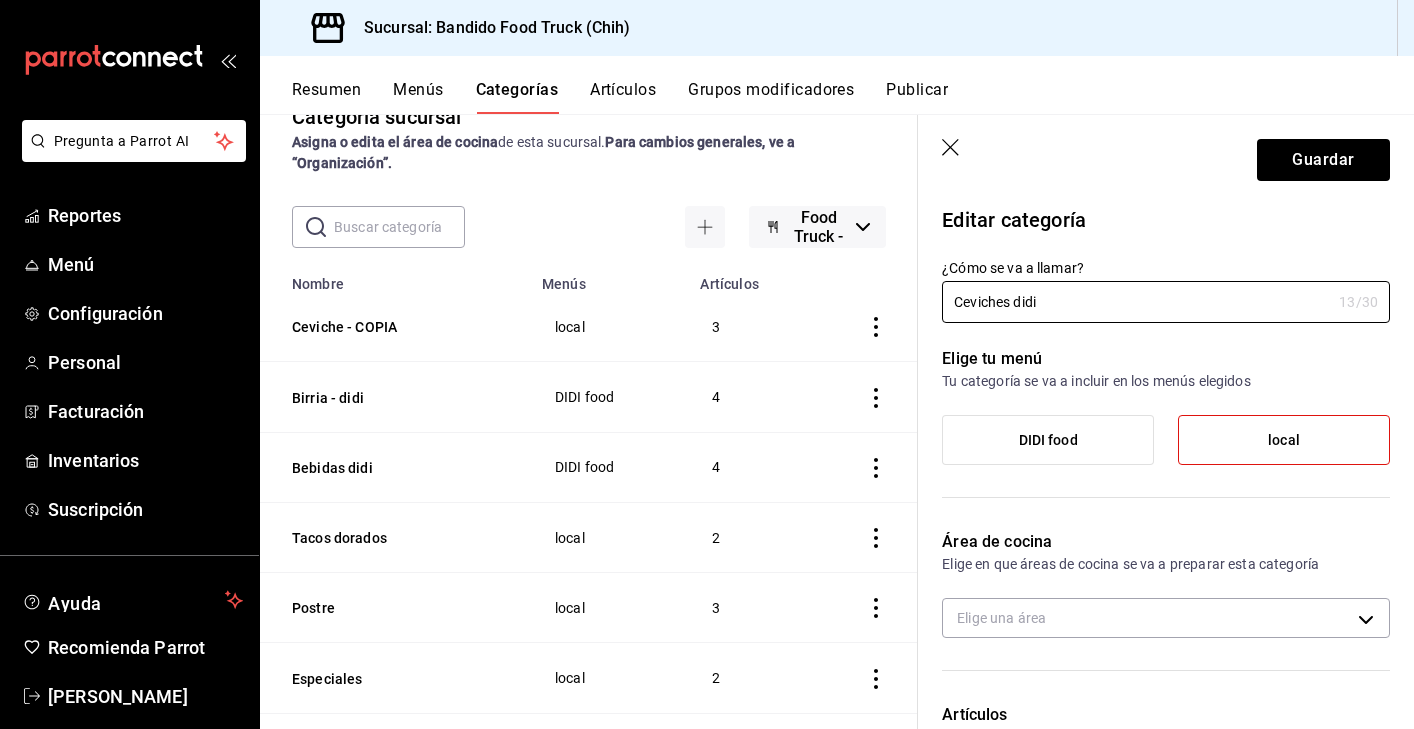 type on "Ceviches didi" 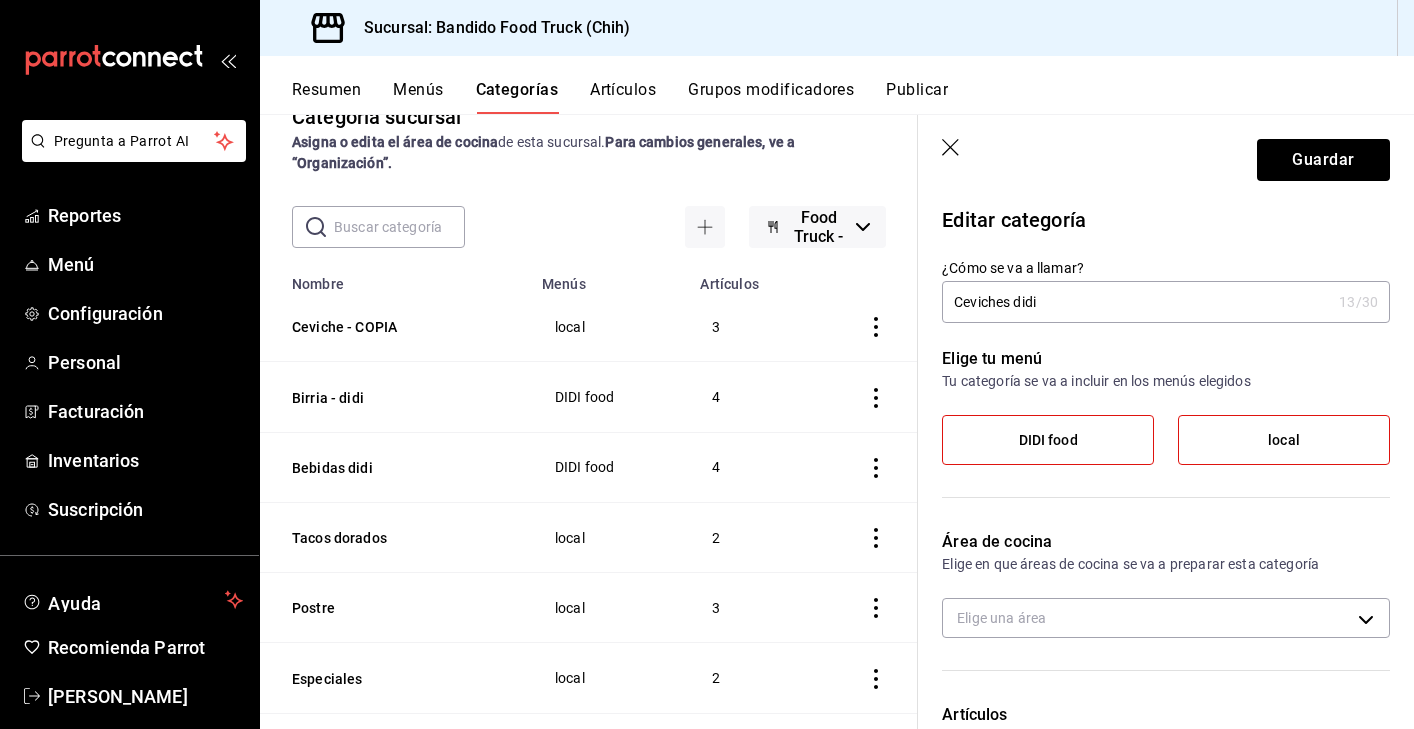 click on "local" at bounding box center (1284, 440) 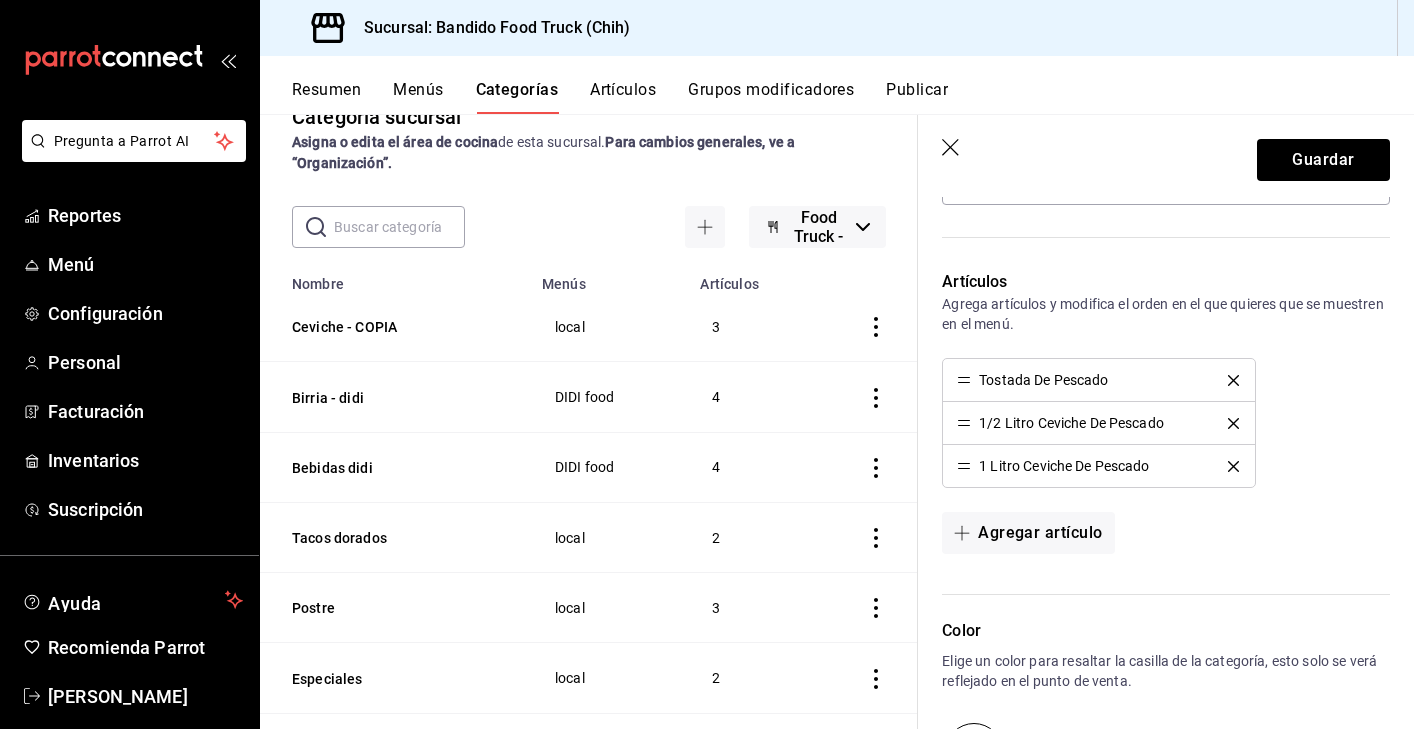 scroll, scrollTop: 444, scrollLeft: 0, axis: vertical 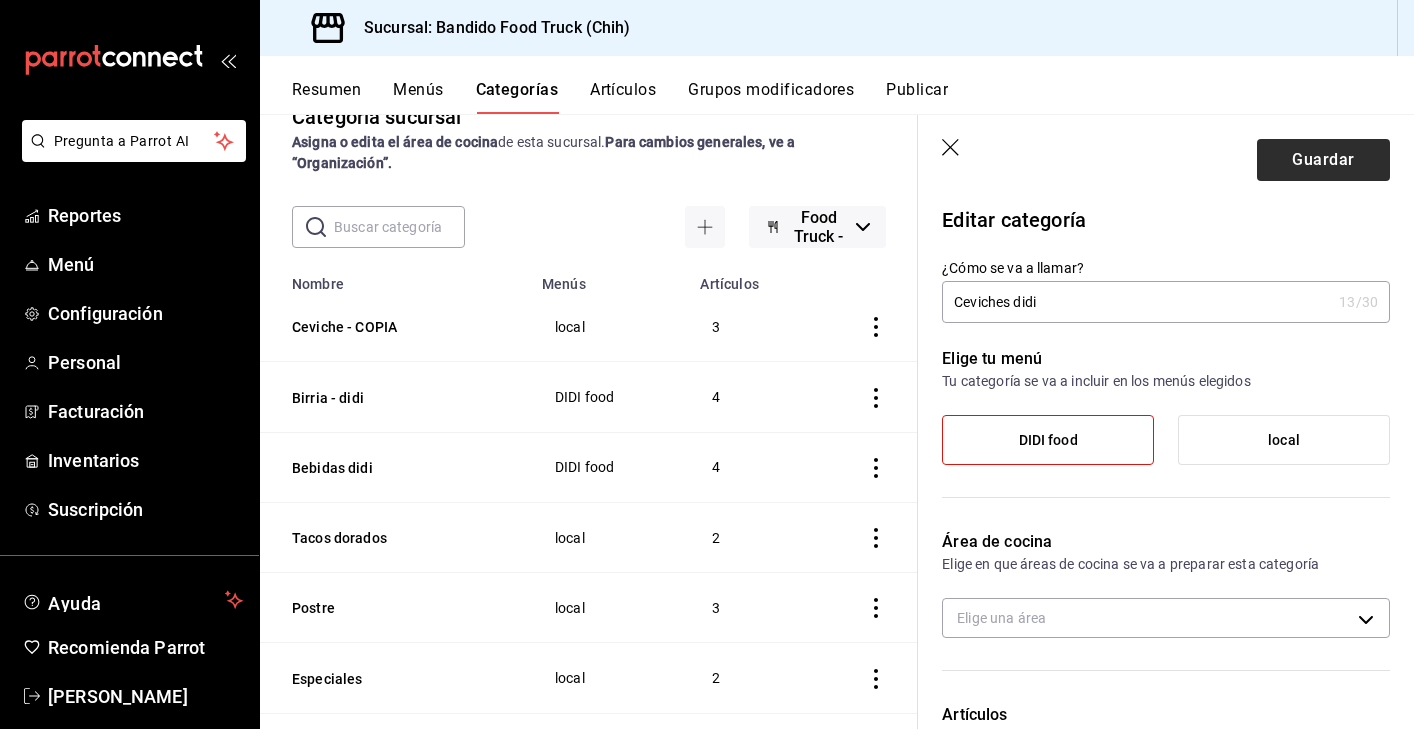 click on "Guardar" at bounding box center (1323, 160) 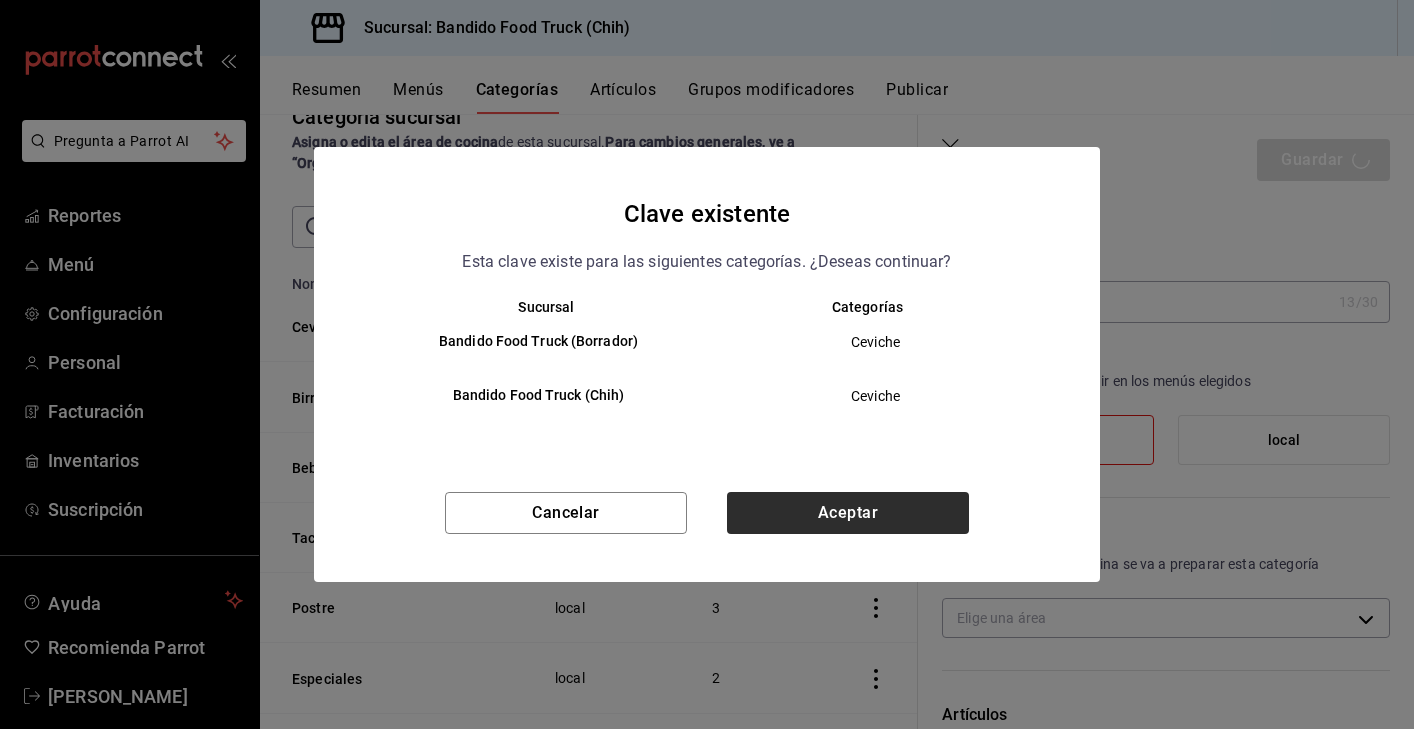 click on "Aceptar" at bounding box center [848, 513] 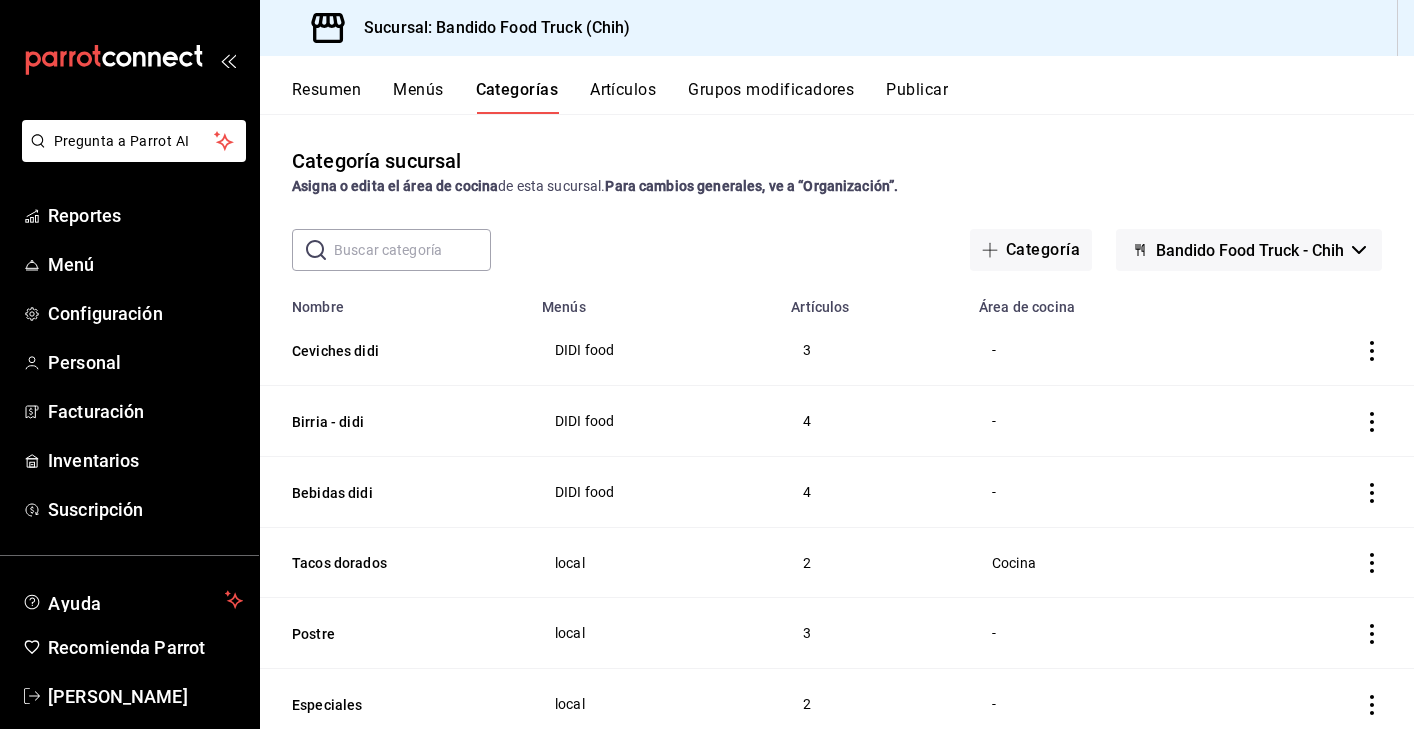 scroll, scrollTop: 0, scrollLeft: 0, axis: both 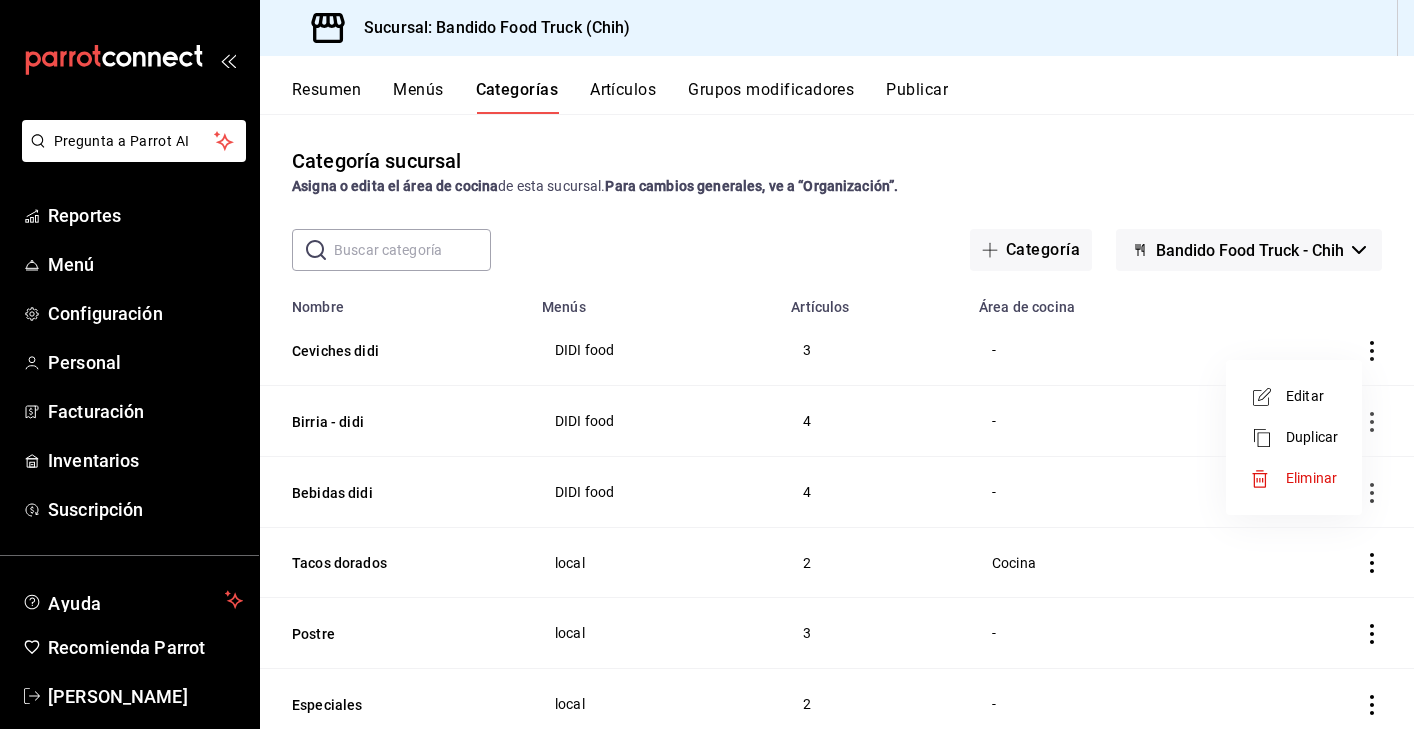 click at bounding box center [707, 364] 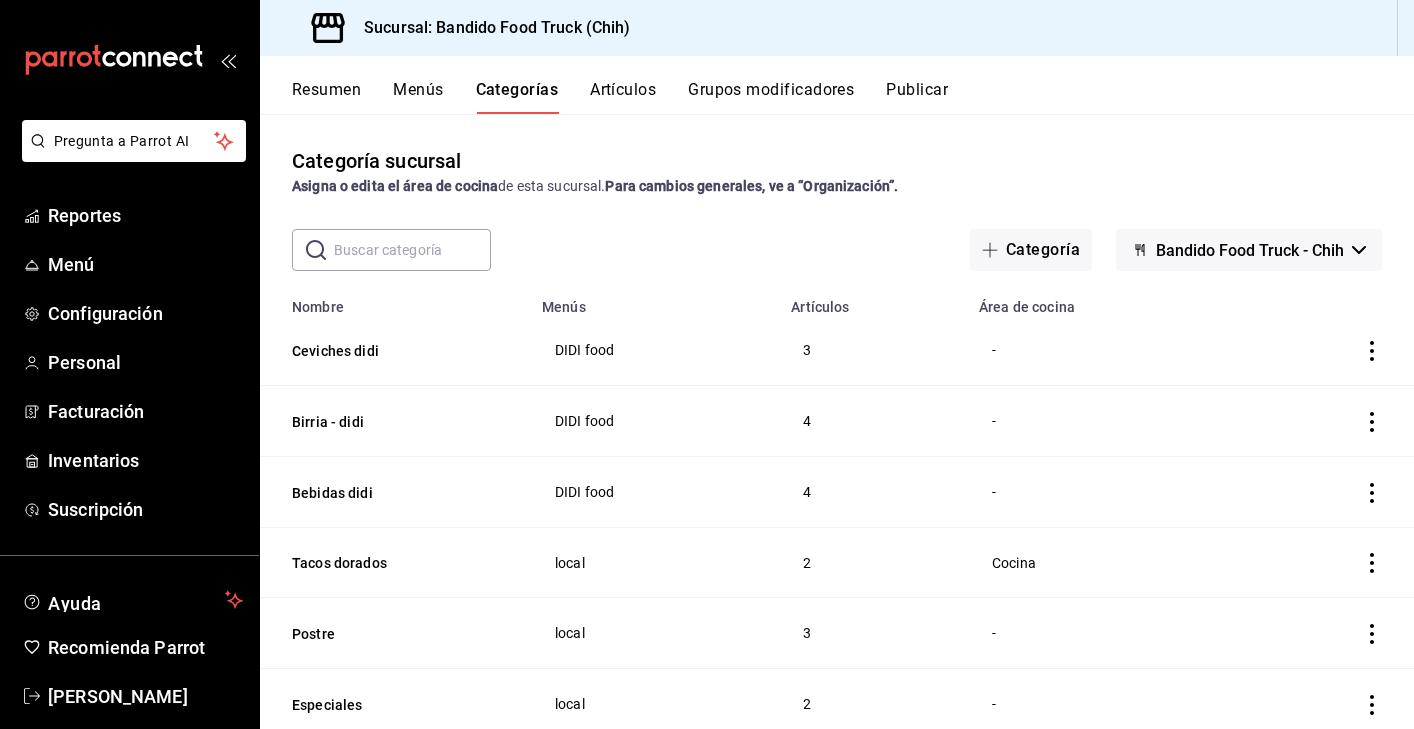 click 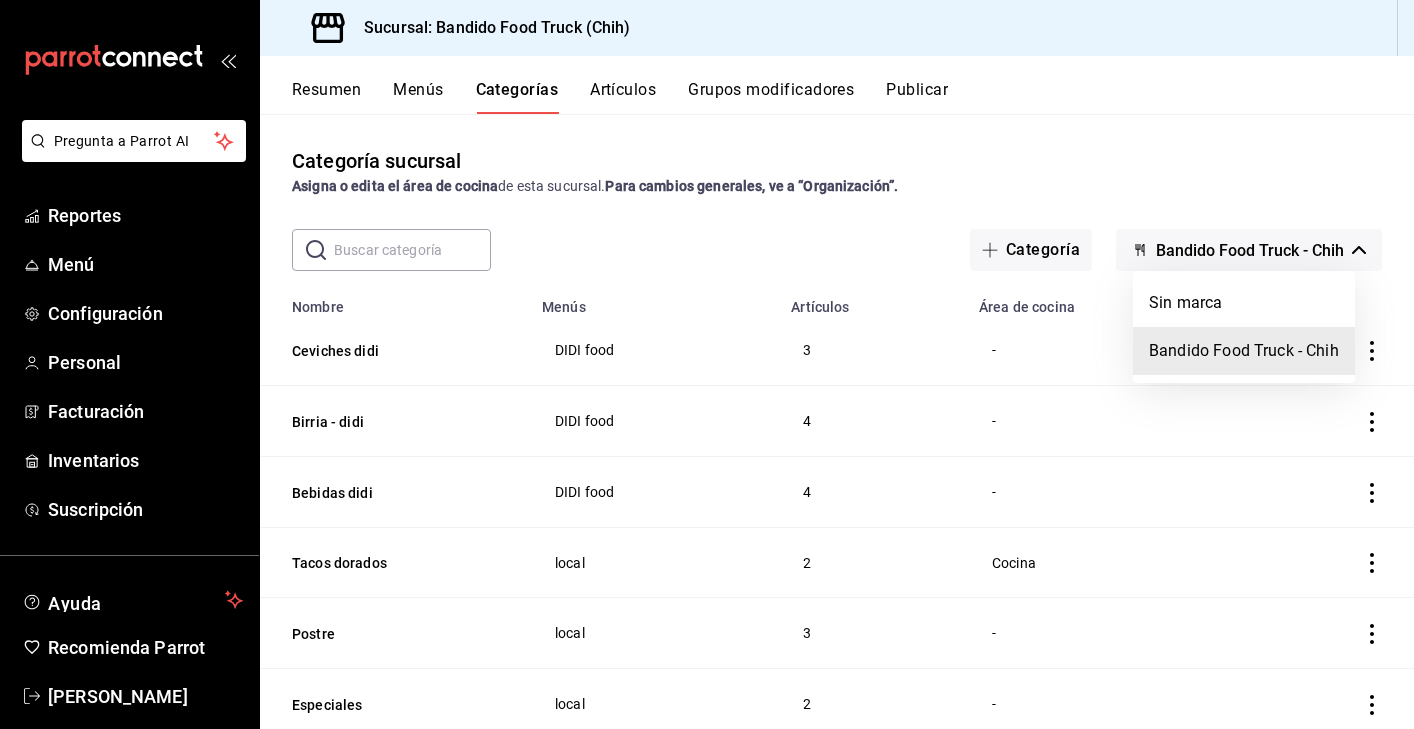 click on "Sin marca Bandido Food Truck - Chih" at bounding box center (1244, 327) 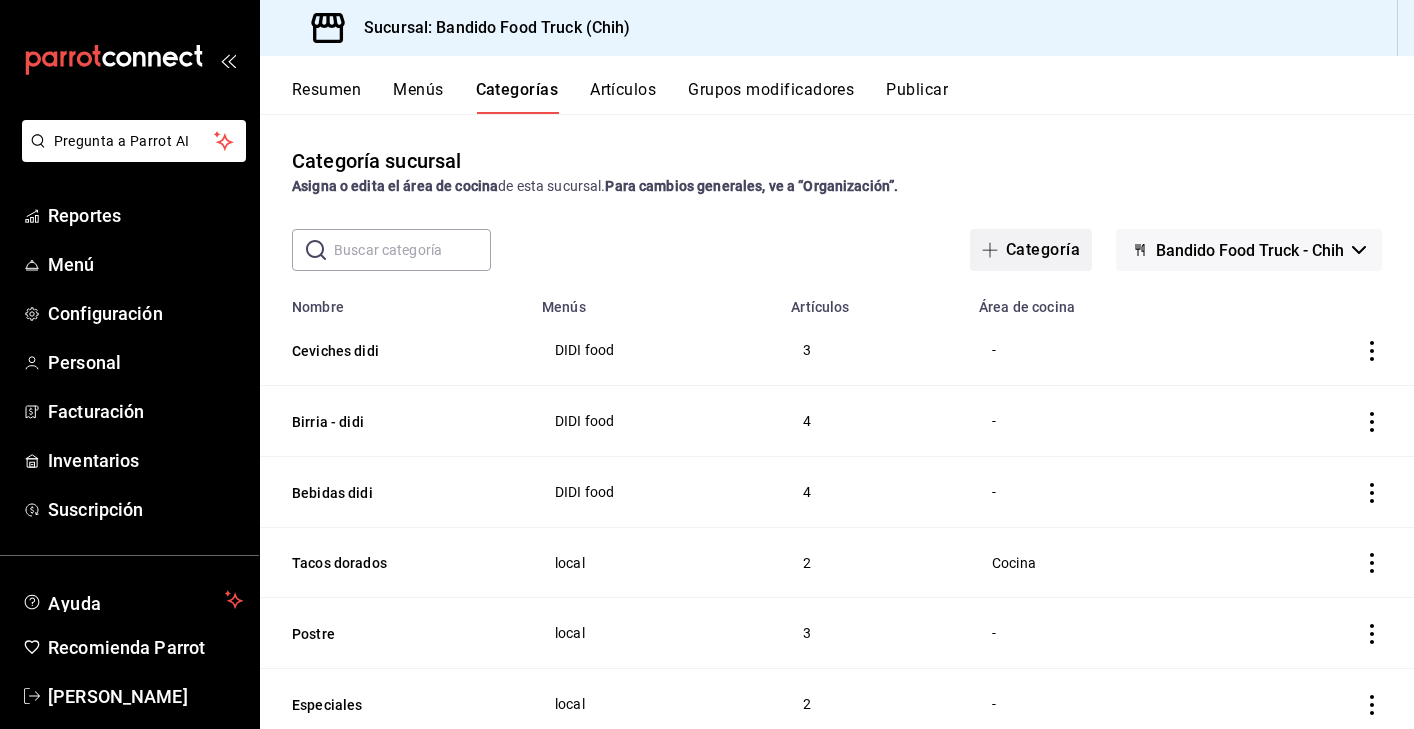 click on "Categoría" at bounding box center [1031, 250] 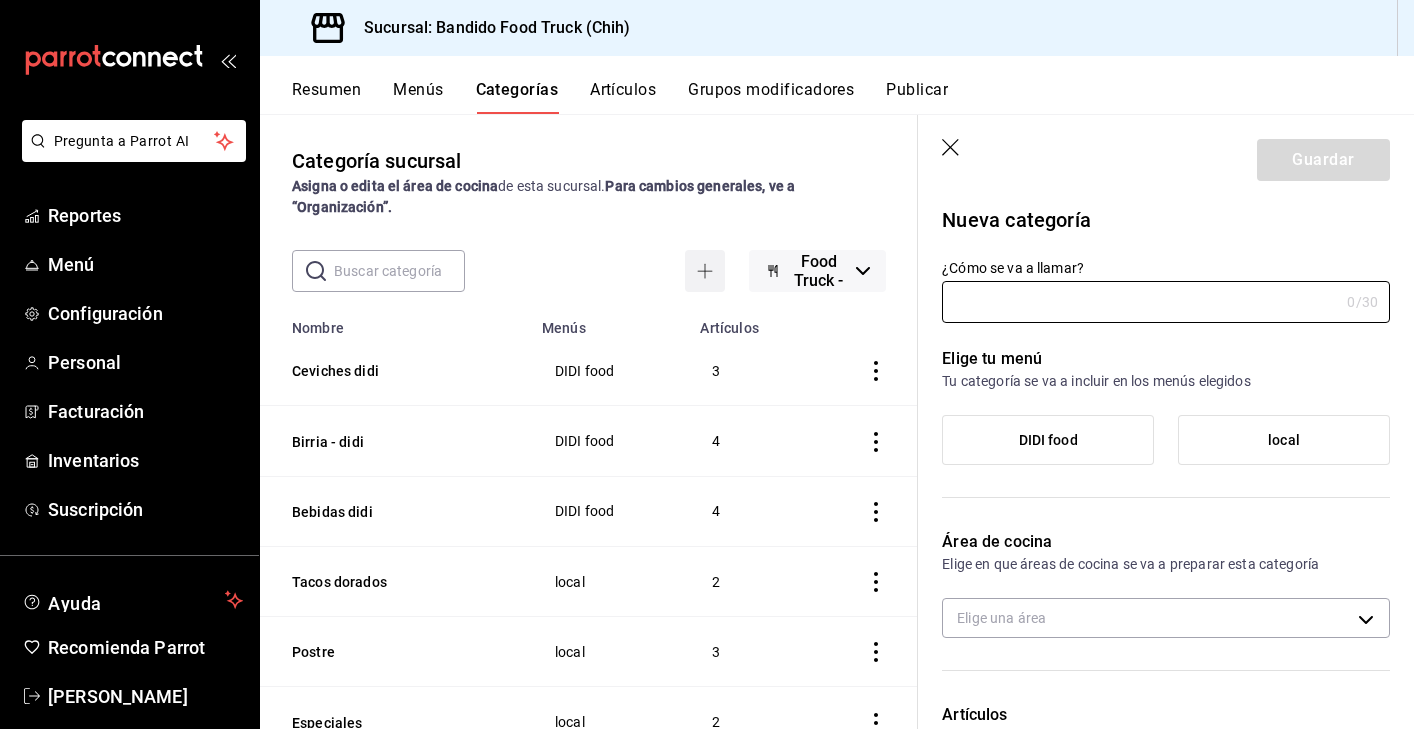 type on "25d17573-7ee7-42ba-a289-fb7590b8274b" 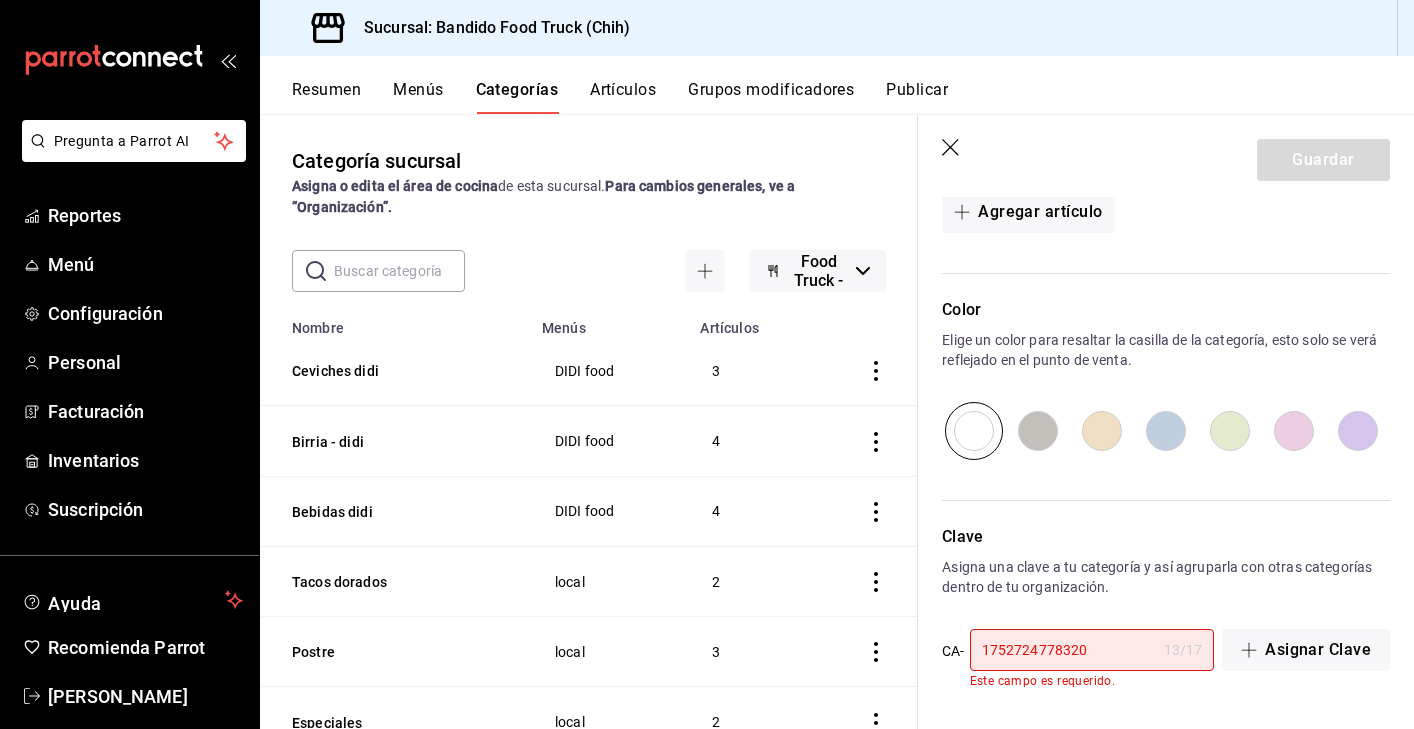 scroll, scrollTop: 599, scrollLeft: 0, axis: vertical 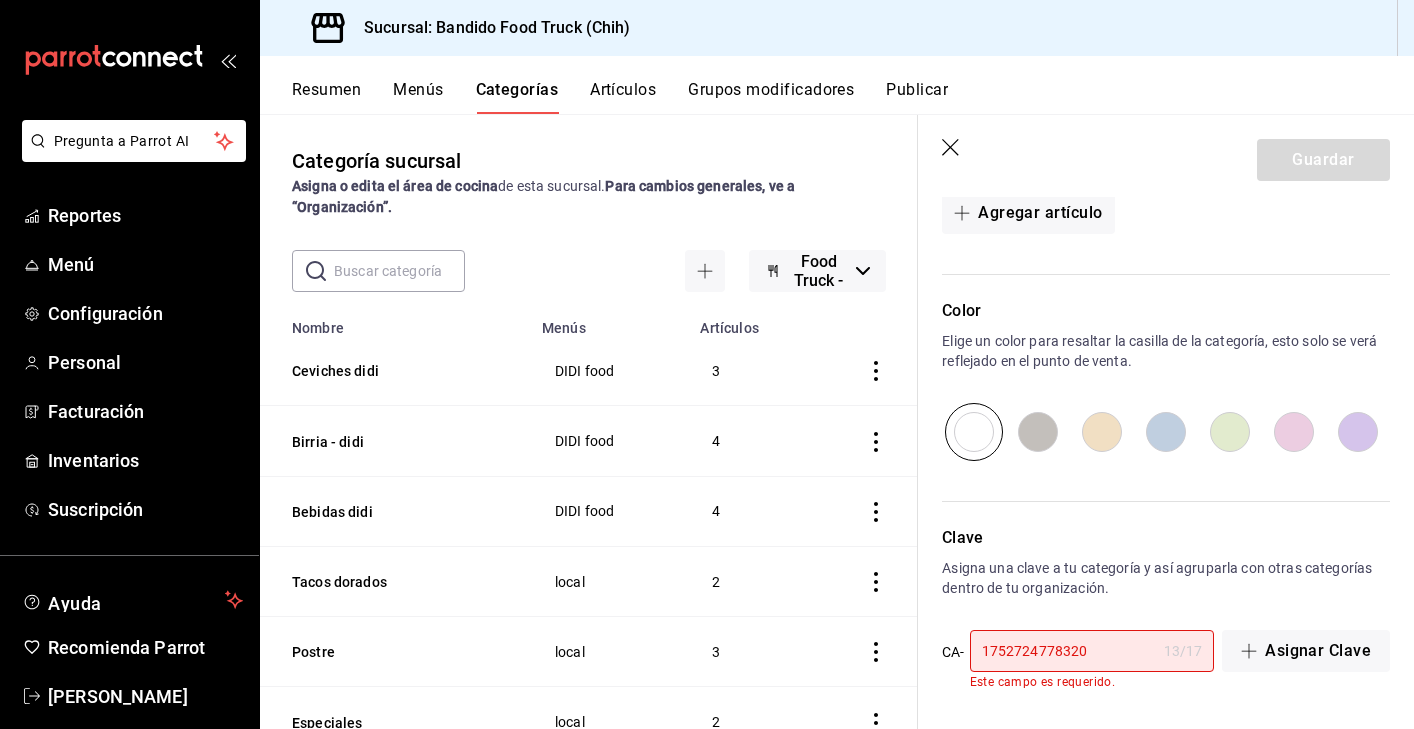 click on "Guardar" at bounding box center (1166, 156) 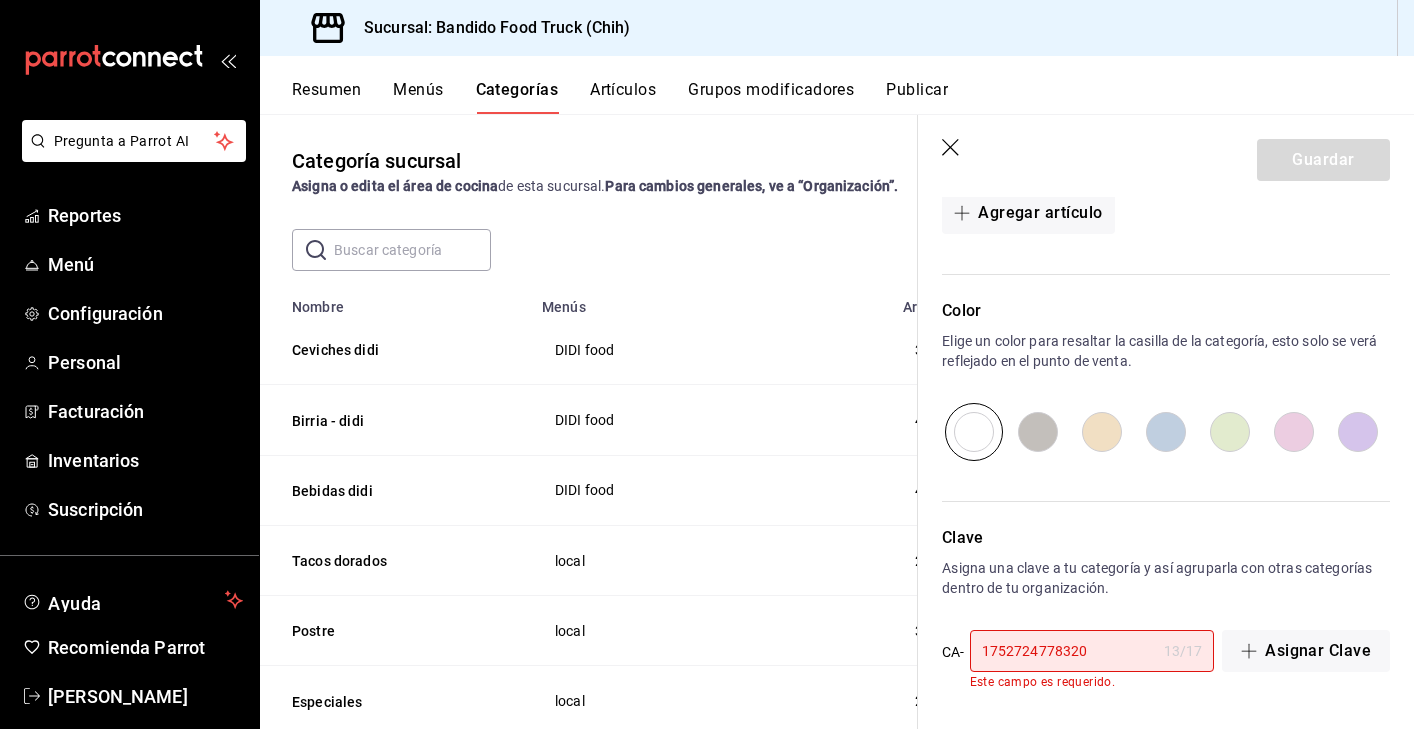 scroll, scrollTop: 0, scrollLeft: 0, axis: both 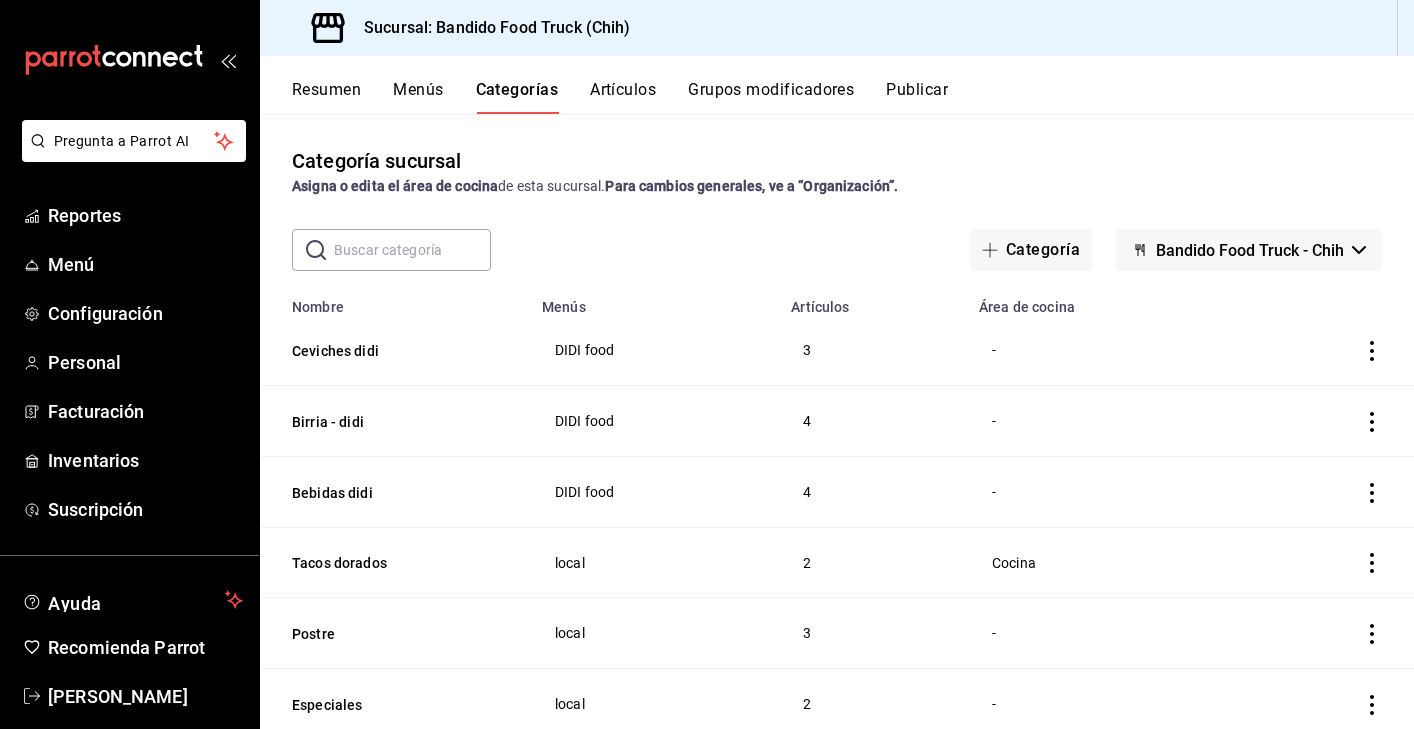 click on "Grupos modificadores" at bounding box center [771, 97] 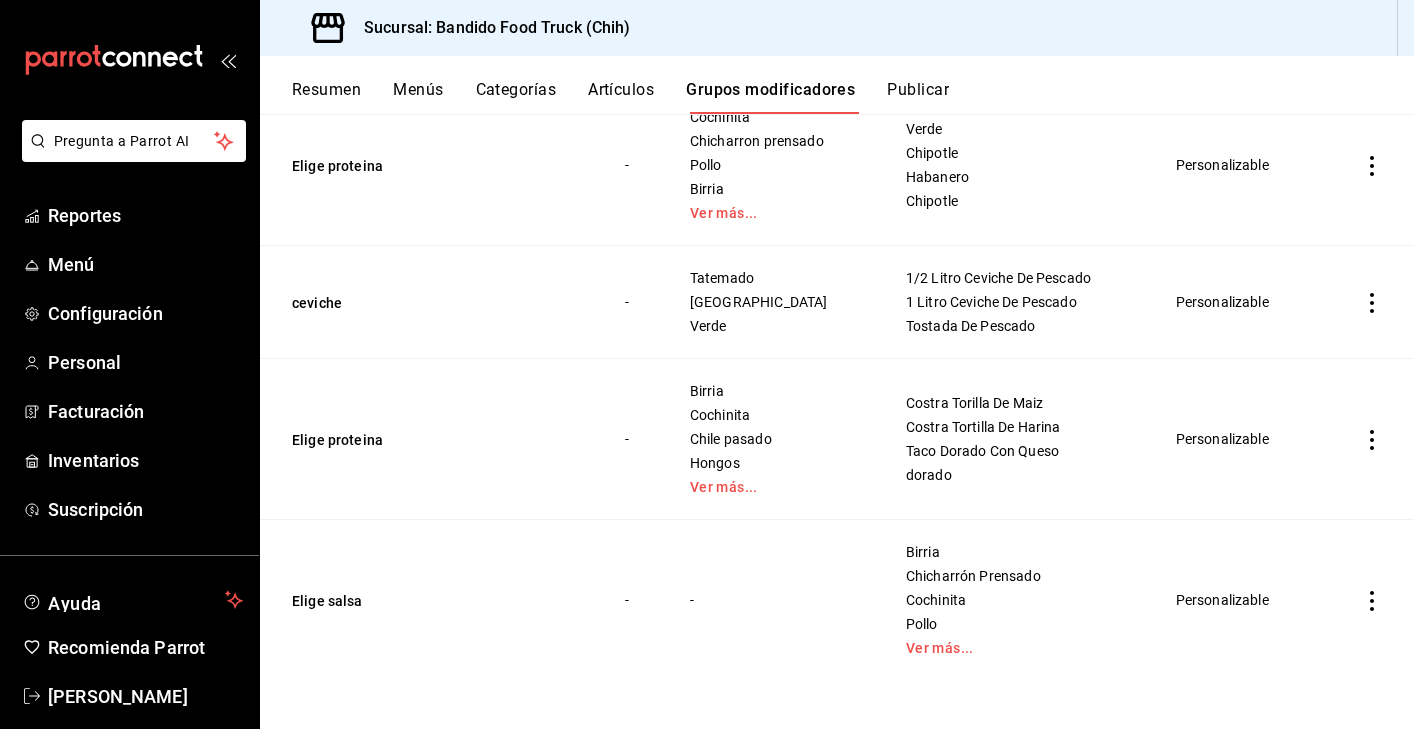 scroll, scrollTop: 502, scrollLeft: 0, axis: vertical 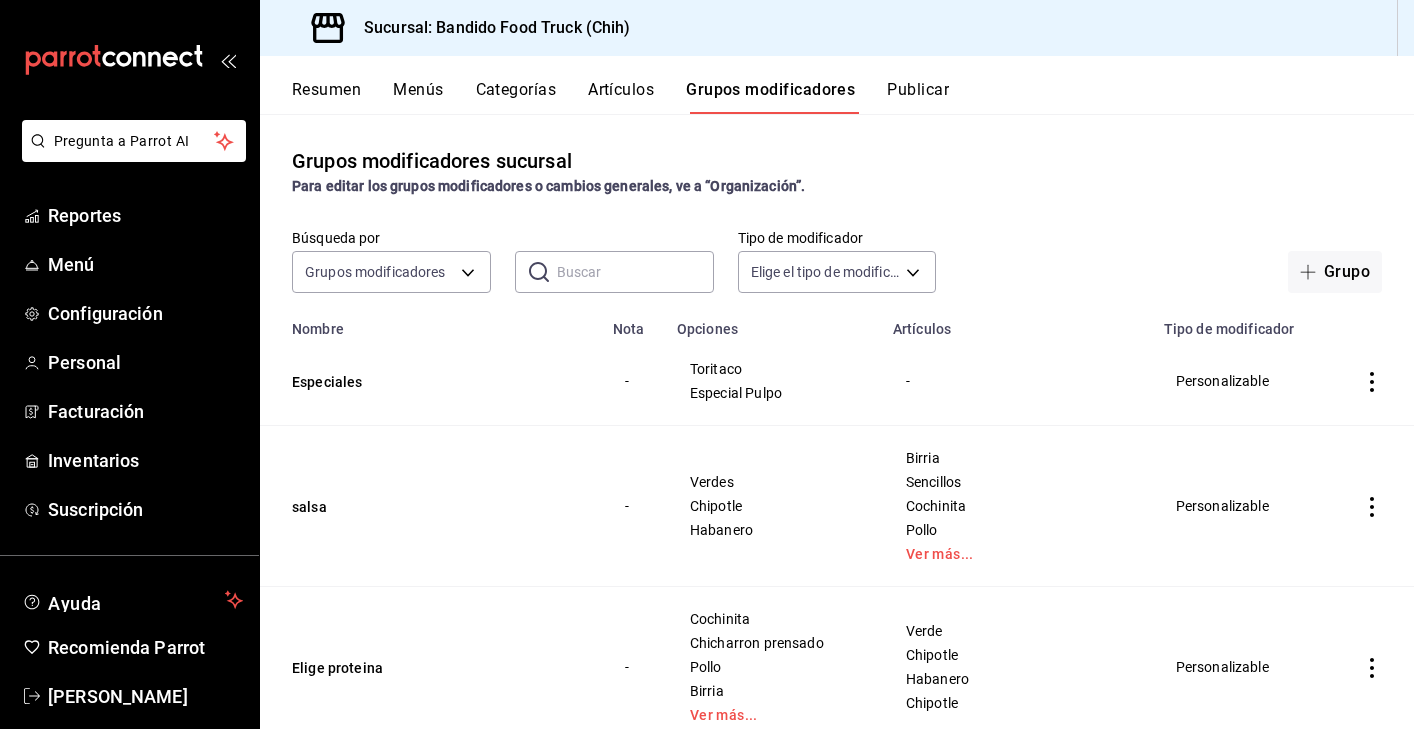 click on "Menús" at bounding box center (418, 97) 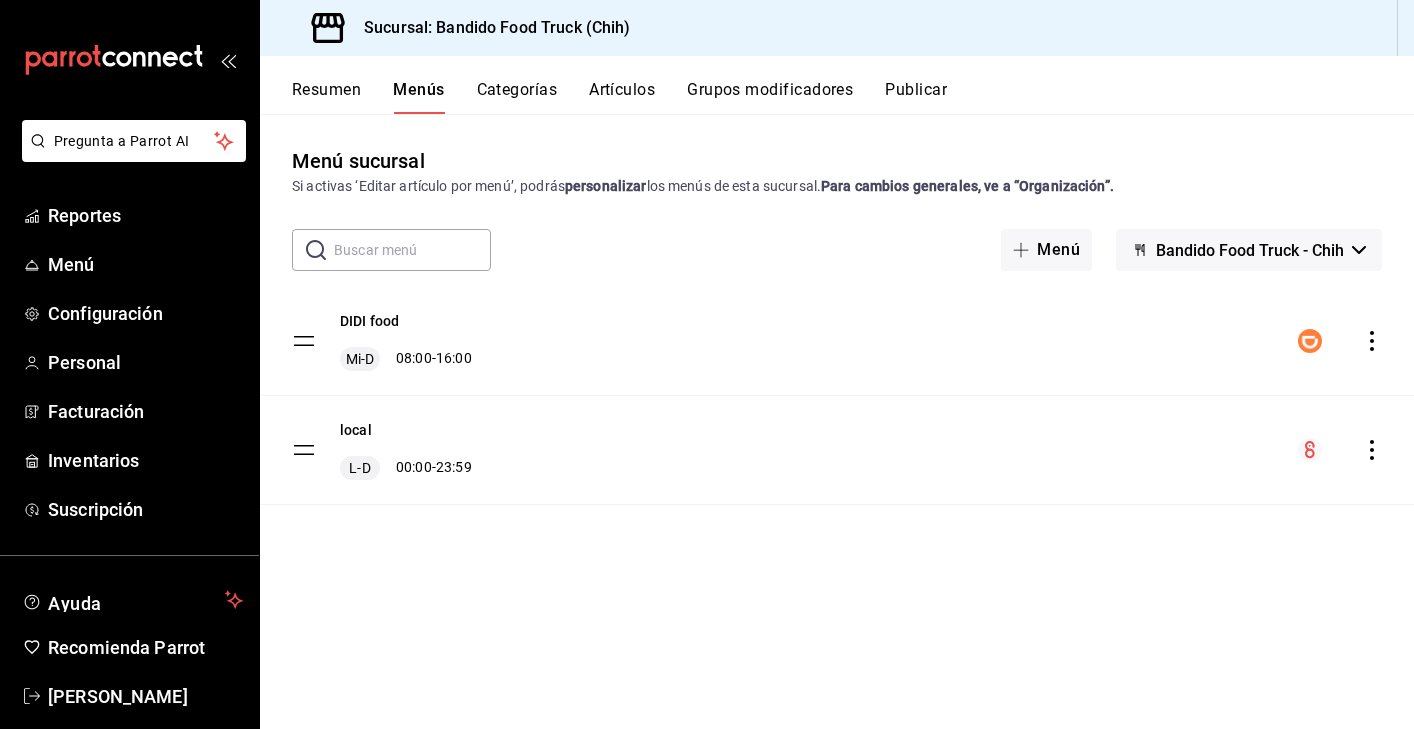 click on "DIDI food Mi-D 08:00  -  16:00 local [PERSON_NAME] 00:00  -  23:59" at bounding box center [837, 396] 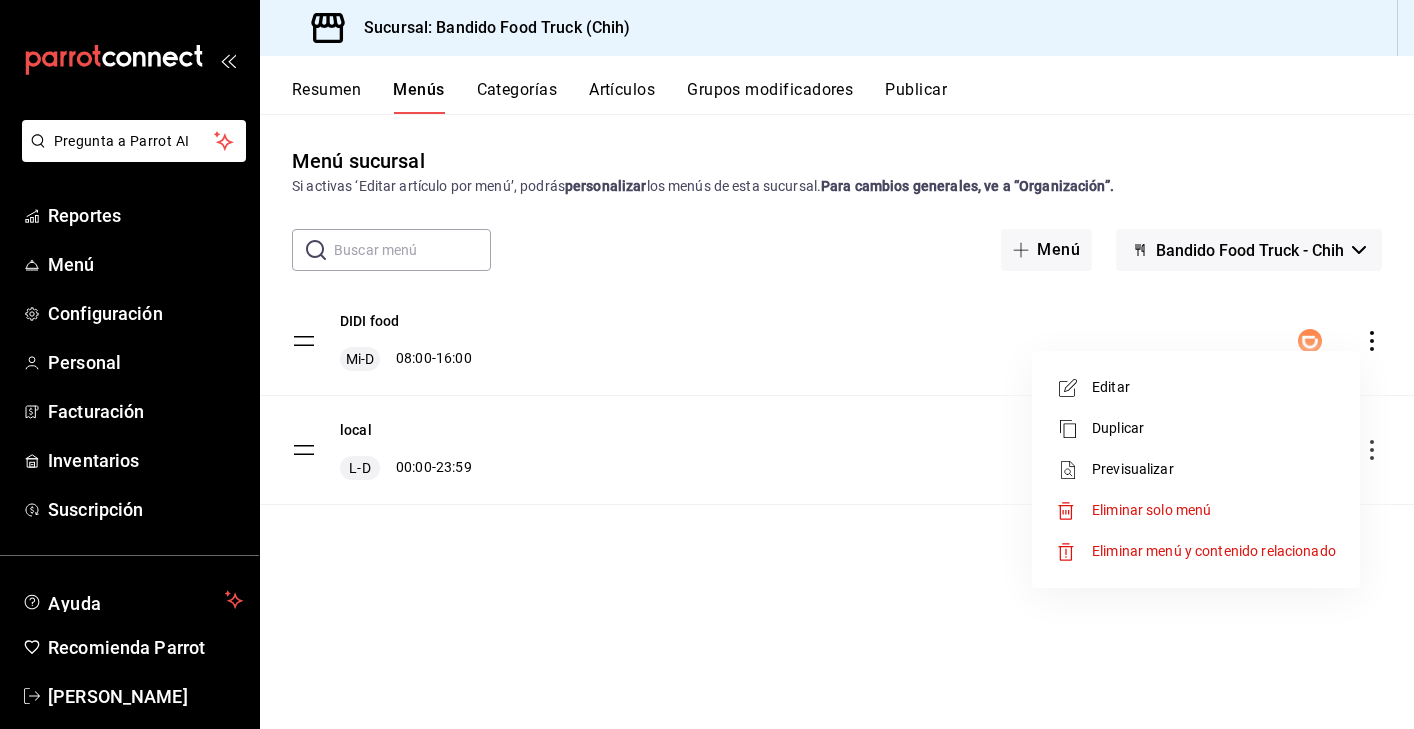 click on "Previsualizar" at bounding box center [1214, 469] 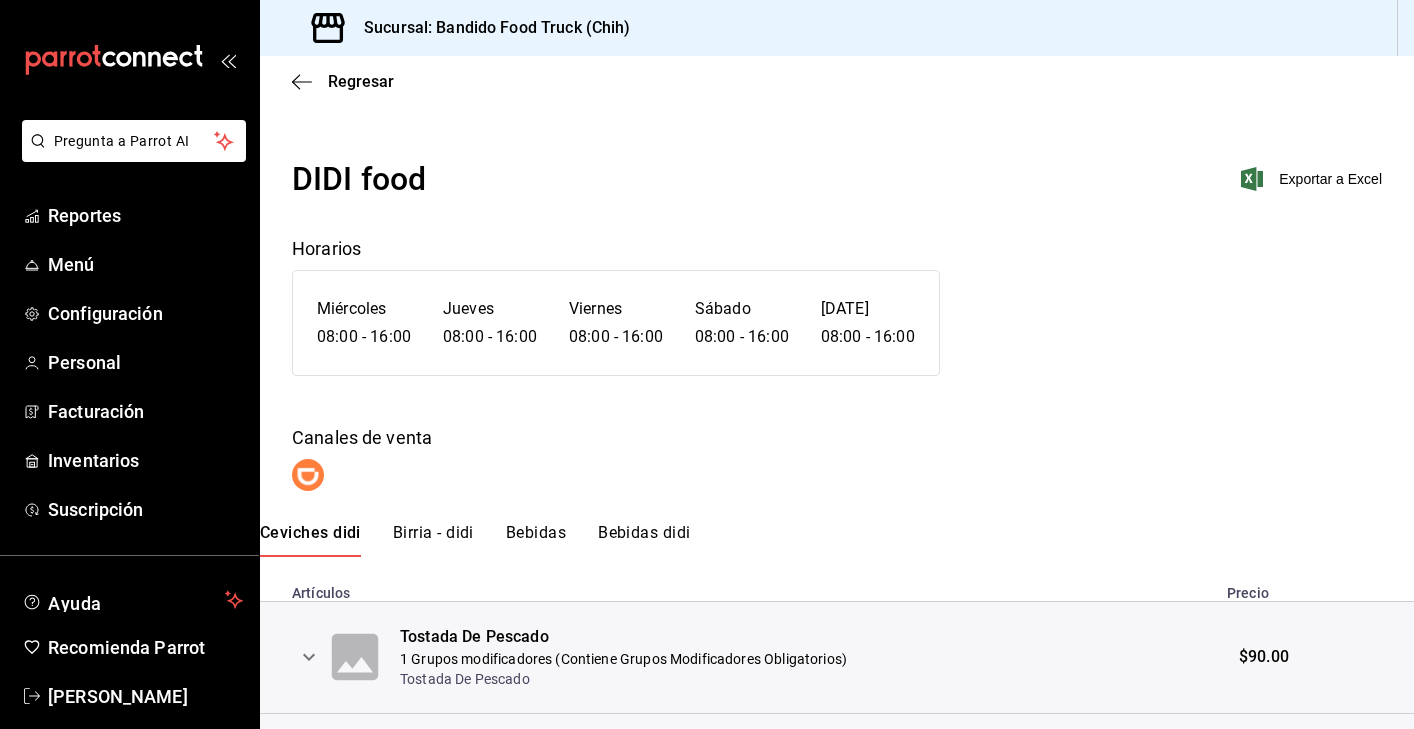 scroll, scrollTop: 0, scrollLeft: 0, axis: both 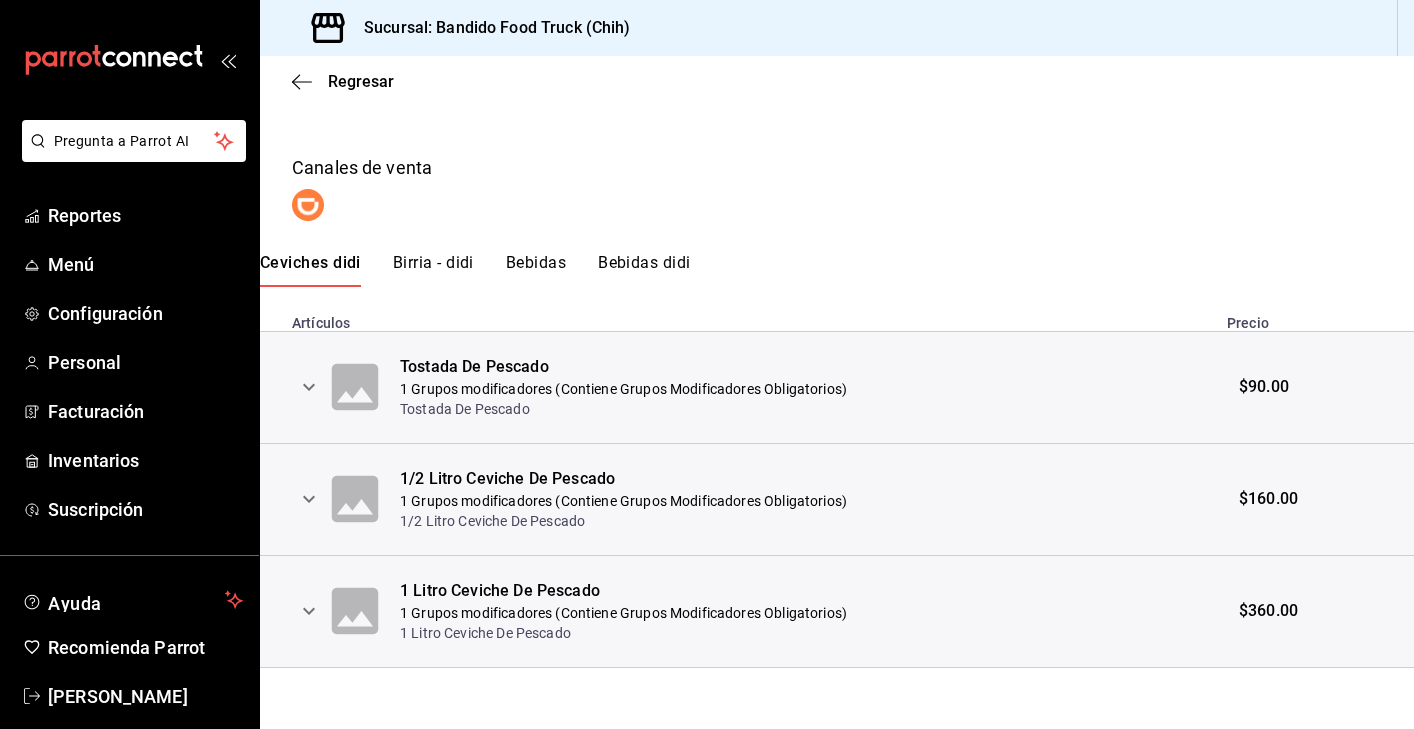 click on "$90.00" at bounding box center [1264, 387] 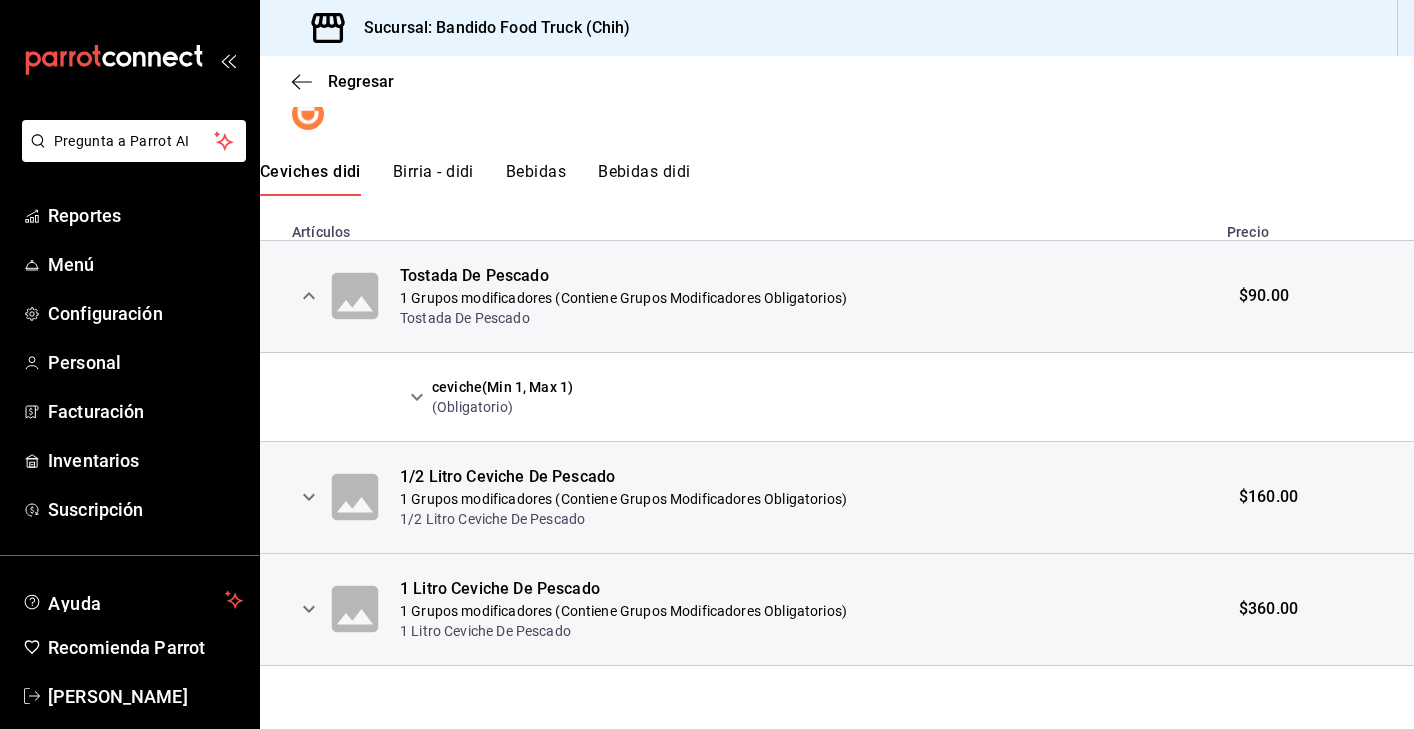 scroll, scrollTop: 359, scrollLeft: 0, axis: vertical 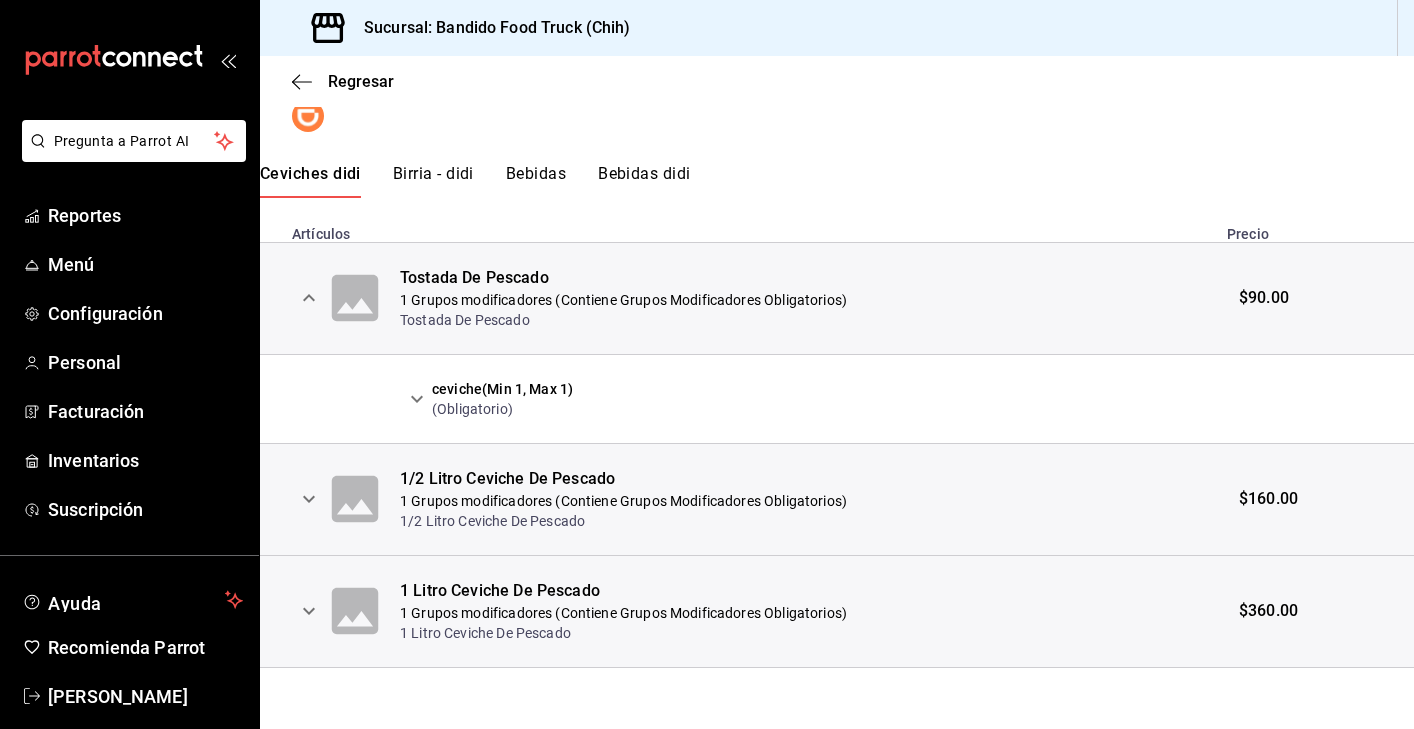 click 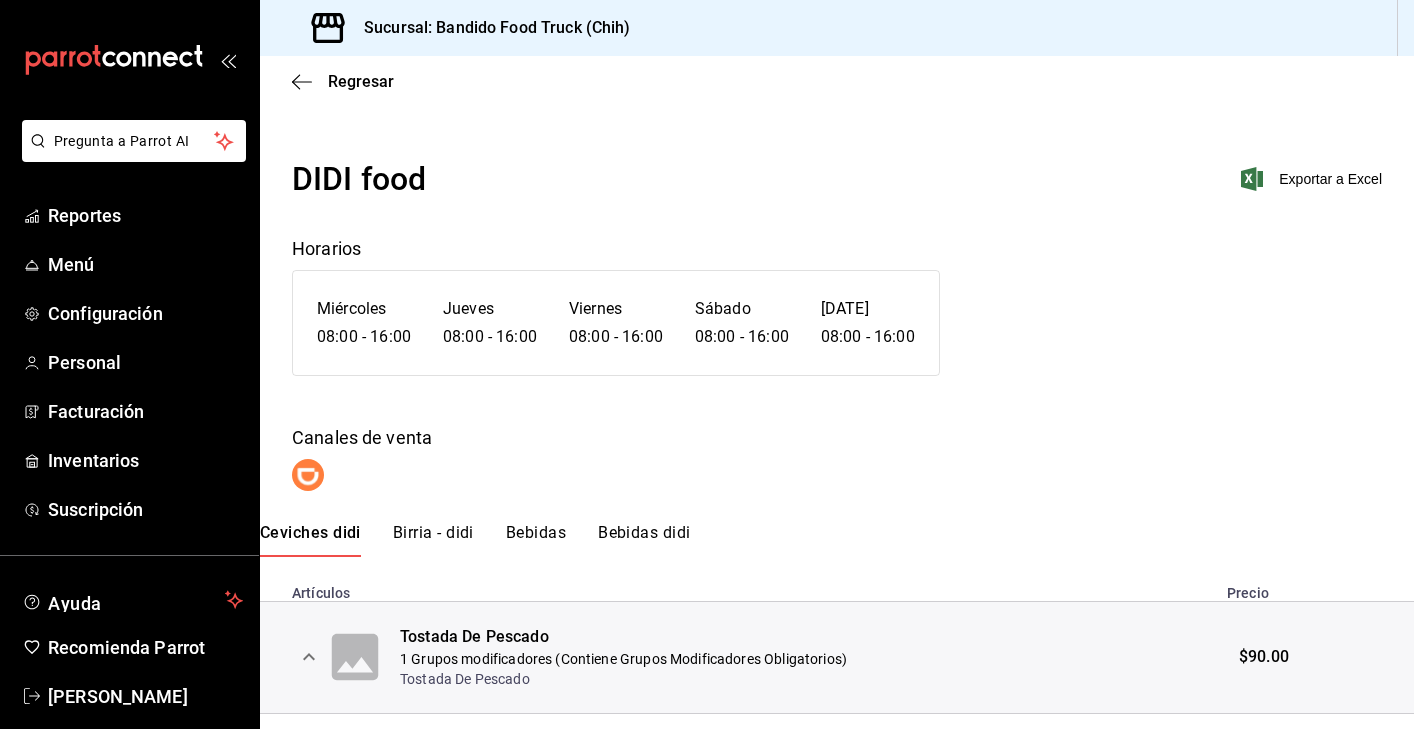 scroll, scrollTop: 0, scrollLeft: 0, axis: both 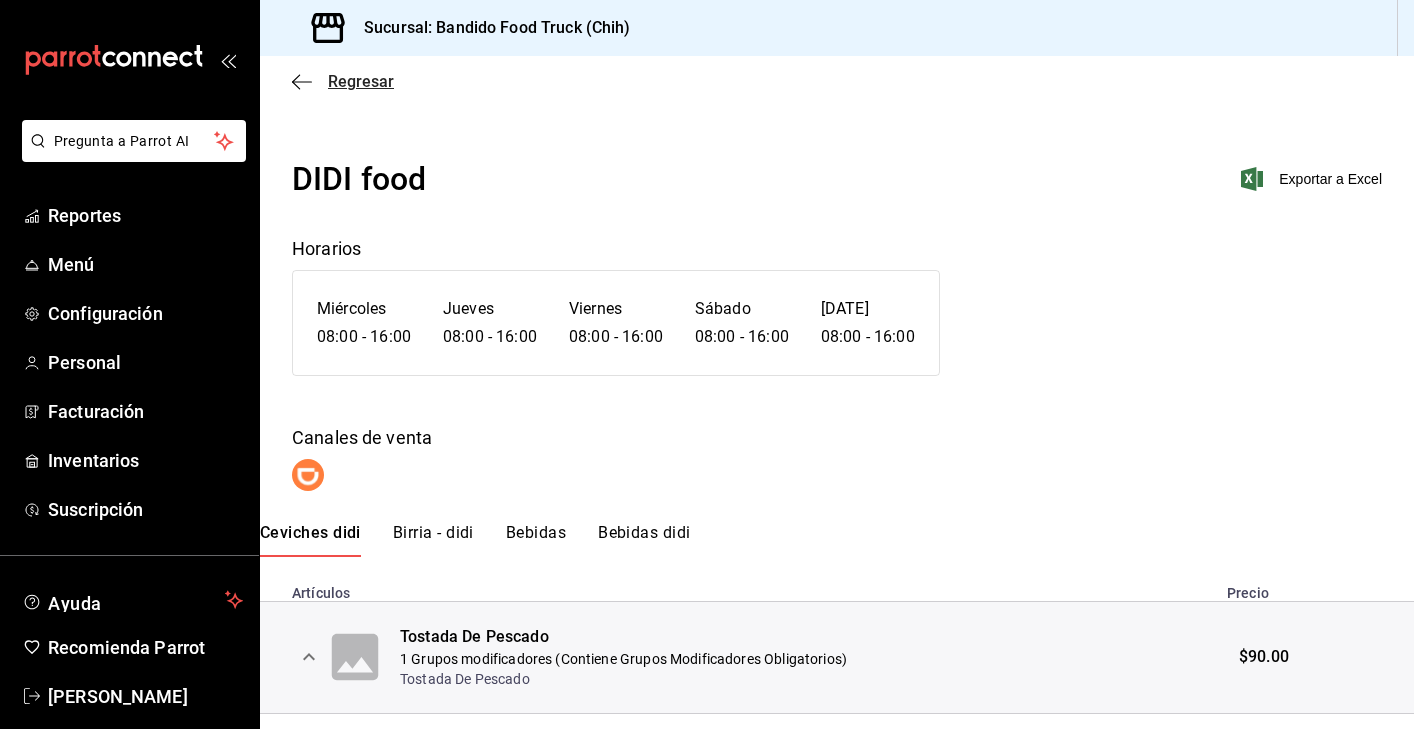 click 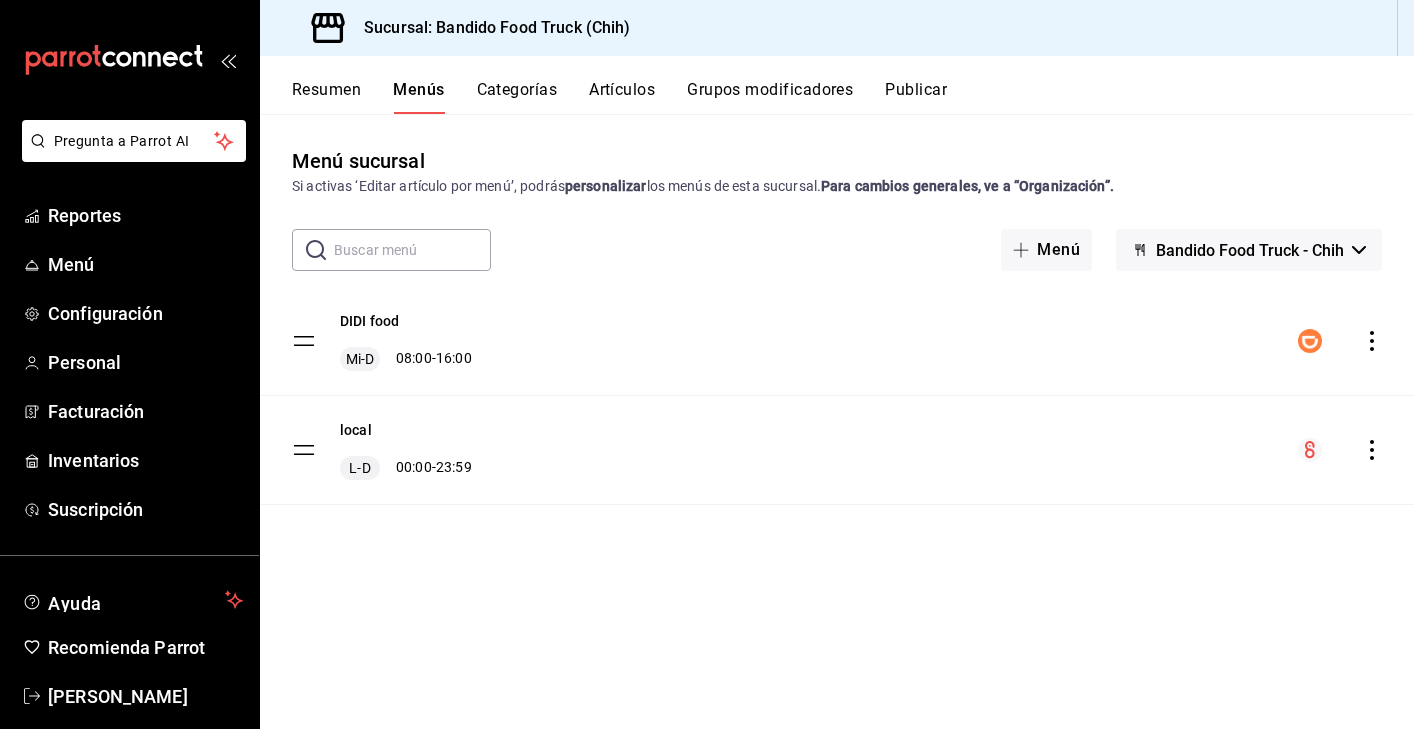 click on "Grupos modificadores" at bounding box center (770, 97) 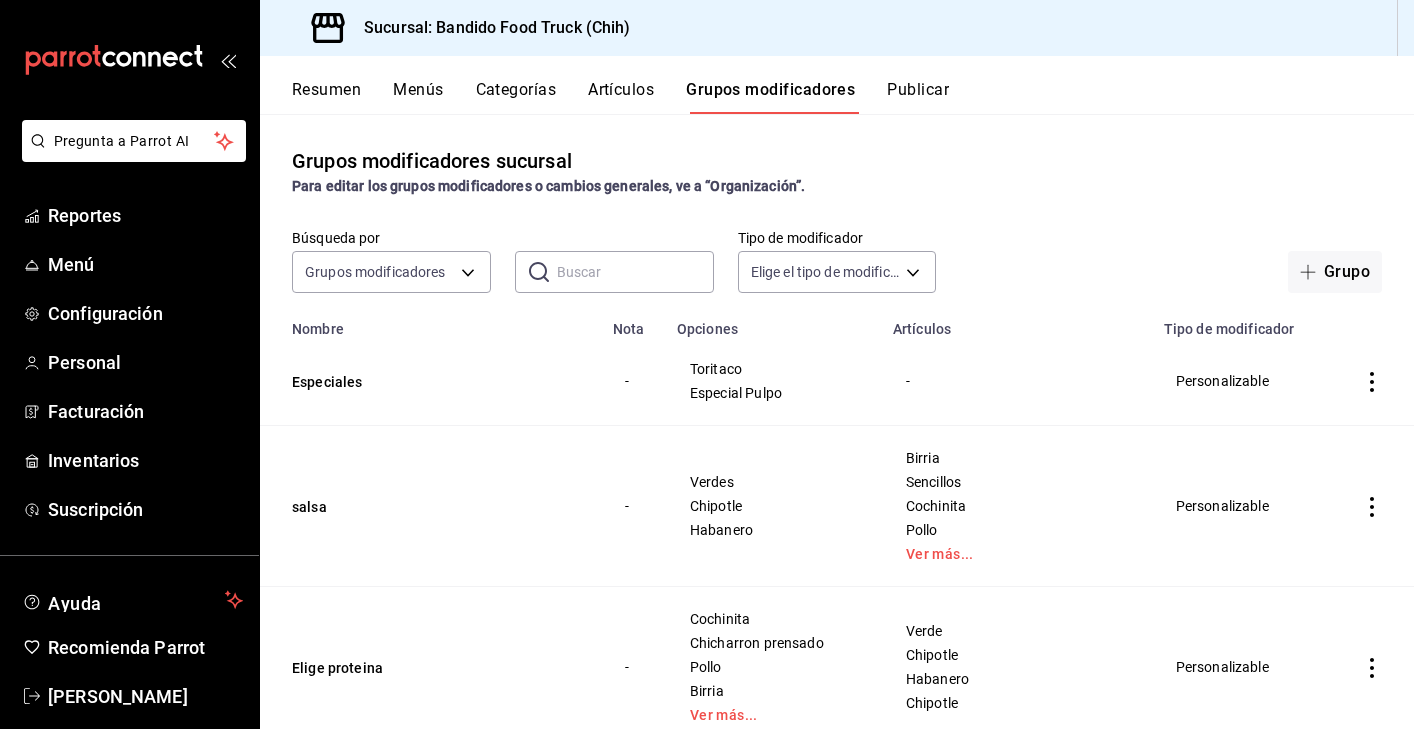 scroll, scrollTop: 0, scrollLeft: 0, axis: both 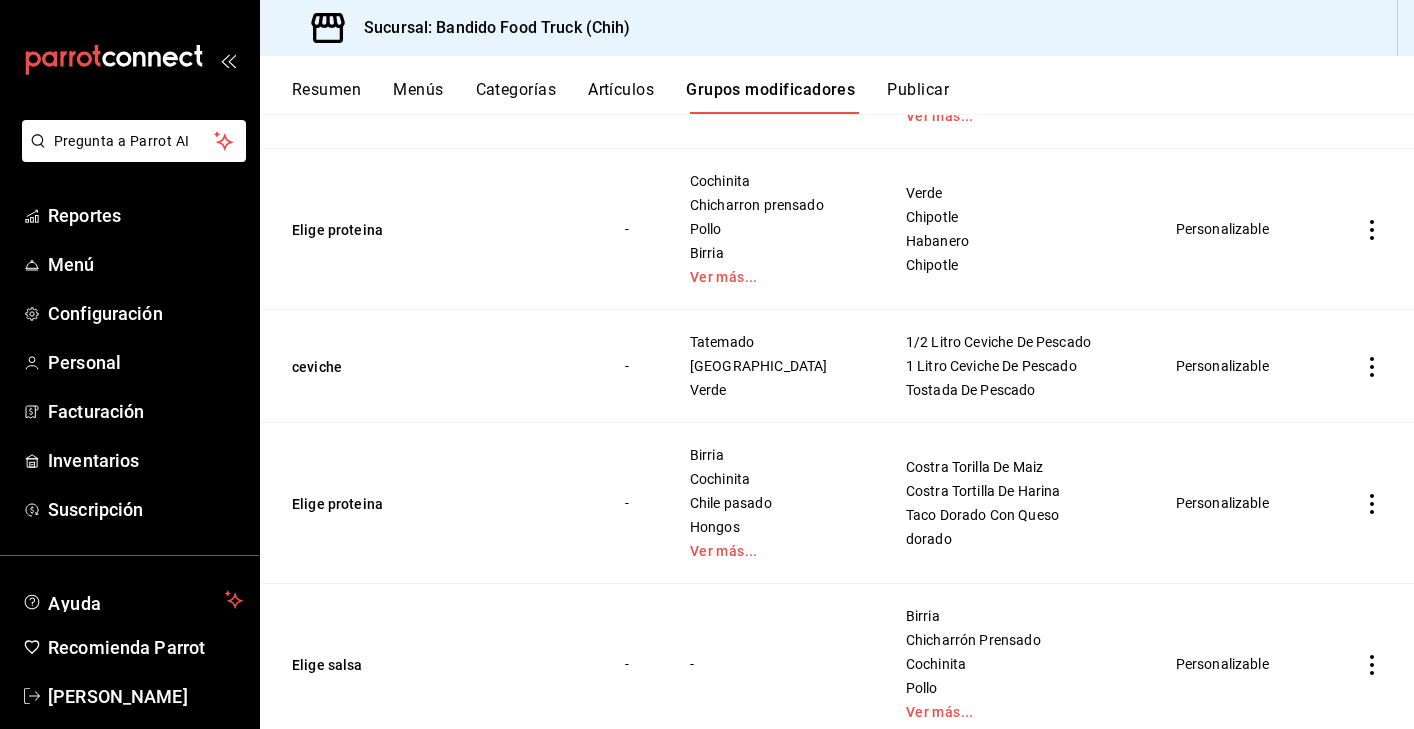 click 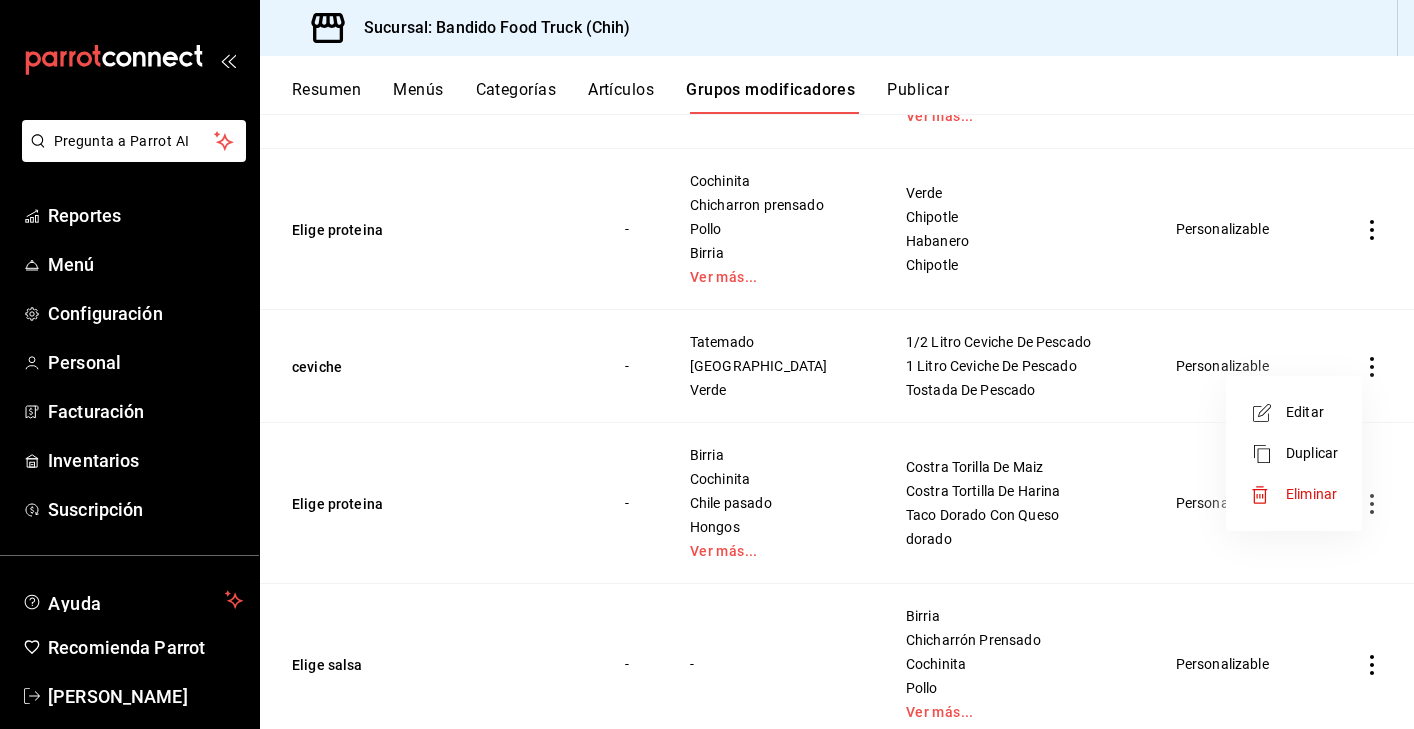 click on "Duplicar" at bounding box center [1312, 453] 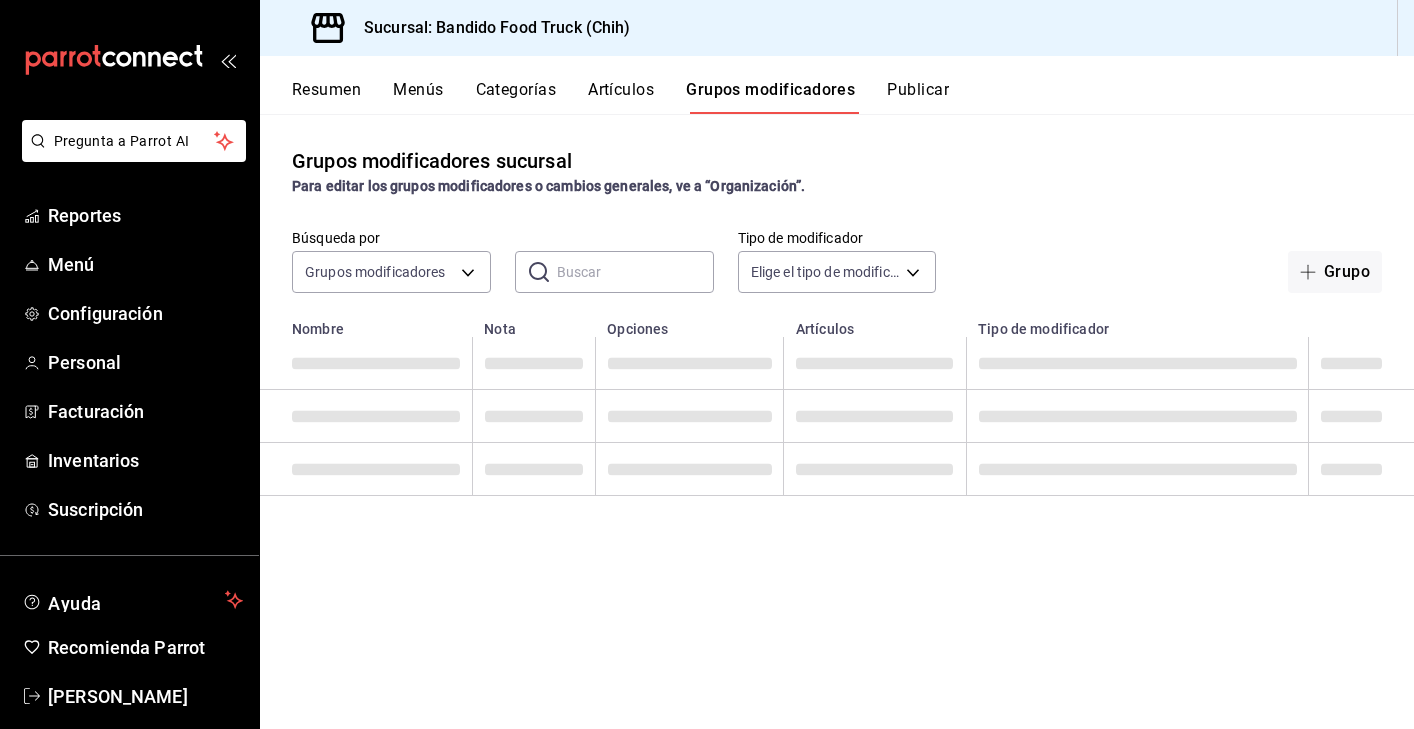 scroll, scrollTop: 0, scrollLeft: 0, axis: both 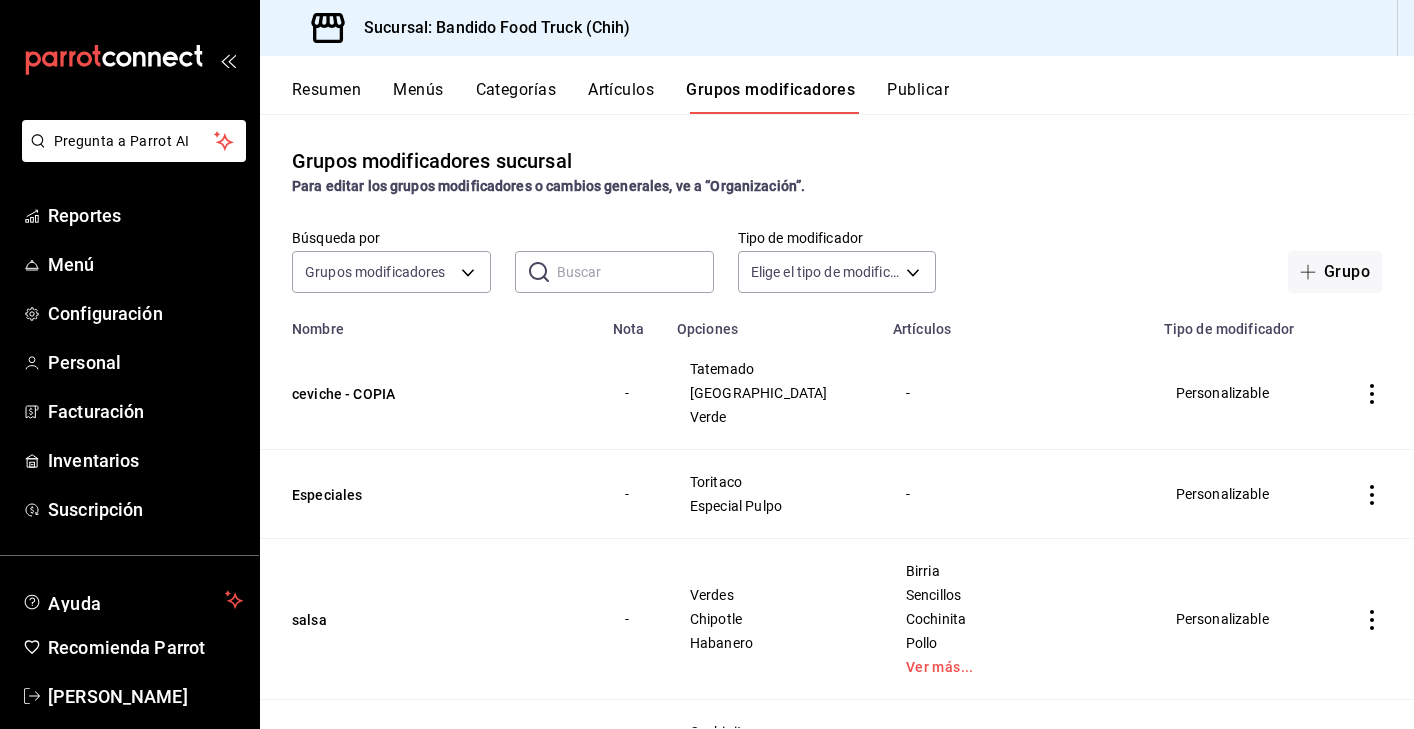 click 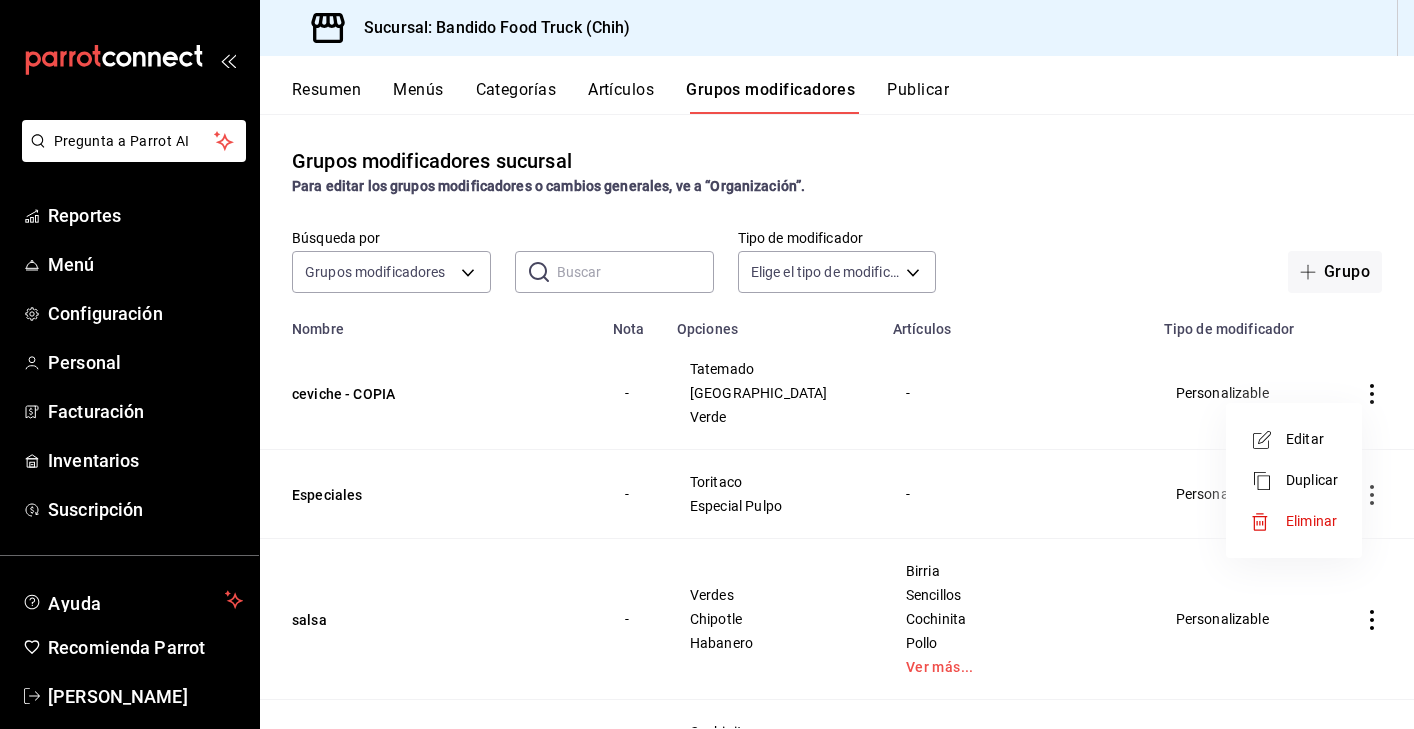click on "Editar" at bounding box center (1312, 439) 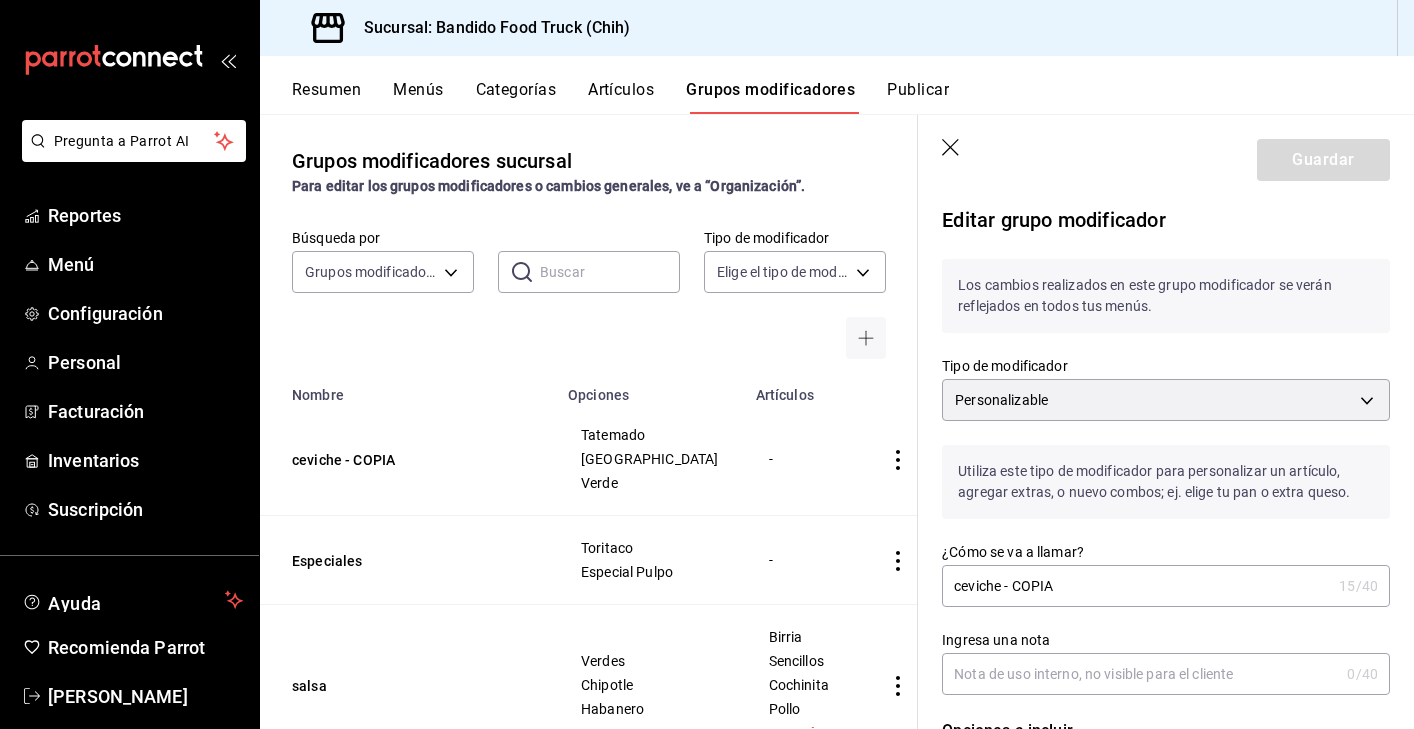 scroll, scrollTop: 0, scrollLeft: 0, axis: both 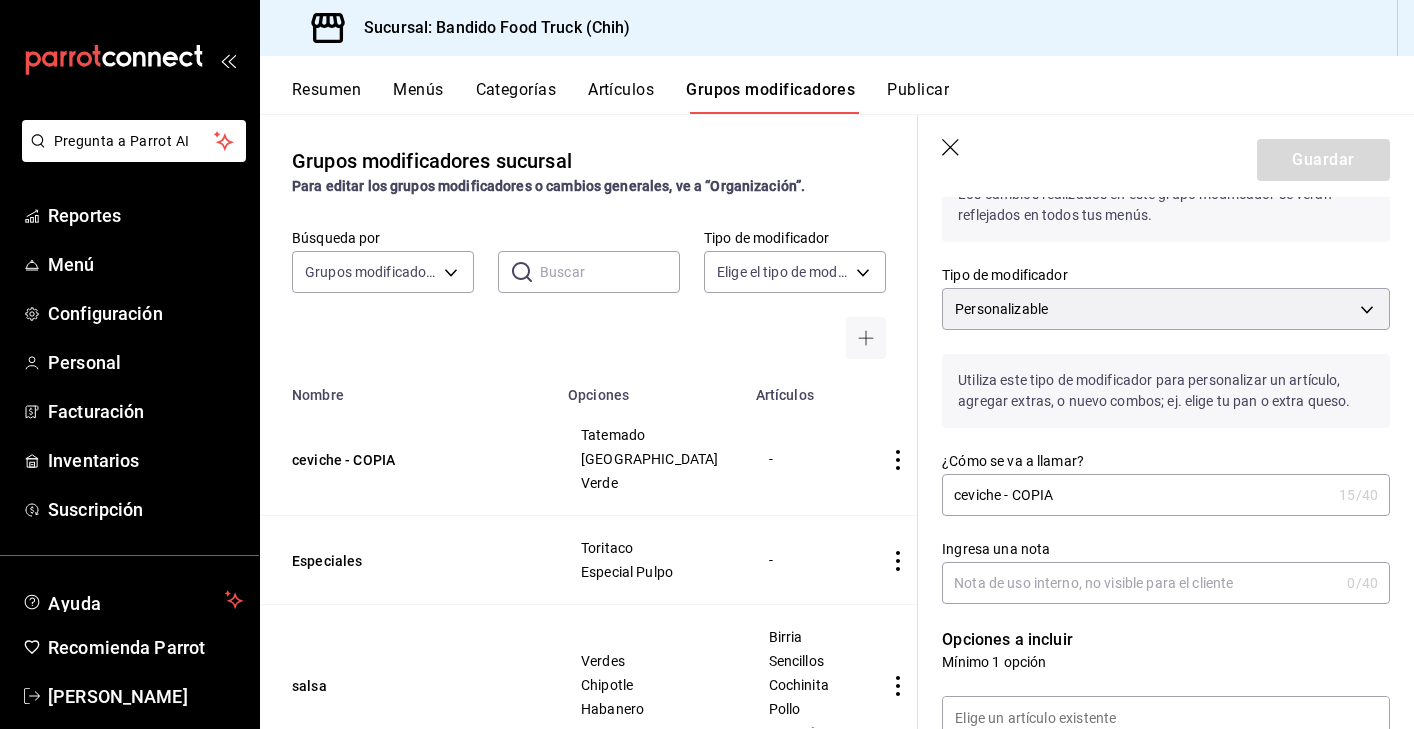 click on "ceviche - COPIA" at bounding box center [1136, 495] 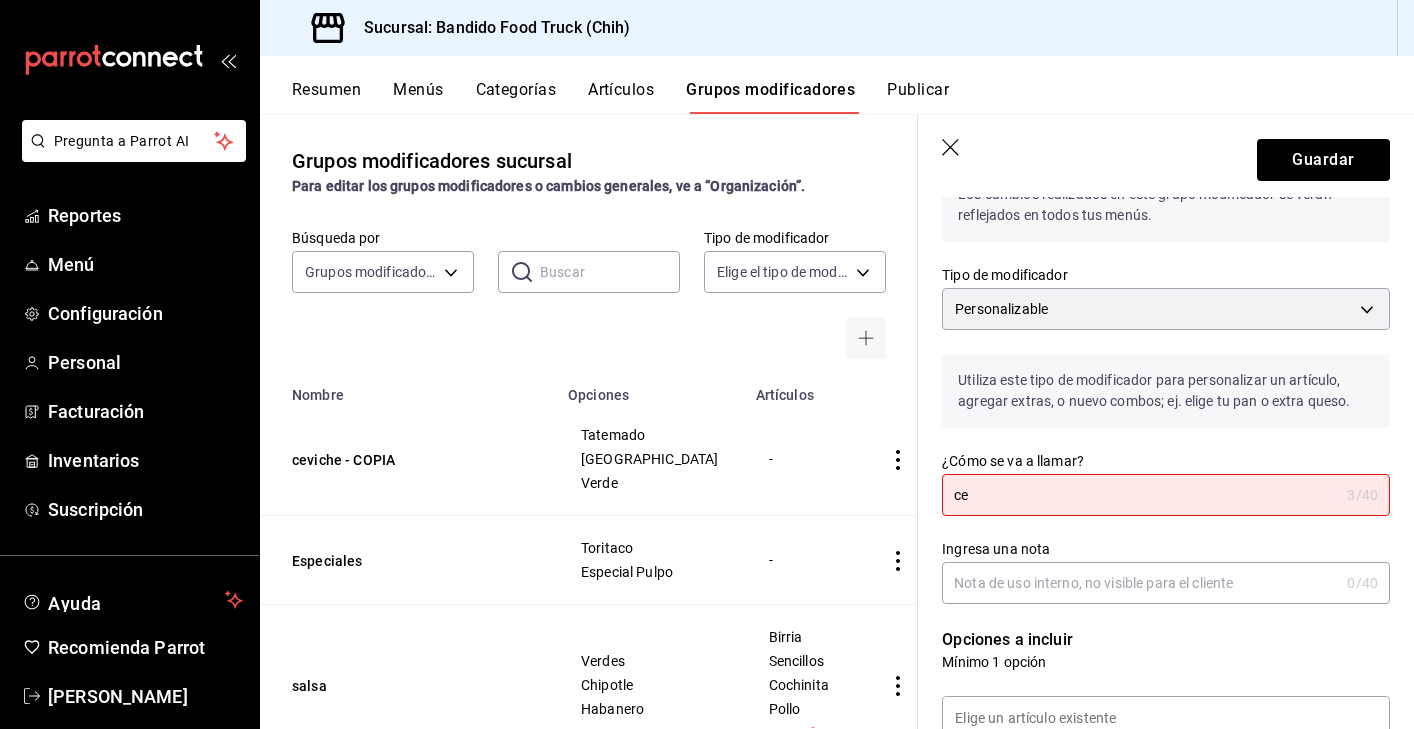 type on "c" 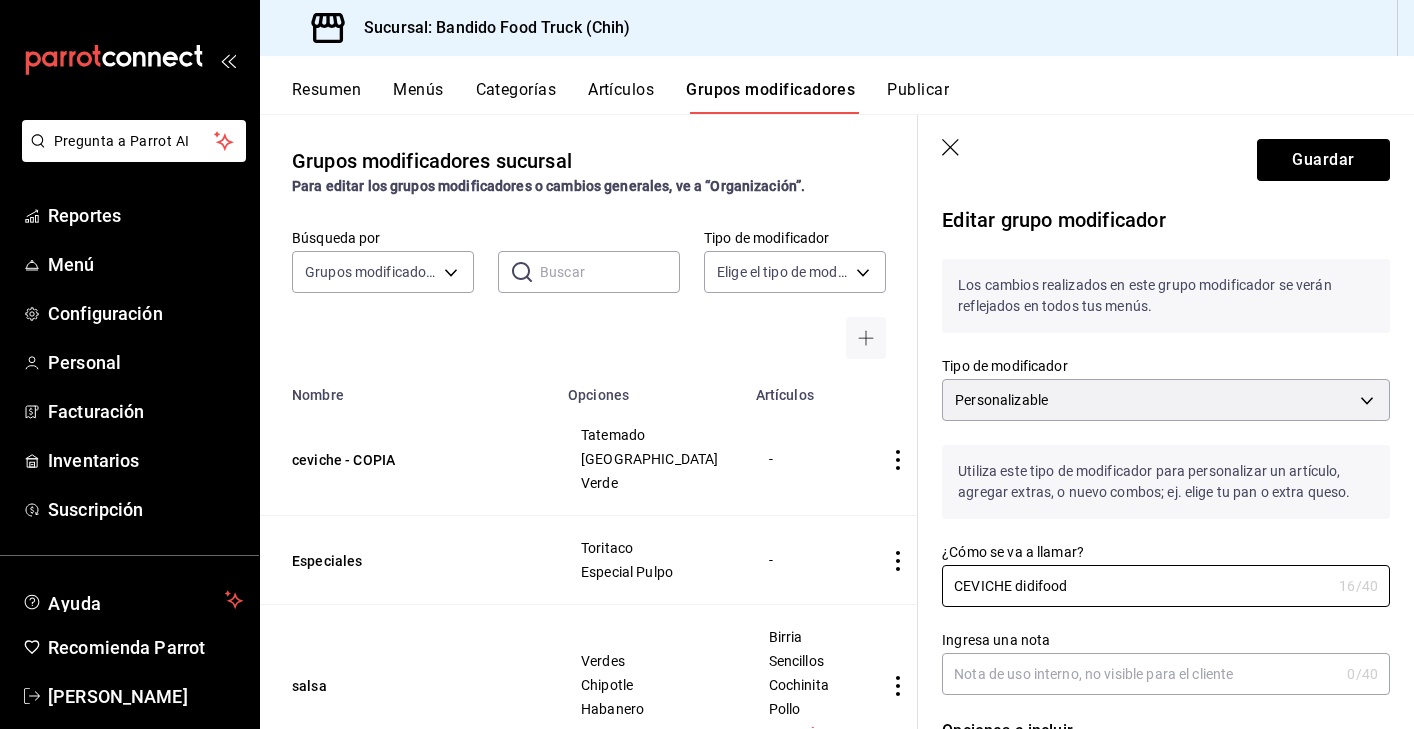 scroll, scrollTop: 0, scrollLeft: 0, axis: both 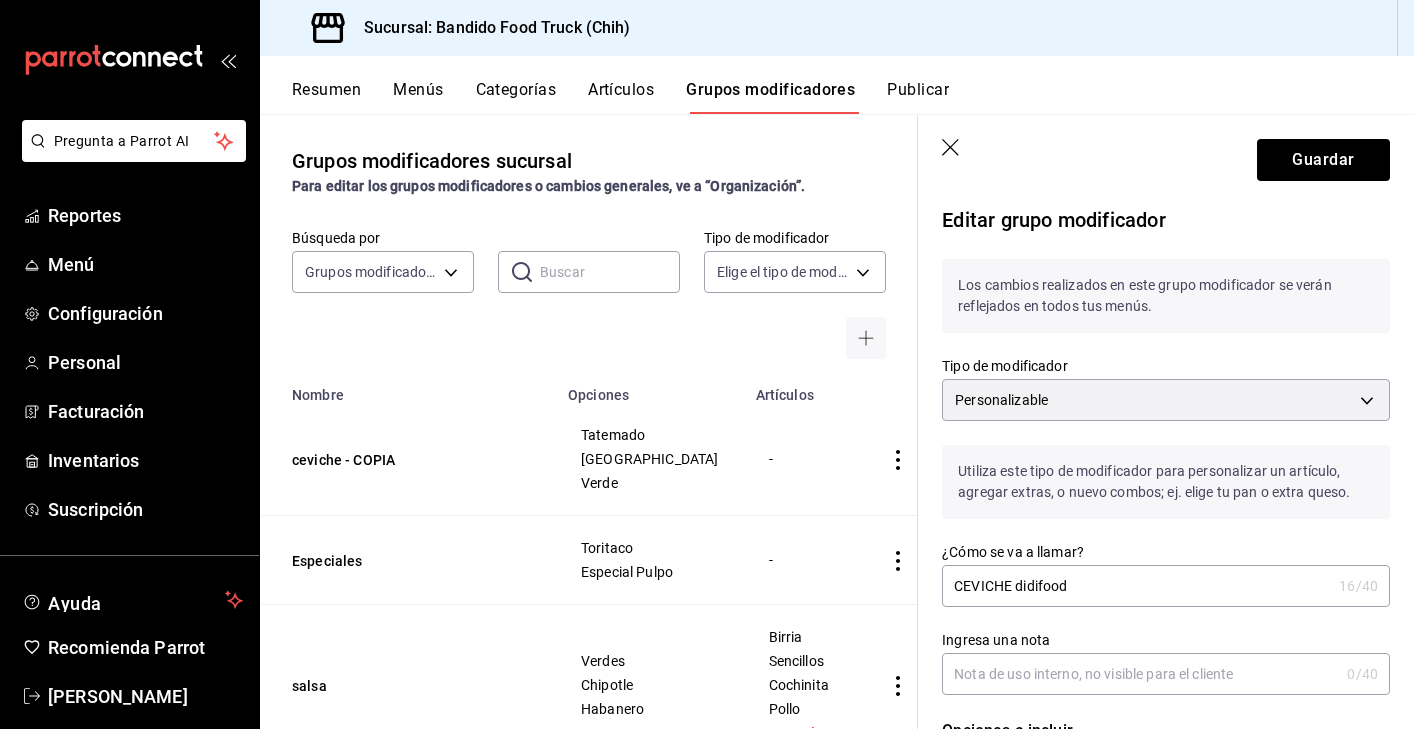 click 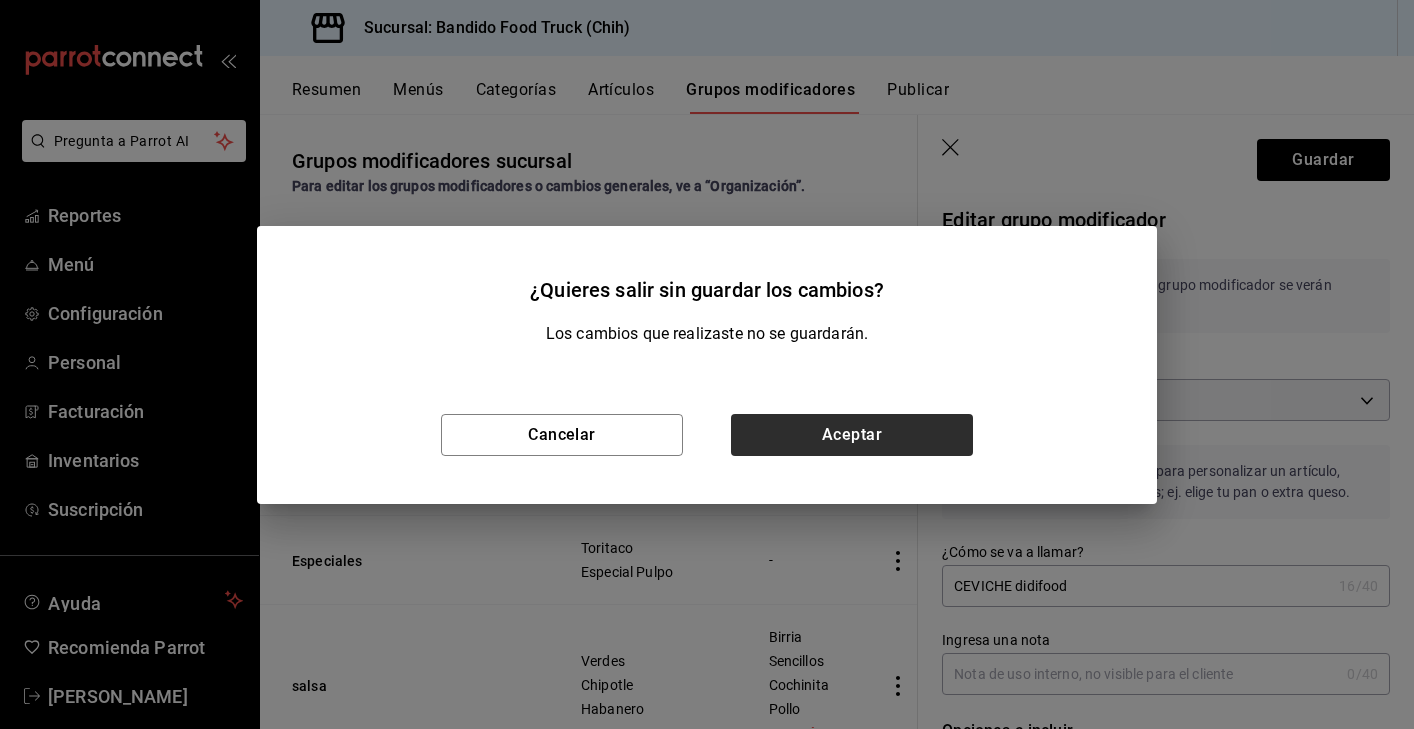 click on "Aceptar" at bounding box center (852, 435) 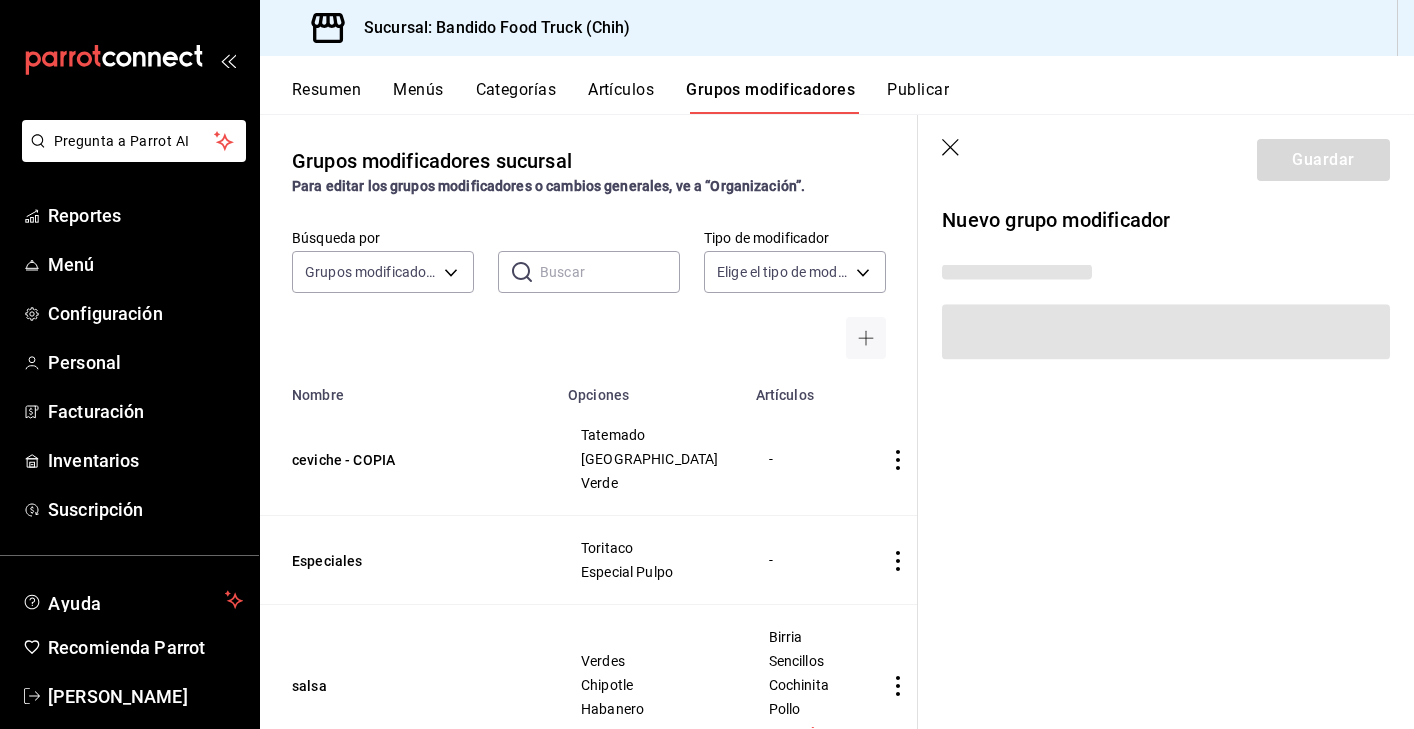 scroll, scrollTop: 0, scrollLeft: 0, axis: both 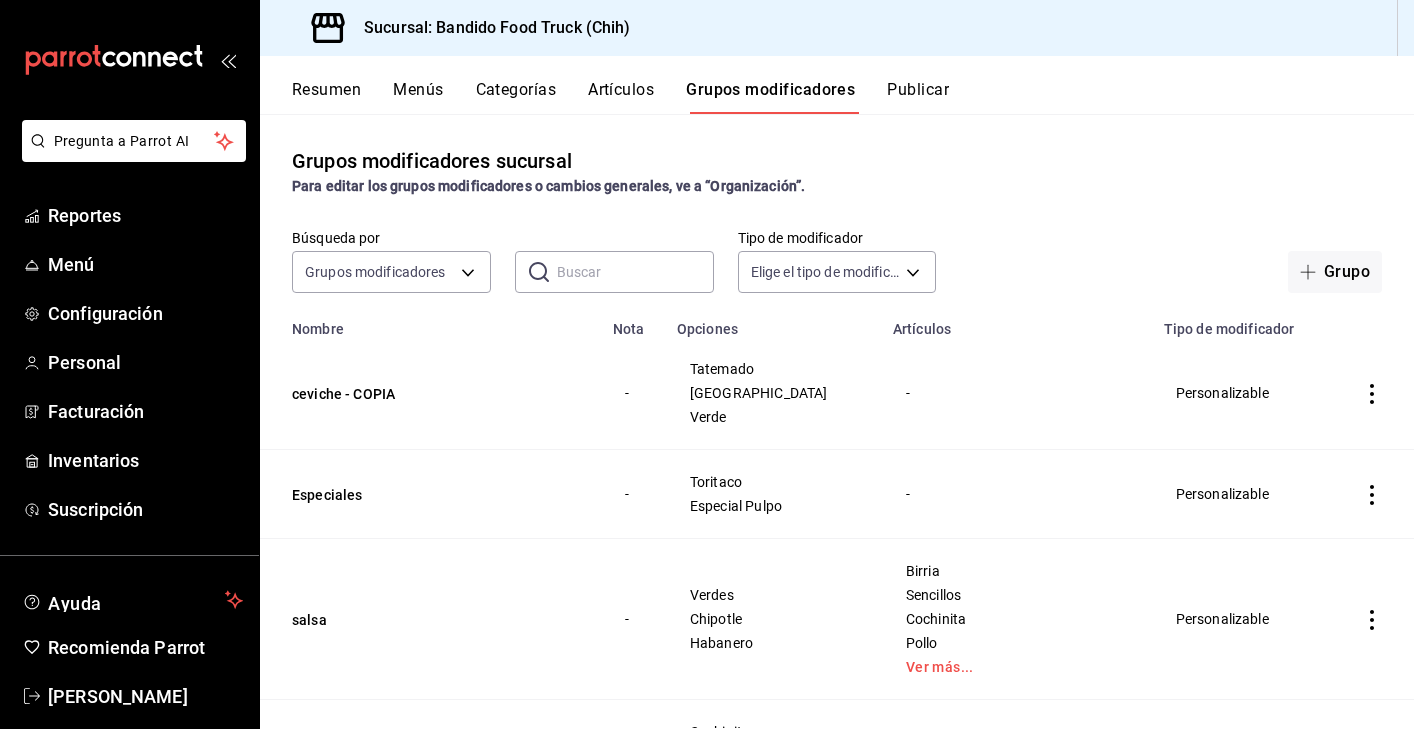 click 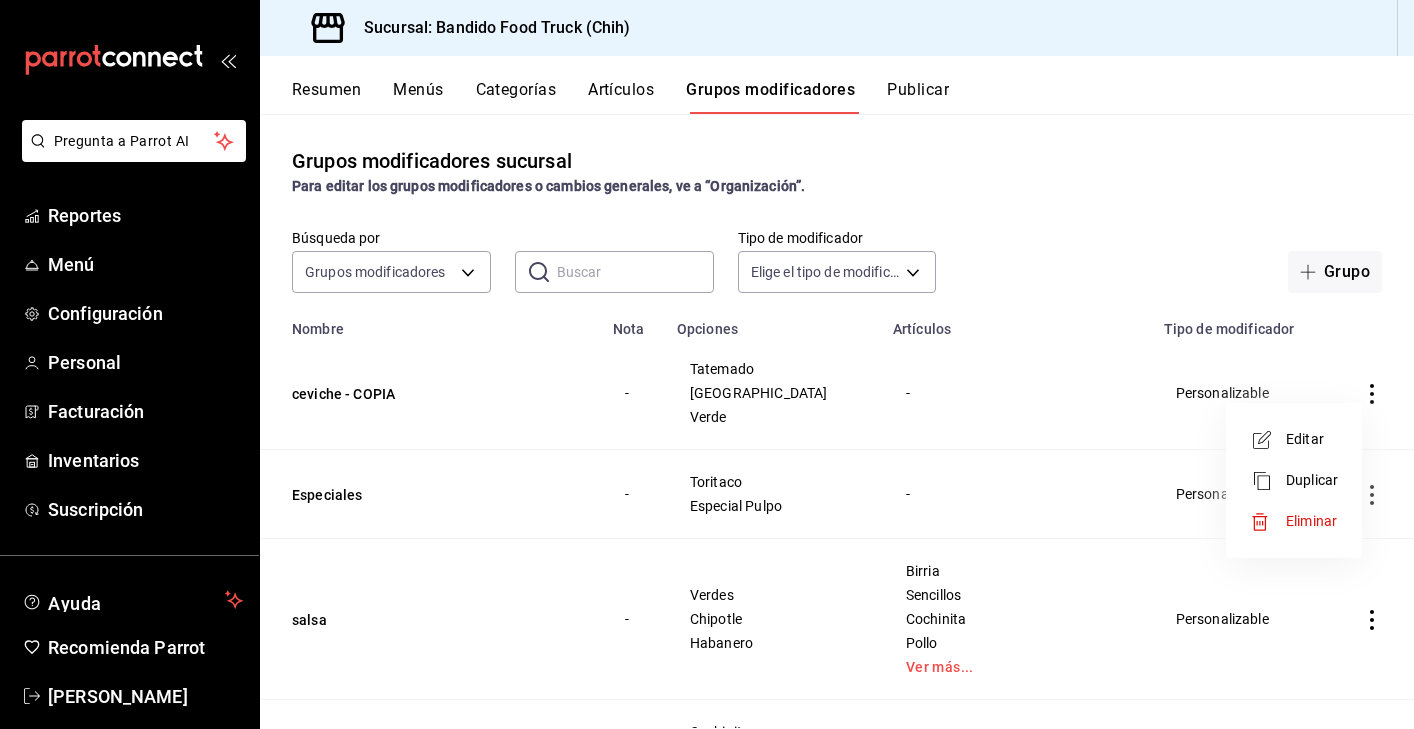 click on "Eliminar" at bounding box center [1311, 521] 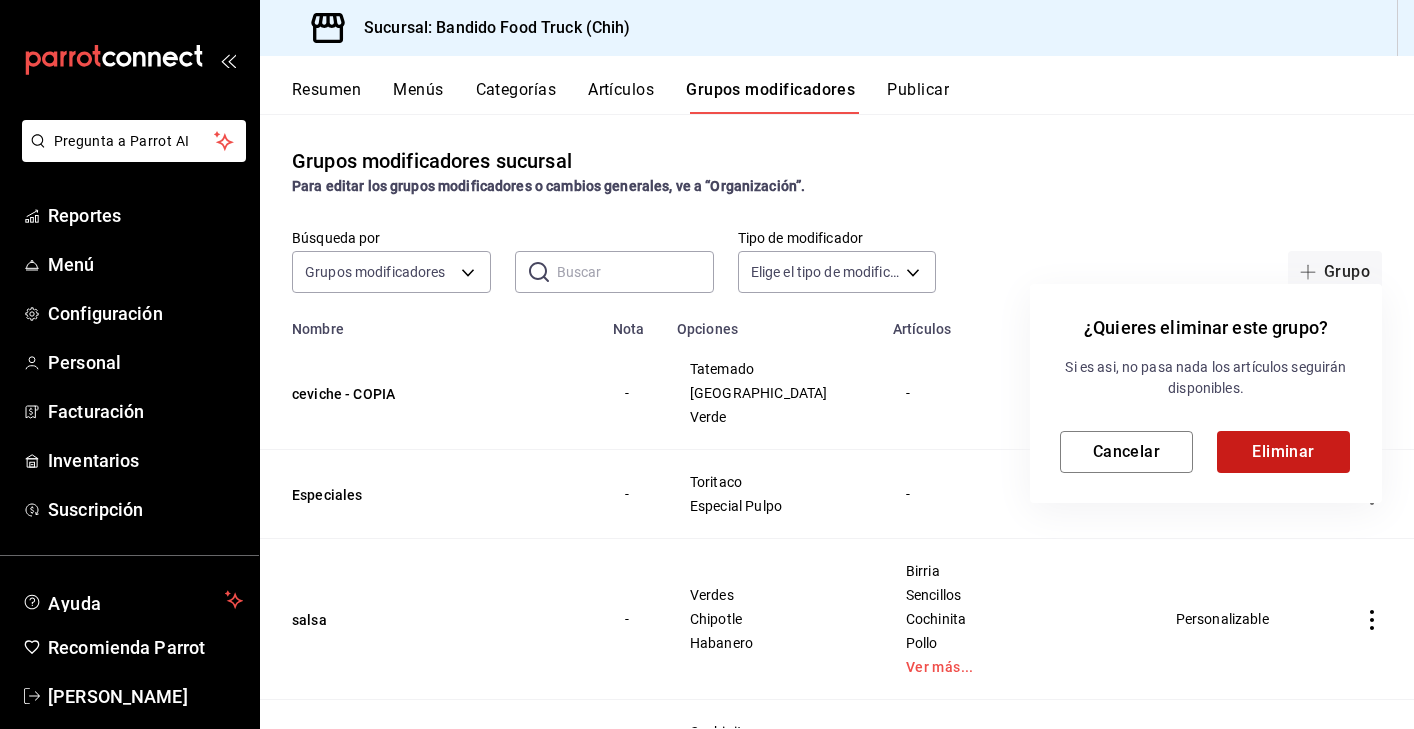 click on "Eliminar" at bounding box center (1283, 452) 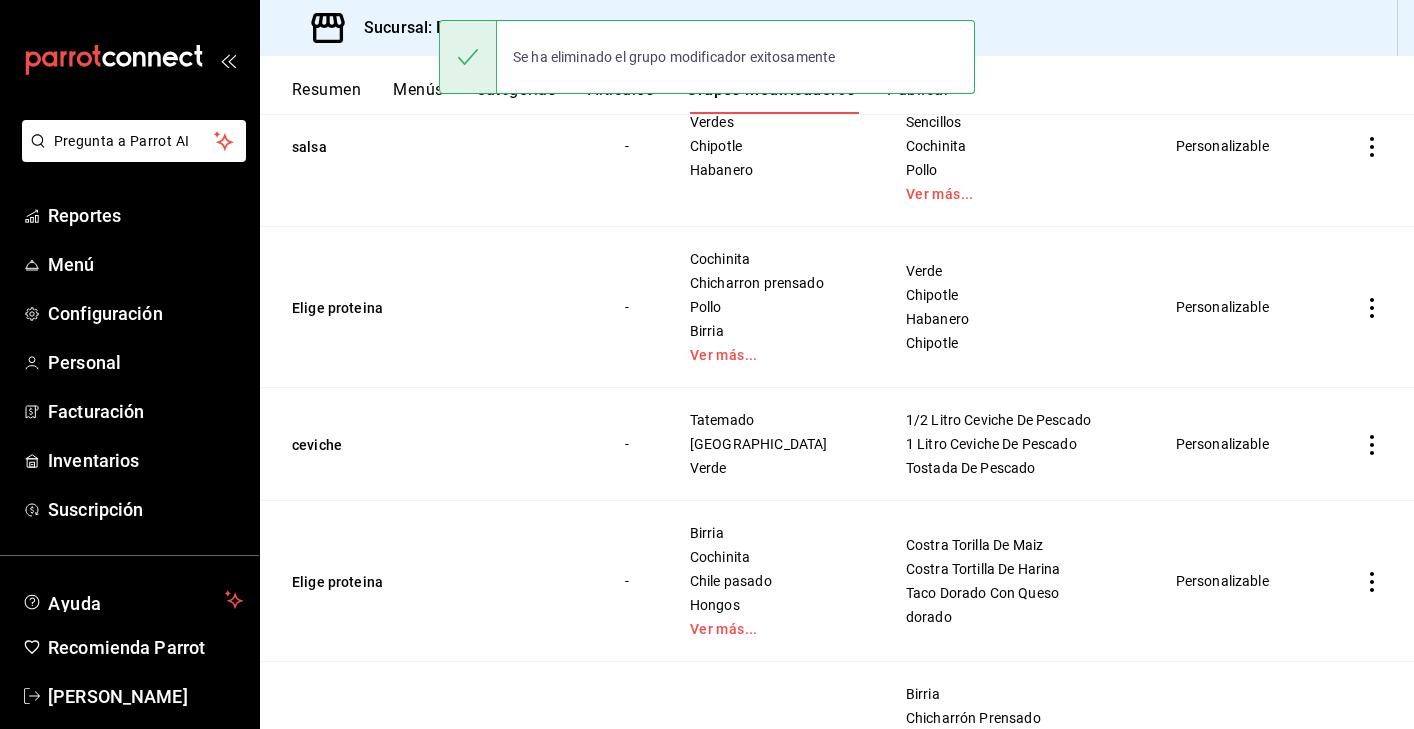 scroll, scrollTop: 371, scrollLeft: 0, axis: vertical 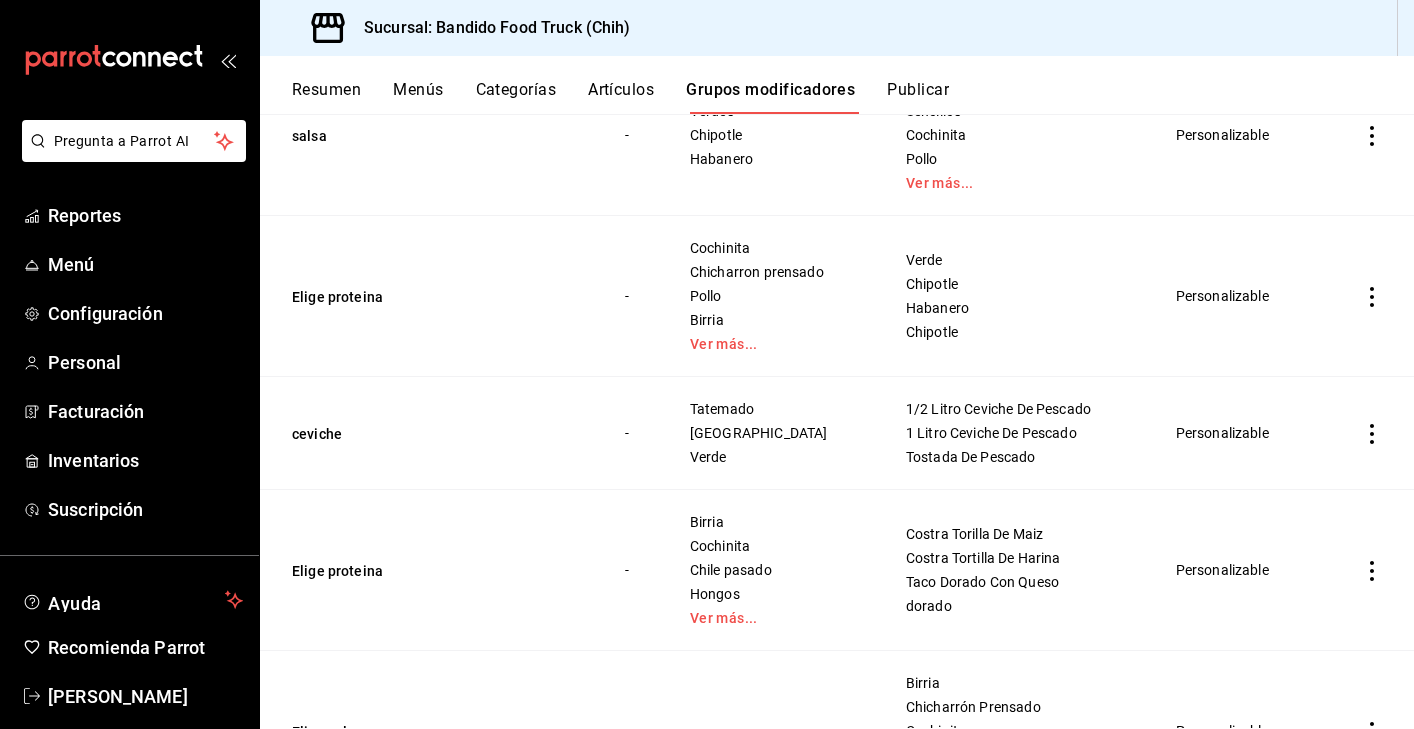 click 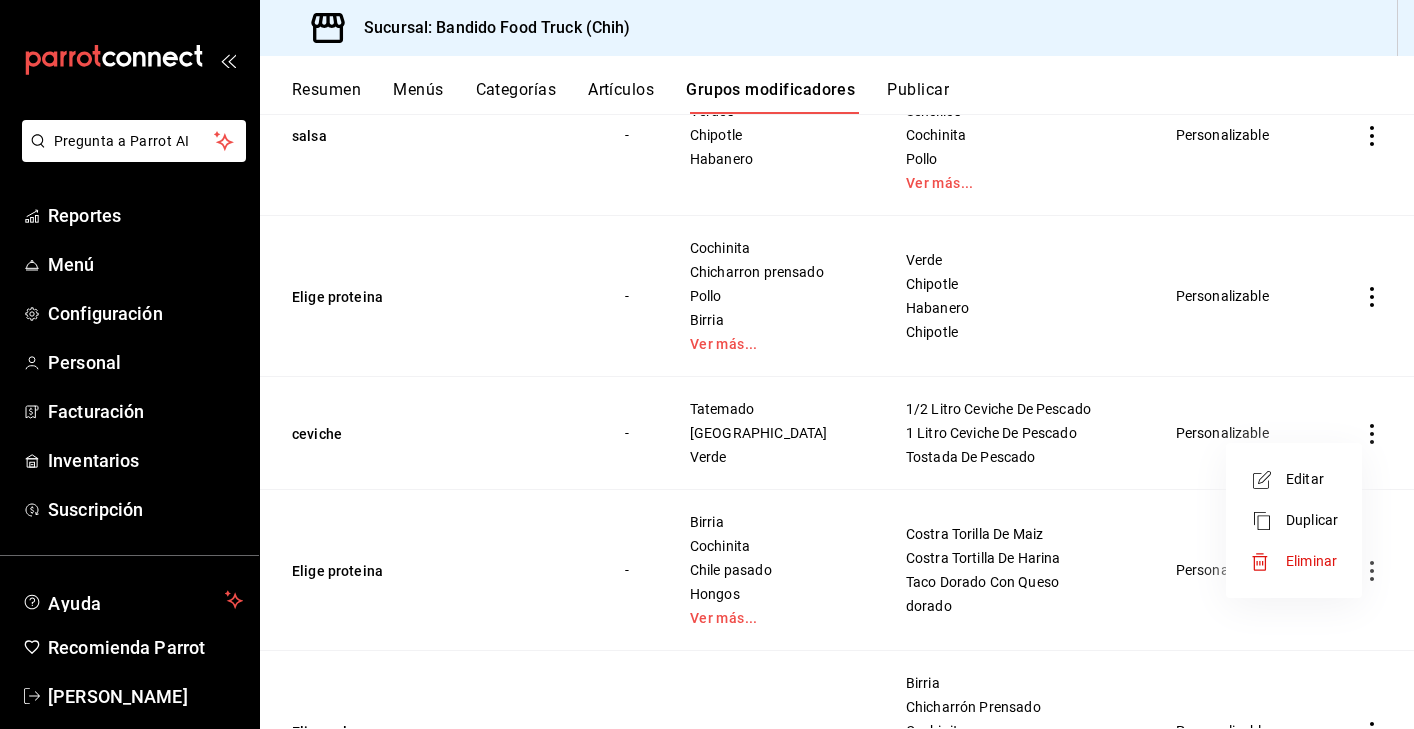 click on "Duplicar" at bounding box center (1312, 520) 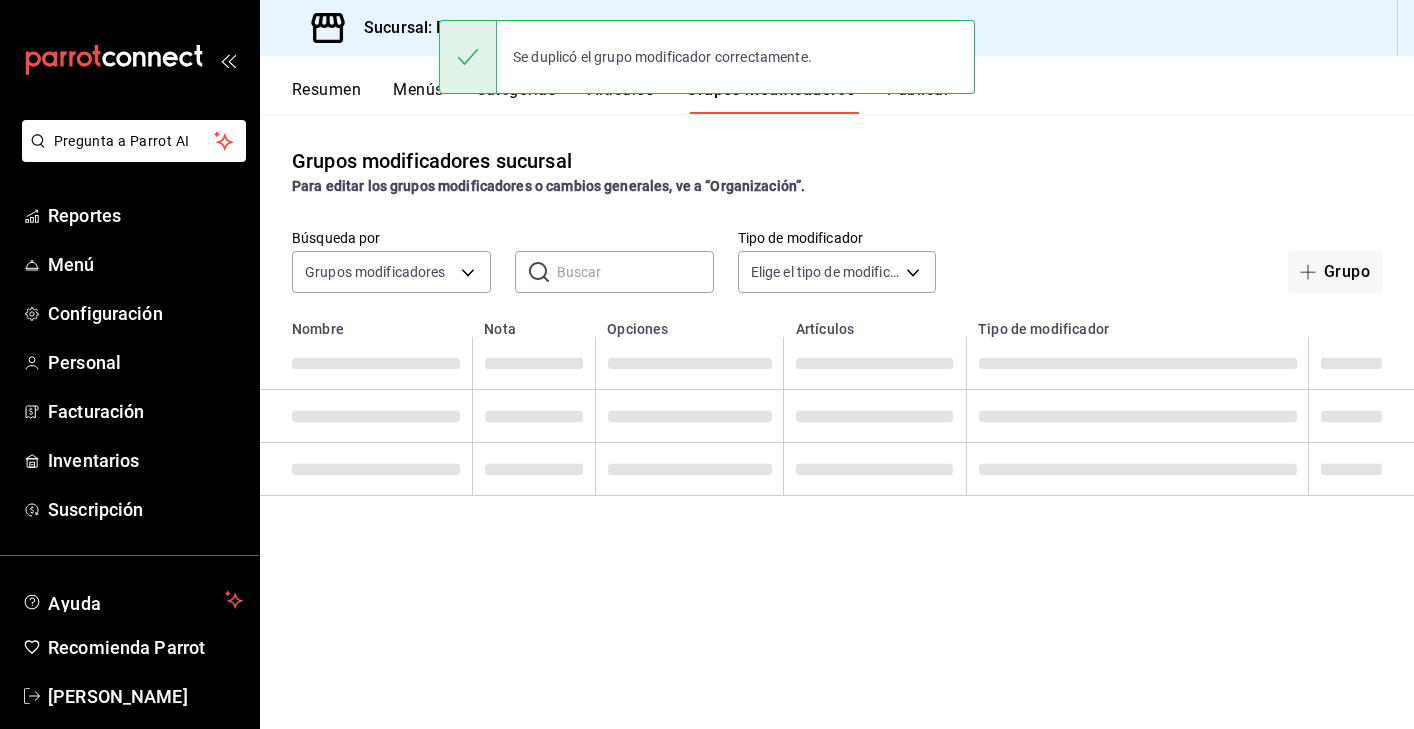scroll, scrollTop: 0, scrollLeft: 0, axis: both 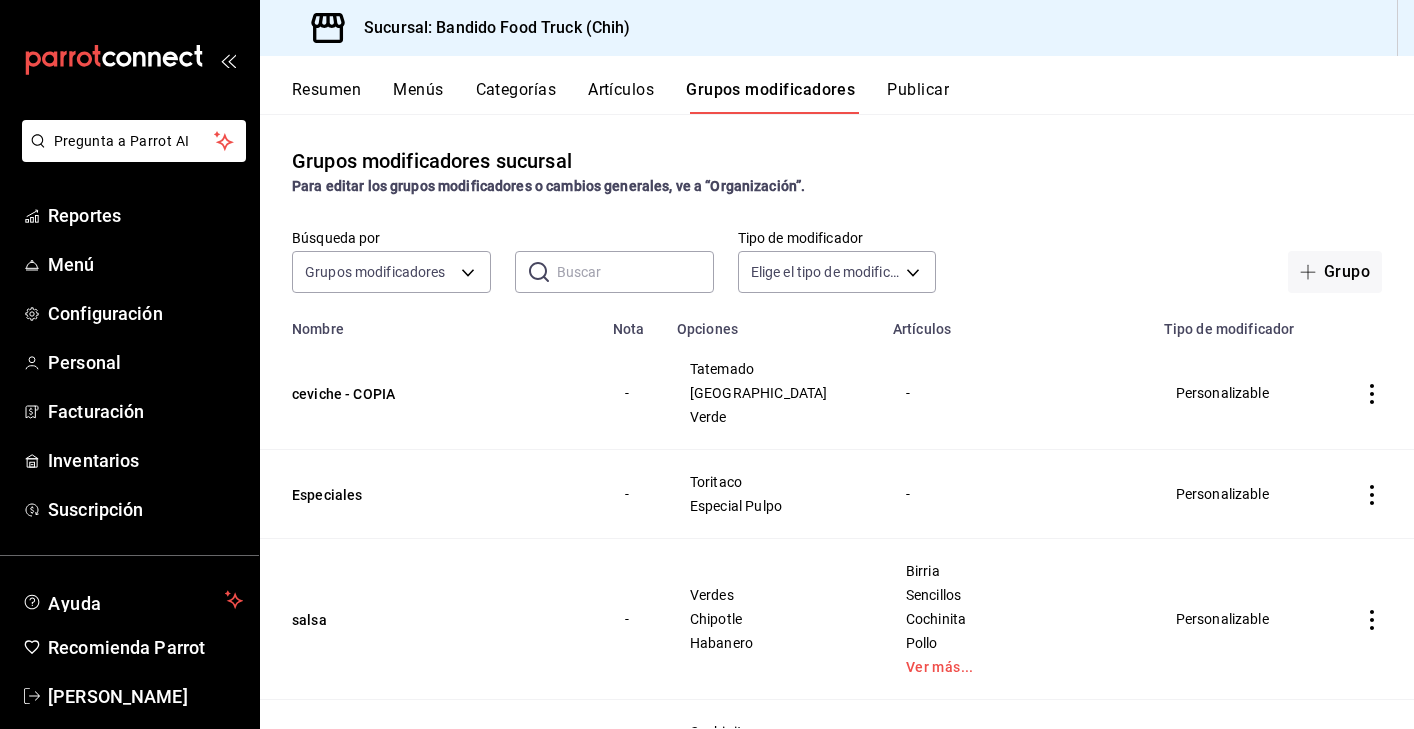 click 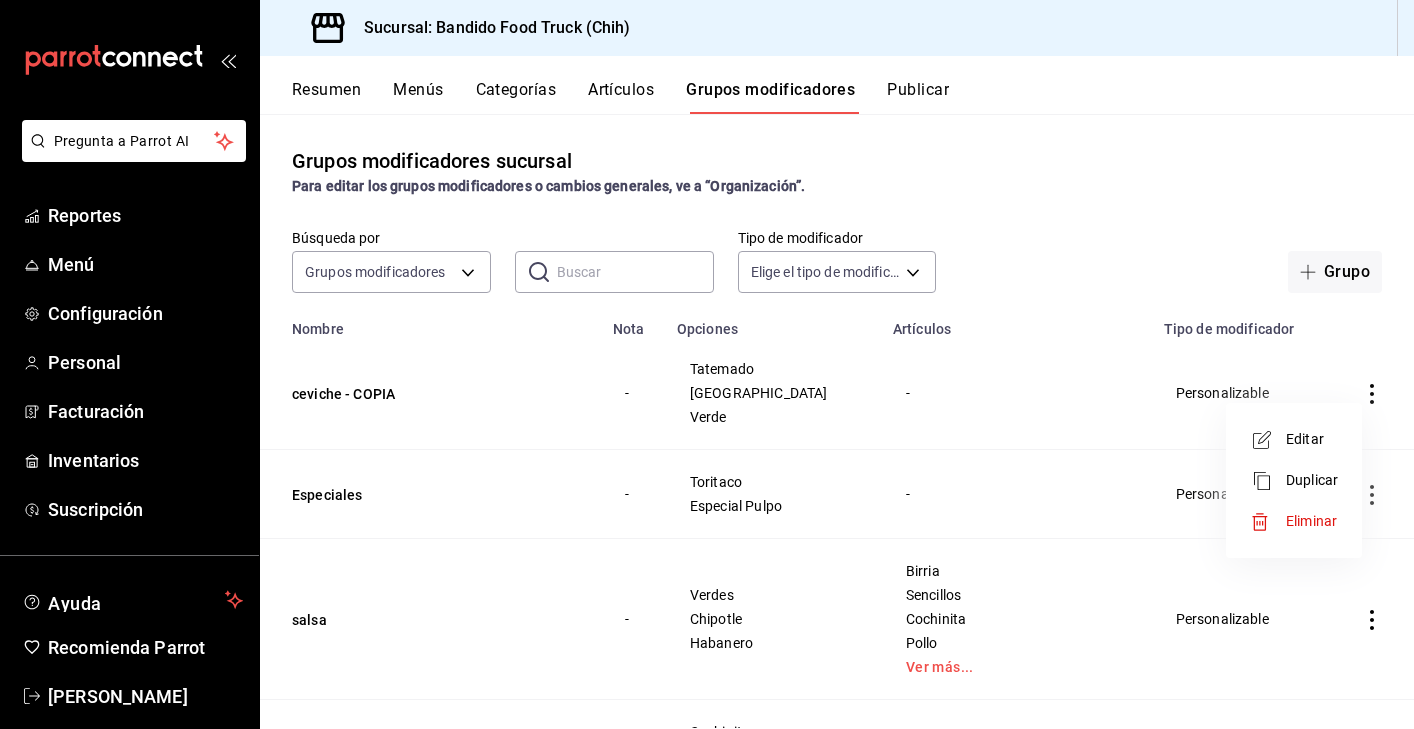 click on "Editar" at bounding box center [1294, 439] 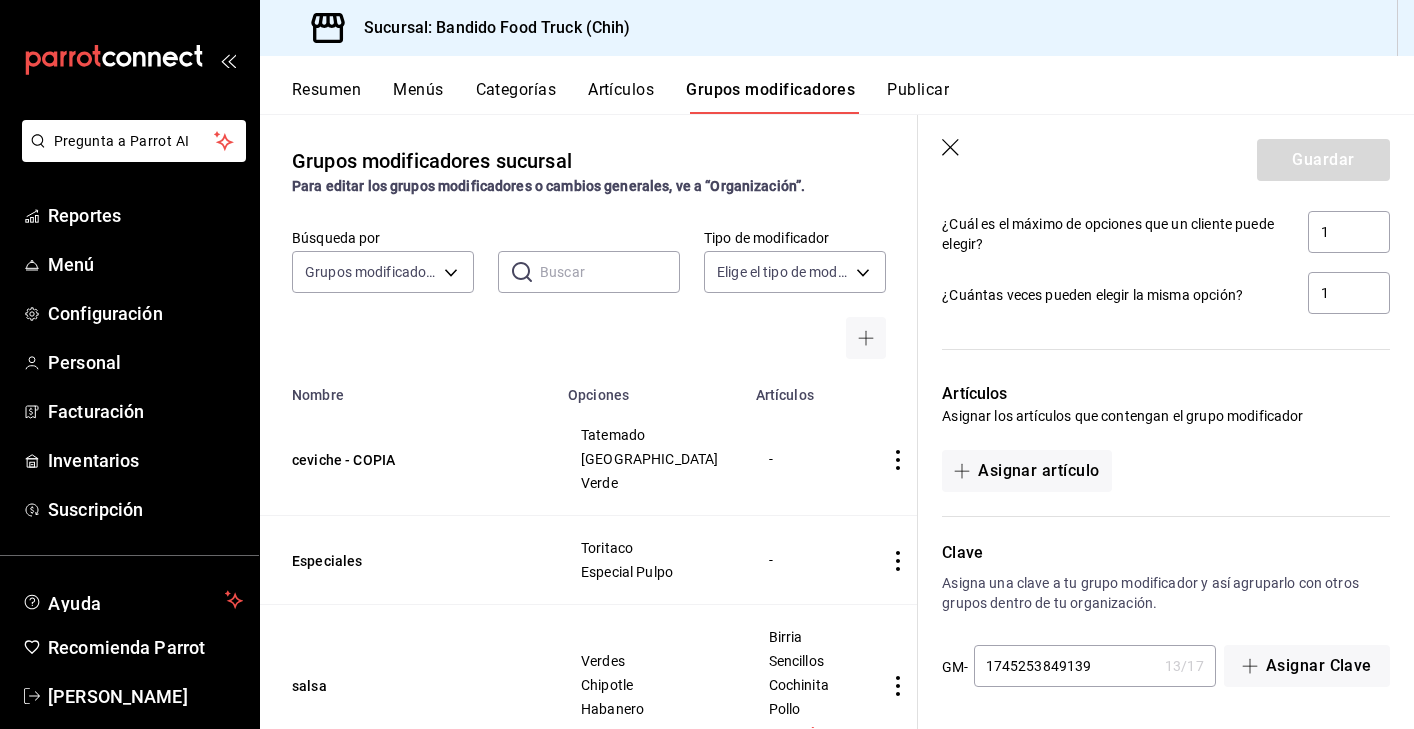 scroll, scrollTop: 1234, scrollLeft: 0, axis: vertical 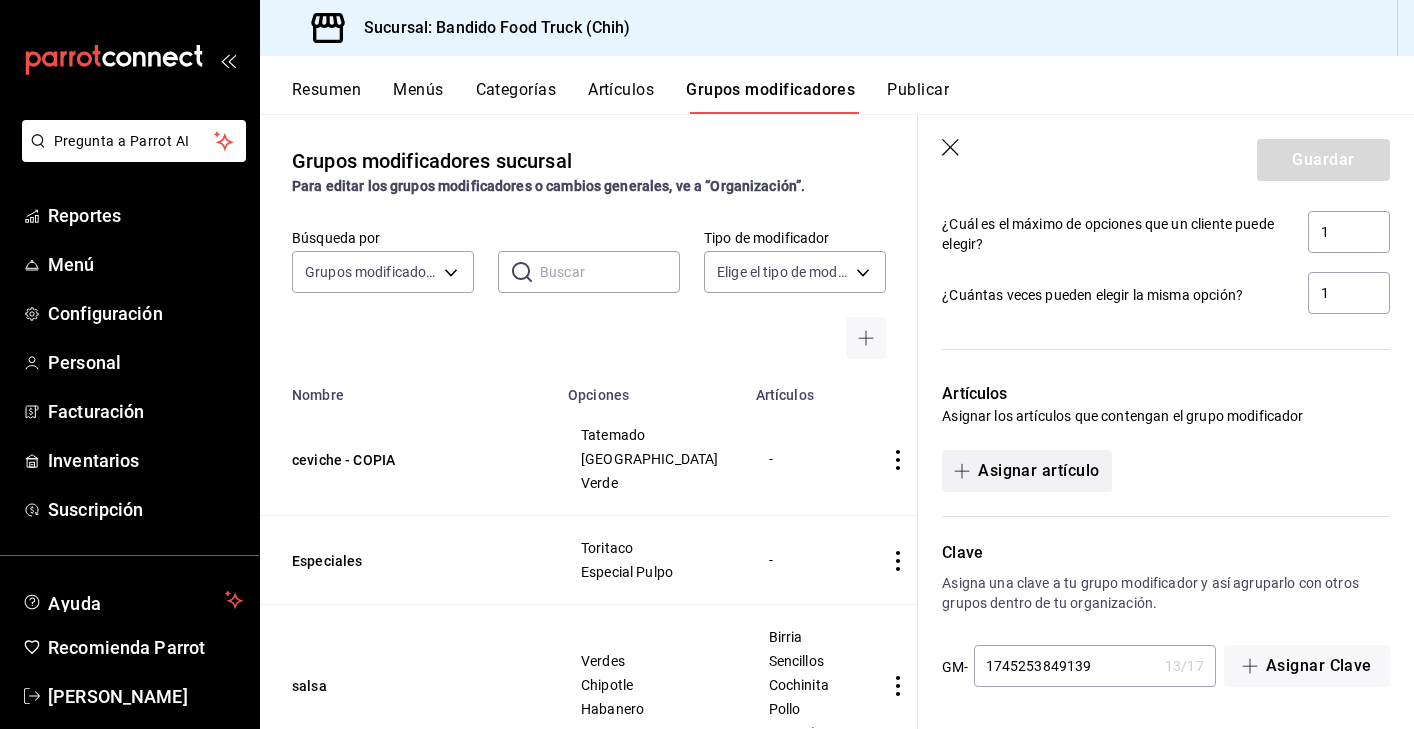 click on "Asignar artículo" at bounding box center [1026, 471] 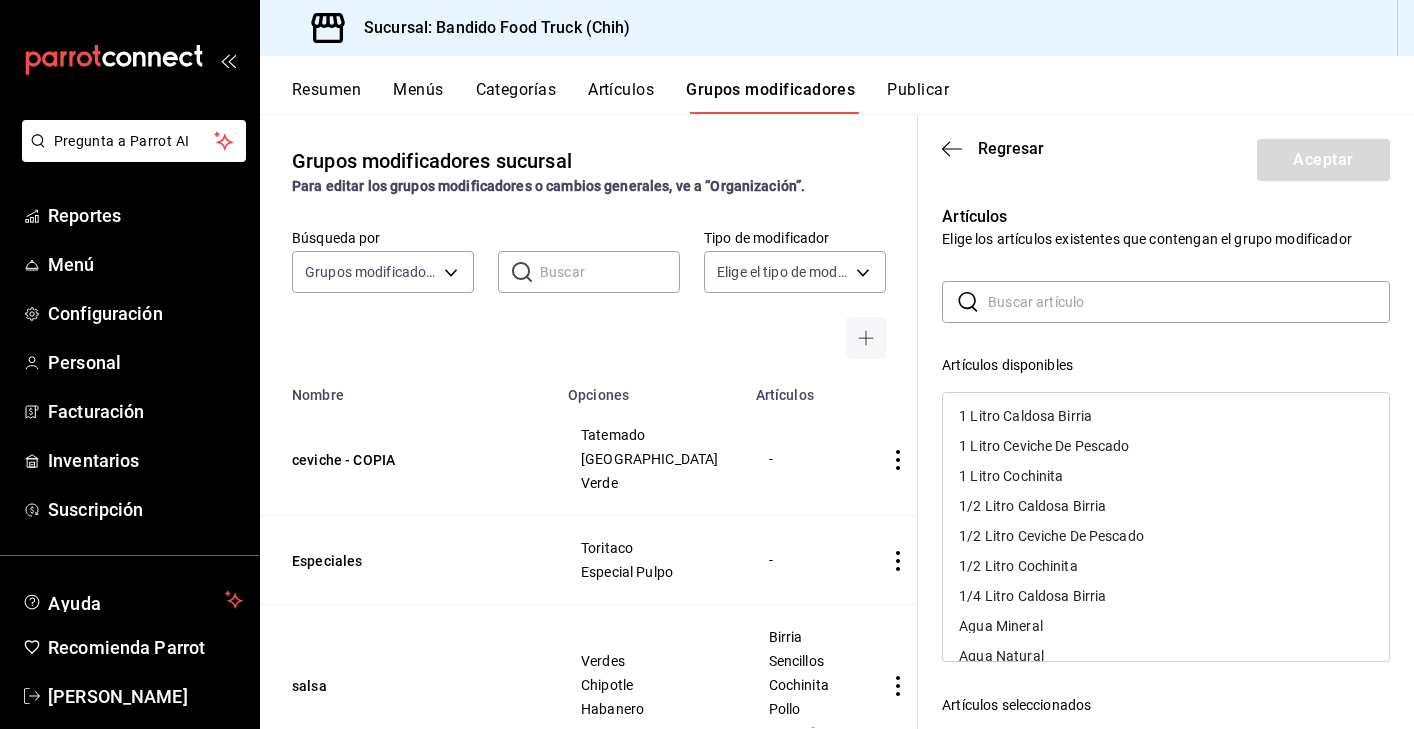 scroll, scrollTop: 0, scrollLeft: 0, axis: both 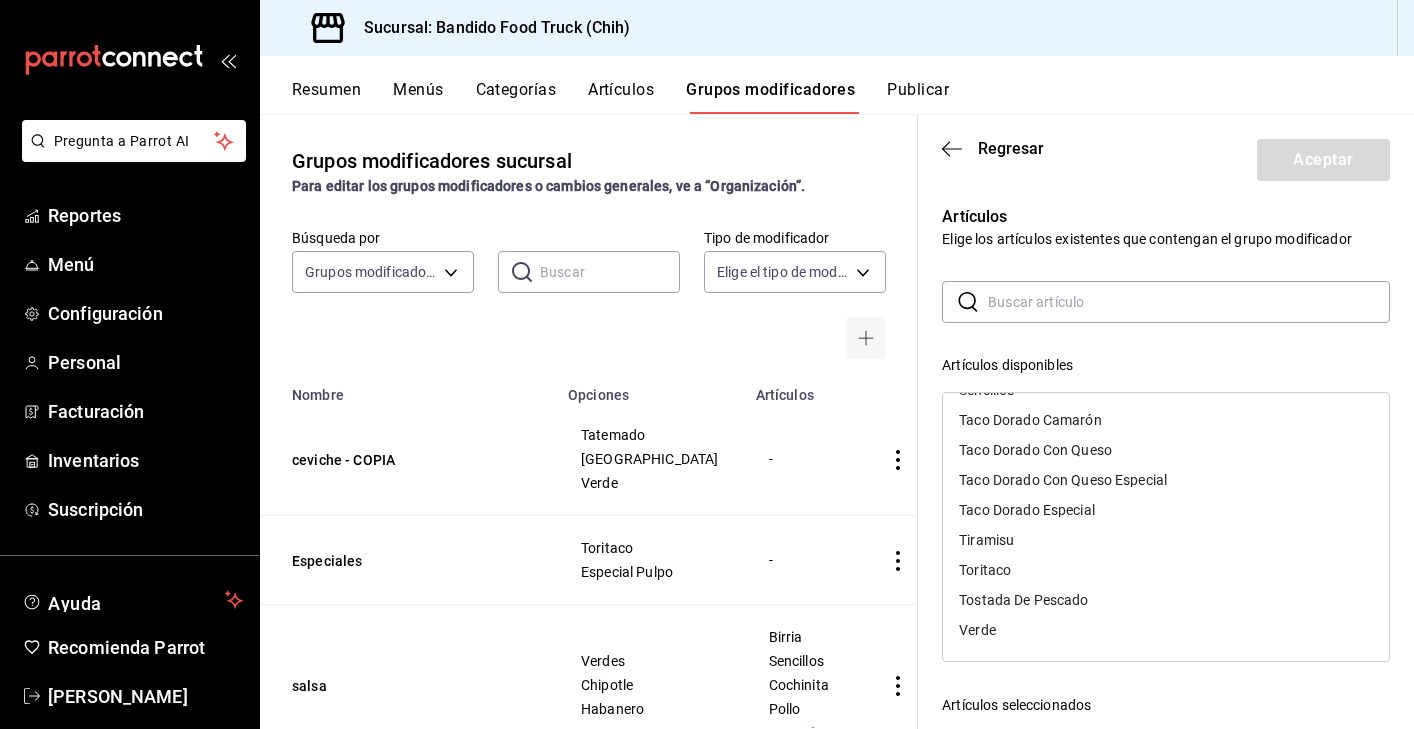 click on "Tostada De Pescado" at bounding box center (1023, 600) 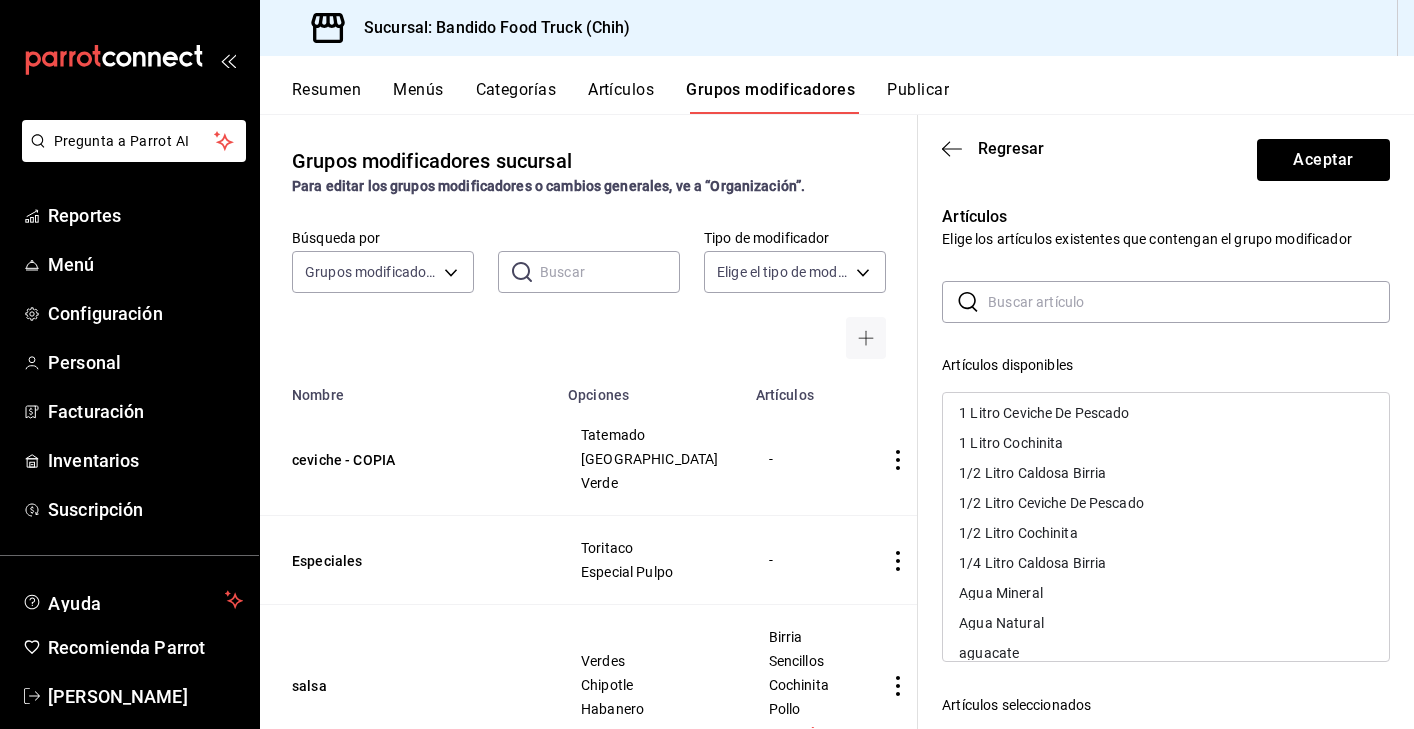 scroll, scrollTop: 31, scrollLeft: 0, axis: vertical 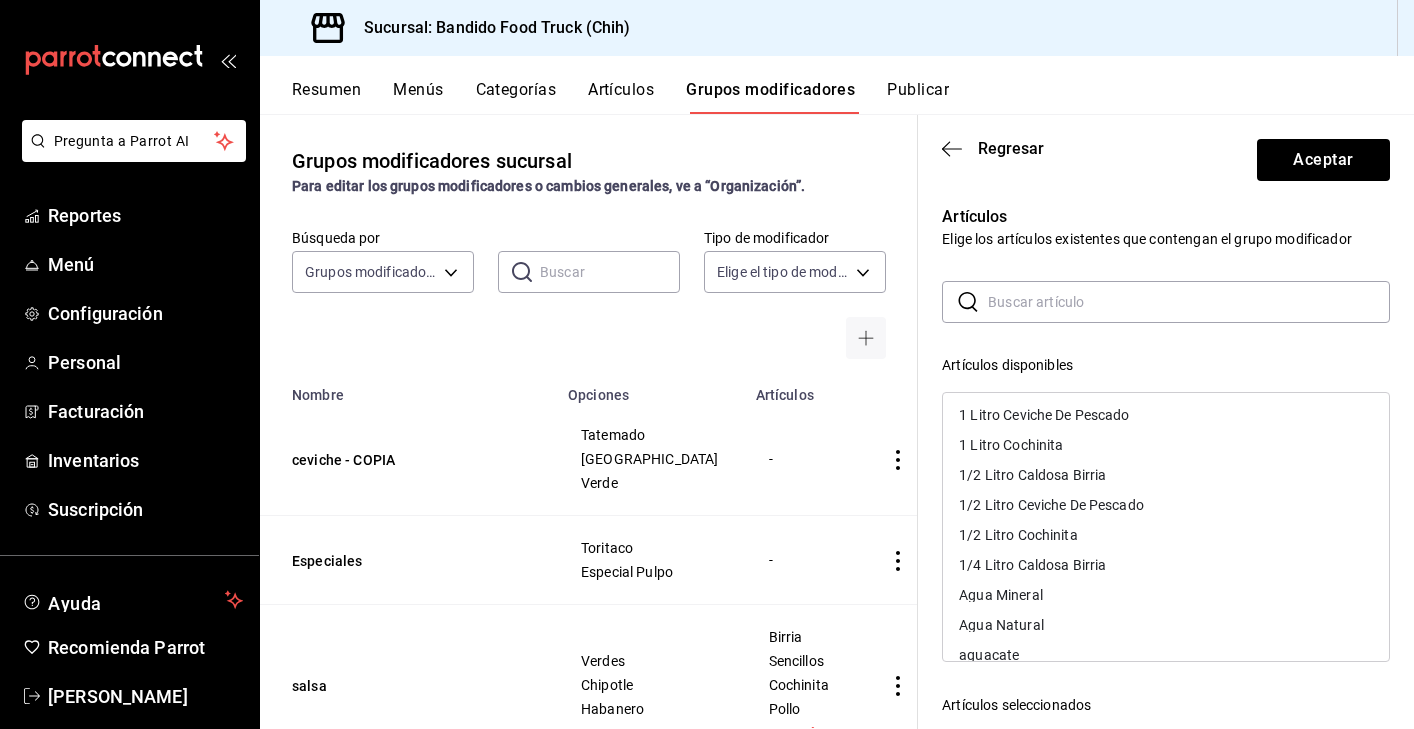 click on "1/2 Litro Ceviche De Pescado" at bounding box center (1166, 505) 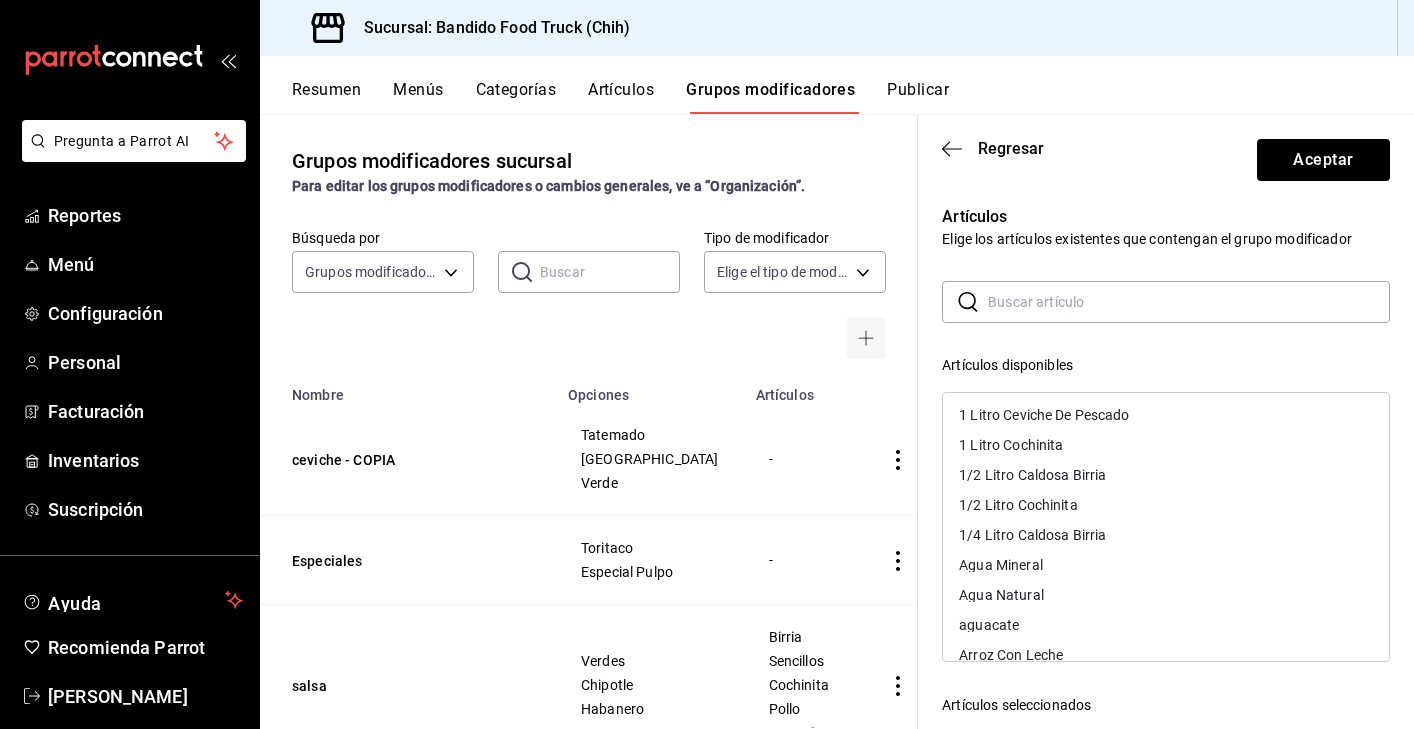 click on "1 Litro Ceviche De Pescado" at bounding box center [1044, 415] 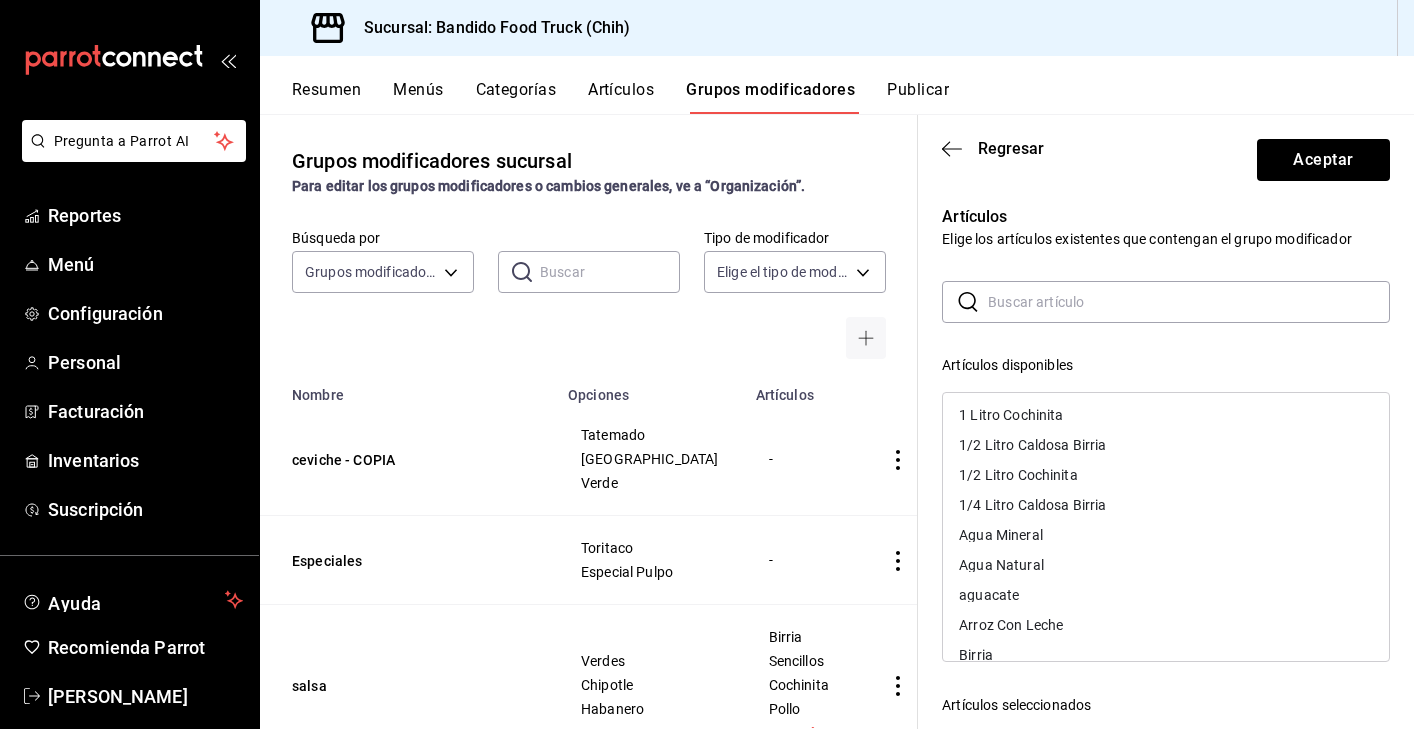 click on "Artículos disponibles" at bounding box center (1166, 365) 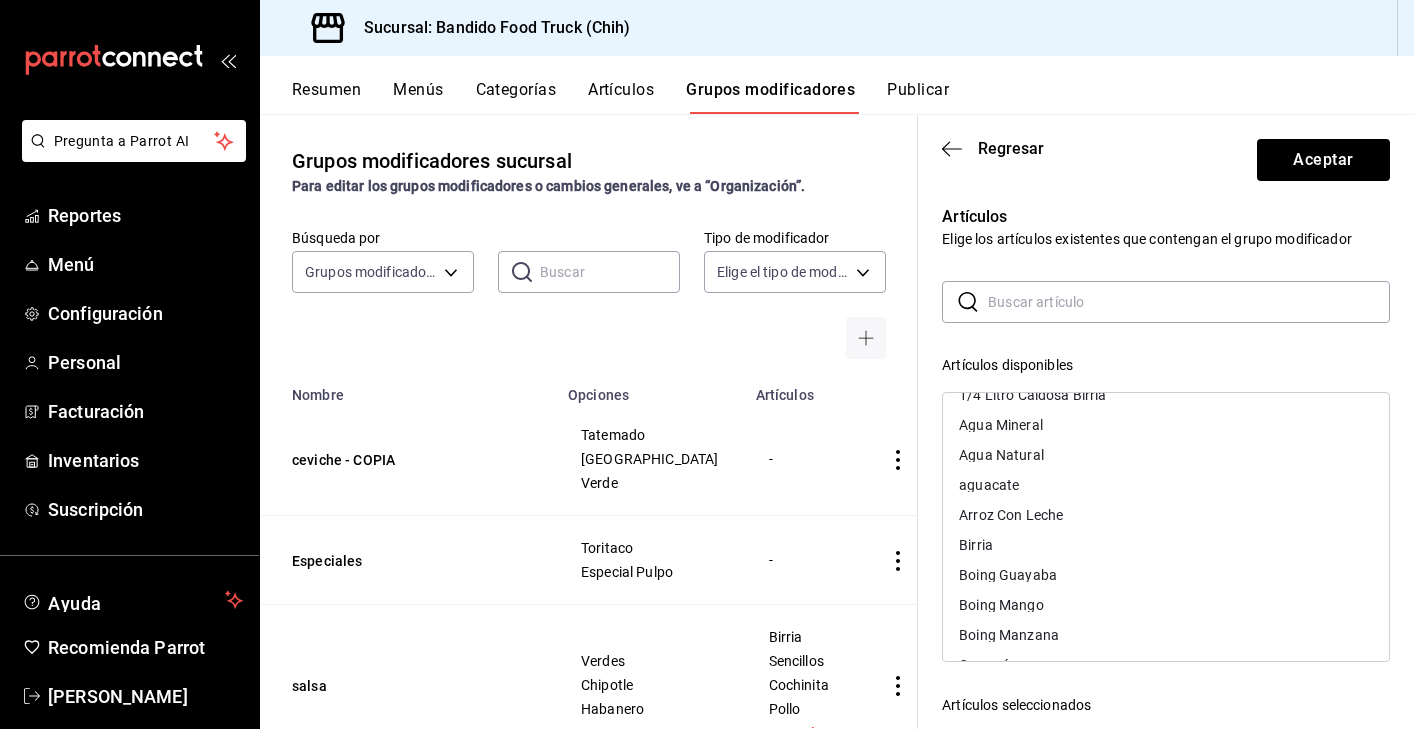 scroll, scrollTop: 145, scrollLeft: 0, axis: vertical 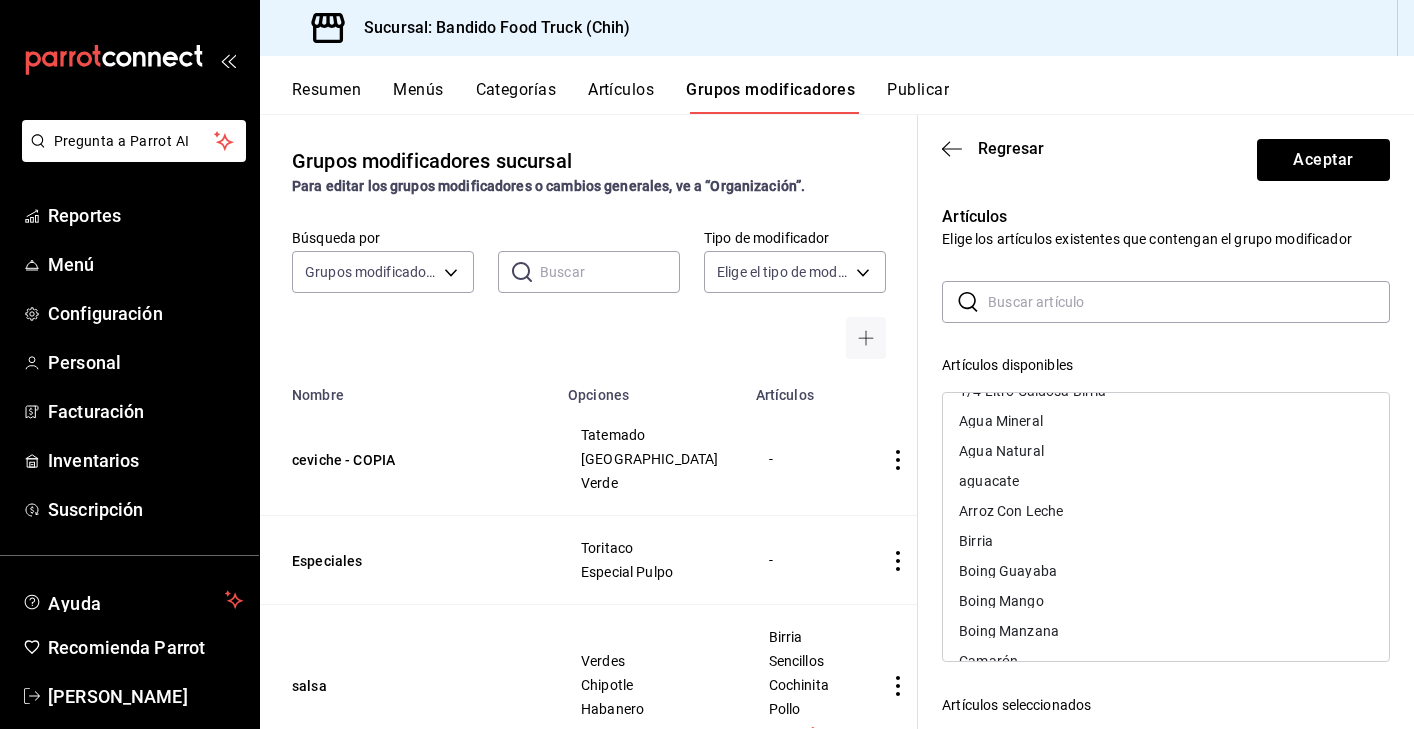 click on "Artículos disponibles 1 Litro Caldosa Birria 1 Litro Cochinita 1/2 Litro Caldosa Birria 1/2 Litro Cochinita 1/4 Litro Caldosa Birria Agua Mineral Agua Natural aguacate Arroz Con Leche Birria Boing Guayaba Boing Mango Boing Manzana Camarón Camarón 1 Camarón 2 Chicharrón Prensado Chipotle Chipotle Coca Cola Coca Cola Zero Cochinita Combo Quesabirrias Consomé Costra De Queso Especial Costra Torilla De Maiz Costra Tortilla De Harina dorado Especial Pulpo Habanero Horchata Jamaica Manzanita Pay De Guayaba Y Yogurt Pollo Pulpo salsa macha Sencillos Taco Dorado Camarón Taco Dorado Con Queso Taco Dorado Con Queso Especial Taco Dorado Especial Tiramisu Toritaco Verde Artículos seleccionados Tostada De Pescado 1/2 Litro Ceviche De Pescado 1 Litro Ceviche De Pescado" at bounding box center [1166, 675] 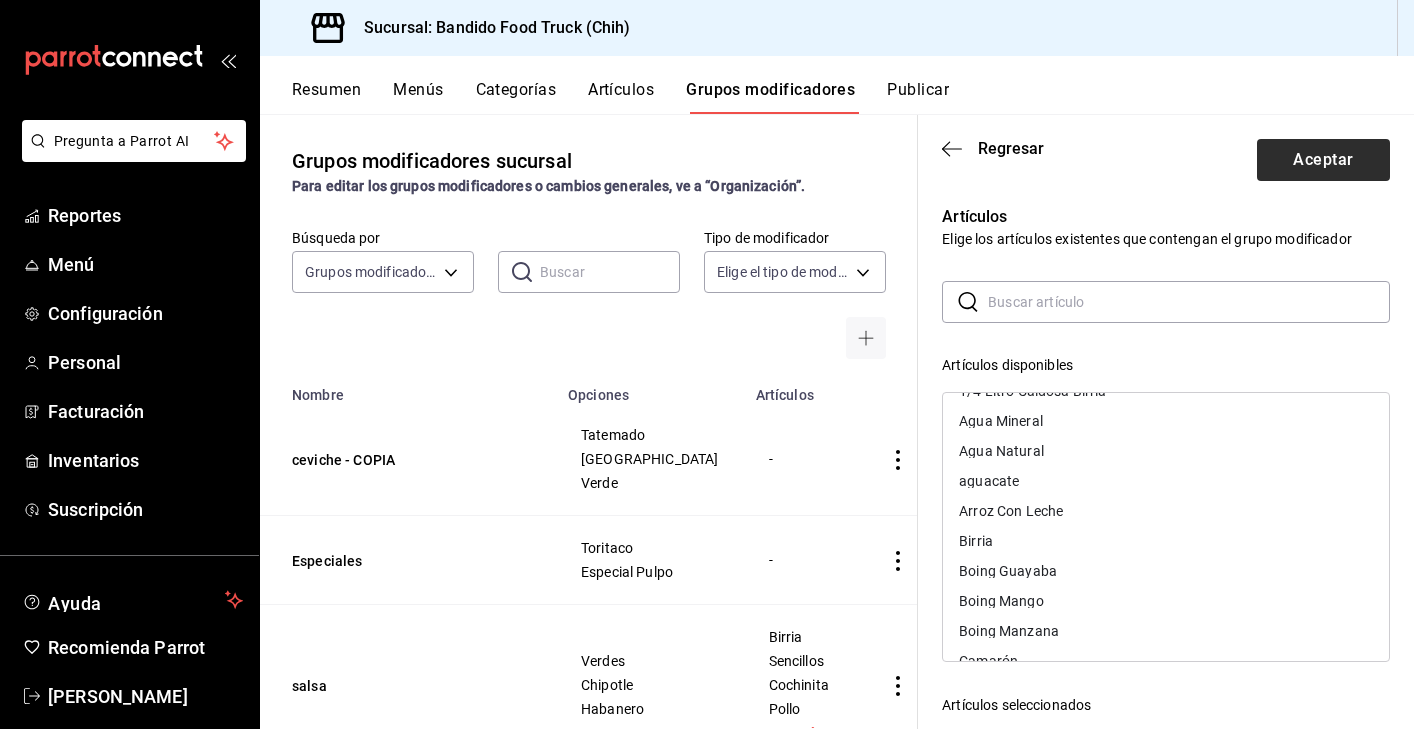 click on "Aceptar" at bounding box center (1323, 160) 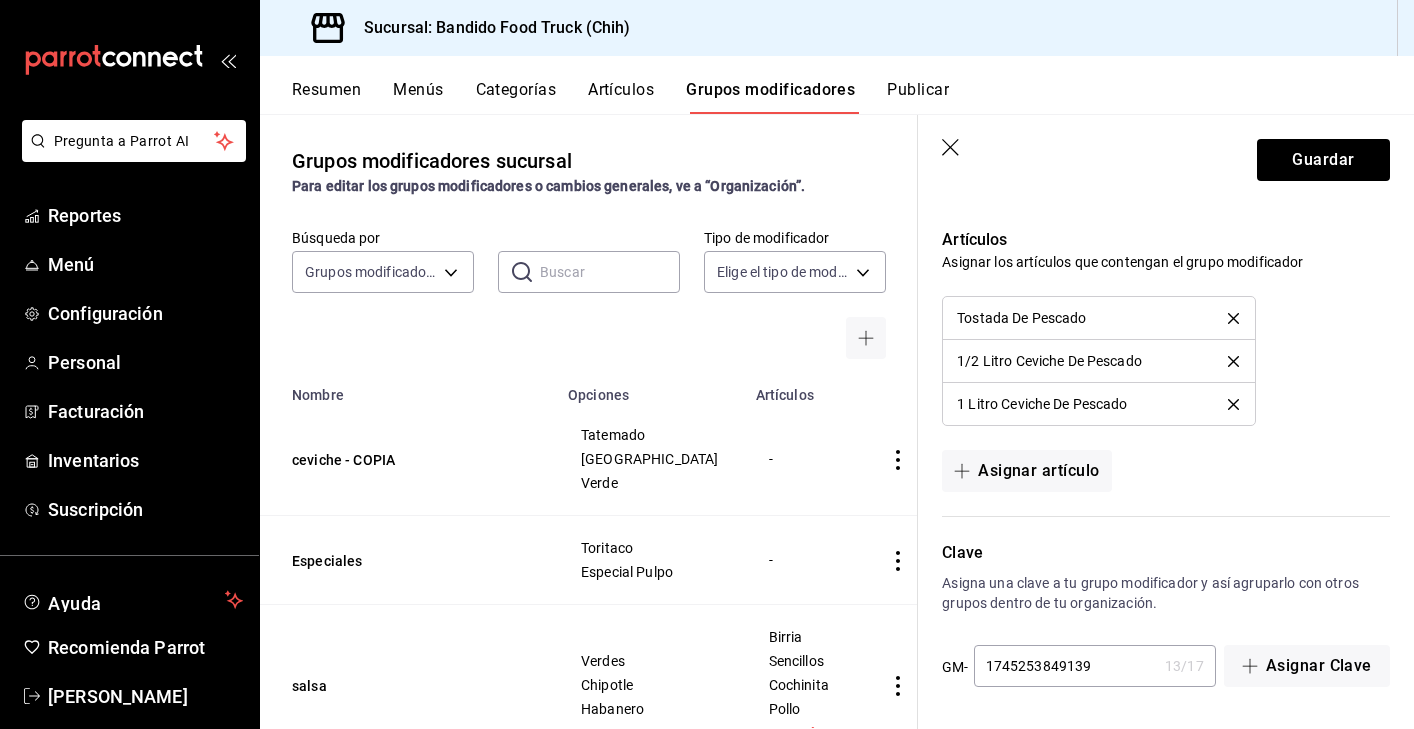 scroll, scrollTop: 1388, scrollLeft: 0, axis: vertical 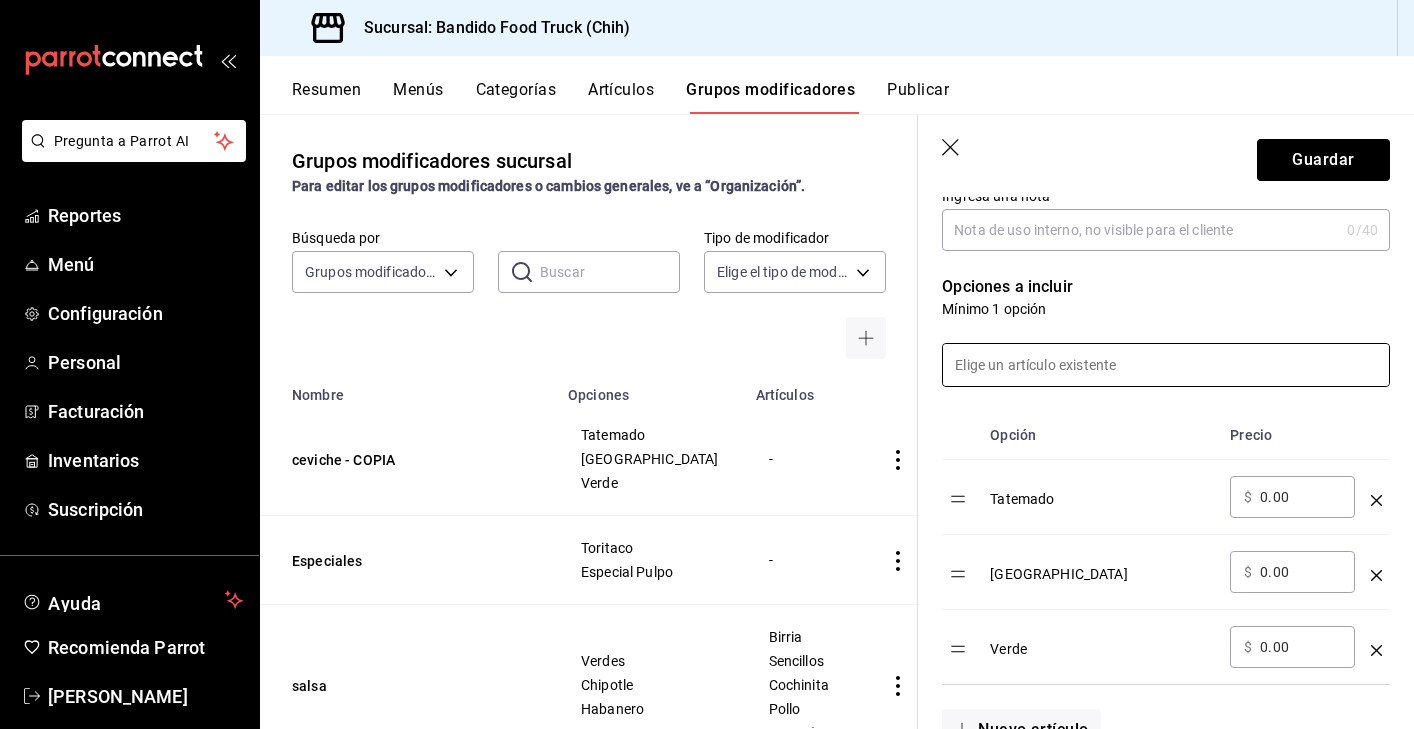 click at bounding box center (1166, 365) 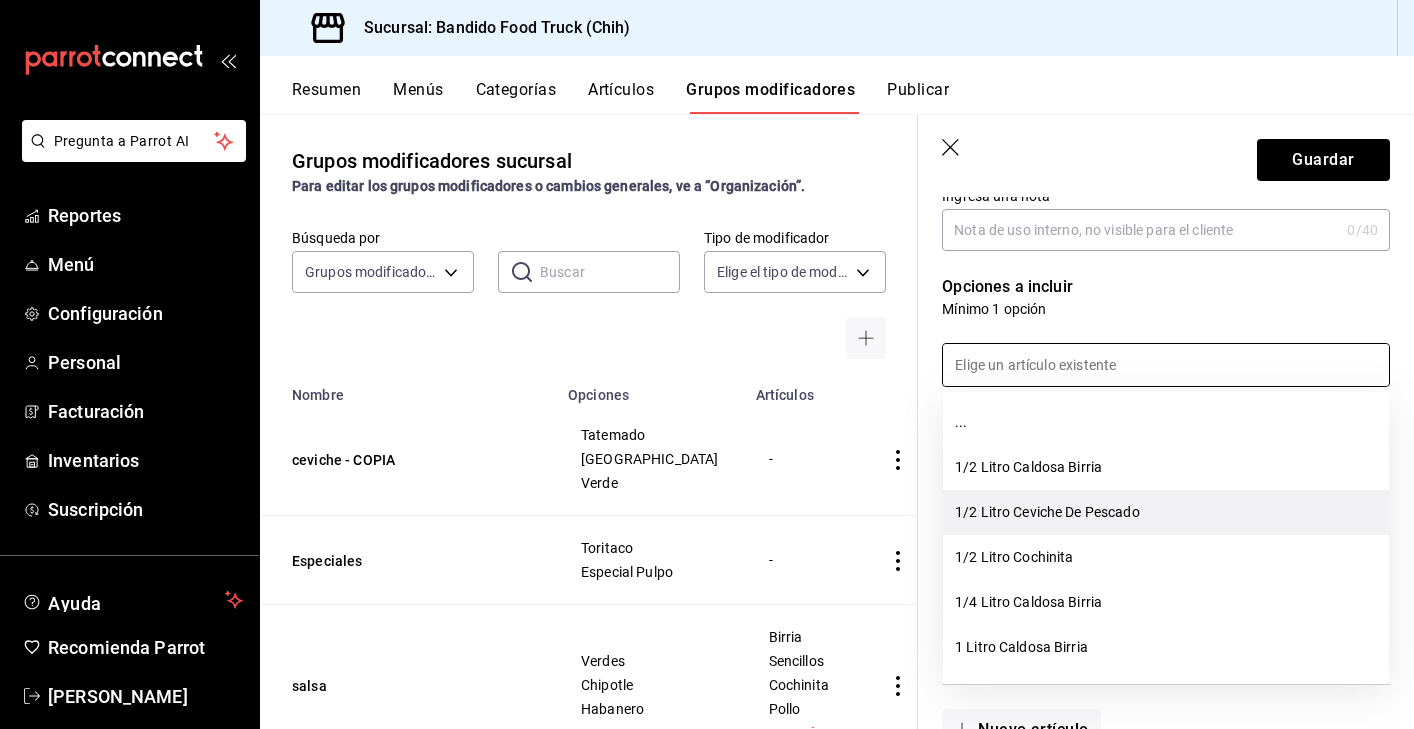 click on "1/2 Litro Ceviche De Pescado" at bounding box center [1166, 512] 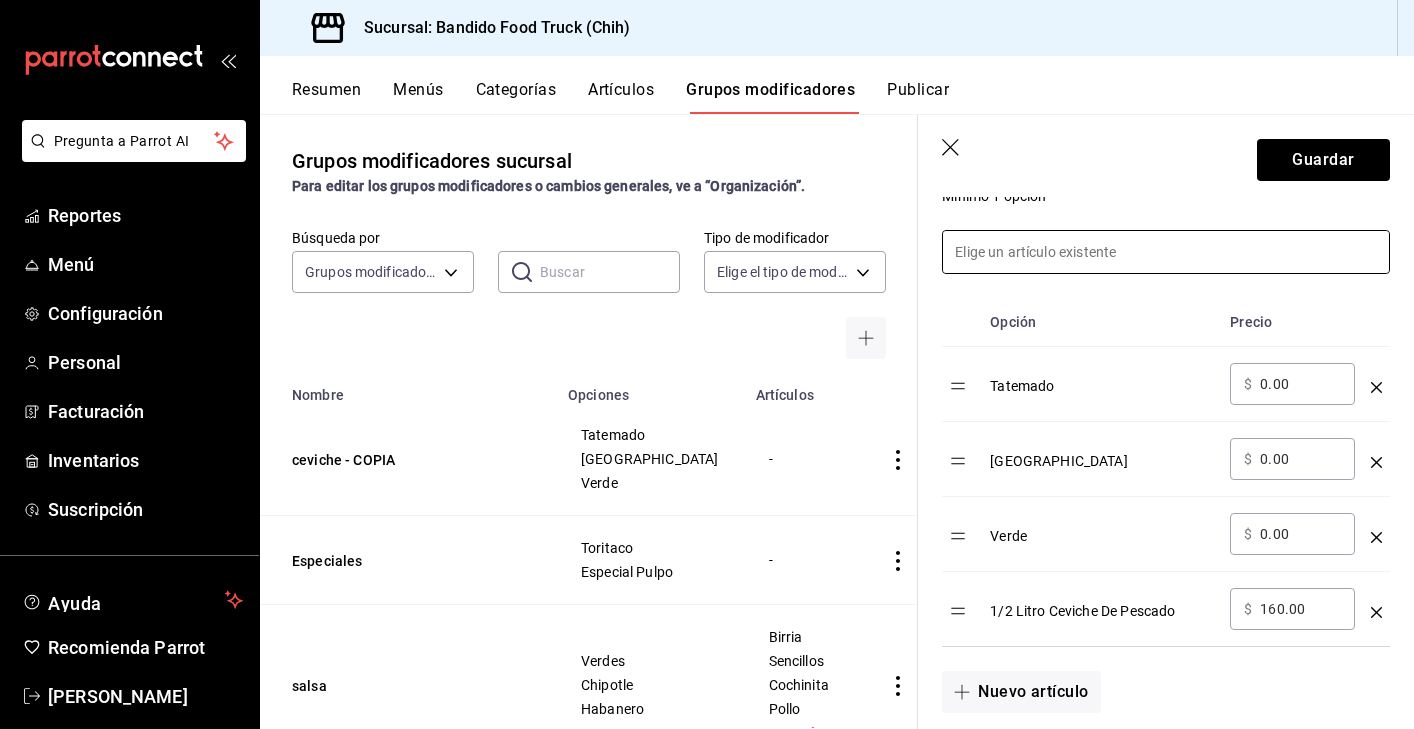 scroll, scrollTop: 563, scrollLeft: 0, axis: vertical 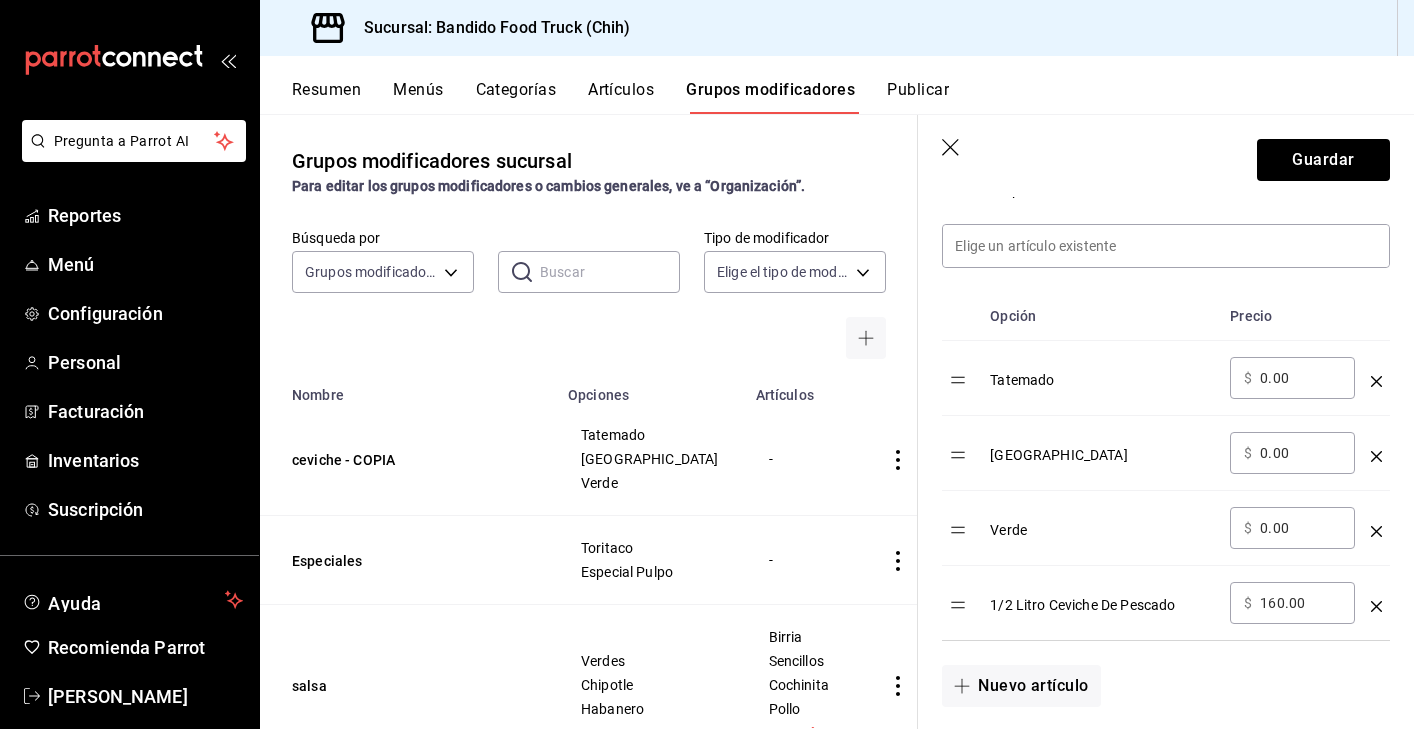 click 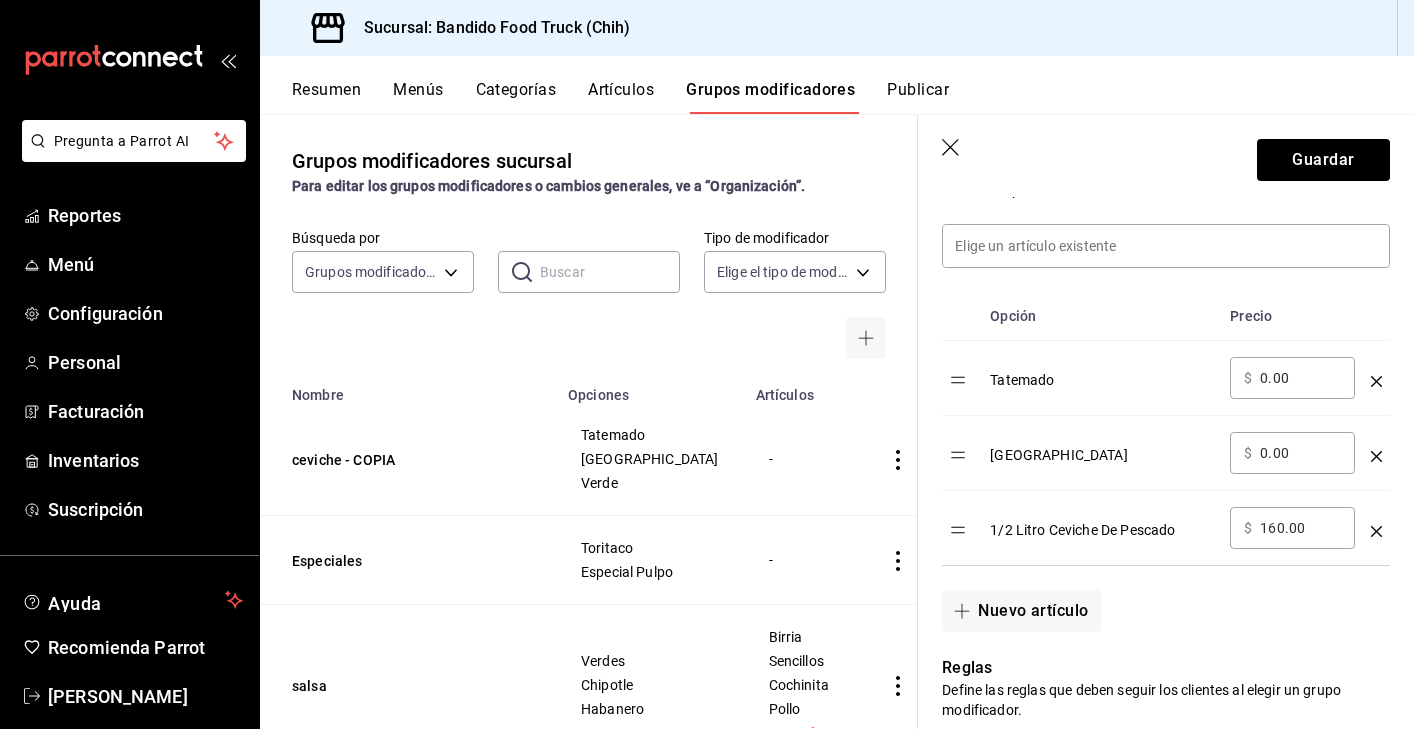 click at bounding box center (1376, 448) 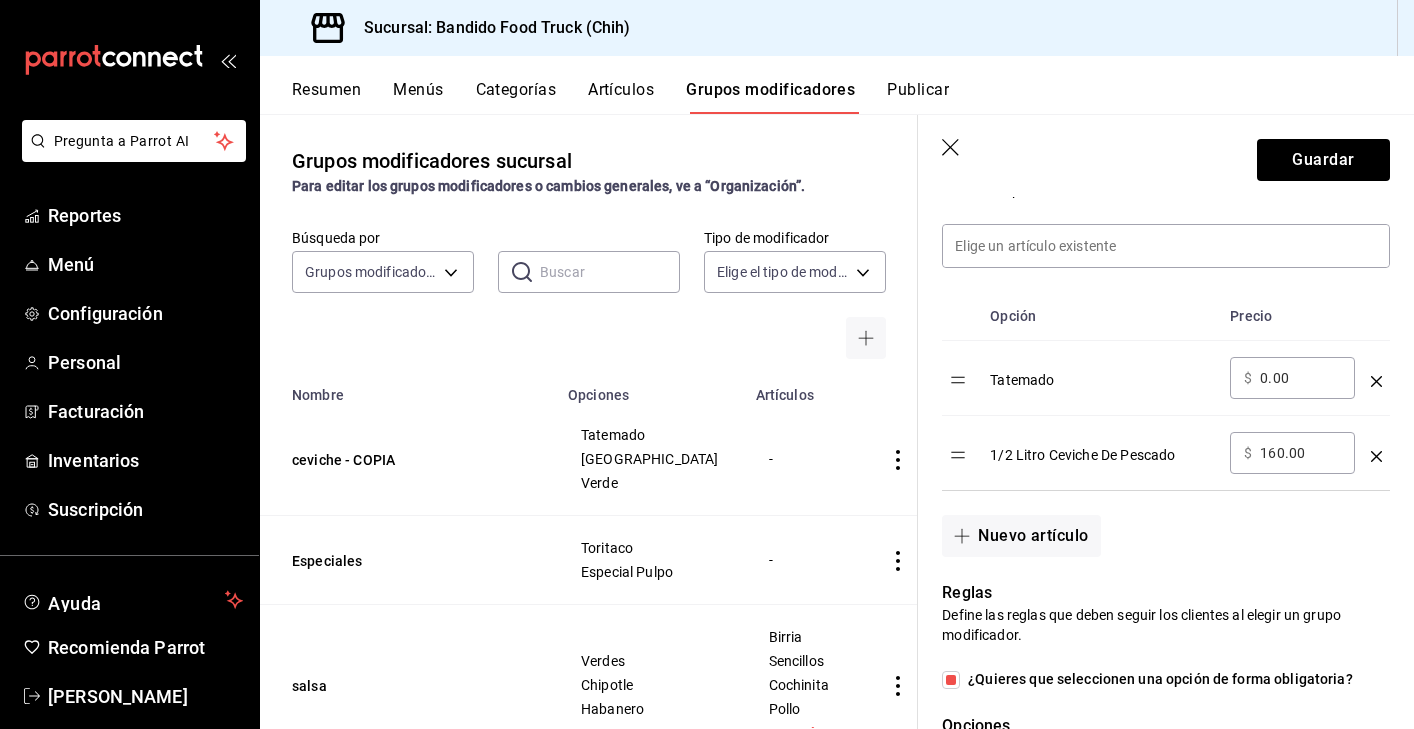 click 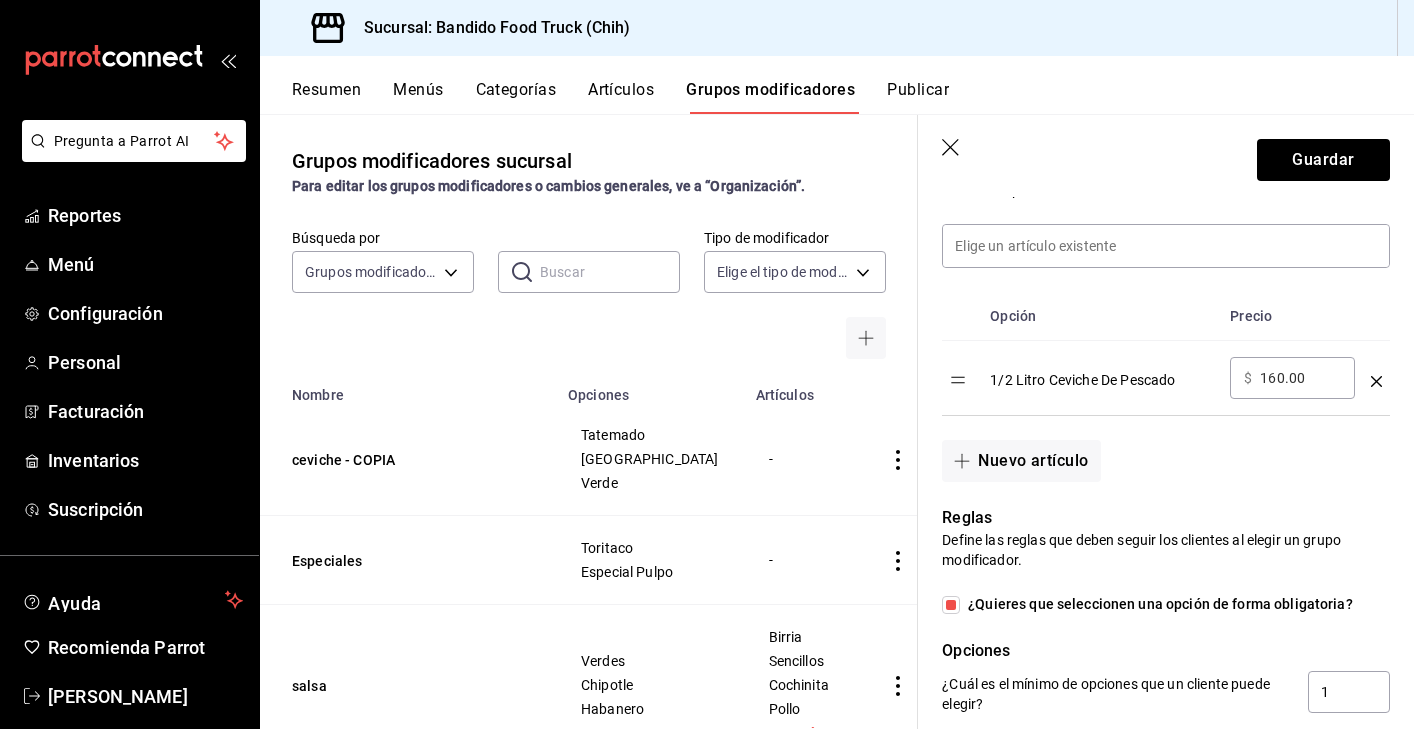 click on "160.00" at bounding box center (1300, 378) 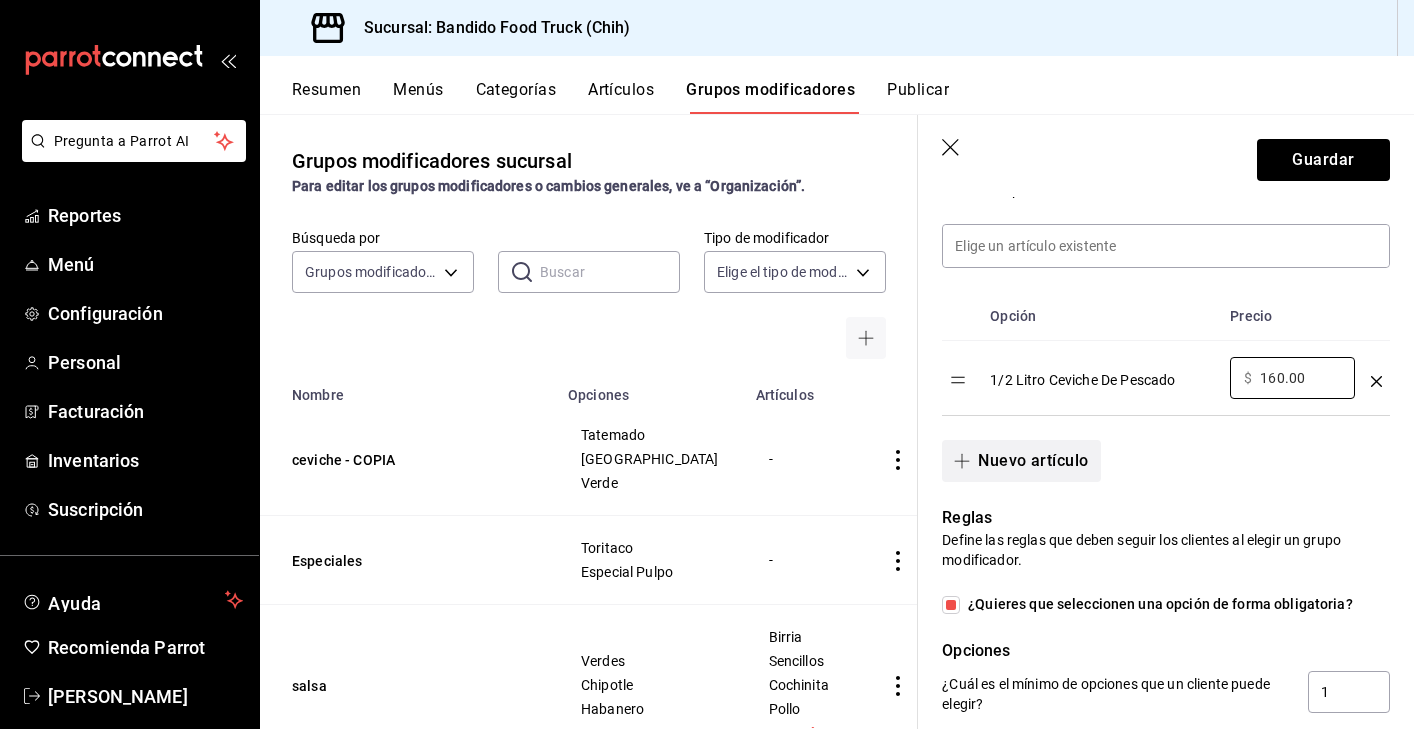 click on "Nuevo artículo" at bounding box center (1021, 461) 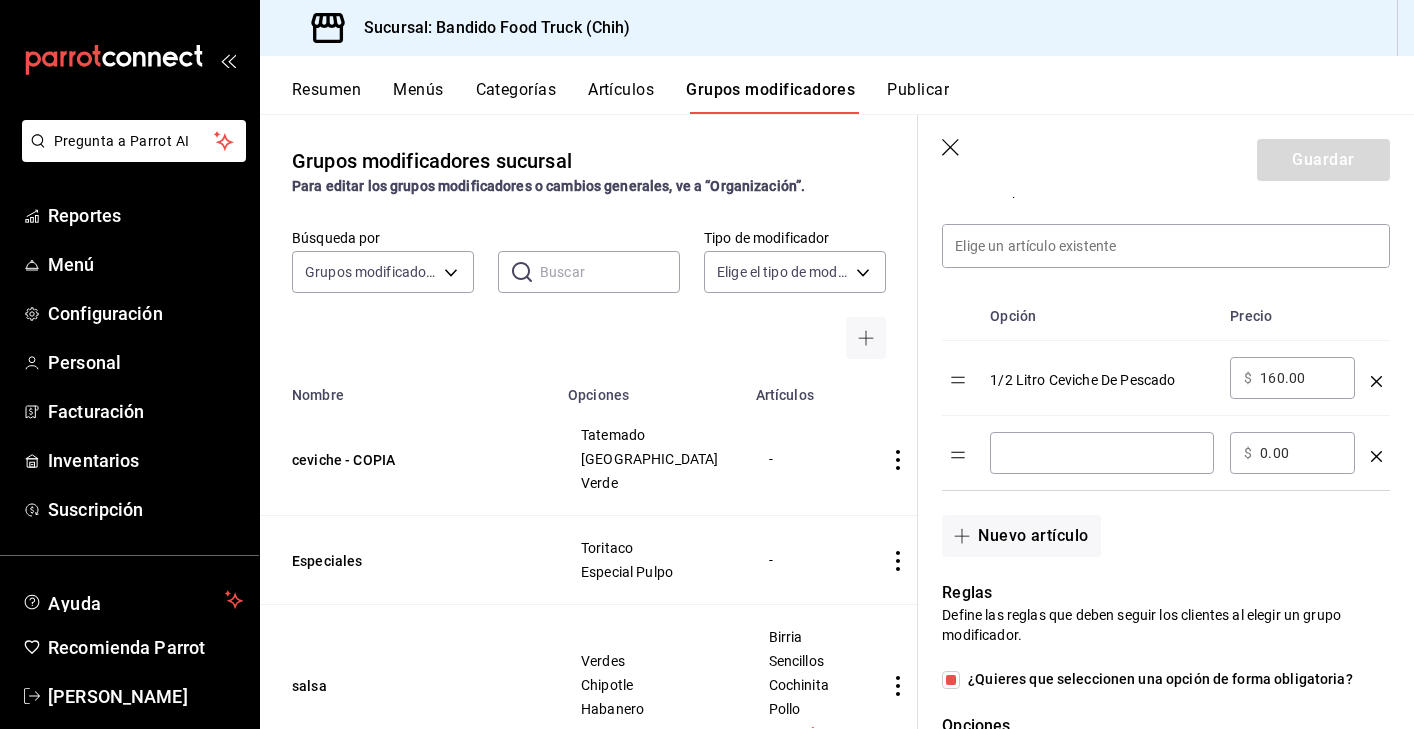 click at bounding box center (1102, 453) 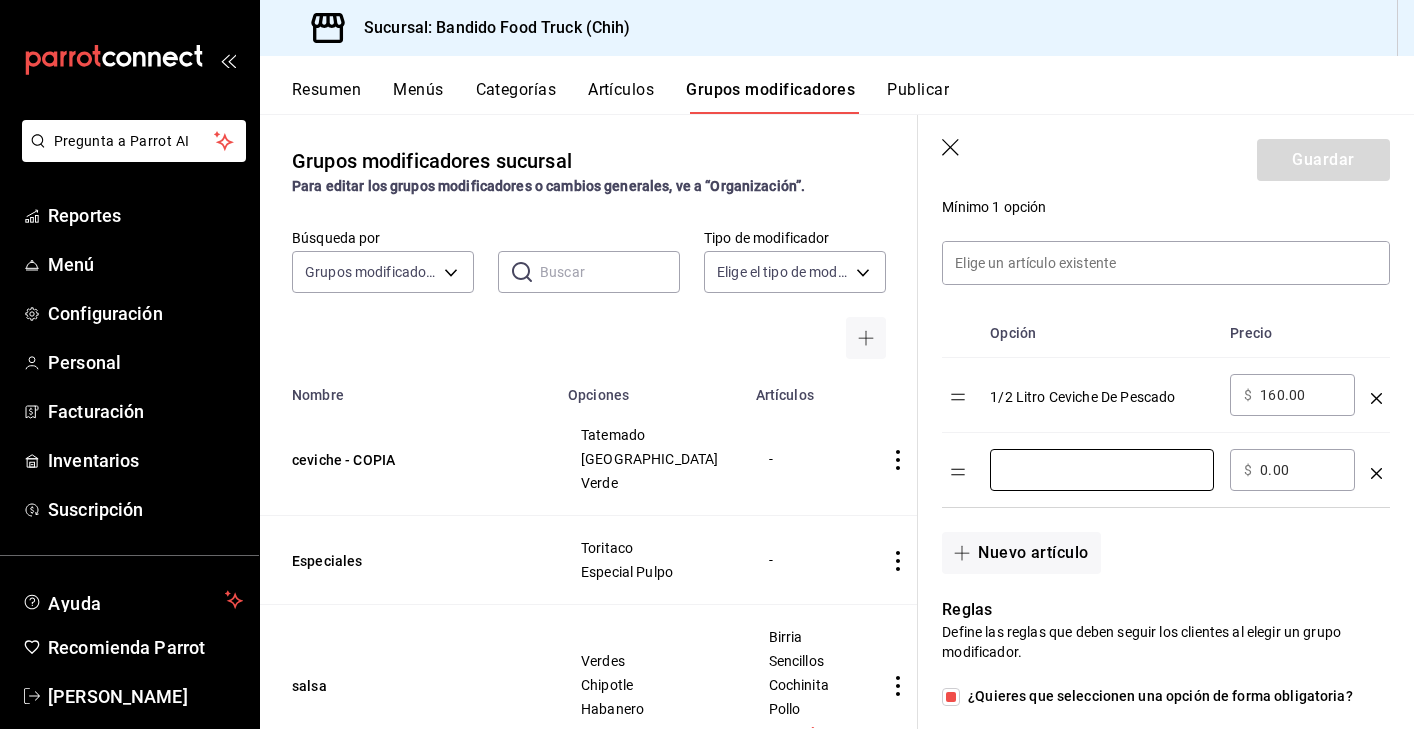 scroll, scrollTop: 538, scrollLeft: 0, axis: vertical 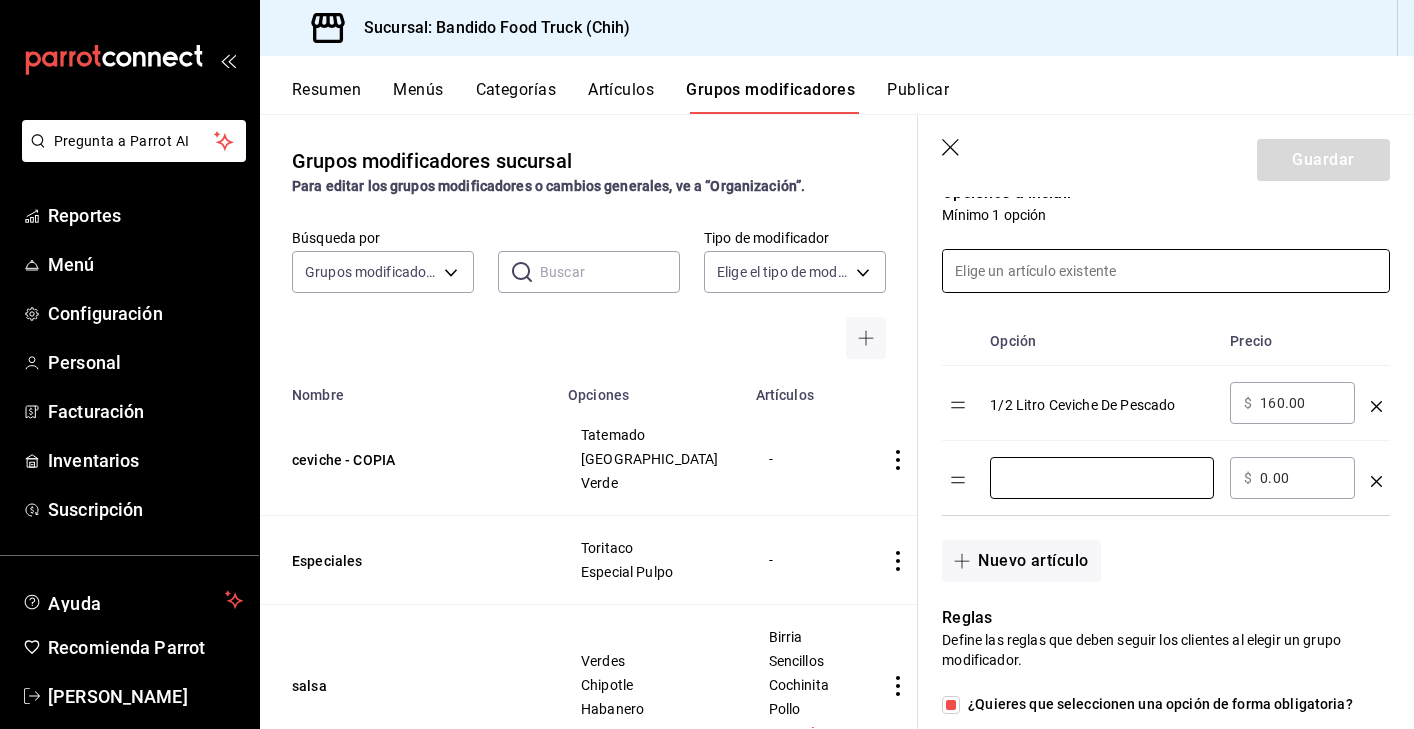 click at bounding box center (1166, 271) 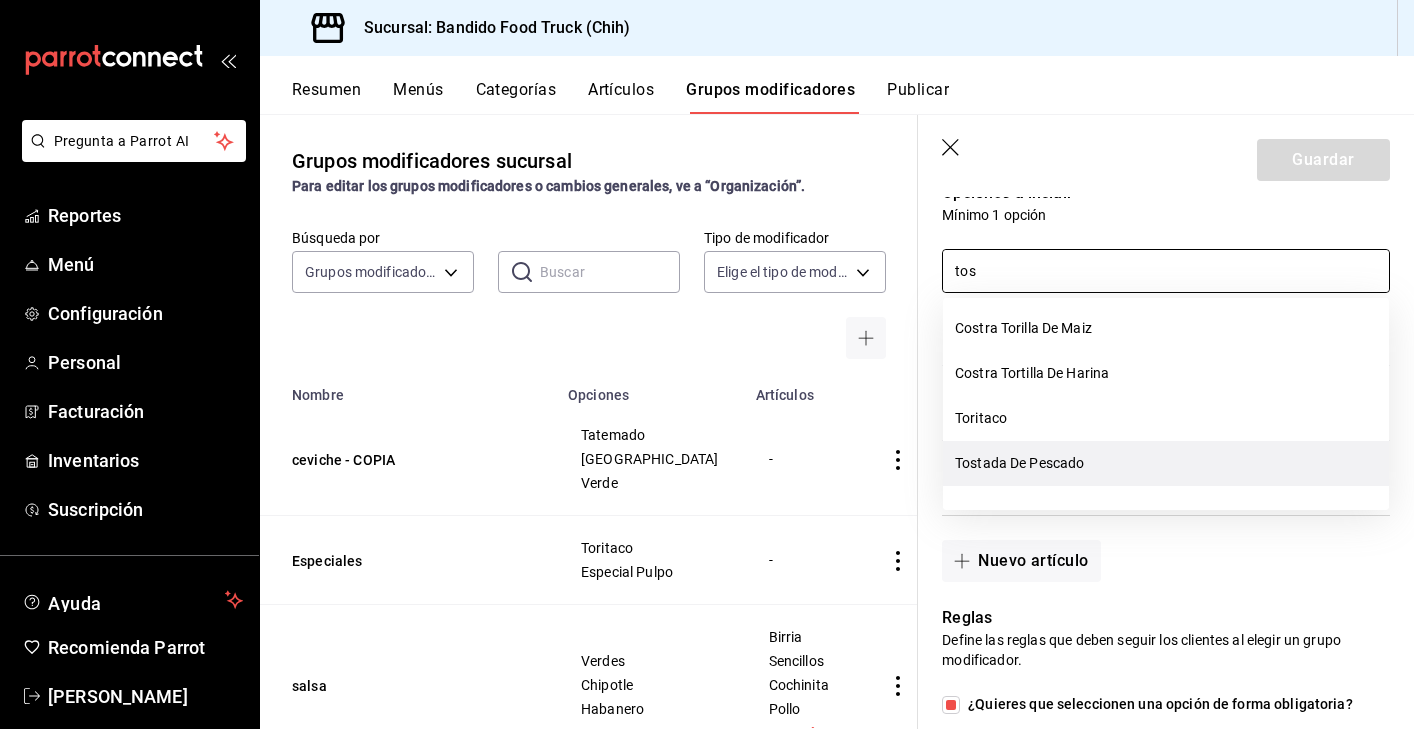 click on "Tostada De Pescado" at bounding box center [1166, 463] 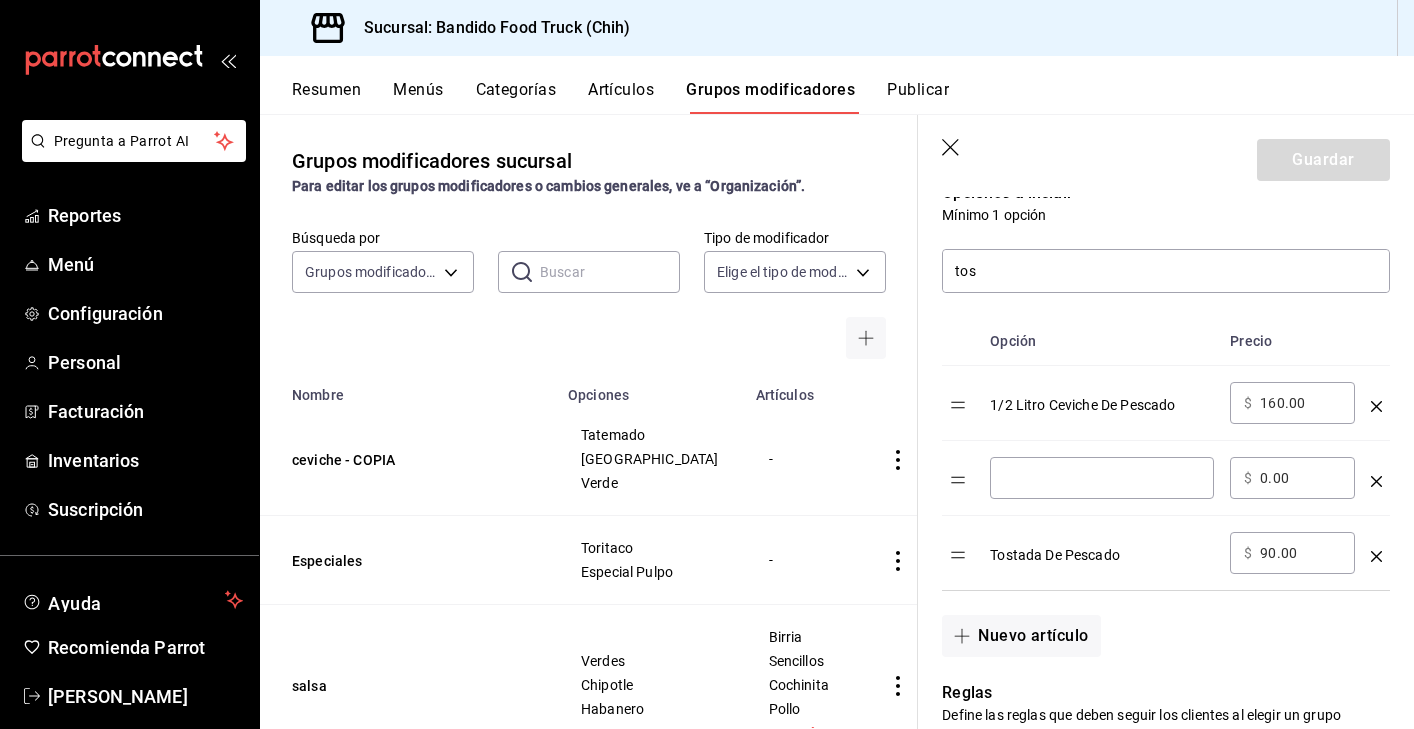 click on "​" at bounding box center (1102, 478) 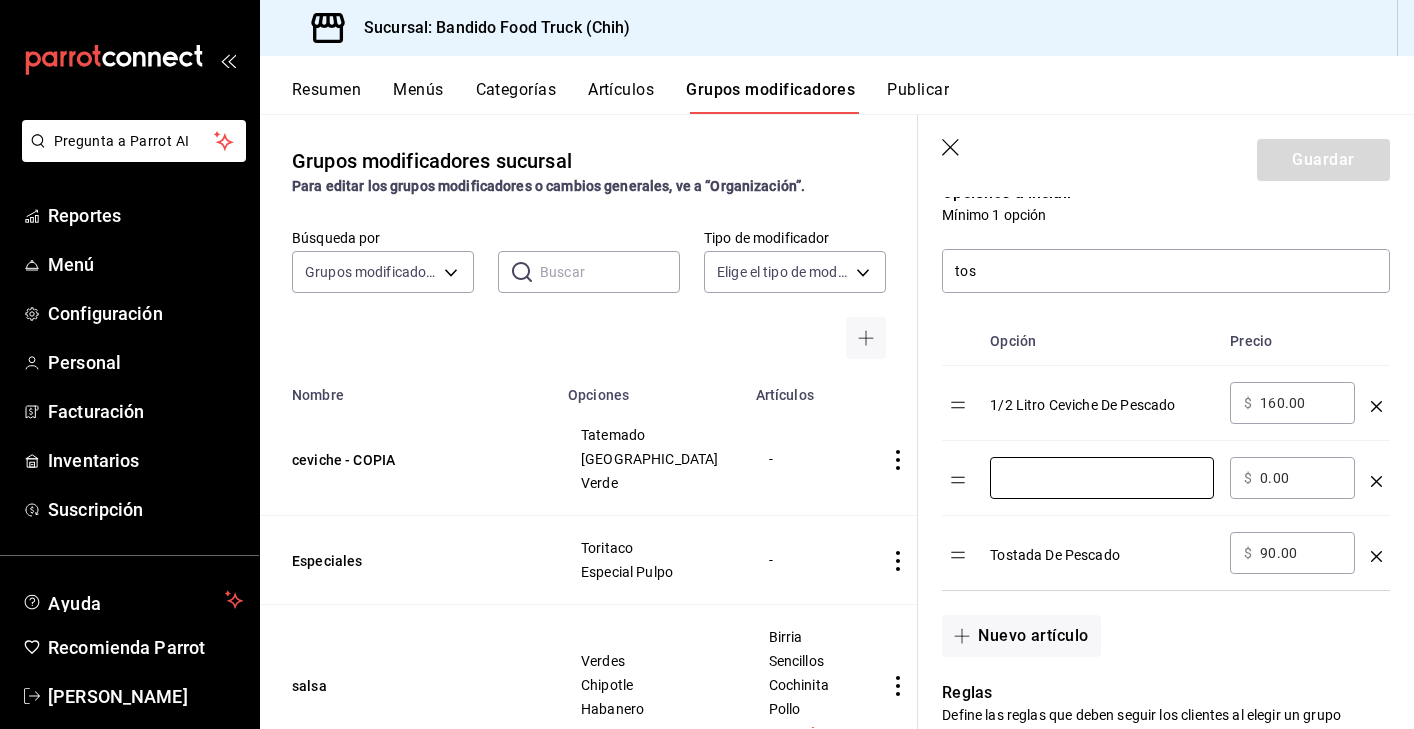 click 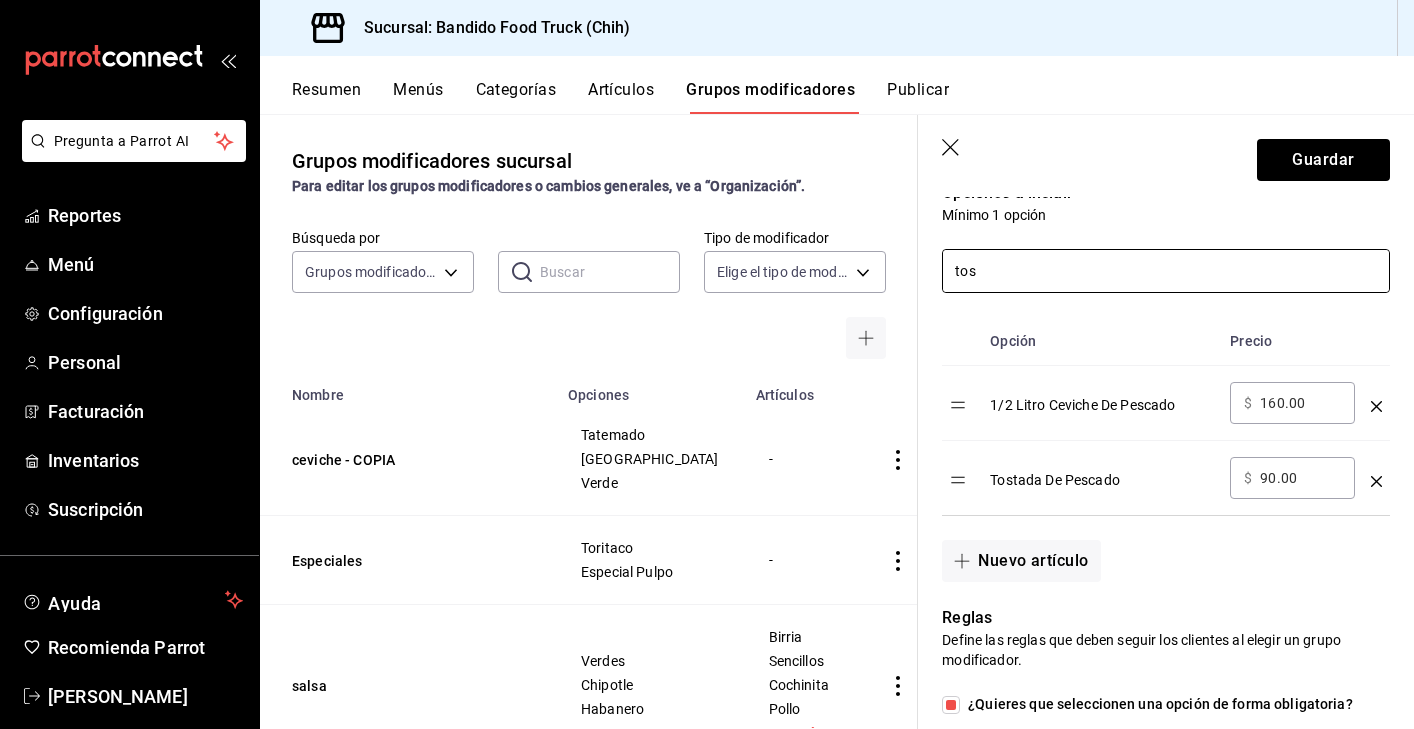 click on "tos" at bounding box center [1166, 271] 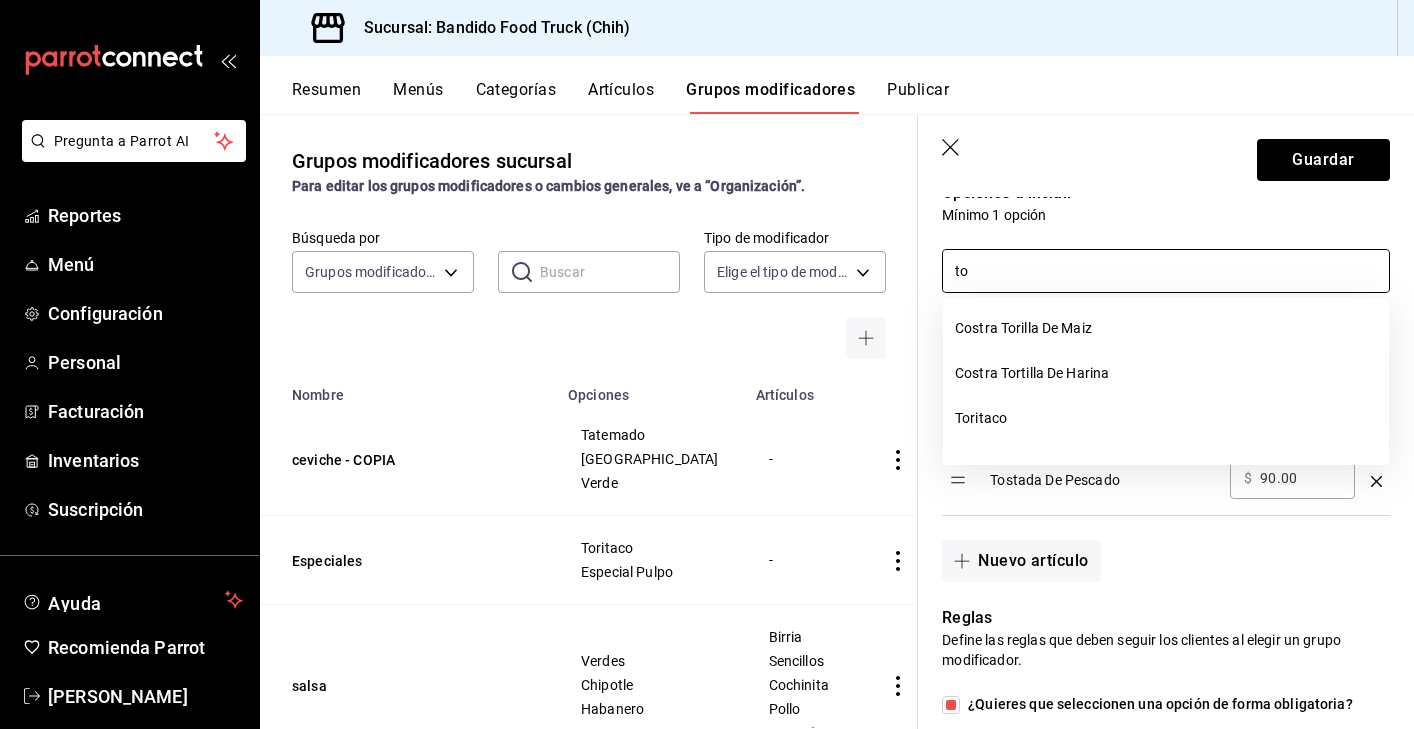 type on "t" 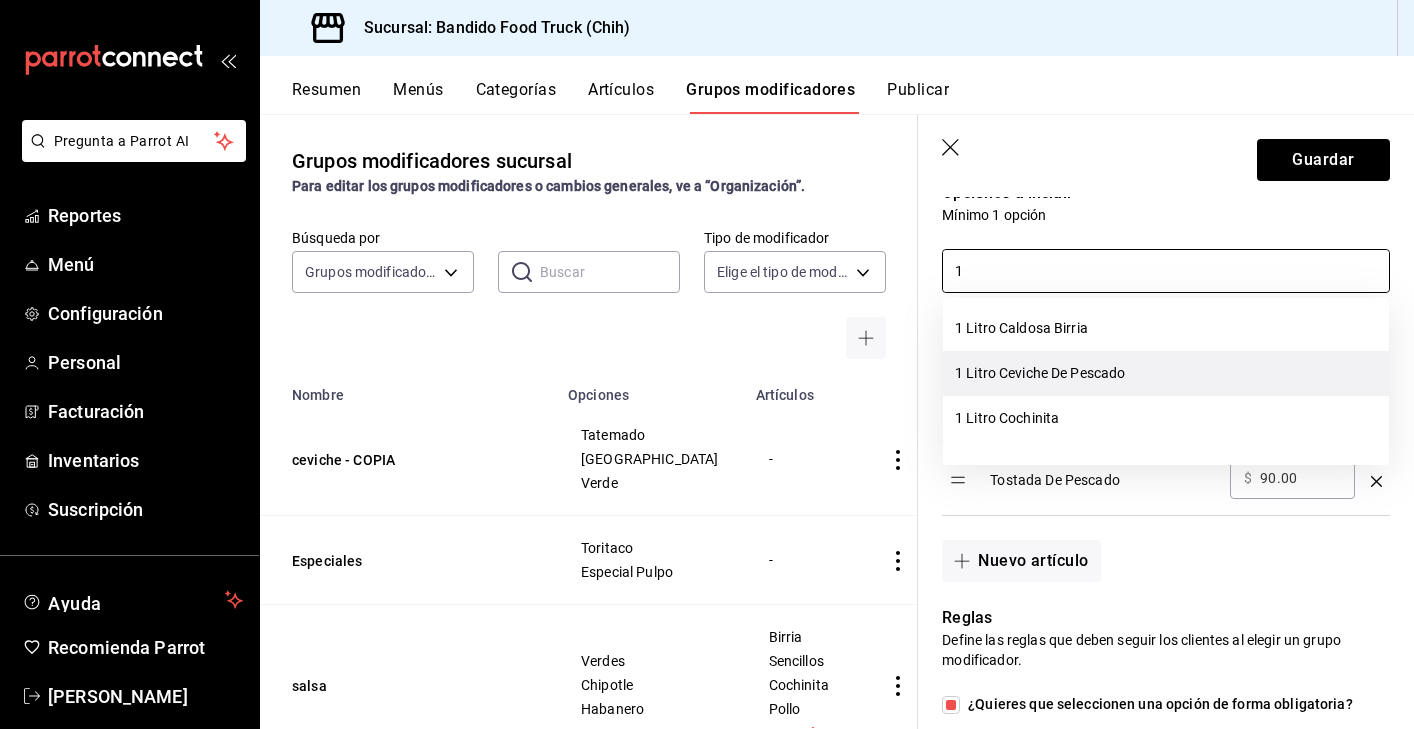 click on "1 Litro Ceviche De Pescado" at bounding box center (1166, 373) 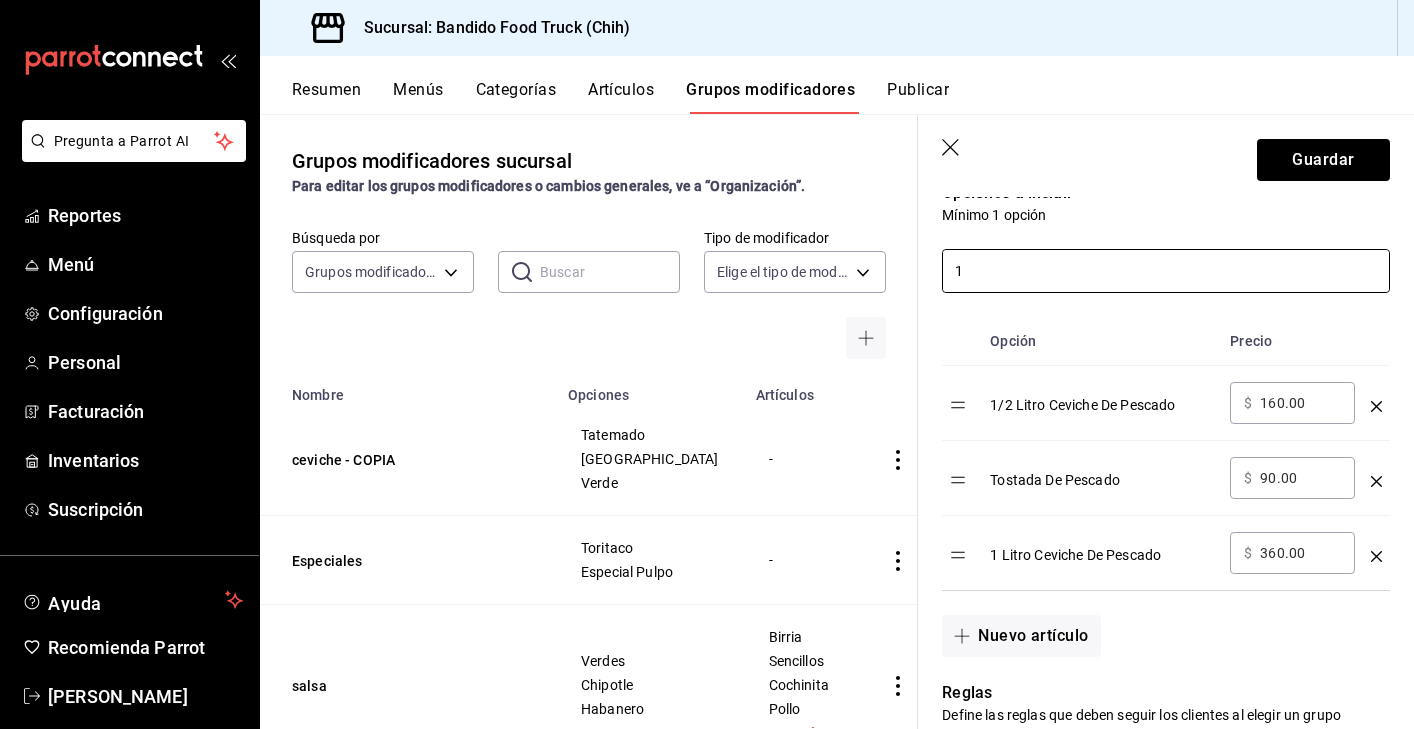 type on "1" 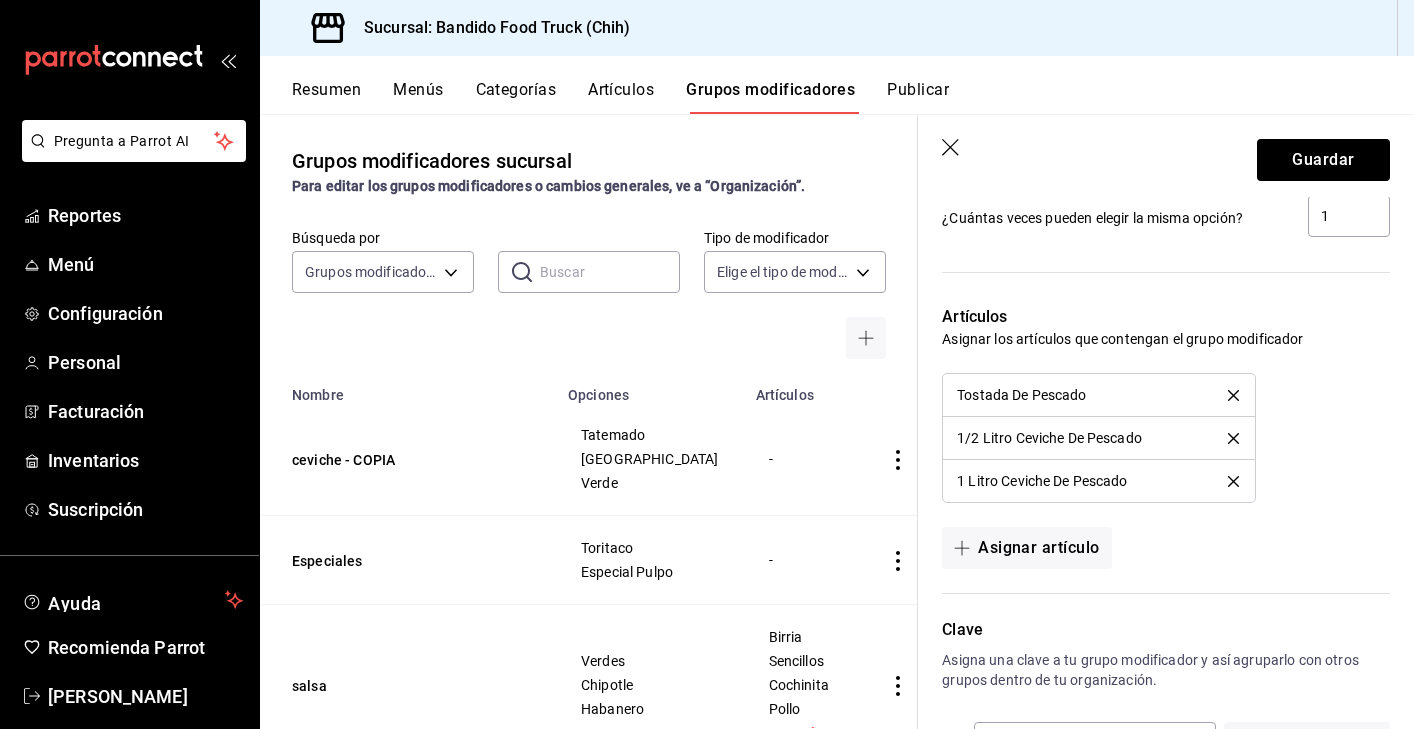 scroll, scrollTop: 1306, scrollLeft: 0, axis: vertical 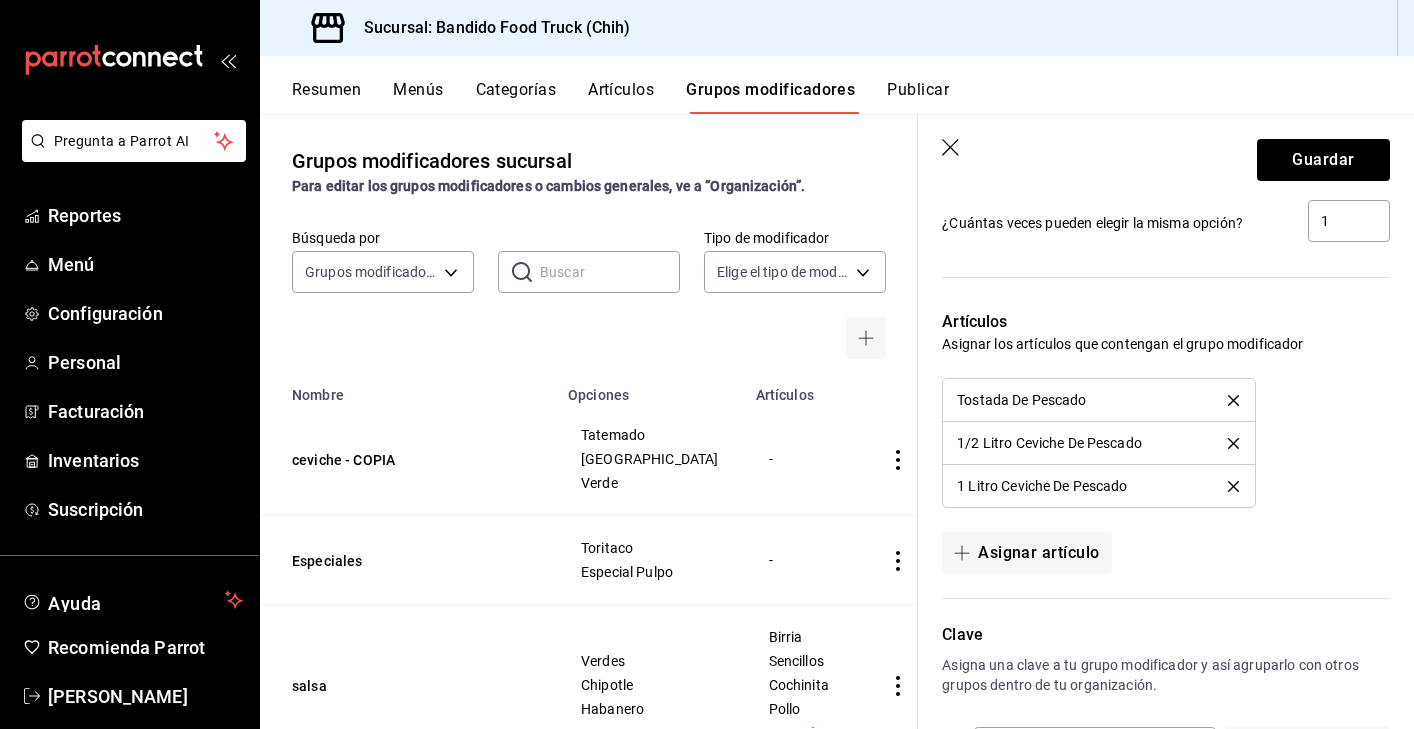 click on "Tostada De Pescado" at bounding box center (1098, 400) 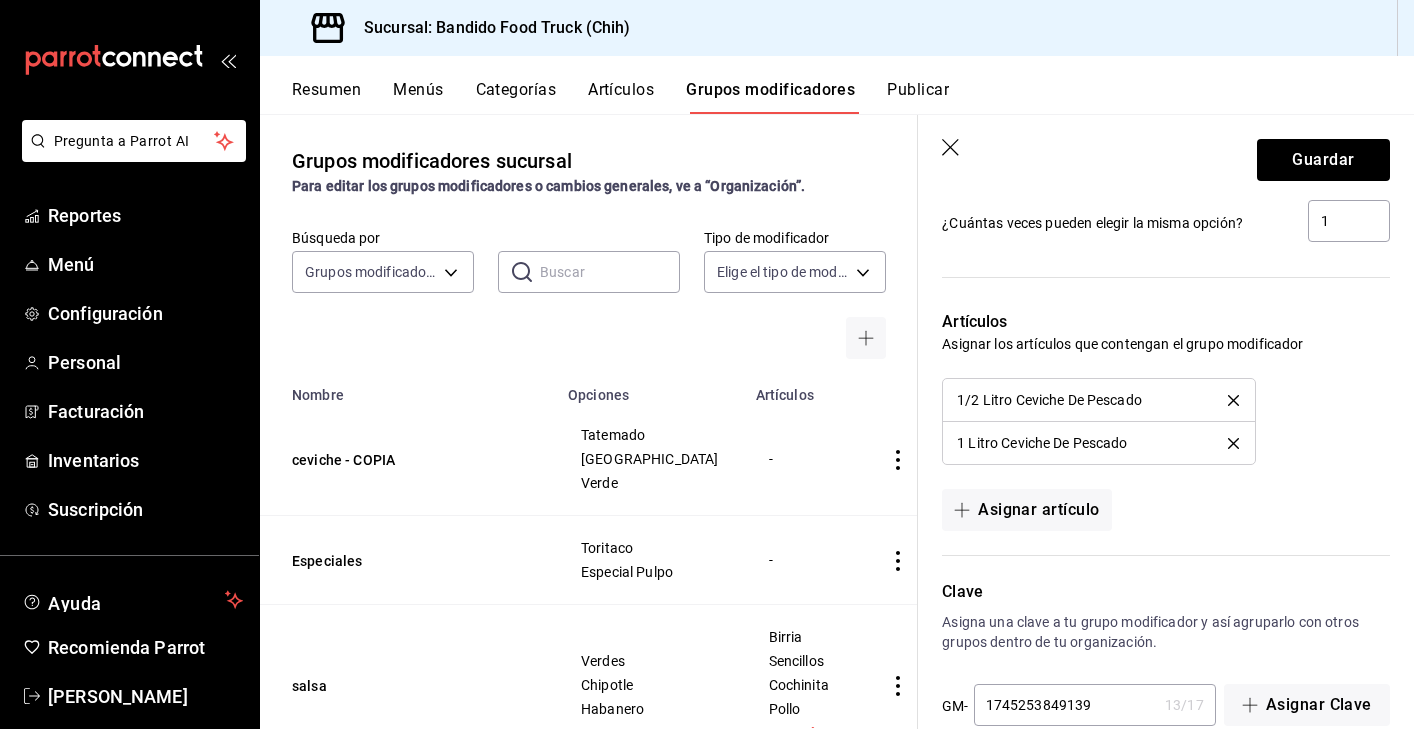 click on "1 Litro Ceviche De Pescado" at bounding box center [1098, 443] 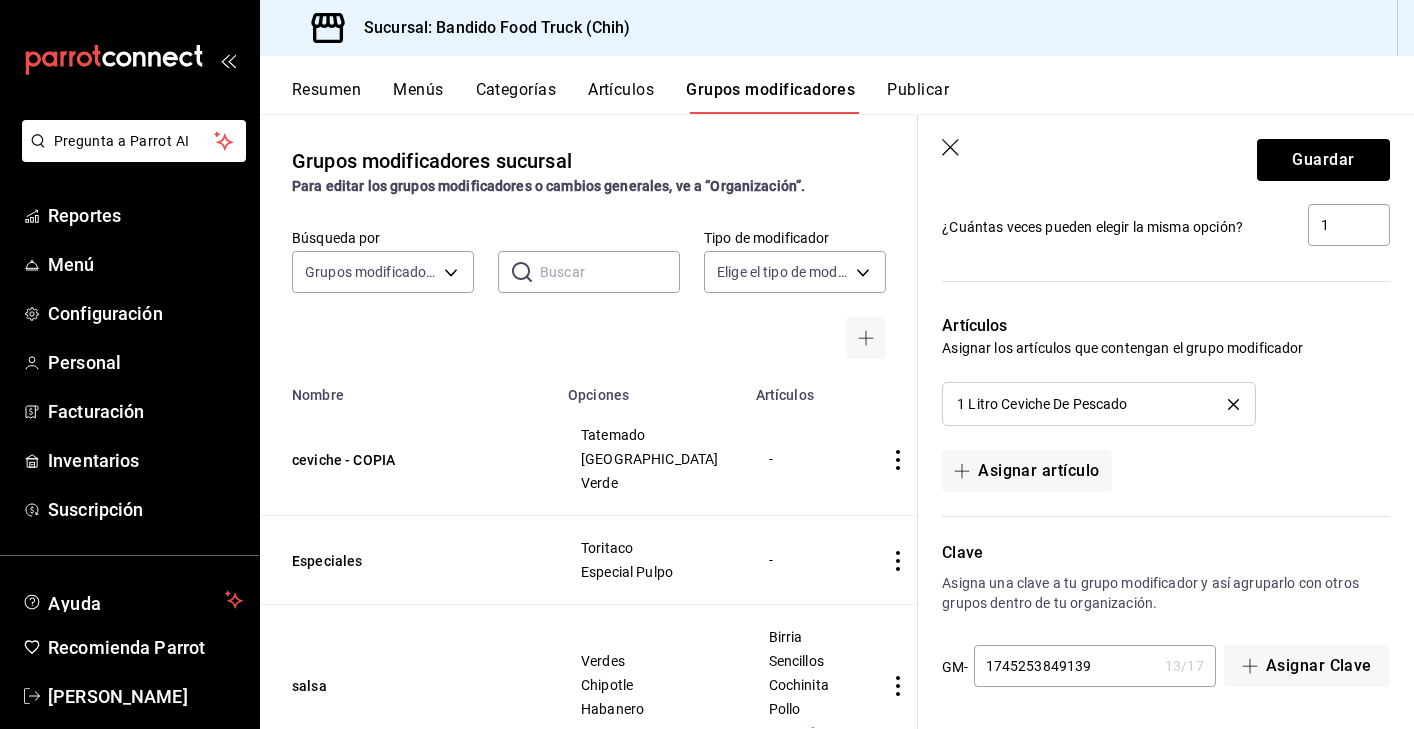 click on "1 Litro Ceviche De Pescado" at bounding box center [1098, 404] 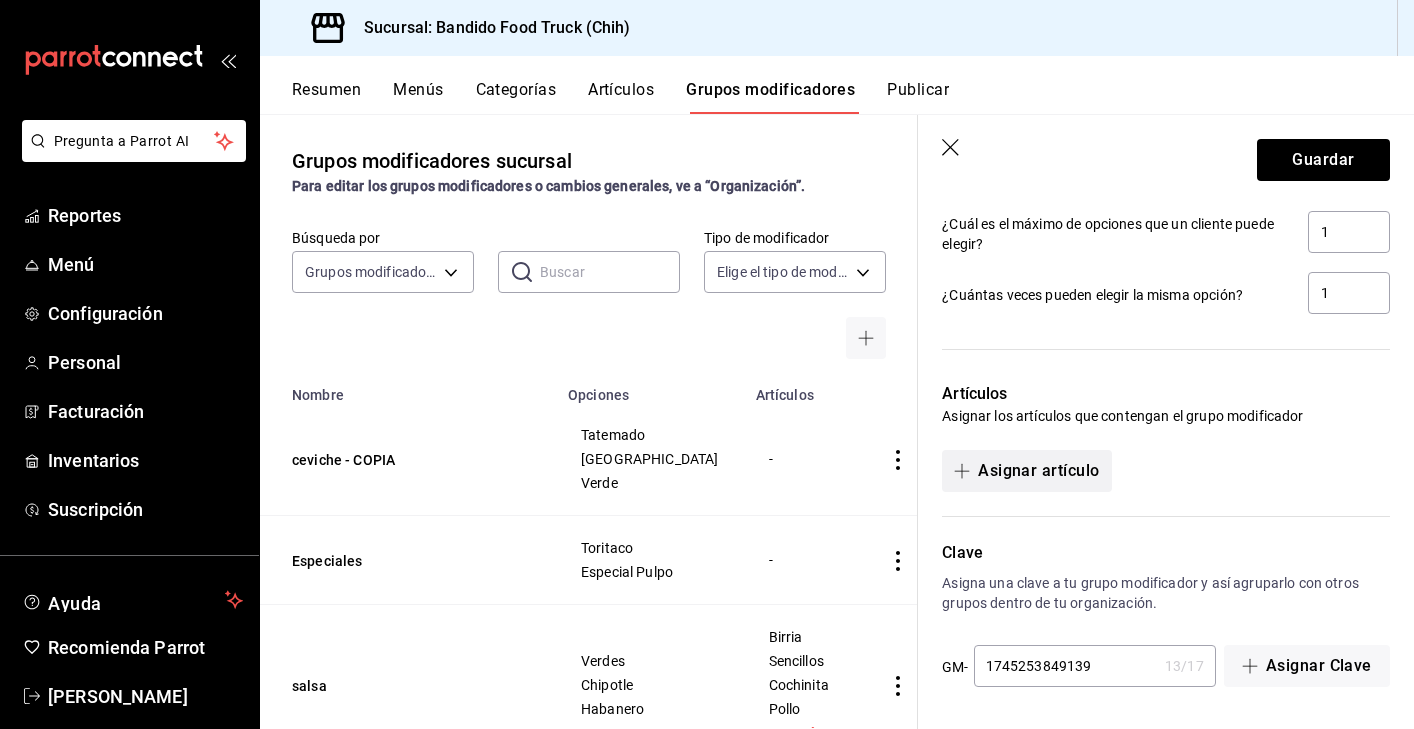 click on "Asignar artículo" at bounding box center [1026, 471] 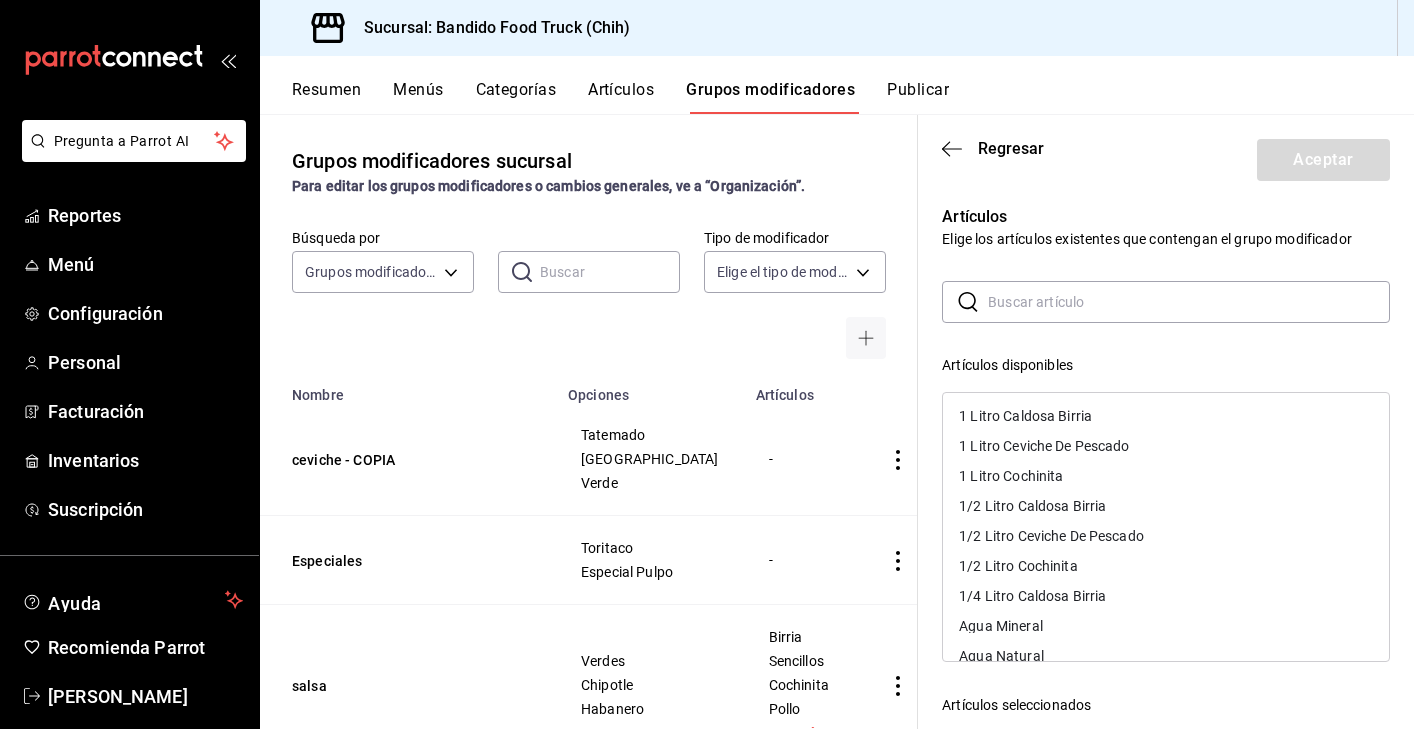 click at bounding box center [1189, 302] 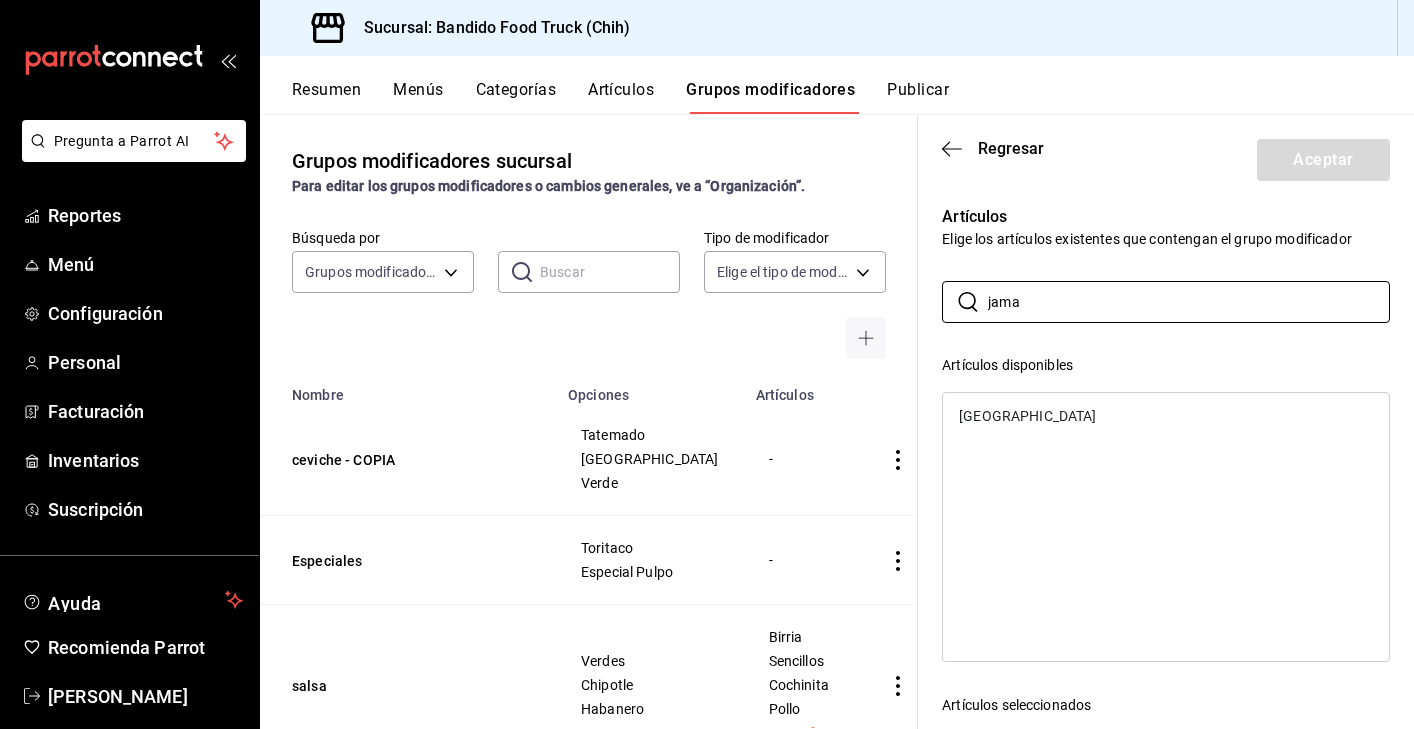 click on "[GEOGRAPHIC_DATA]" at bounding box center (1166, 416) 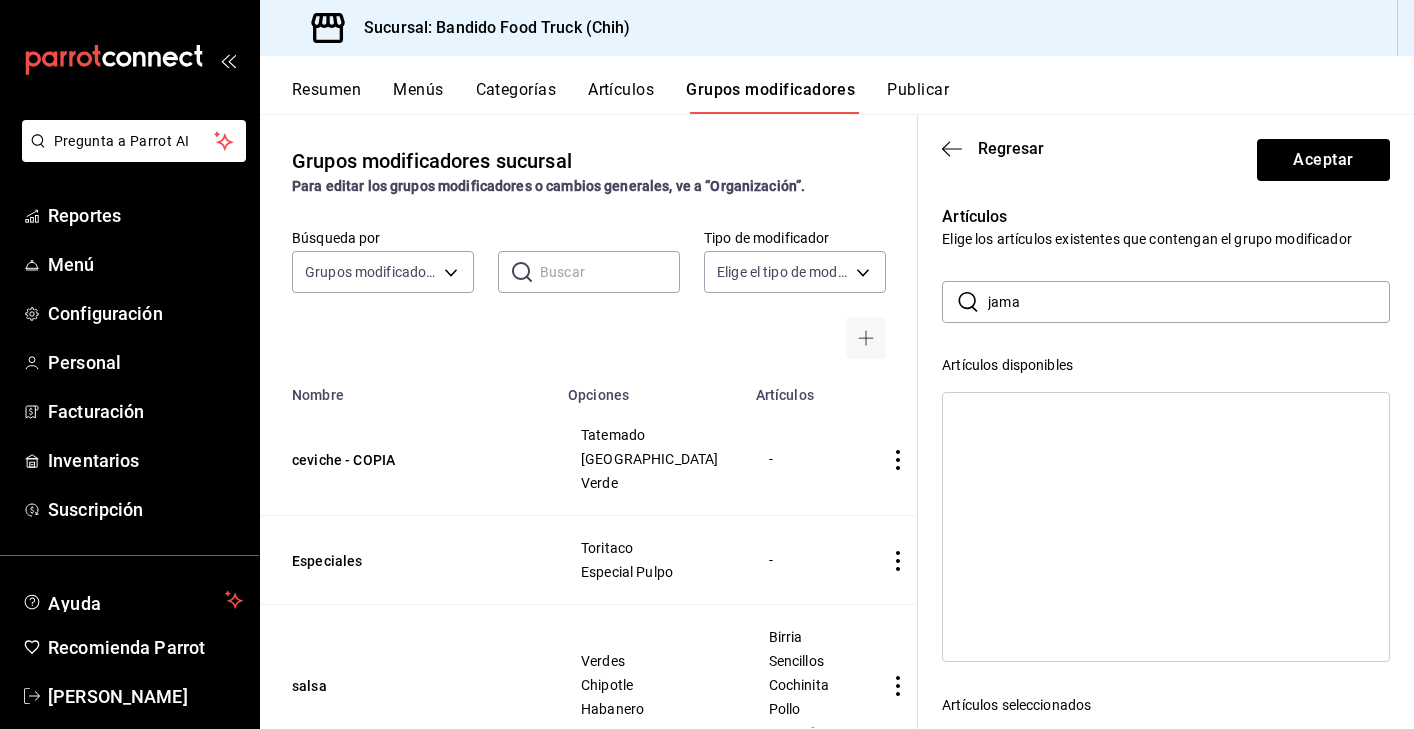 click on "jama" at bounding box center [1189, 302] 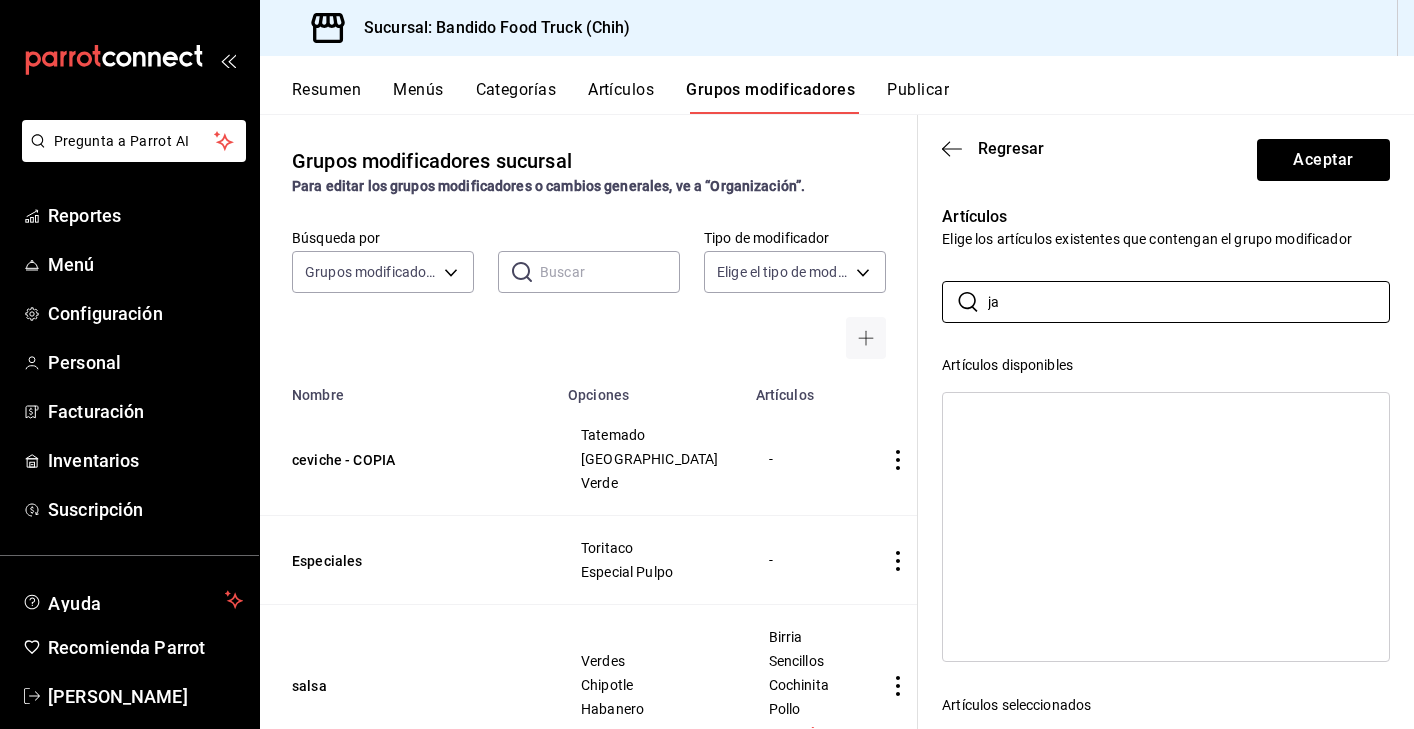 type on "j" 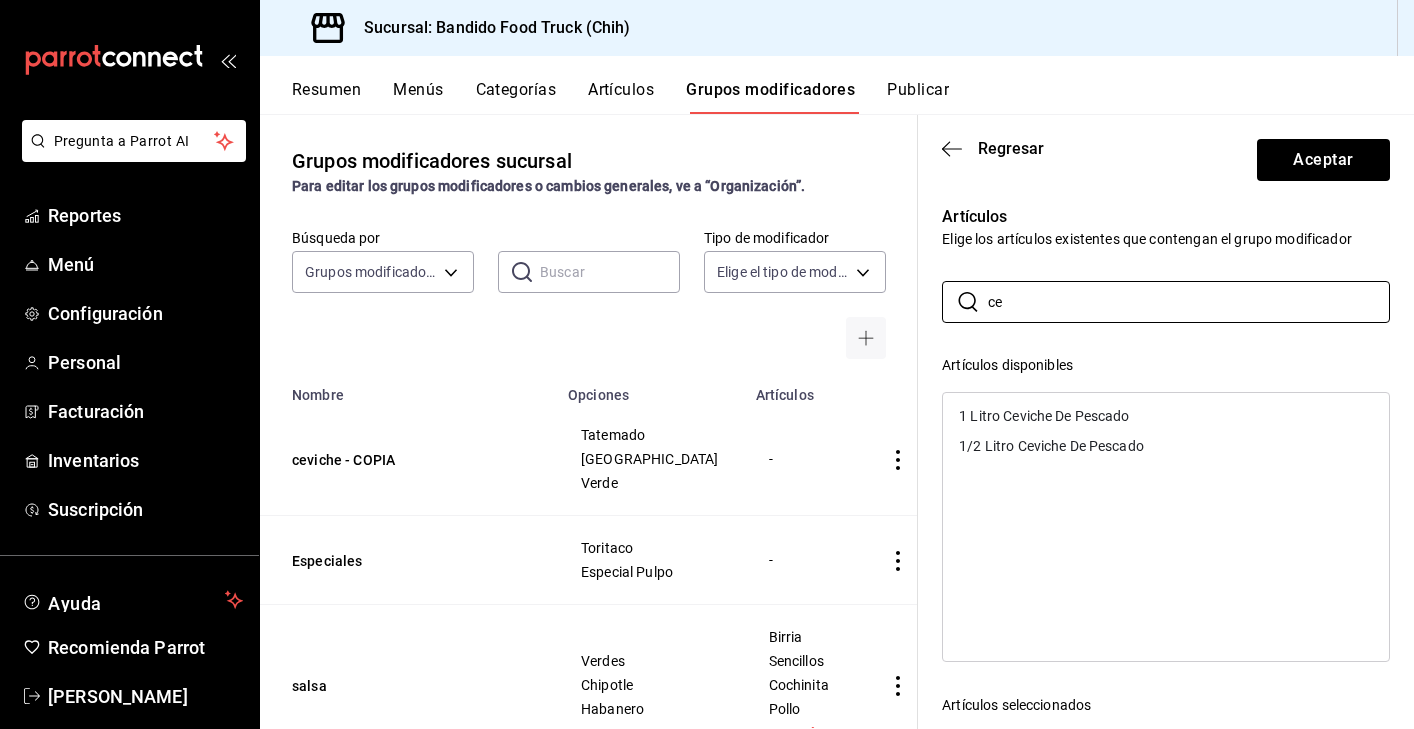 type on "c" 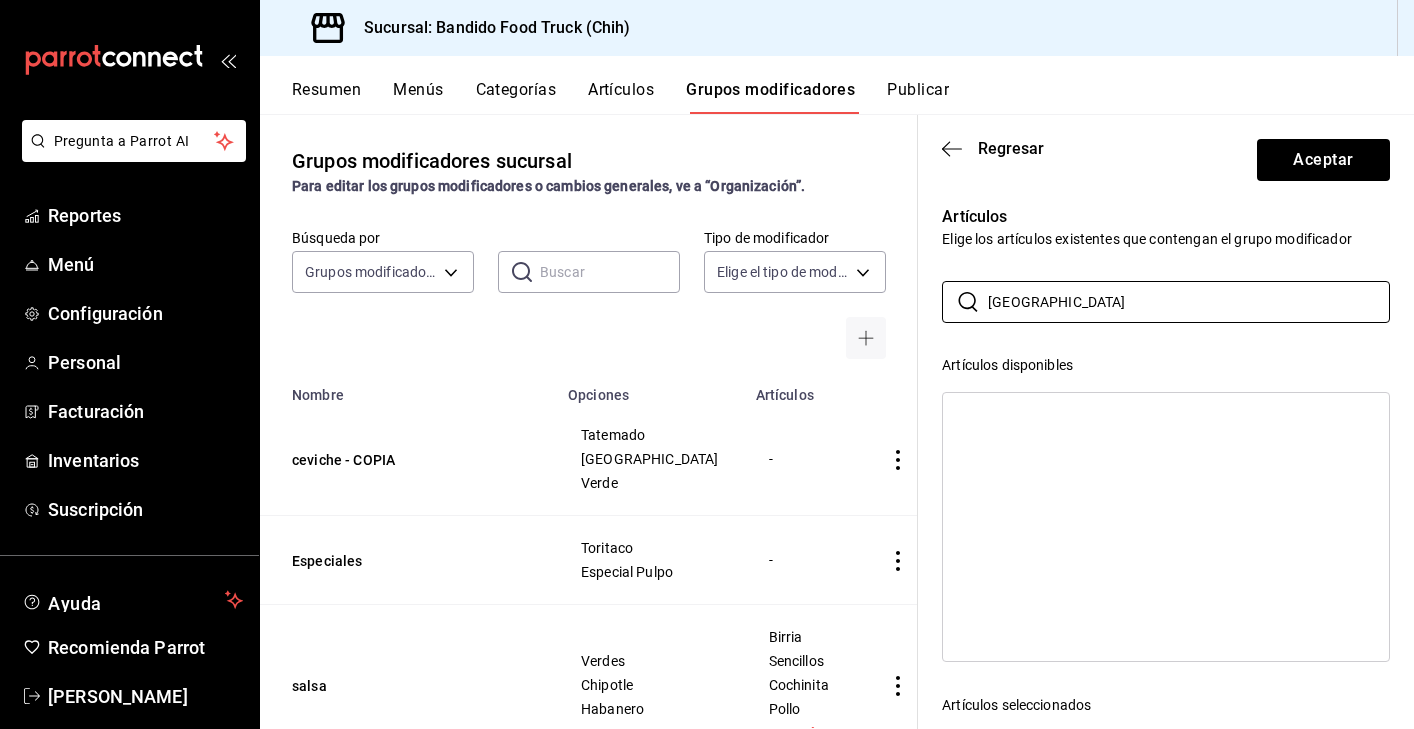type on "jamaica" 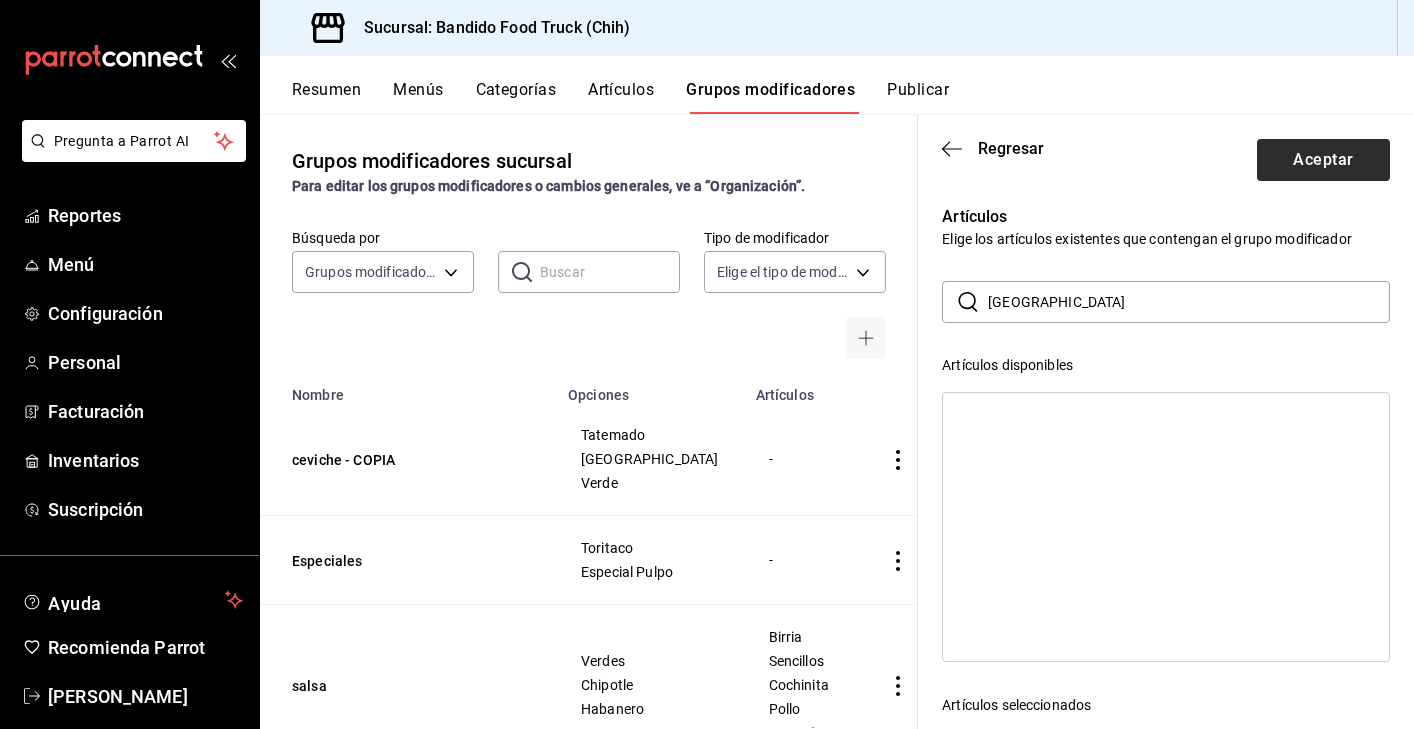 click on "Aceptar" at bounding box center (1323, 160) 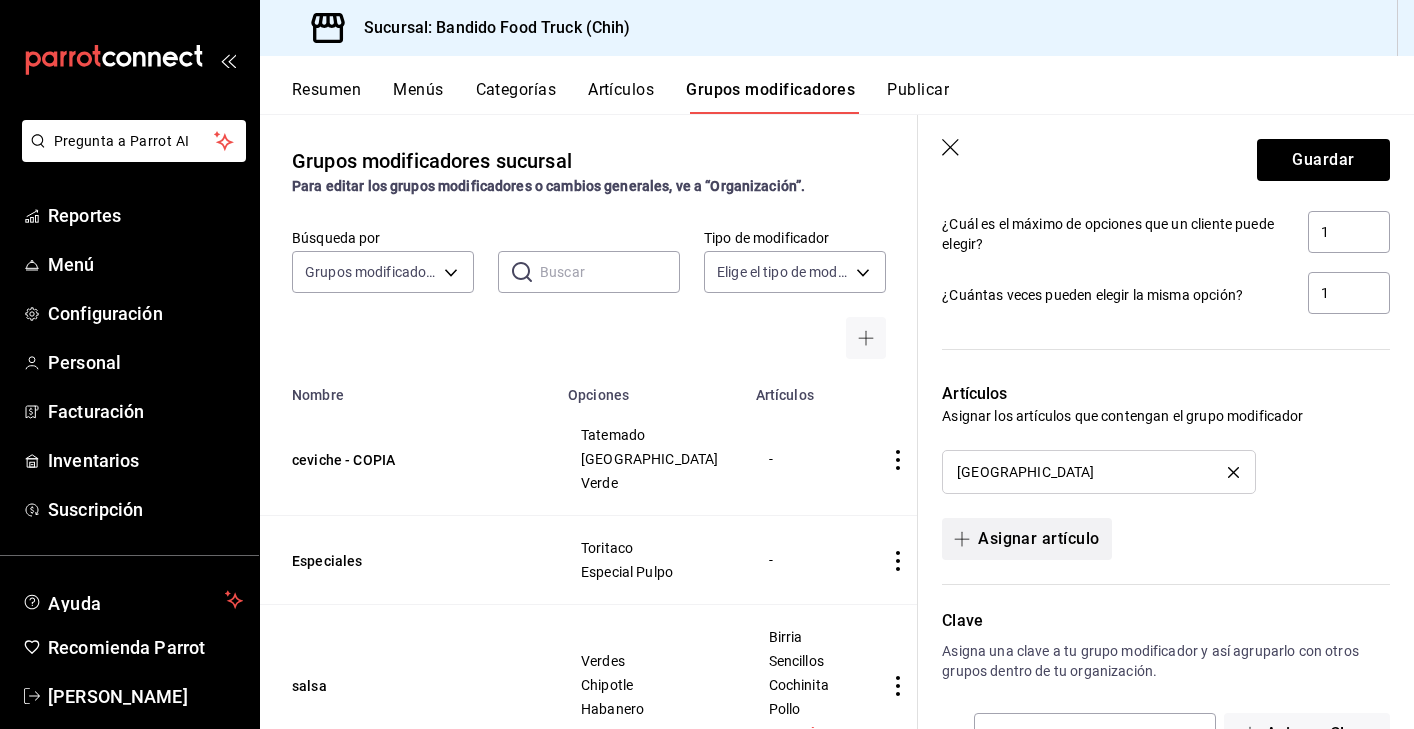 click on "Asignar artículo" at bounding box center [1026, 539] 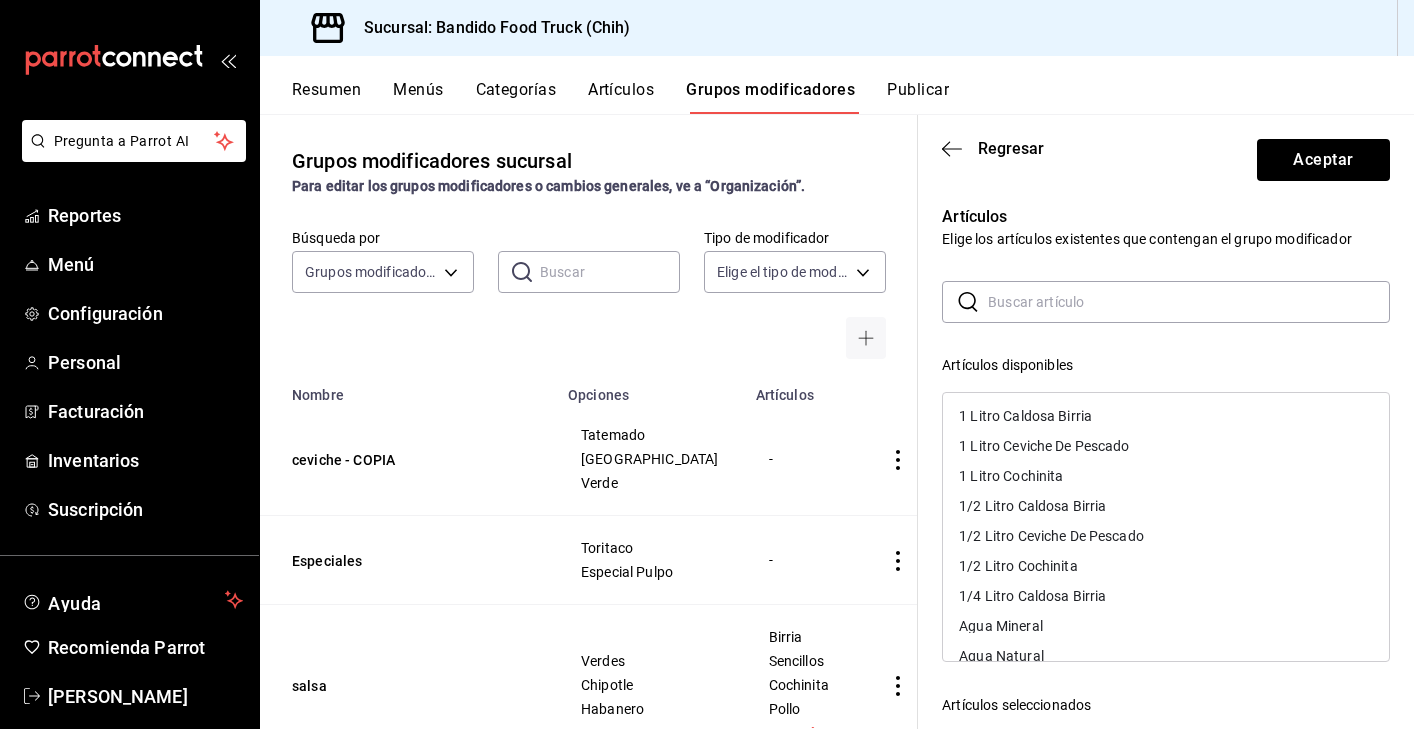 click at bounding box center (1189, 302) 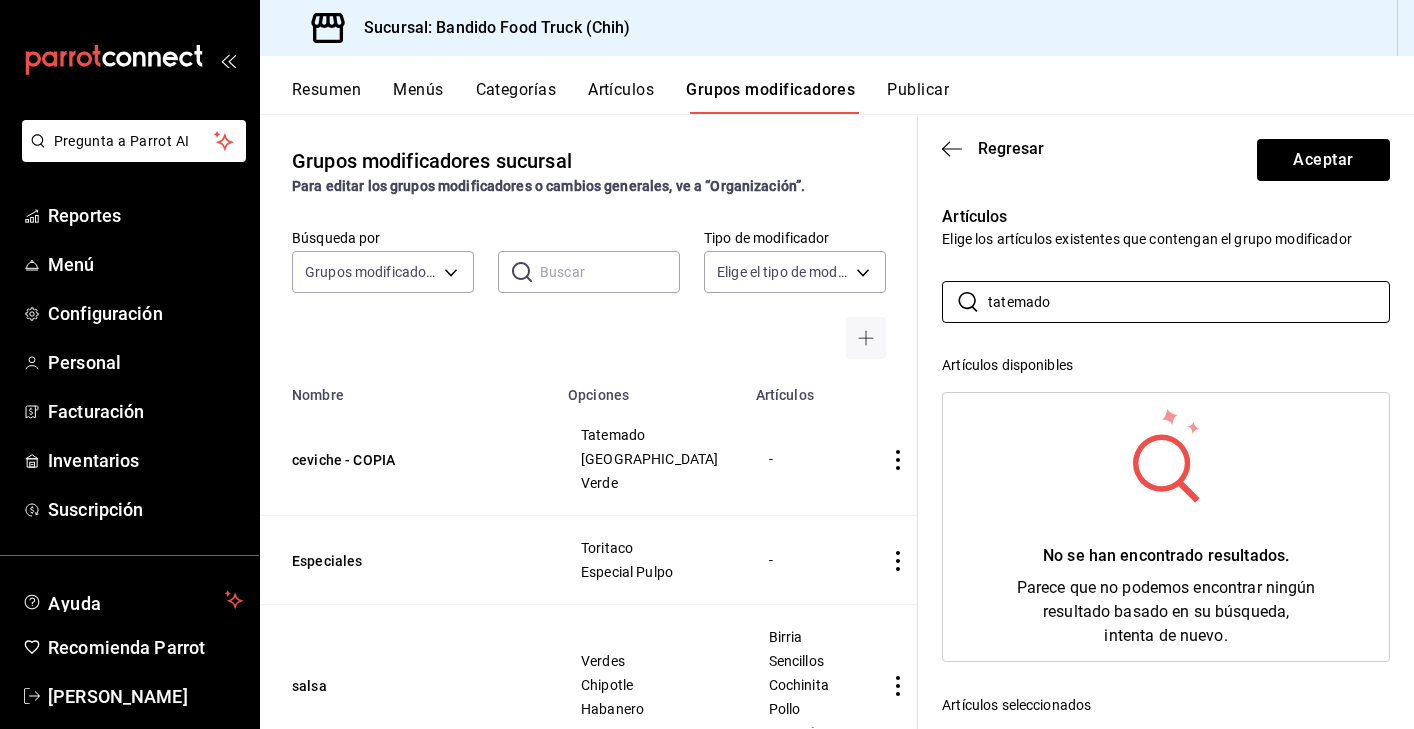 type on "tatemado" 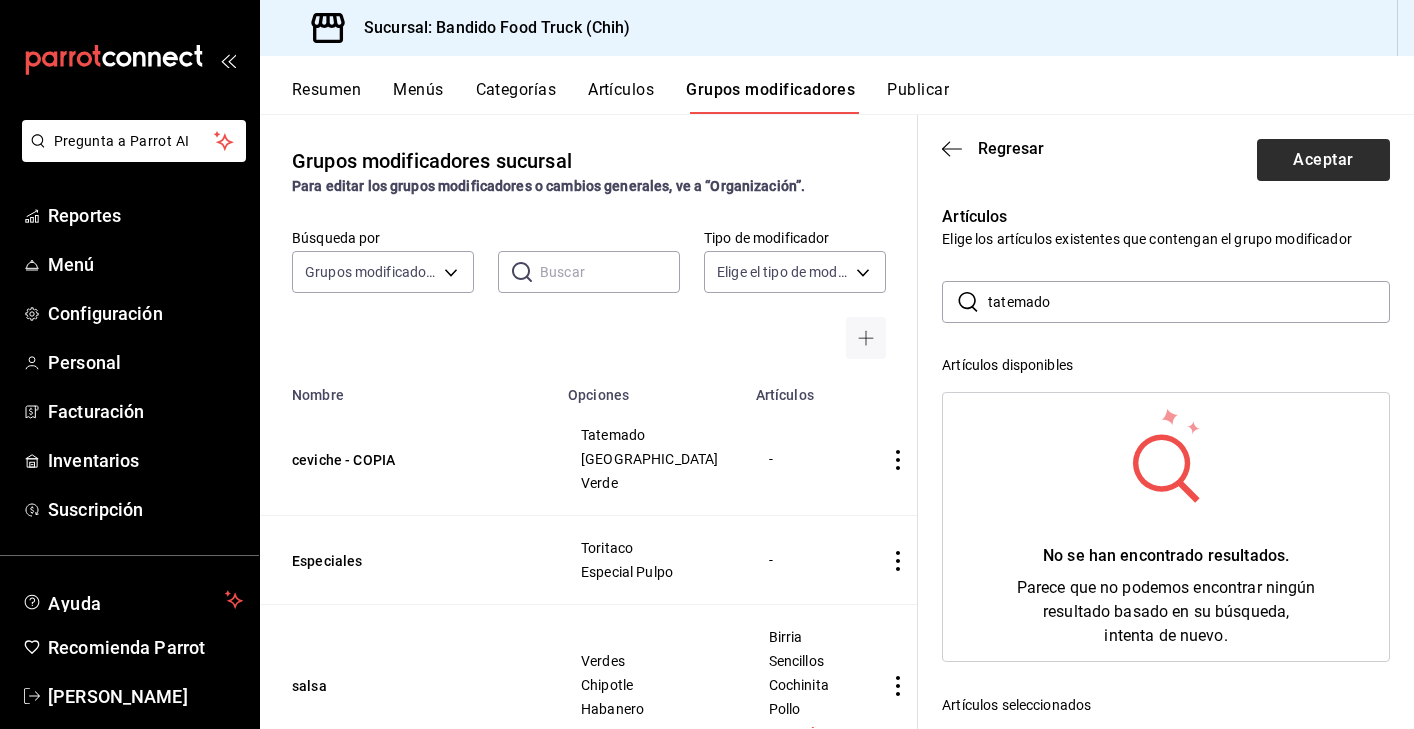 click on "Aceptar" at bounding box center [1323, 160] 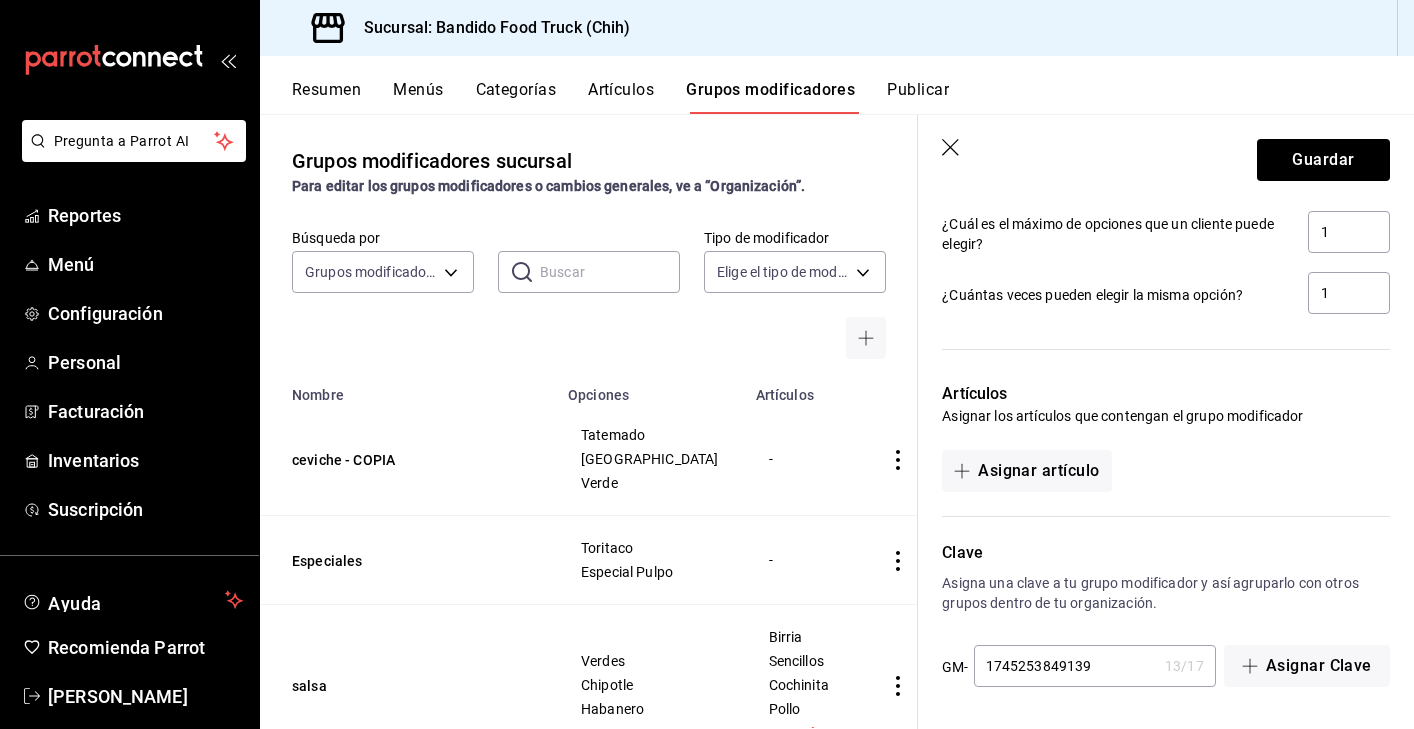 scroll, scrollTop: 1234, scrollLeft: 0, axis: vertical 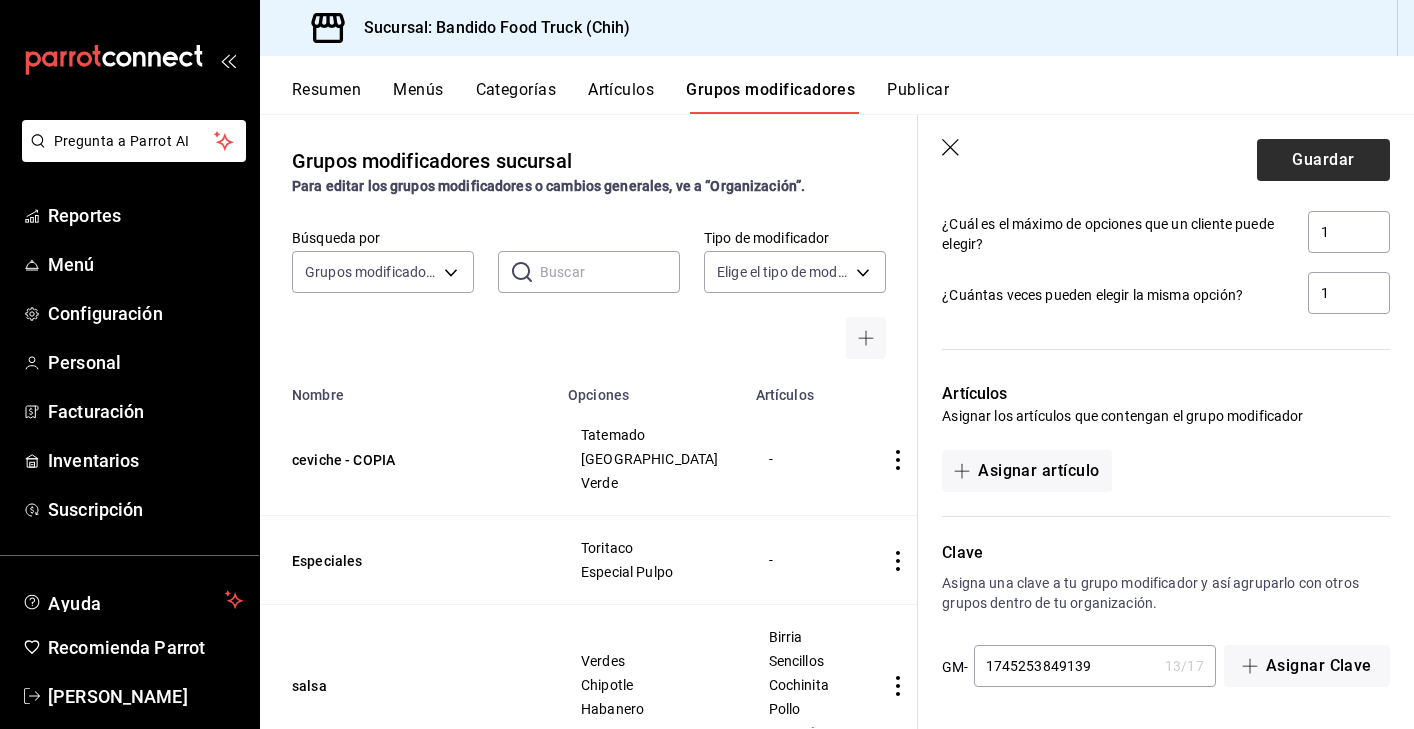 click on "Guardar" at bounding box center [1323, 160] 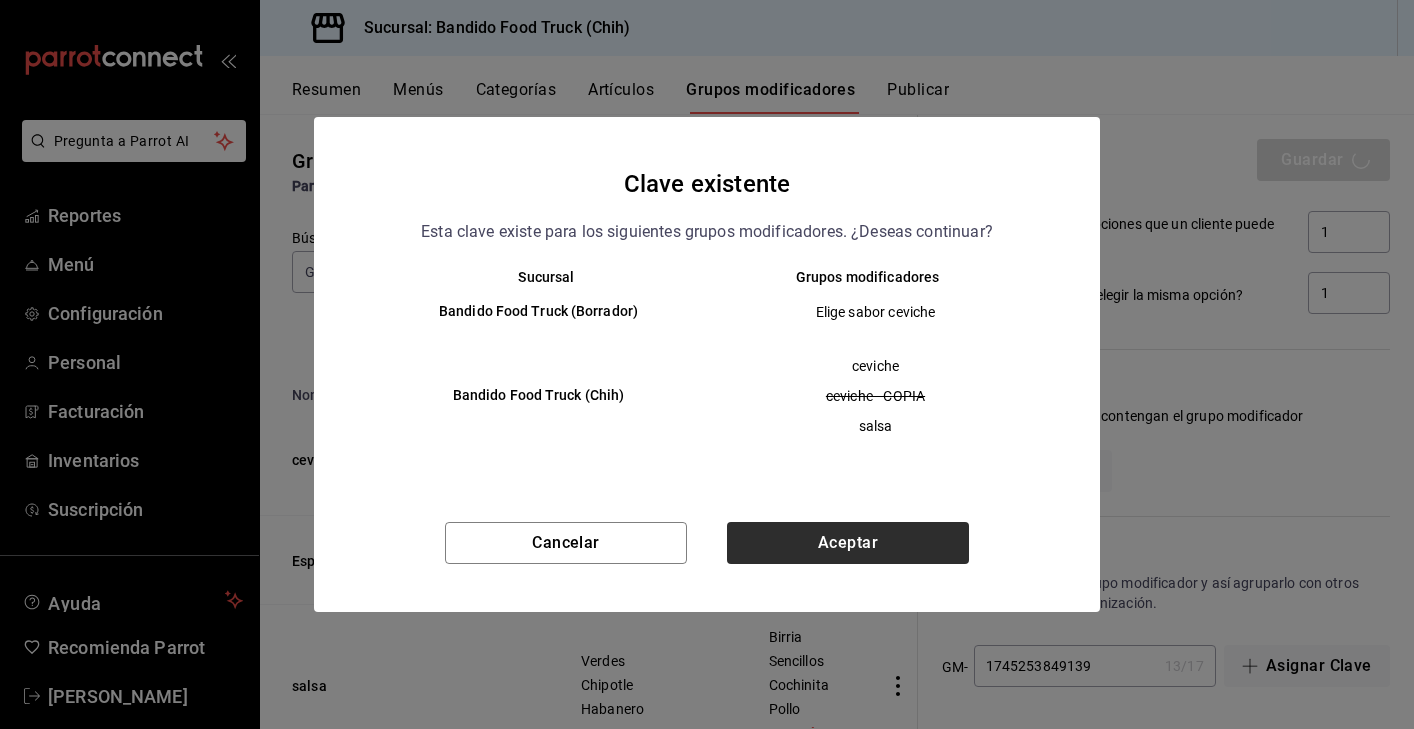 click on "Aceptar" at bounding box center [848, 543] 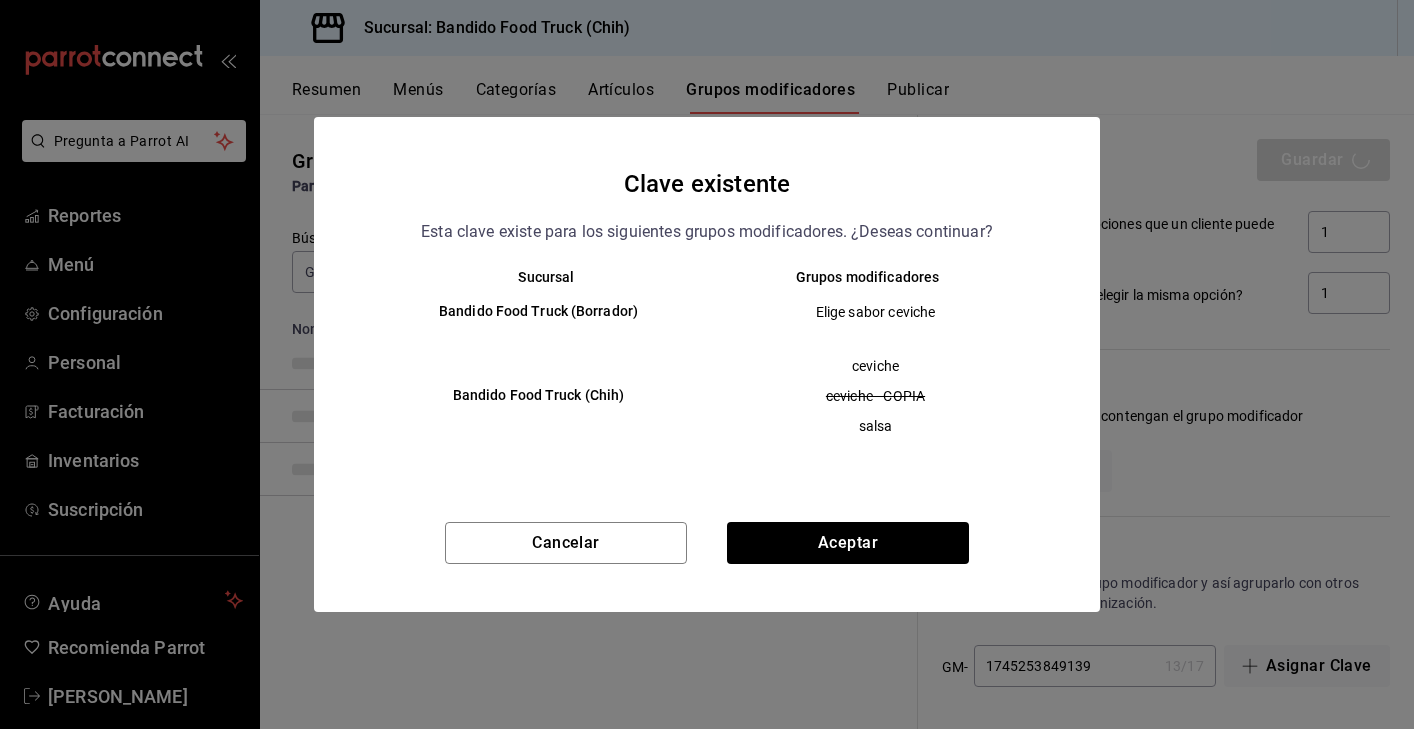 scroll, scrollTop: 0, scrollLeft: 0, axis: both 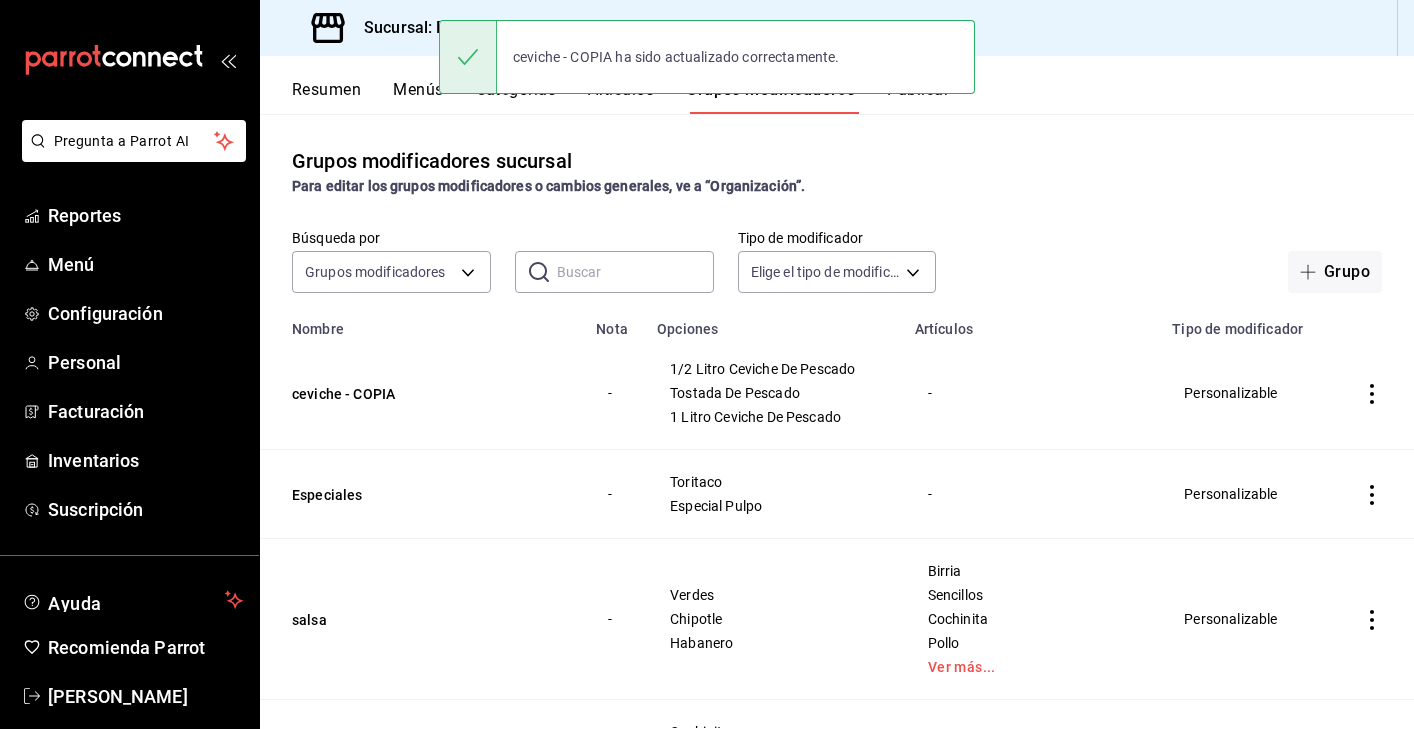 click on "Resumen" at bounding box center (326, 97) 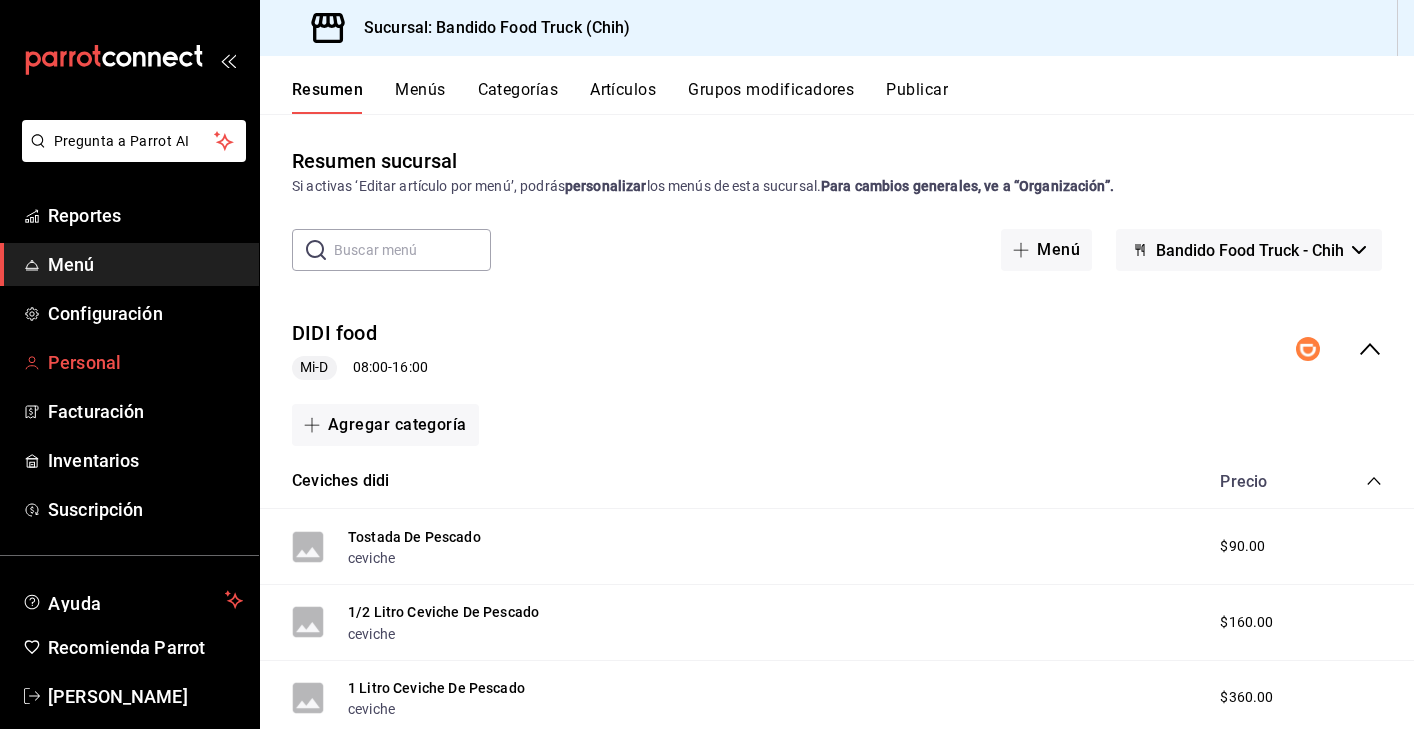 click on "Personal" at bounding box center (129, 362) 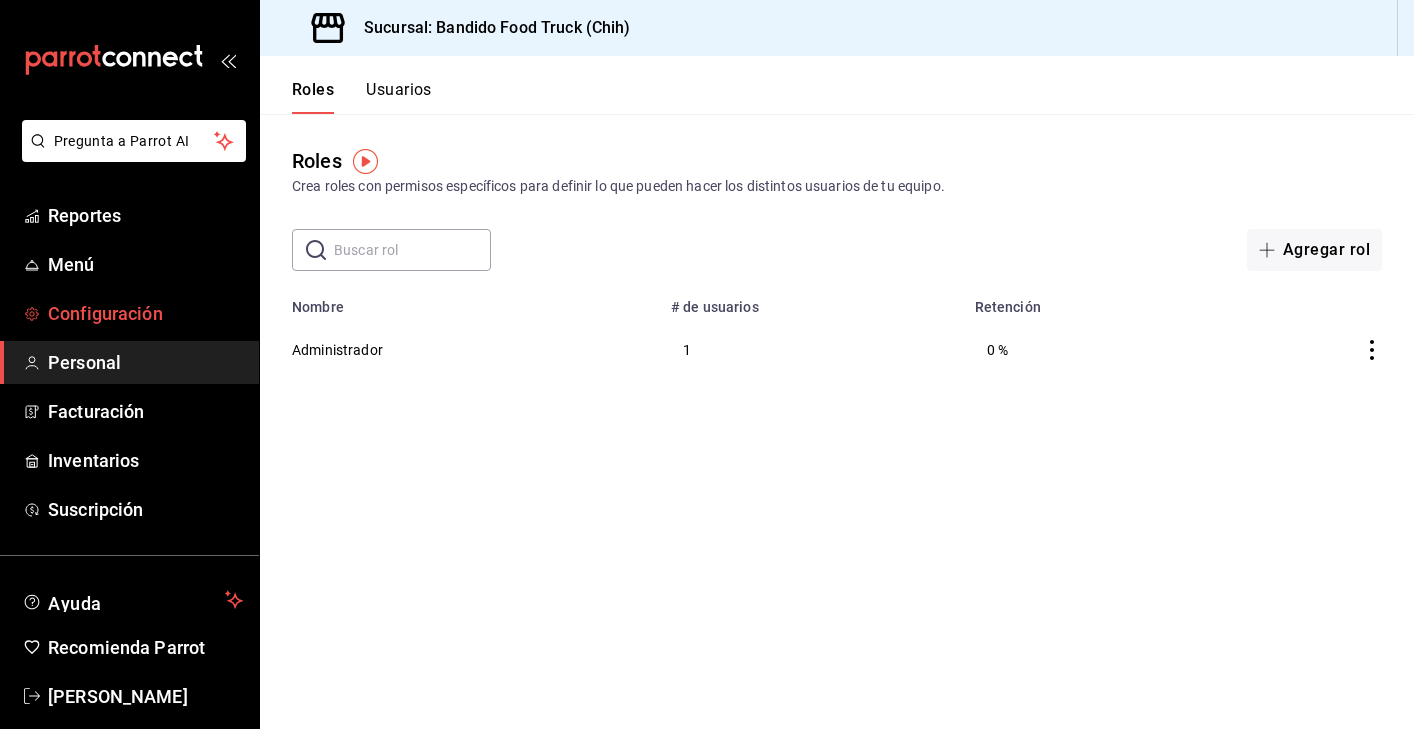 click on "Configuración" at bounding box center [145, 313] 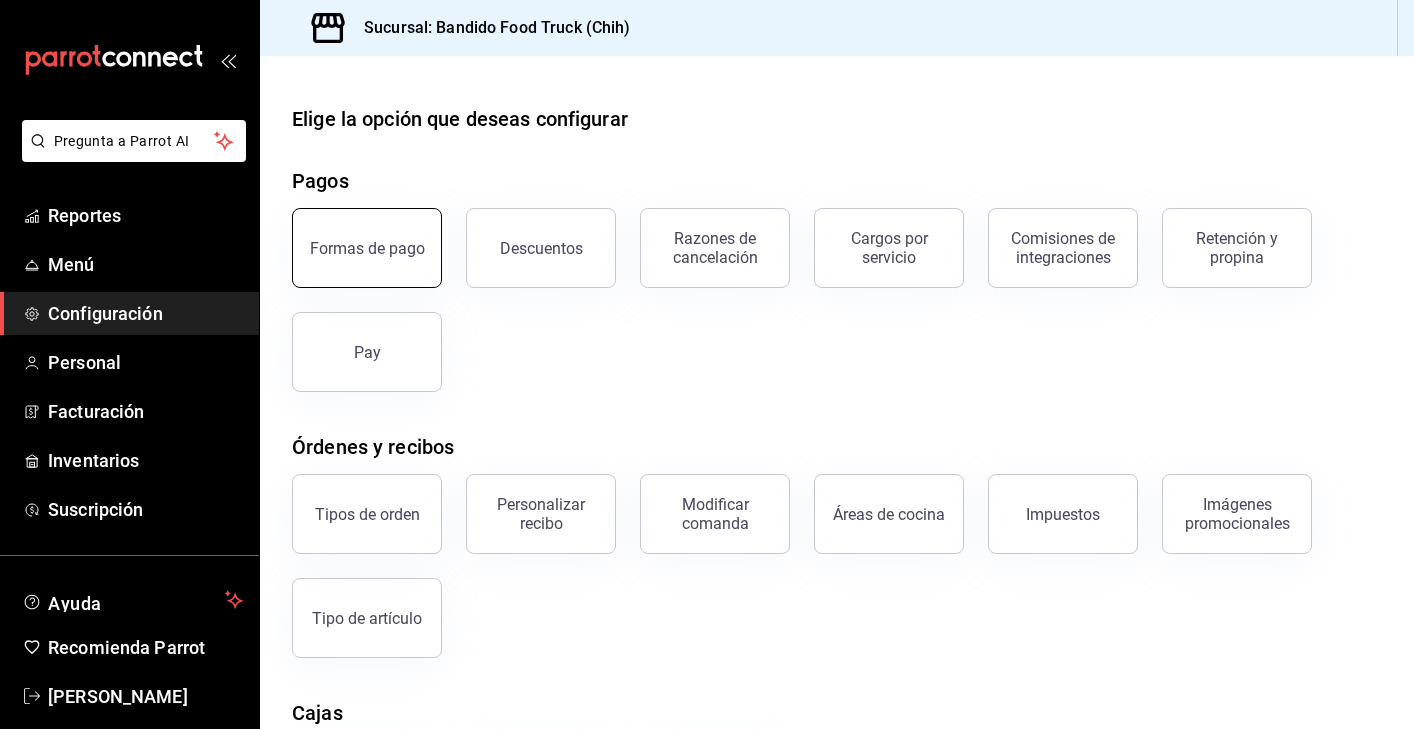 click on "Formas de pago" at bounding box center (367, 248) 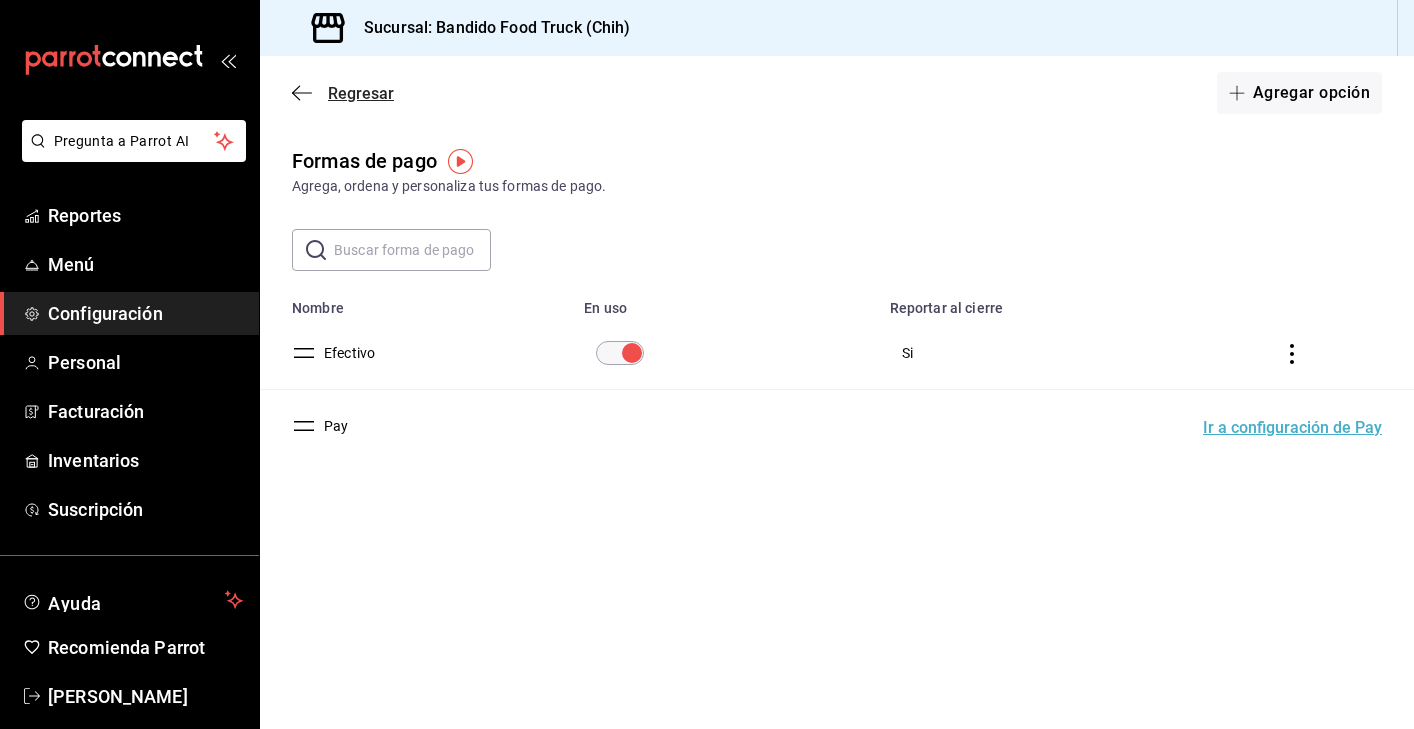 click 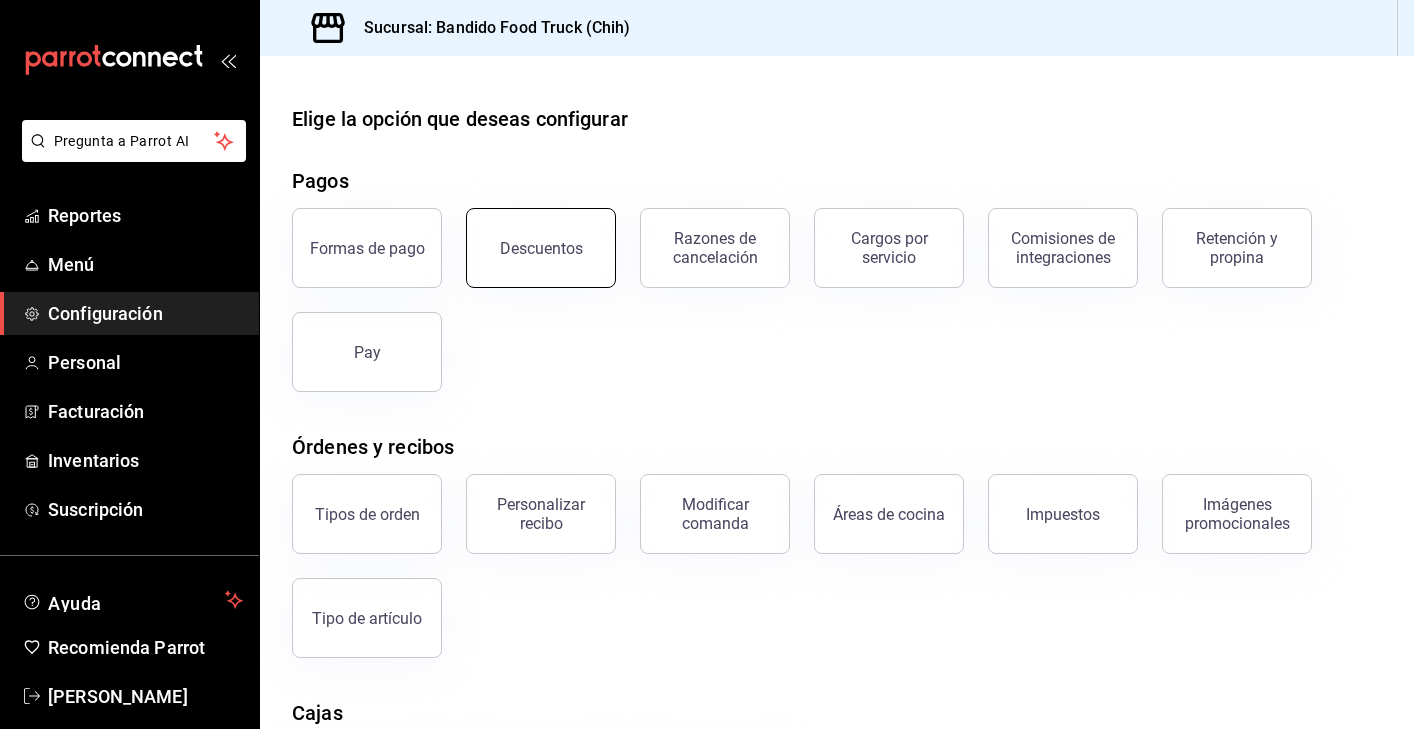 click on "Descuentos" at bounding box center [541, 248] 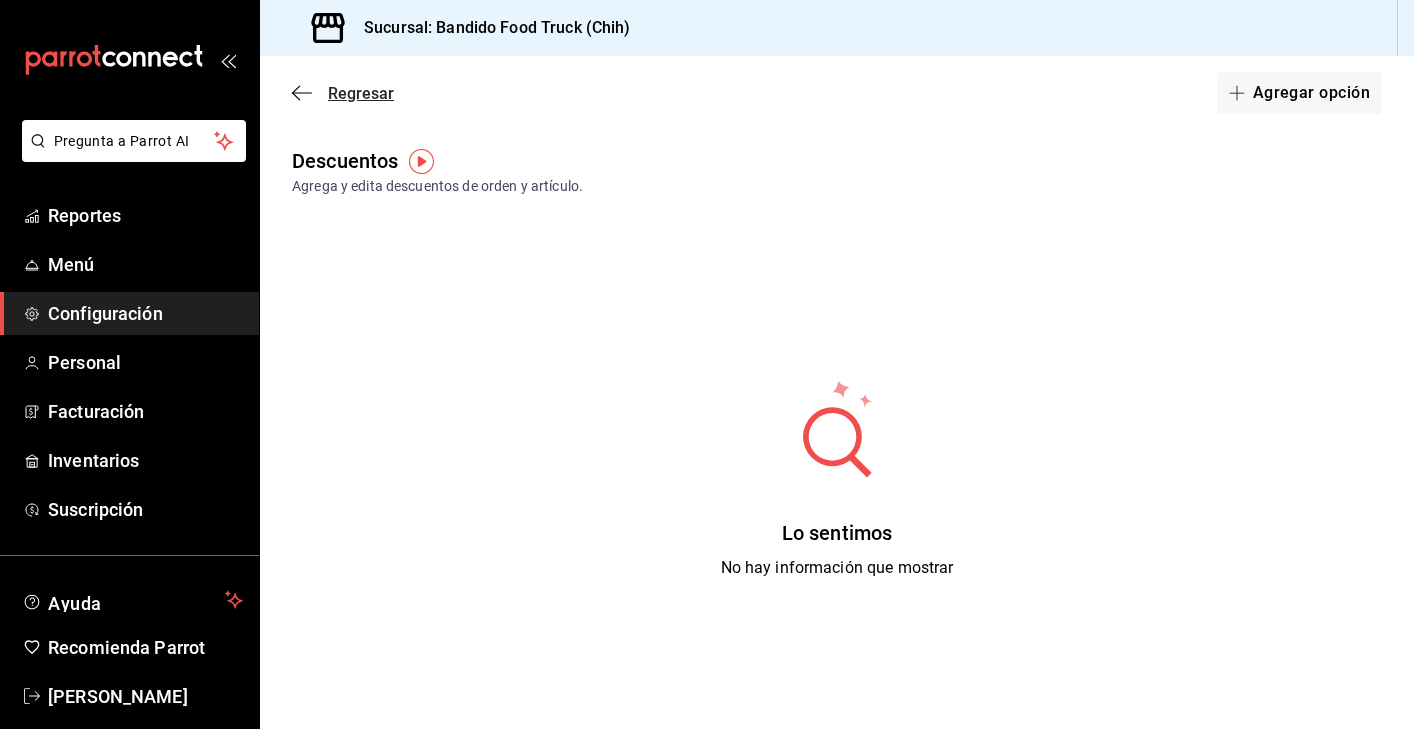 click 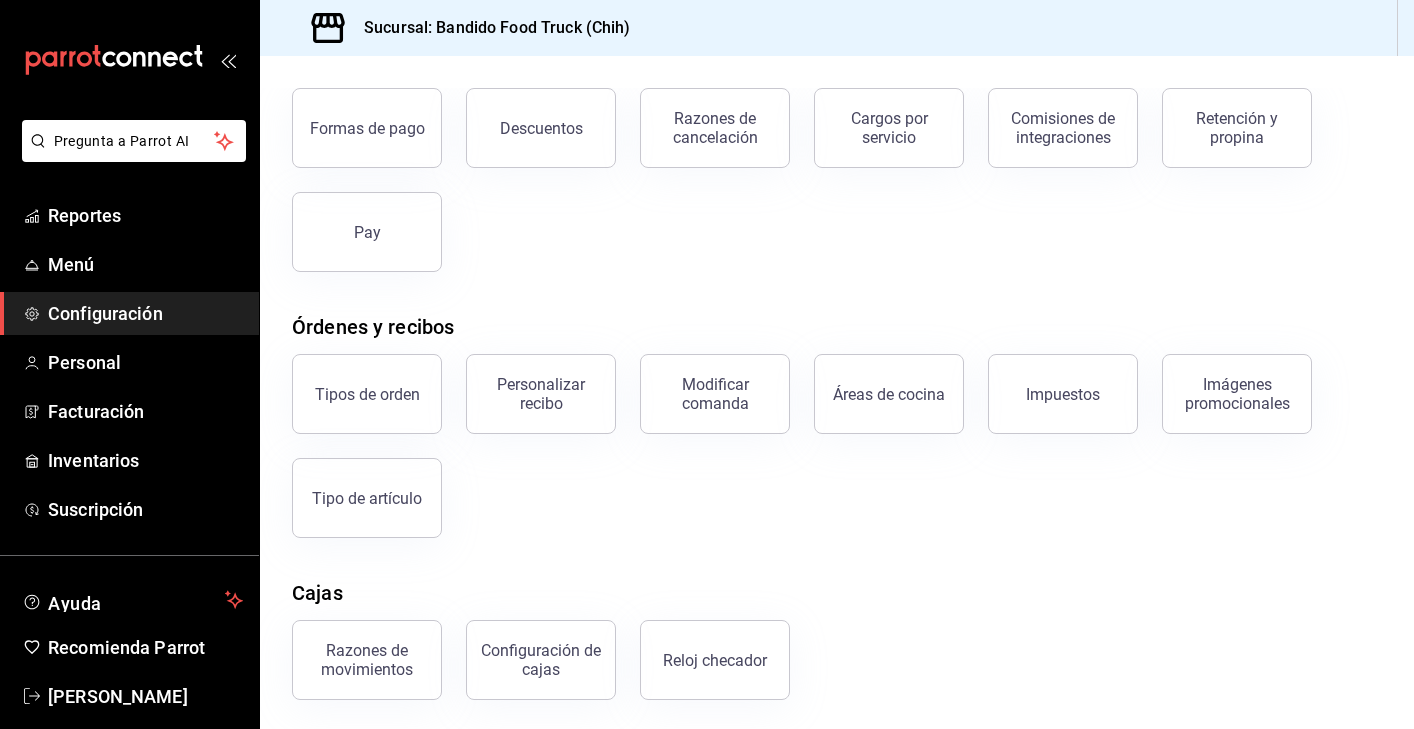 scroll, scrollTop: 123, scrollLeft: 0, axis: vertical 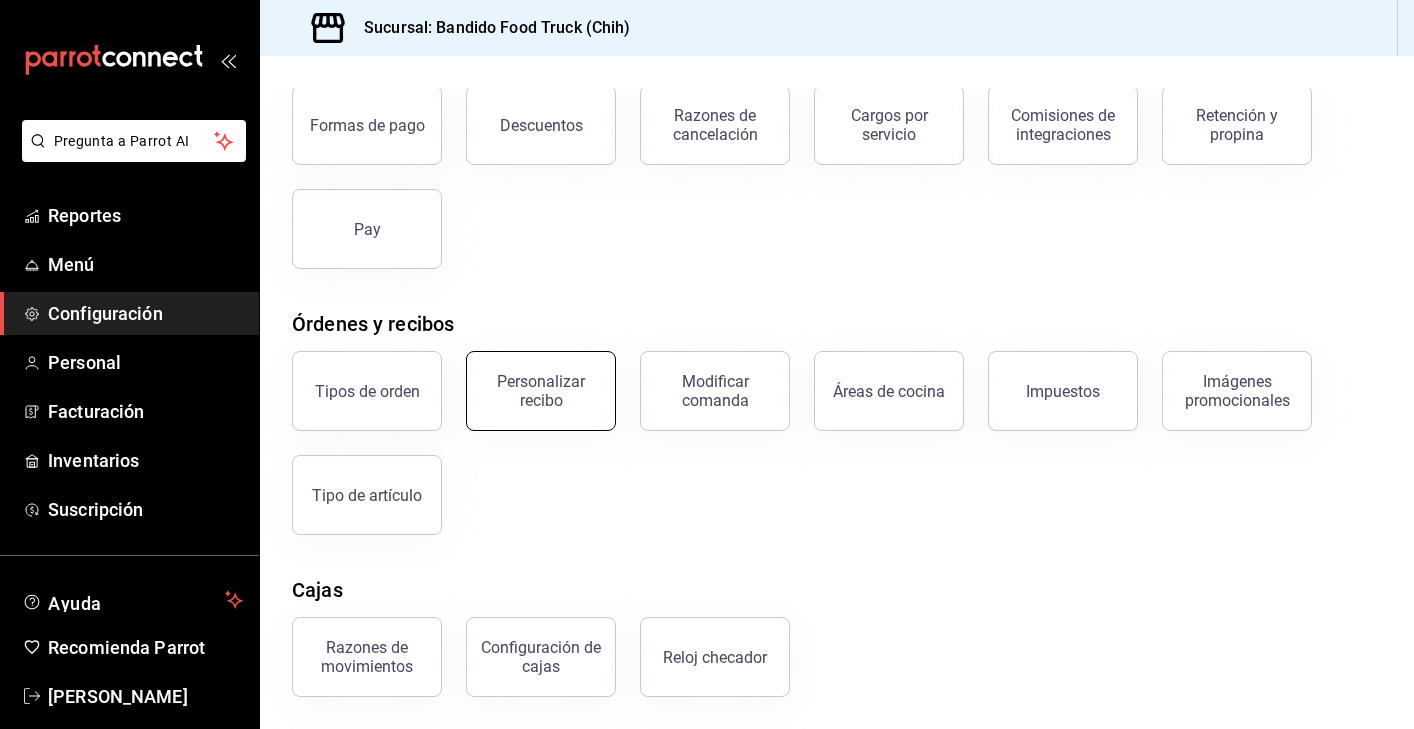 click on "Personalizar recibo" at bounding box center [529, 379] 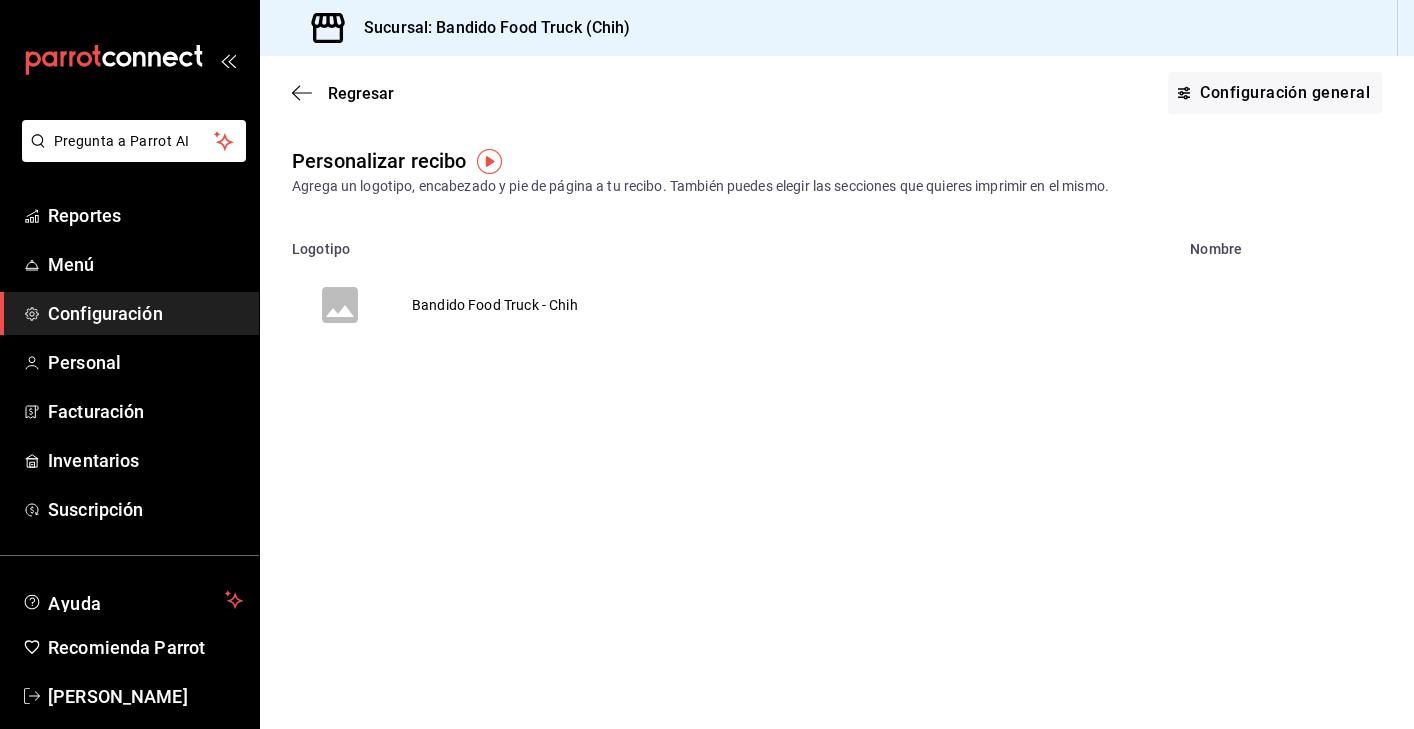 click 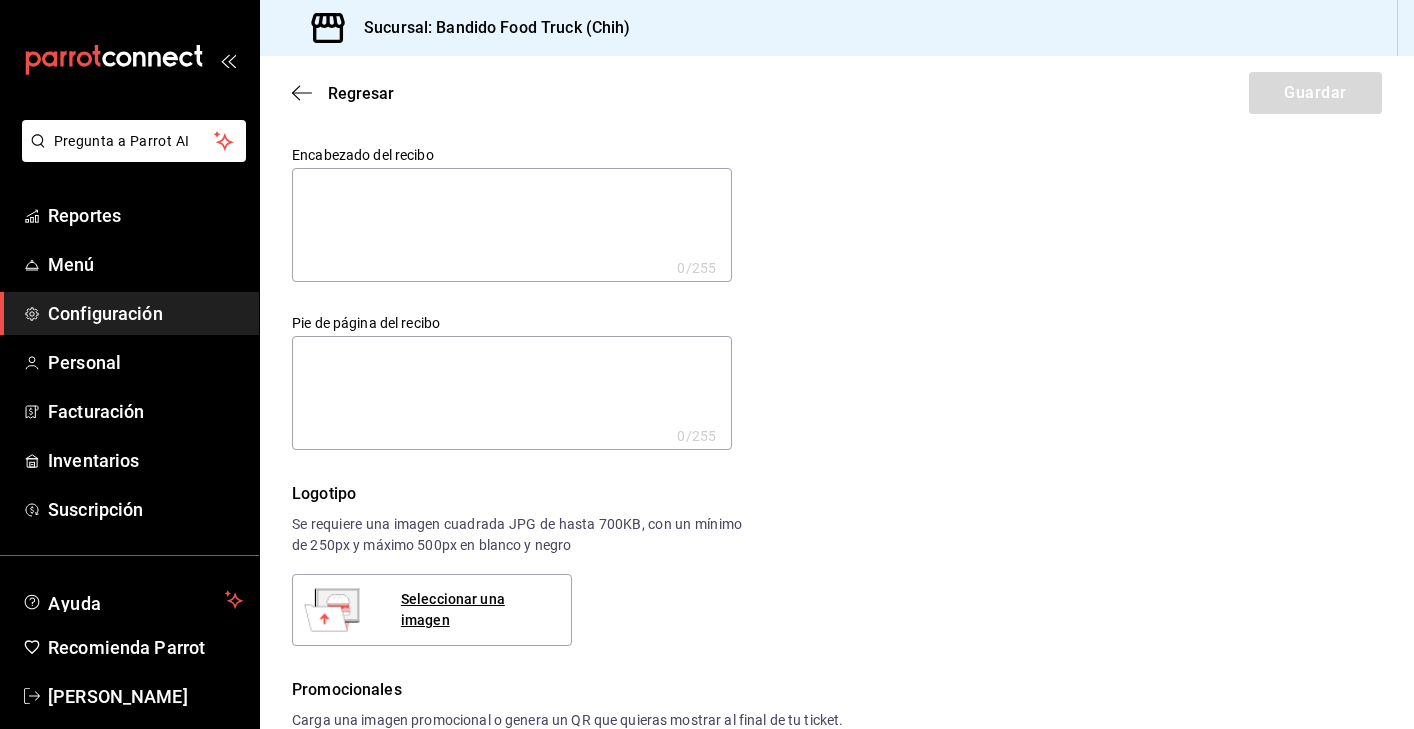scroll, scrollTop: 0, scrollLeft: 0, axis: both 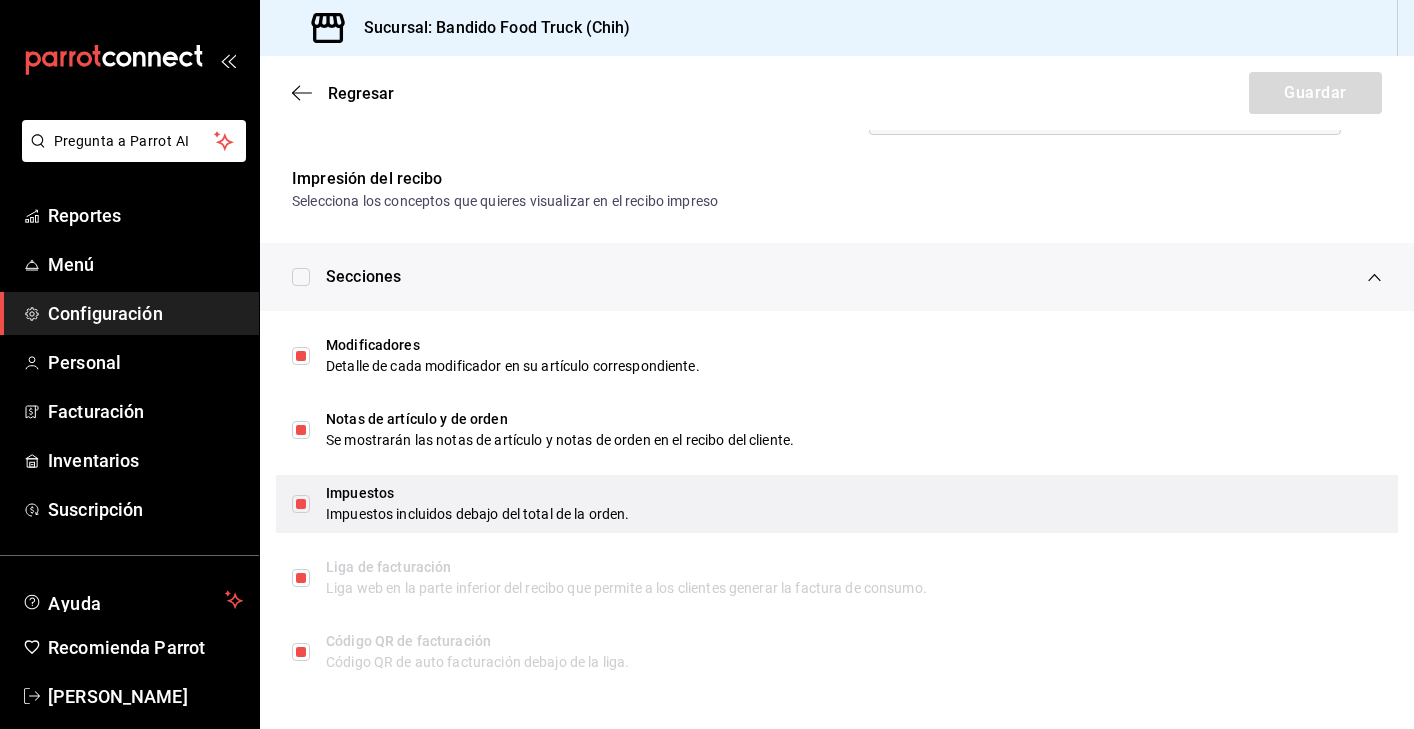 click at bounding box center [301, 504] 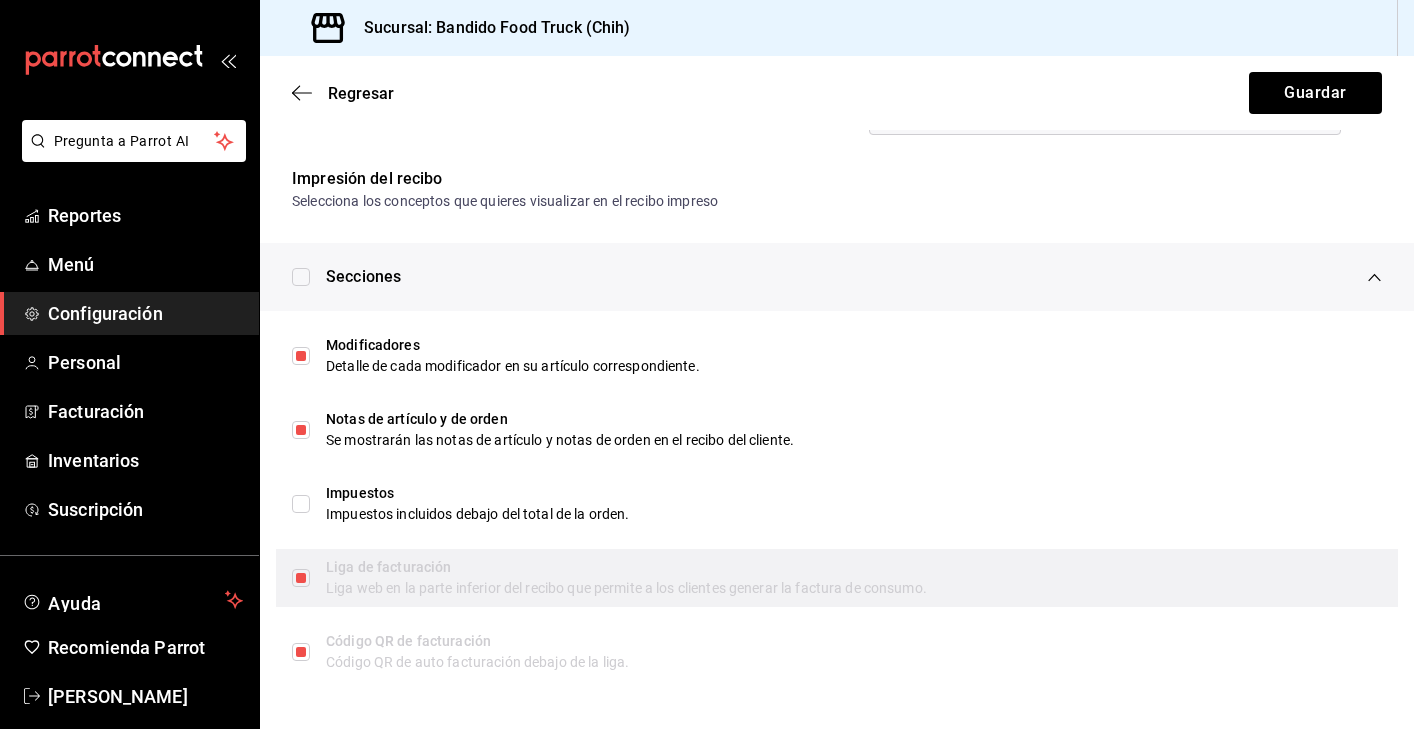 click at bounding box center [301, 578] 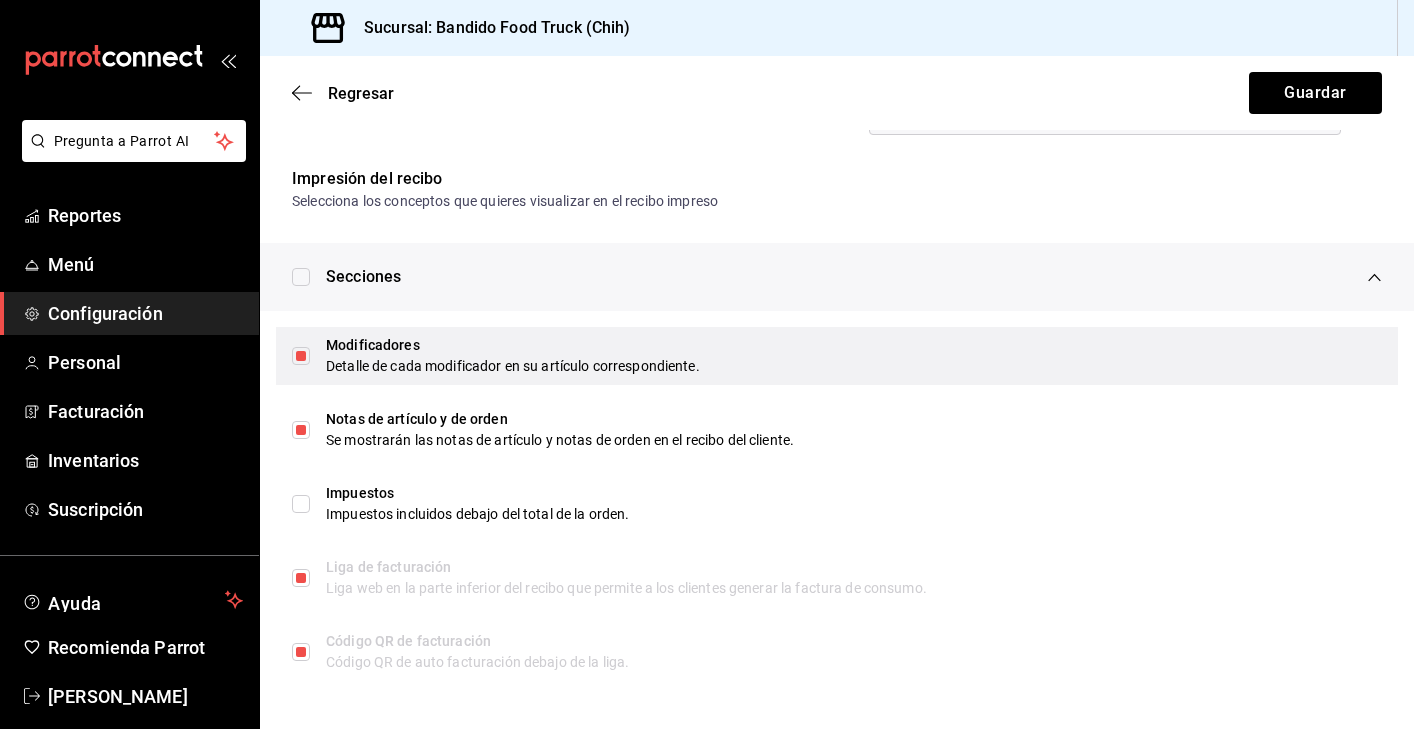 scroll, scrollTop: 959, scrollLeft: 0, axis: vertical 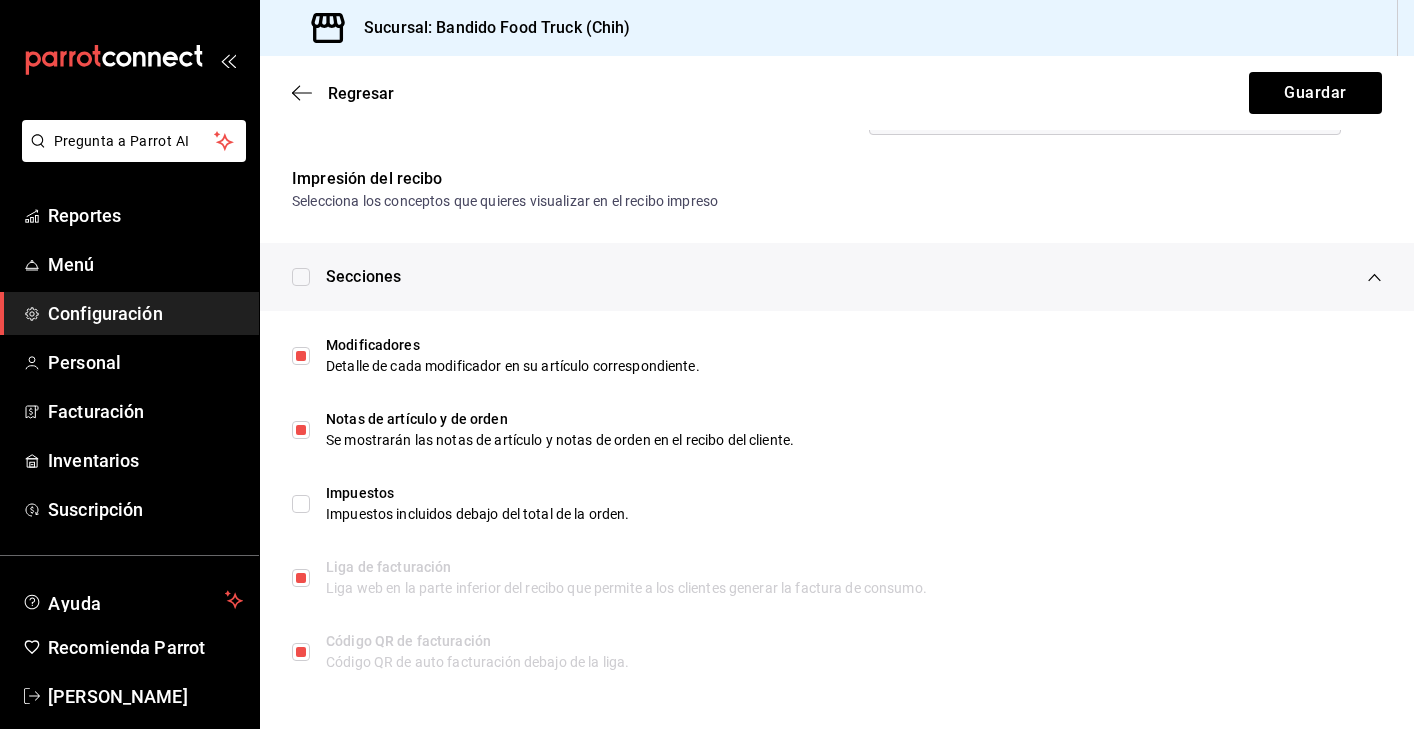 click at bounding box center (301, 277) 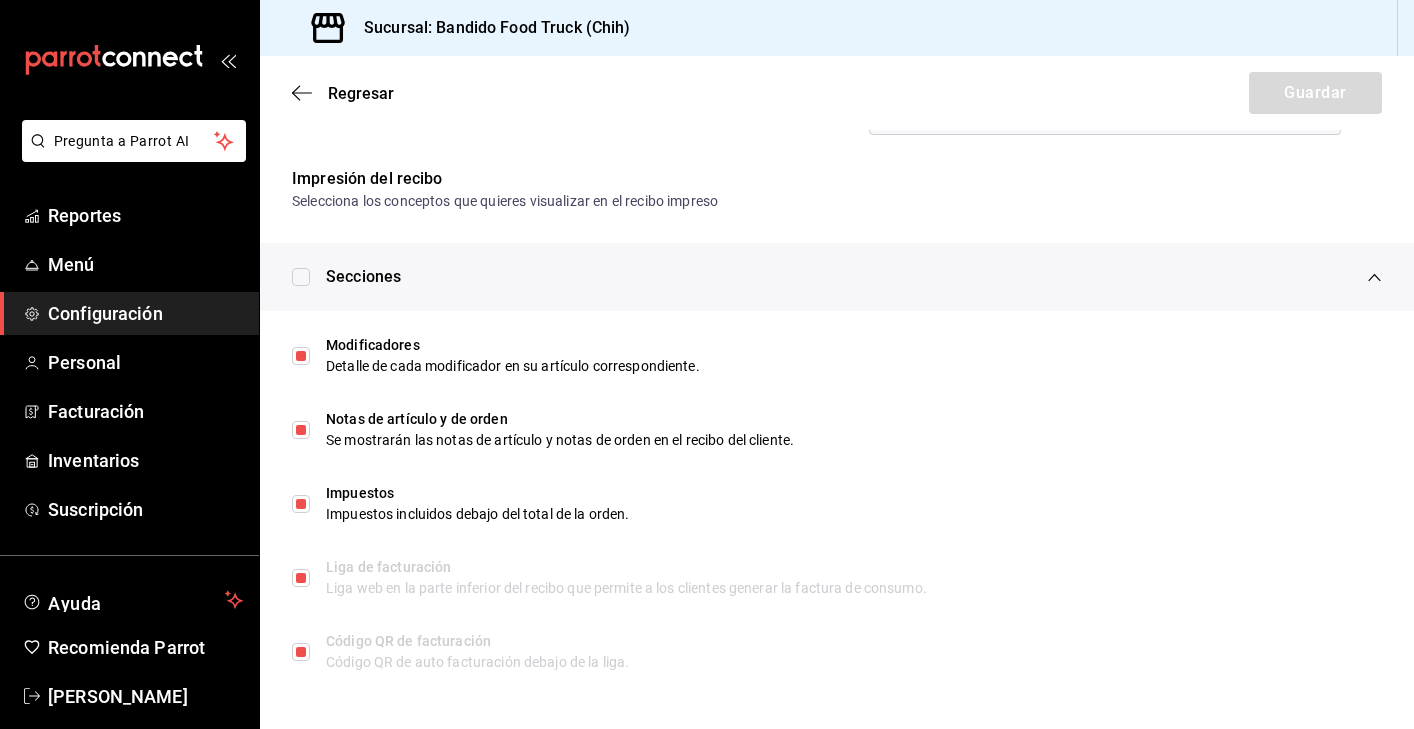 click on "Secciones" at bounding box center (837, 277) 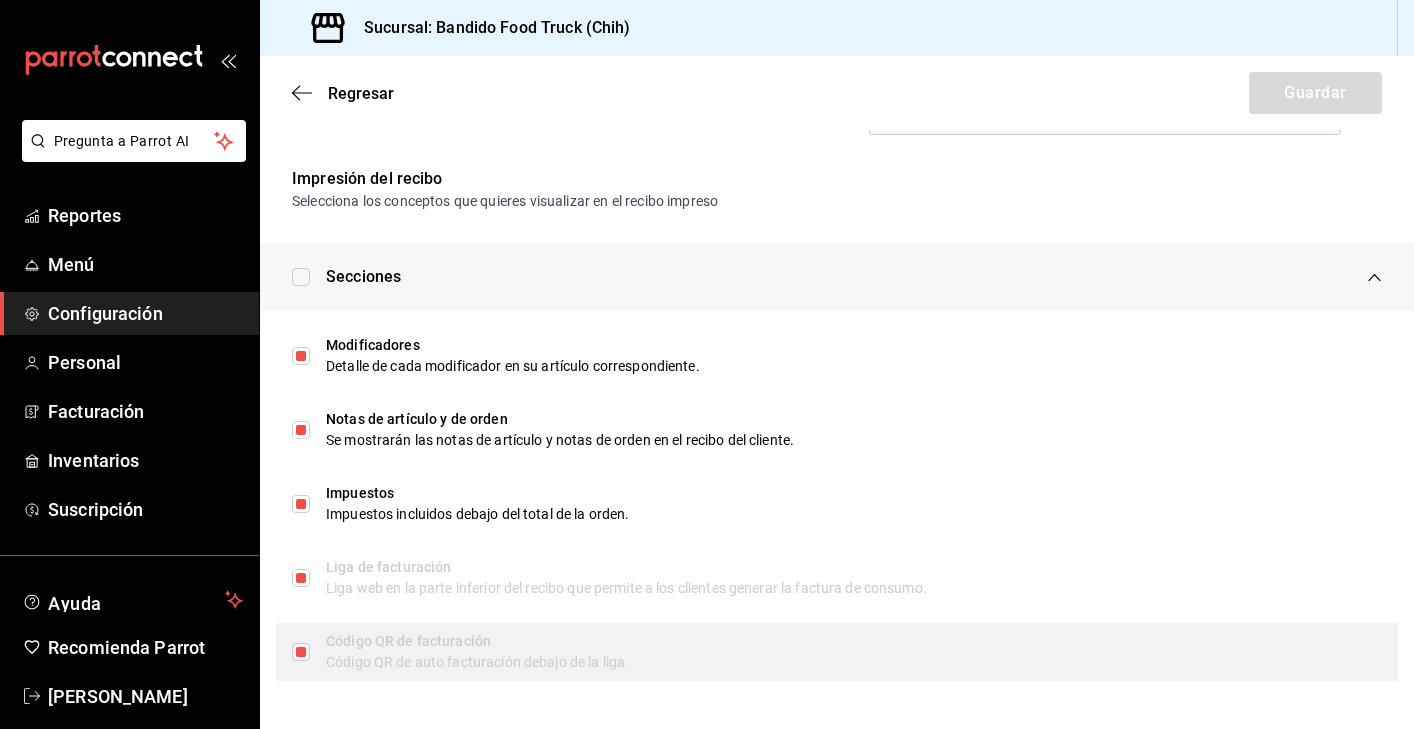 click at bounding box center (301, 652) 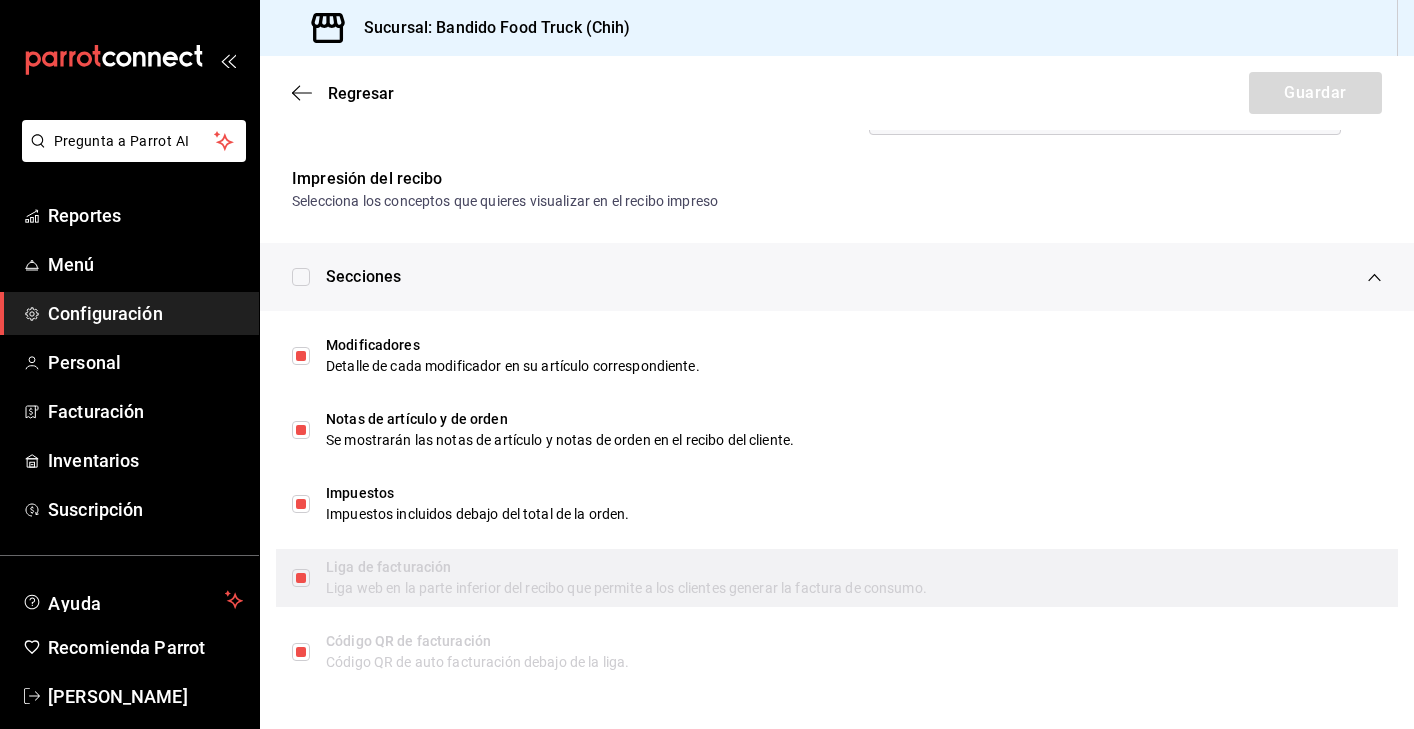 click at bounding box center (301, 578) 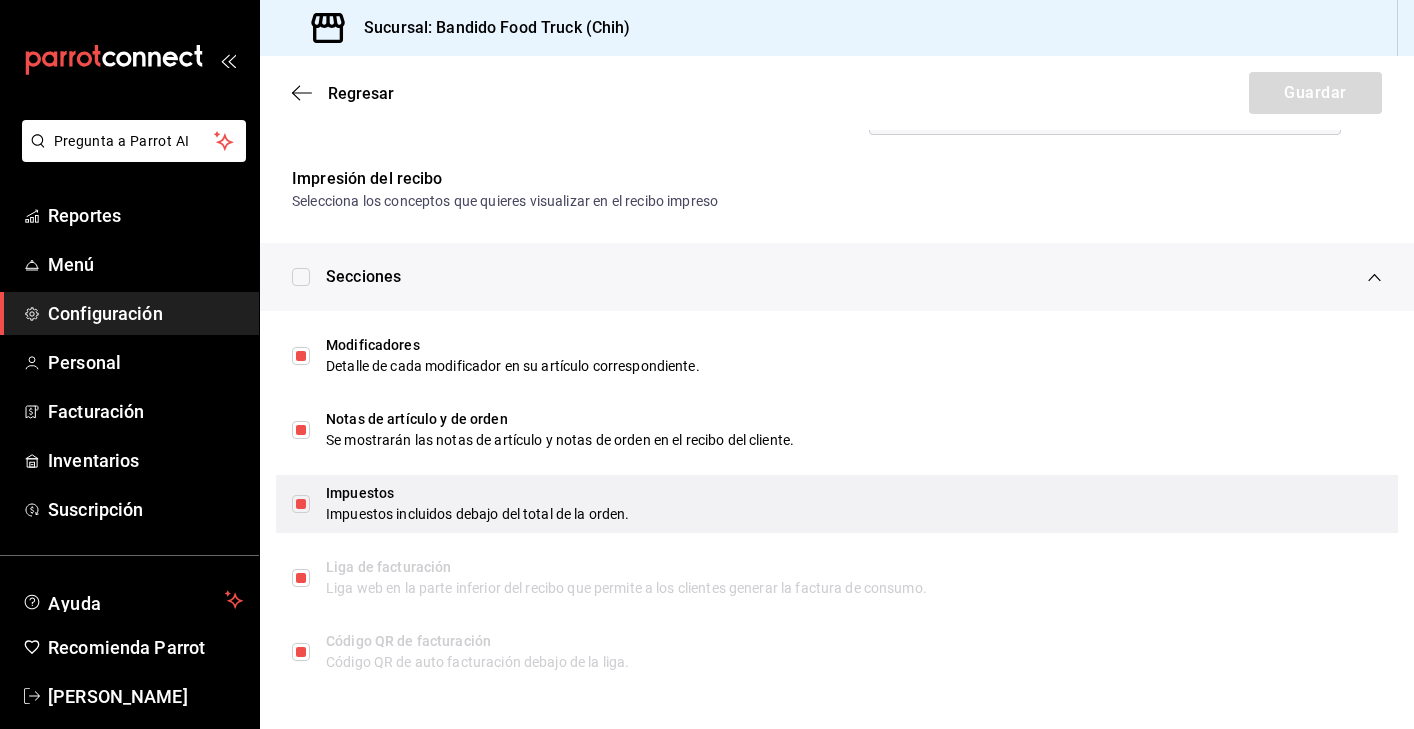 click at bounding box center (301, 504) 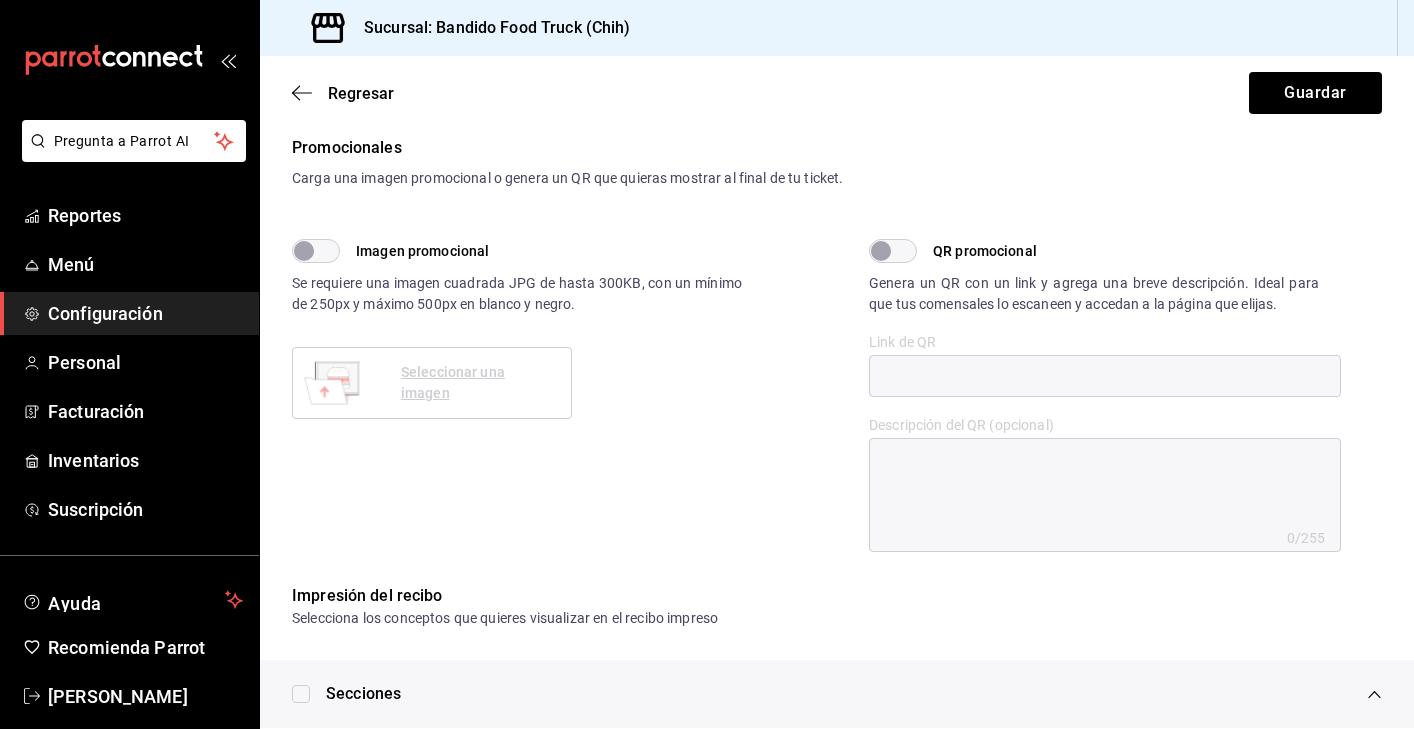 scroll, scrollTop: 552, scrollLeft: 0, axis: vertical 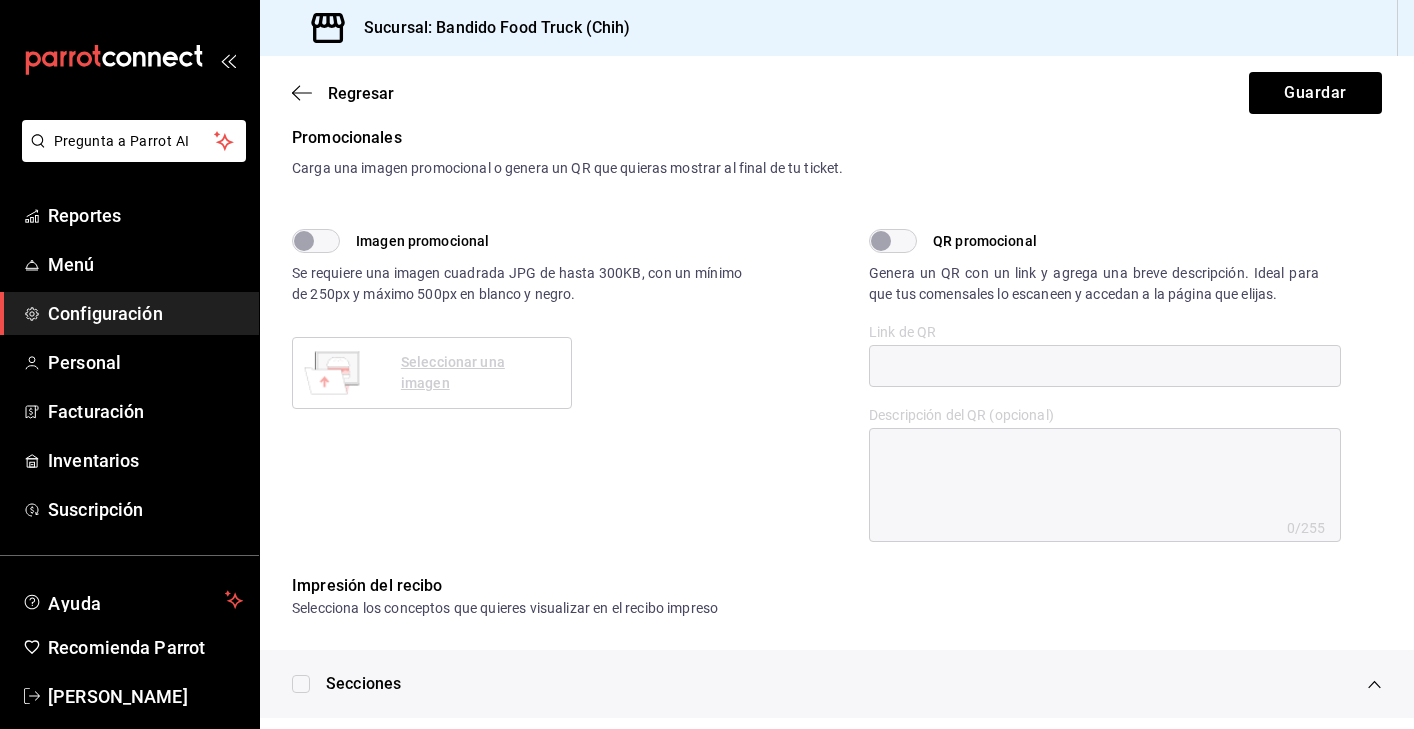 click on "Imagen promocional" at bounding box center (304, 241) 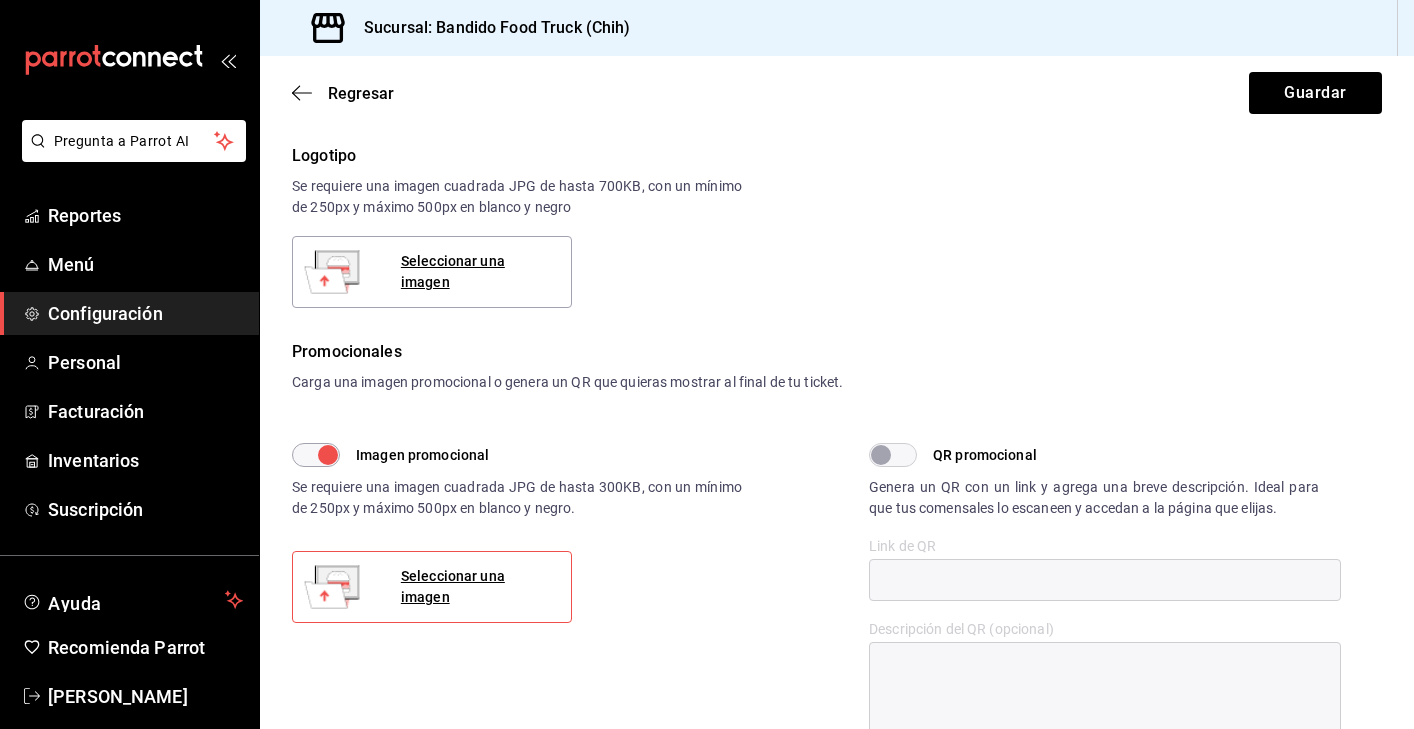 scroll, scrollTop: 337, scrollLeft: 0, axis: vertical 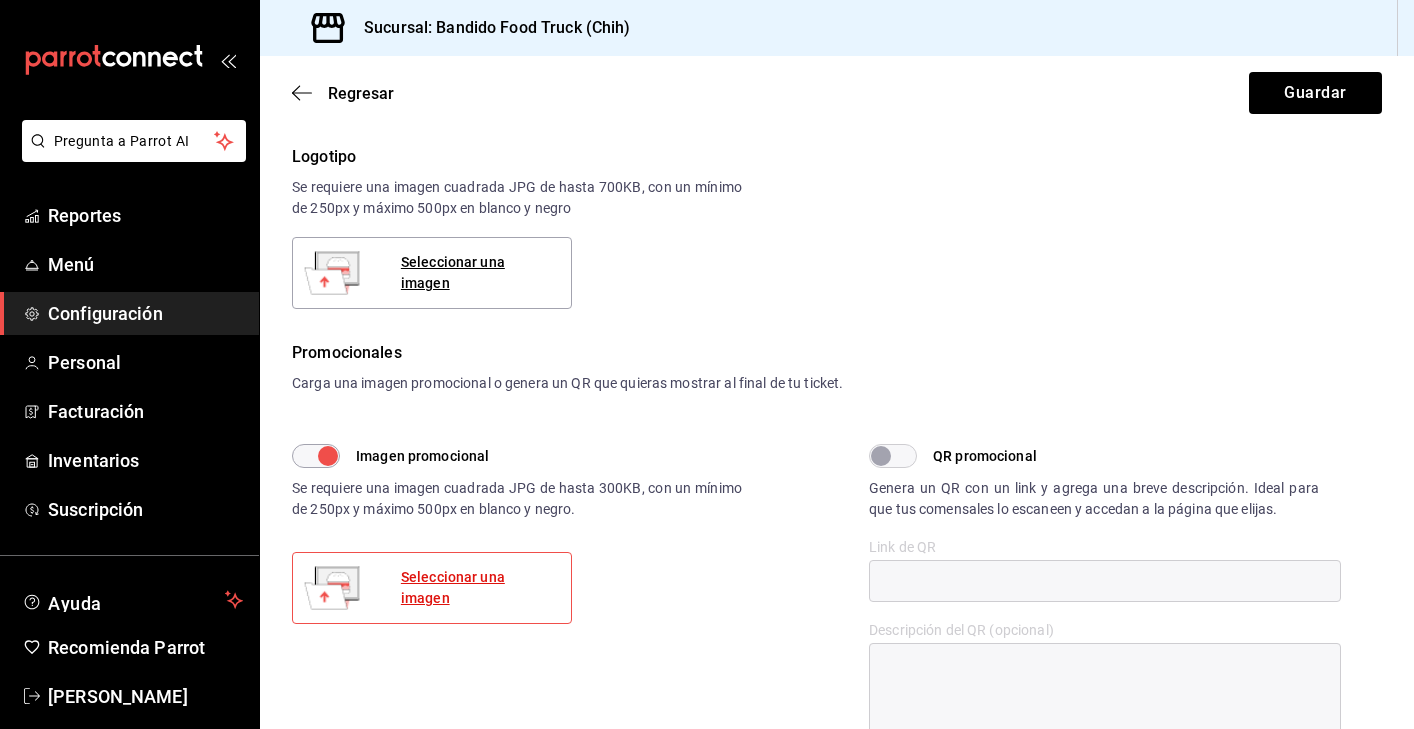 click on "Seleccionar una imagen" at bounding box center (478, 588) 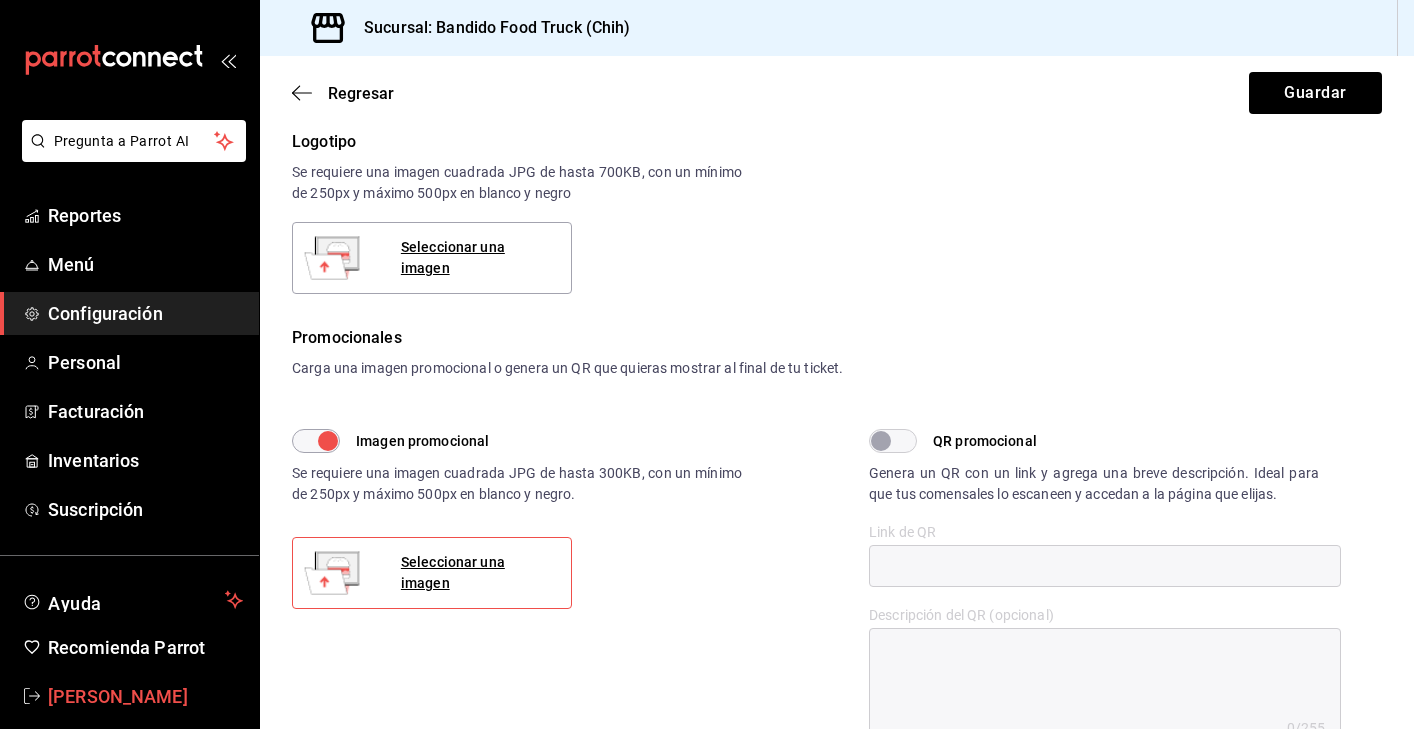 scroll, scrollTop: 361, scrollLeft: 0, axis: vertical 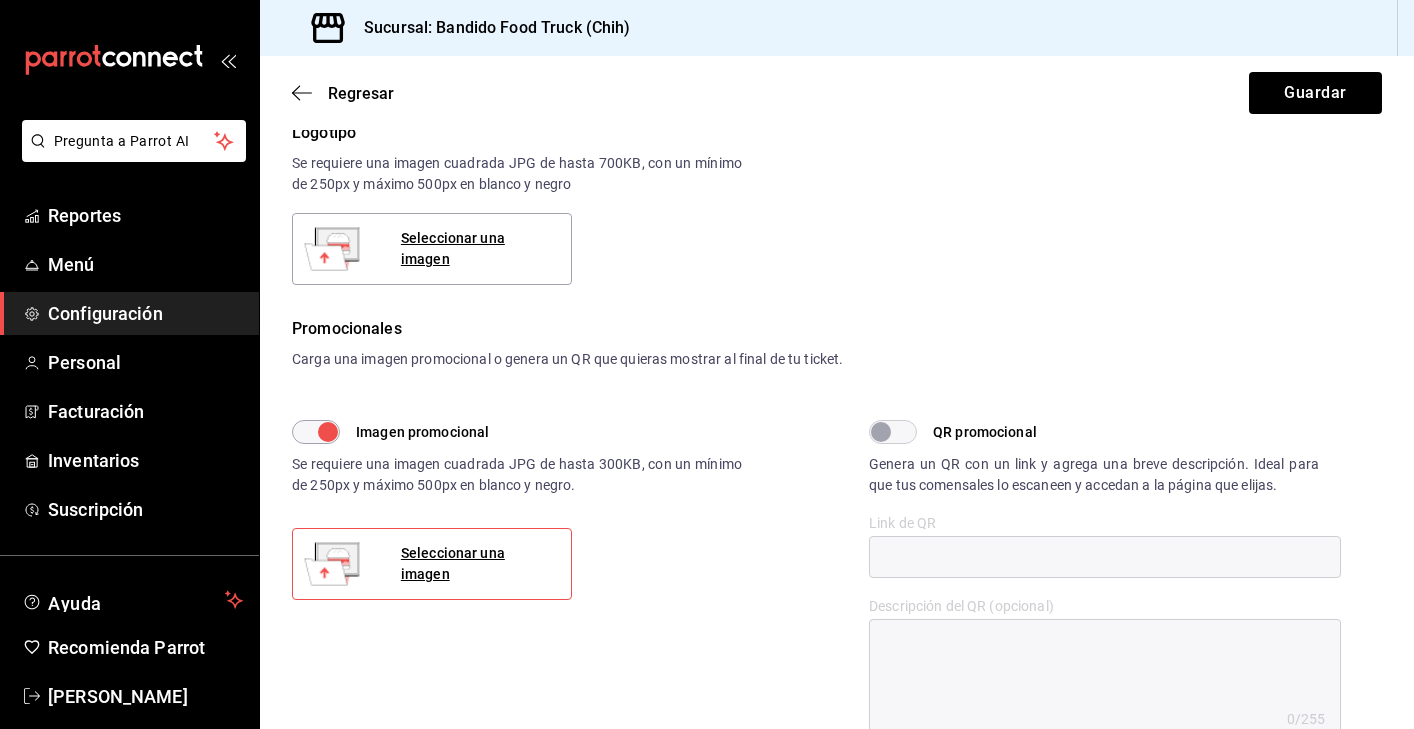 click on "Imagen promocional" at bounding box center (328, 432) 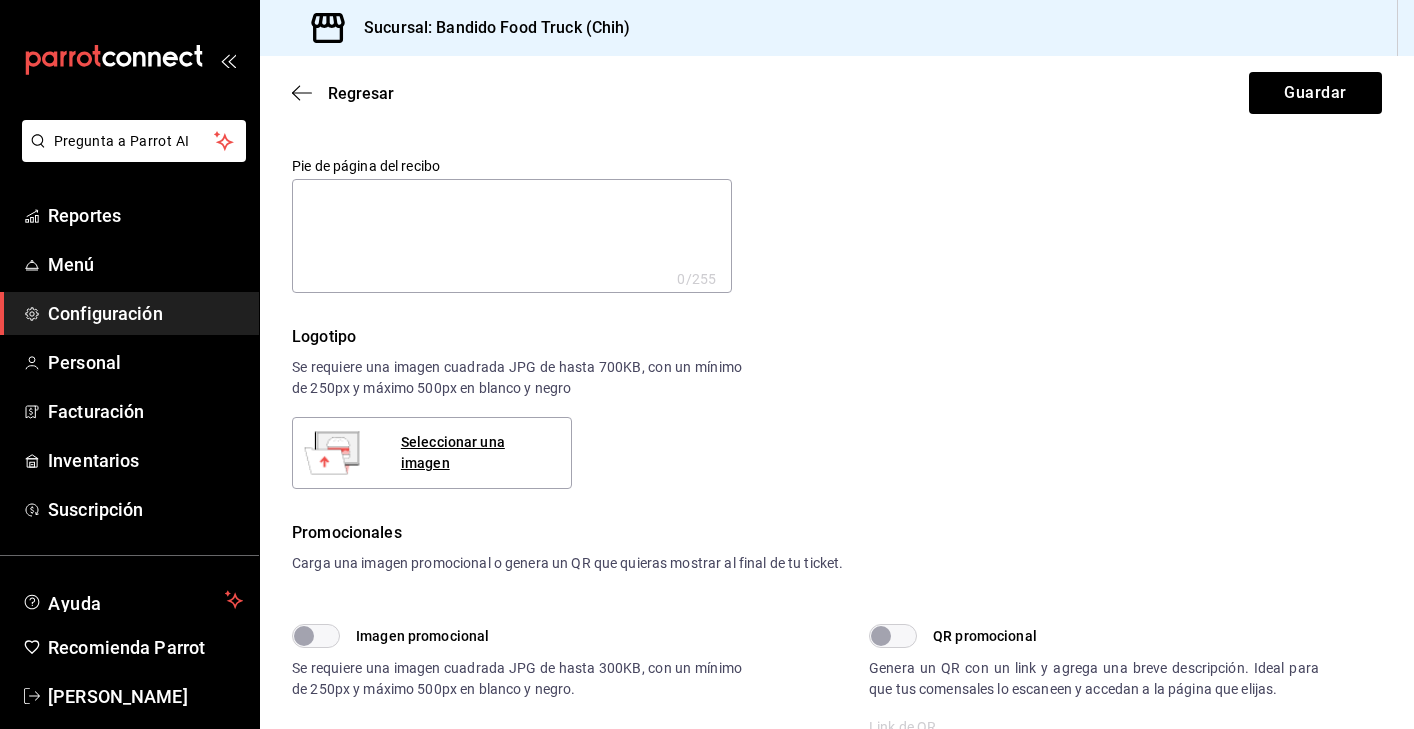 scroll, scrollTop: 152, scrollLeft: 0, axis: vertical 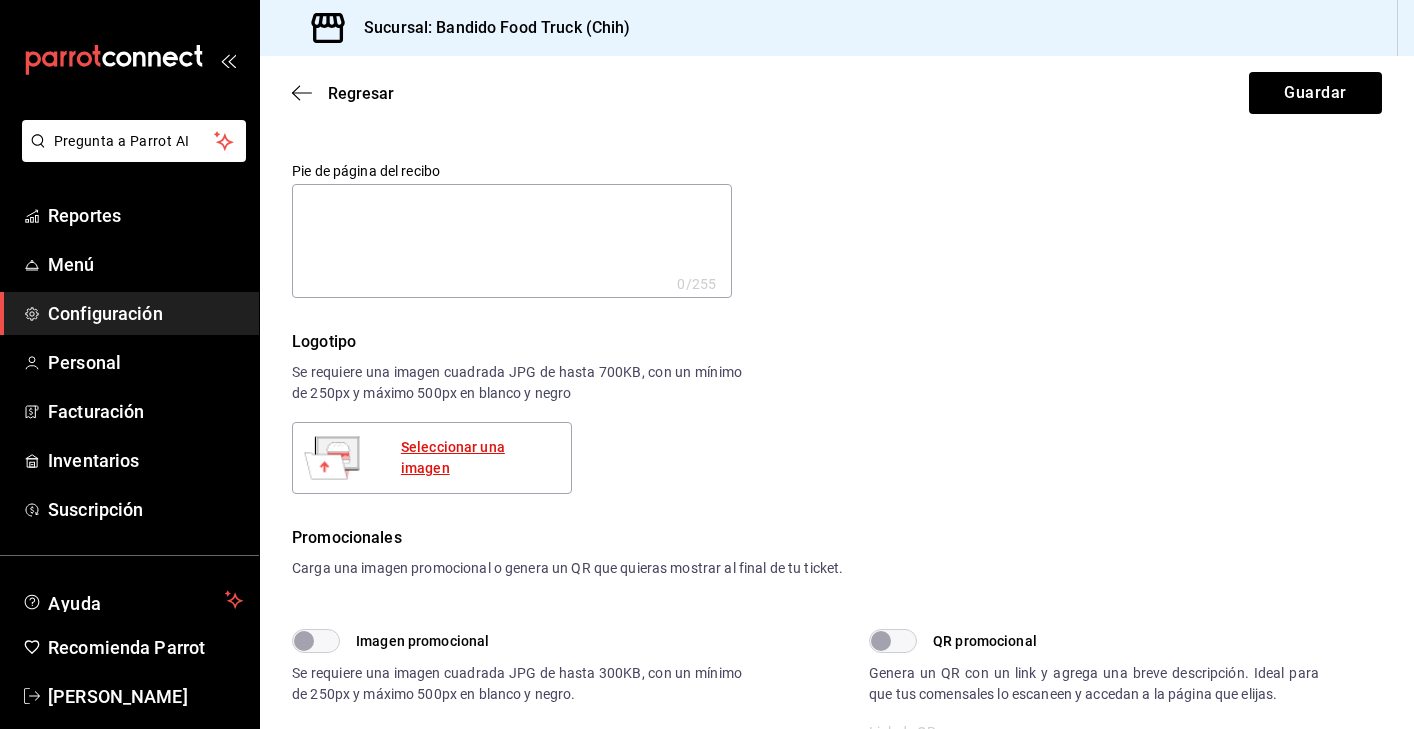 click on "Seleccionar una imagen" at bounding box center (478, 458) 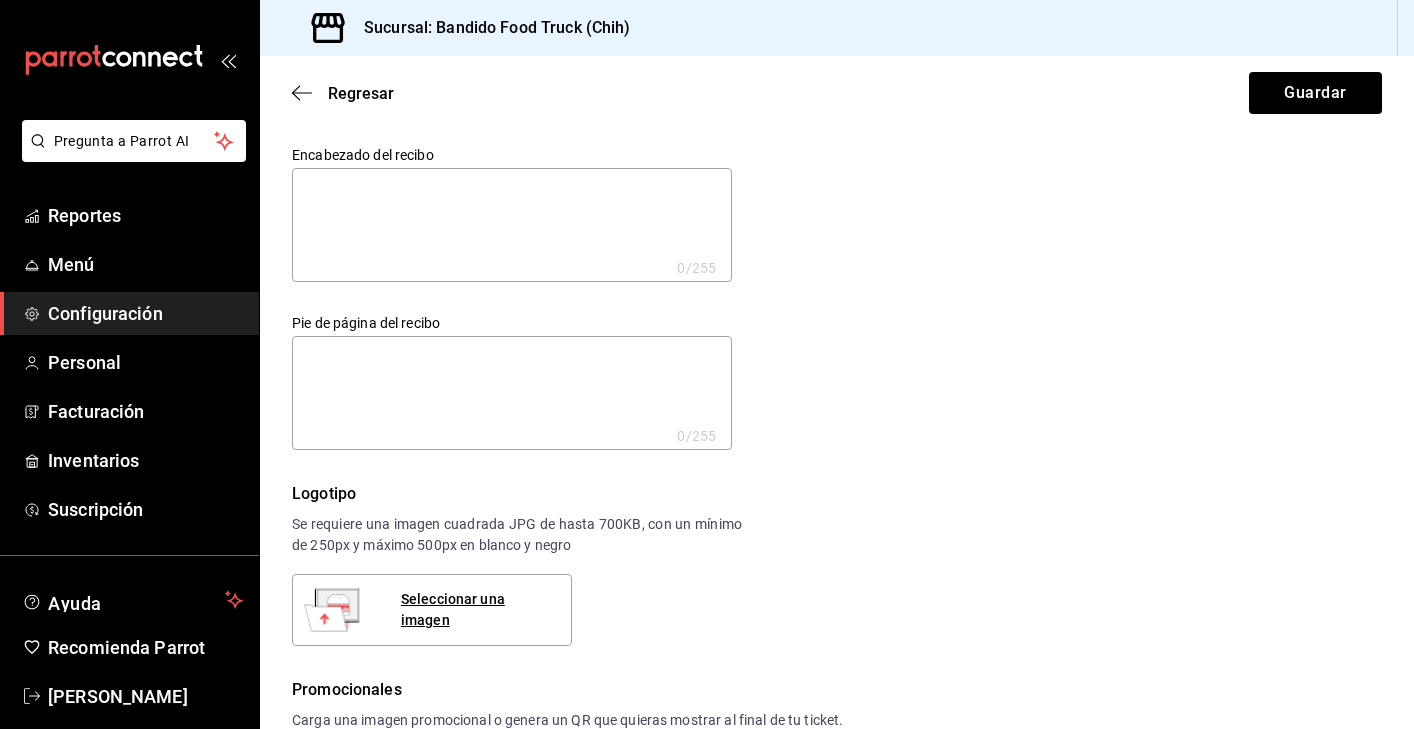 scroll, scrollTop: 0, scrollLeft: 0, axis: both 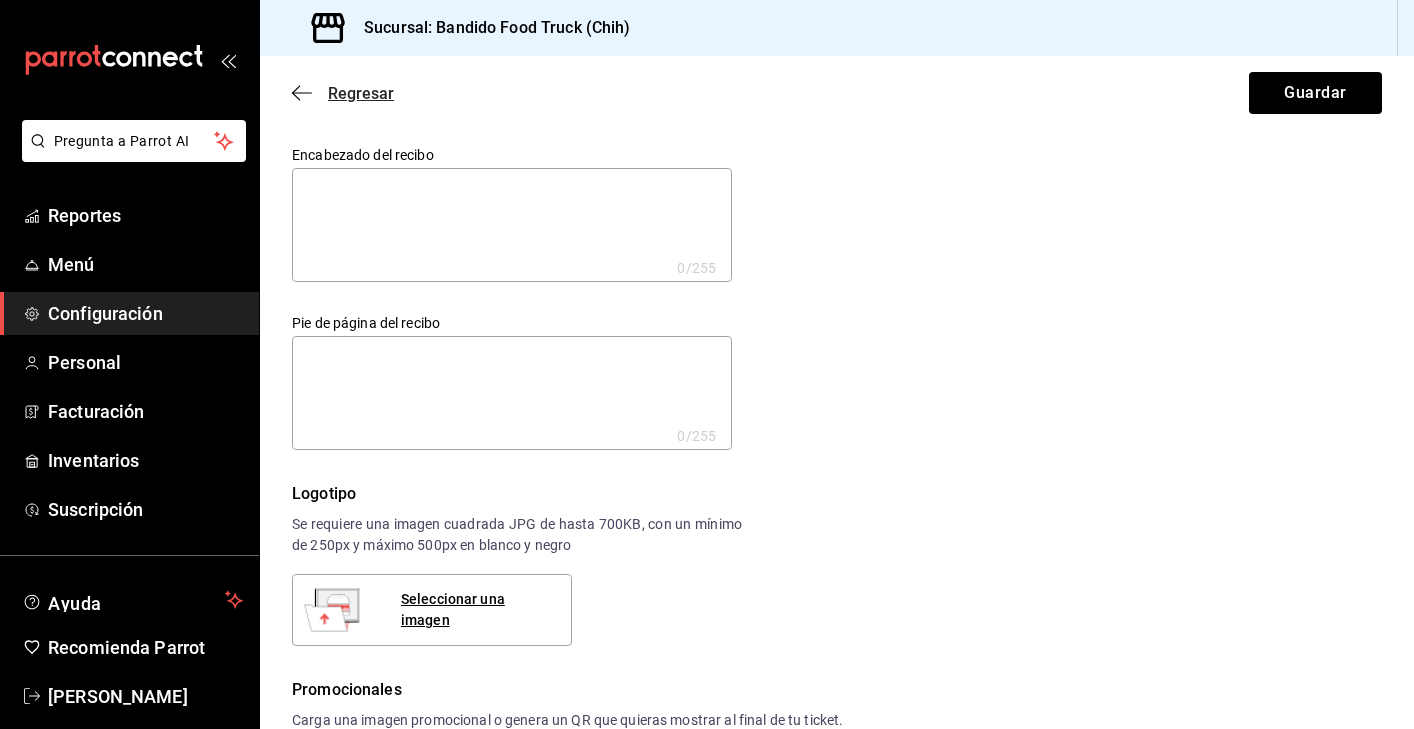 click 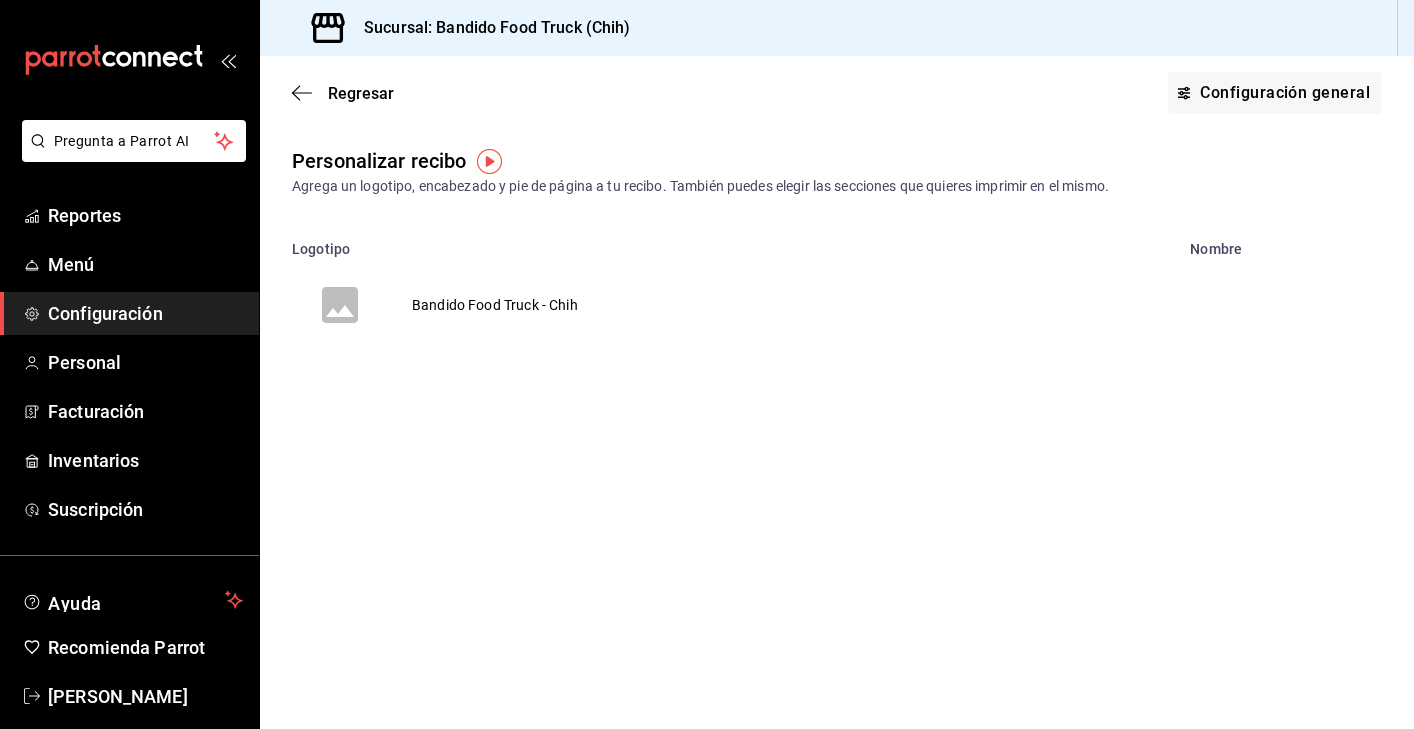 click at bounding box center [489, 161] 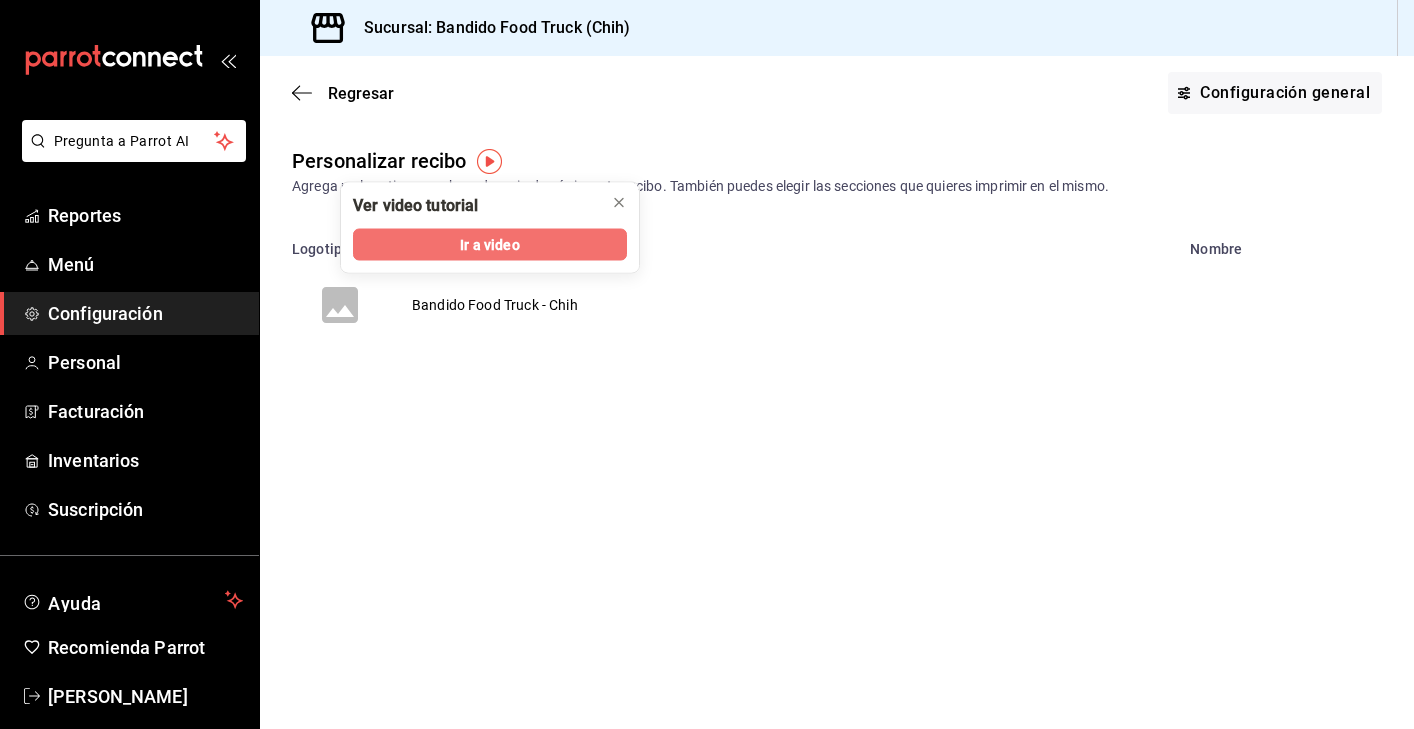 click on "Ir a video" at bounding box center (490, 245) 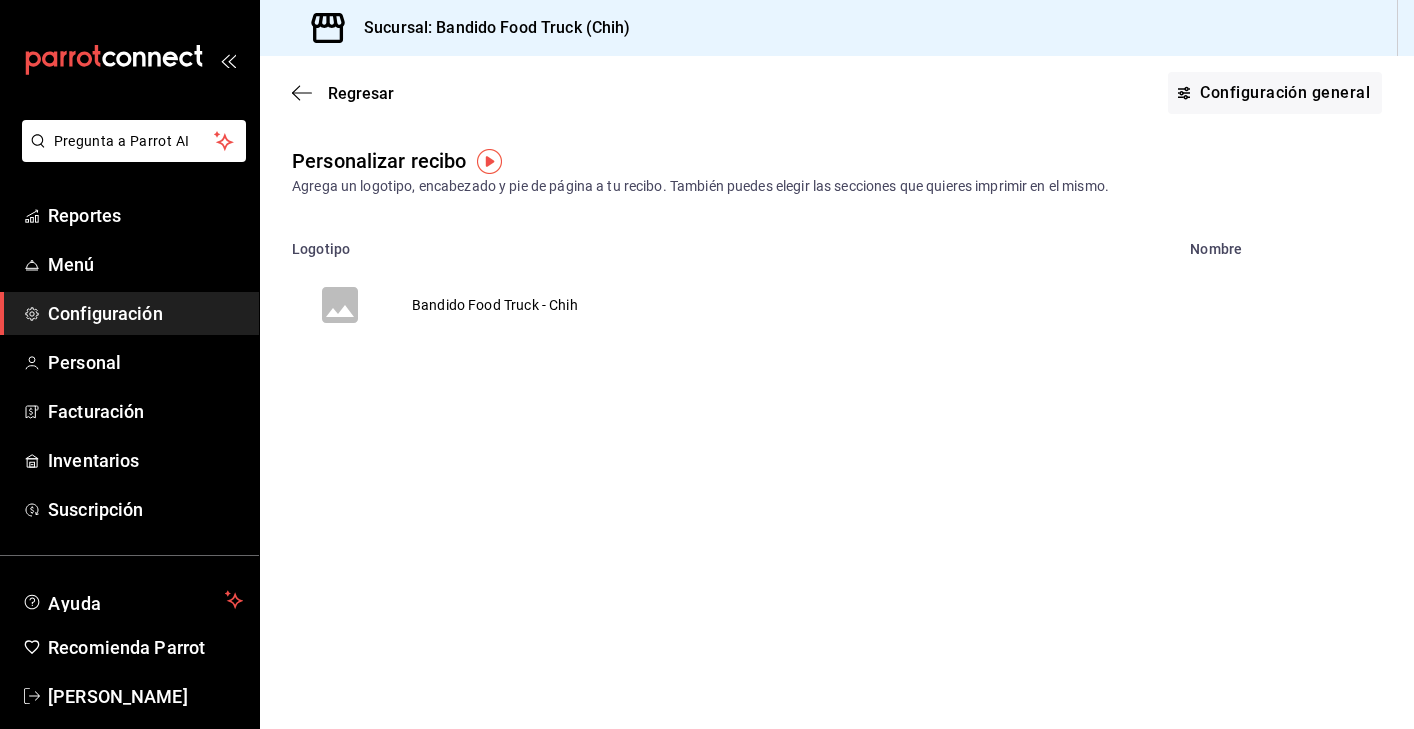 click on "Regresar Configuración general" at bounding box center [837, 93] 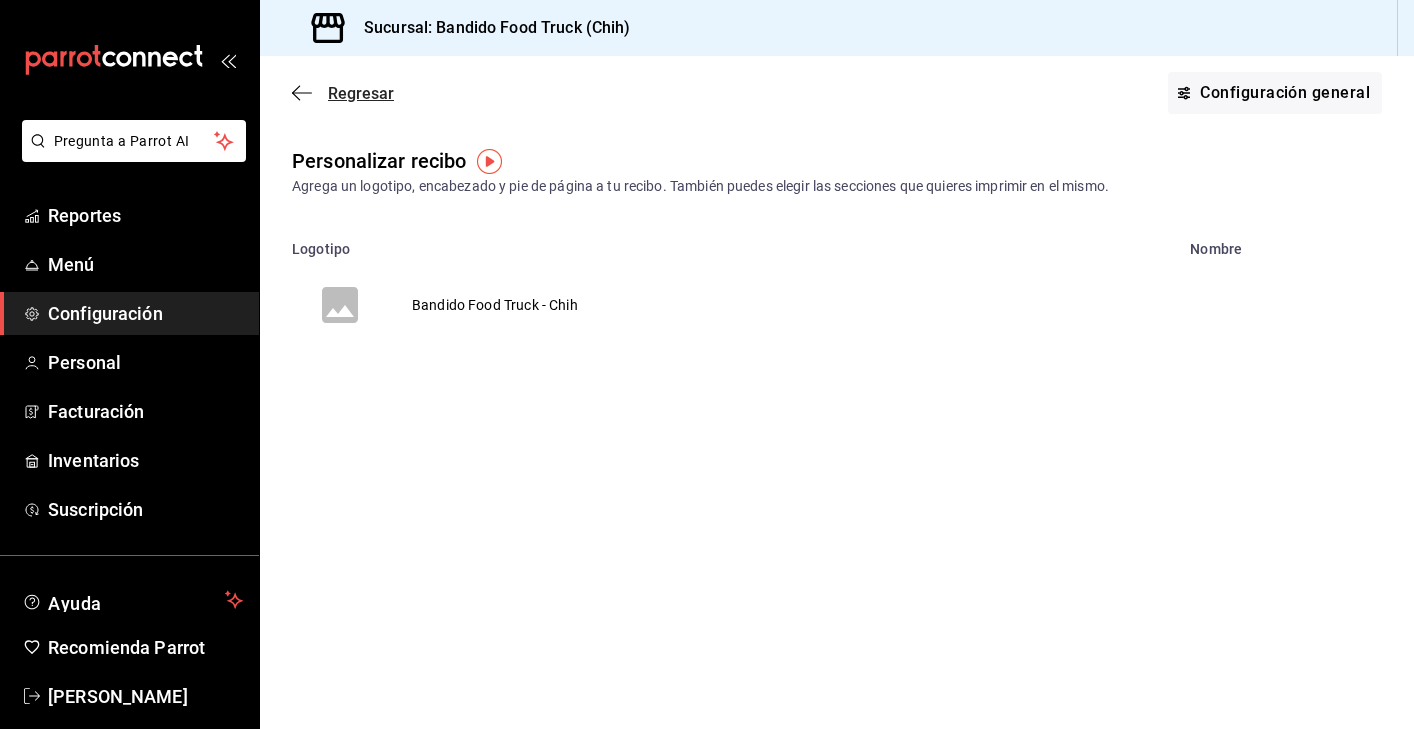 click 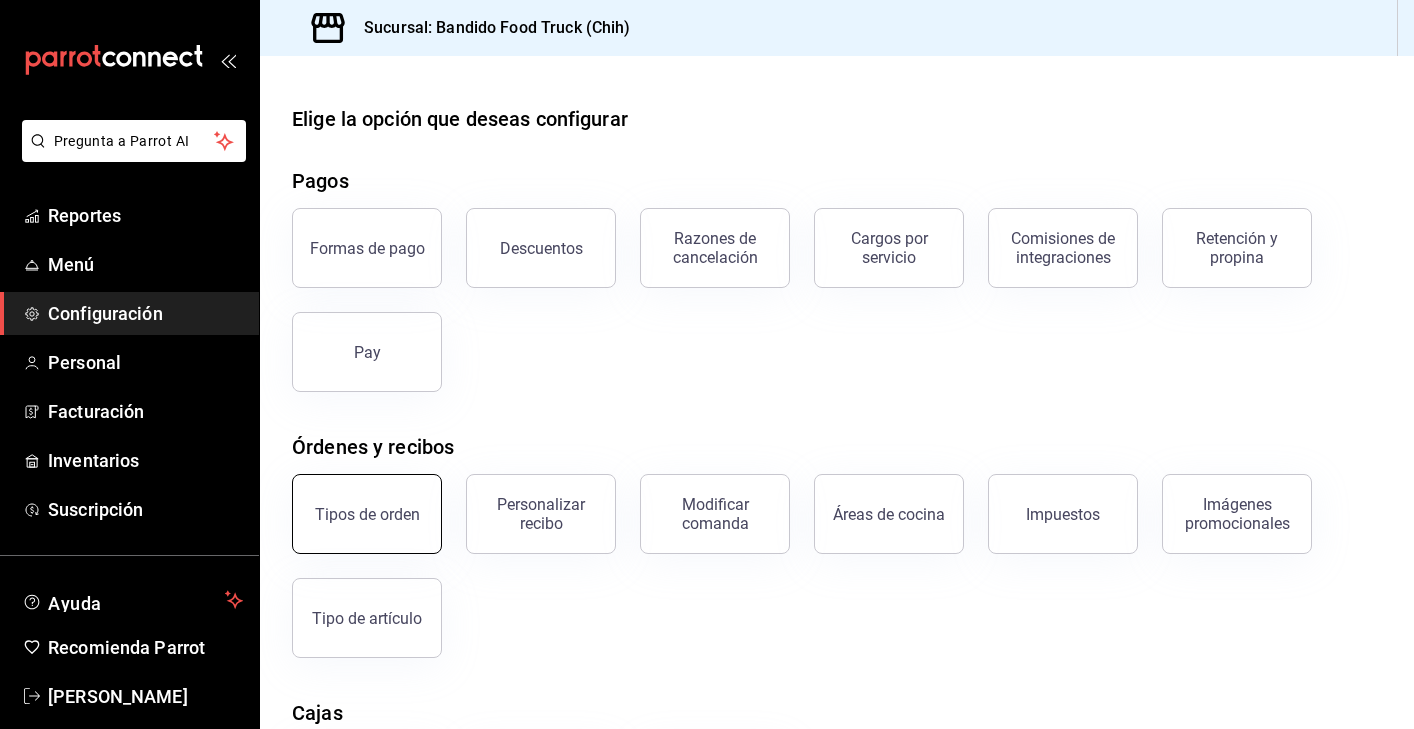 click on "Tipos de orden" at bounding box center [367, 514] 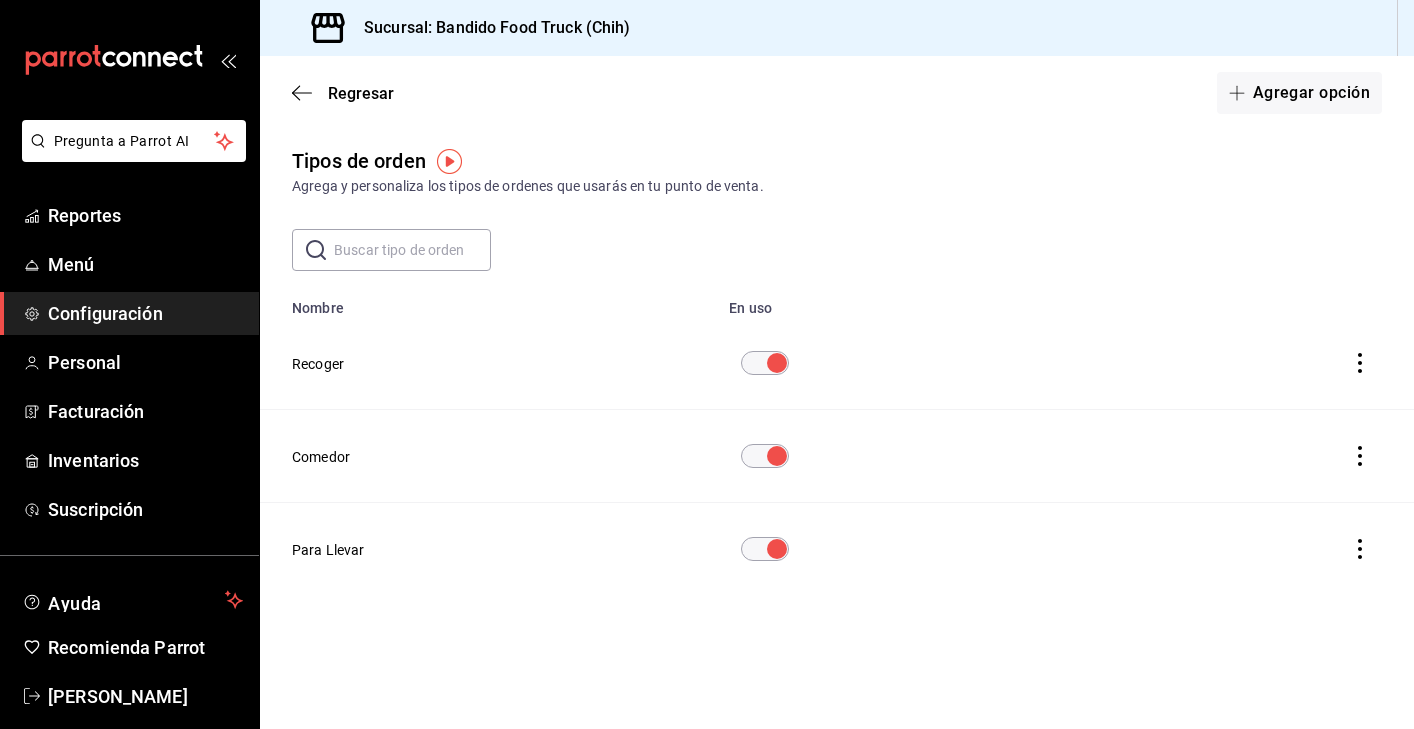 click at bounding box center (1360, 363) 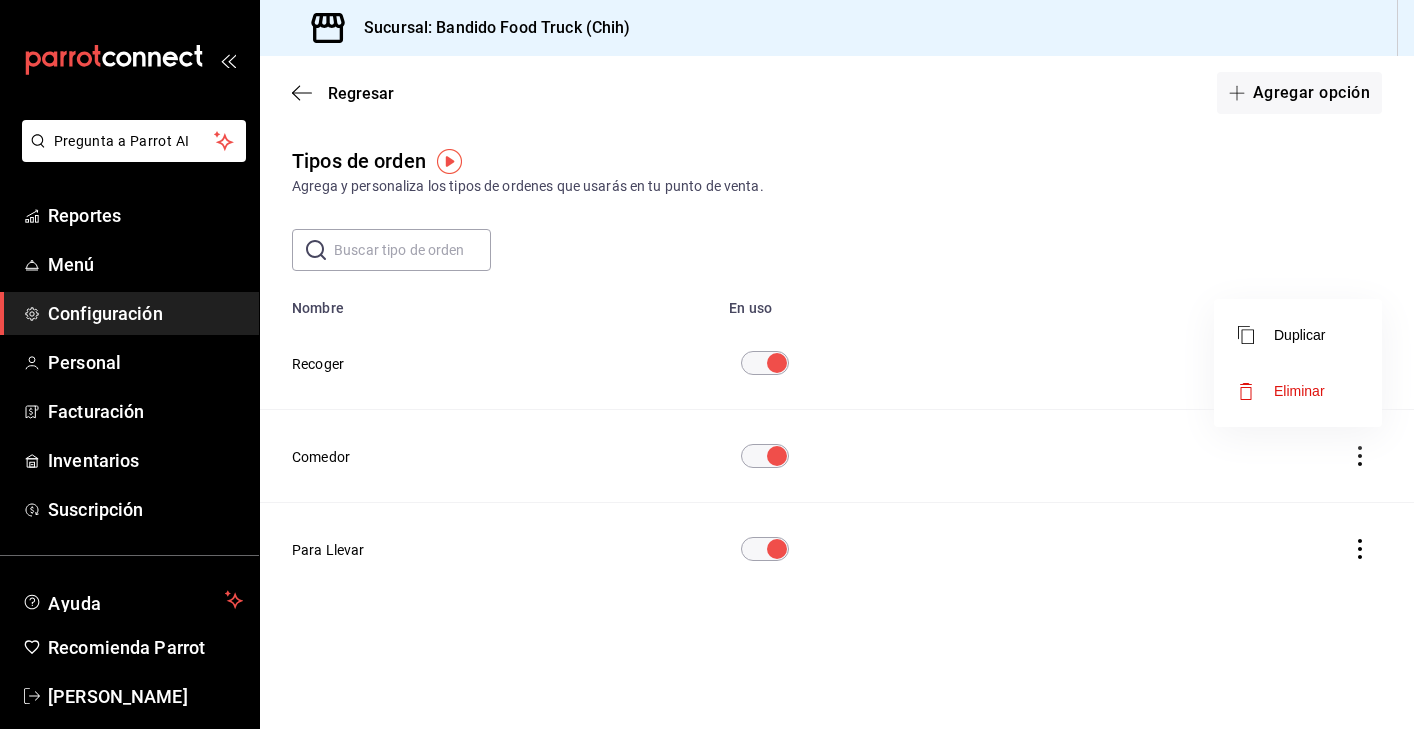 click at bounding box center (707, 364) 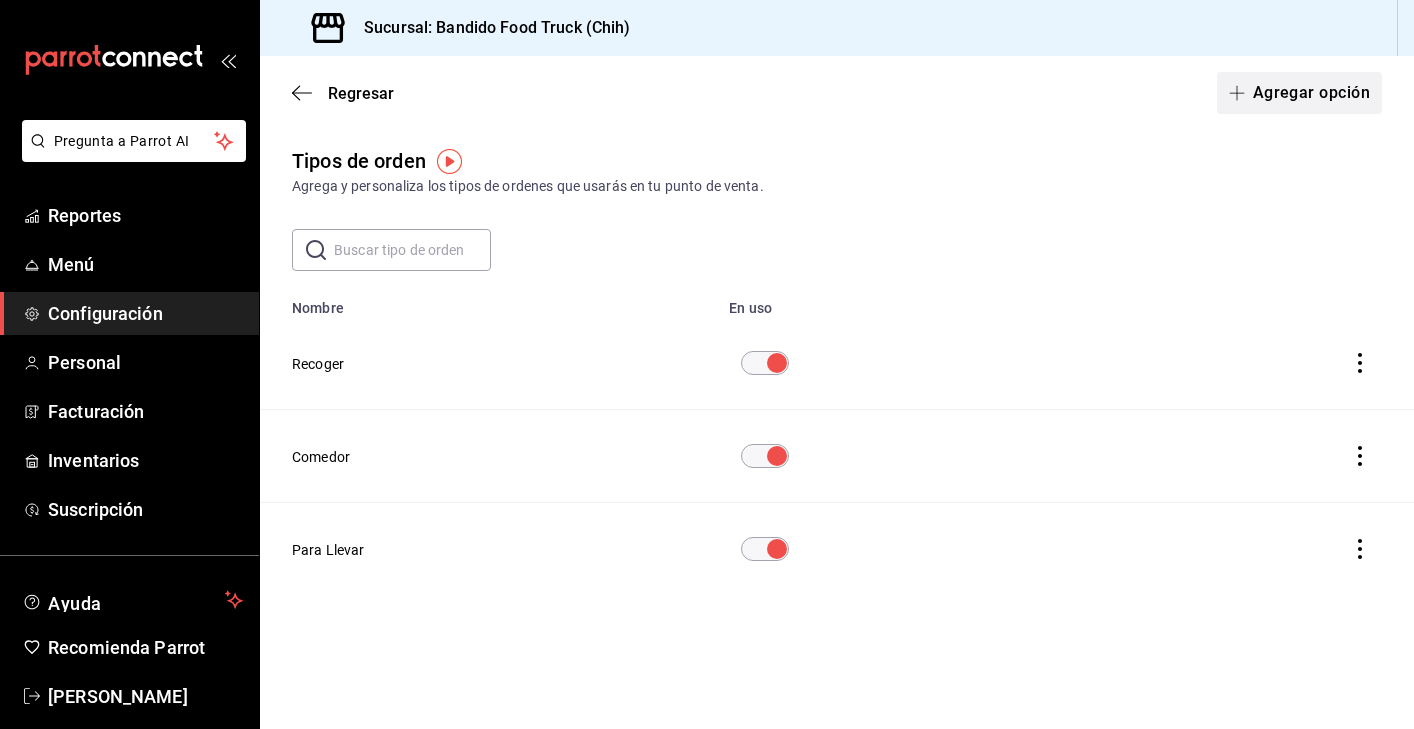 click on "Agregar opción" at bounding box center [1299, 93] 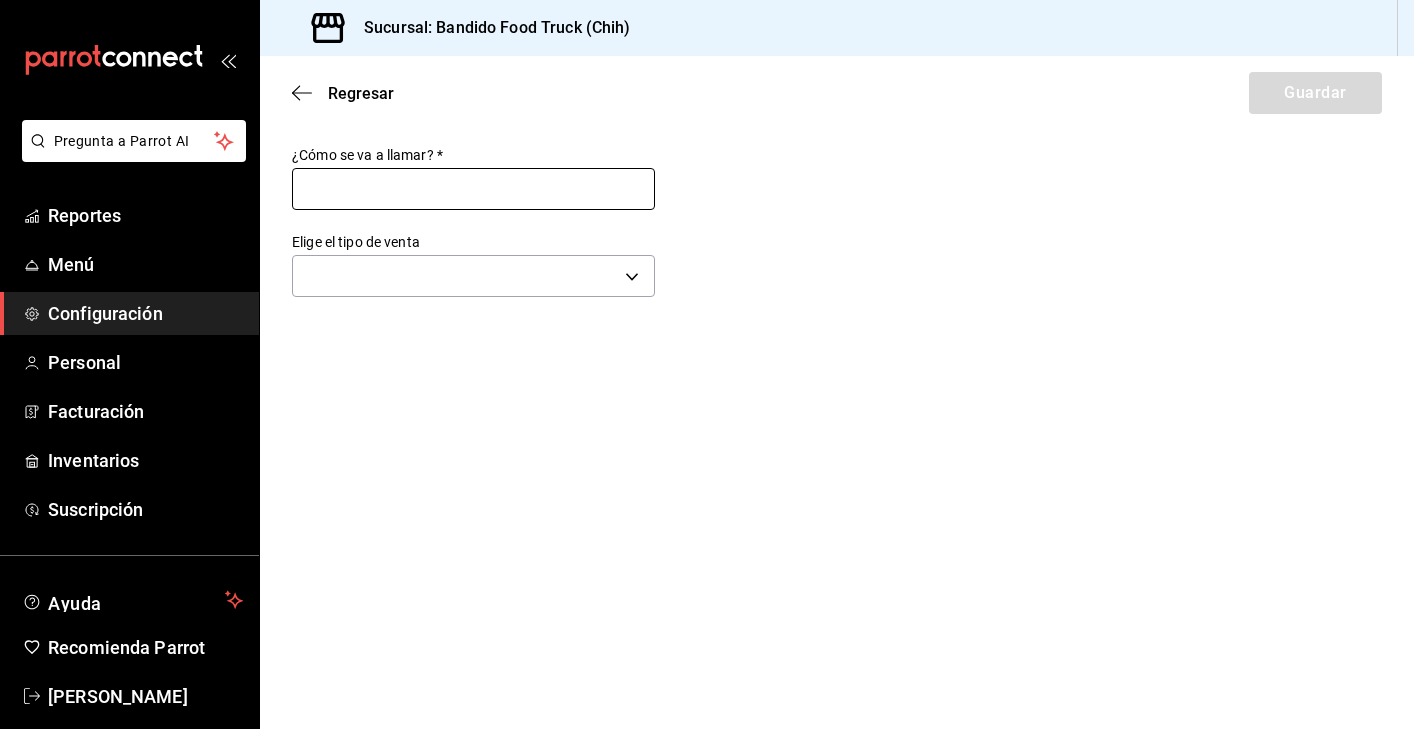 click at bounding box center (473, 189) 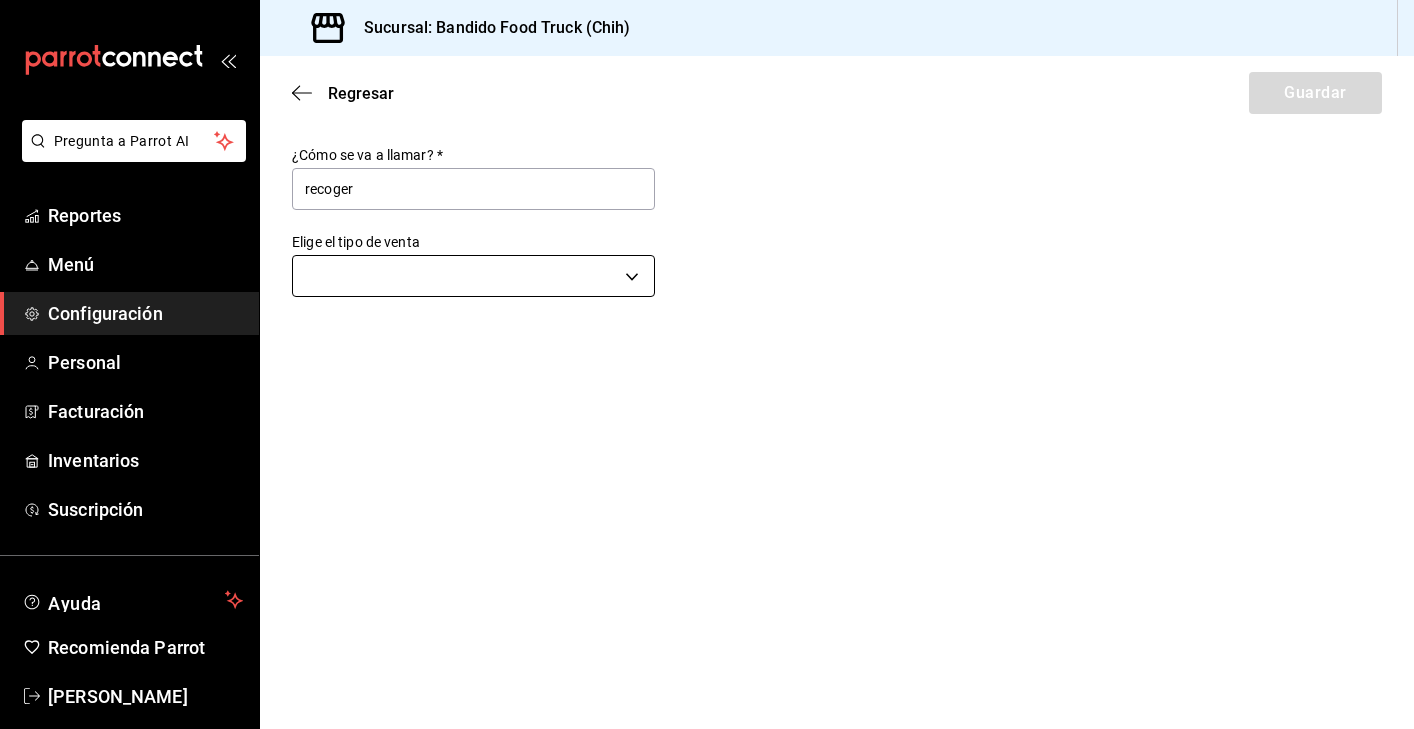 type on "recoger" 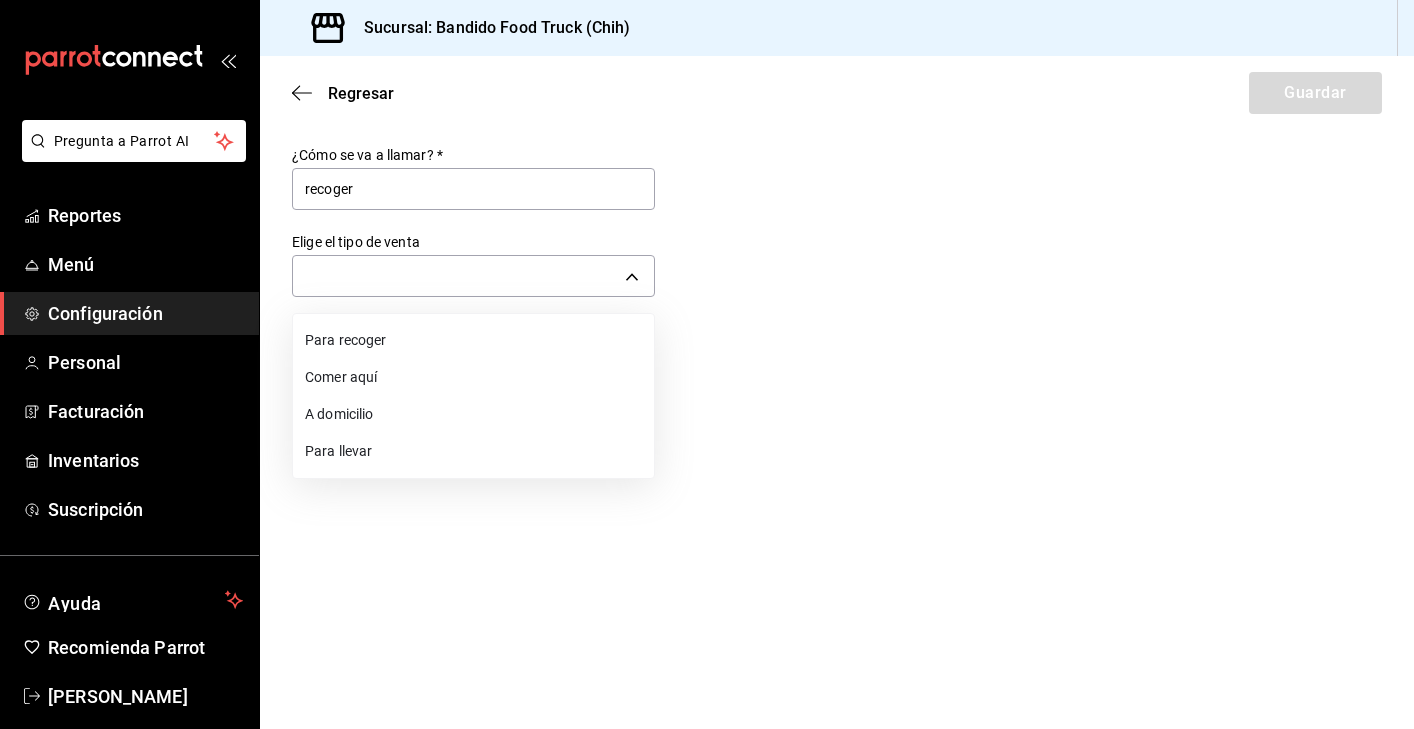 click at bounding box center (707, 364) 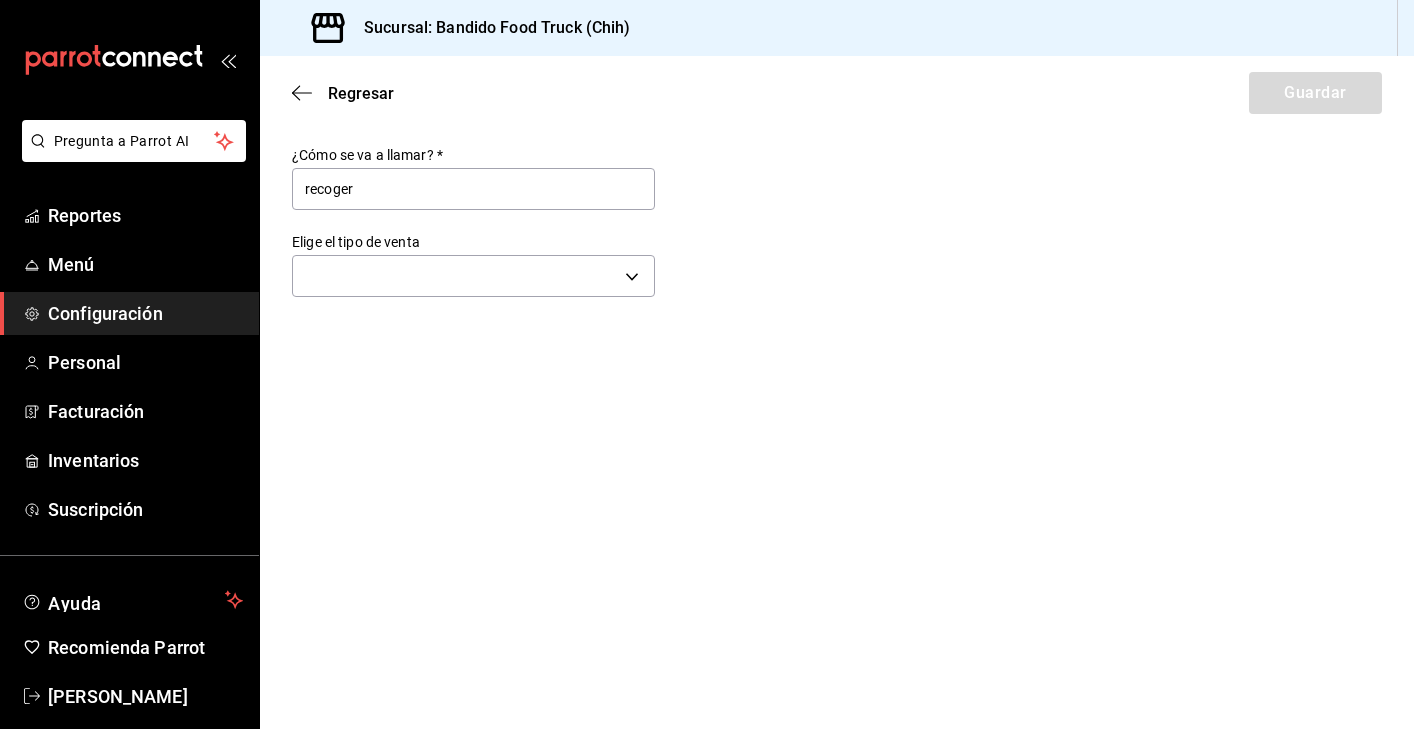 click on "Regresar Guardar" at bounding box center [837, 93] 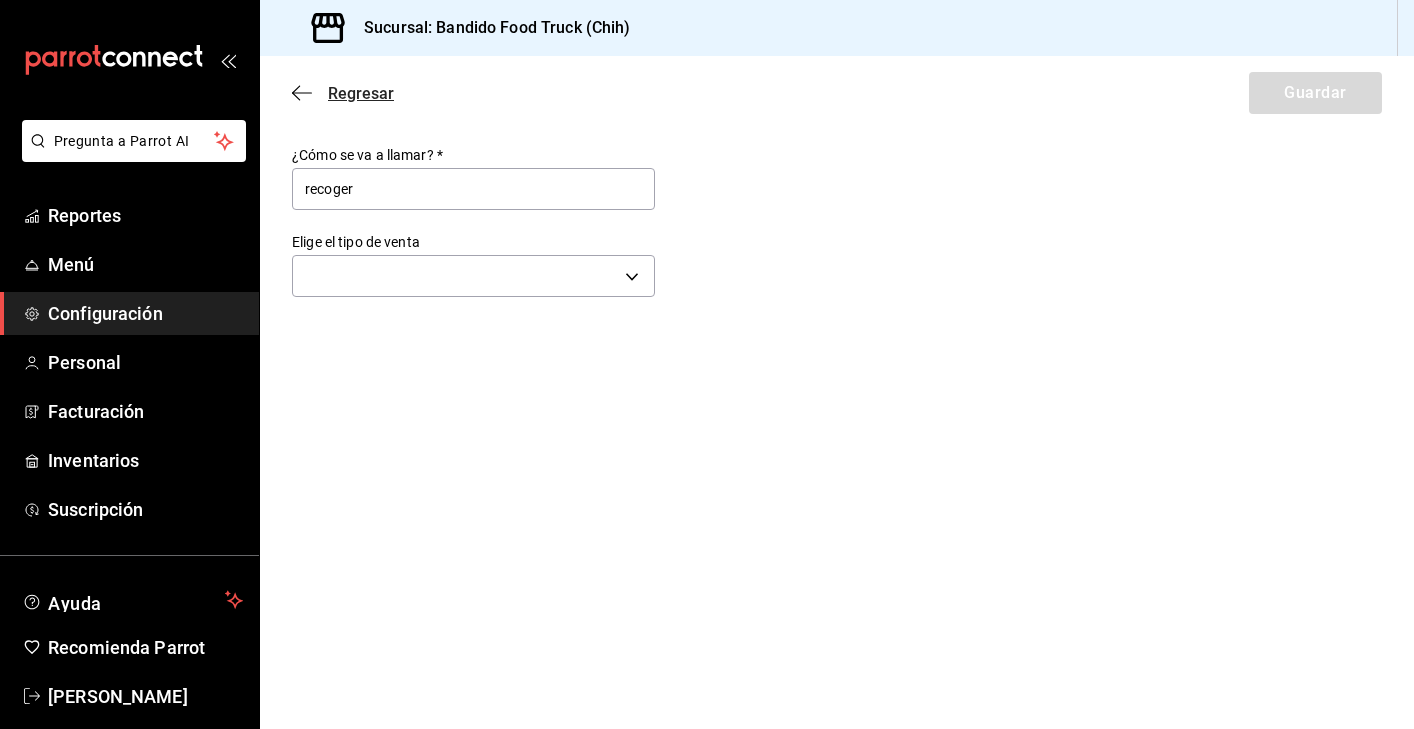 click 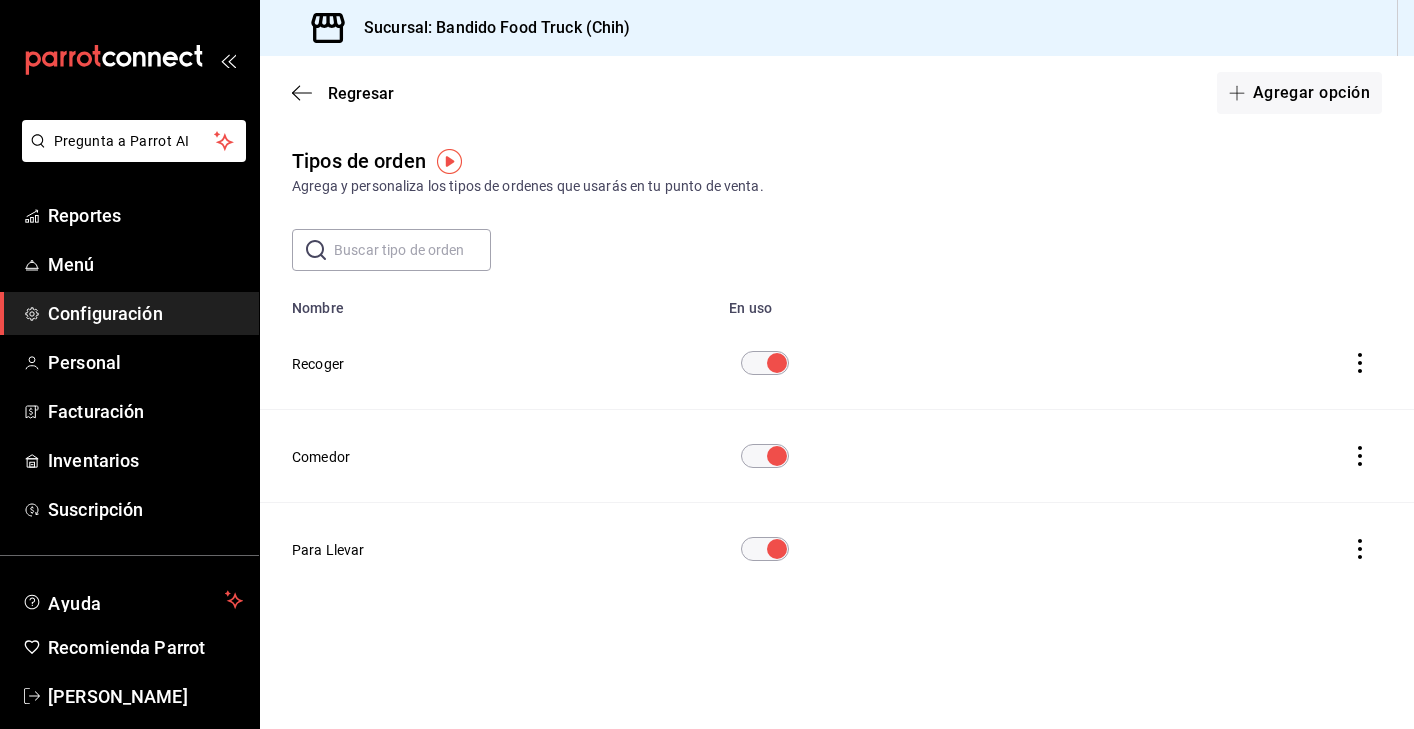 click on "Regresar Agregar opción" at bounding box center (837, 93) 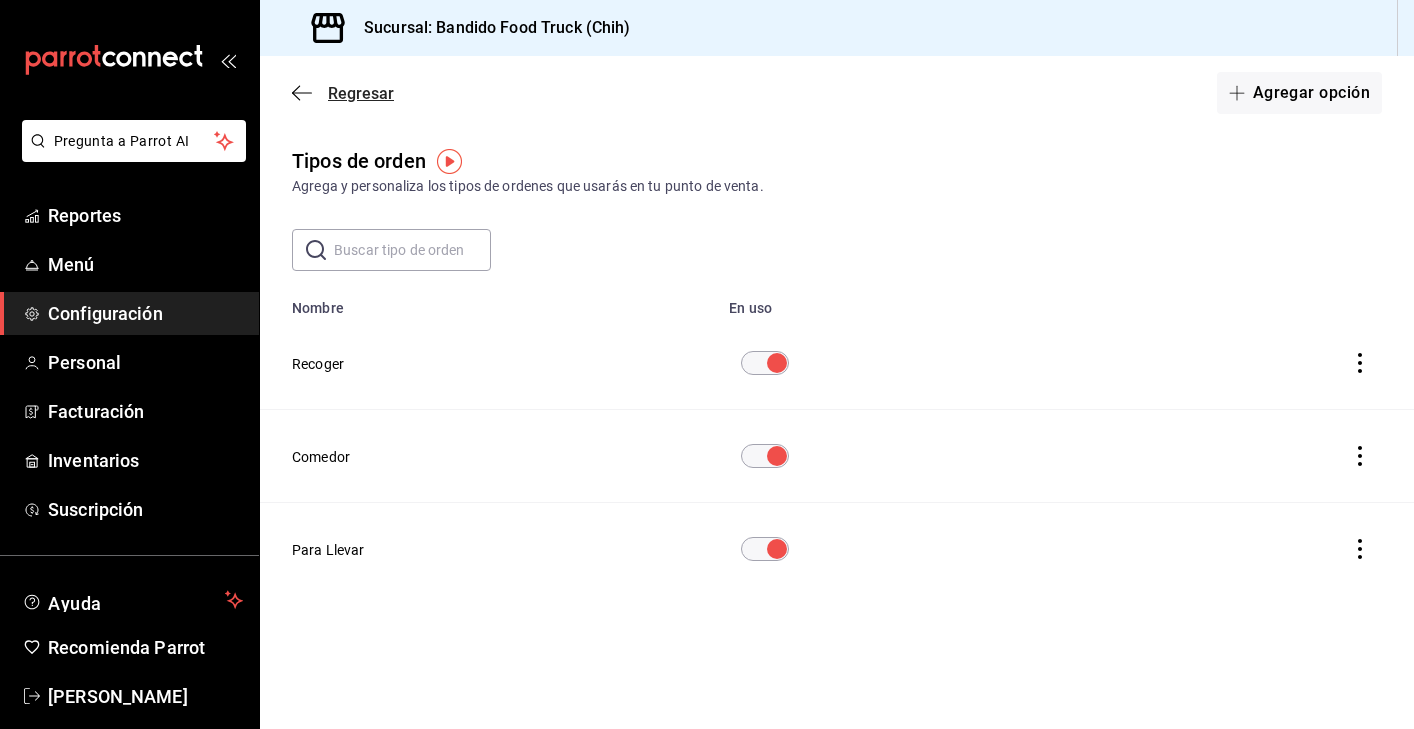 click 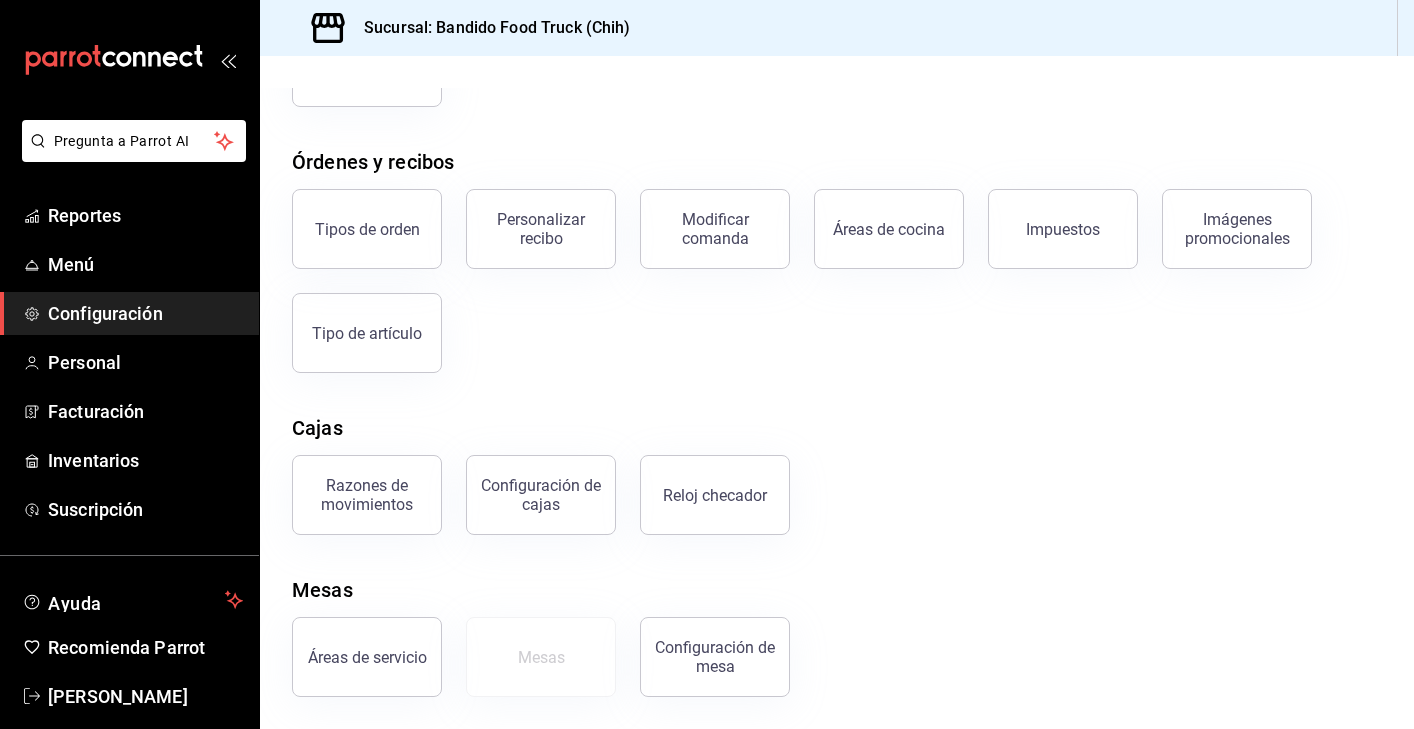 scroll, scrollTop: 285, scrollLeft: 0, axis: vertical 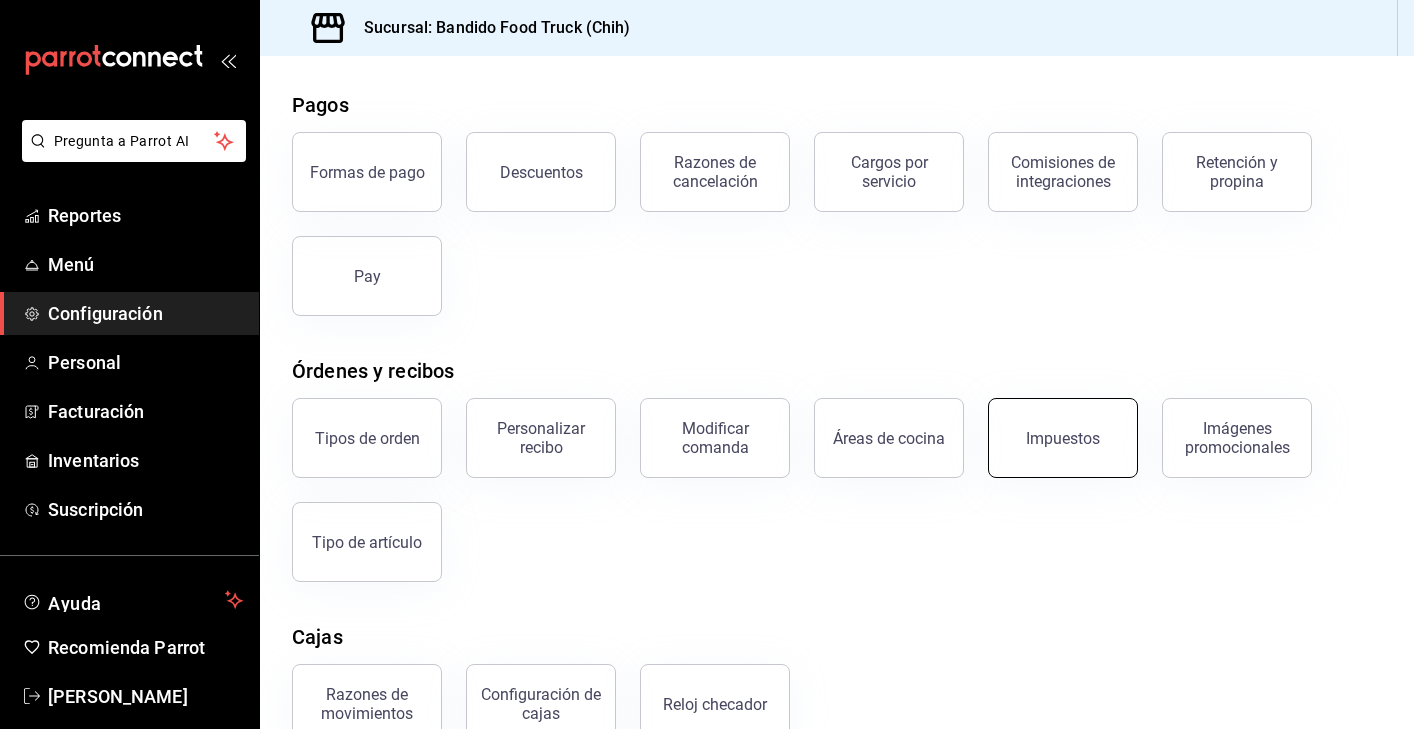 click on "Impuestos" at bounding box center (1063, 438) 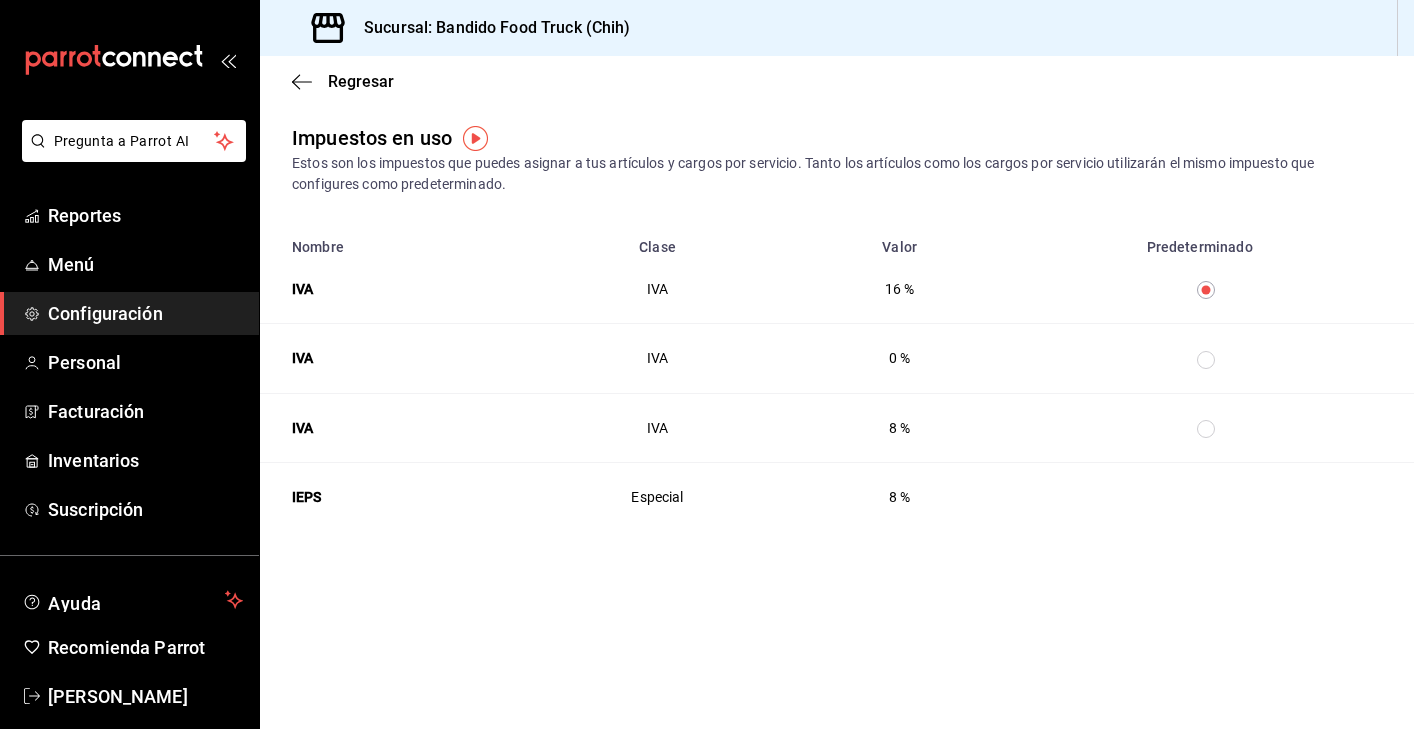 click at bounding box center [1206, 290] 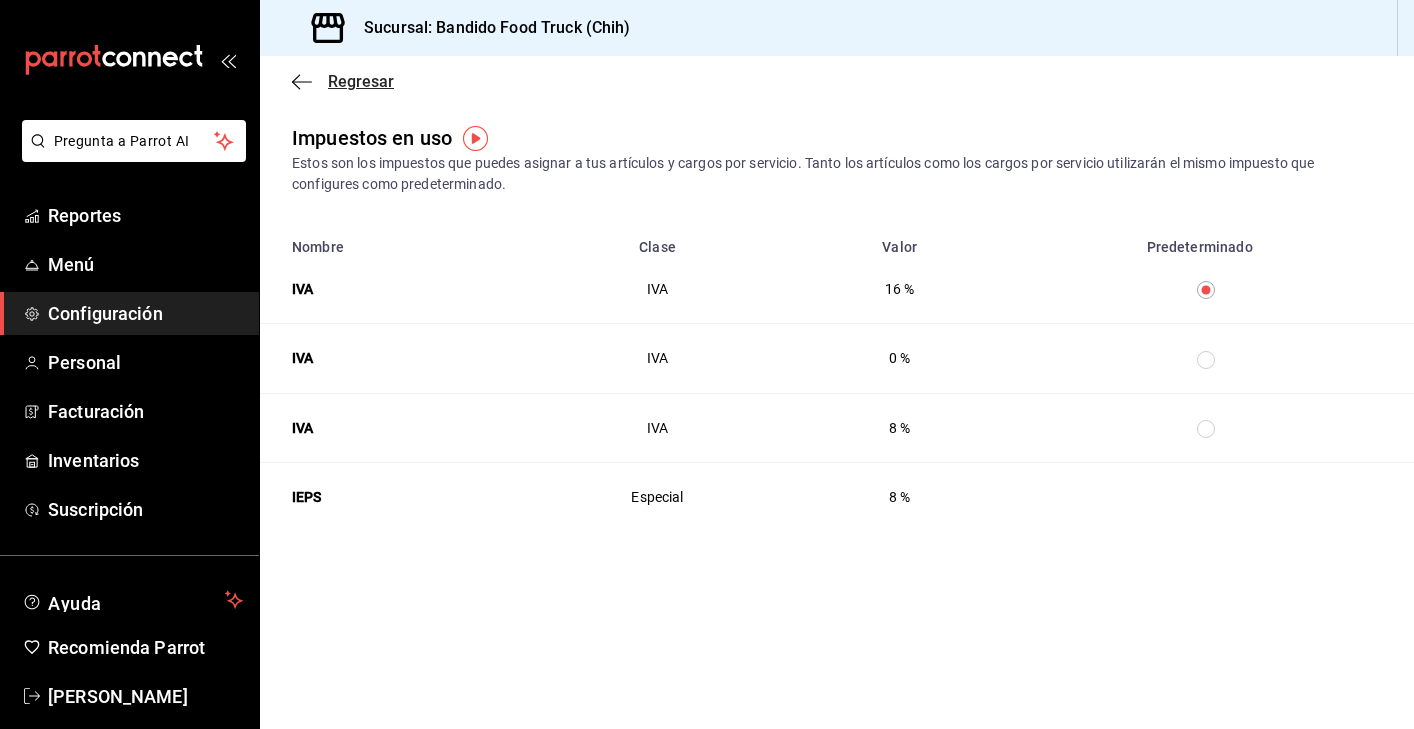 click on "Regresar" at bounding box center (361, 81) 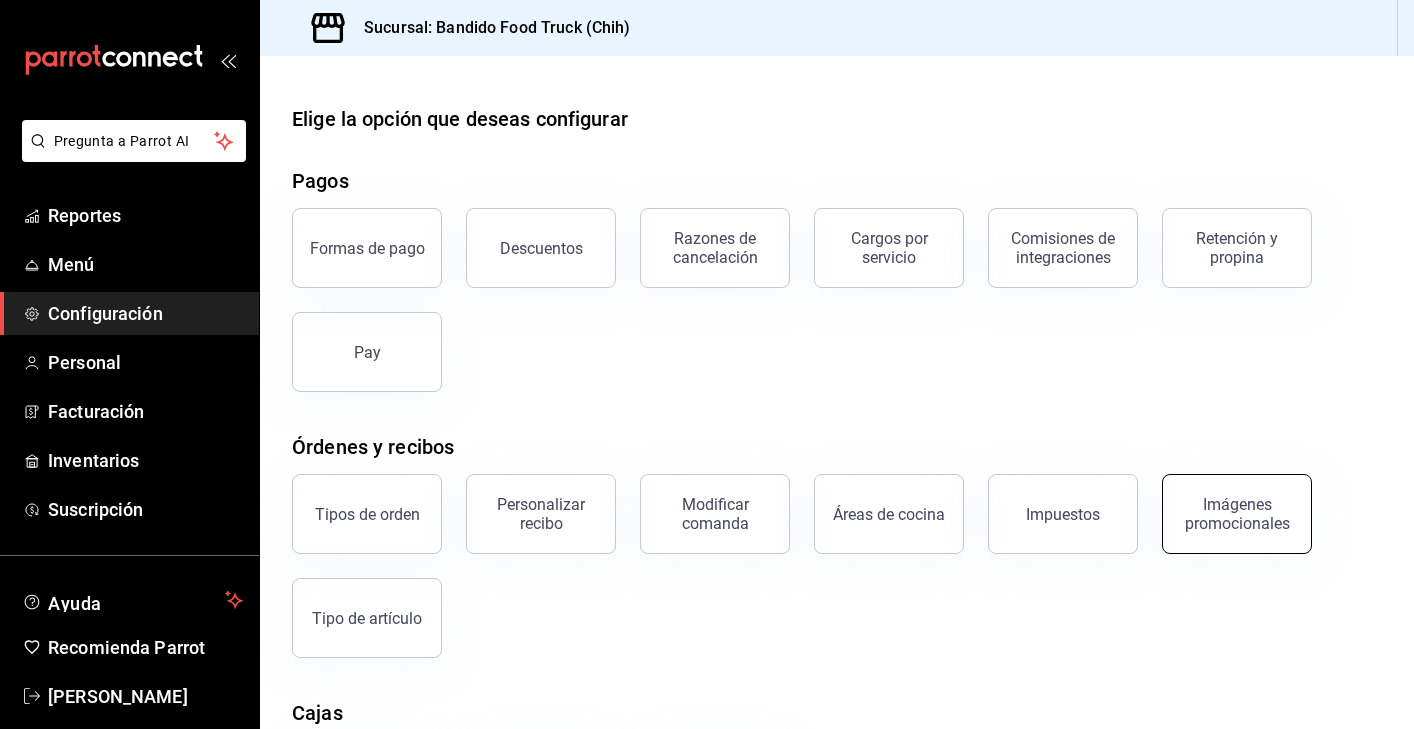 click on "Imágenes promocionales" at bounding box center (1237, 514) 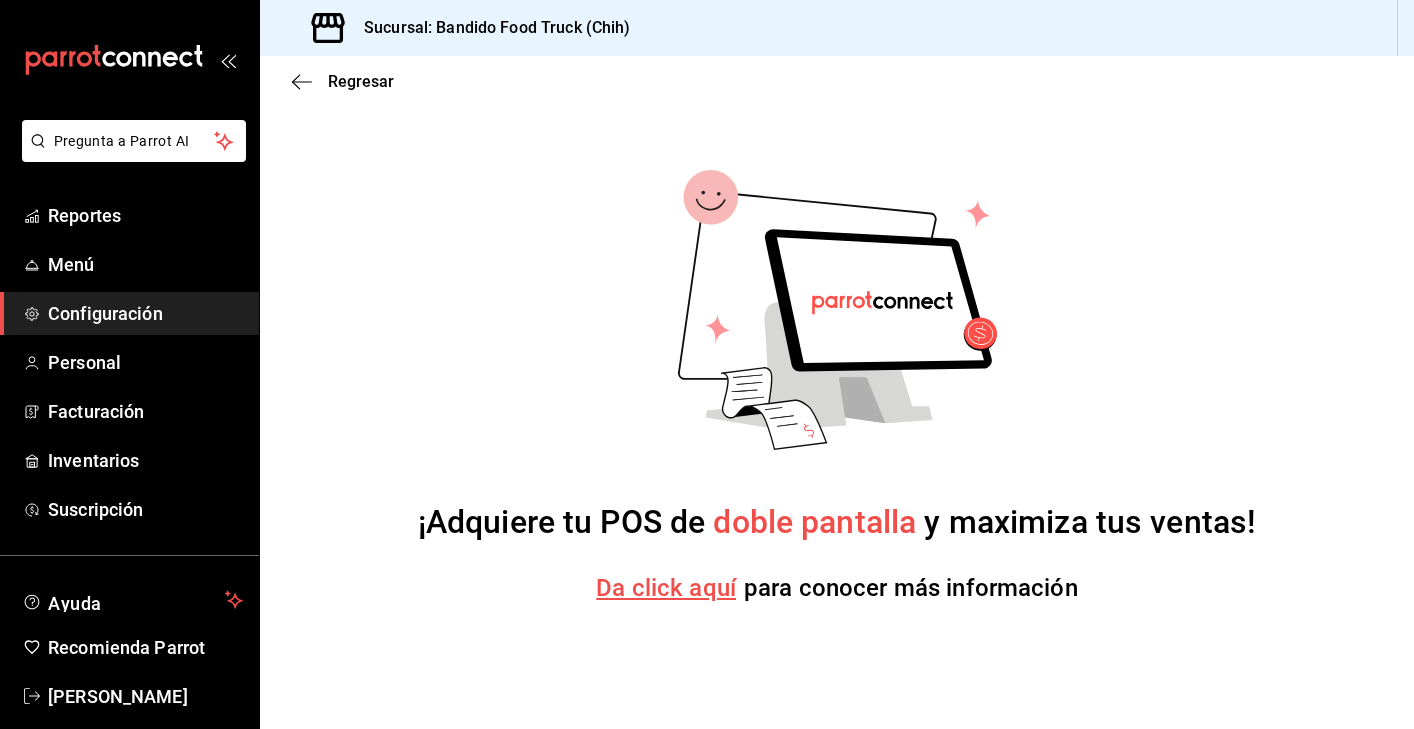 scroll, scrollTop: 0, scrollLeft: 0, axis: both 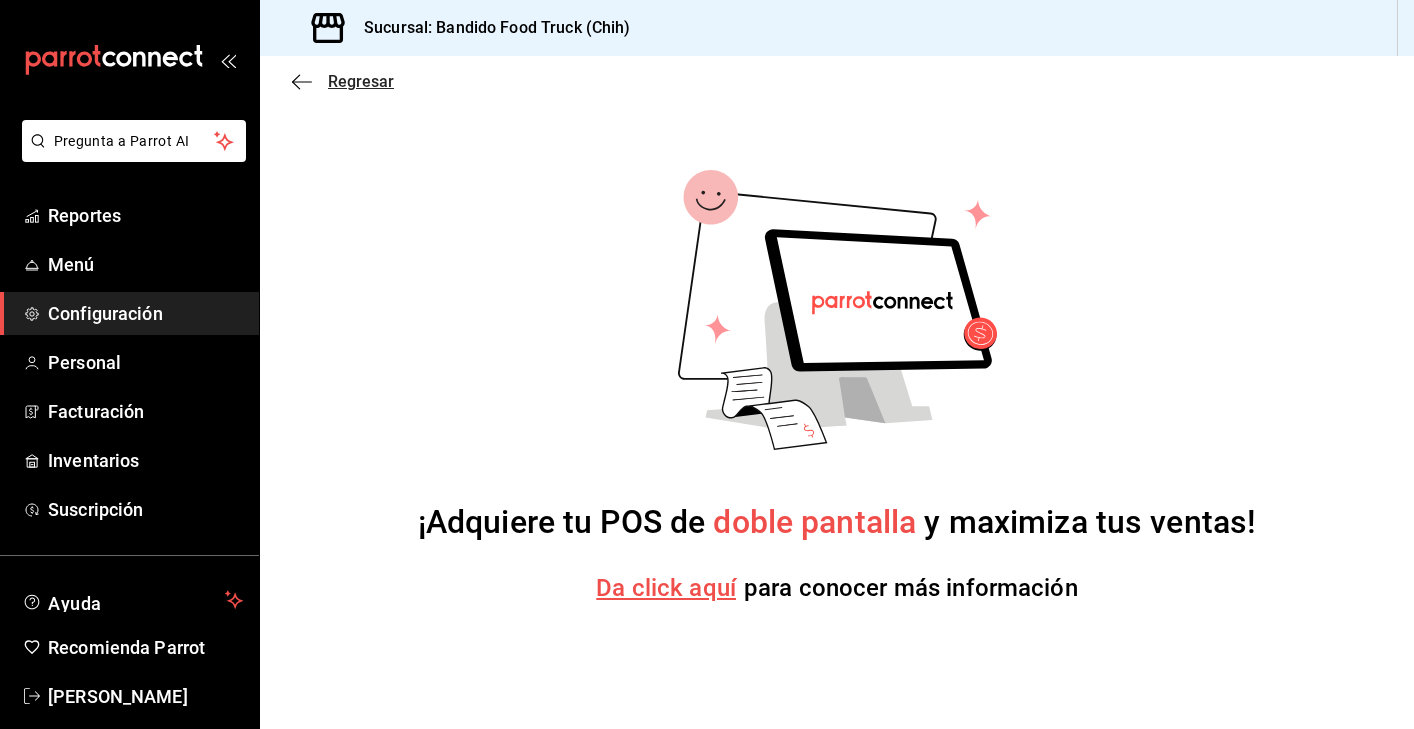 click 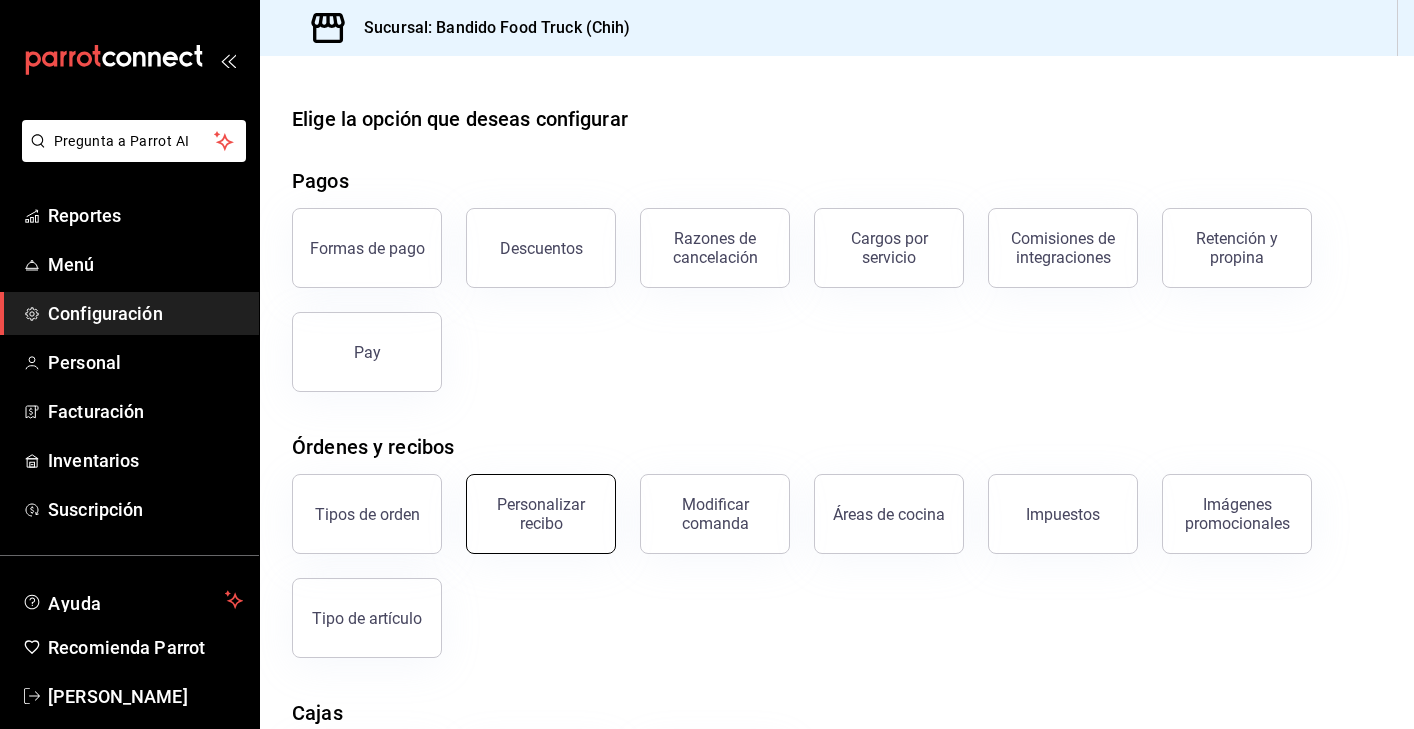 click on "Personalizar recibo" at bounding box center [541, 514] 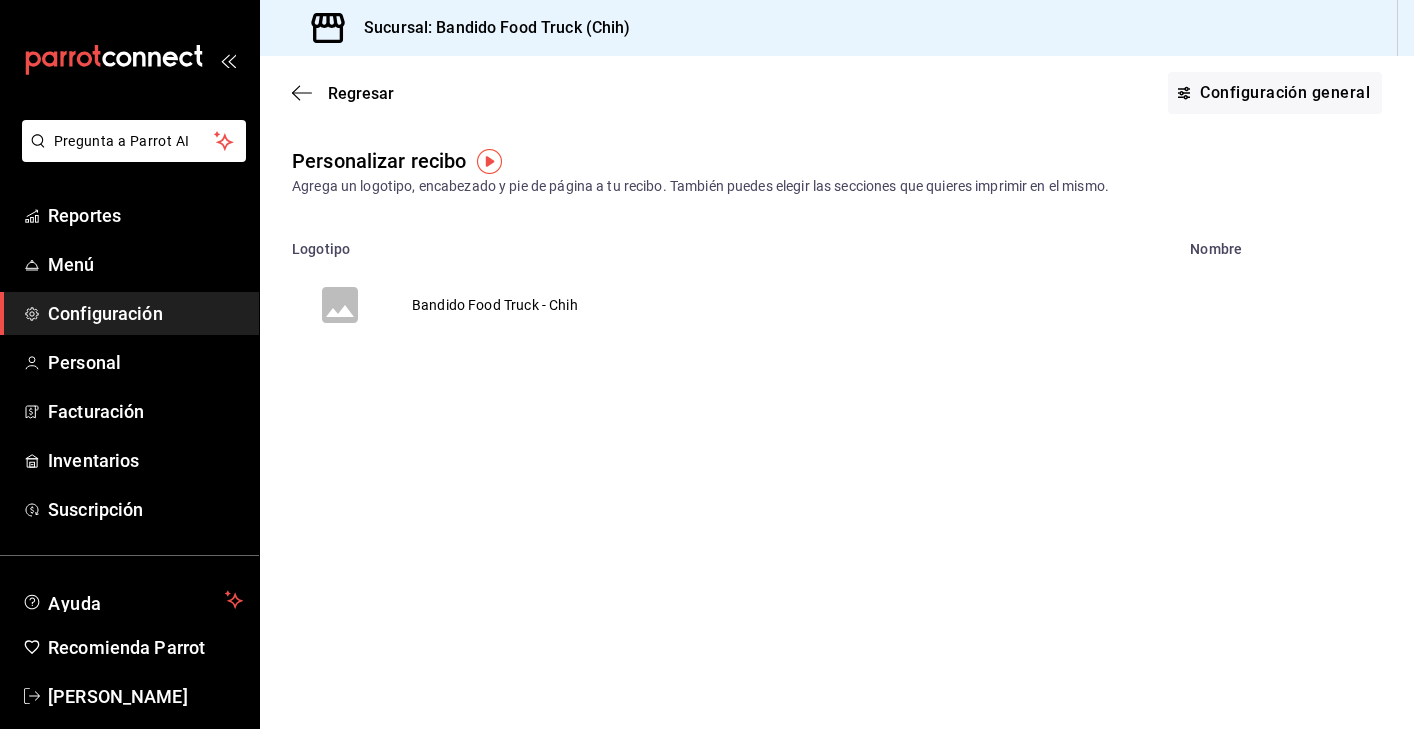 click on "Regresar Configuración general" at bounding box center [837, 93] 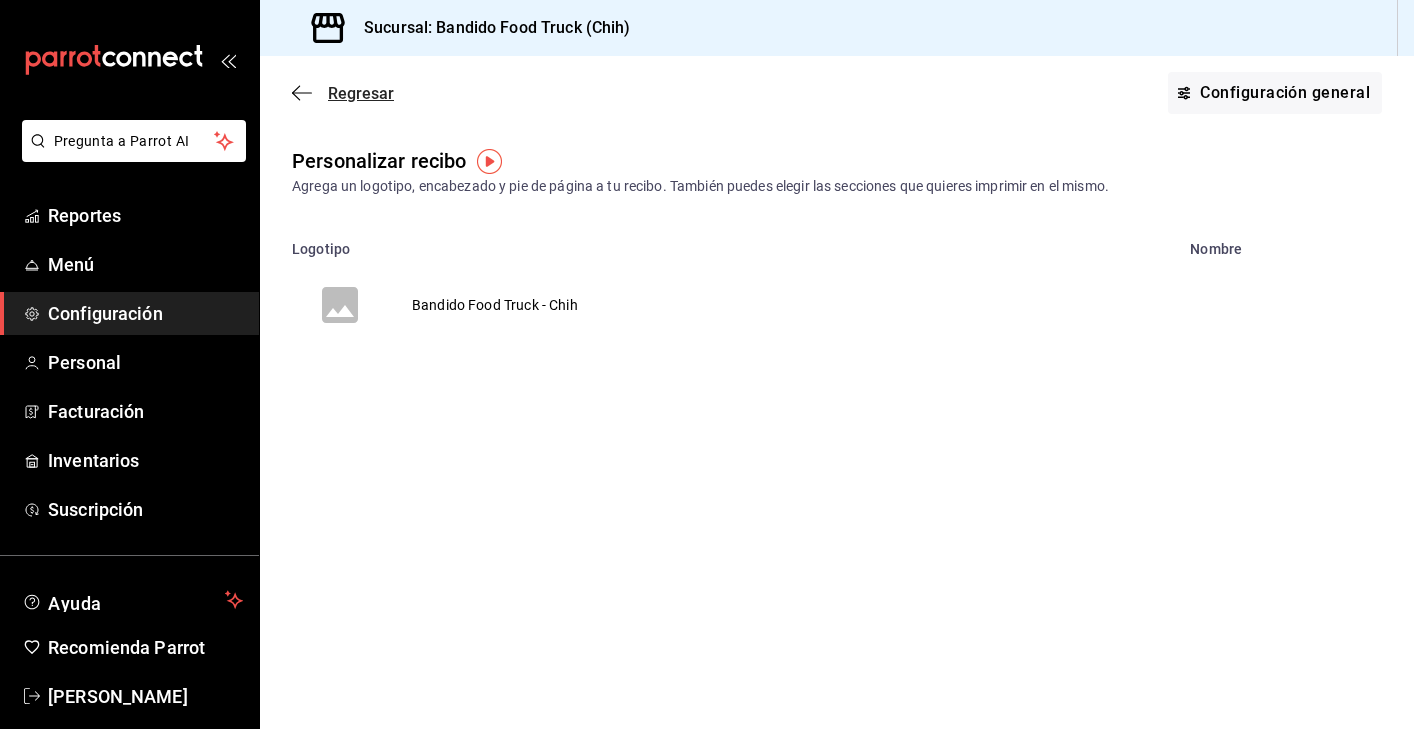 click 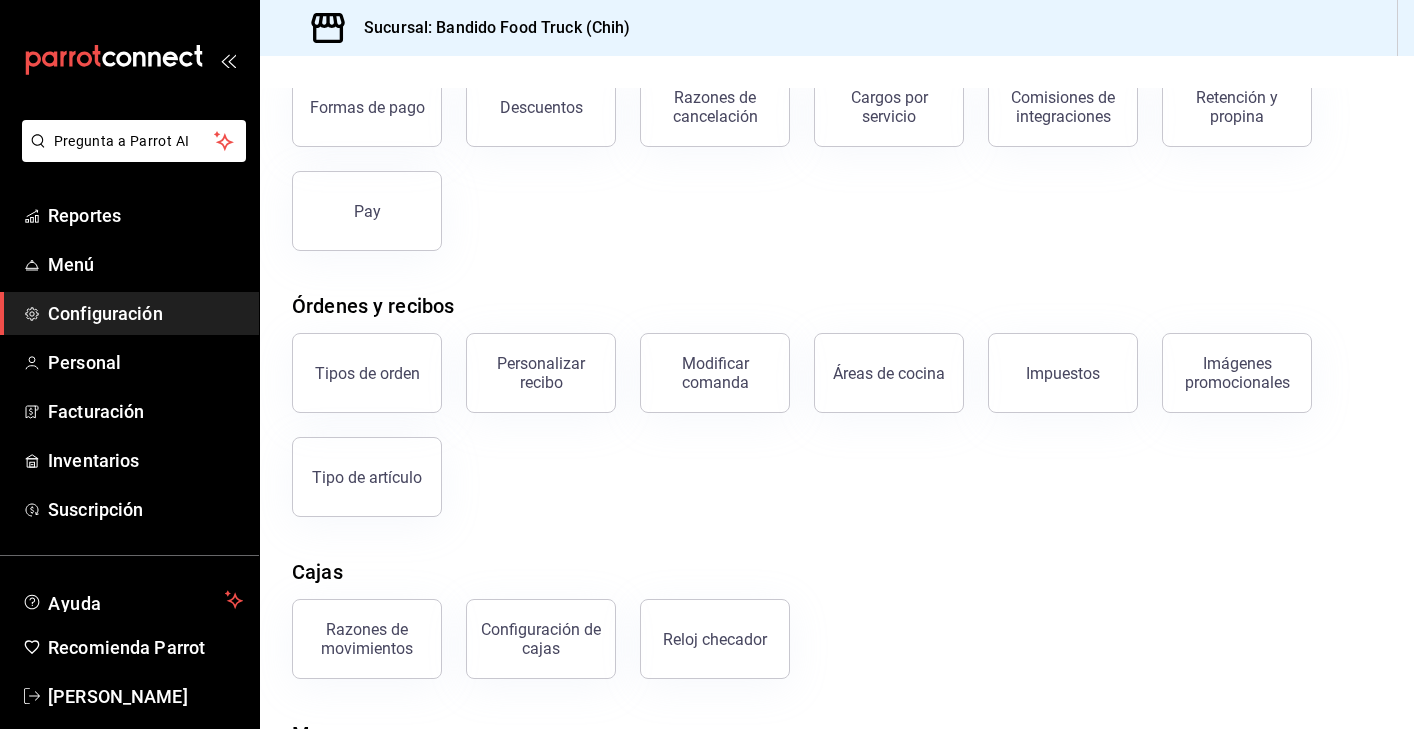 scroll, scrollTop: 173, scrollLeft: 0, axis: vertical 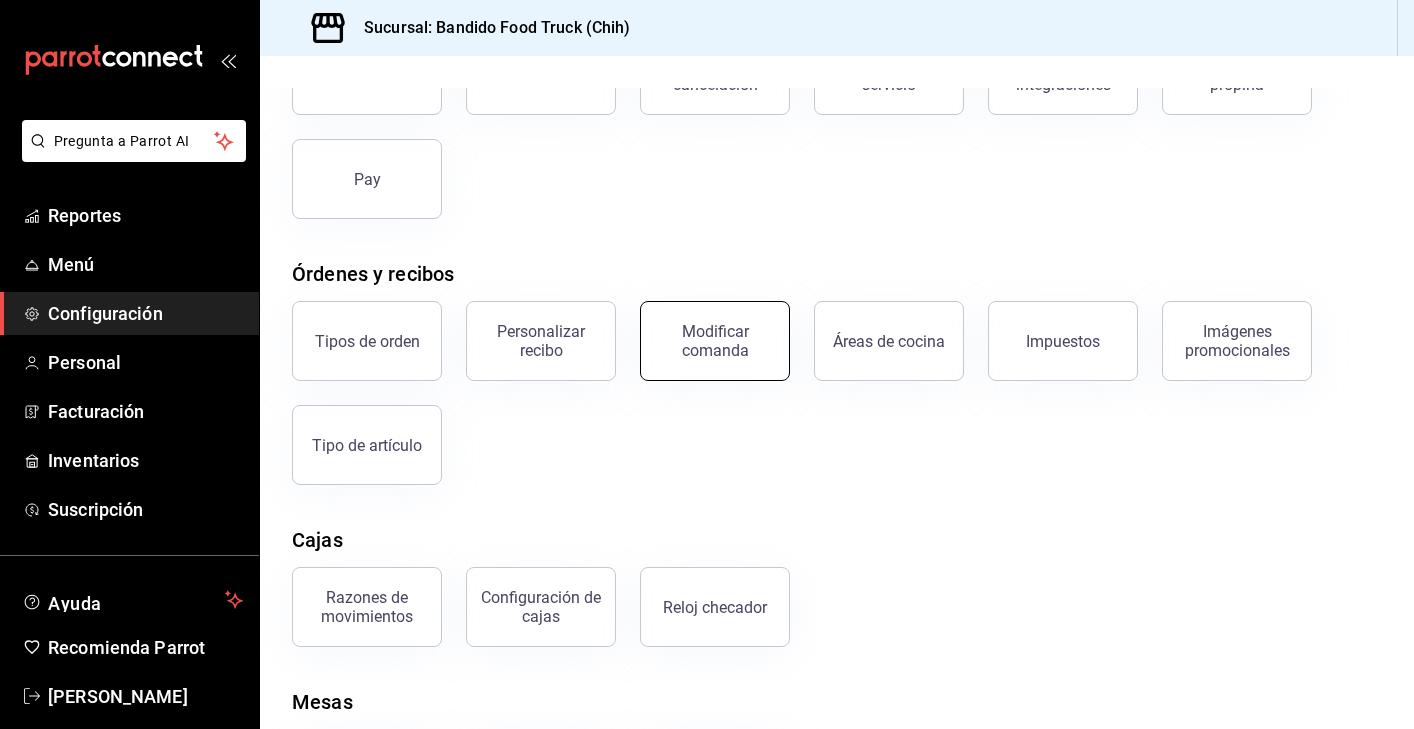 click on "Modificar comanda" at bounding box center (715, 341) 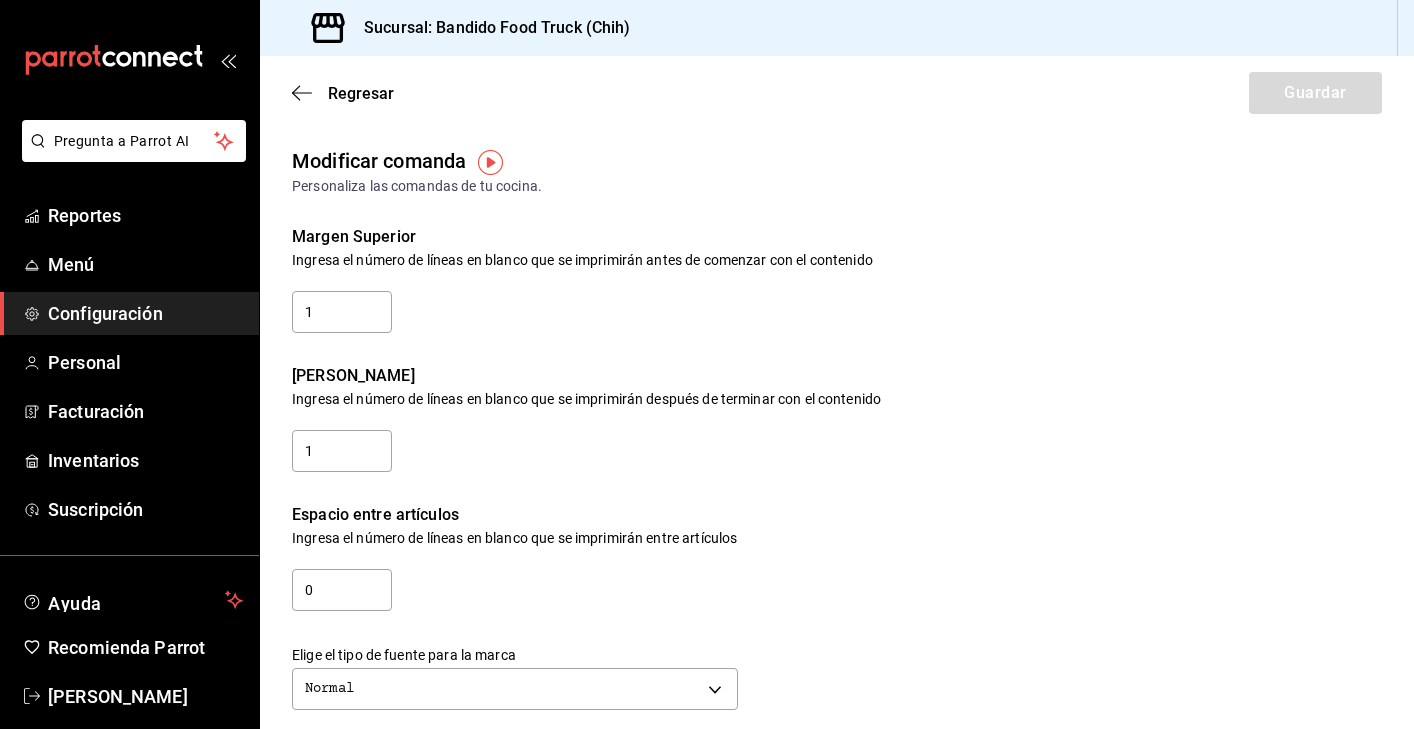 scroll, scrollTop: 0, scrollLeft: 0, axis: both 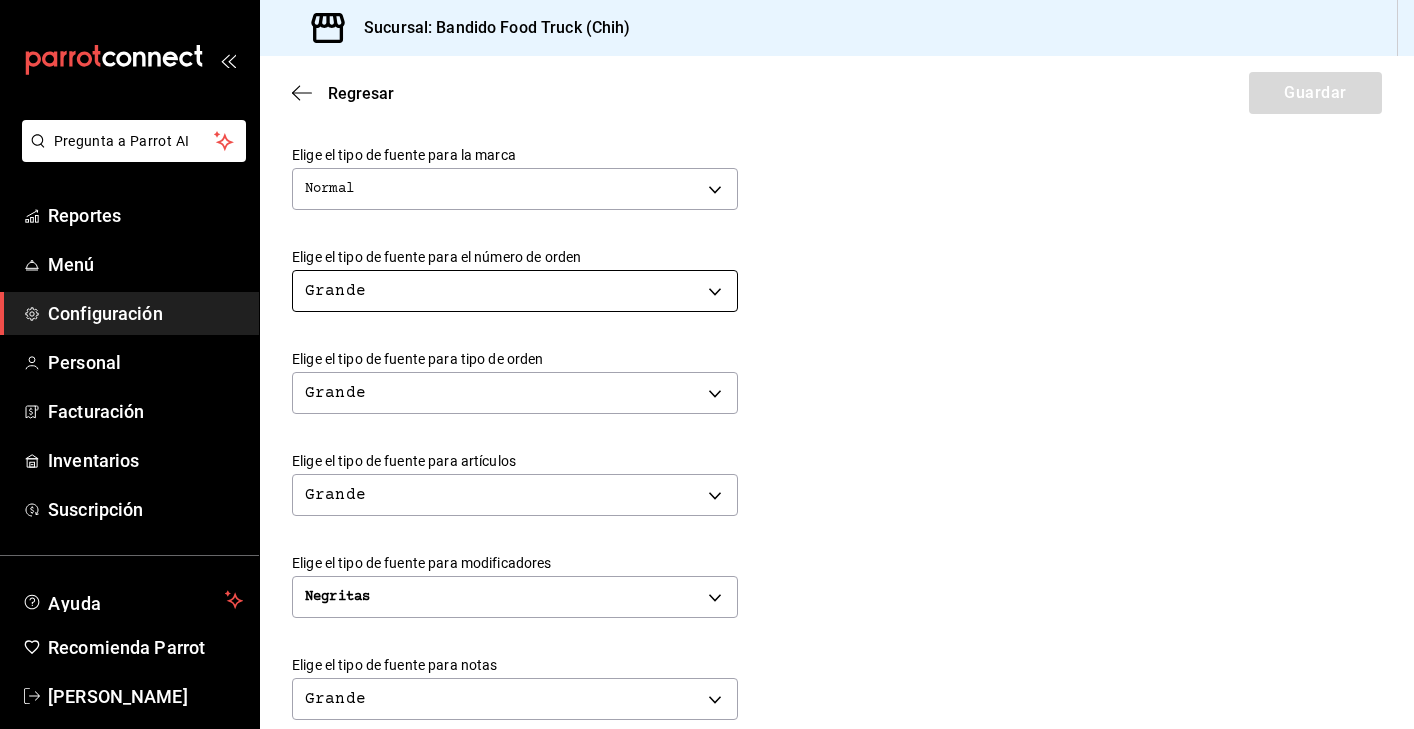 click on "Pregunta a Parrot AI Reportes   Menú   Configuración   Personal   Facturación   Inventarios   Suscripción   Ayuda Recomienda Parrot   Valeria Medina   Sugerir nueva función   Sucursal: Bandido Food Truck (Chih) Regresar Guardar Modificar comanda Personaliza las comandas de tu cocina. Margen Superior Ingresa el número de líneas en blanco que se imprimirán antes de comenzar con el contenido 1 Margen Inferior Ingresa el número de líneas en blanco que se imprimirán después de terminar con el contenido 1 Espacio entre artículos Ingresa el número de líneas en blanco que se imprimirán entre artículos 0 Elige el tipo de fuente para la marca Normal NORMAL Elige el tipo de fuente para el número de orden Grande   BIG Elige el tipo de fuente para tipo de orden Grande   BIG Elige el tipo de fuente para artículos Grande BIG Elige el tipo de fuente para modificadores Negritas BOLD Elige el tipo de fuente para notas Grande BIG ¿Mostrar títulos de grupos modificadores? Si No Si No Ver video tutorial" at bounding box center (707, 364) 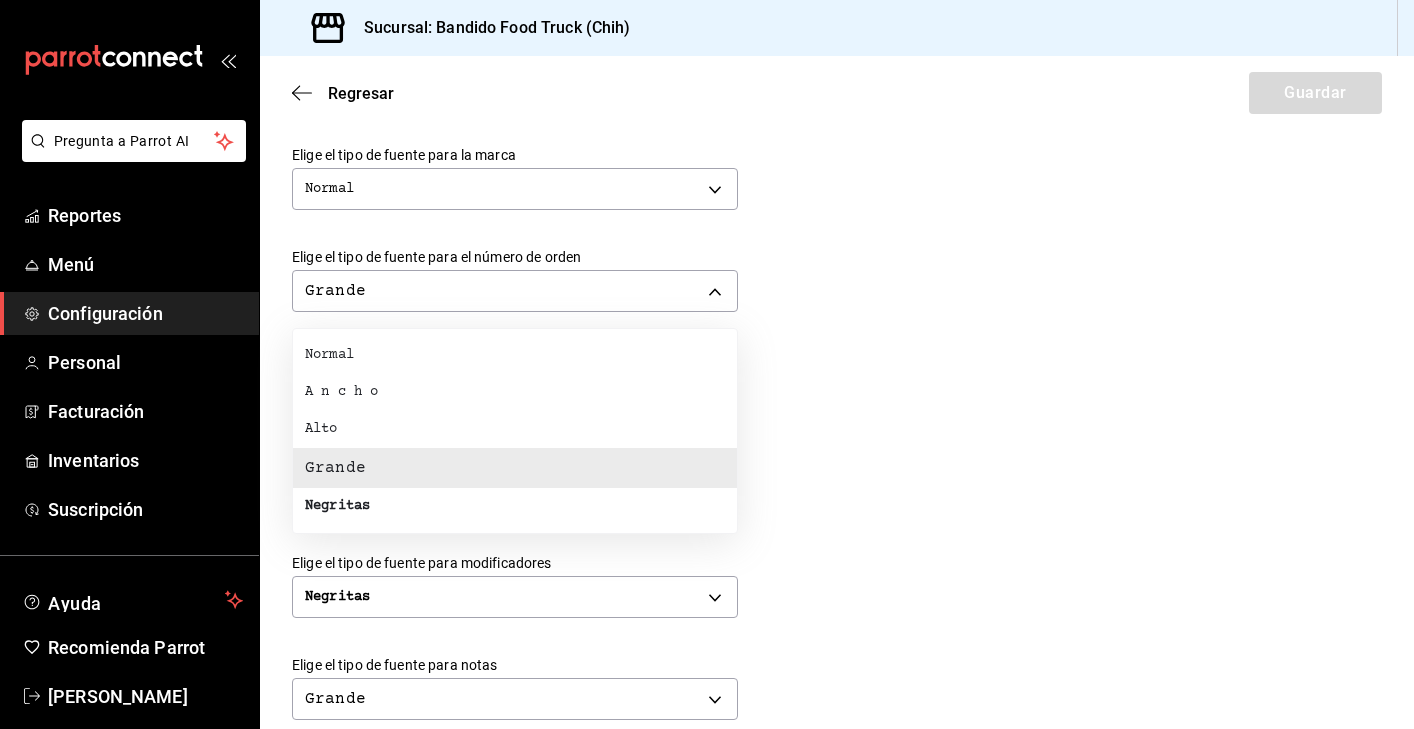 click on "Negritas" at bounding box center [515, 506] 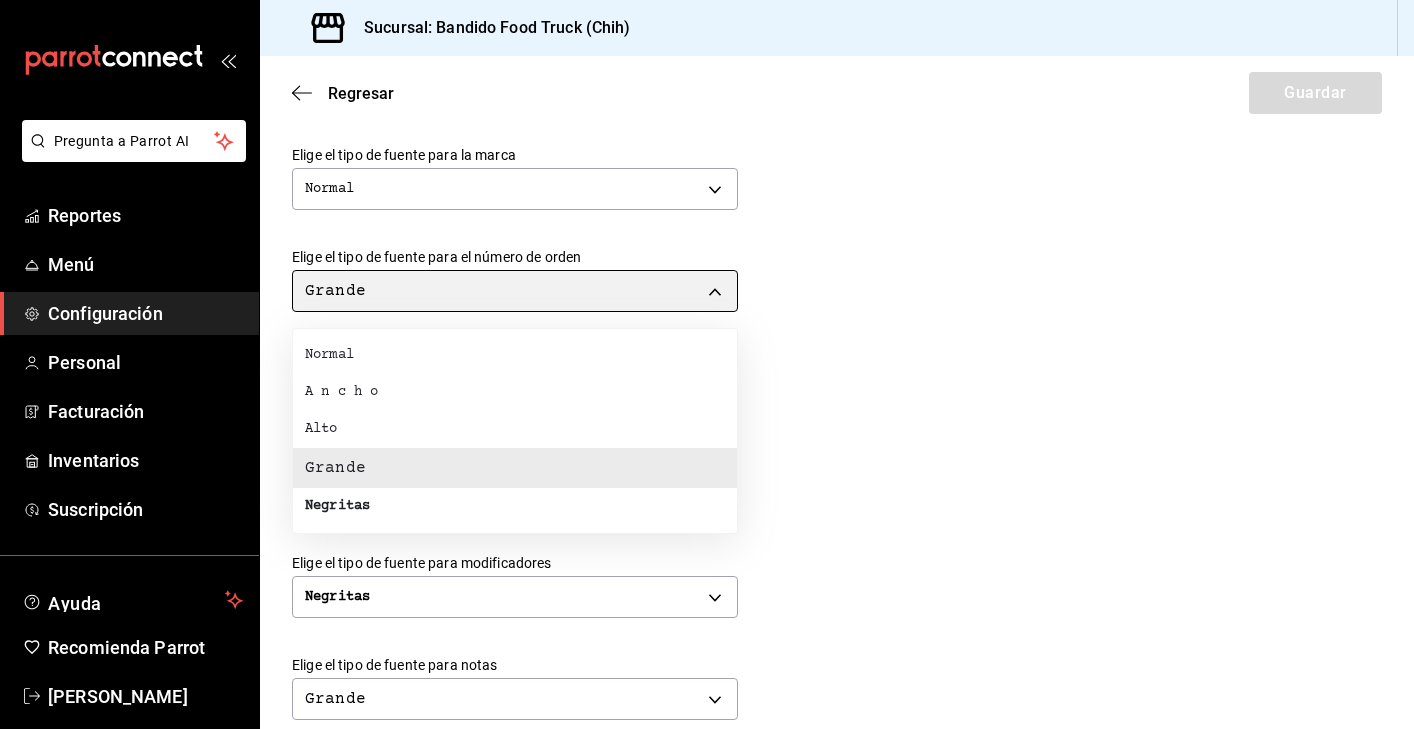 type on "BOLD" 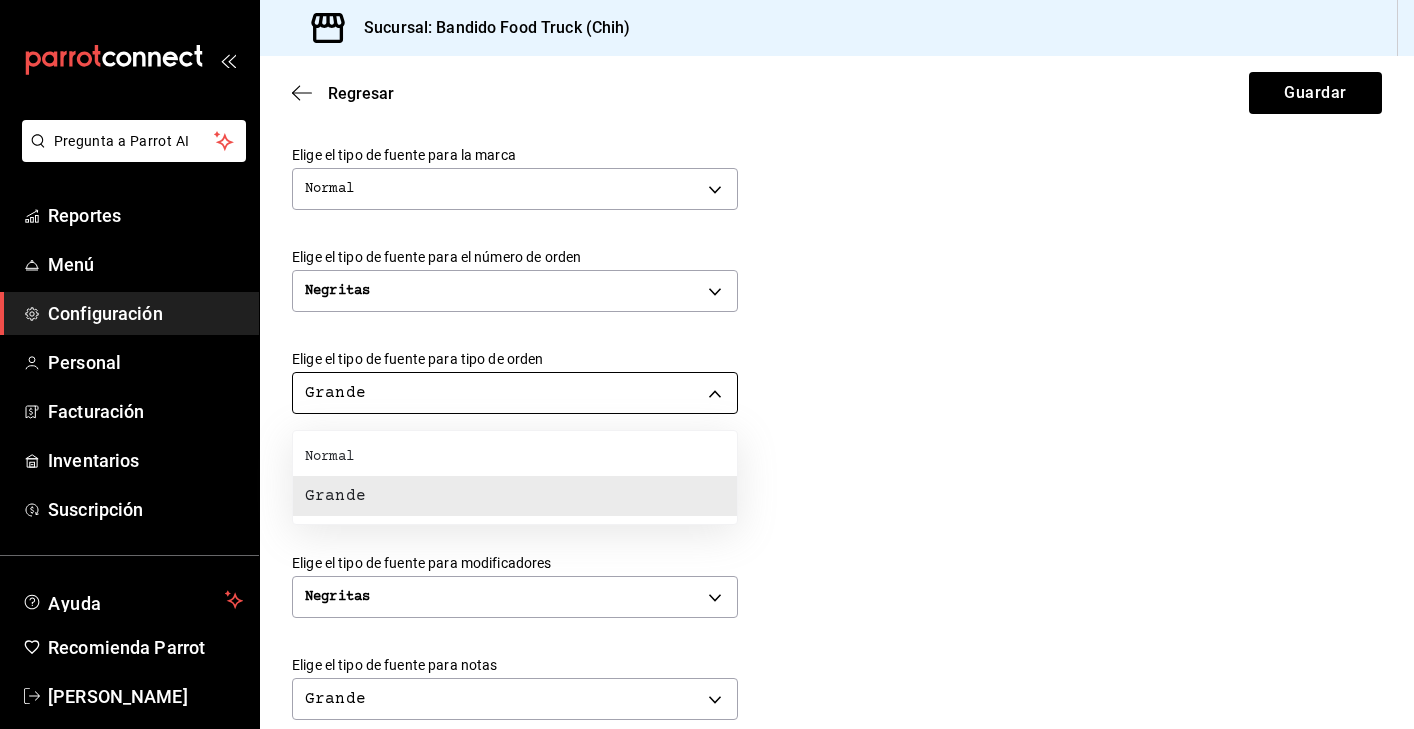 click on "Pregunta a Parrot AI Reportes   Menú   Configuración   Personal   Facturación   Inventarios   Suscripción   Ayuda Recomienda Parrot   Valeria Medina   Sugerir nueva función   Sucursal: Bandido Food Truck (Chih) Regresar Guardar Modificar comanda Personaliza las comandas de tu cocina. Margen Superior Ingresa el número de líneas en blanco que se imprimirán antes de comenzar con el contenido 1 Margen Inferior Ingresa el número de líneas en blanco que se imprimirán después de terminar con el contenido 1 Espacio entre artículos Ingresa el número de líneas en blanco que se imprimirán entre artículos 0 Elige el tipo de fuente para la marca Normal NORMAL Elige el tipo de fuente para el número de orden Negritas   BOLD Elige el tipo de fuente para tipo de orden Grande   BIG Elige el tipo de fuente para artículos Grande BIG Elige el tipo de fuente para modificadores Negritas BOLD Elige el tipo de fuente para notas Grande BIG ¿Mostrar títulos de grupos modificadores? Si No Si No Ver video tutorial" at bounding box center [707, 364] 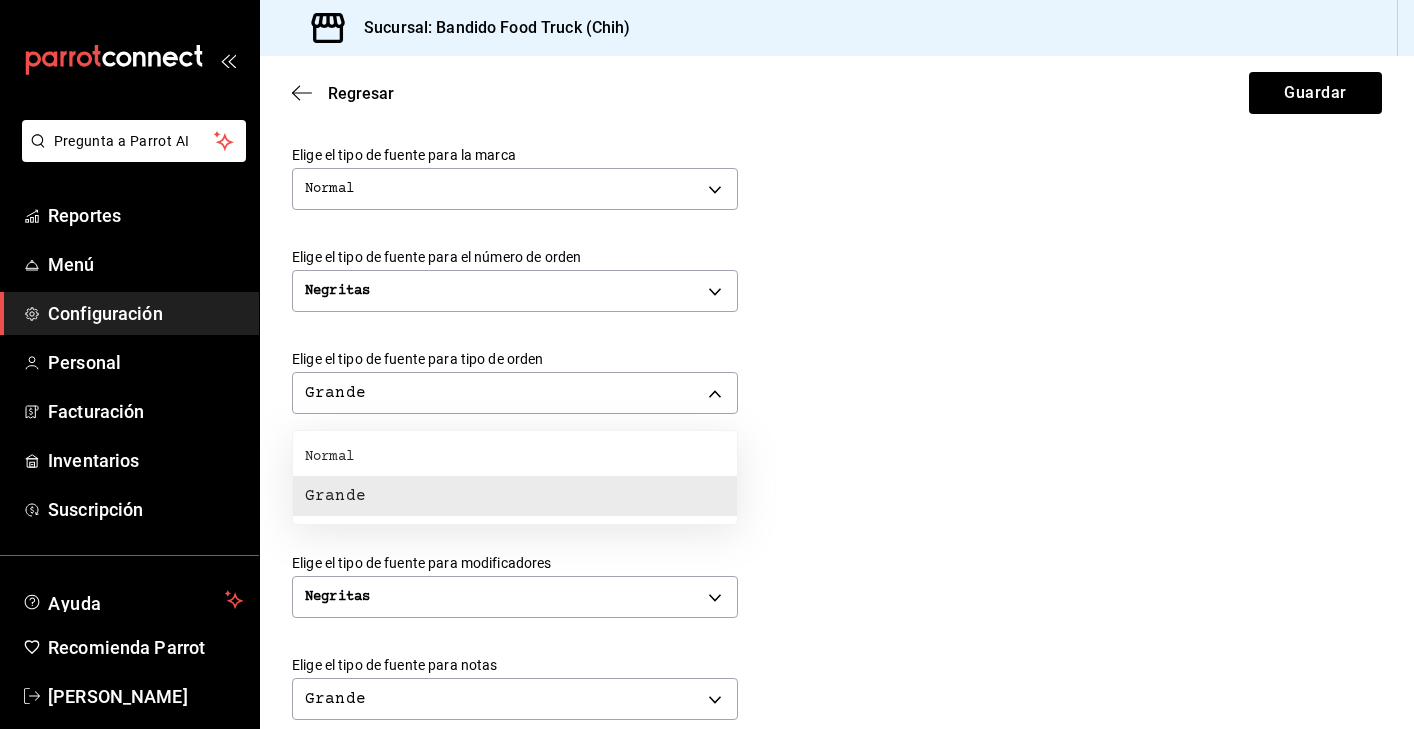click at bounding box center (707, 364) 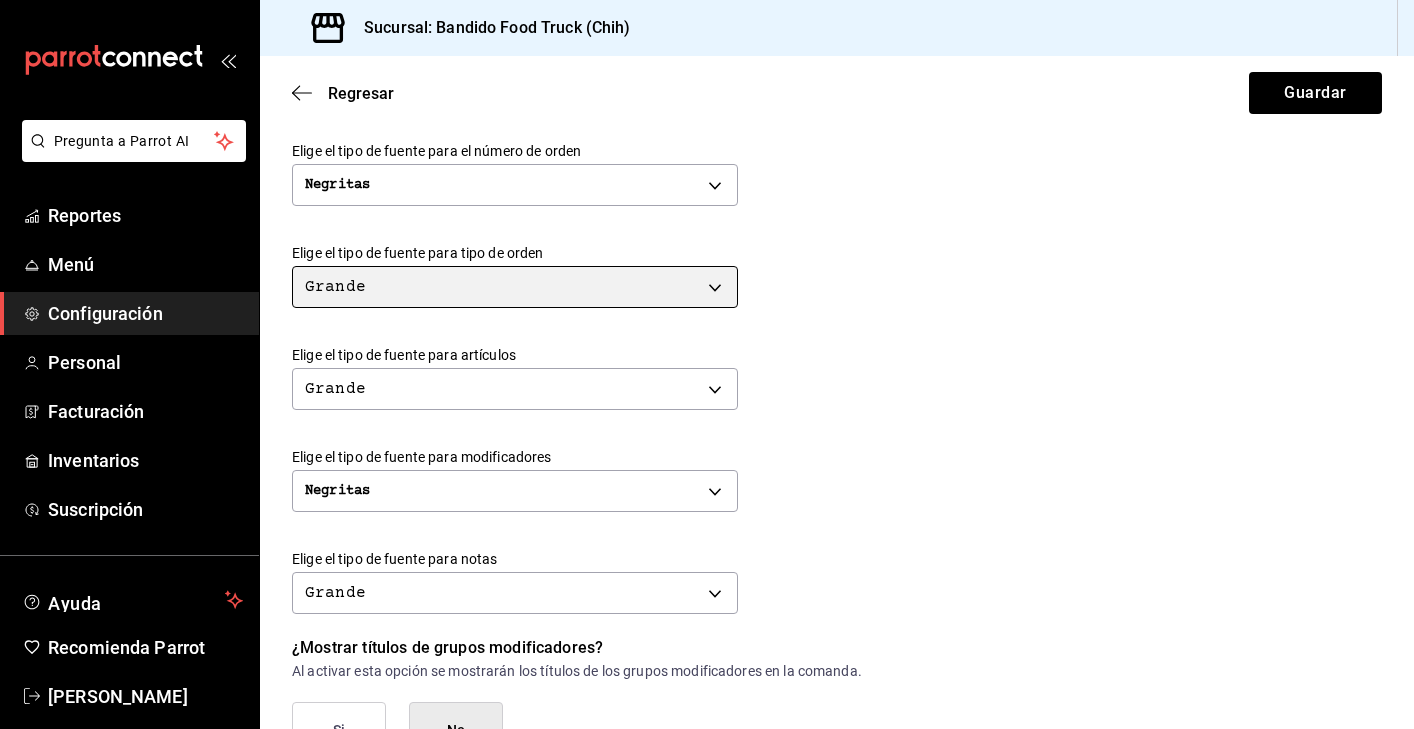 scroll, scrollTop: 605, scrollLeft: 0, axis: vertical 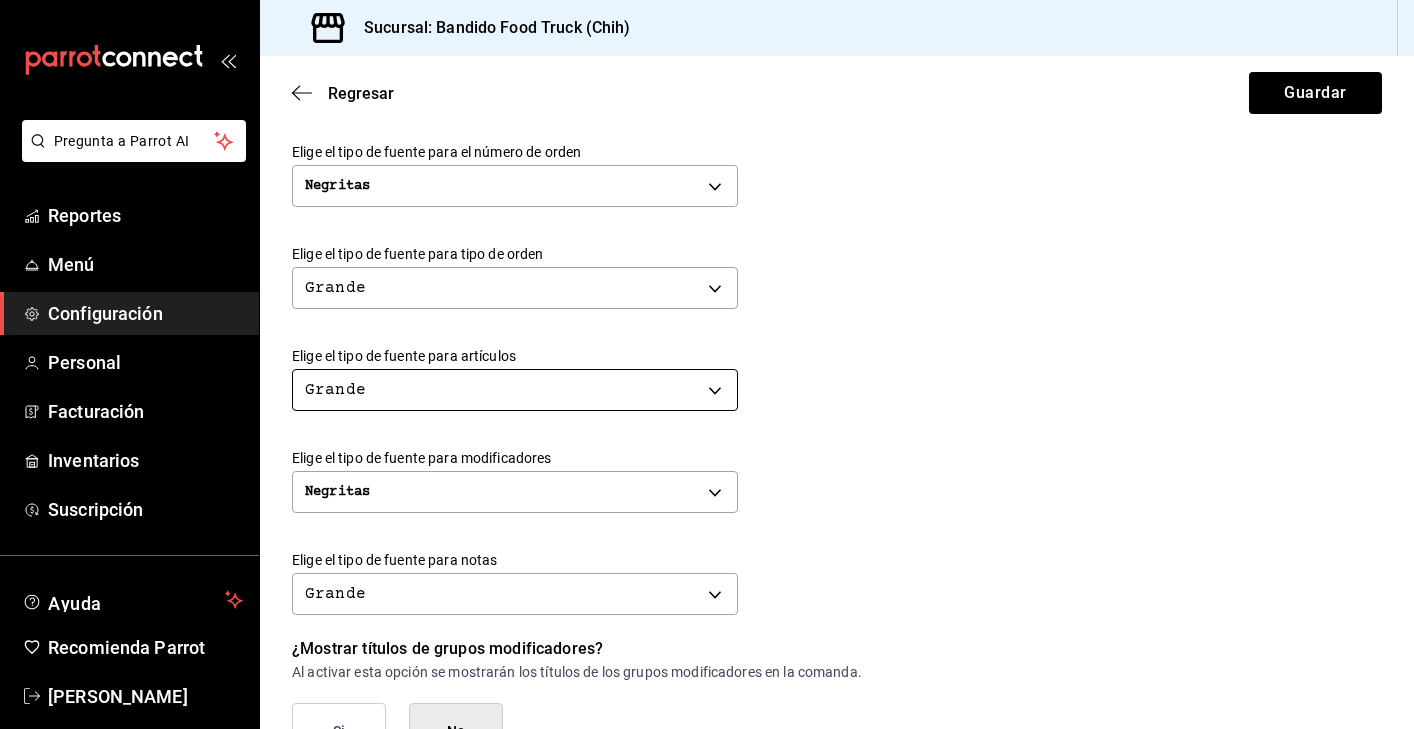 click on "Pregunta a Parrot AI Reportes   Menú   Configuración   Personal   Facturación   Inventarios   Suscripción   Ayuda Recomienda Parrot   Valeria Medina   Sugerir nueva función   Sucursal: Bandido Food Truck (Chih) Regresar Guardar Modificar comanda Personaliza las comandas de tu cocina. Margen Superior Ingresa el número de líneas en blanco que se imprimirán antes de comenzar con el contenido 1 Margen Inferior Ingresa el número de líneas en blanco que se imprimirán después de terminar con el contenido 1 Espacio entre artículos Ingresa el número de líneas en blanco que se imprimirán entre artículos 0 Elige el tipo de fuente para la marca Normal NORMAL Elige el tipo de fuente para el número de orden Negritas   BOLD Elige el tipo de fuente para tipo de orden Grande   BIG Elige el tipo de fuente para artículos Grande BIG Elige el tipo de fuente para modificadores Negritas BOLD Elige el tipo de fuente para notas Grande BIG ¿Mostrar títulos de grupos modificadores? Si No Si No Ver video tutorial" at bounding box center [707, 364] 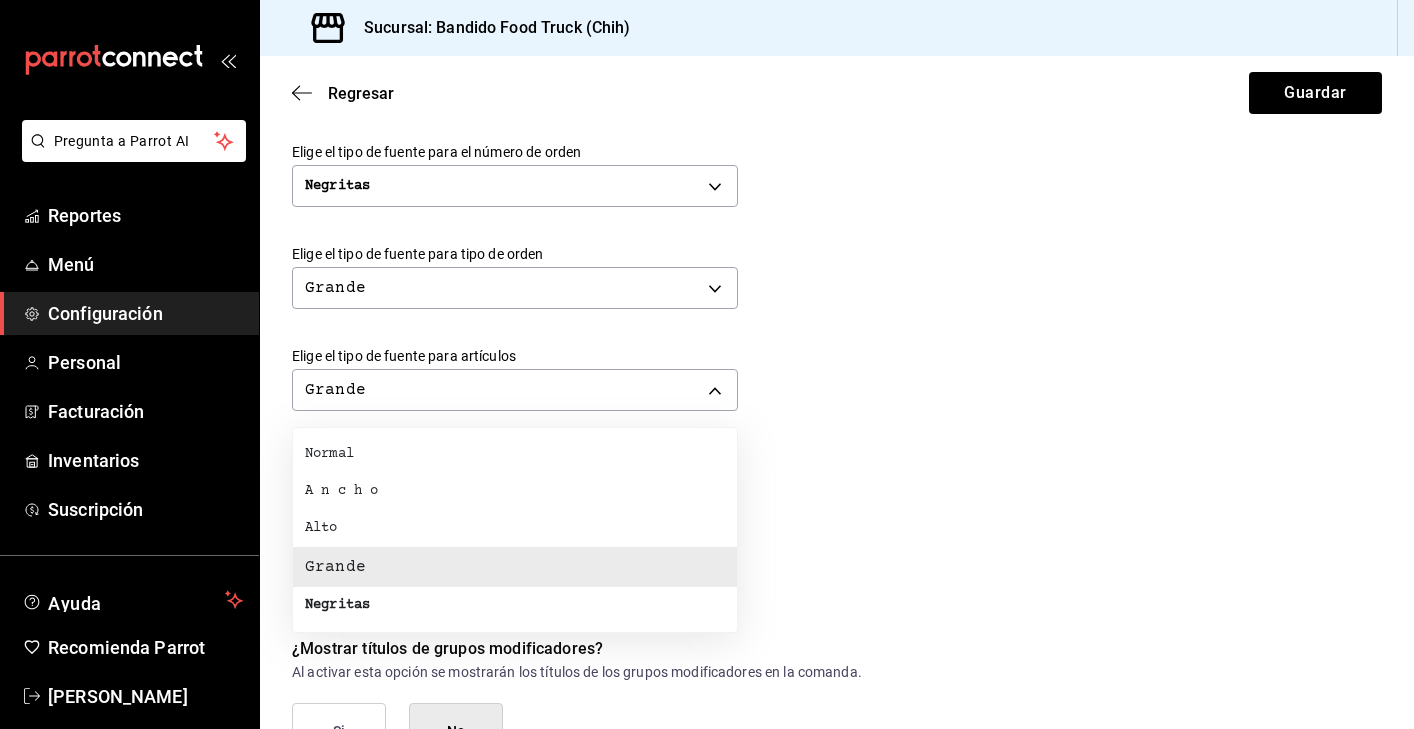 click on "Negritas" at bounding box center [515, 605] 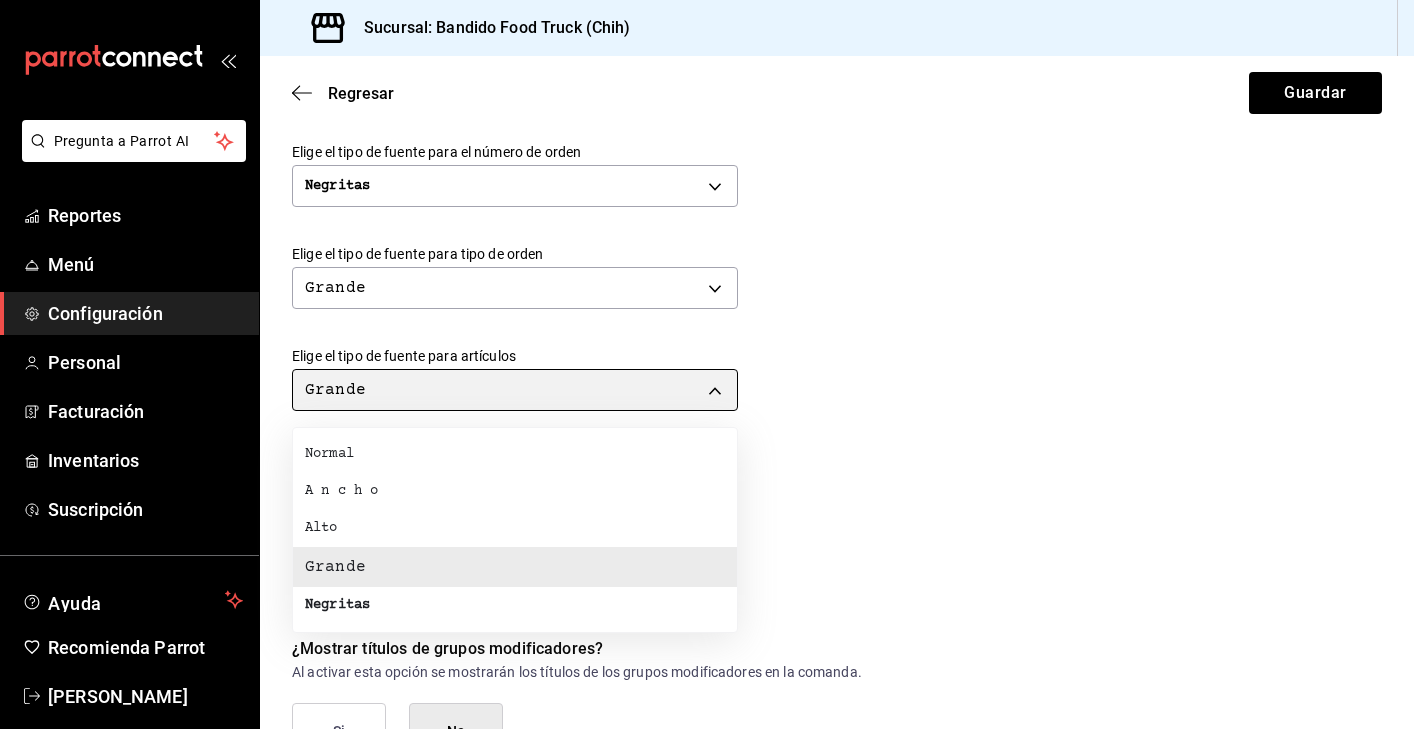 type on "BOLD" 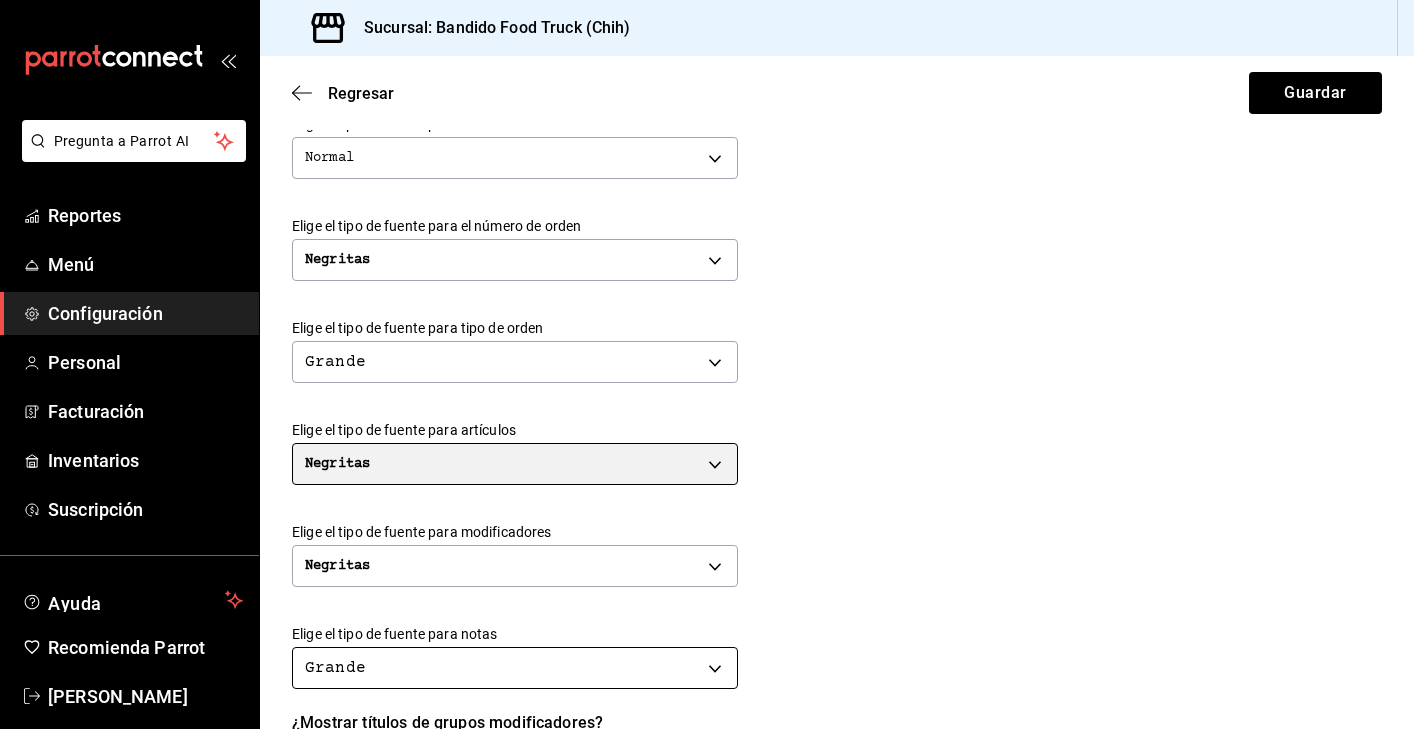 scroll, scrollTop: 327, scrollLeft: 0, axis: vertical 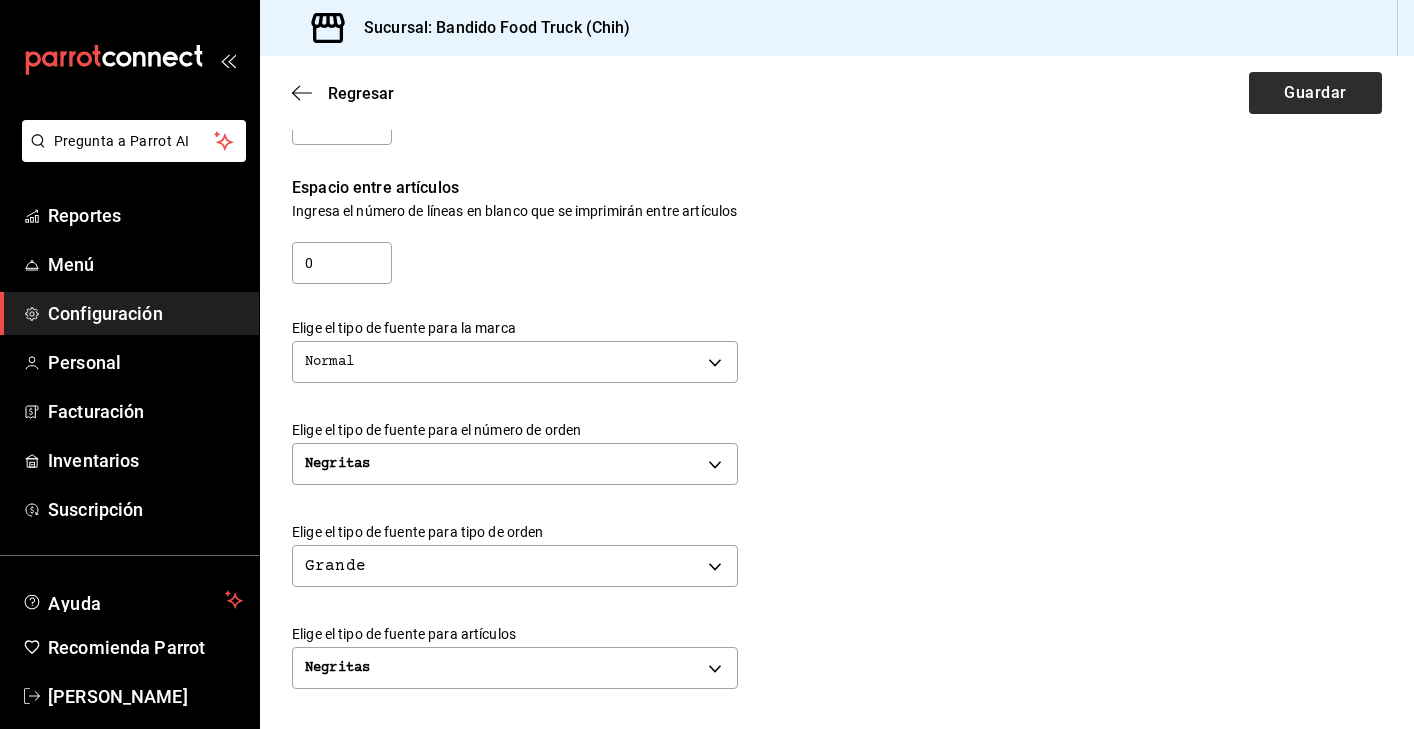 click on "Guardar" at bounding box center (1315, 93) 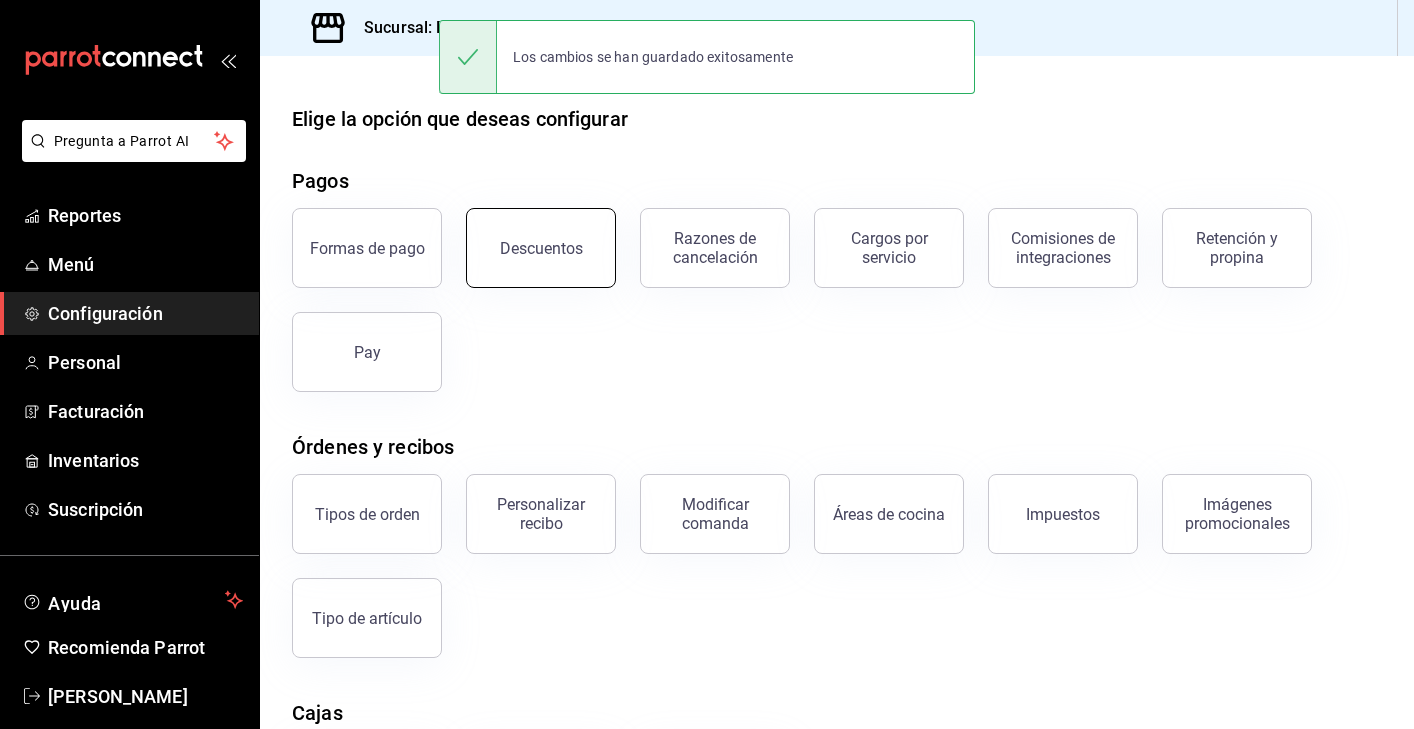 click on "Descuentos" at bounding box center (541, 248) 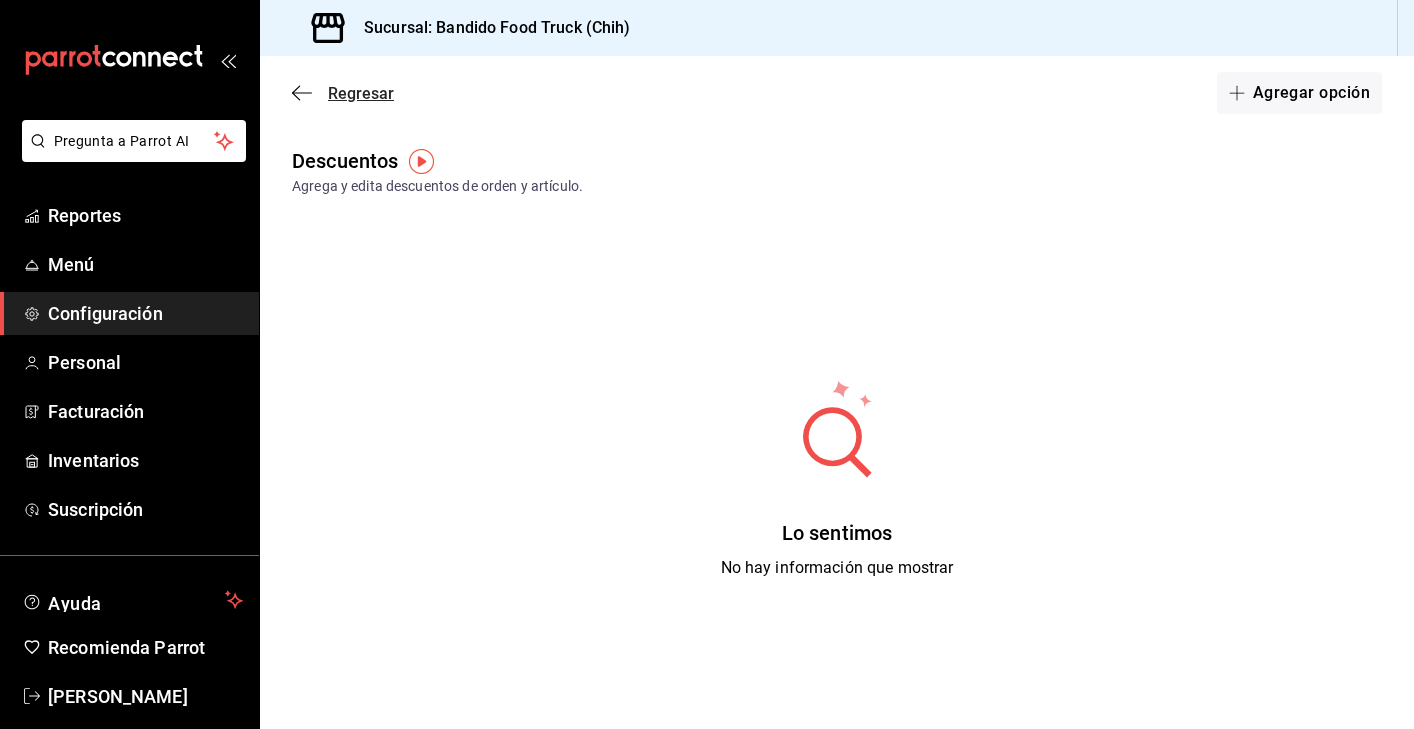 click 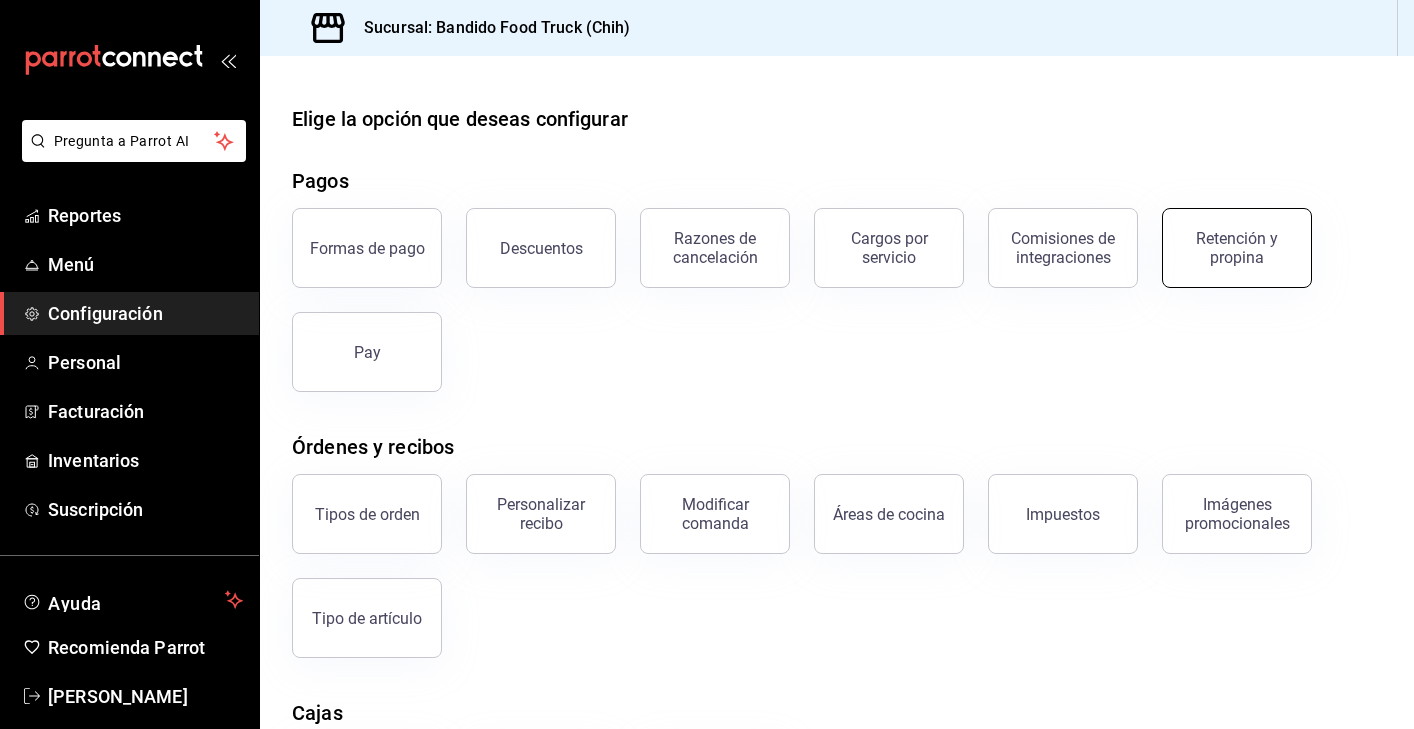 click on "Retención y propina" at bounding box center [1237, 248] 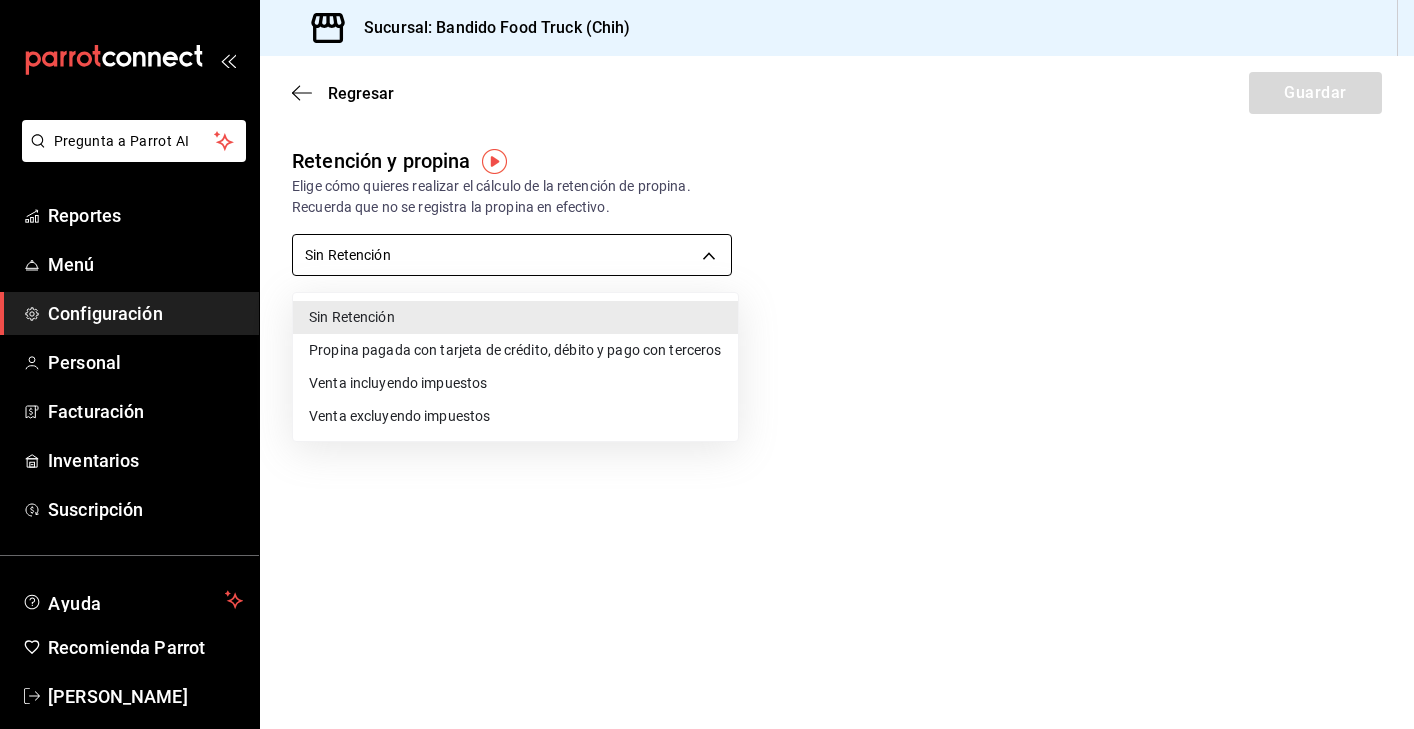 click on "Pregunta a Parrot AI Reportes   Menú   Configuración   Personal   Facturación   Inventarios   Suscripción   Ayuda Recomienda Parrot   Valeria Medina   Sugerir nueva función   Sucursal: Bandido Food Truck (Chih) Regresar Guardar Retención y propina Elige cómo quieres realizar el cálculo de la retención de propina. Recuerda que no se registra la propina en efectivo. Sin Retención NO_RETENTION Porcentaje de retención % Porcentaje de retención GANA 1 MES GRATIS EN TU SUSCRIPCIÓN AQUÍ ¿Recuerdas cómo empezó tu restaurante?
Hoy puedes ayudar a un colega a tener el mismo cambio que tú viviste.
Recomienda Parrot directamente desde tu Portal Administrador.
Es fácil y rápido.
🎁 Por cada restaurante que se una, ganas 1 mes gratis. Ver video tutorial Ir a video Pregunta a Parrot AI Reportes   Menú   Configuración   Personal   Facturación   Inventarios   Suscripción   Ayuda Recomienda Parrot   Valeria Medina   Sugerir nueva función   Visitar centro de ayuda (81) 2046 6363 (81) 2046 6363" at bounding box center [707, 364] 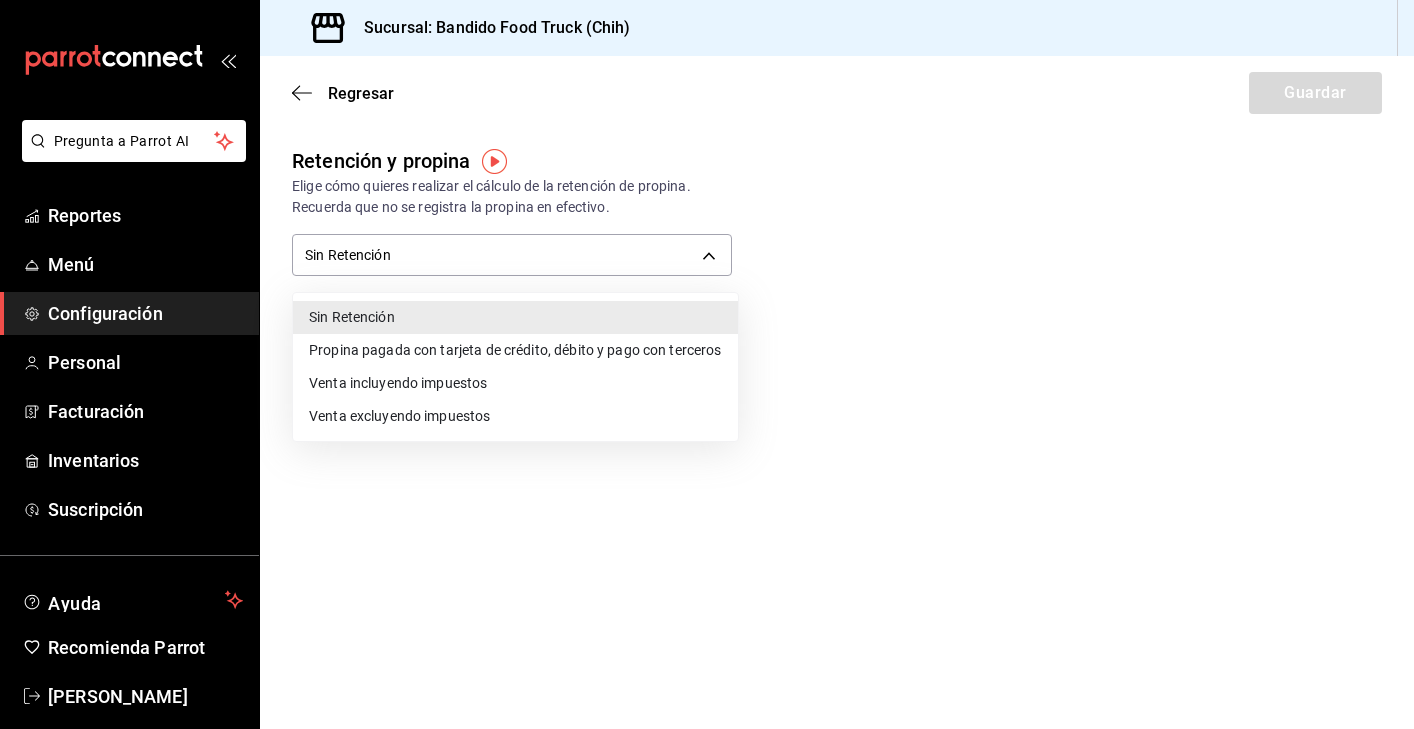 click at bounding box center (707, 364) 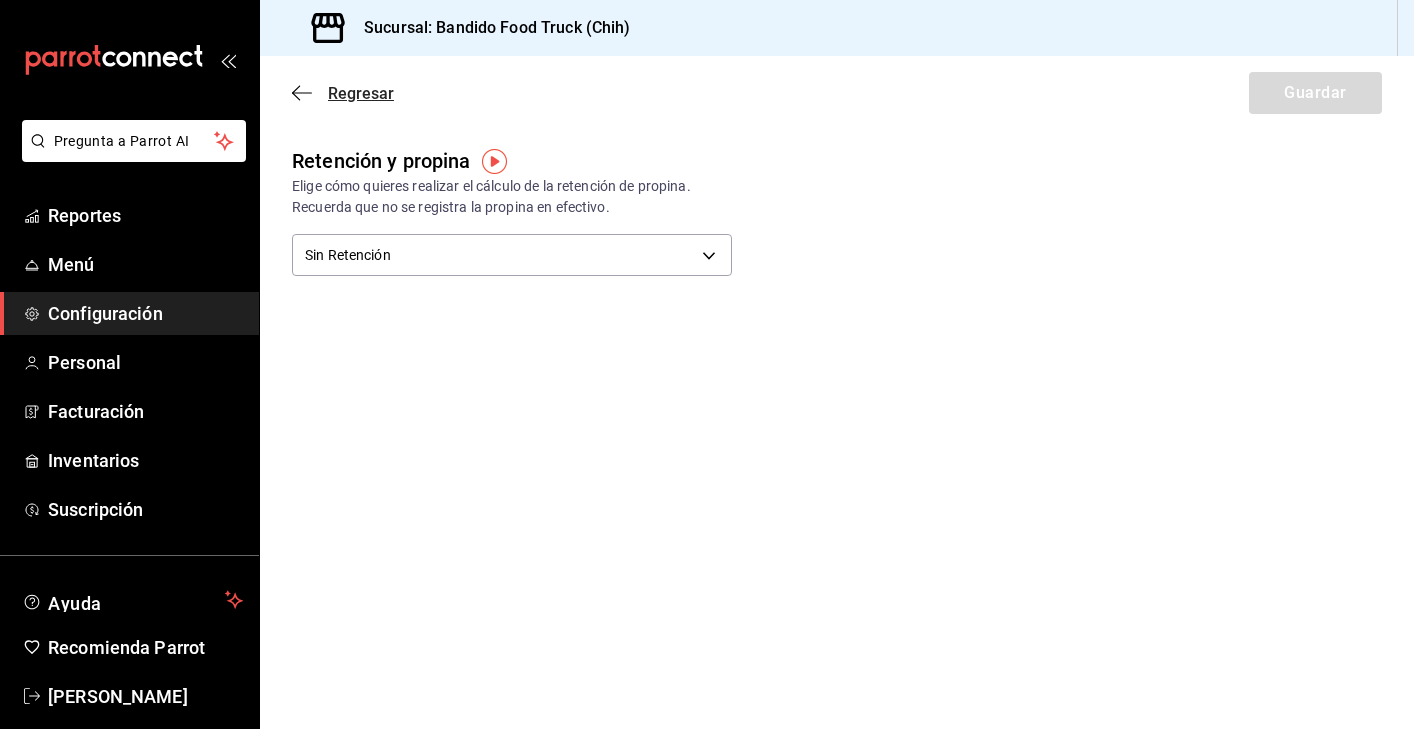 click 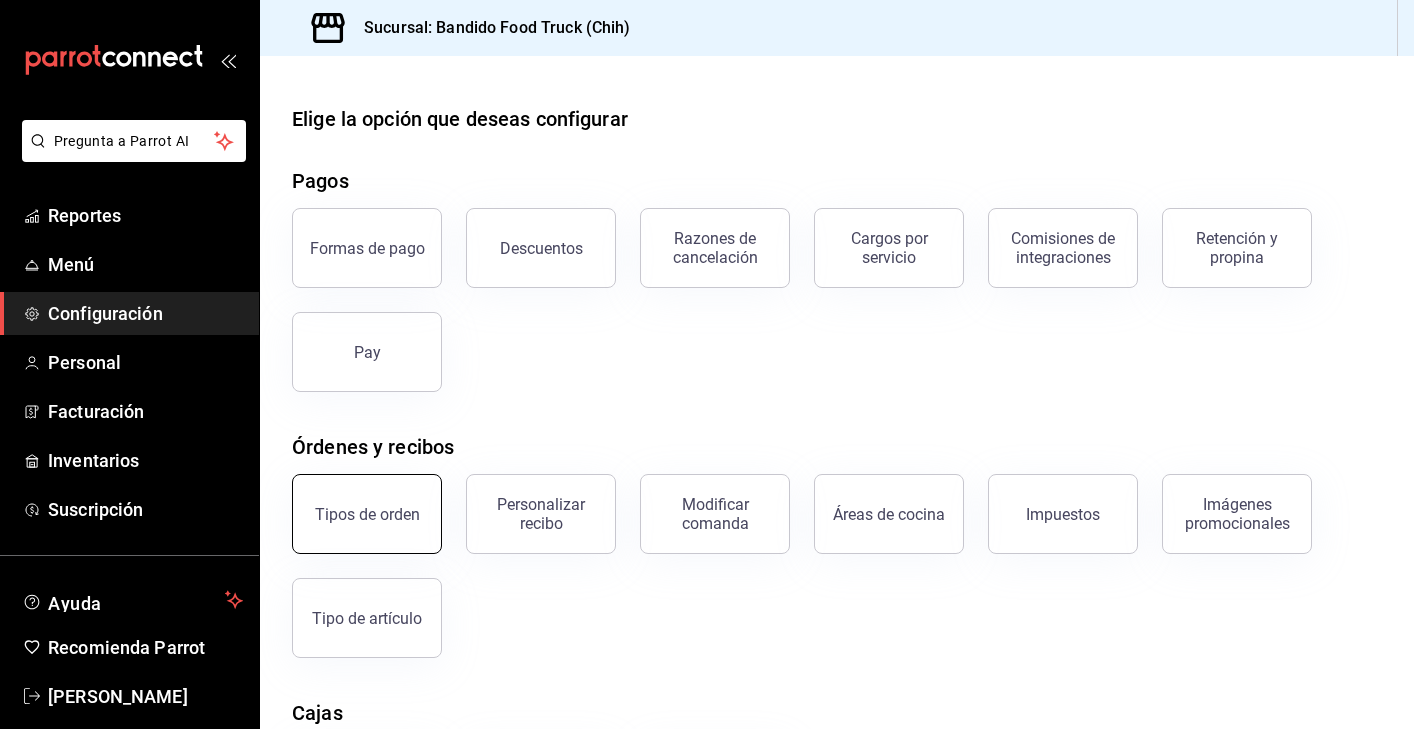 click on "Tipos de orden" at bounding box center (367, 514) 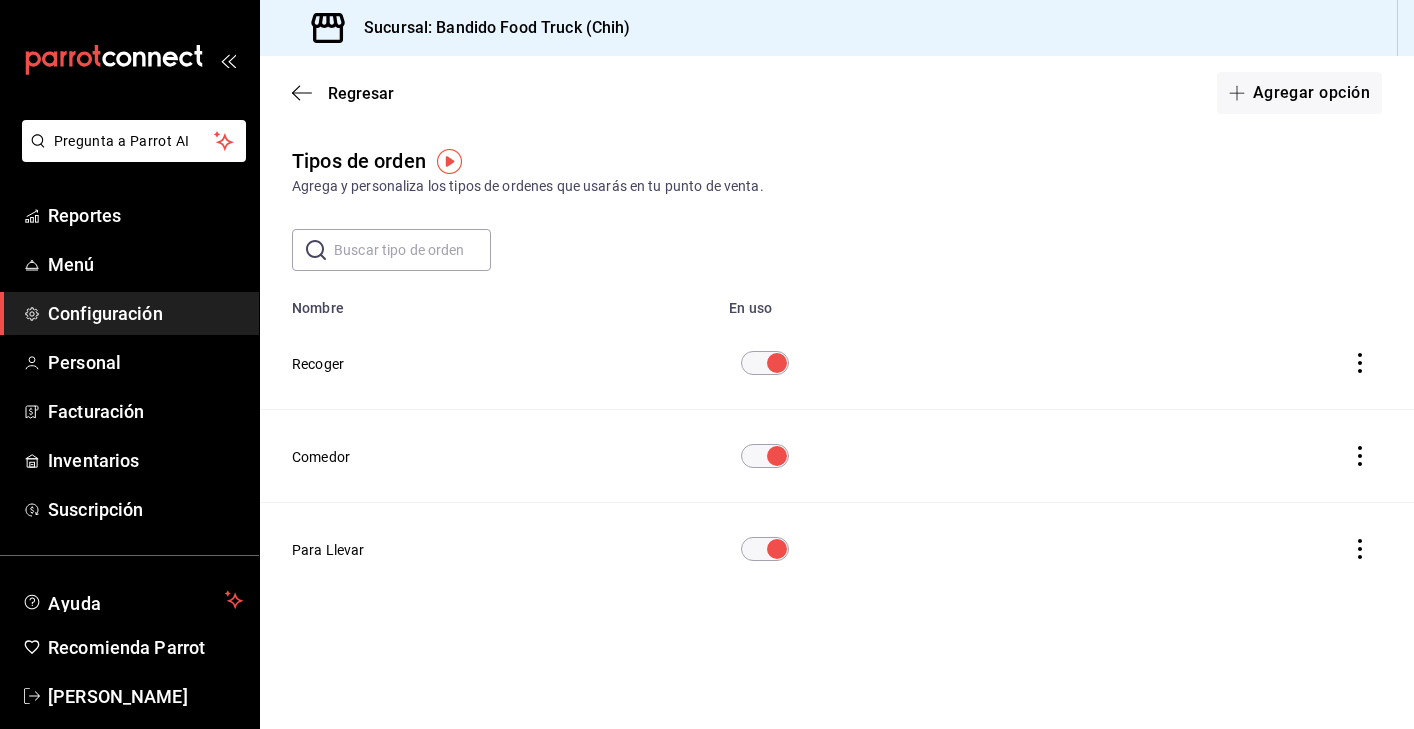 click 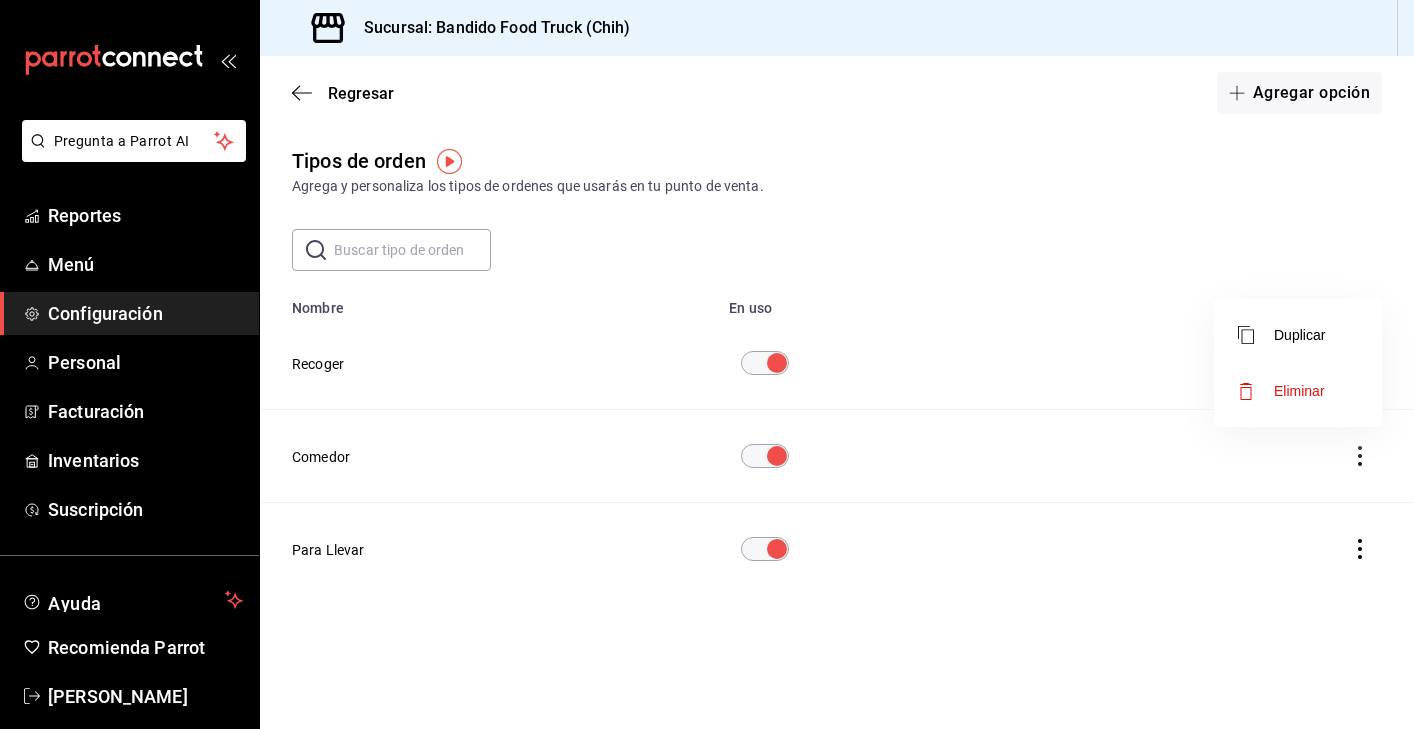 click at bounding box center (707, 364) 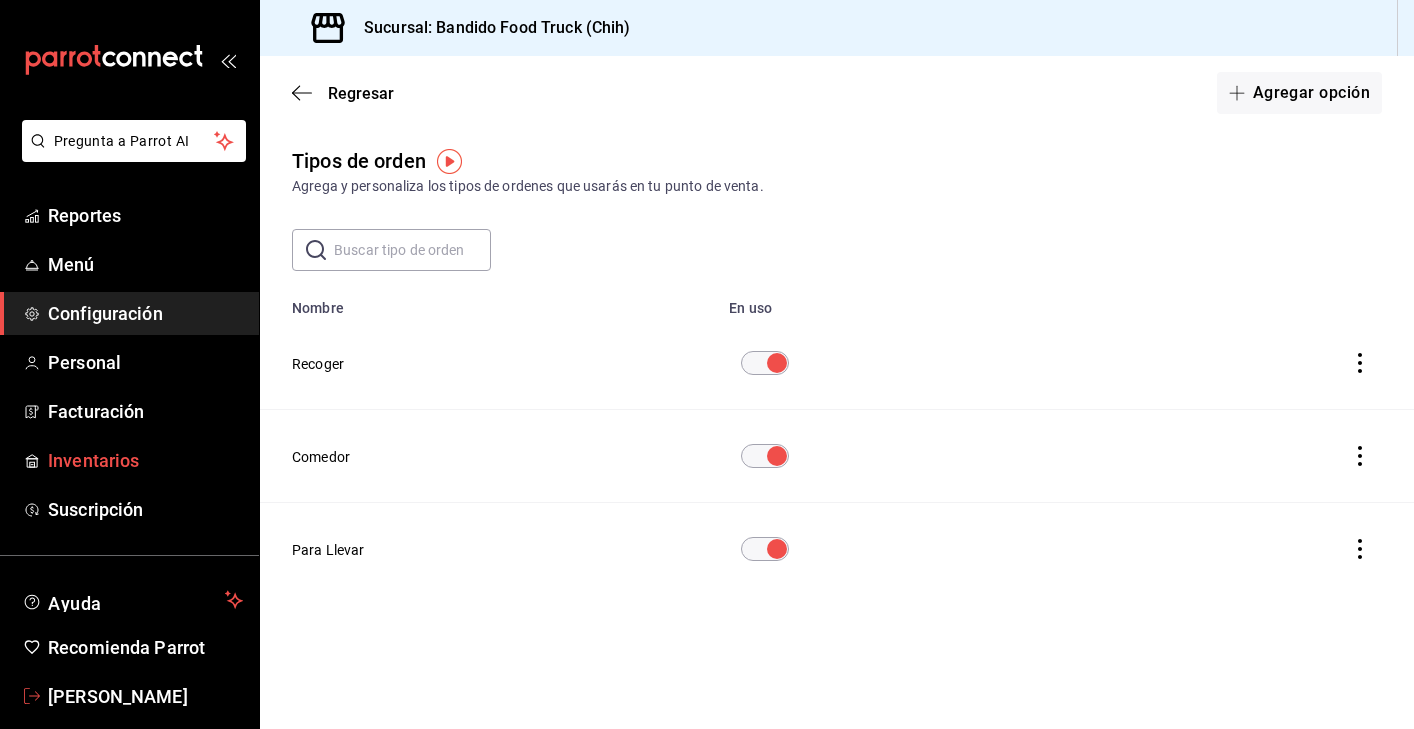 scroll, scrollTop: 0, scrollLeft: 0, axis: both 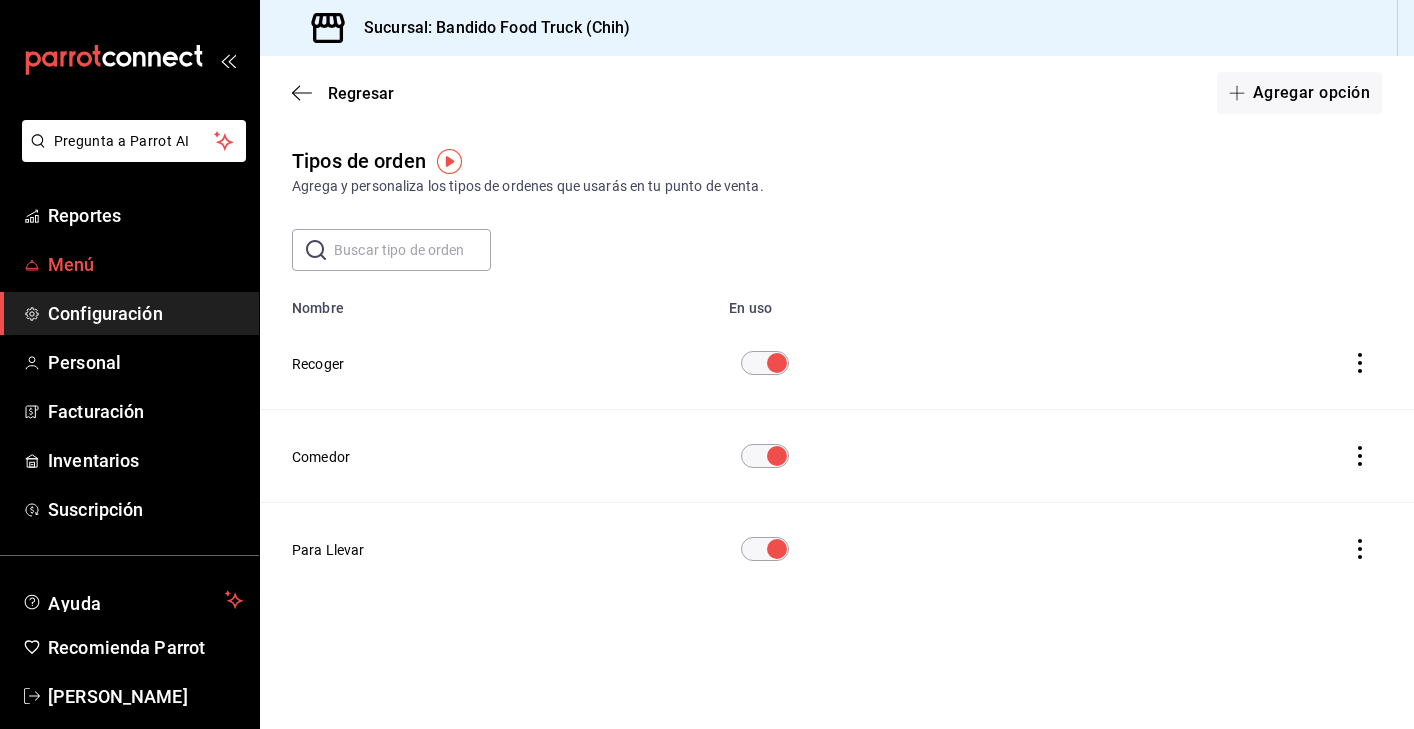click on "Menú" at bounding box center [145, 264] 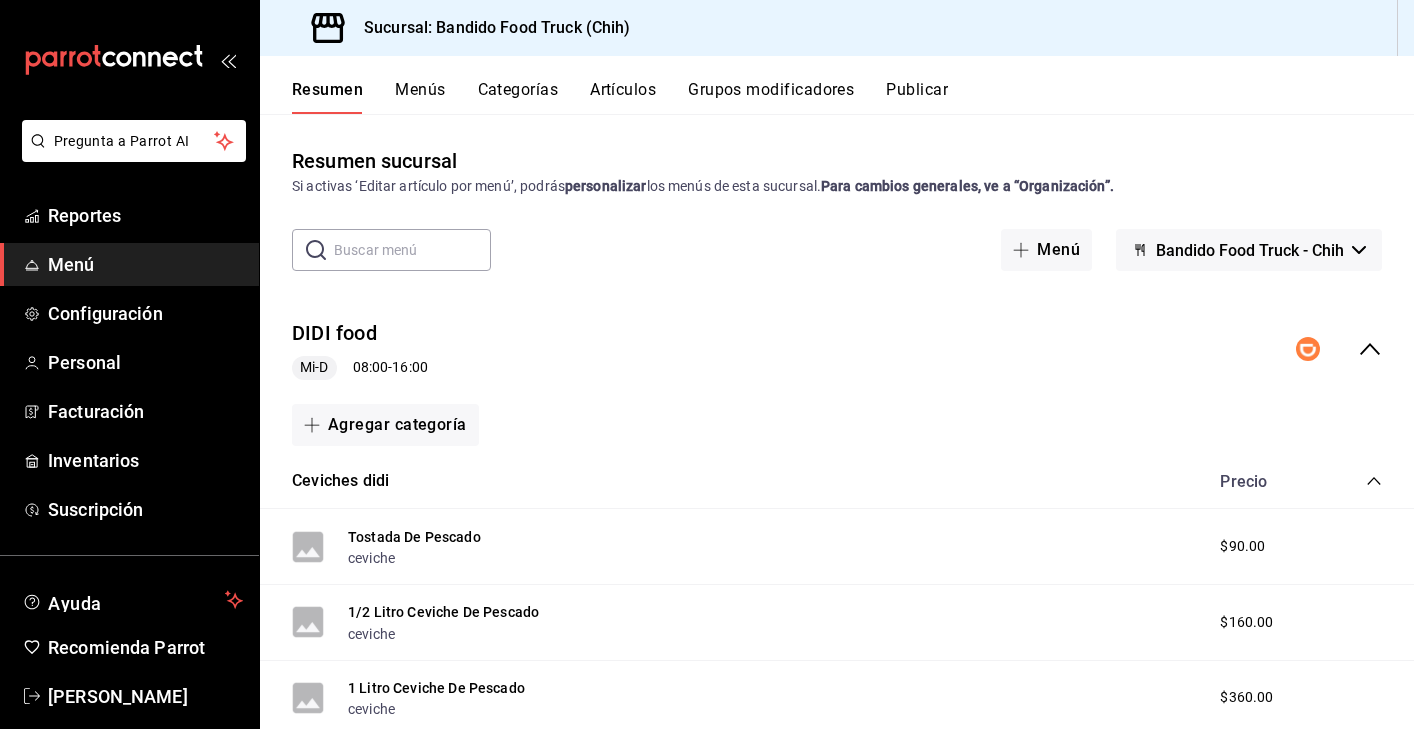 scroll, scrollTop: 0, scrollLeft: 0, axis: both 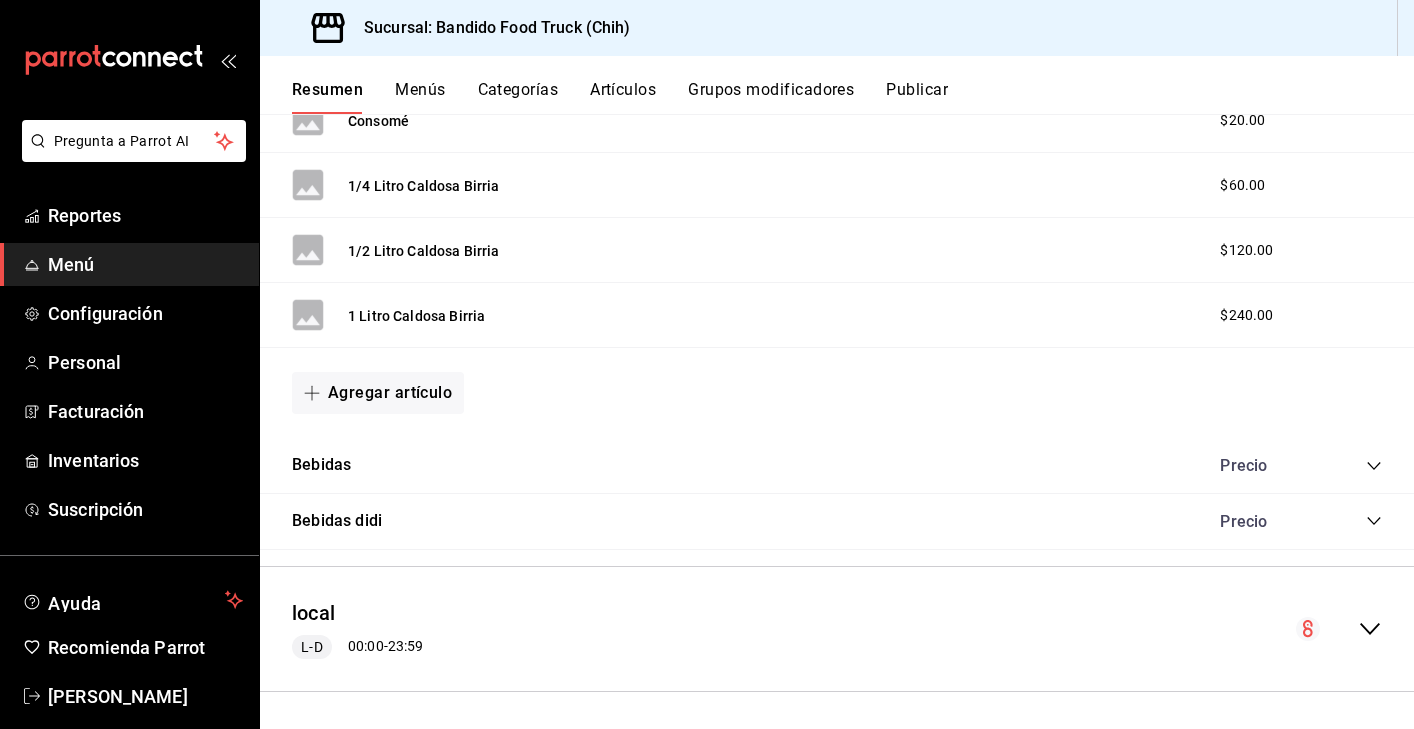 click 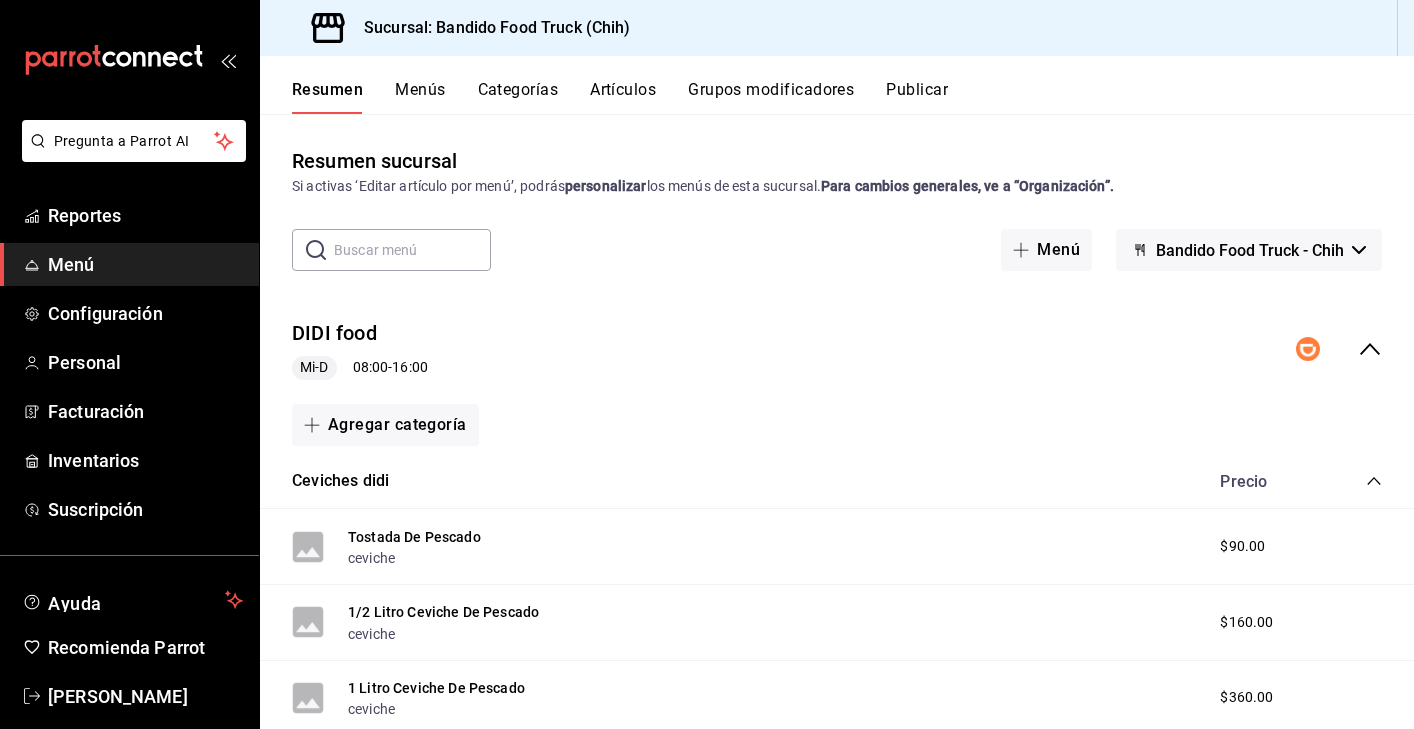 scroll, scrollTop: 0, scrollLeft: 0, axis: both 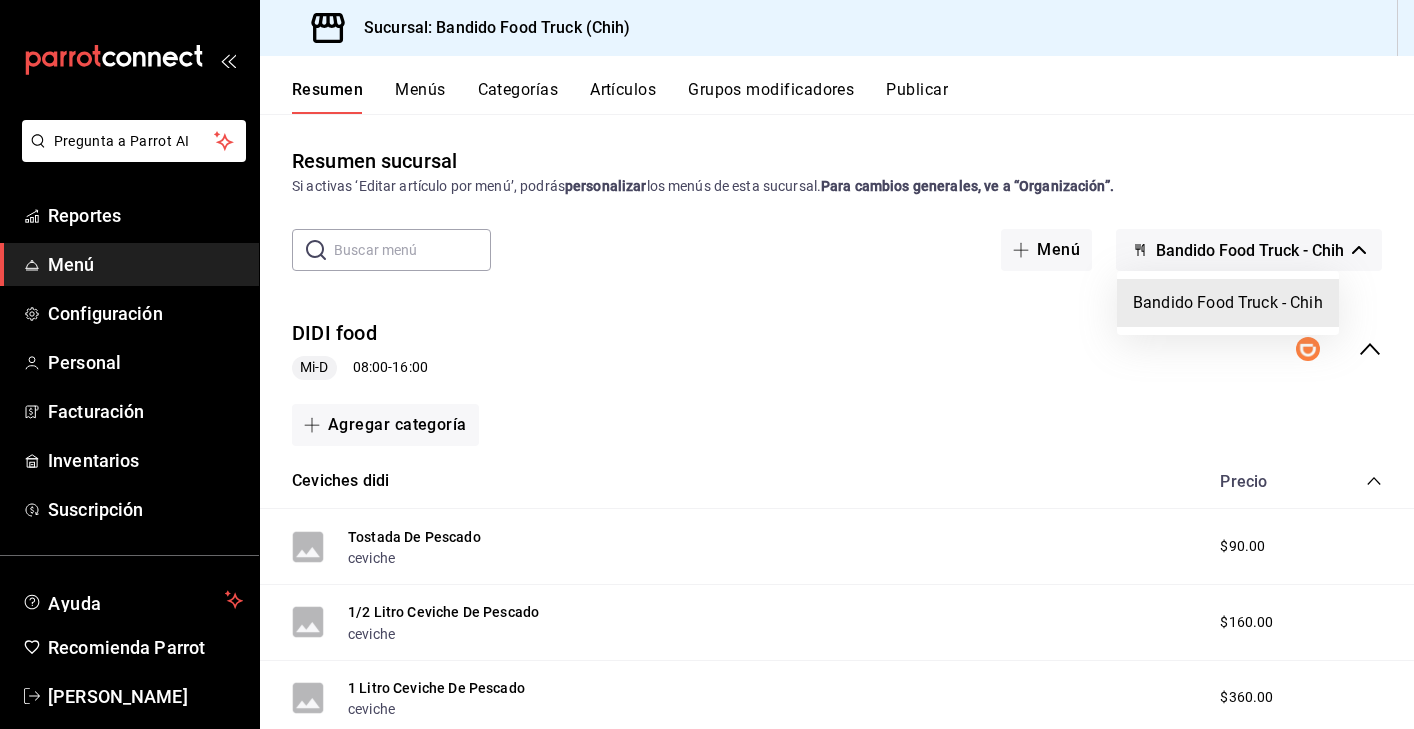 click at bounding box center [707, 364] 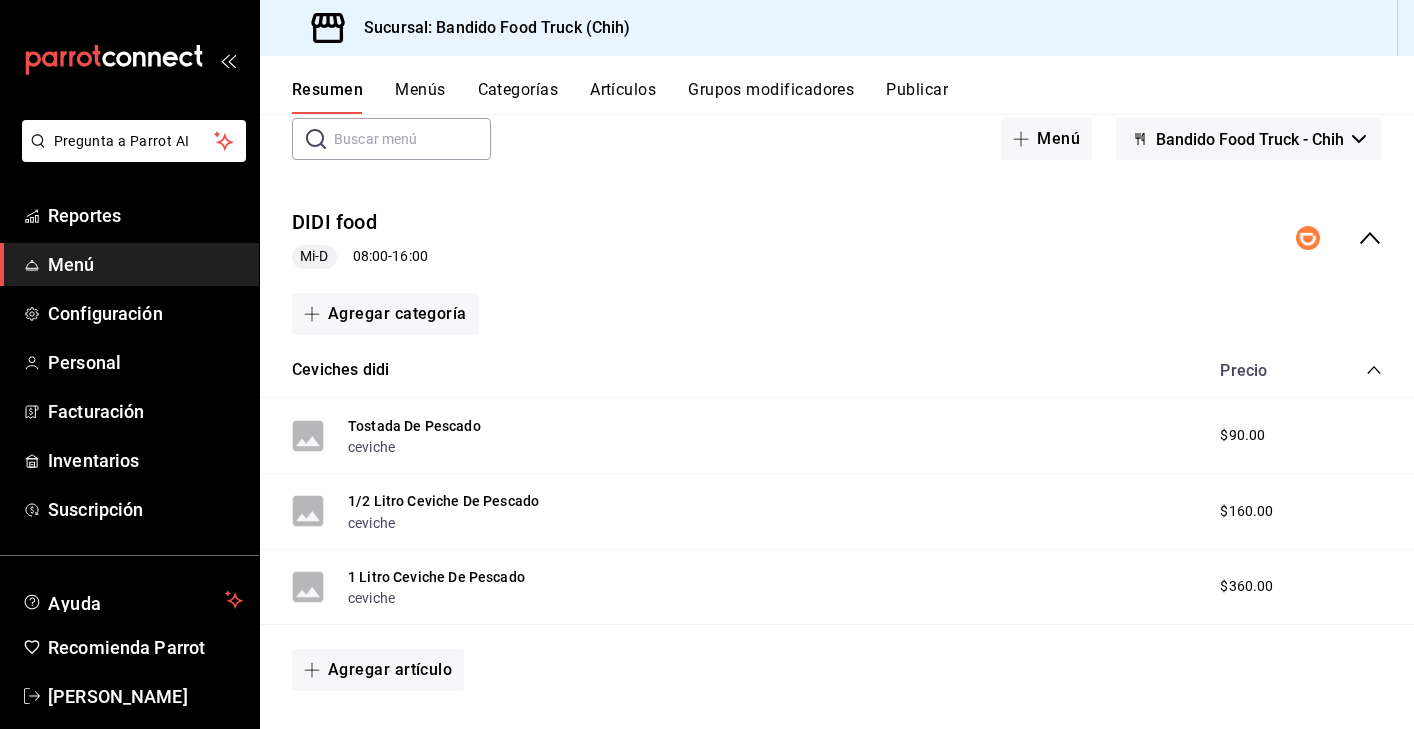 scroll, scrollTop: 110, scrollLeft: 0, axis: vertical 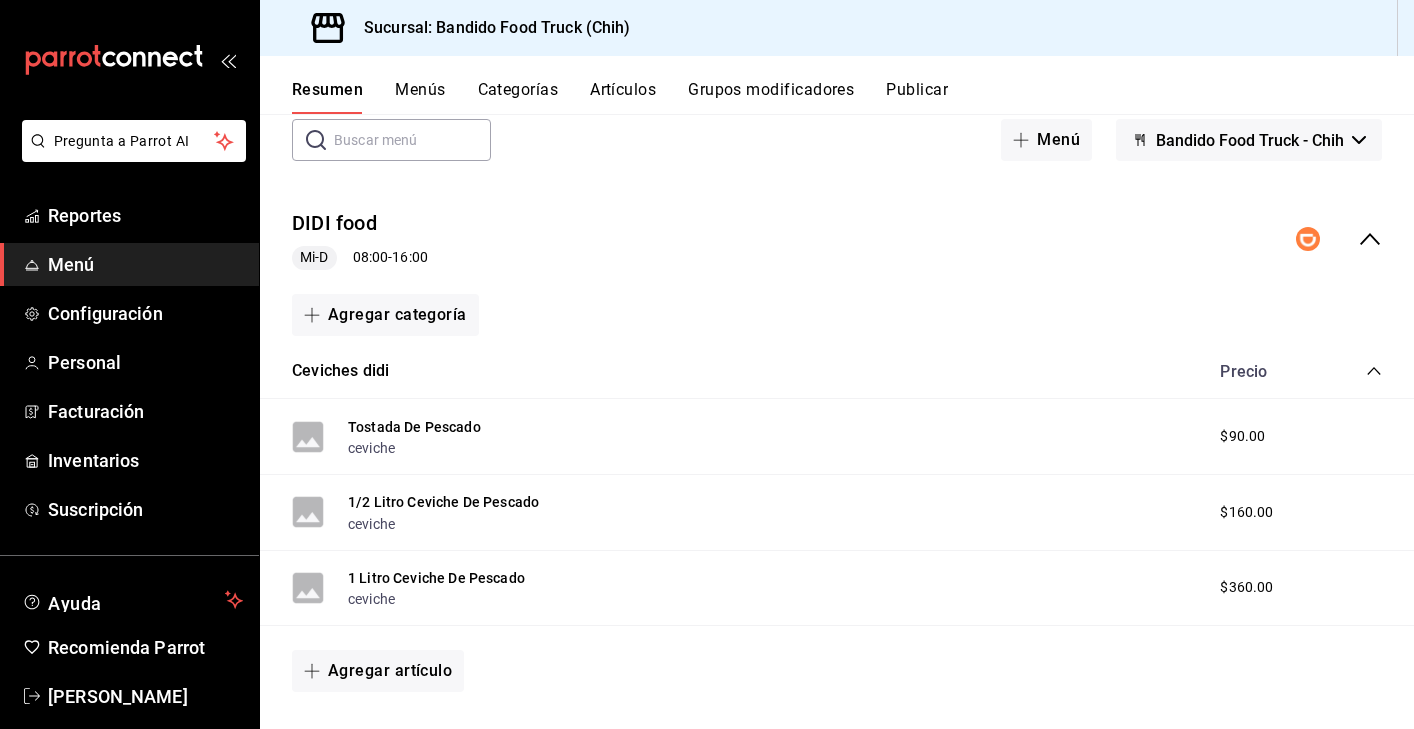 click on "Resumen Menús Categorías Artículos Grupos modificadores Publicar" at bounding box center (837, 85) 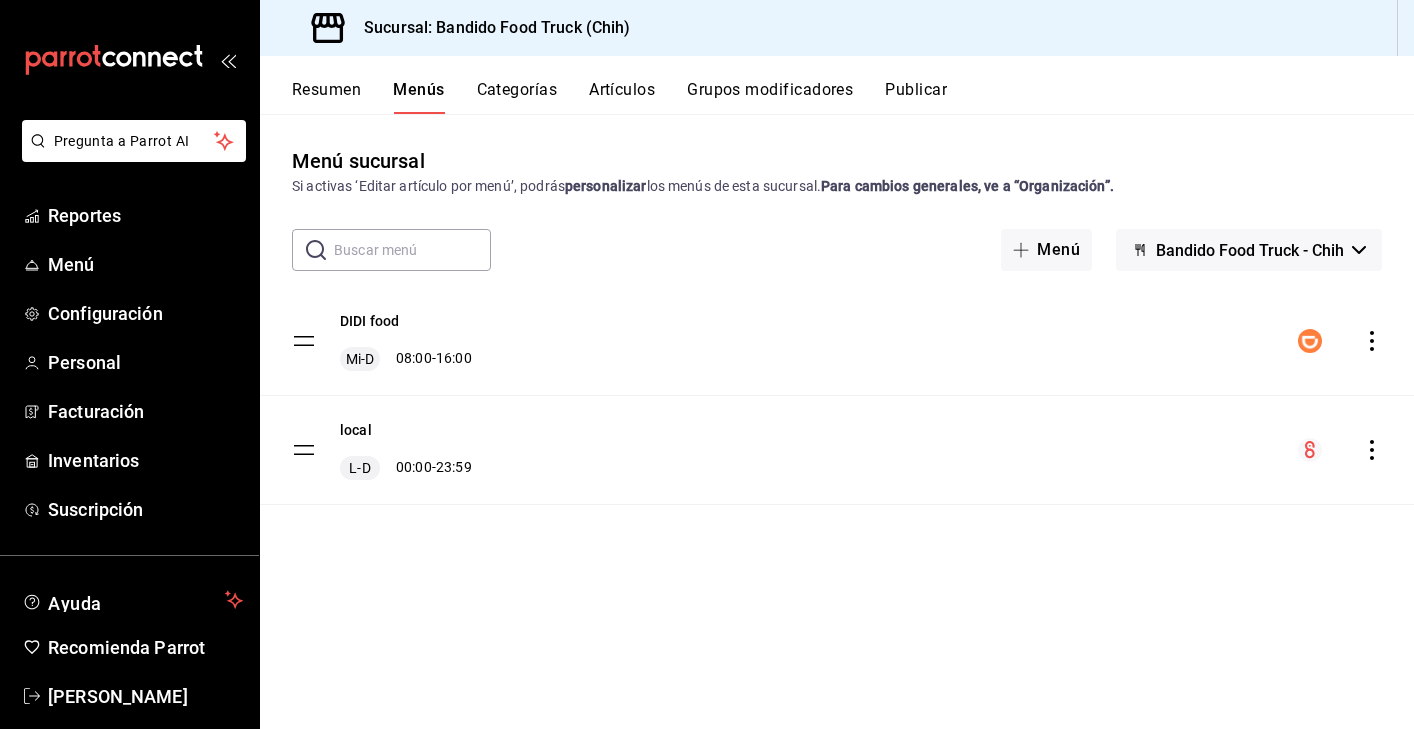 scroll, scrollTop: 0, scrollLeft: 0, axis: both 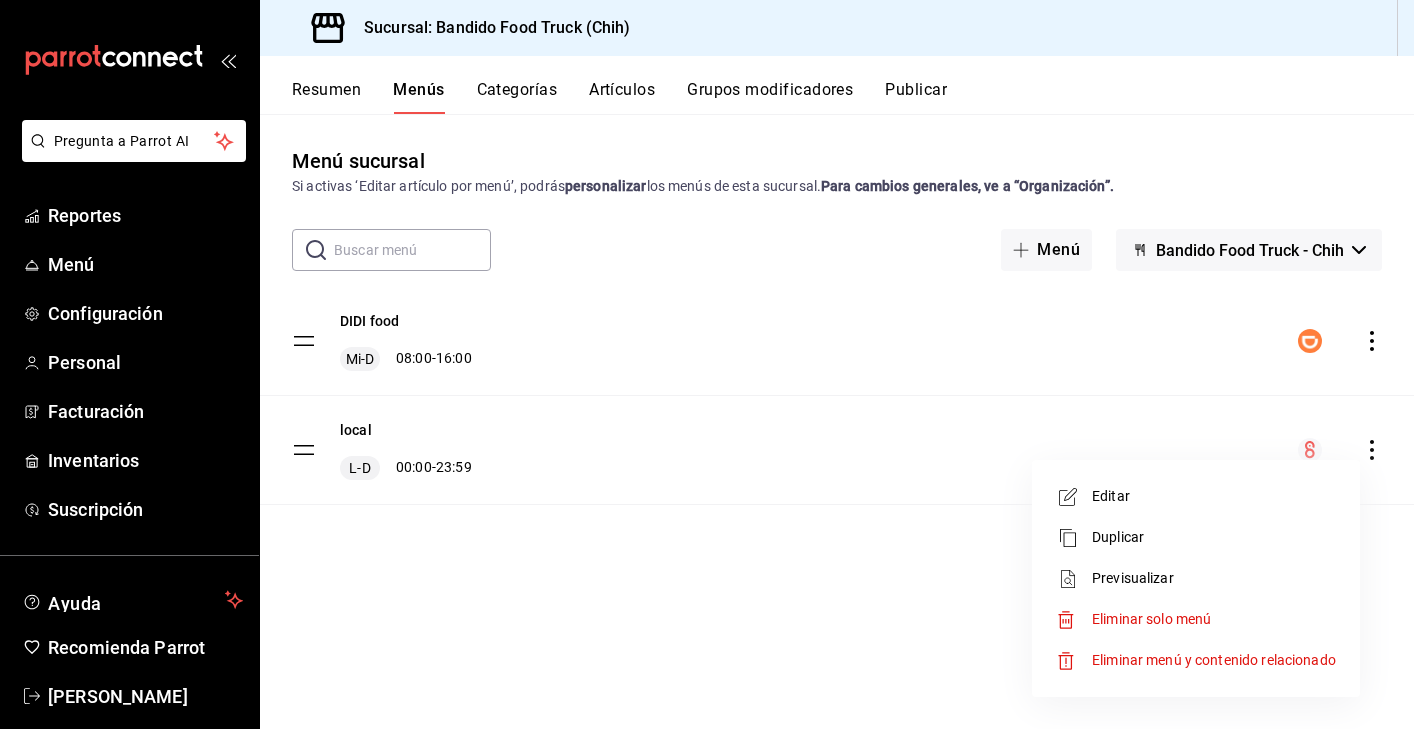 click on "Previsualizar" at bounding box center [1214, 578] 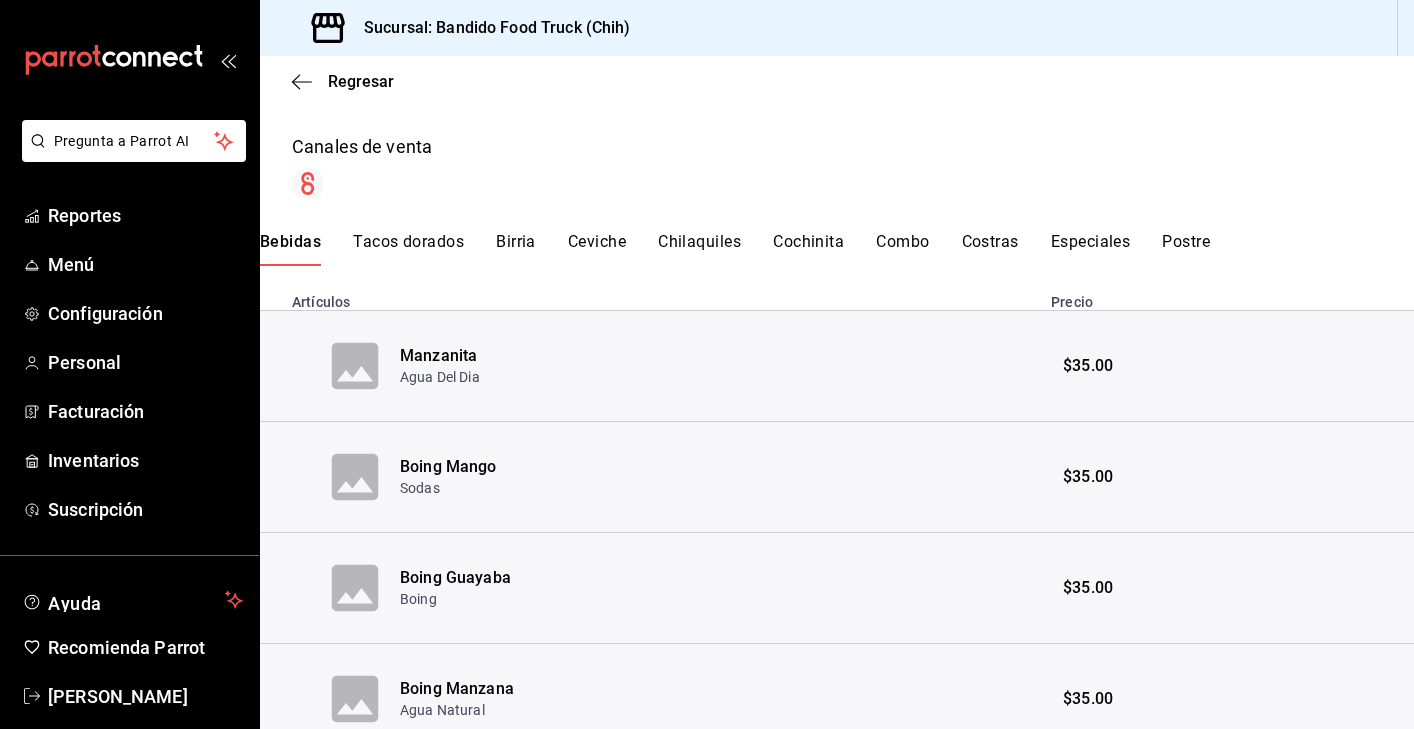 scroll, scrollTop: 318, scrollLeft: 0, axis: vertical 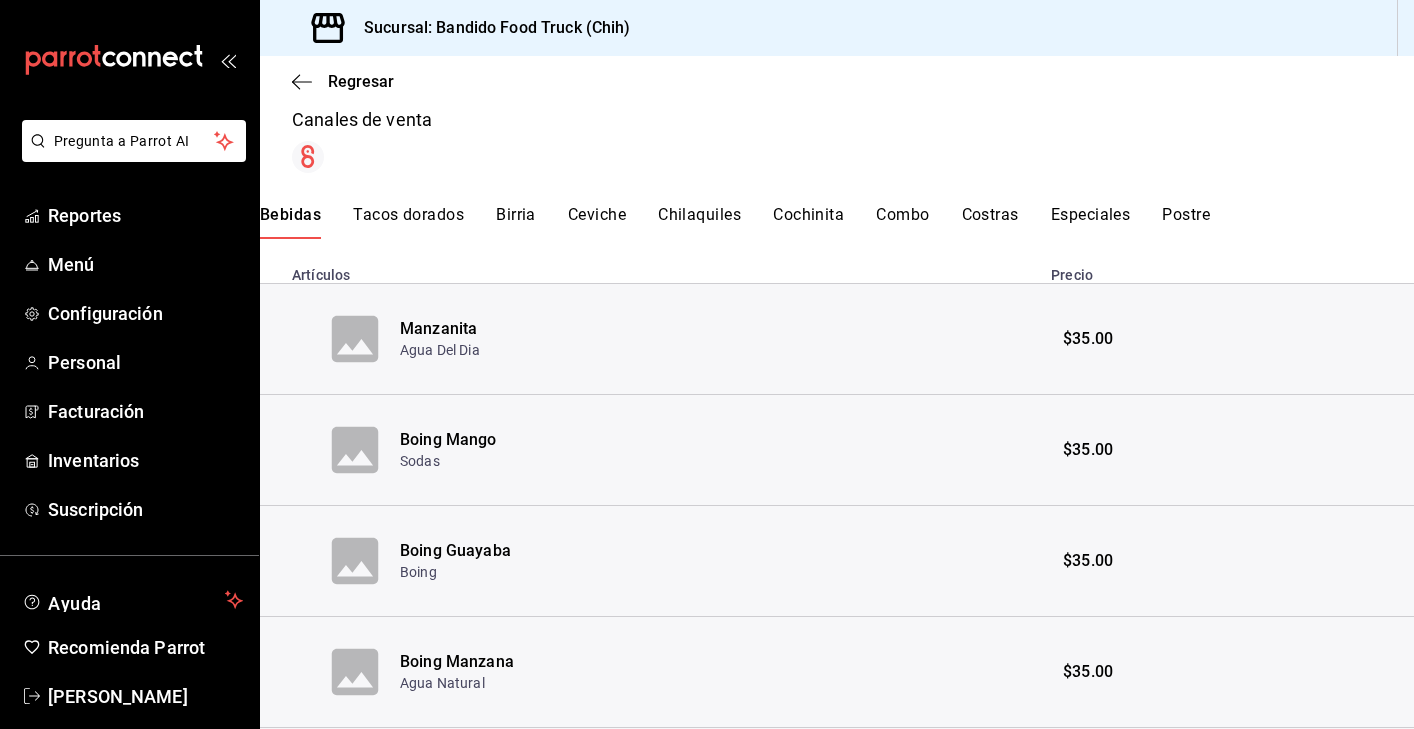 click on "local Exportar a Excel Horarios Lunes 00:00 - 23:59 Martes 00:00 - 23:59 Miércoles 00:00 - 23:59 Jueves 00:00 - 23:59 Viernes 00:00 - 23:59 Sábado 00:00 - 23:59 Domingo 00:00 - 23:59 Canales de venta Bebidas Tacos dorados Birria Ceviche Chilaquiles Cochinita Combo Costras Especiales Postre Artículos Precio Manzanita Agua Del Dia $35.00 Boing Mango Sodas $35.00 Boing Guayaba Boing $35.00 Boing Manzana Agua Natural $35.00 Jamaica $35.00 Horchata $35.00 Coca Cola Zero $35.00 Coca Cola $35.00 Agua Natural $15.00 Agua Mineral $35.00" at bounding box center (837, 615) 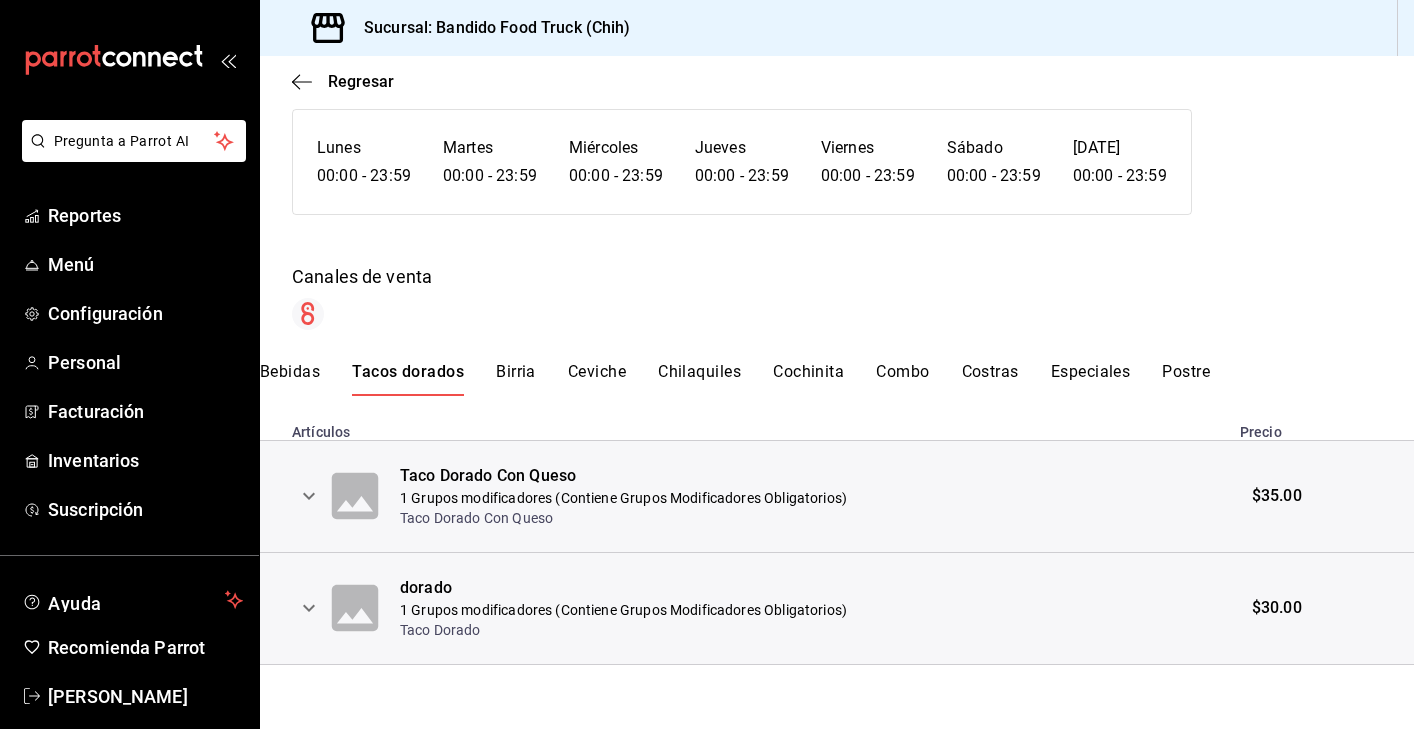 scroll, scrollTop: 159, scrollLeft: 0, axis: vertical 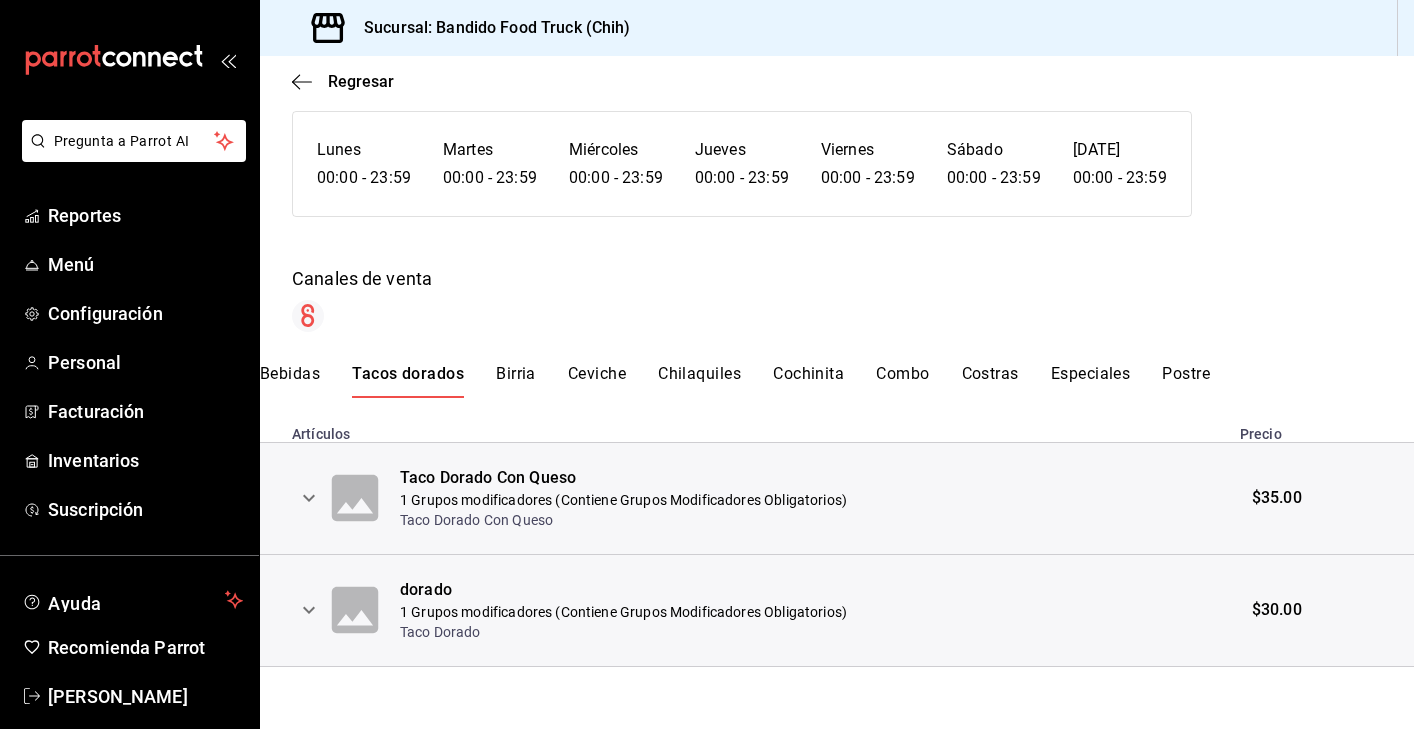 click 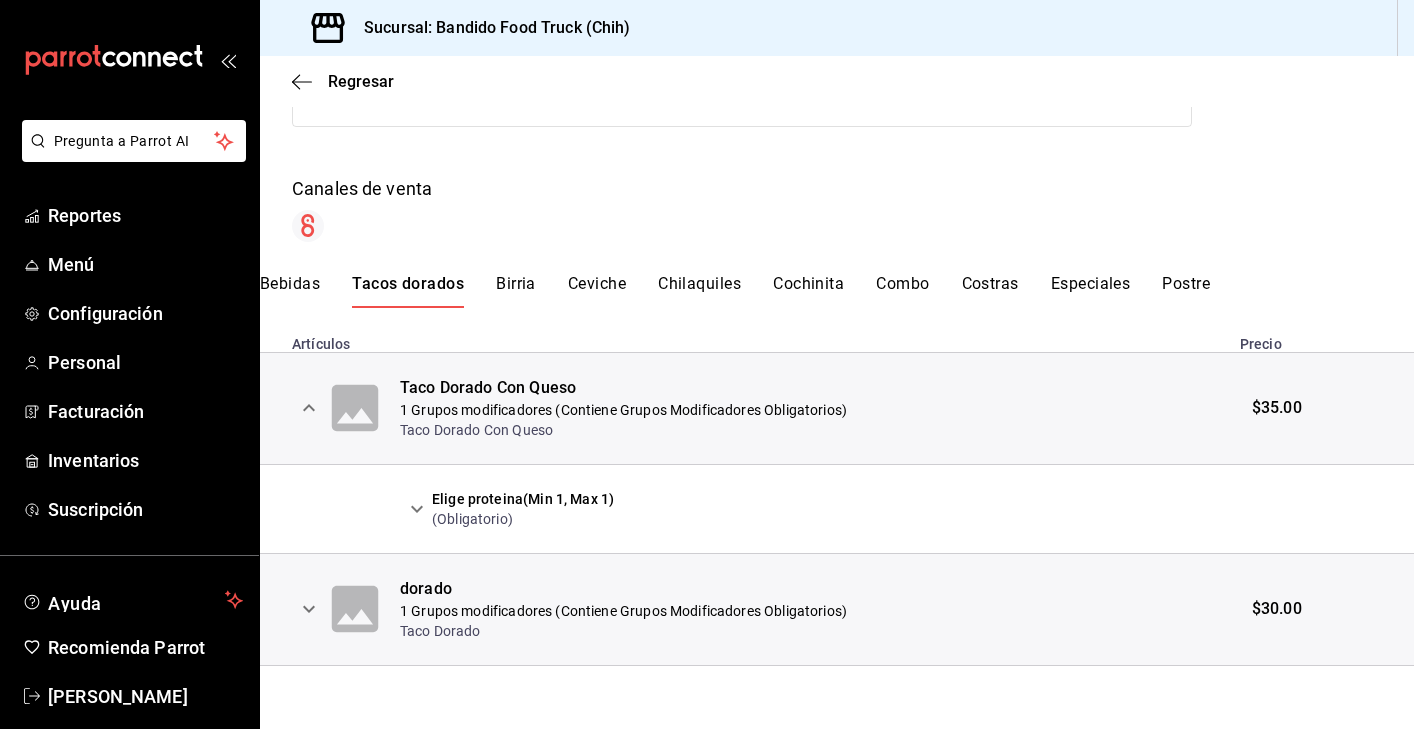 scroll, scrollTop: 248, scrollLeft: 0, axis: vertical 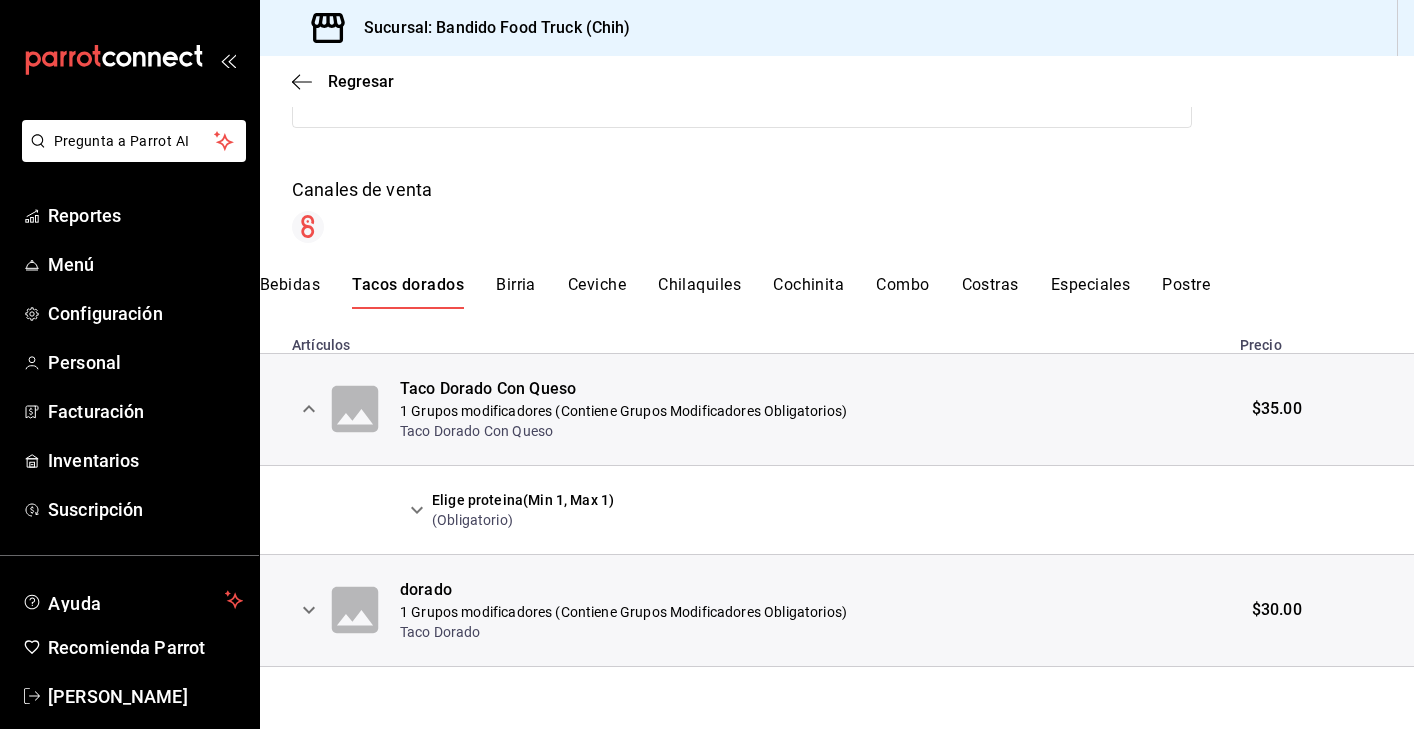 click 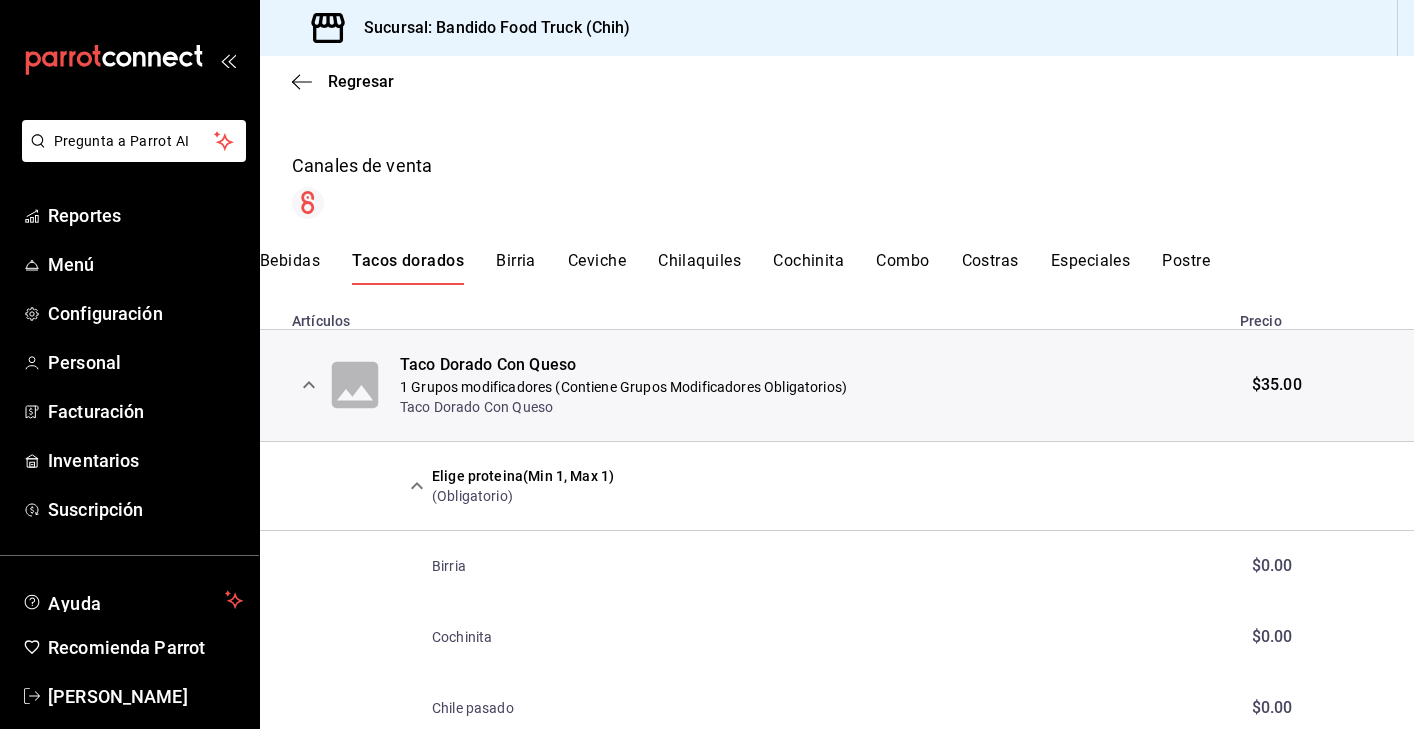 scroll, scrollTop: 270, scrollLeft: 0, axis: vertical 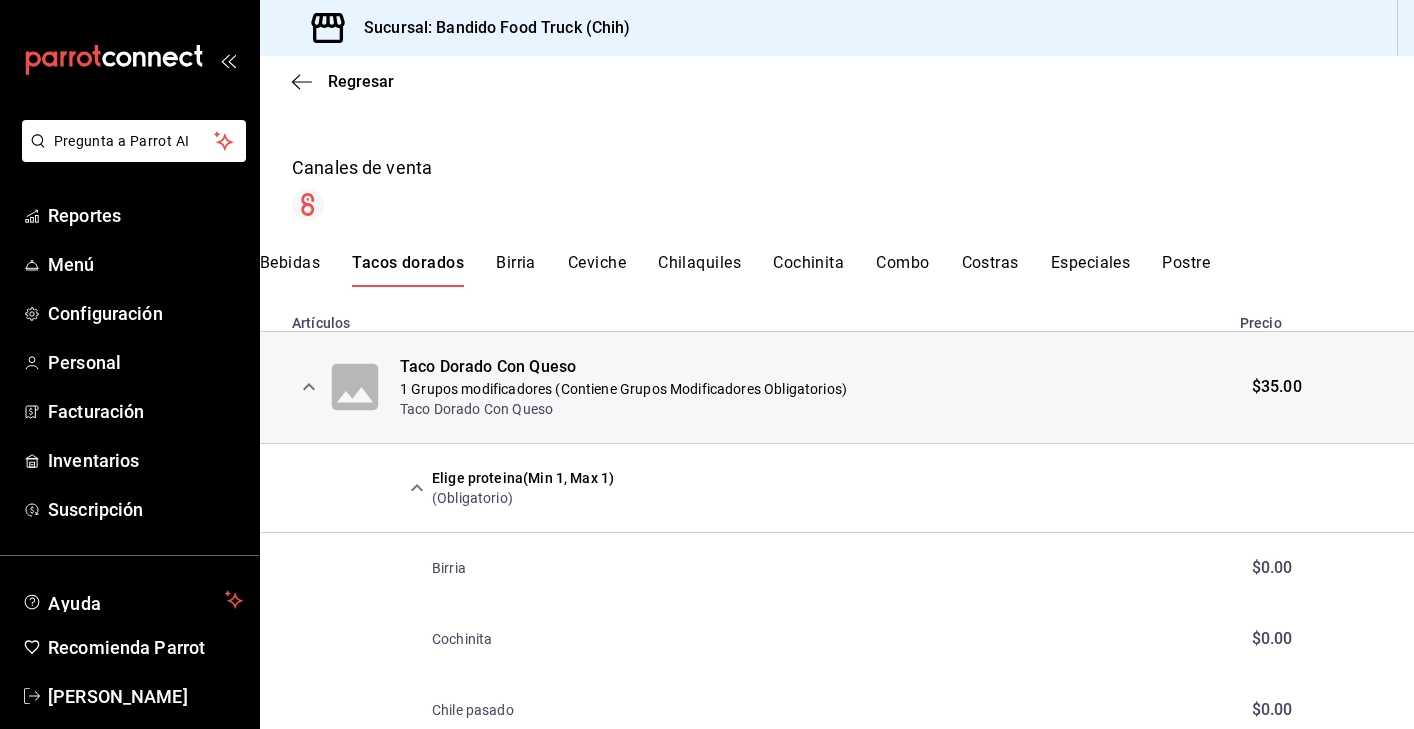 click at bounding box center [309, 387] 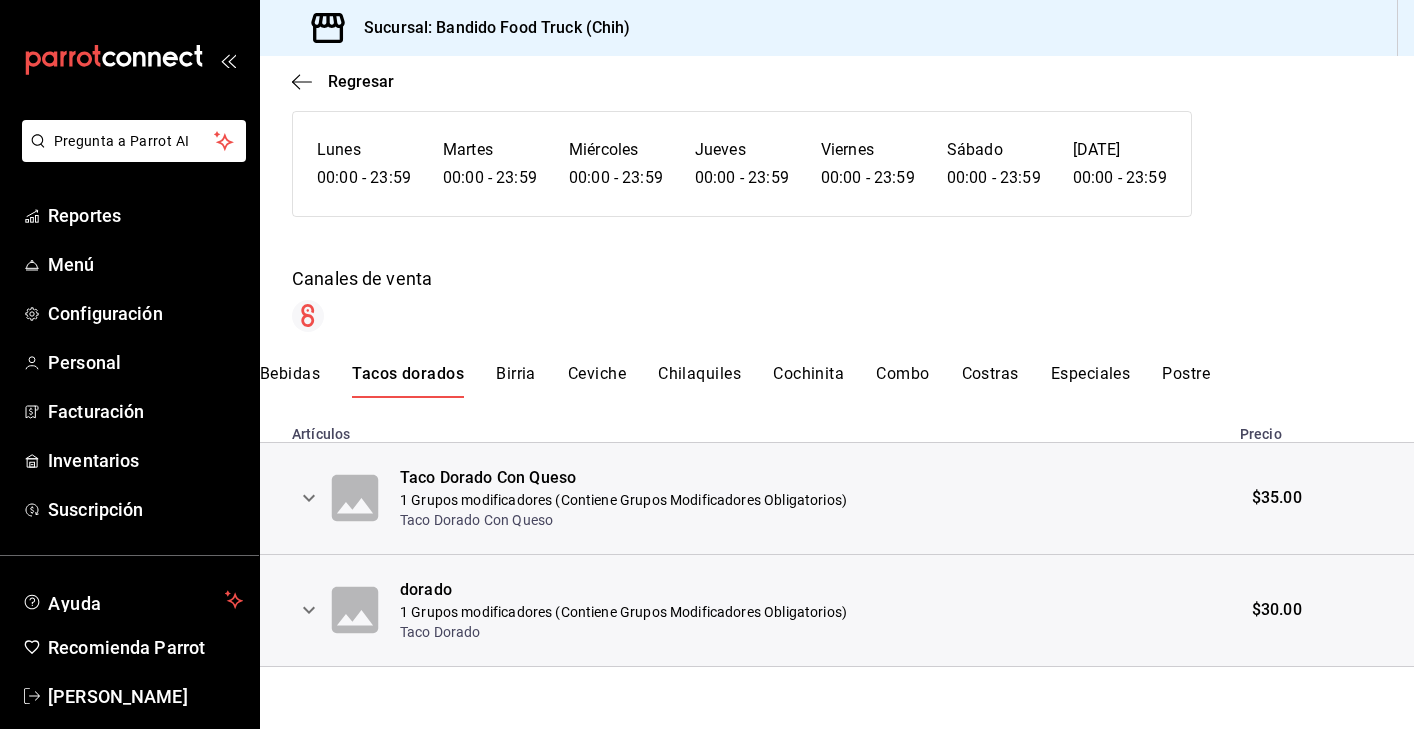 scroll 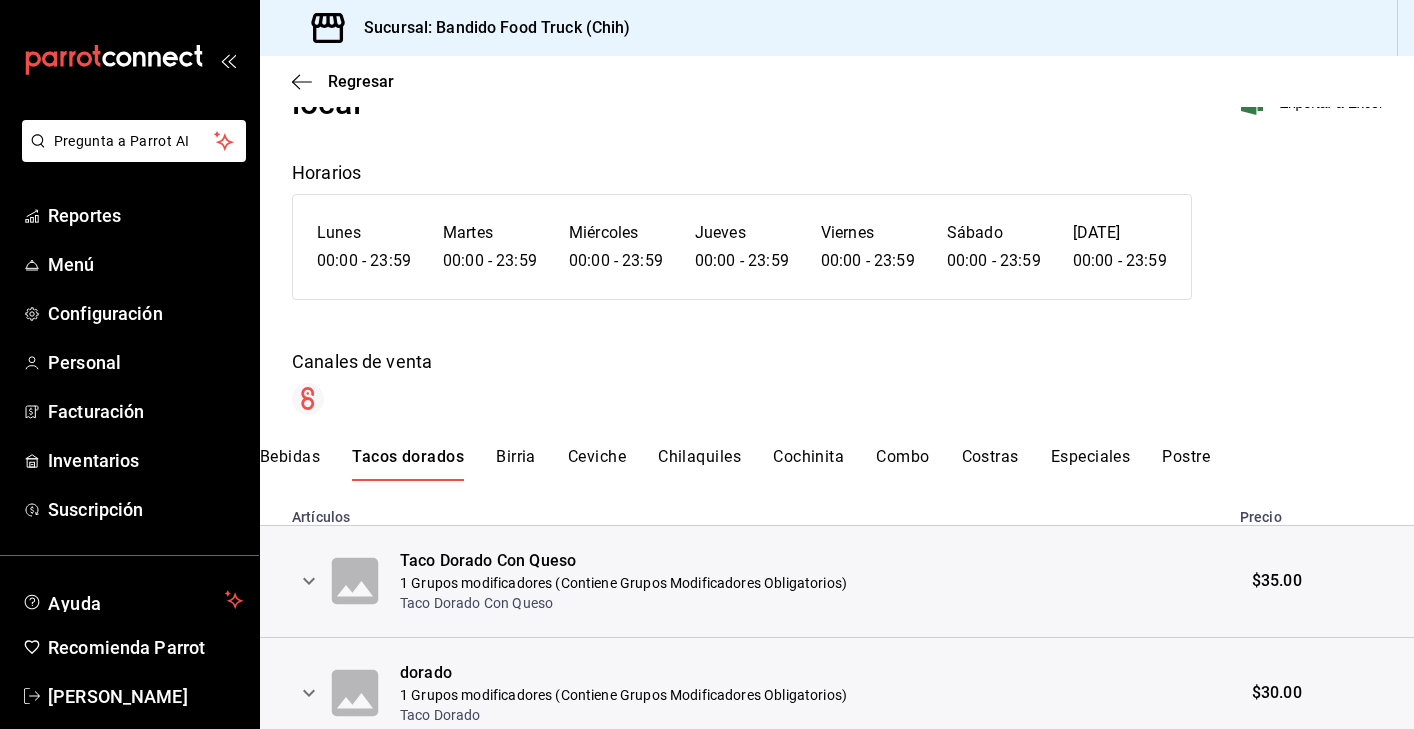 click on "Birria" at bounding box center (516, 464) 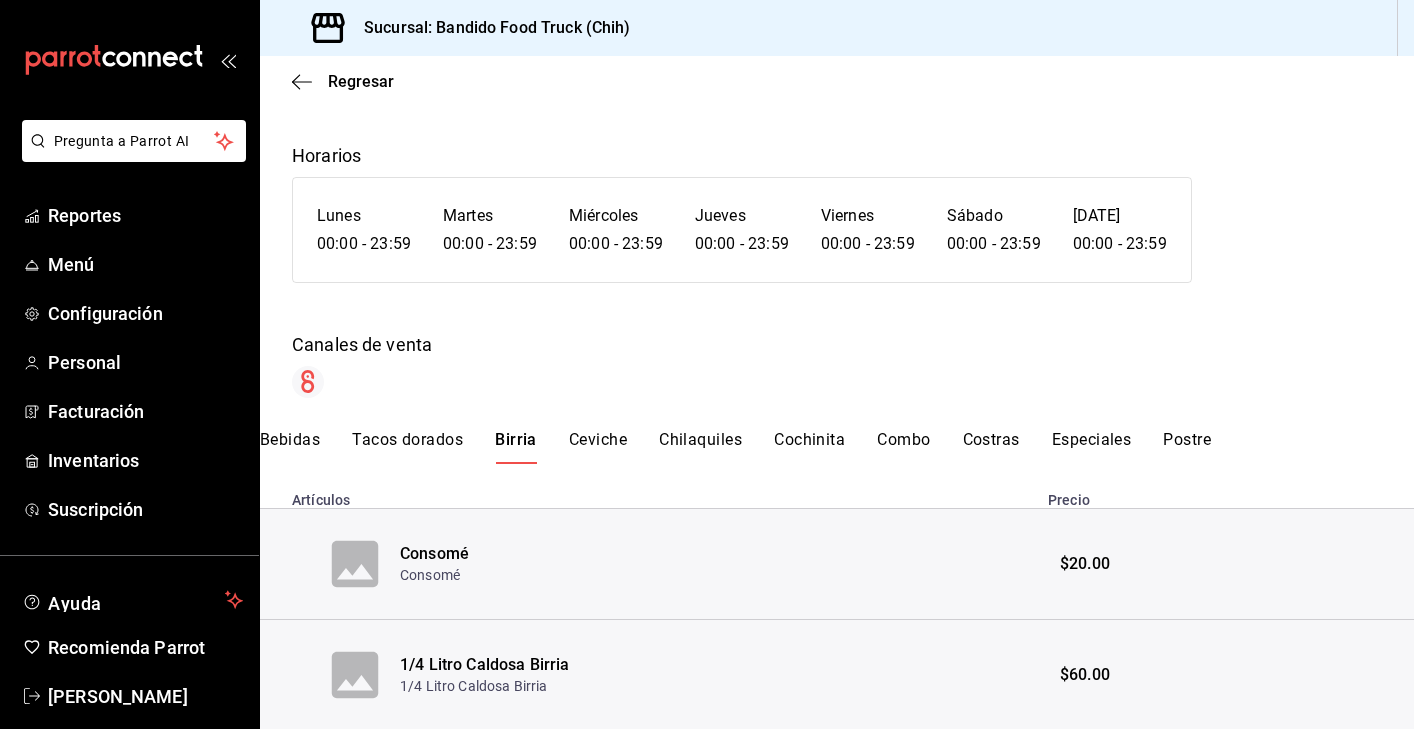click on "Chilaquiles" at bounding box center (700, 447) 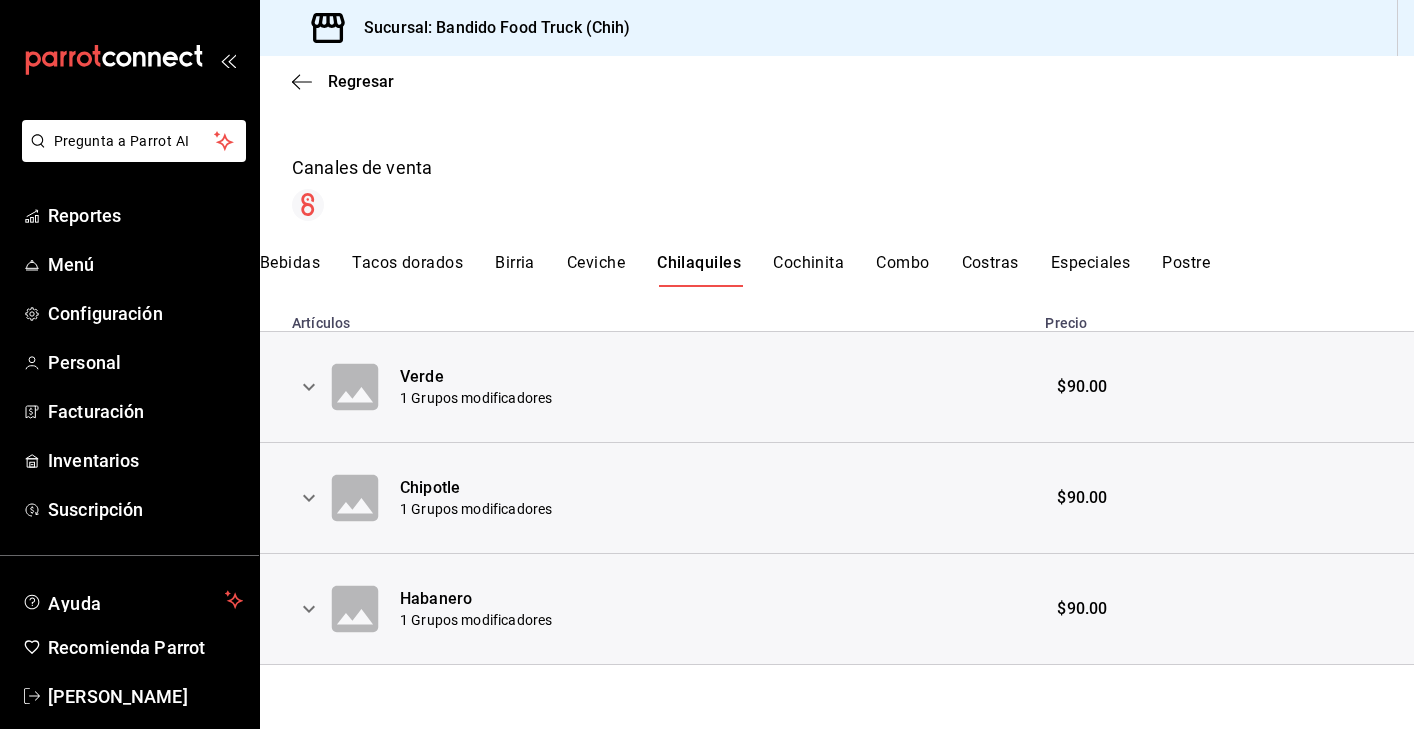 click 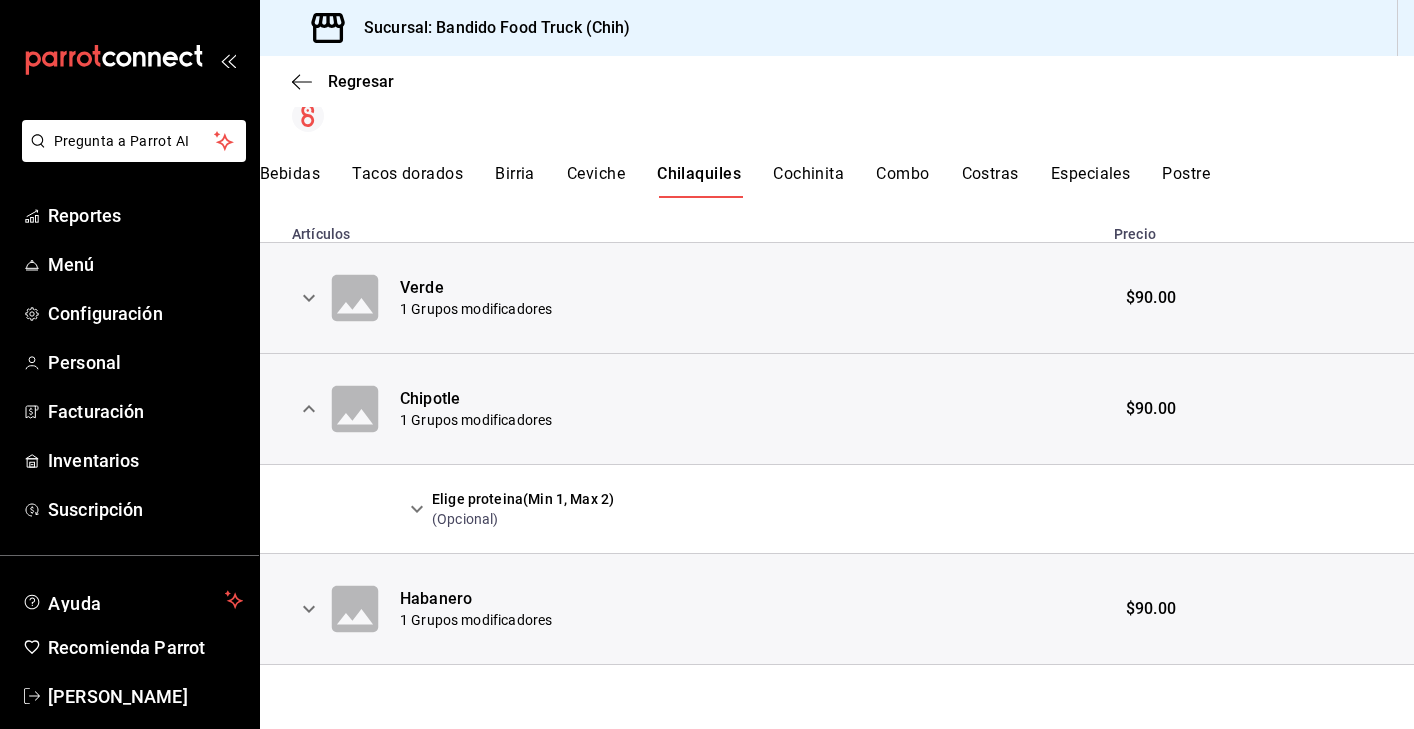 click 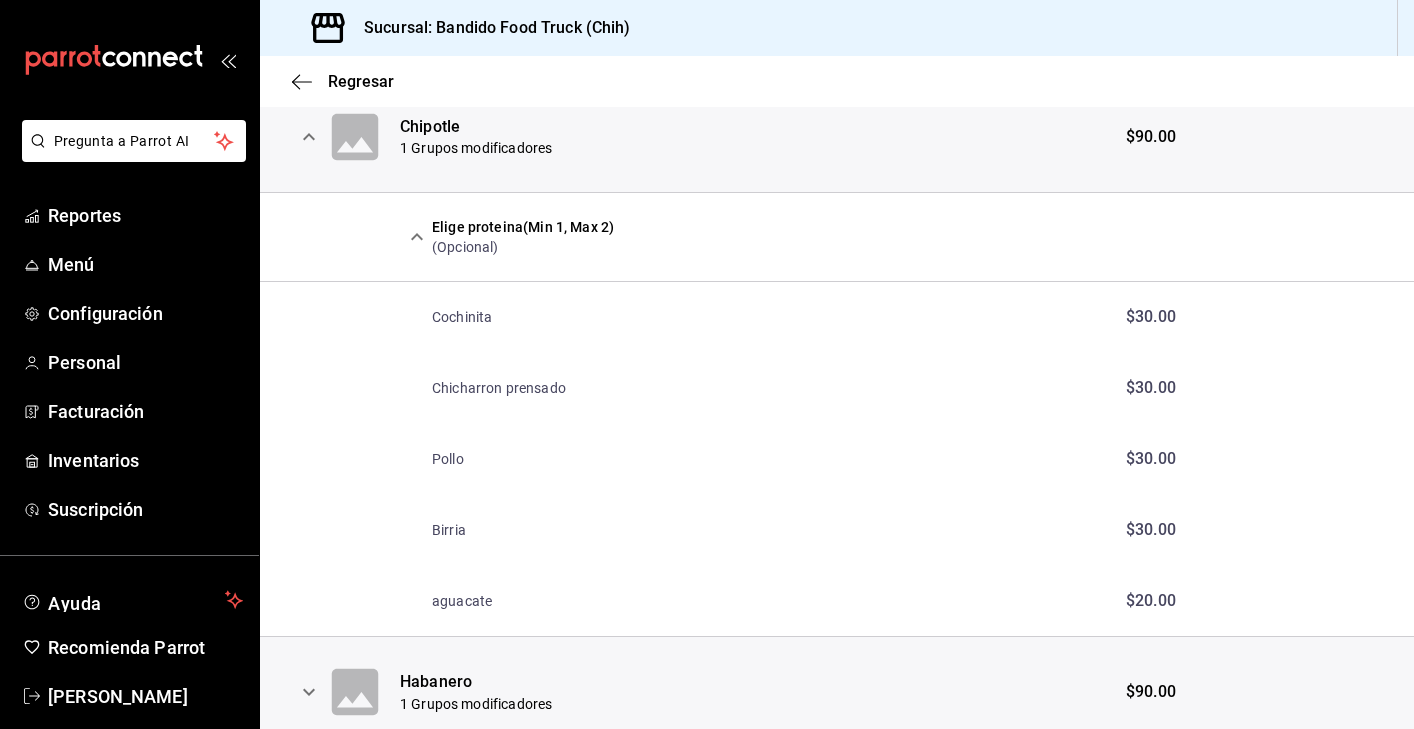 click 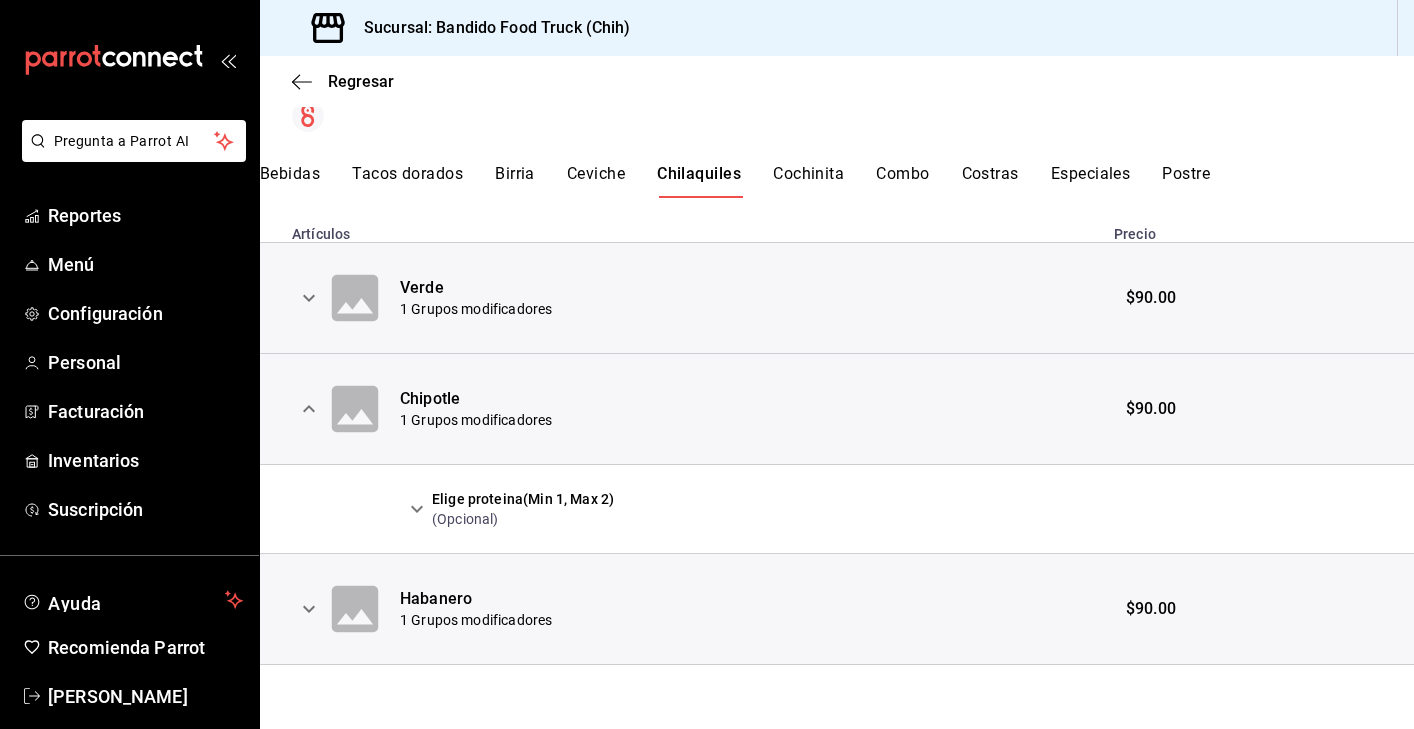 click on "Cochinita" at bounding box center (808, 181) 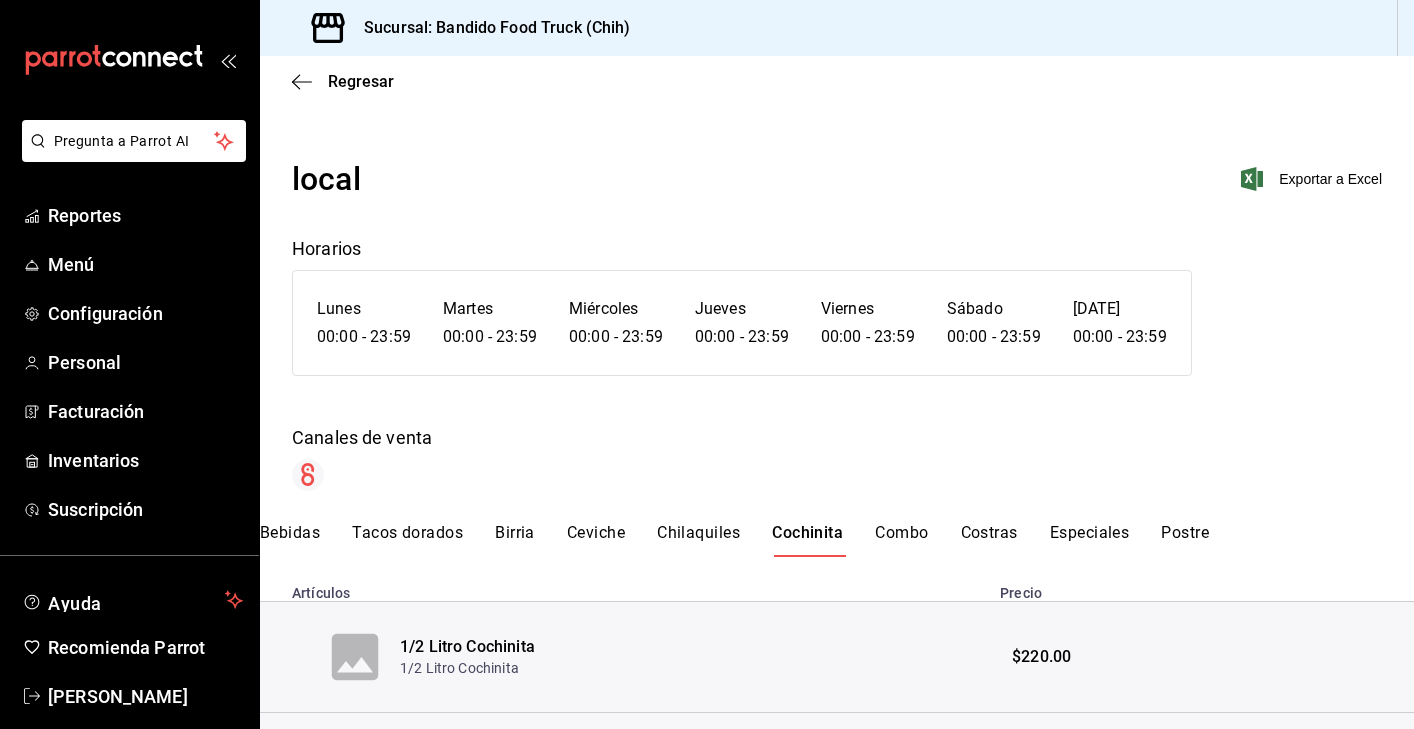 click on "Combo" at bounding box center (901, 540) 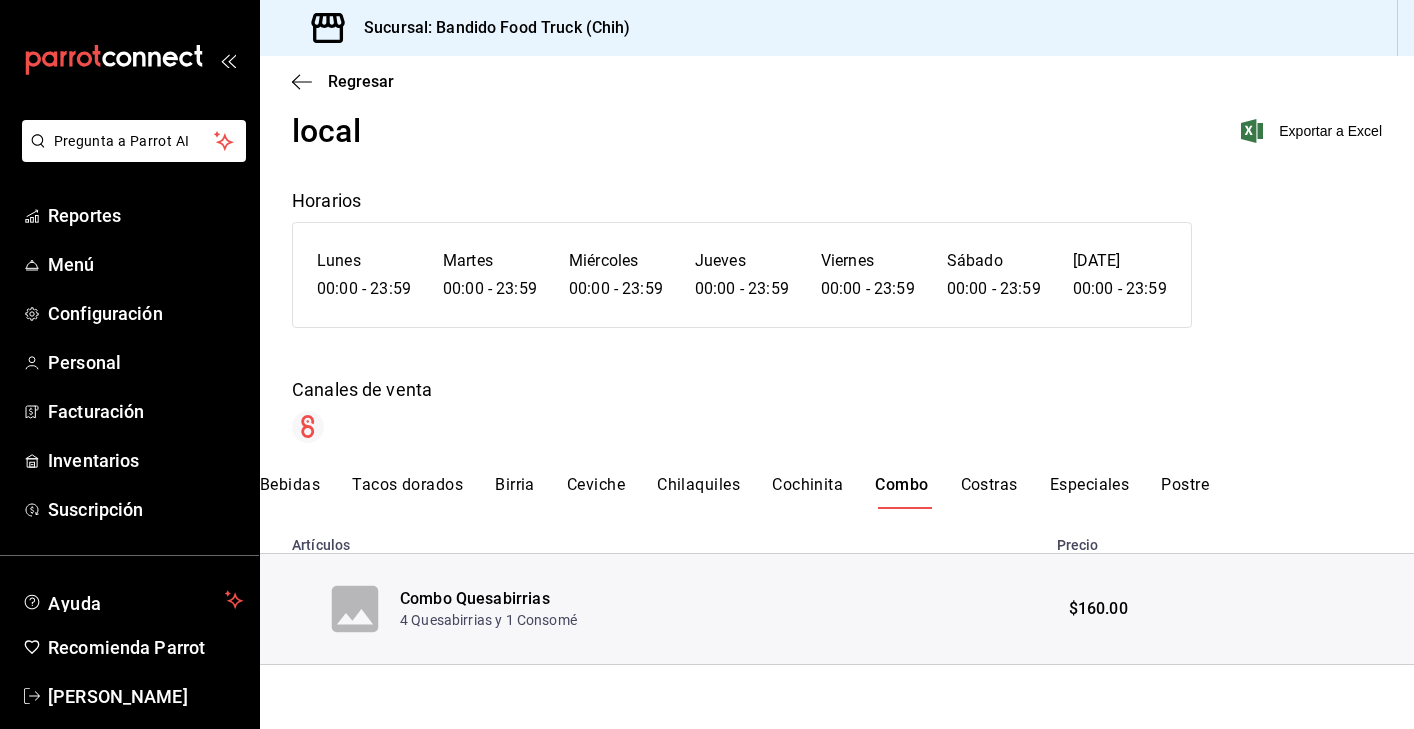 click on "Combo Quesabirrias 4 Quesabirrias y 1 Consomé" at bounding box center (722, 609) 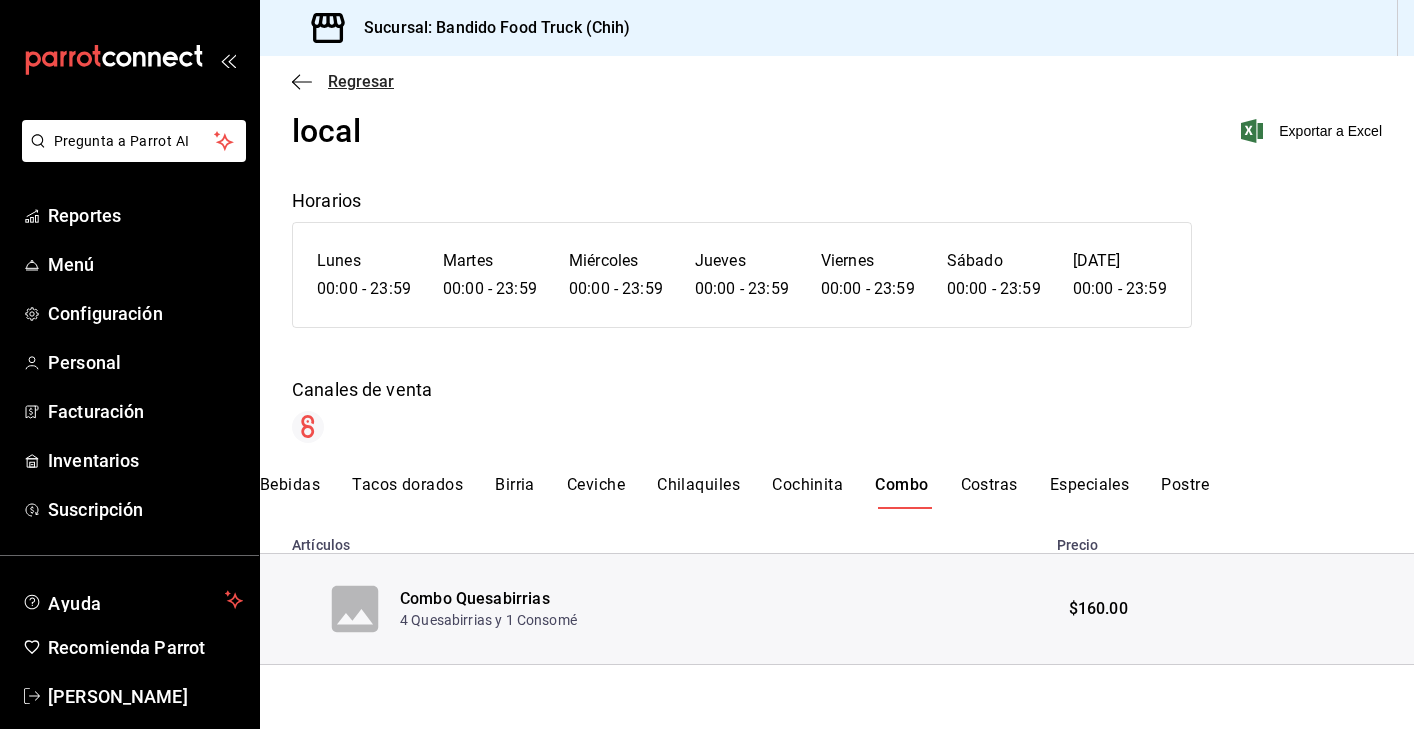 click 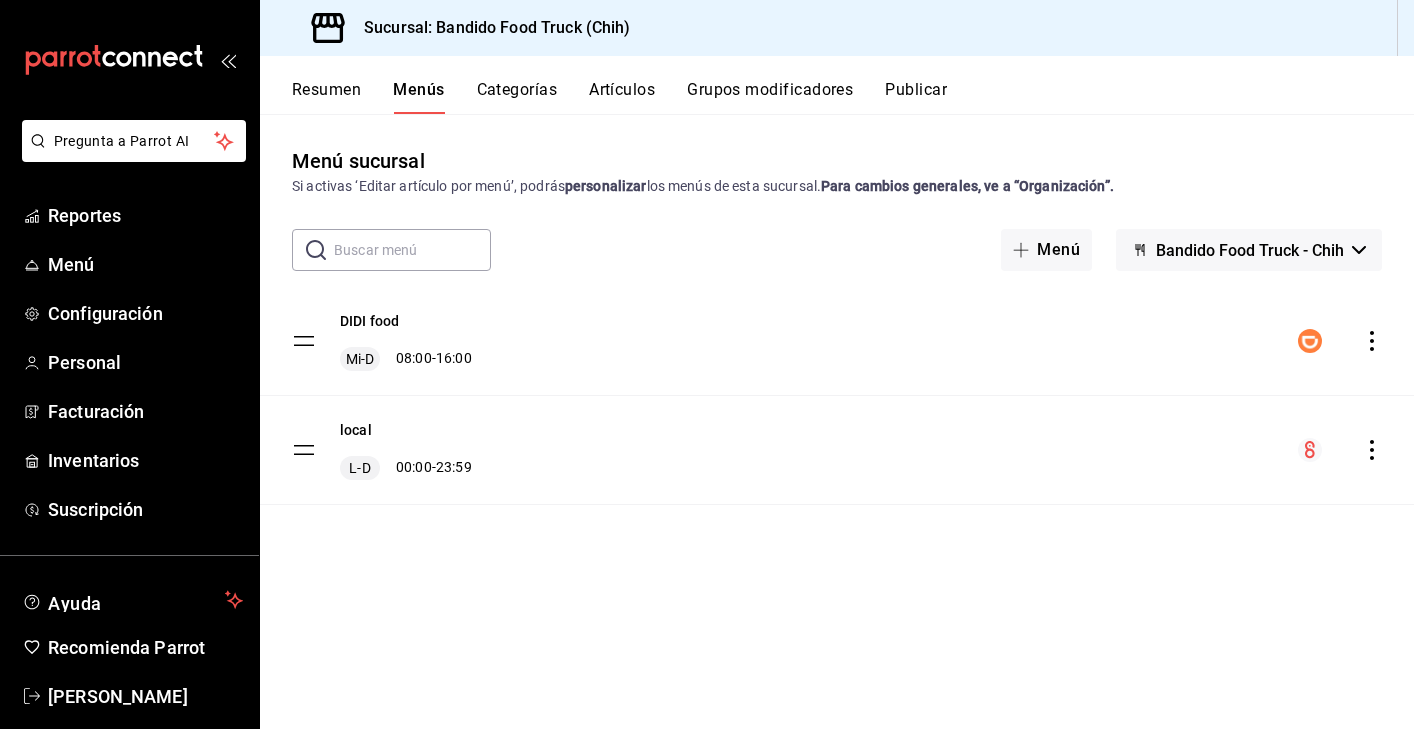 click on "Artículos" at bounding box center (622, 97) 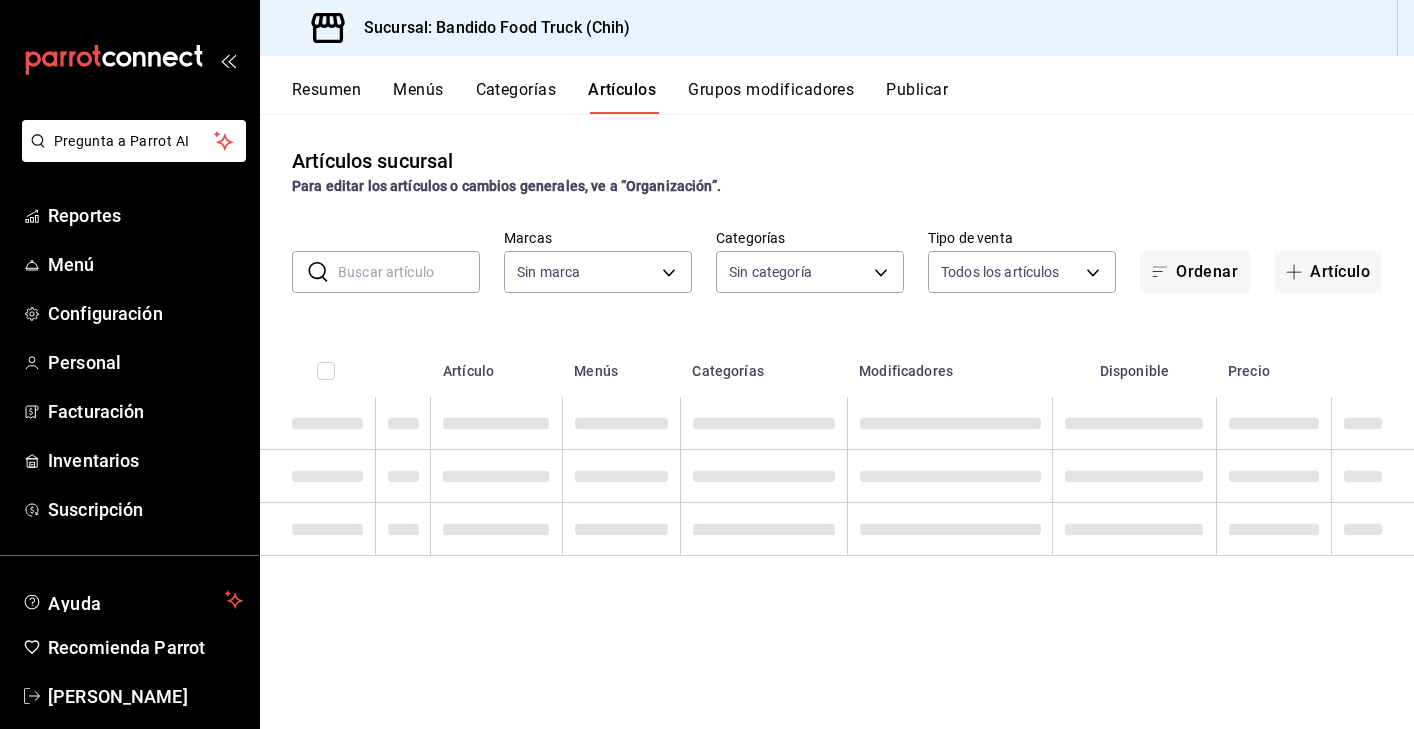 type on "22e22152-f942-4779-a091-e9746e856eb4,f4b0c892-b377-4891-b337-faa9cc273e23,d54fcf45-b036-4c0c-9258-3096b9eaaa79,af53461f-b5da-4c96-85f3-408d0341d9d9,44f7aadc-18c4-4d7d-a317-9edcfea9a3c5,7e691f77-7cfd-42d0-8cf8-164ae48631fc,64cadcb5-a4a3-498e-a523-3ae0840ee655,43d9de71-de5a-4032-ab4e-d5d7a4a79ddb,83a0551c-3d0f-499e-90a3-d6f716ca3b2c,8a5fec23-fef7-42c7-9529-584fe8f232ef,cabab8ea-df9a-4de8-87fe-9990326b016f,68240682-f60f-47d8-80a4-6b26aebe5112,c049bab1-caf9-4ba4-ab34-2260741149d1" 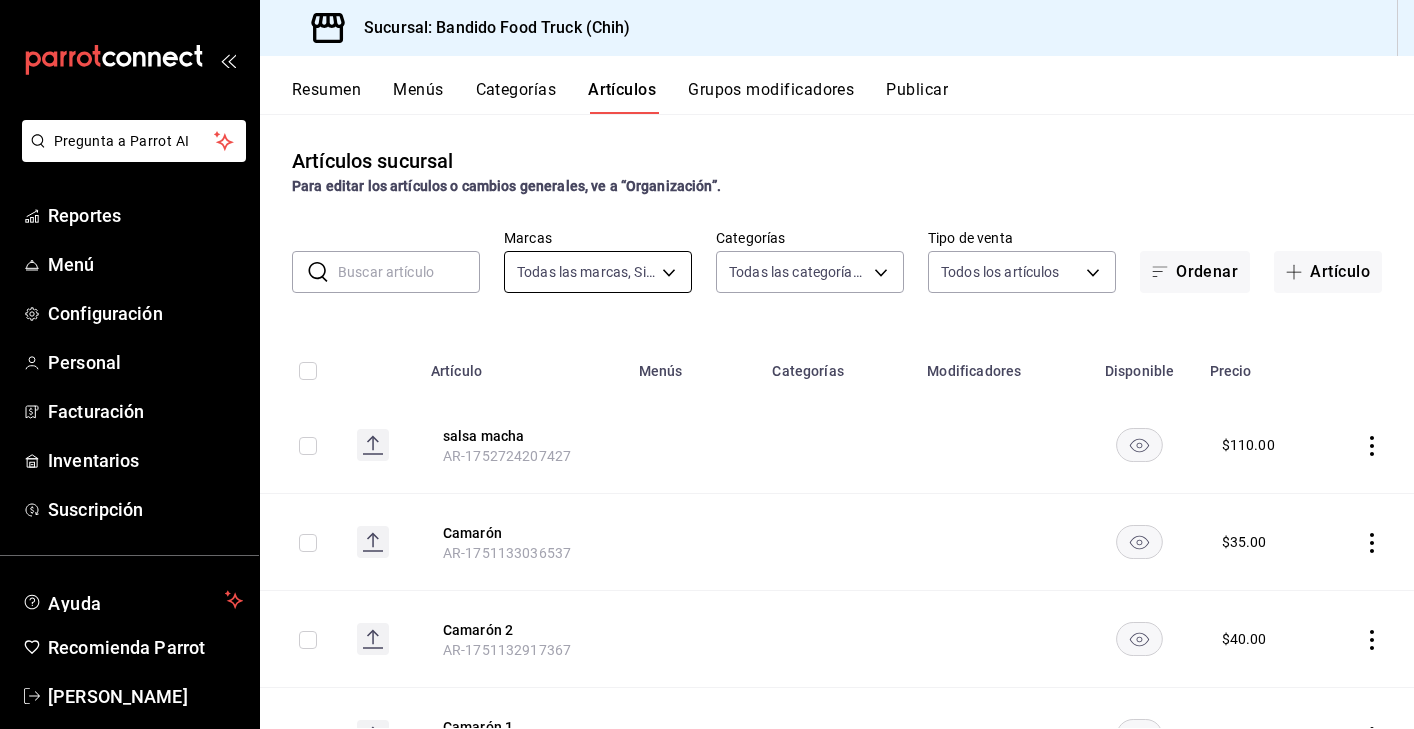 type on "51a0bfc8-29ed-46f5-9bf8-5dd92ce45963" 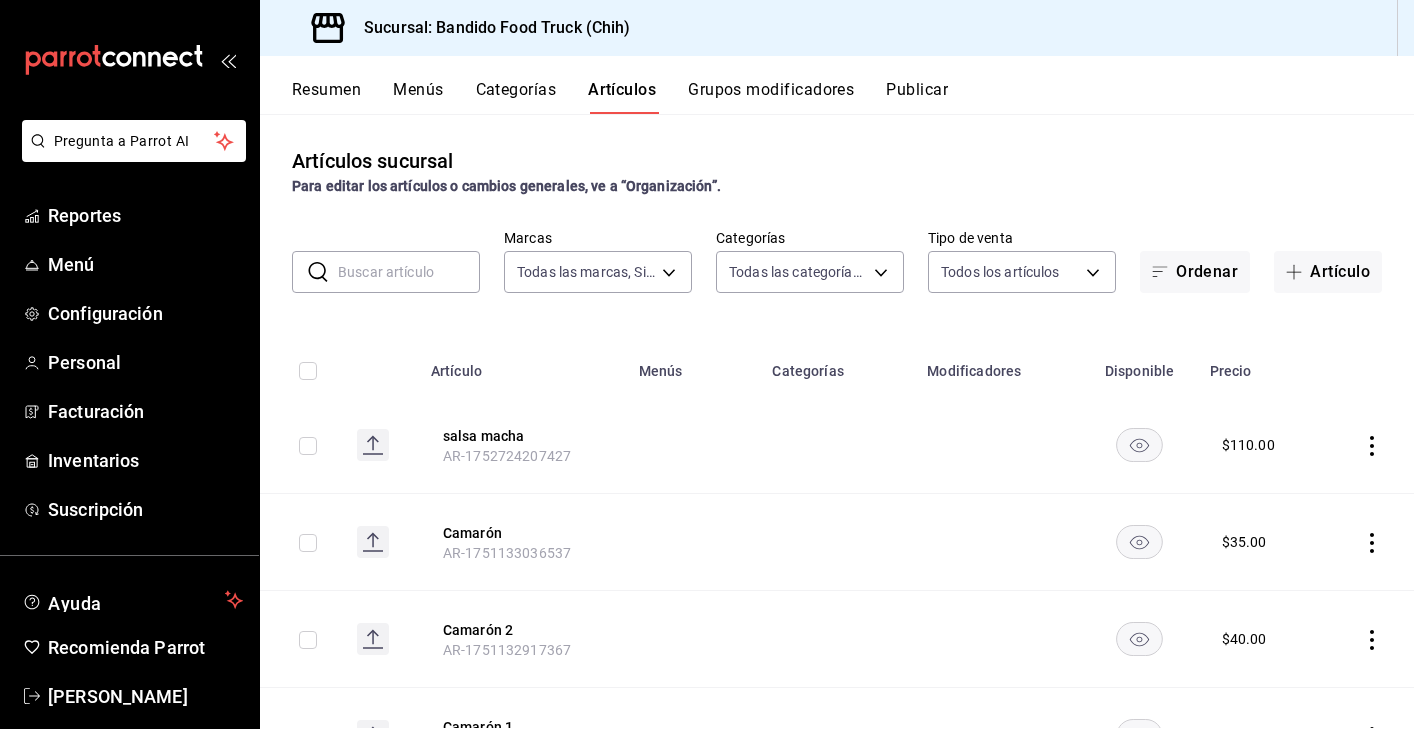click at bounding box center [409, 272] 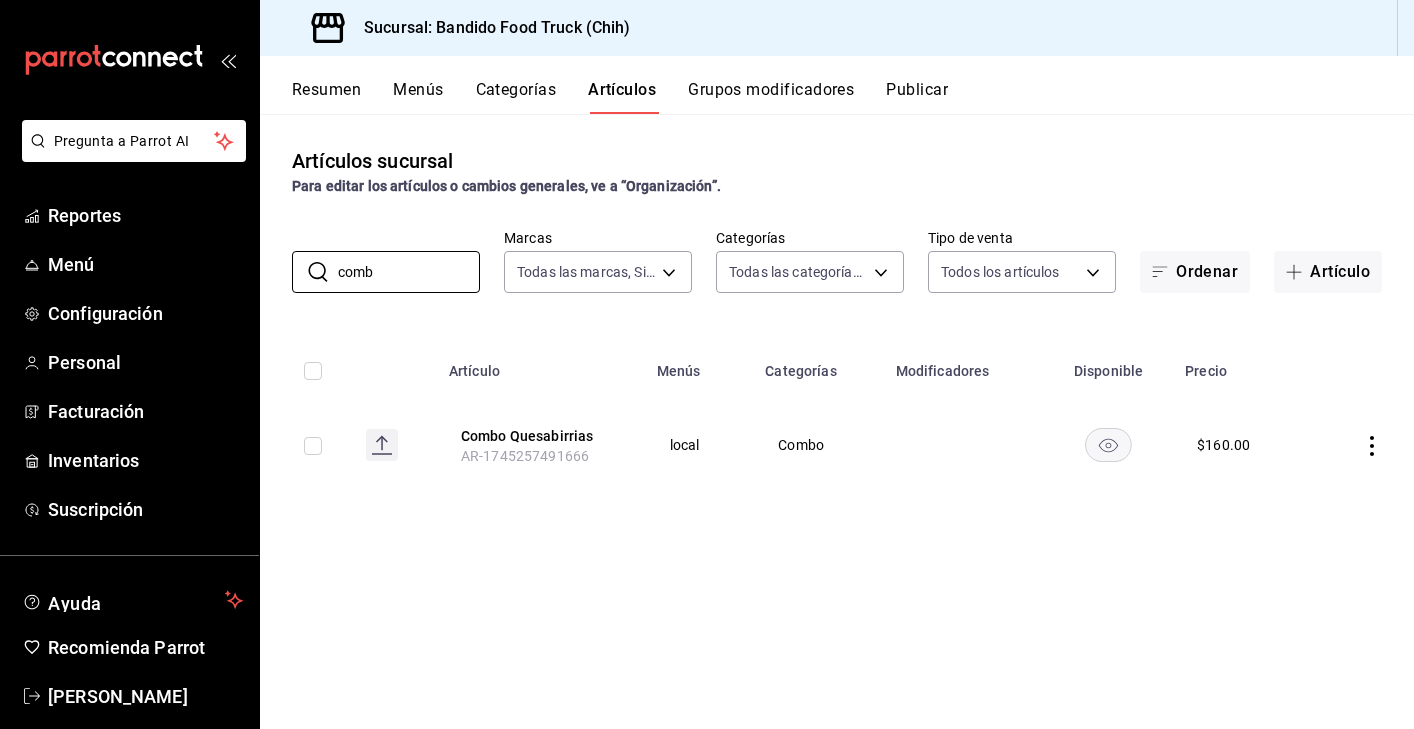 type on "comb" 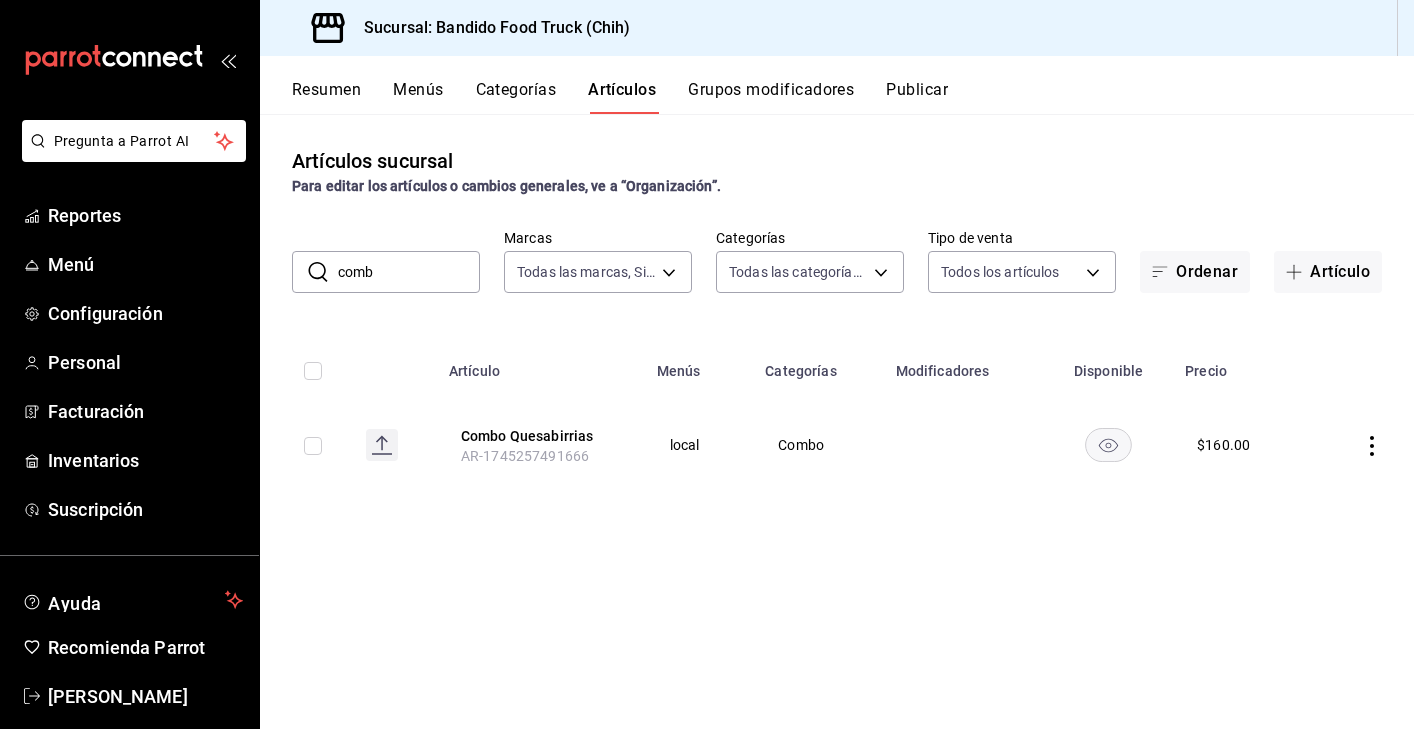 click 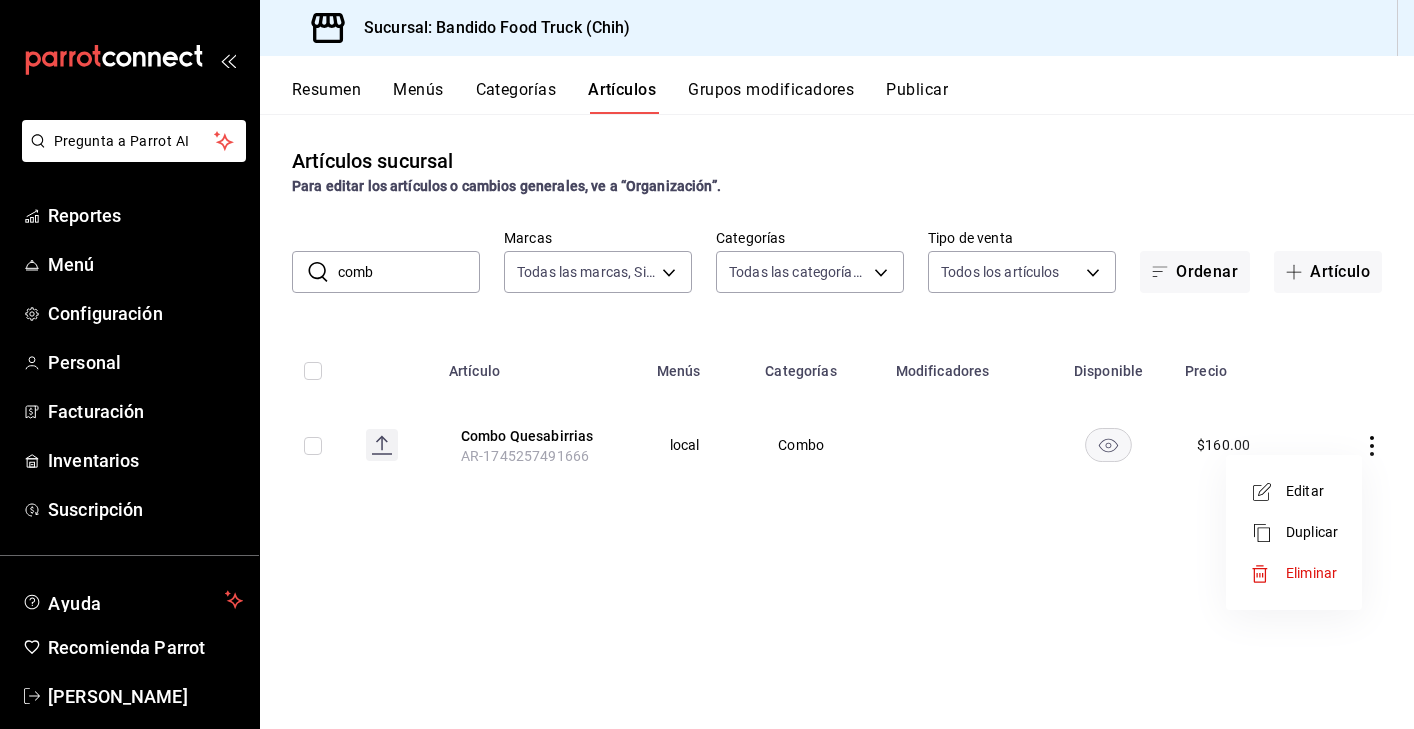 click on "Editar" at bounding box center [1312, 491] 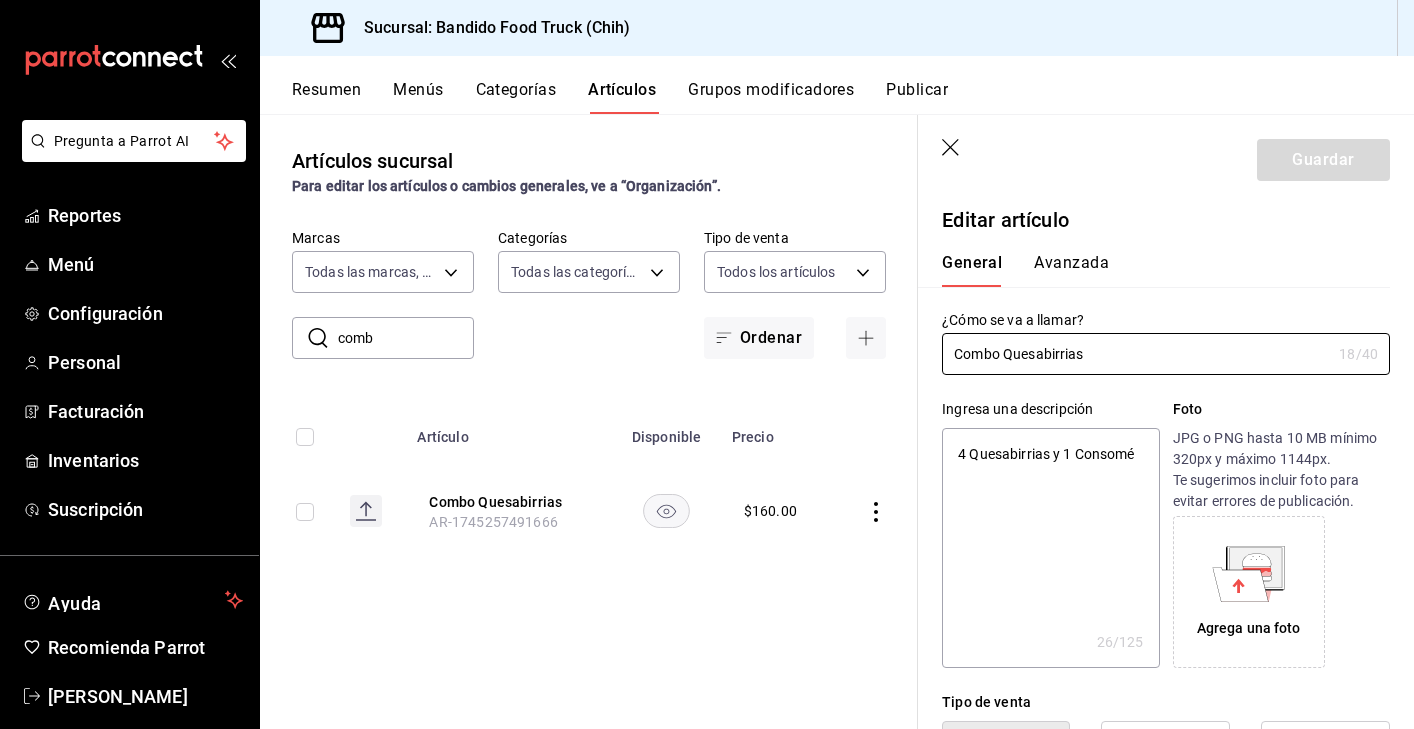 type on "x" 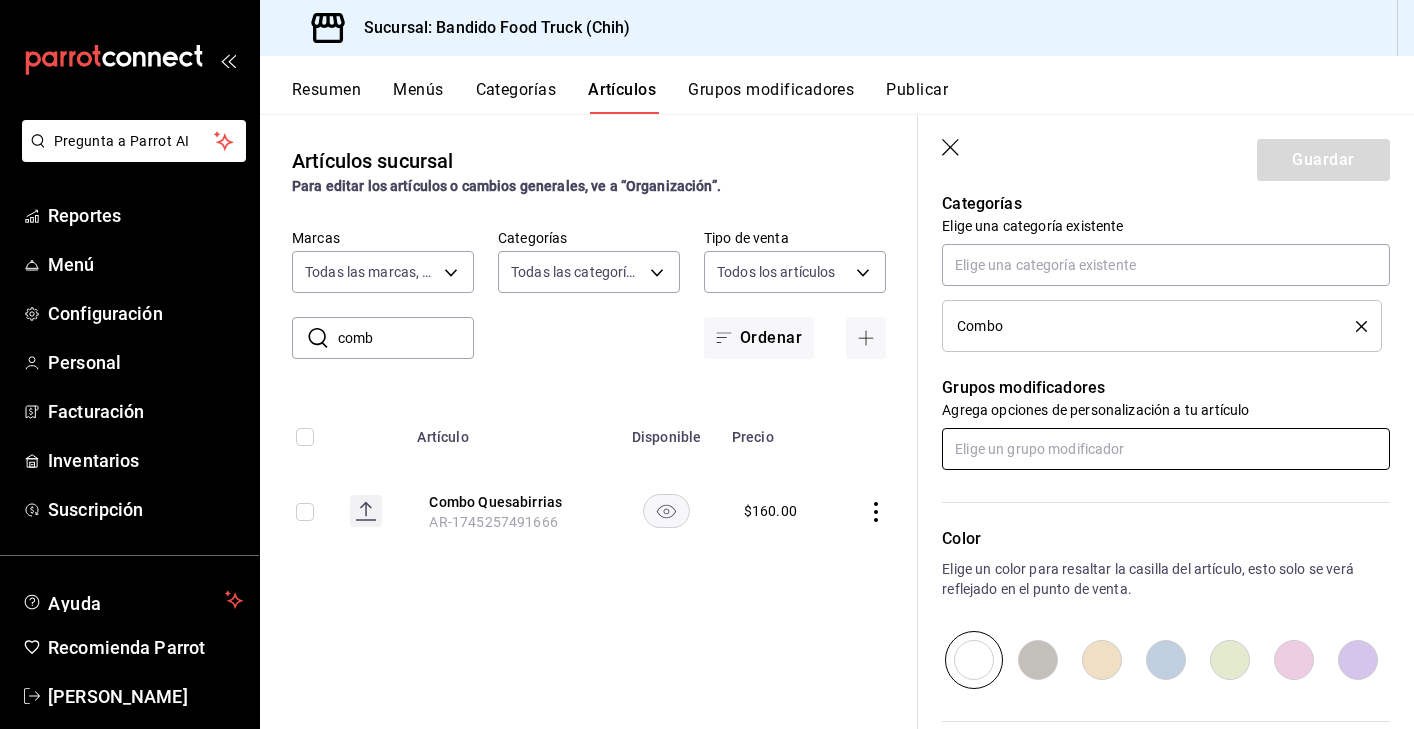click at bounding box center (1166, 449) 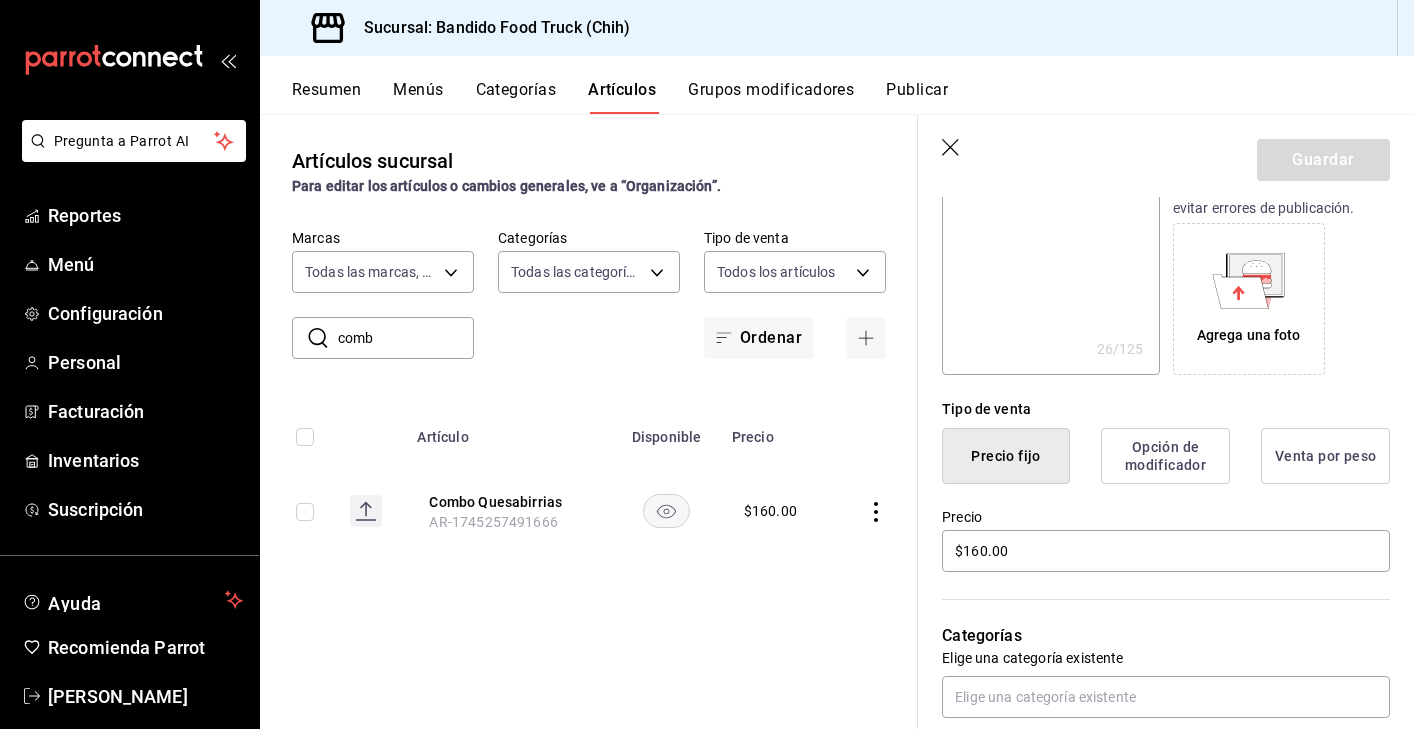 click on "Opción de modificador" at bounding box center [1165, 456] 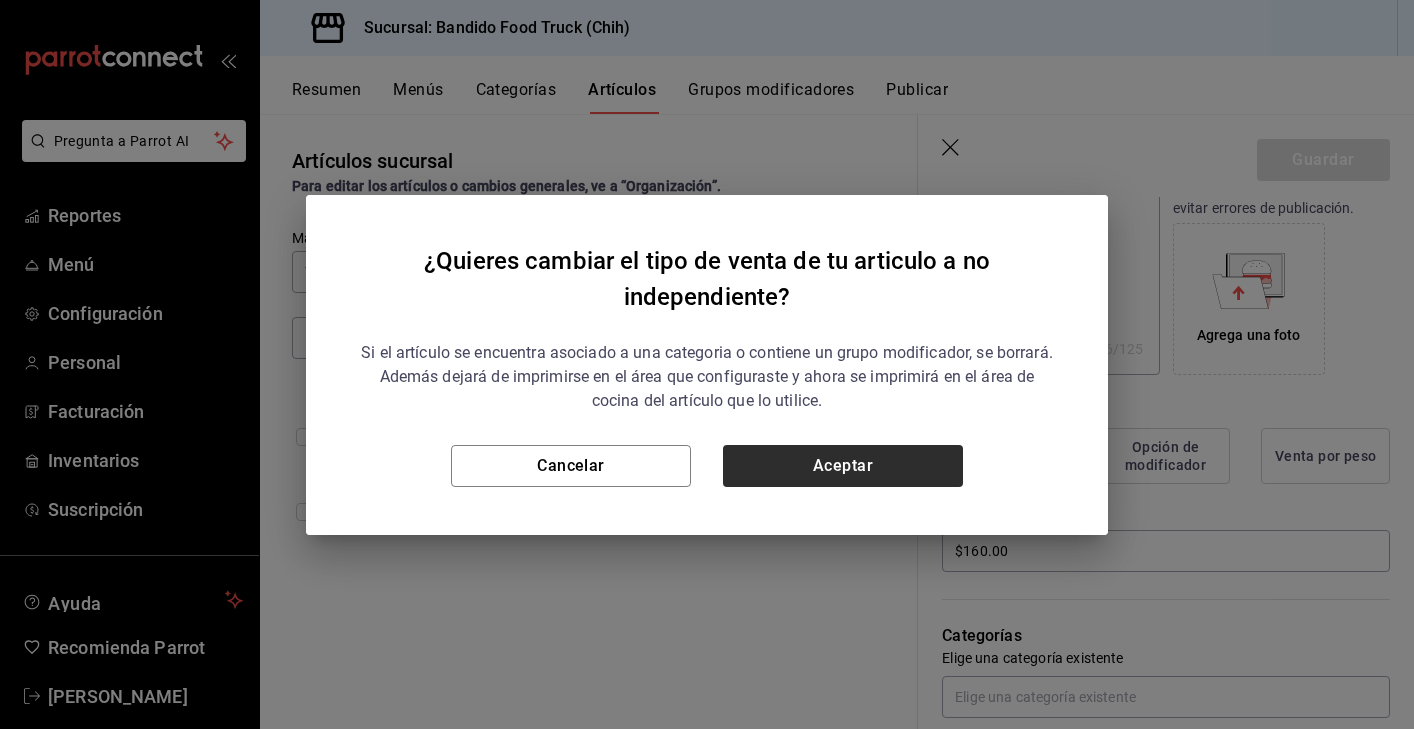 click on "Aceptar" at bounding box center [843, 466] 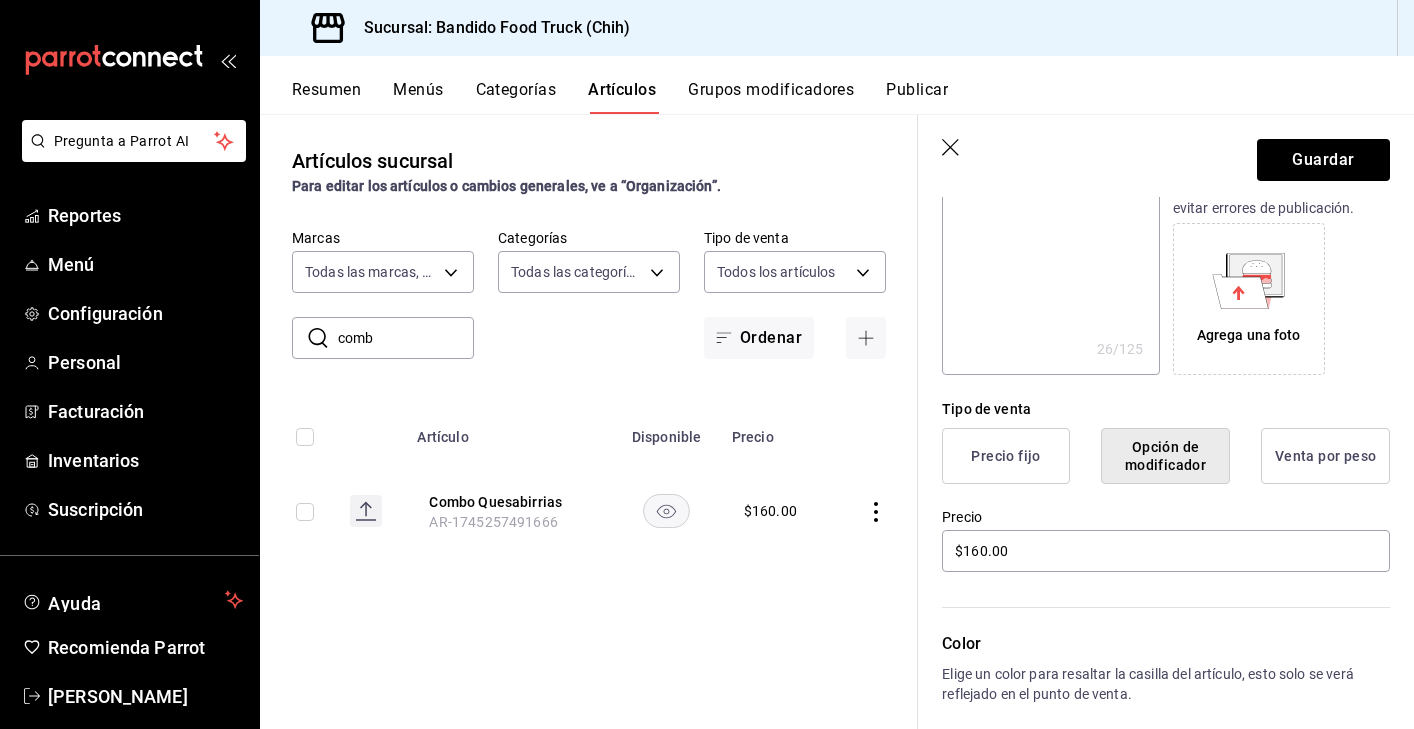 scroll, scrollTop: 0, scrollLeft: 0, axis: both 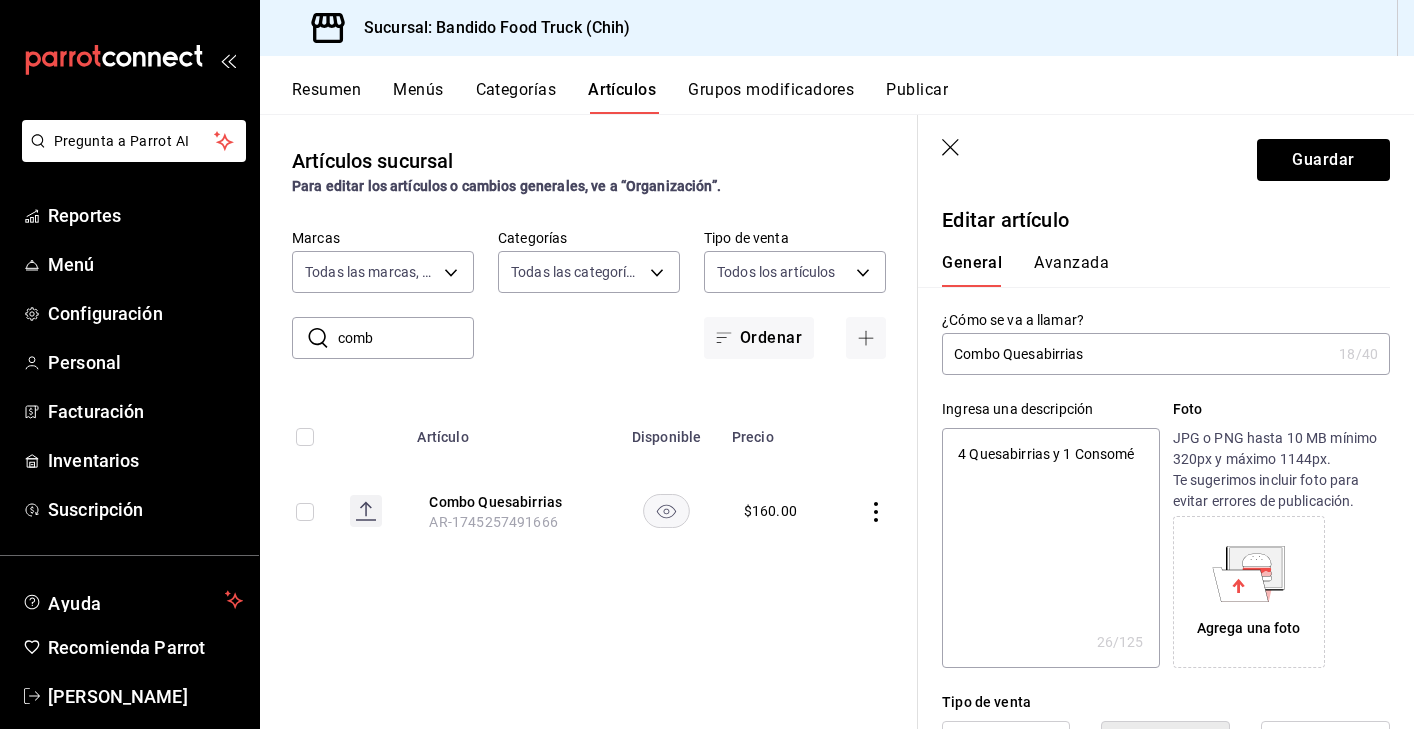 click on "Avanzada" at bounding box center [1071, 270] 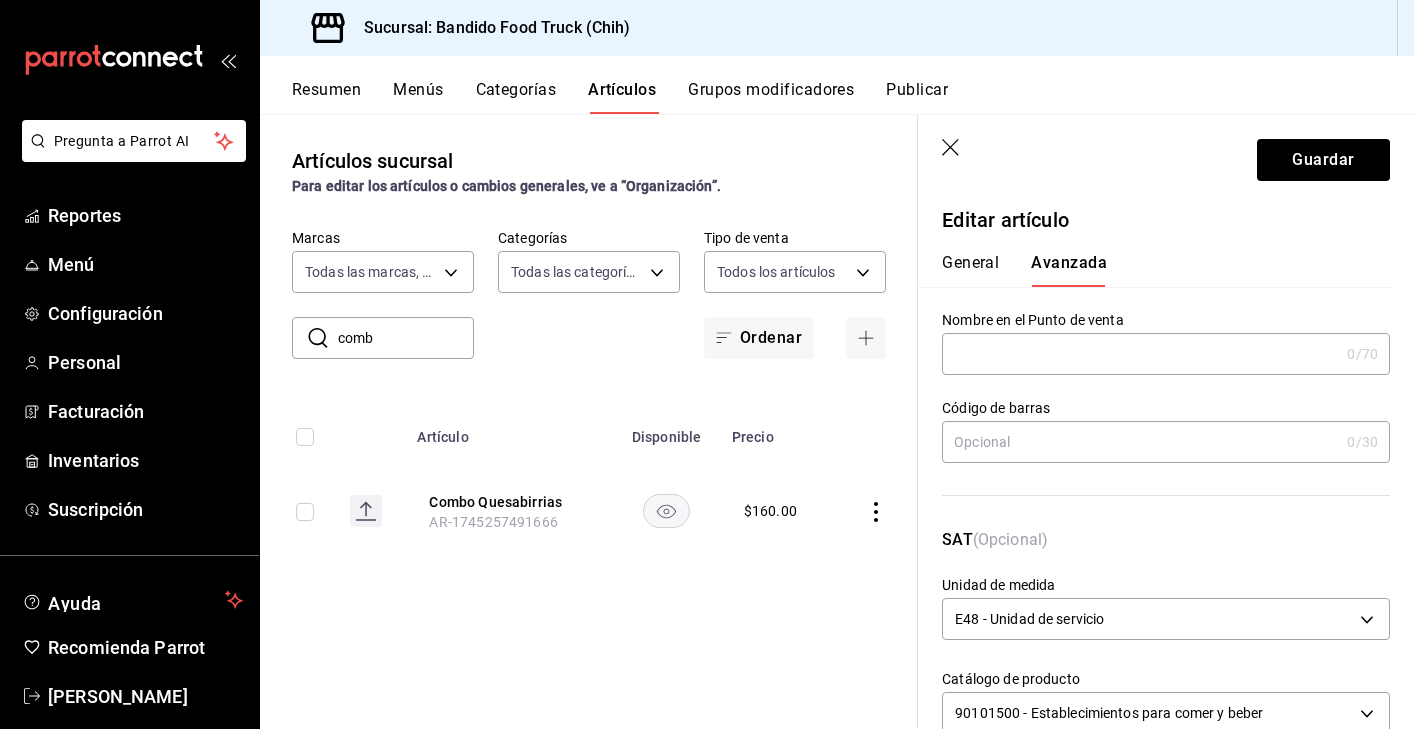 click on "General" at bounding box center (970, 270) 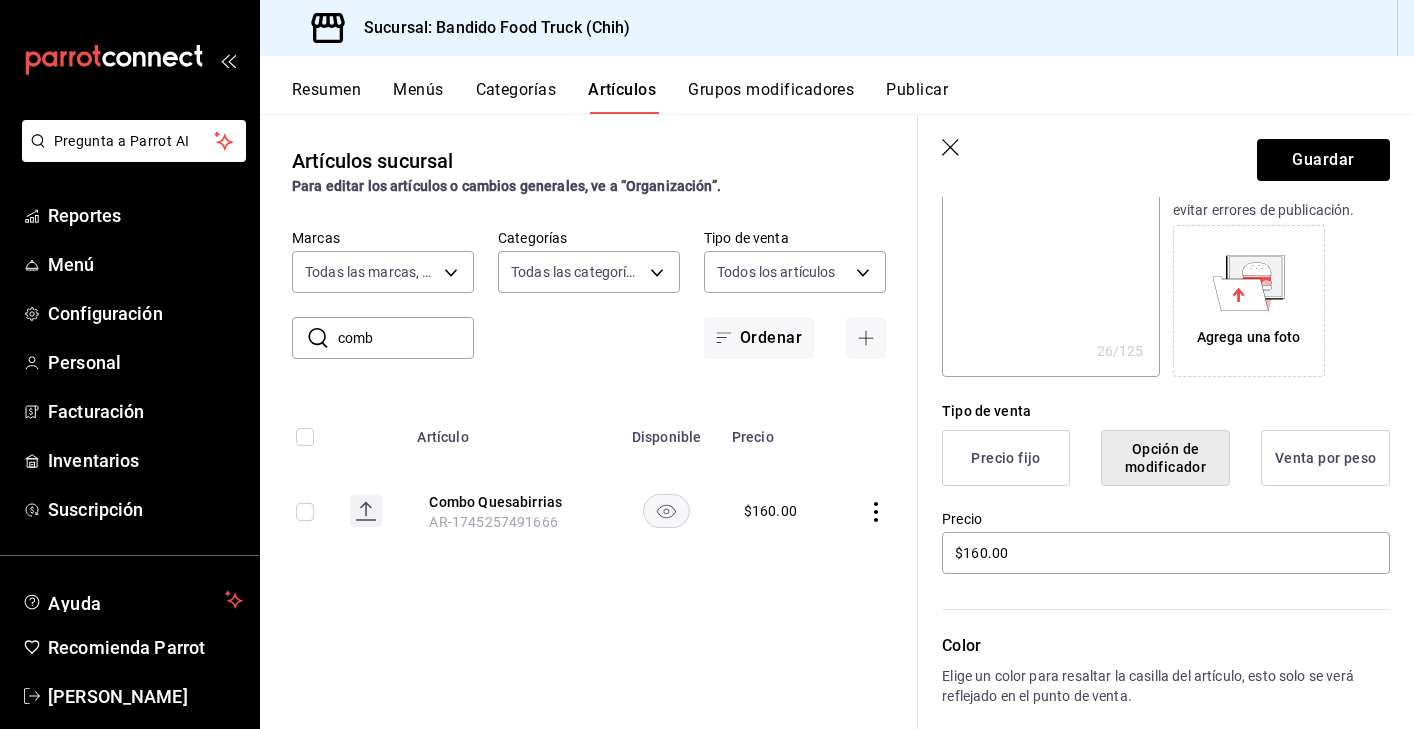 click on "Venta por peso" at bounding box center (1325, 458) 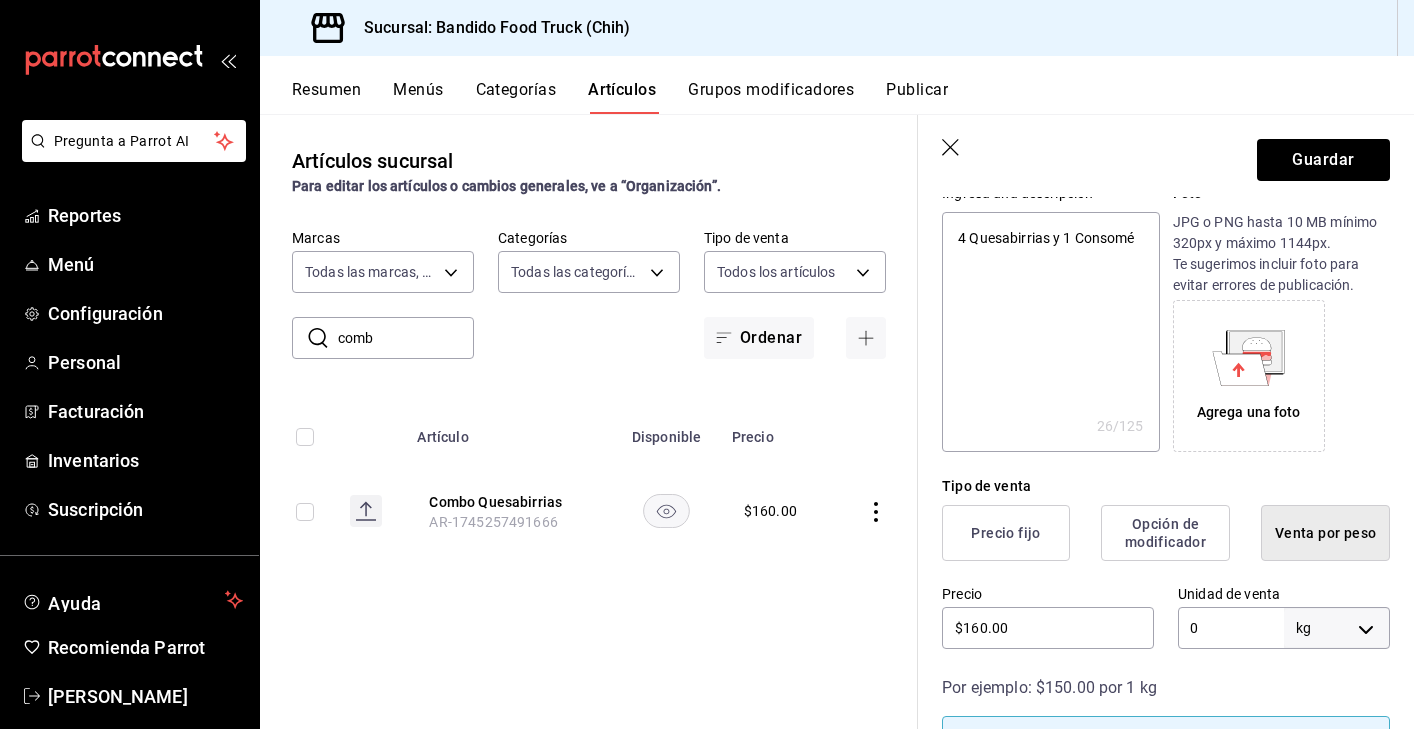 scroll, scrollTop: 227, scrollLeft: 0, axis: vertical 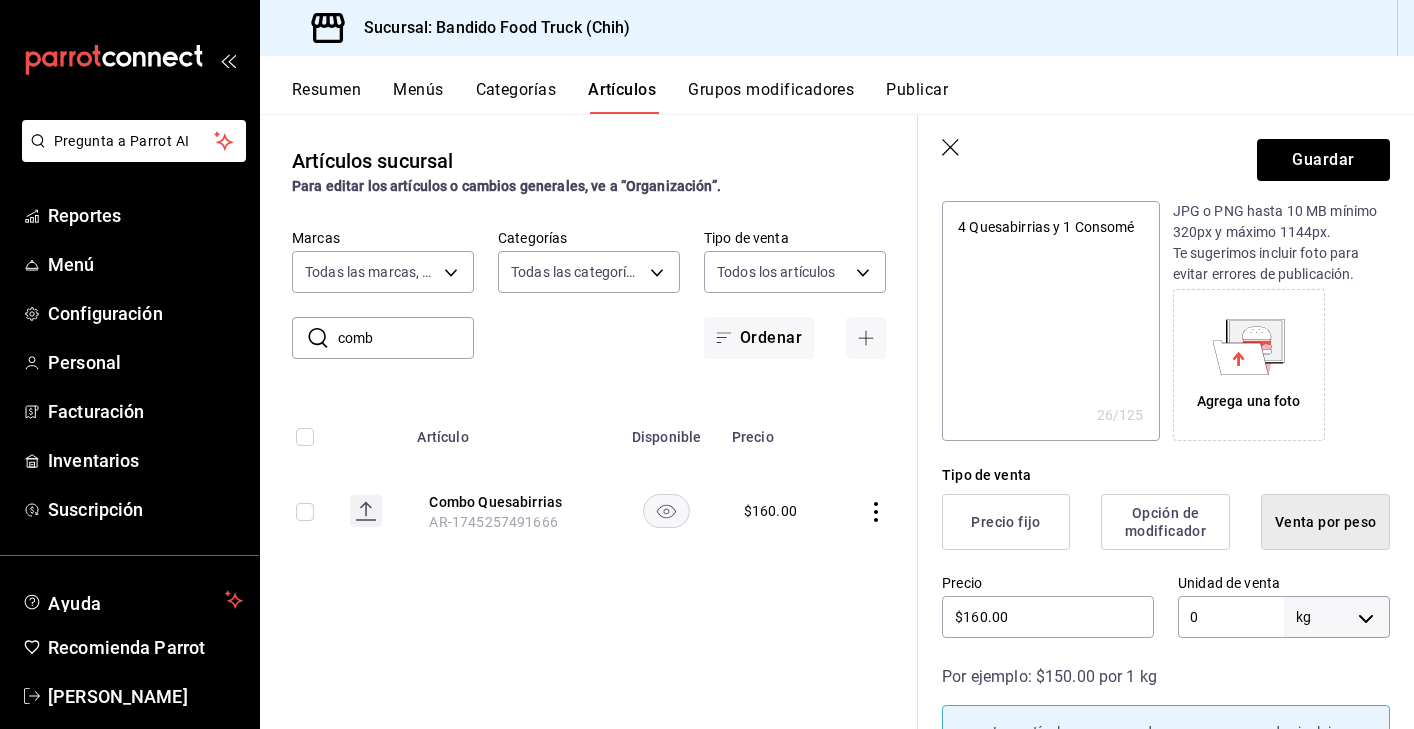 click on "Precio fijo" at bounding box center (1006, 522) 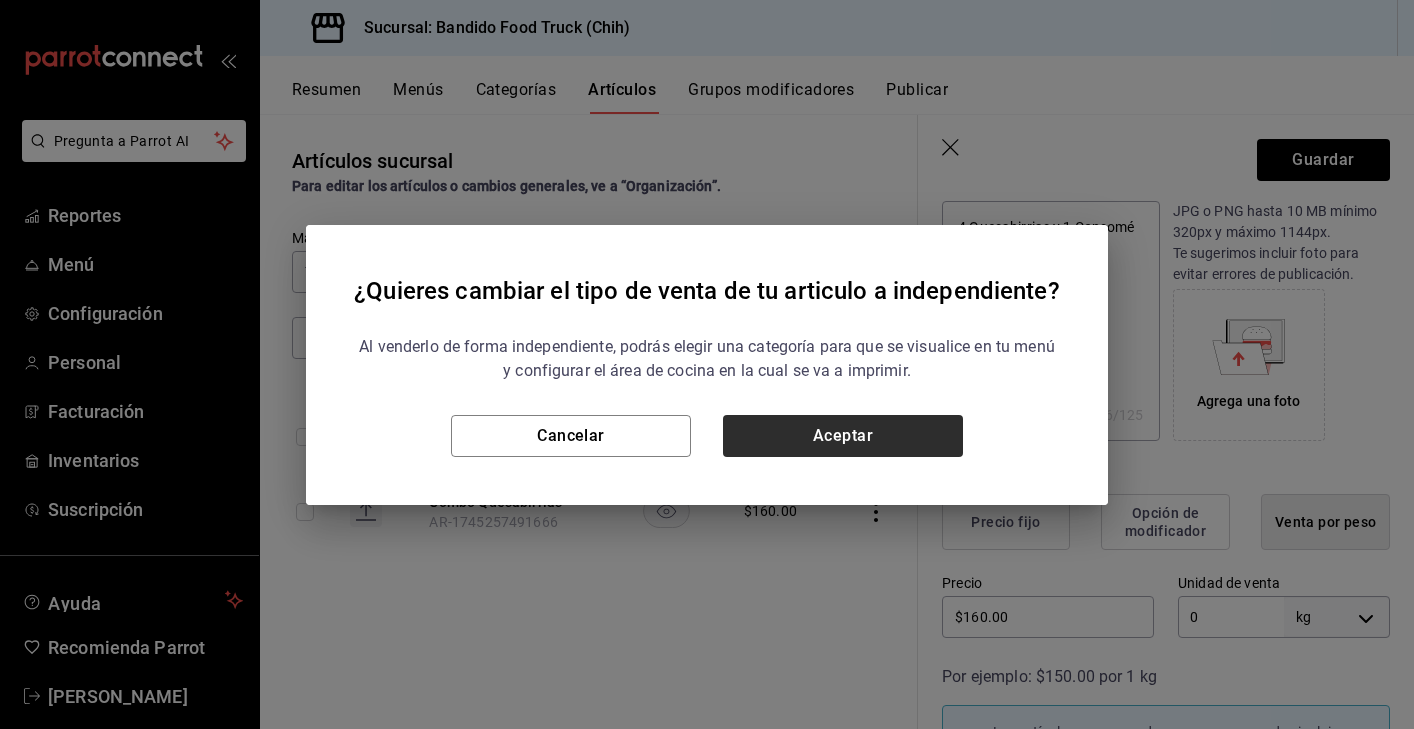 click on "Aceptar" at bounding box center (843, 436) 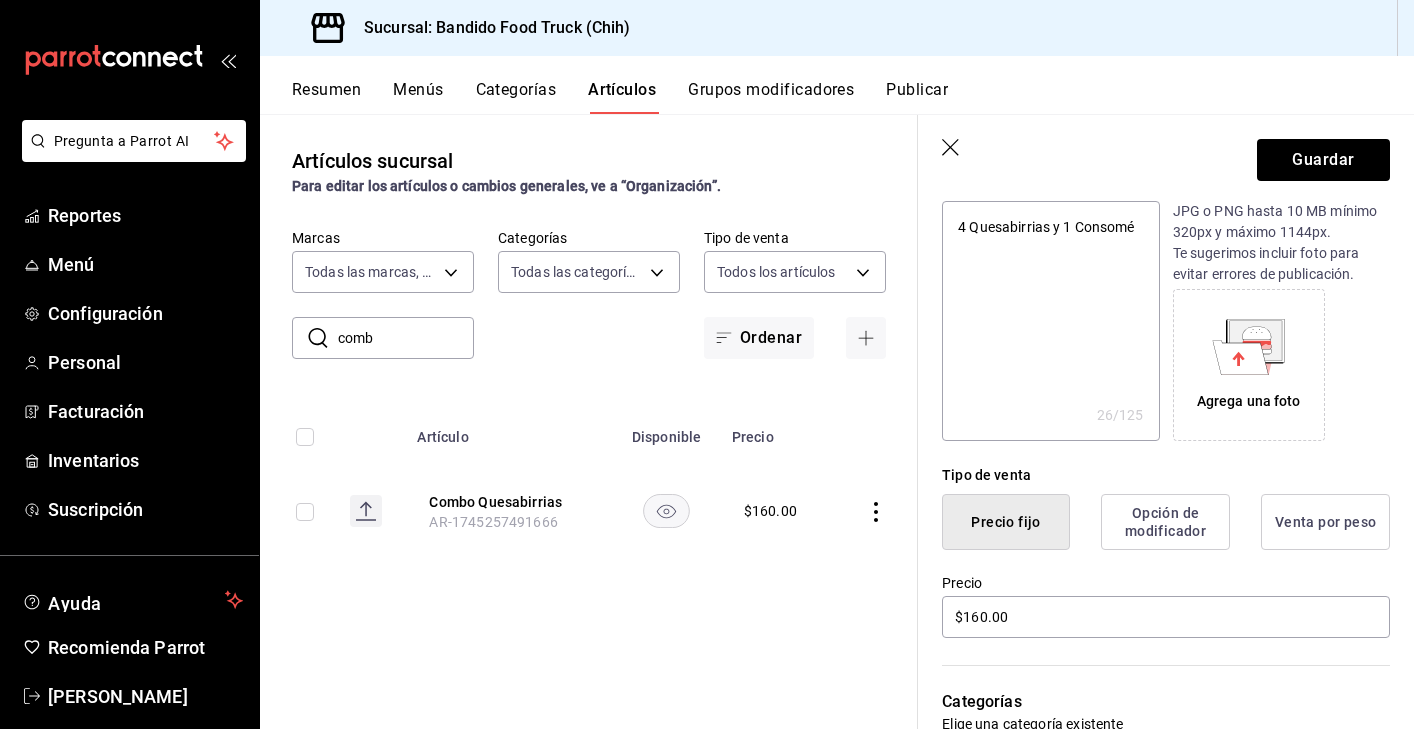 type on "x" 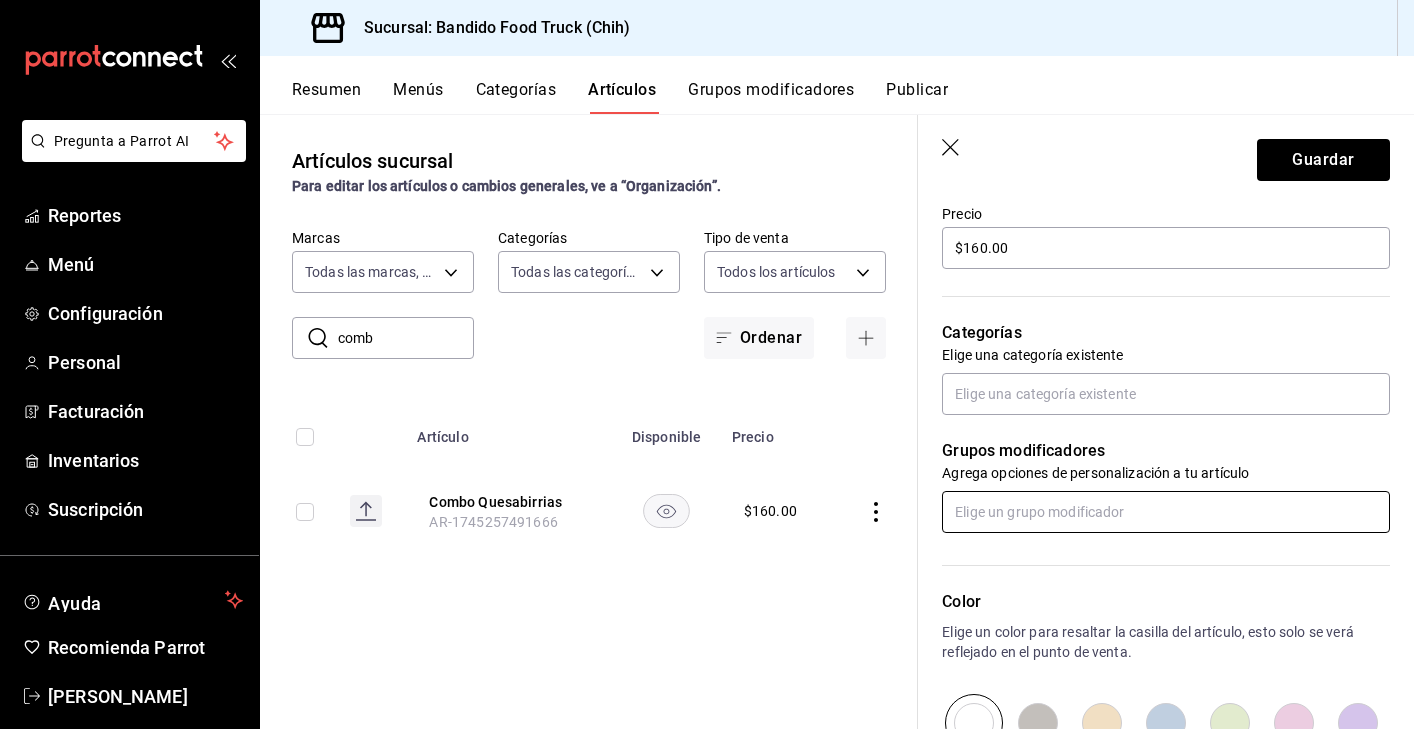 scroll, scrollTop: 598, scrollLeft: 0, axis: vertical 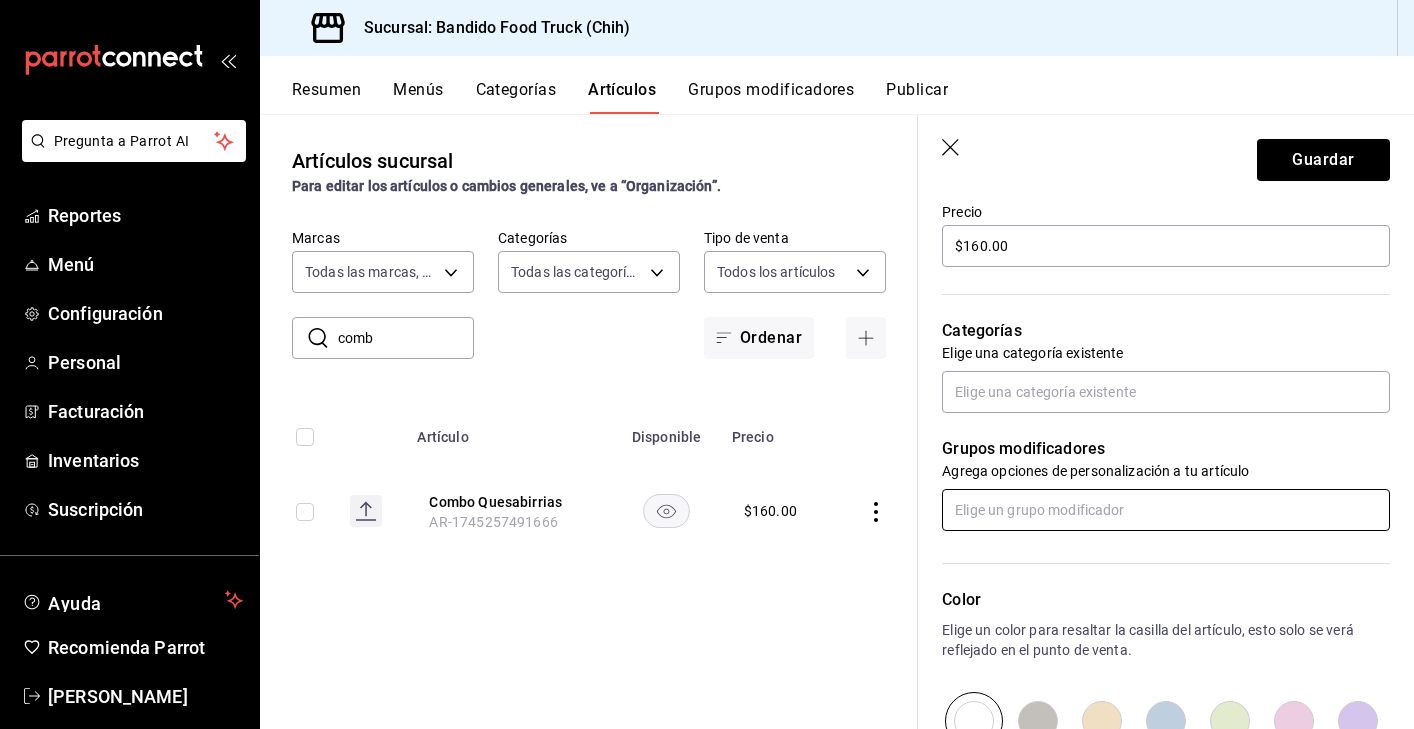 click at bounding box center (1166, 510) 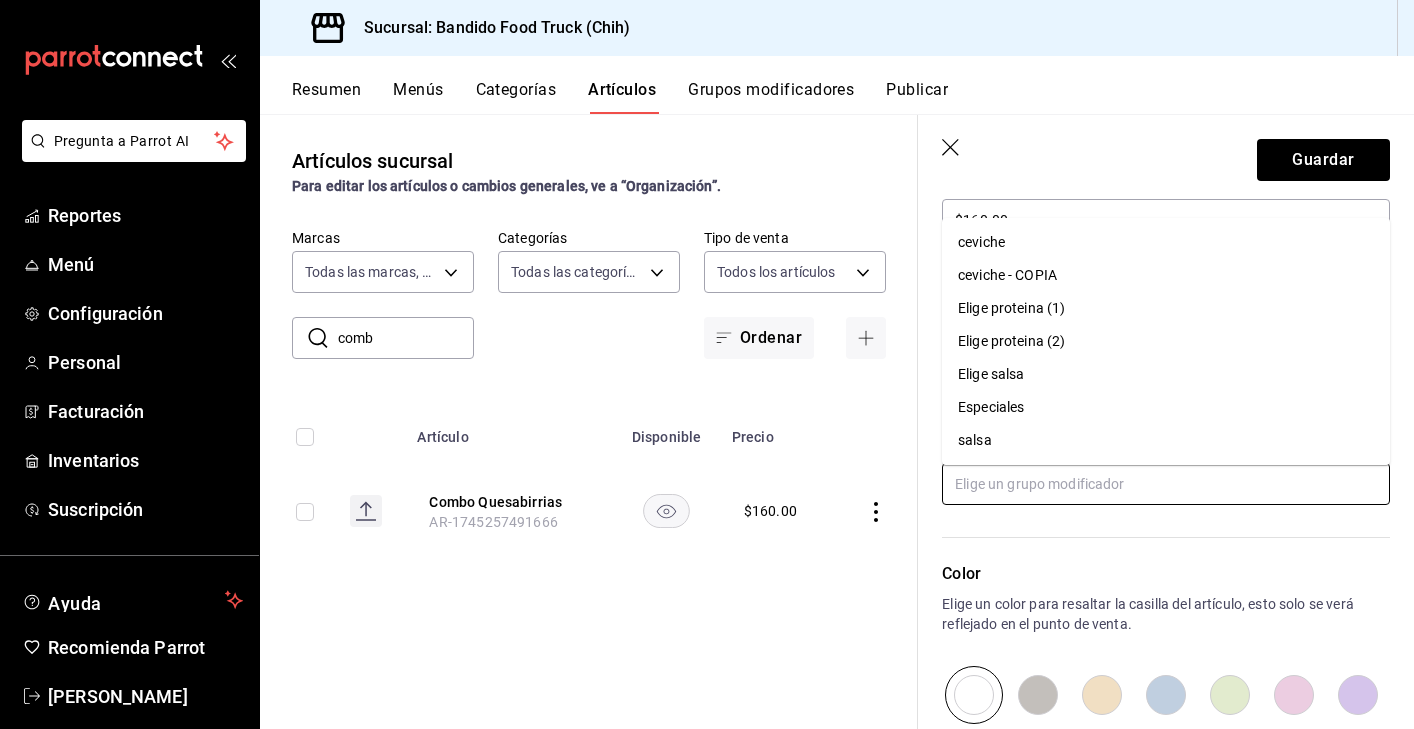 scroll, scrollTop: 622, scrollLeft: 0, axis: vertical 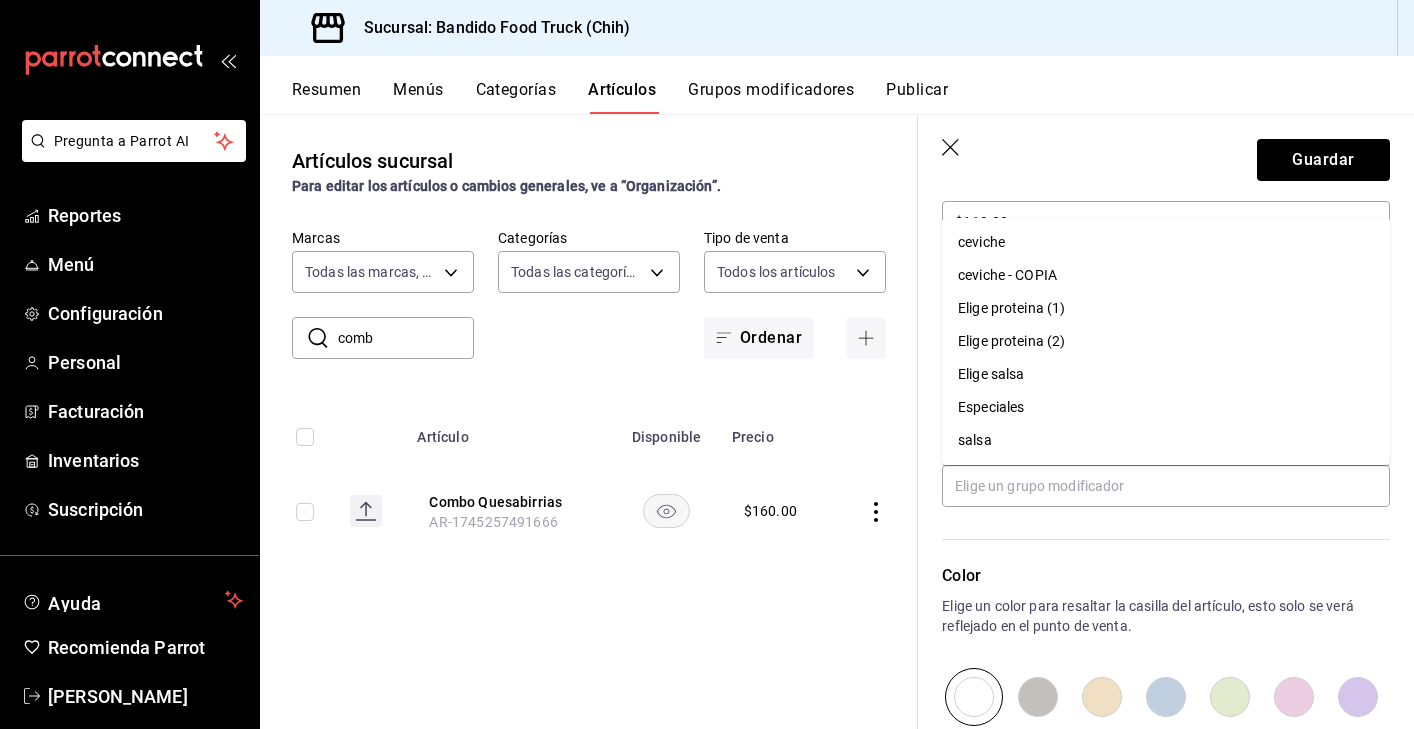 click on "Color" at bounding box center (1166, 576) 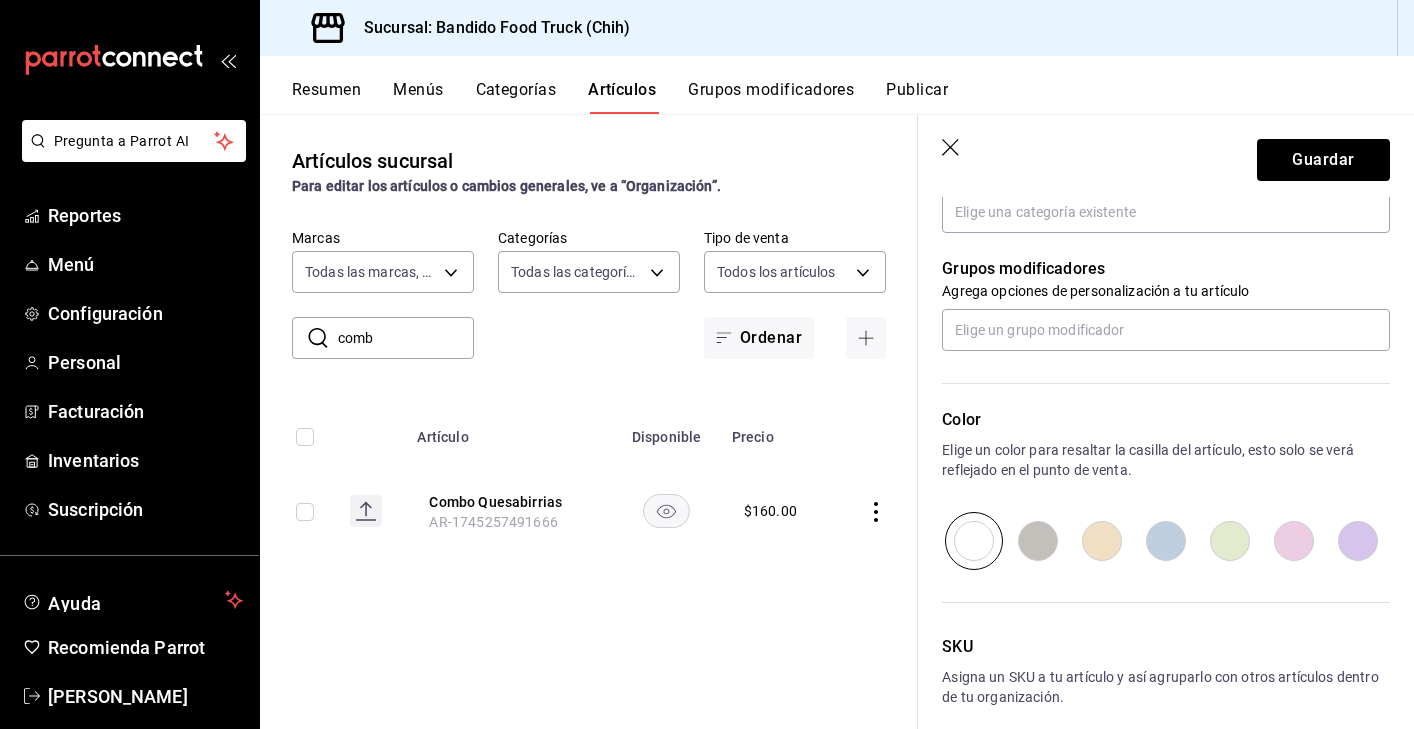 scroll, scrollTop: 776, scrollLeft: 0, axis: vertical 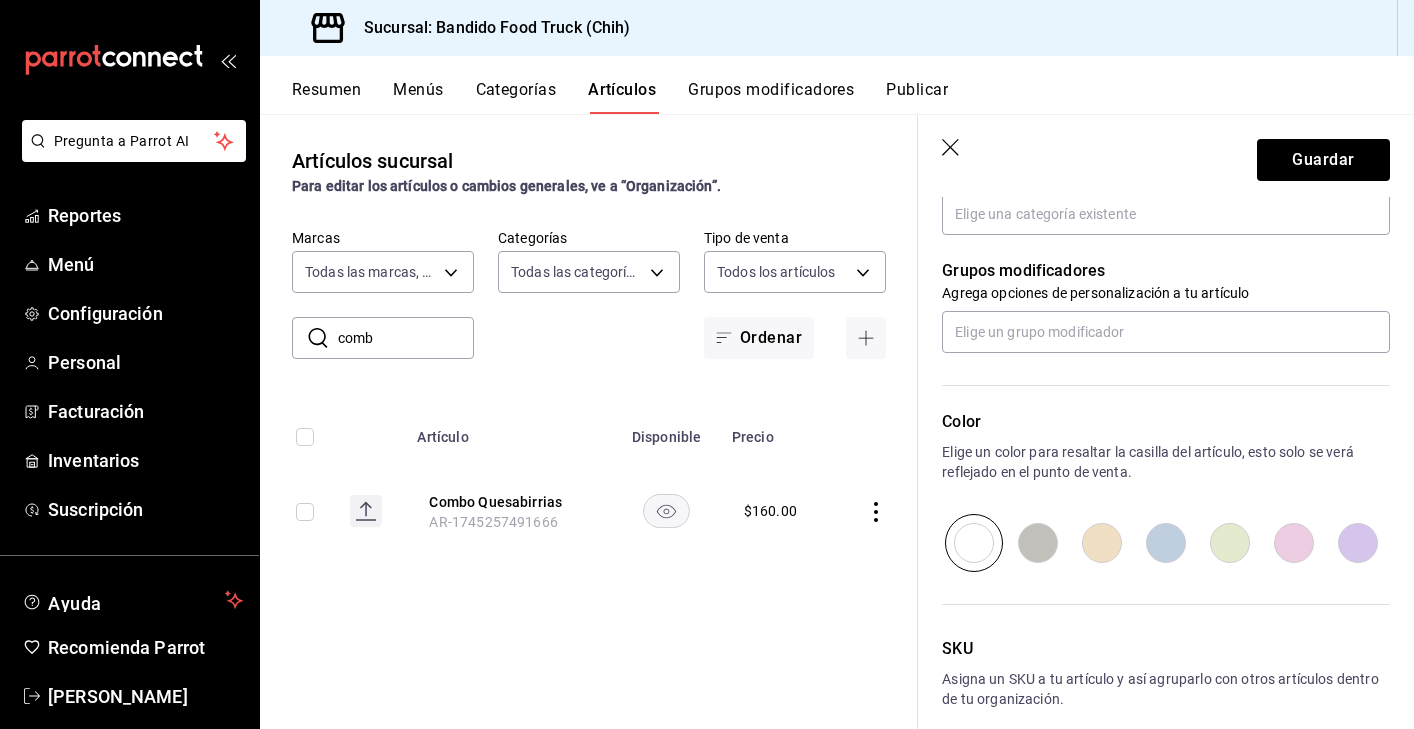 click at bounding box center [1166, 543] 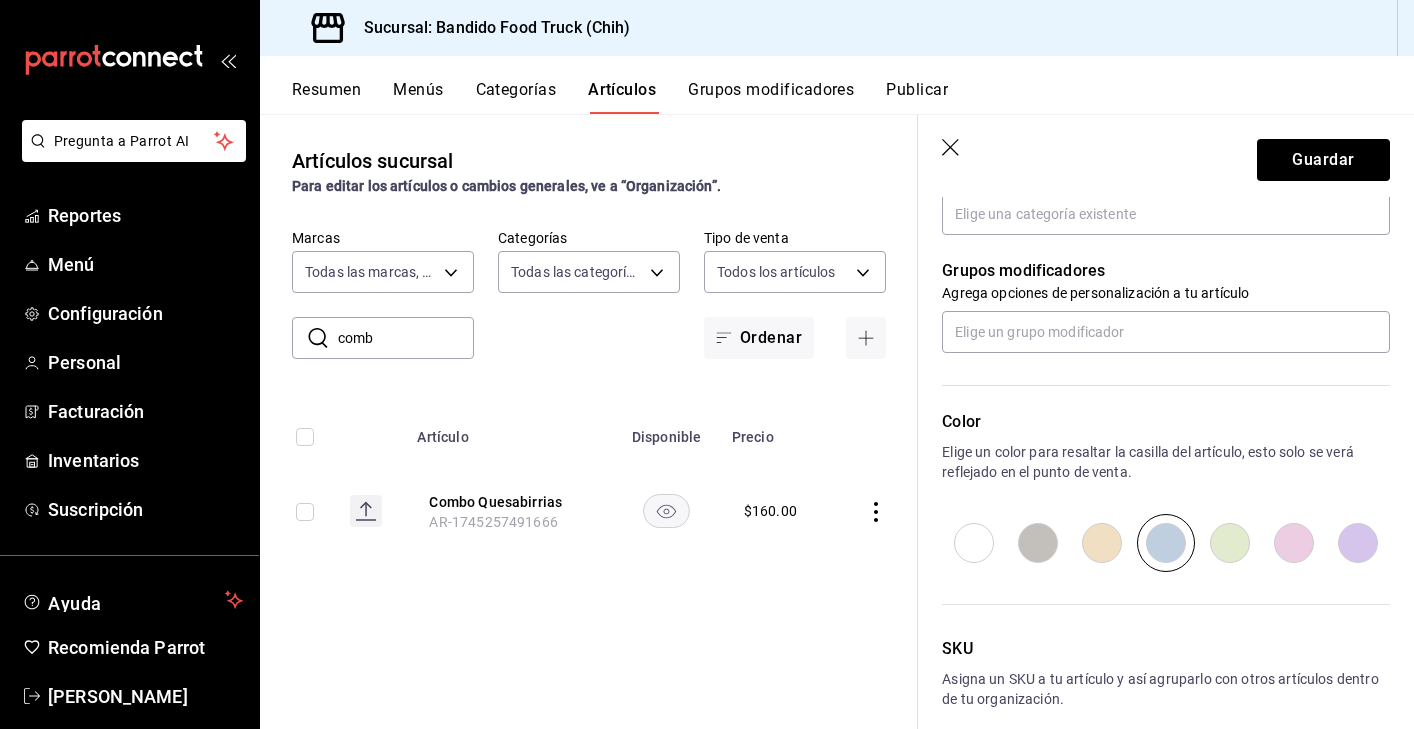 click at bounding box center (1230, 543) 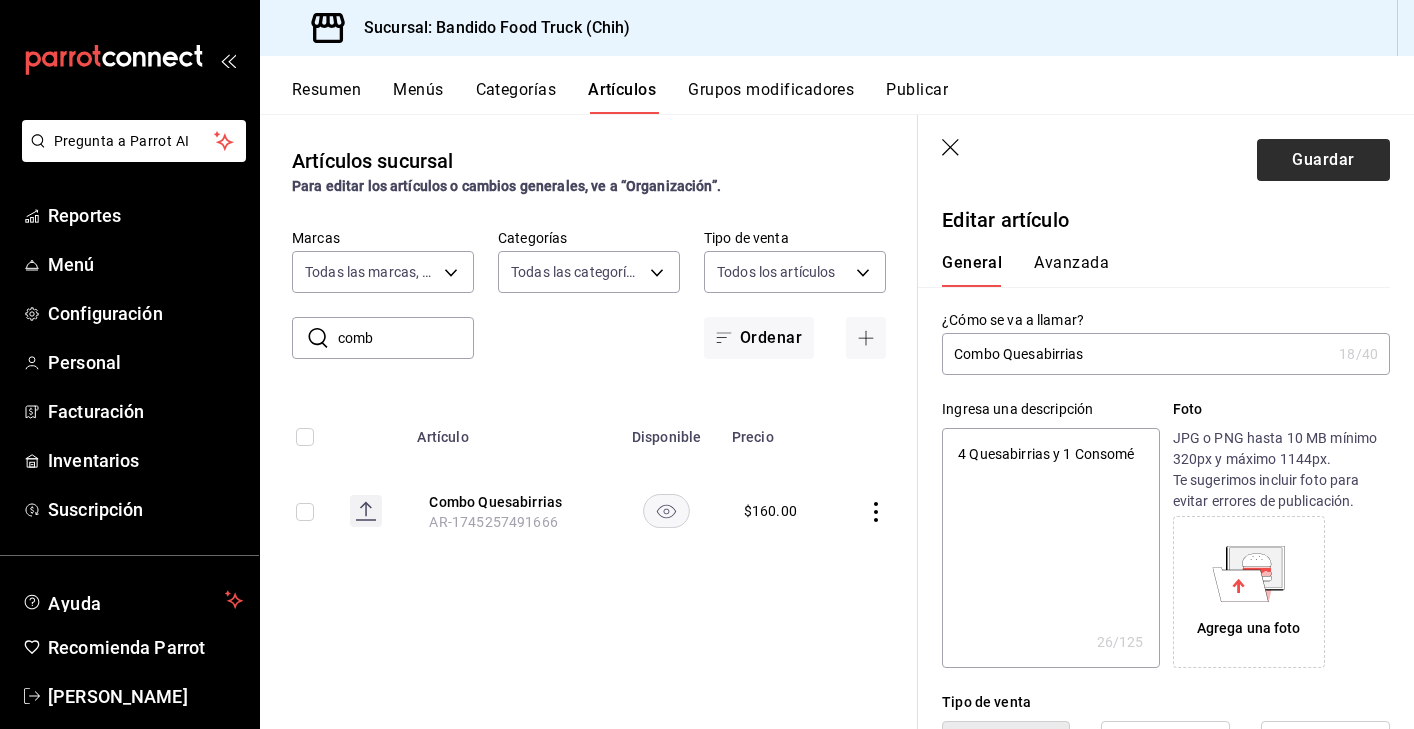 click on "Guardar" at bounding box center [1323, 160] 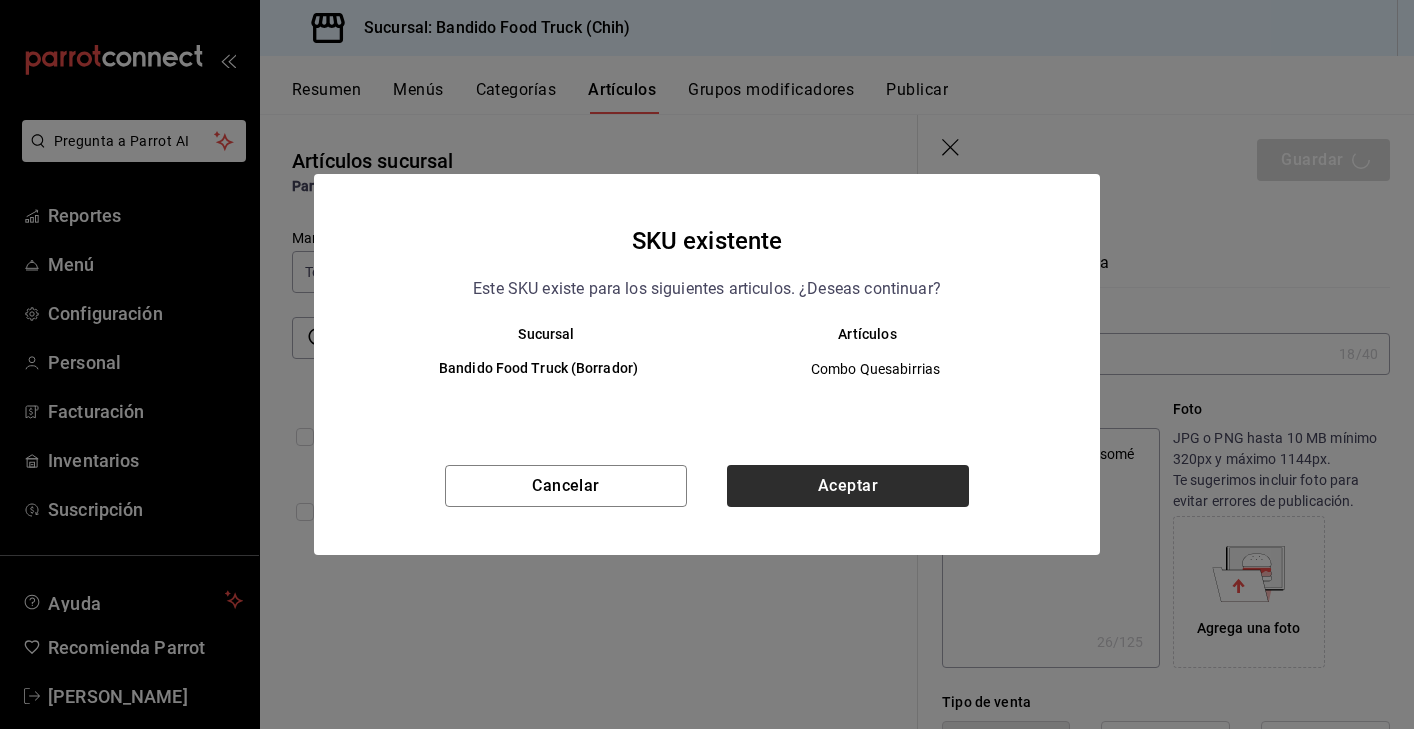click on "Aceptar" at bounding box center [848, 486] 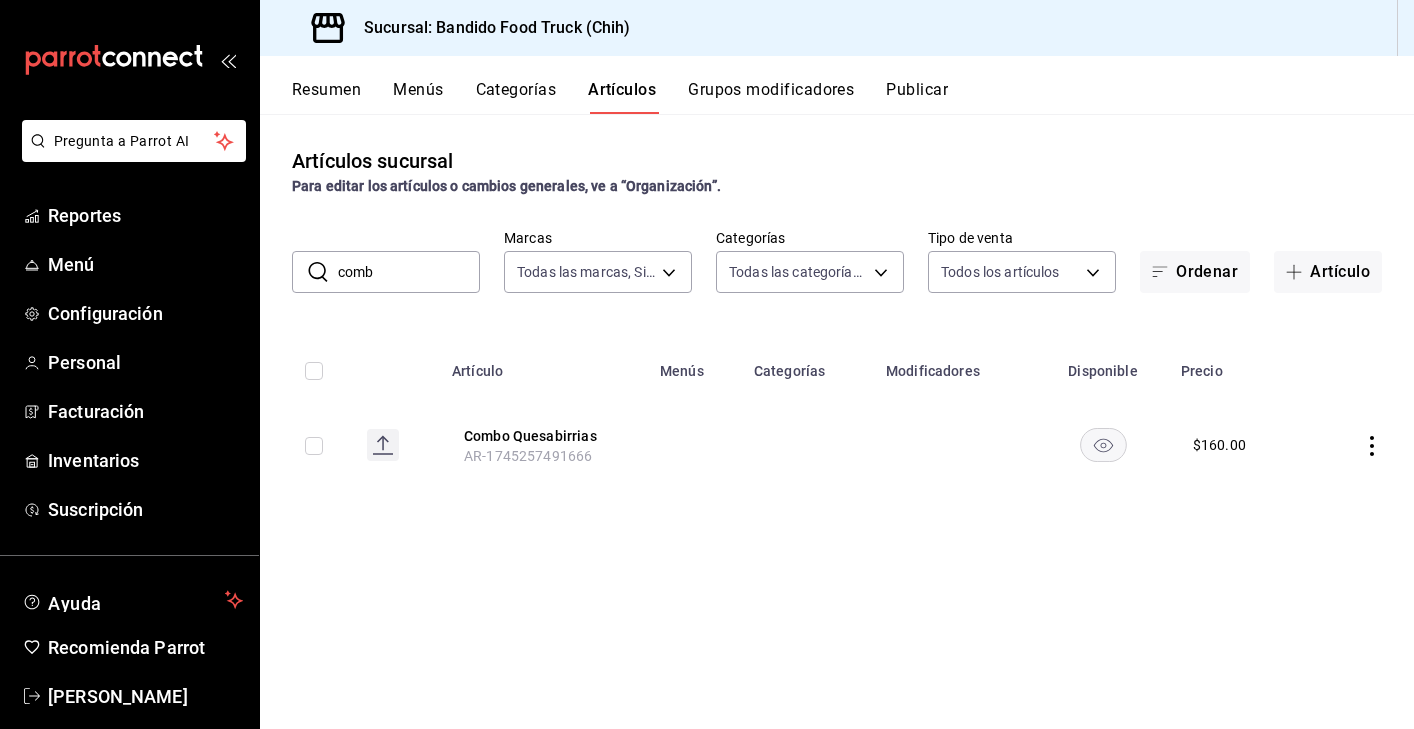 click on "Resumen" at bounding box center [326, 97] 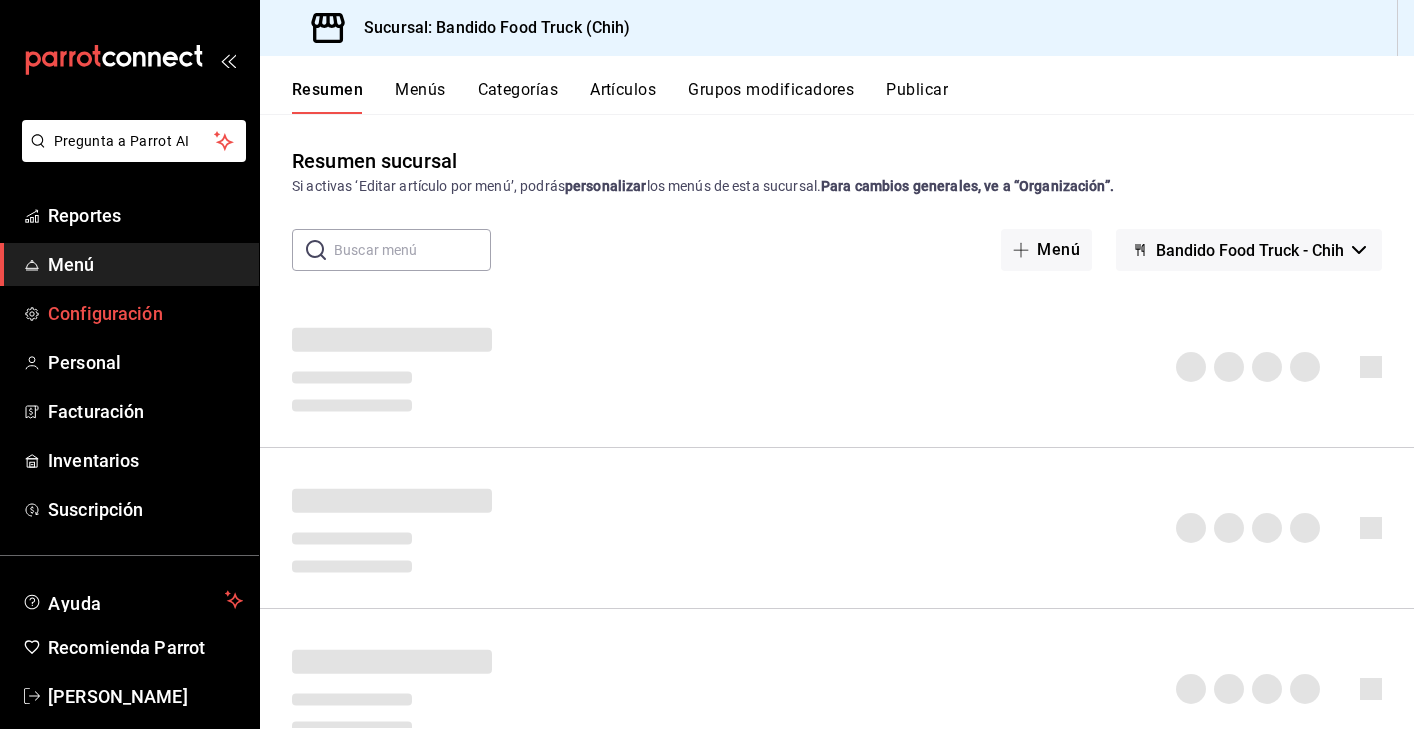 click on "Configuración" at bounding box center [145, 313] 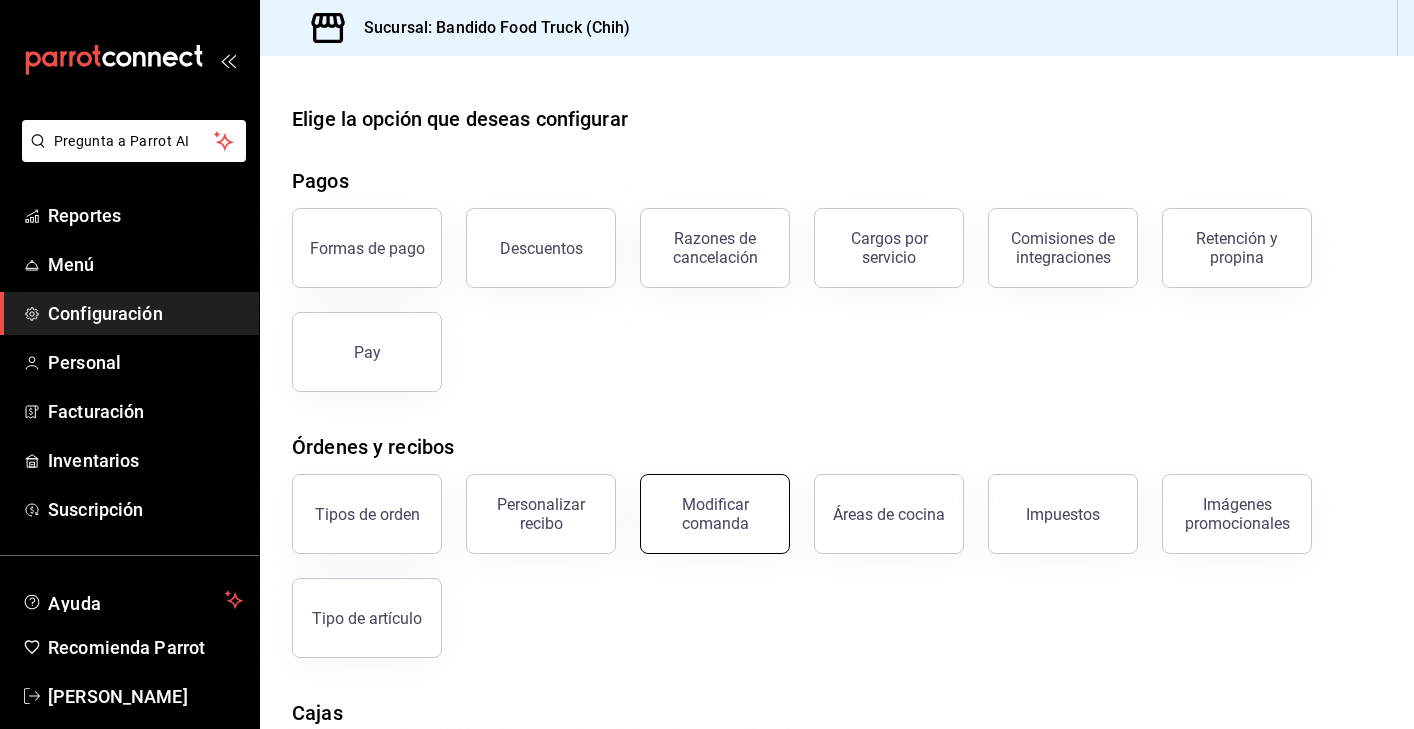 click on "Modificar comanda" at bounding box center (715, 514) 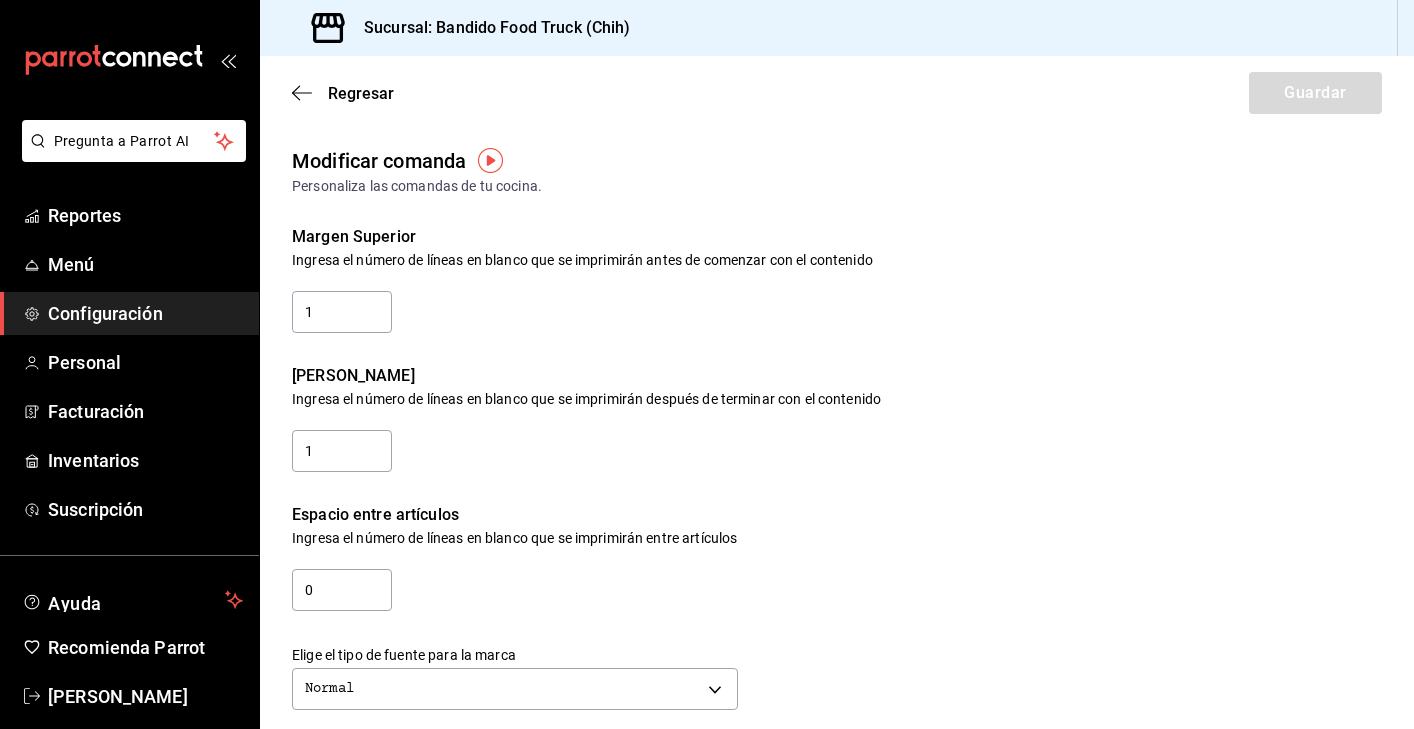 scroll, scrollTop: 0, scrollLeft: 0, axis: both 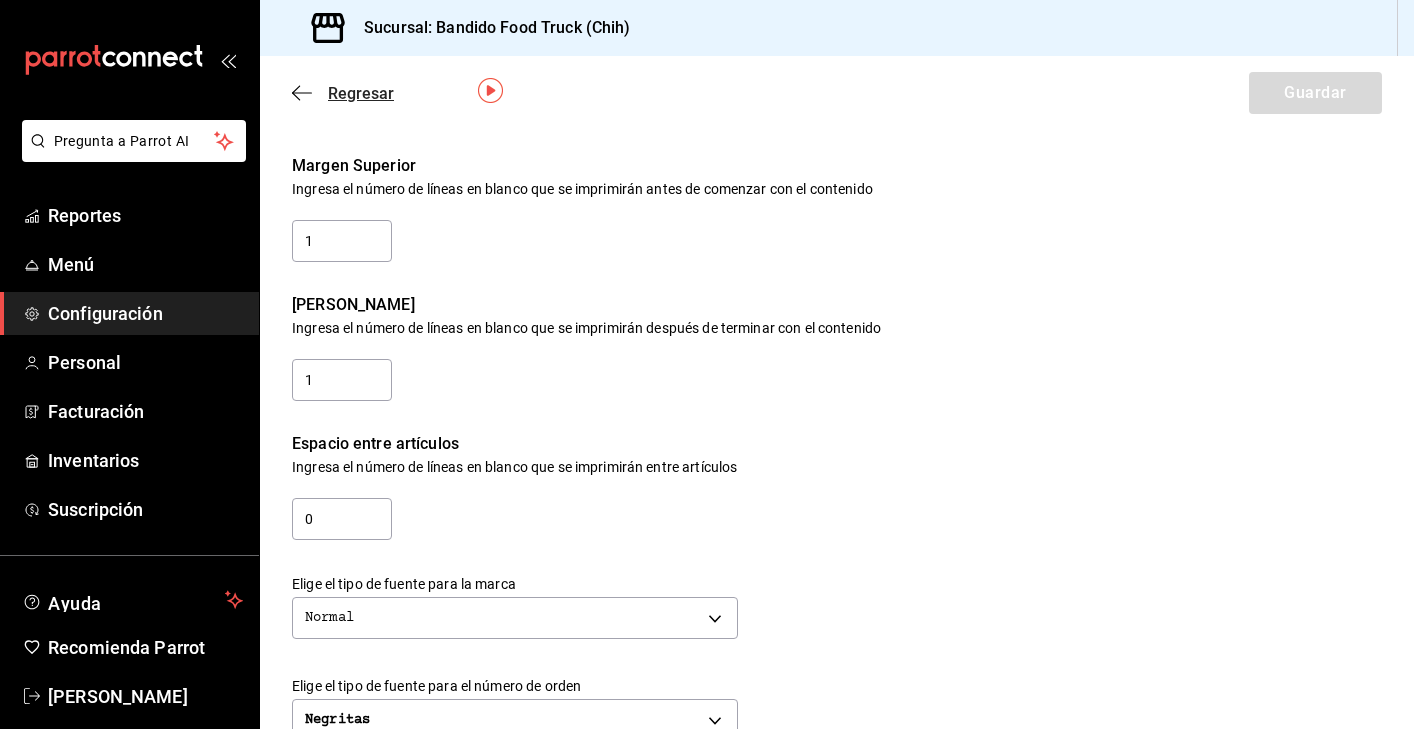 click 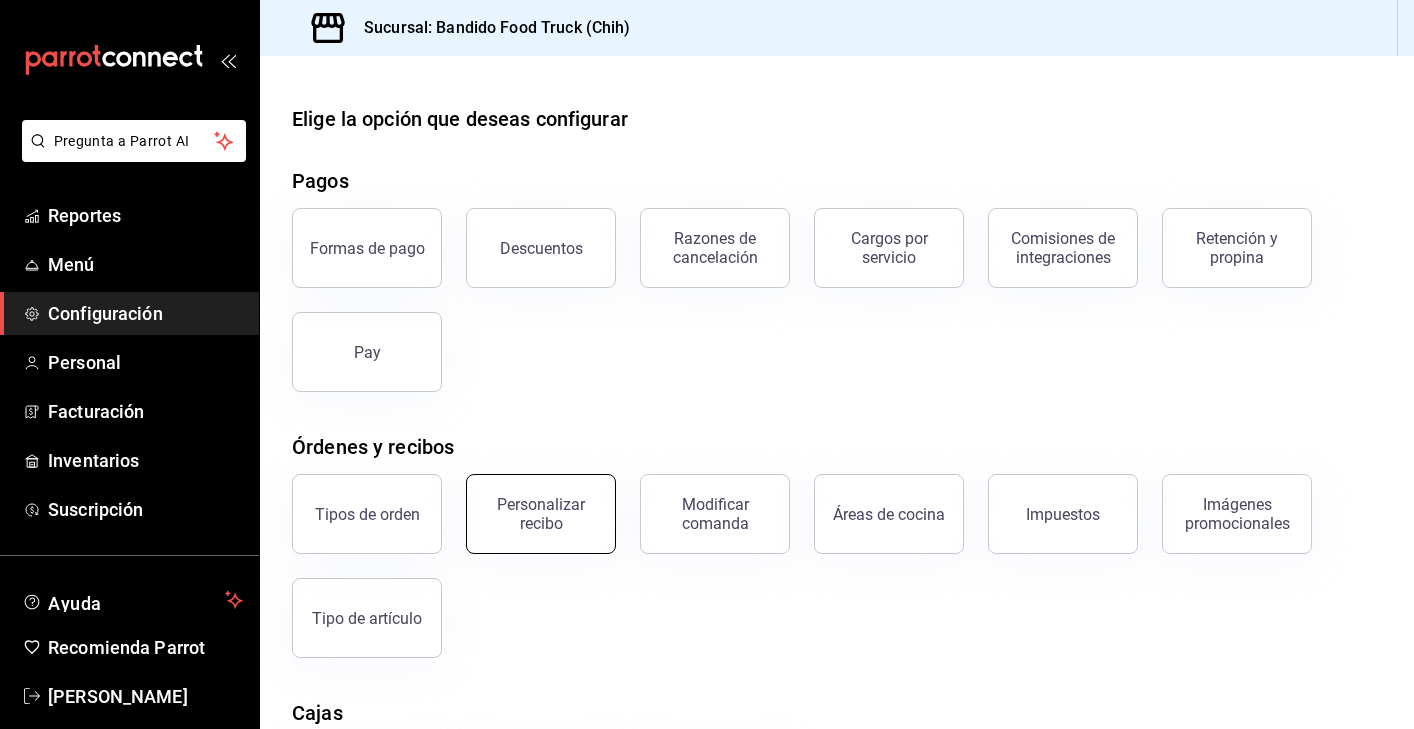 click on "Personalizar recibo" at bounding box center (541, 514) 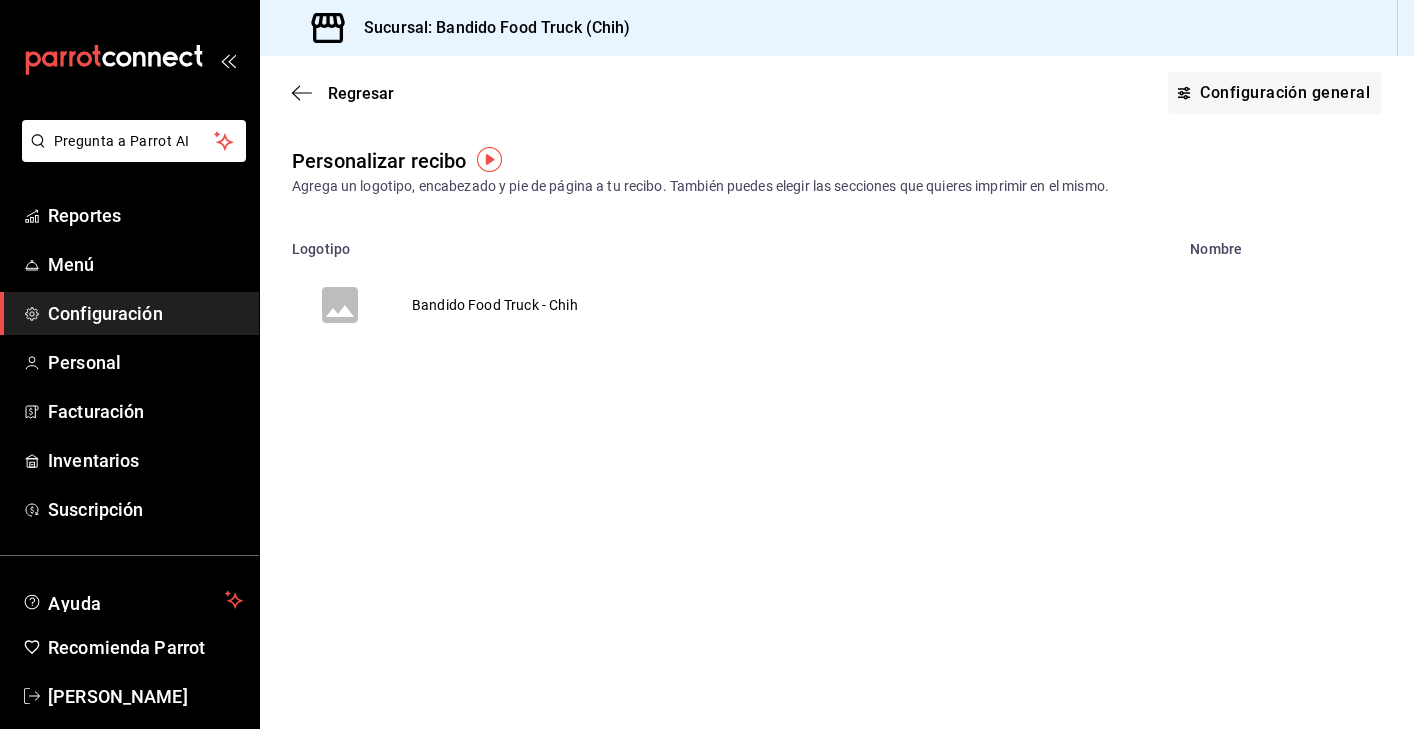 scroll, scrollTop: 0, scrollLeft: 0, axis: both 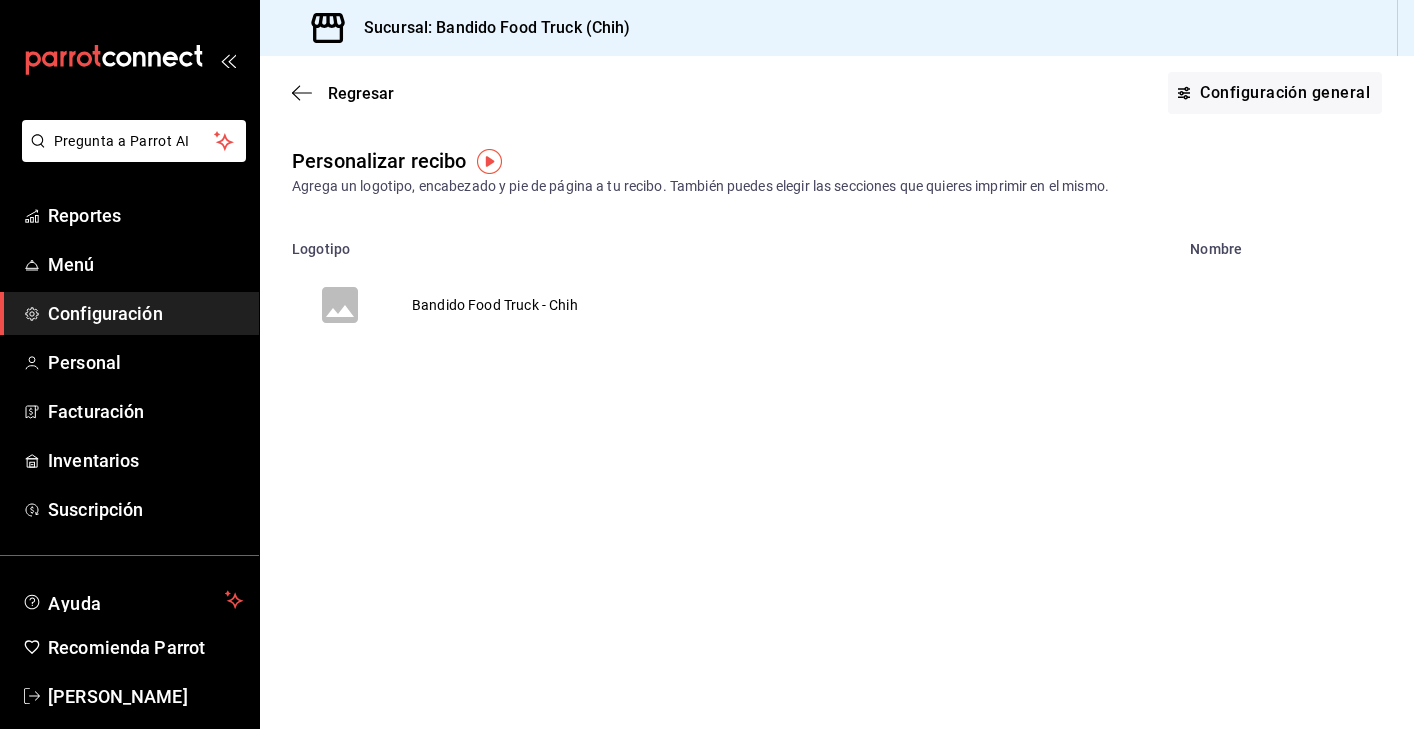 click on "Bandido Food Truck - Chih" at bounding box center (495, 305) 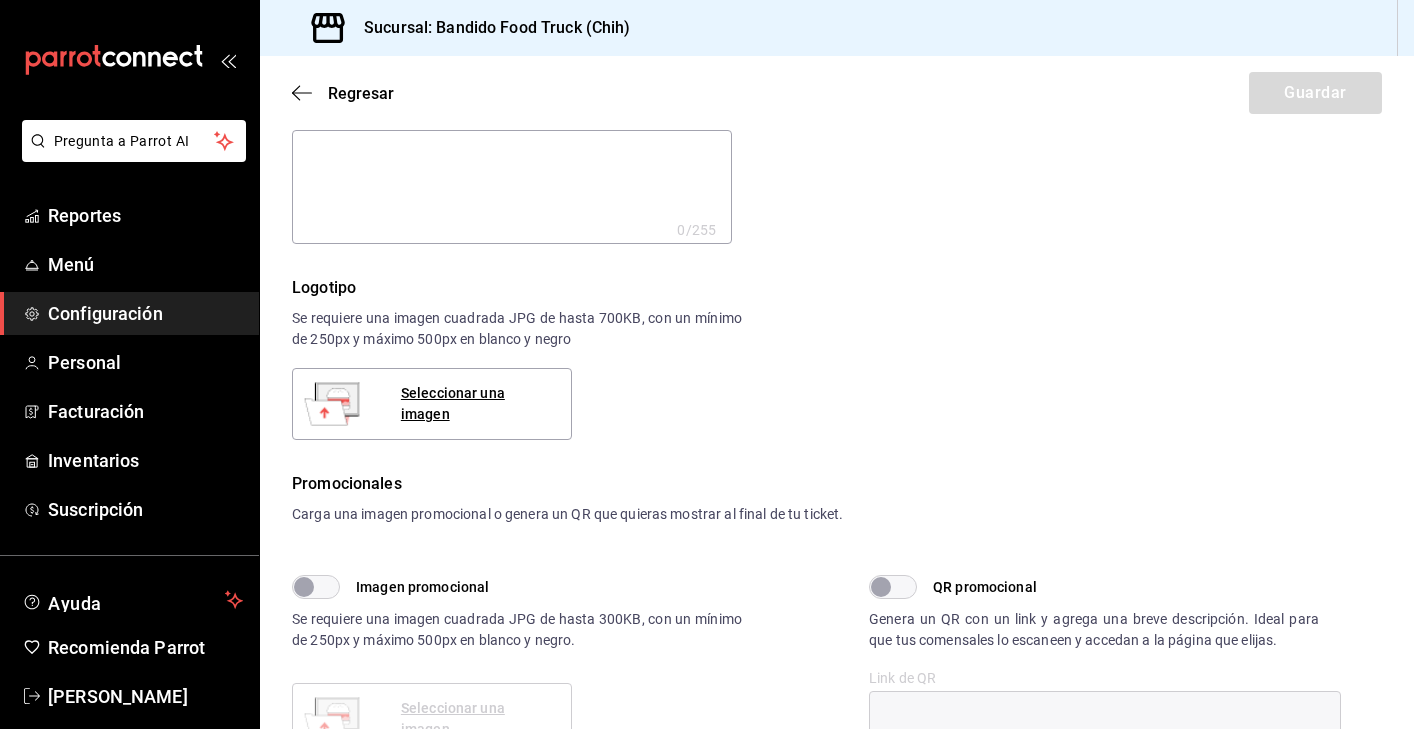 scroll, scrollTop: 202, scrollLeft: 0, axis: vertical 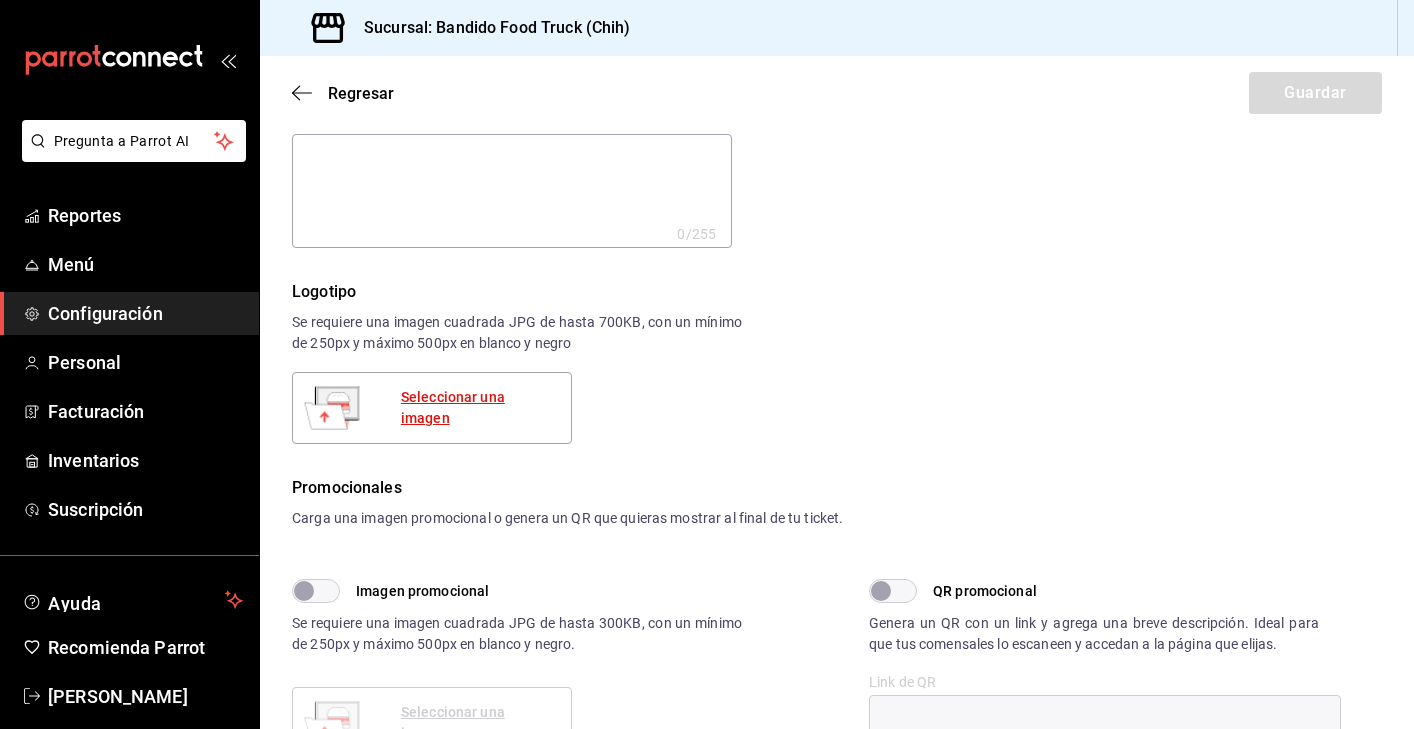 click on "Seleccionar una imagen" at bounding box center [478, 408] 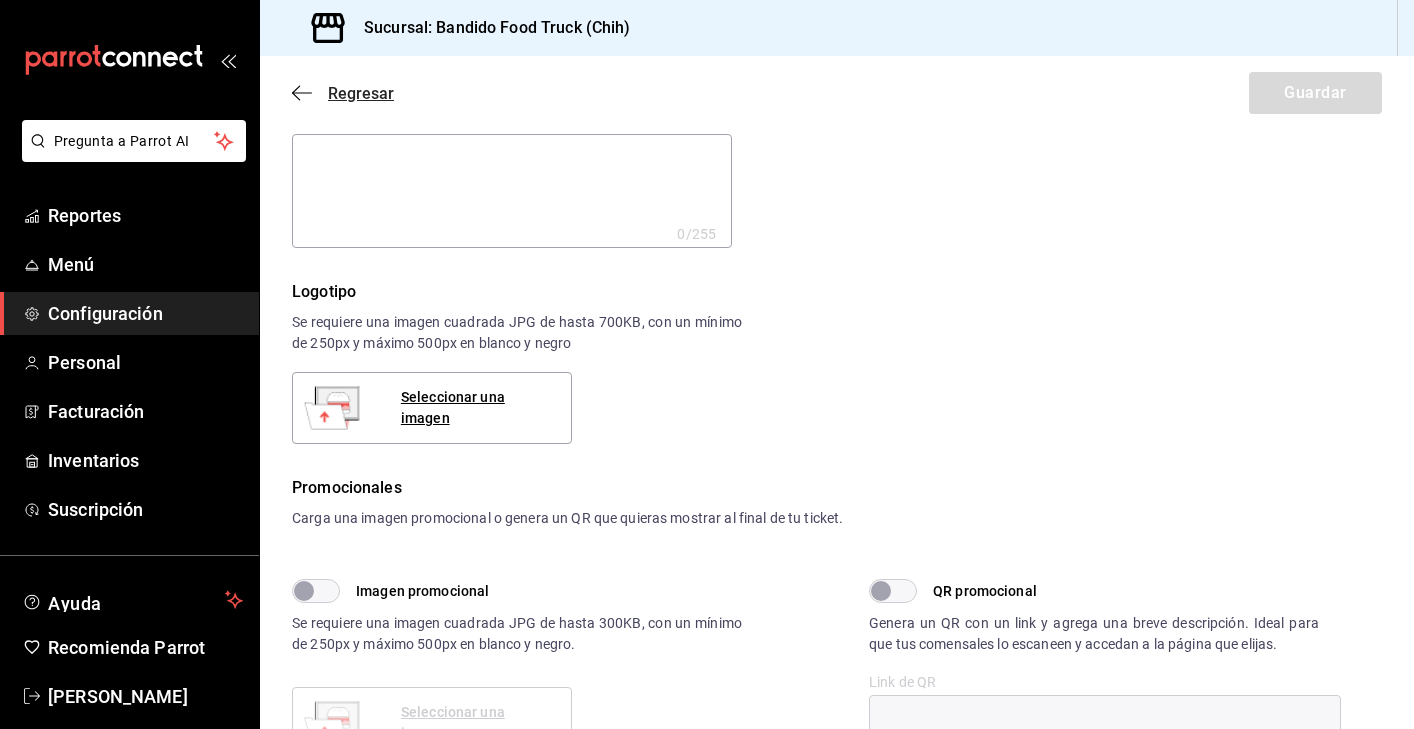 click 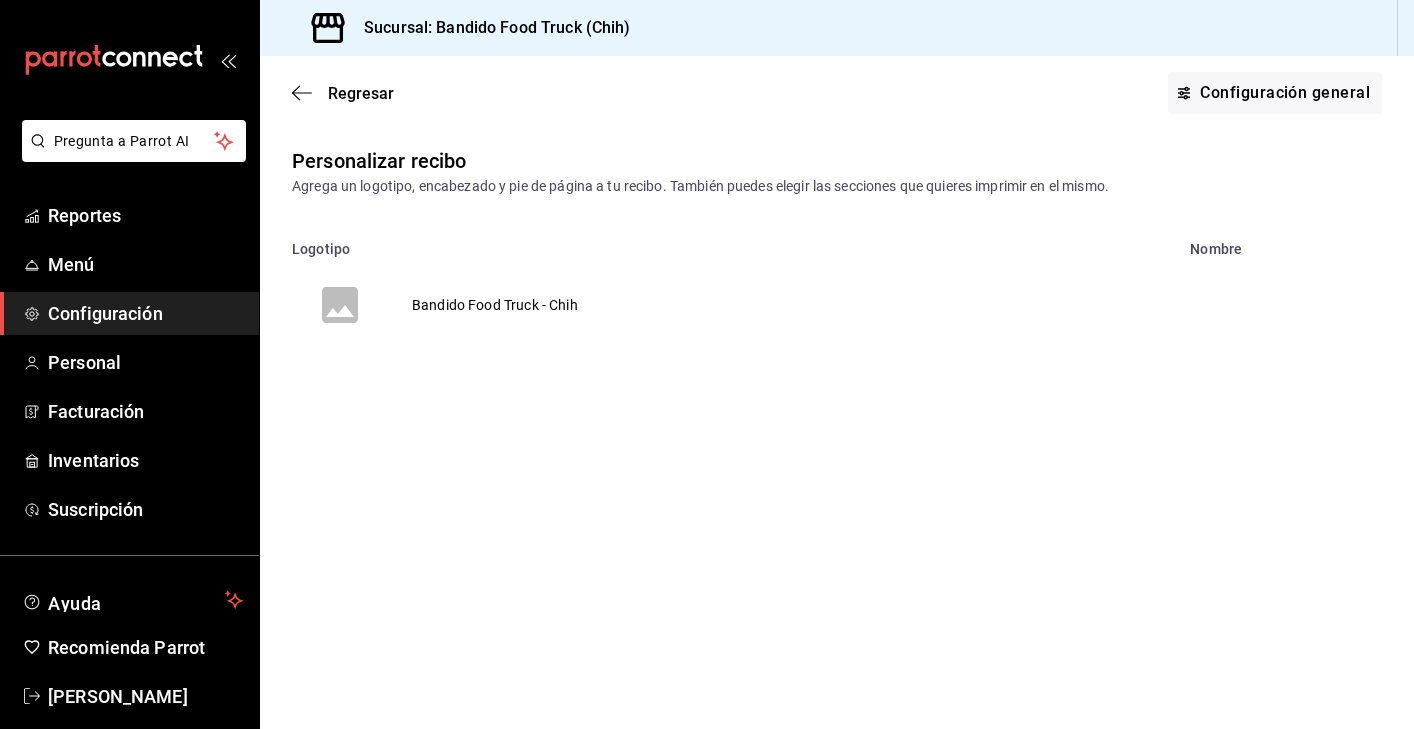 scroll, scrollTop: 0, scrollLeft: 0, axis: both 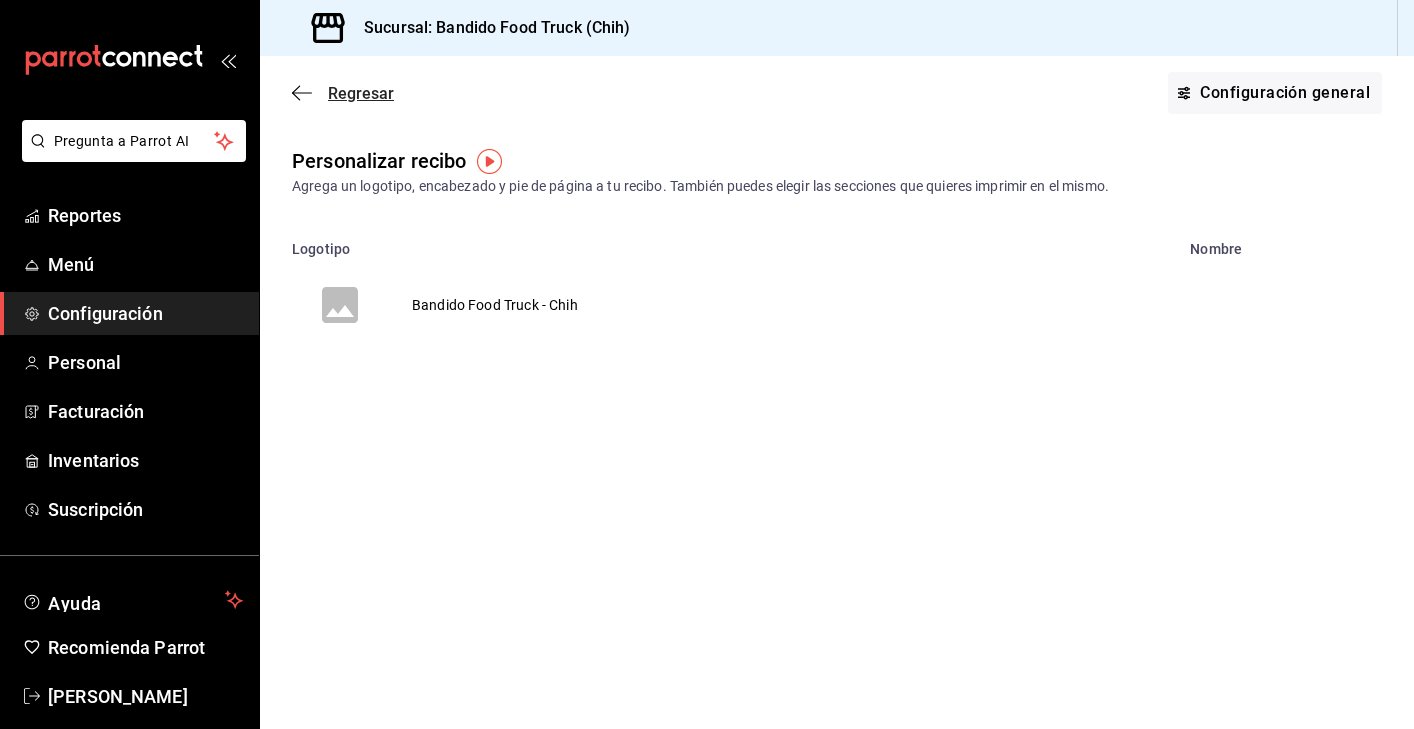 click 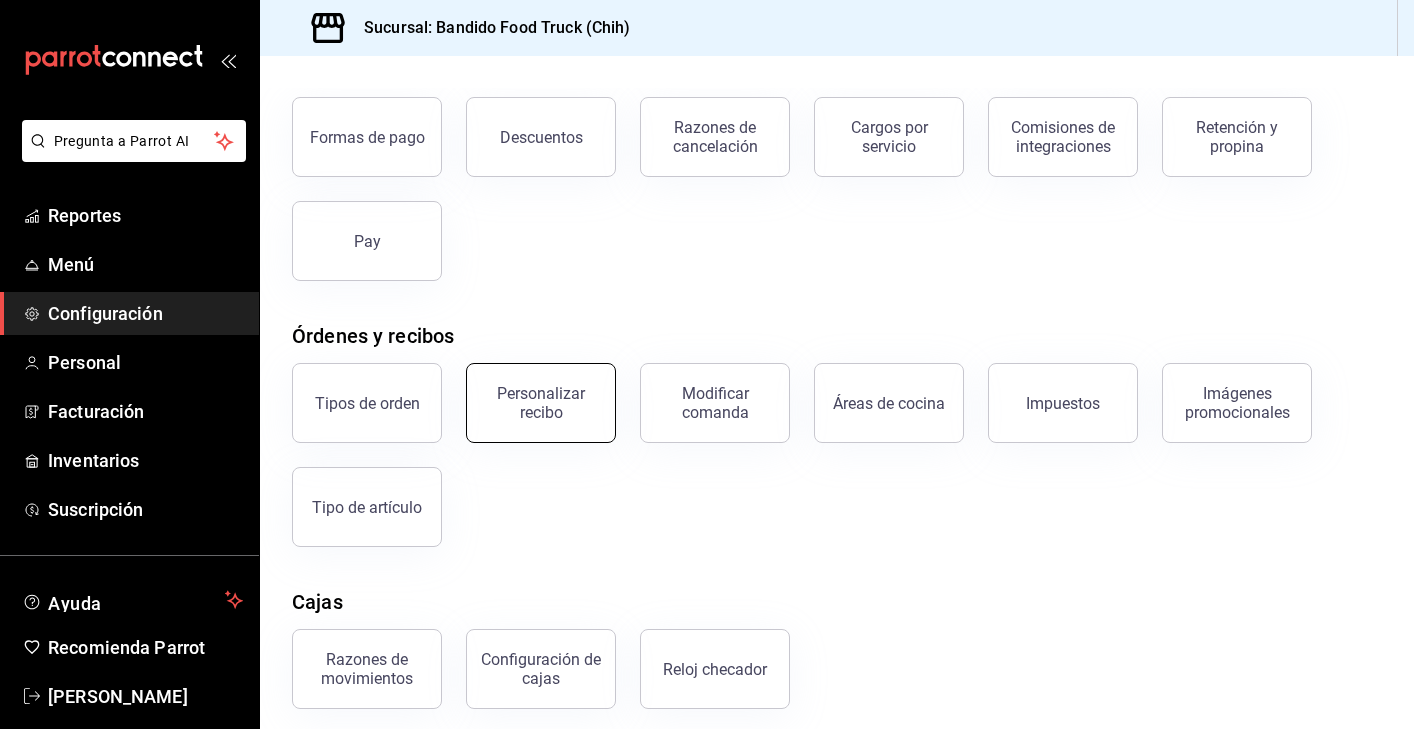 scroll, scrollTop: 120, scrollLeft: 0, axis: vertical 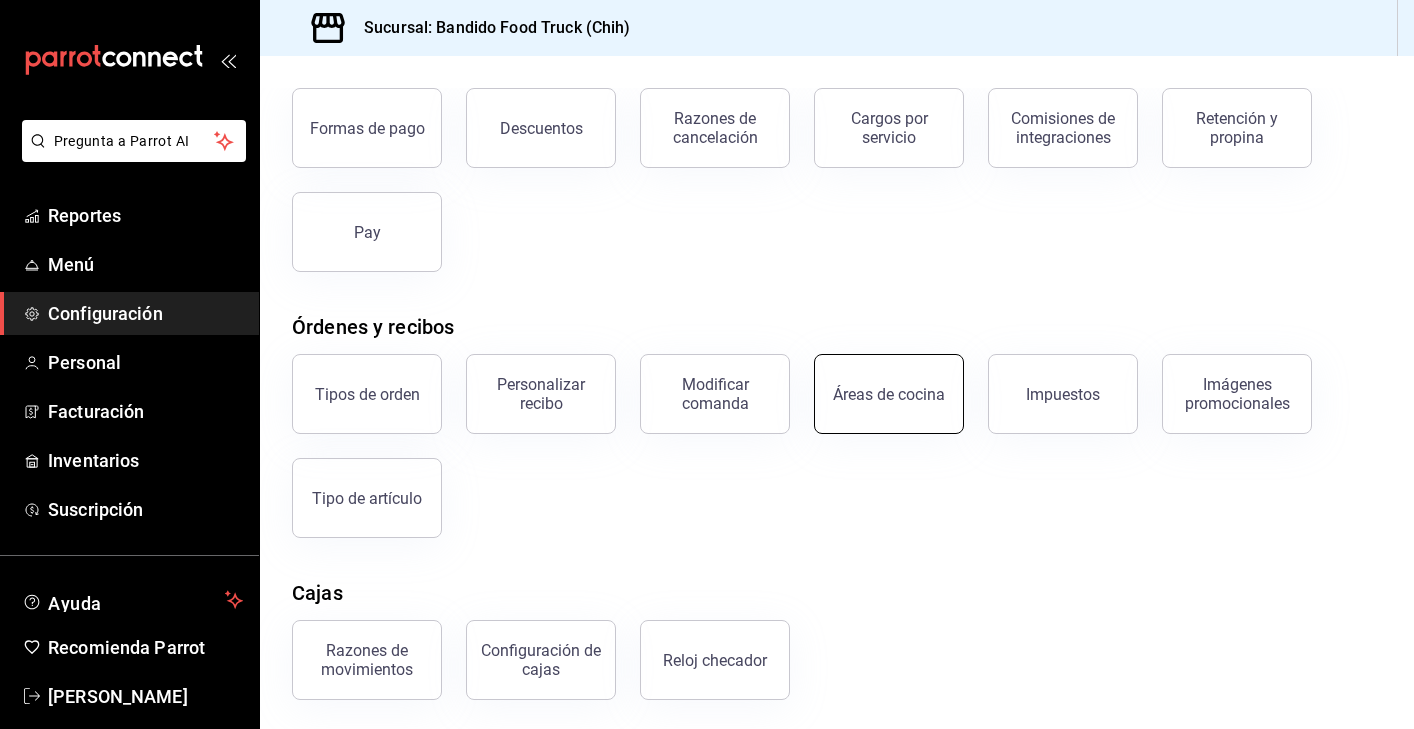 click on "Áreas de cocina" at bounding box center [889, 394] 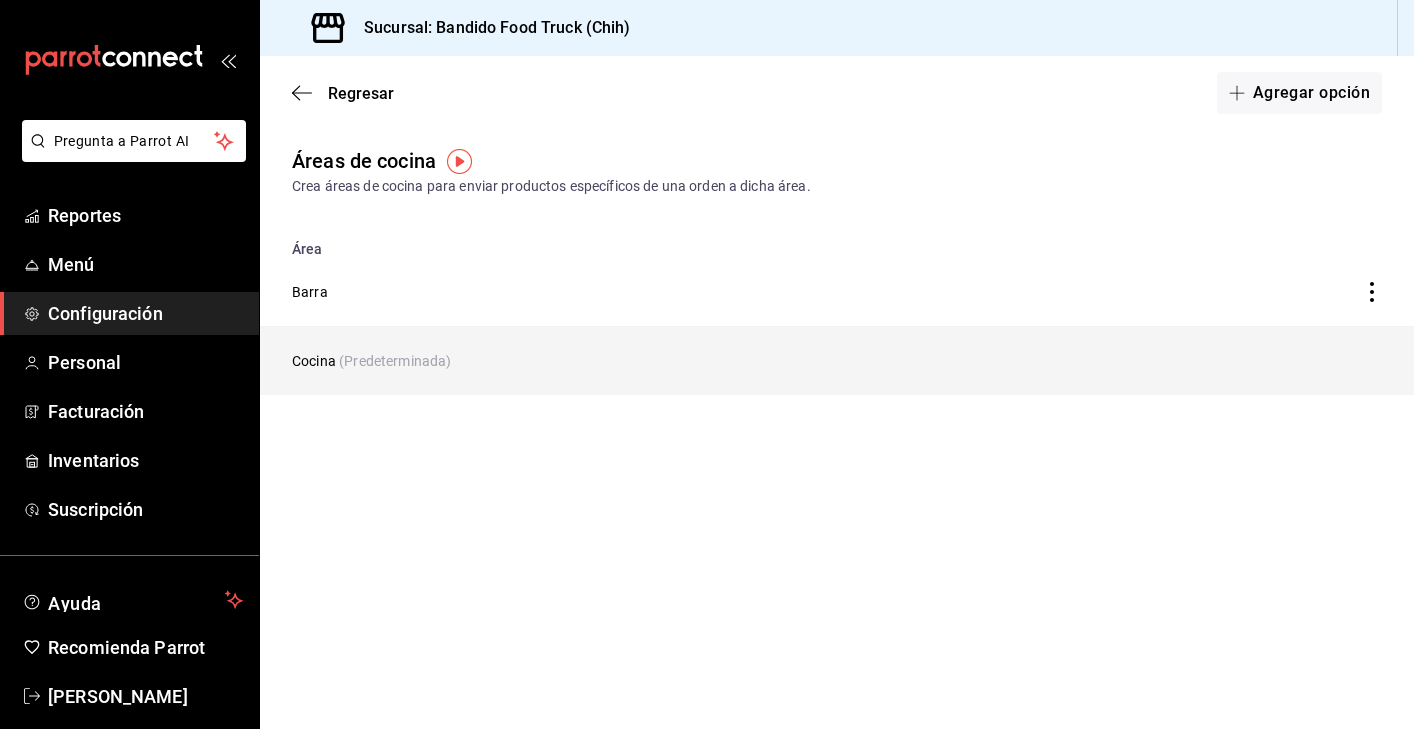 click on "Cocina   (Predeterminada)" at bounding box center [686, 361] 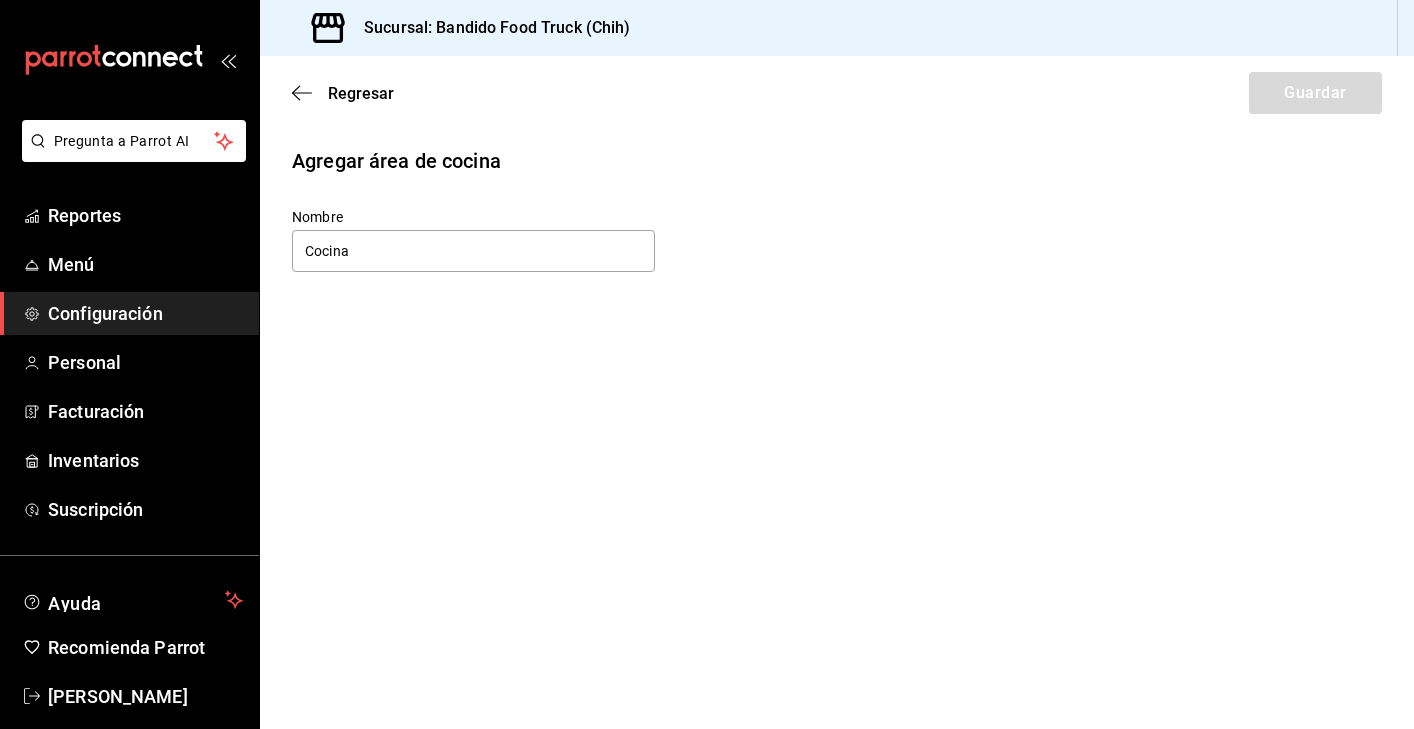 click on "Regresar Guardar" at bounding box center (837, 93) 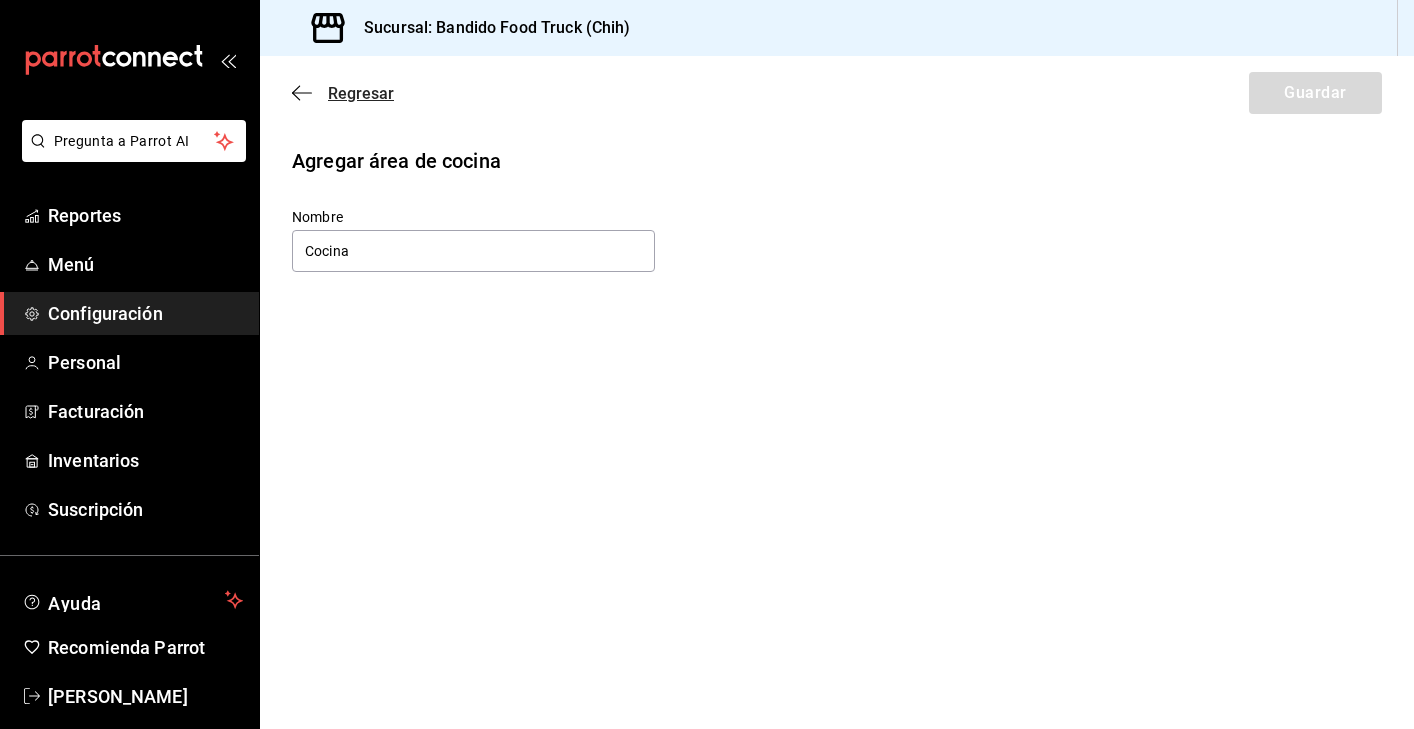 click on "Regresar" at bounding box center [343, 93] 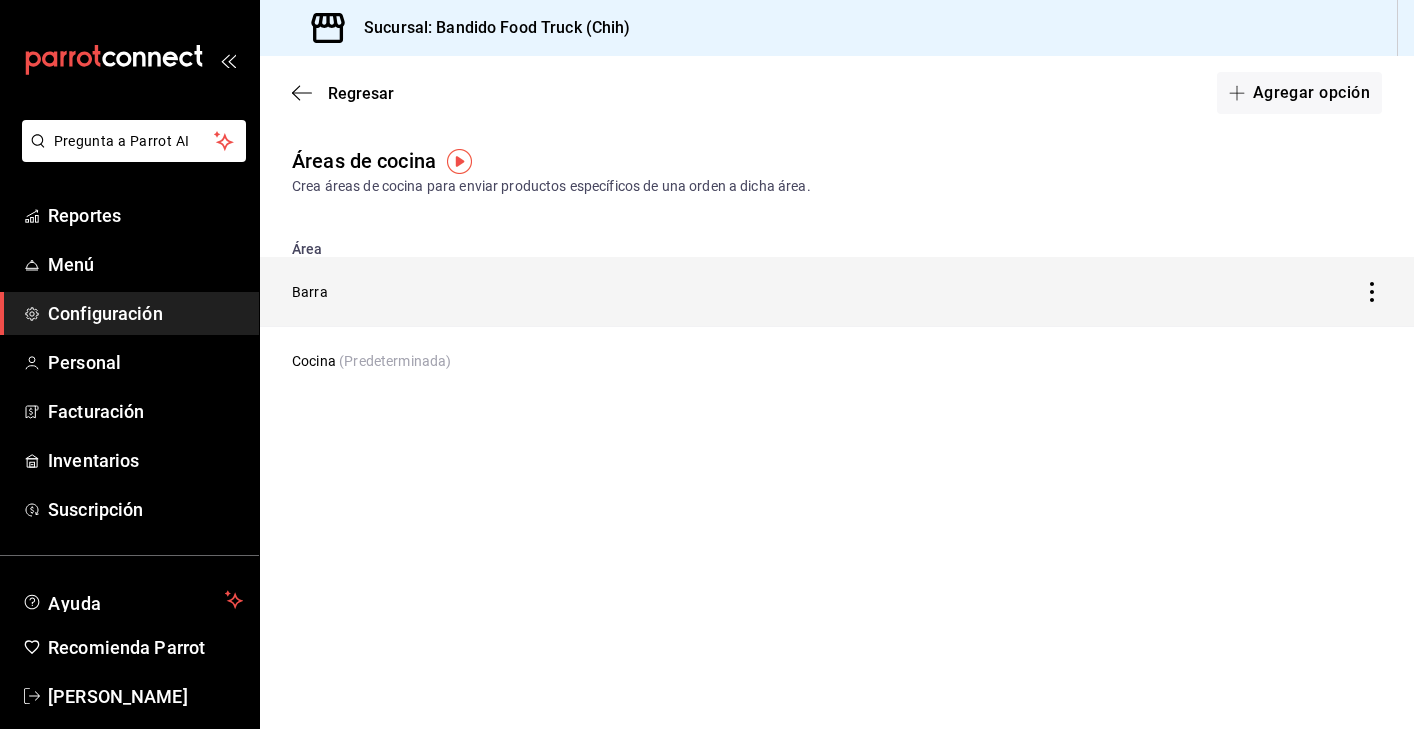 click 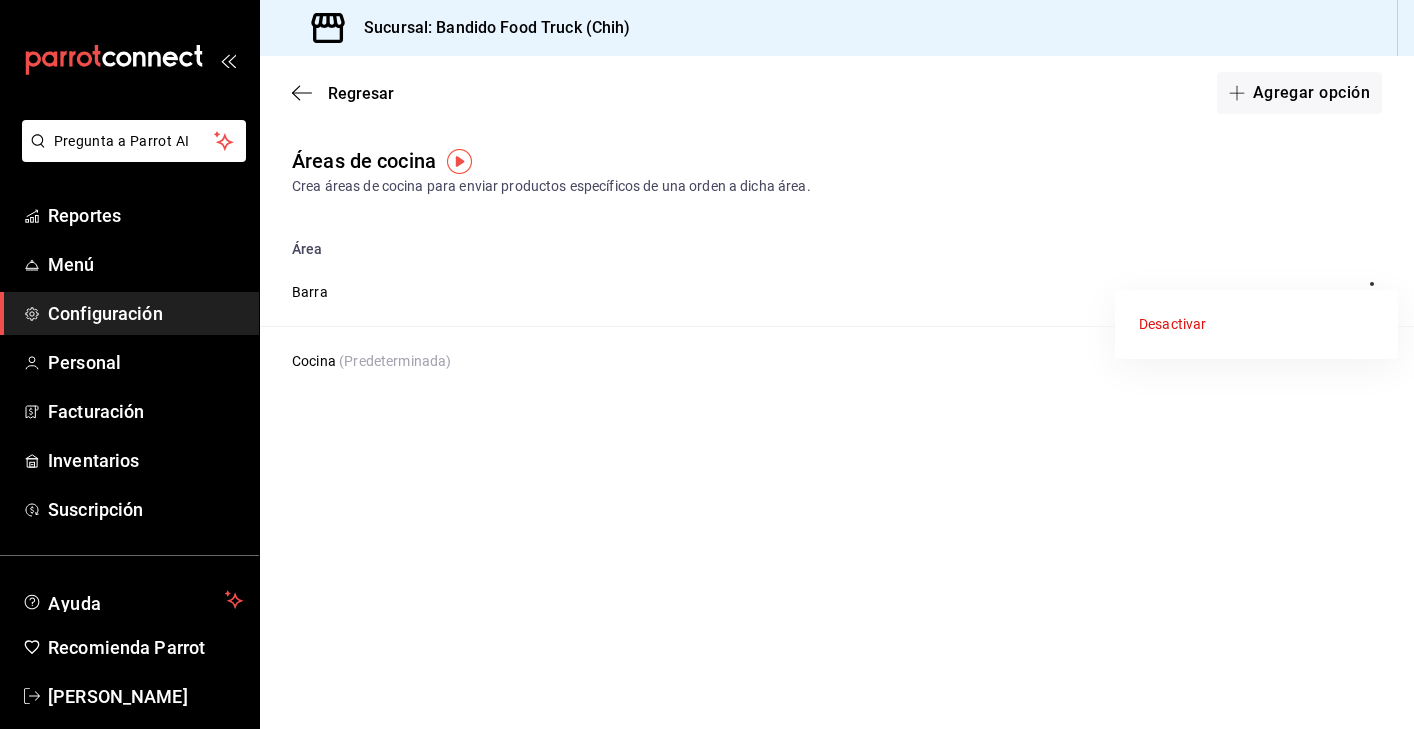 click at bounding box center (707, 364) 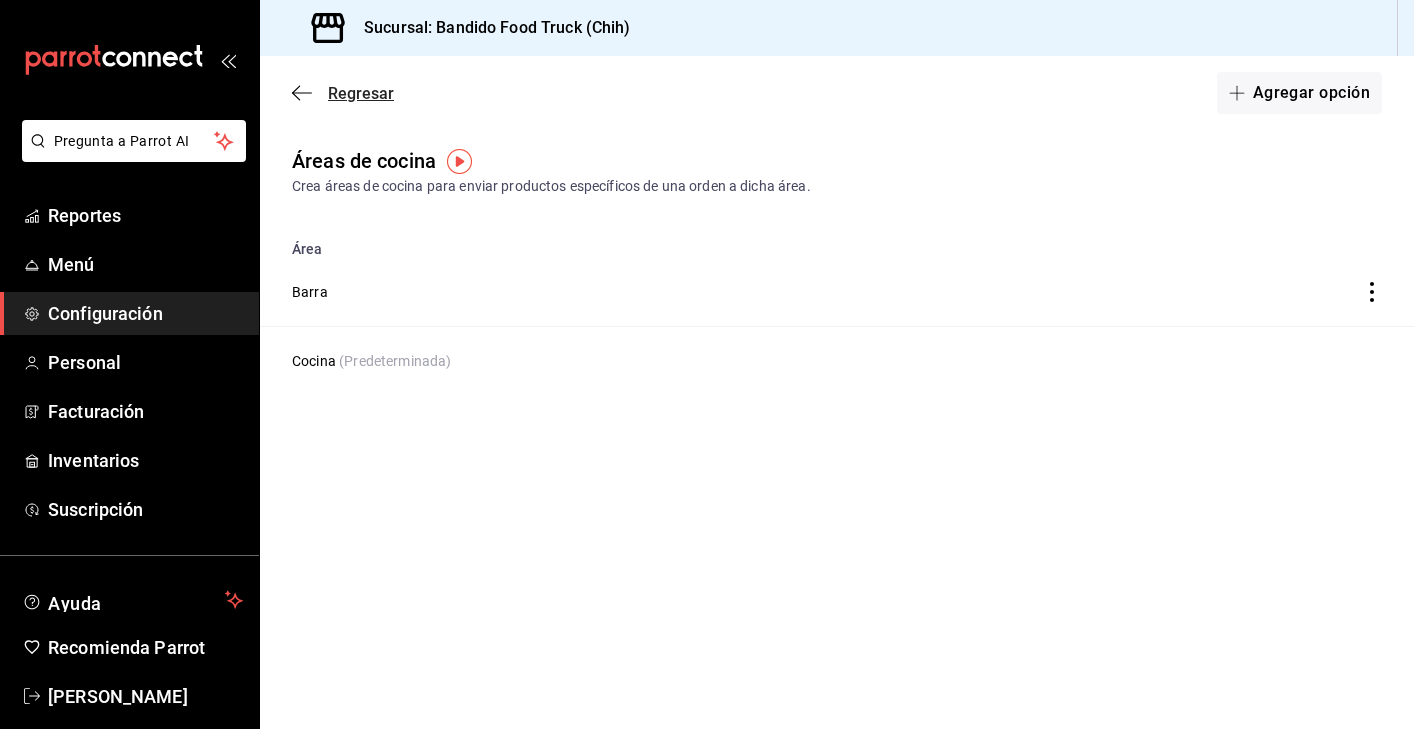 click 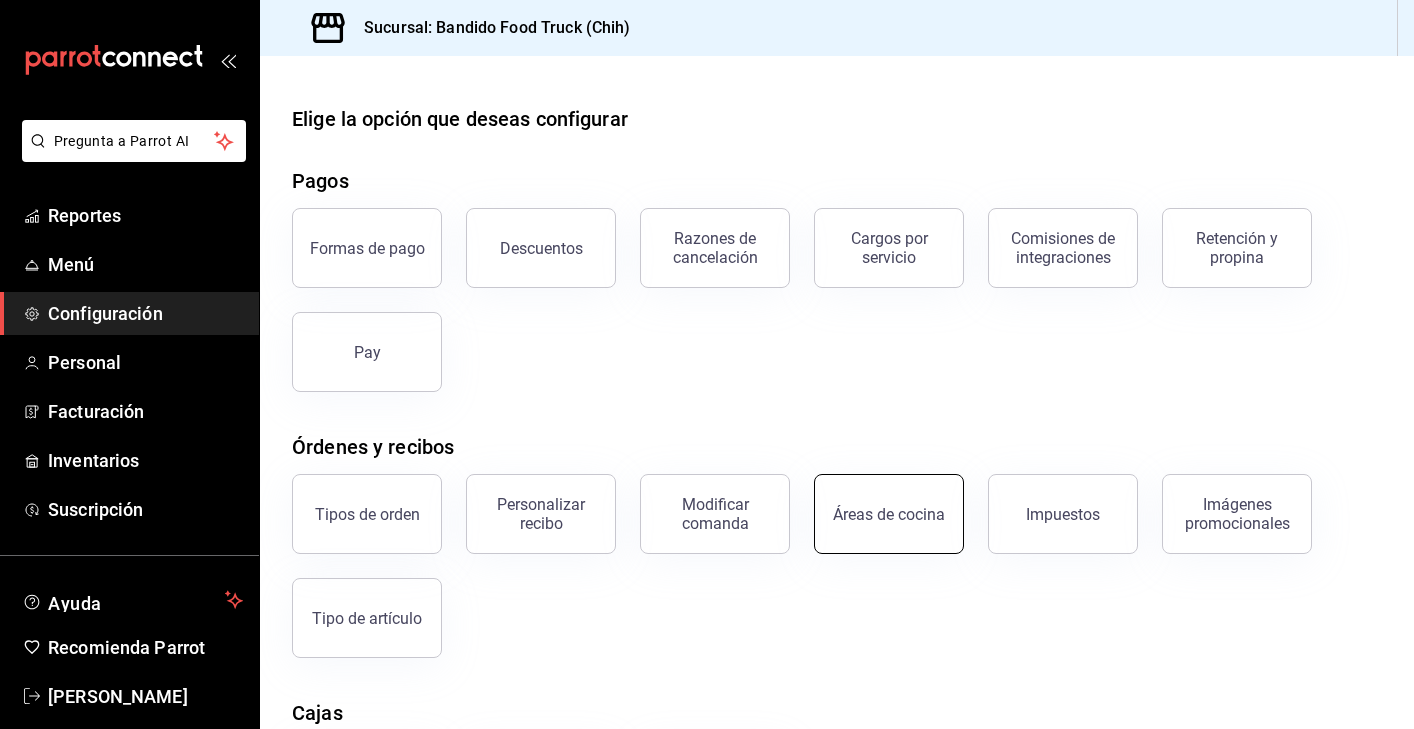 click on "Áreas de cocina" at bounding box center [889, 514] 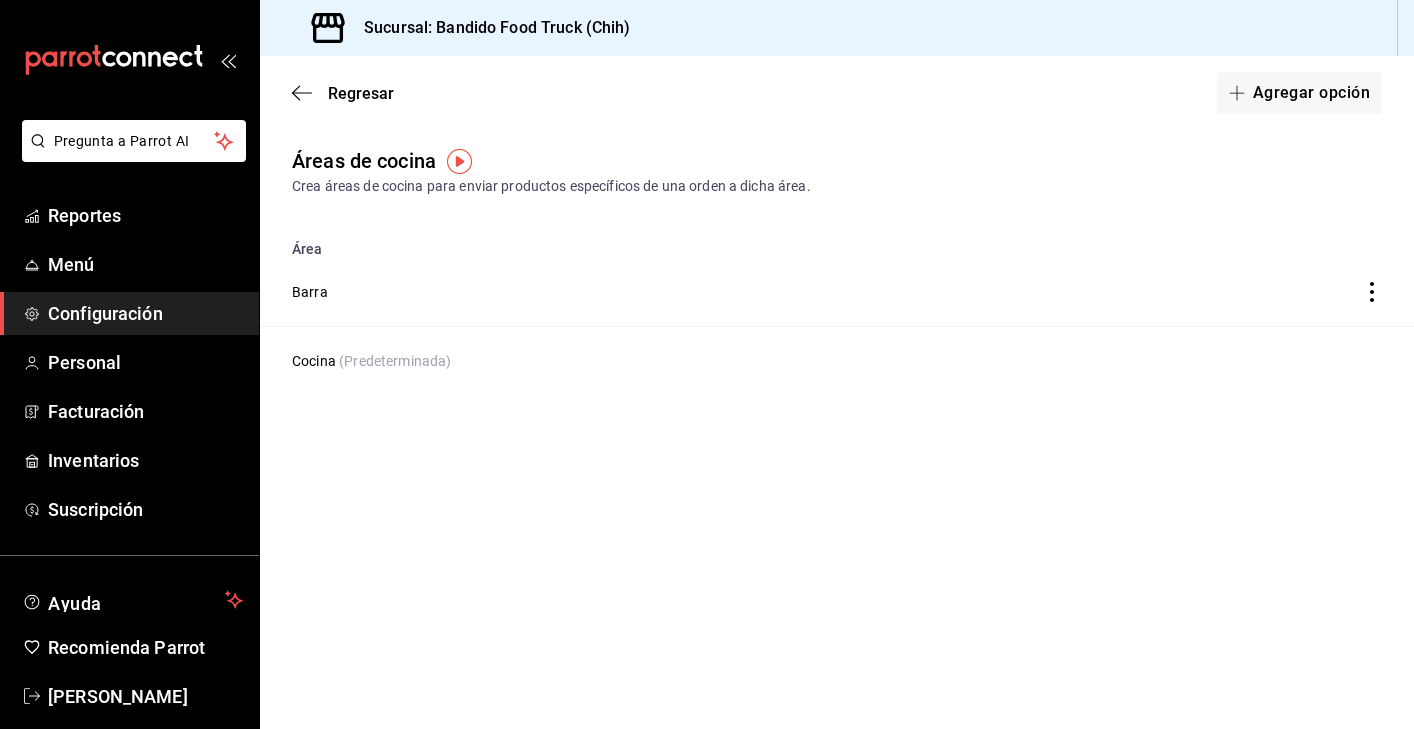 click on "Regresar Agregar opción" at bounding box center (837, 93) 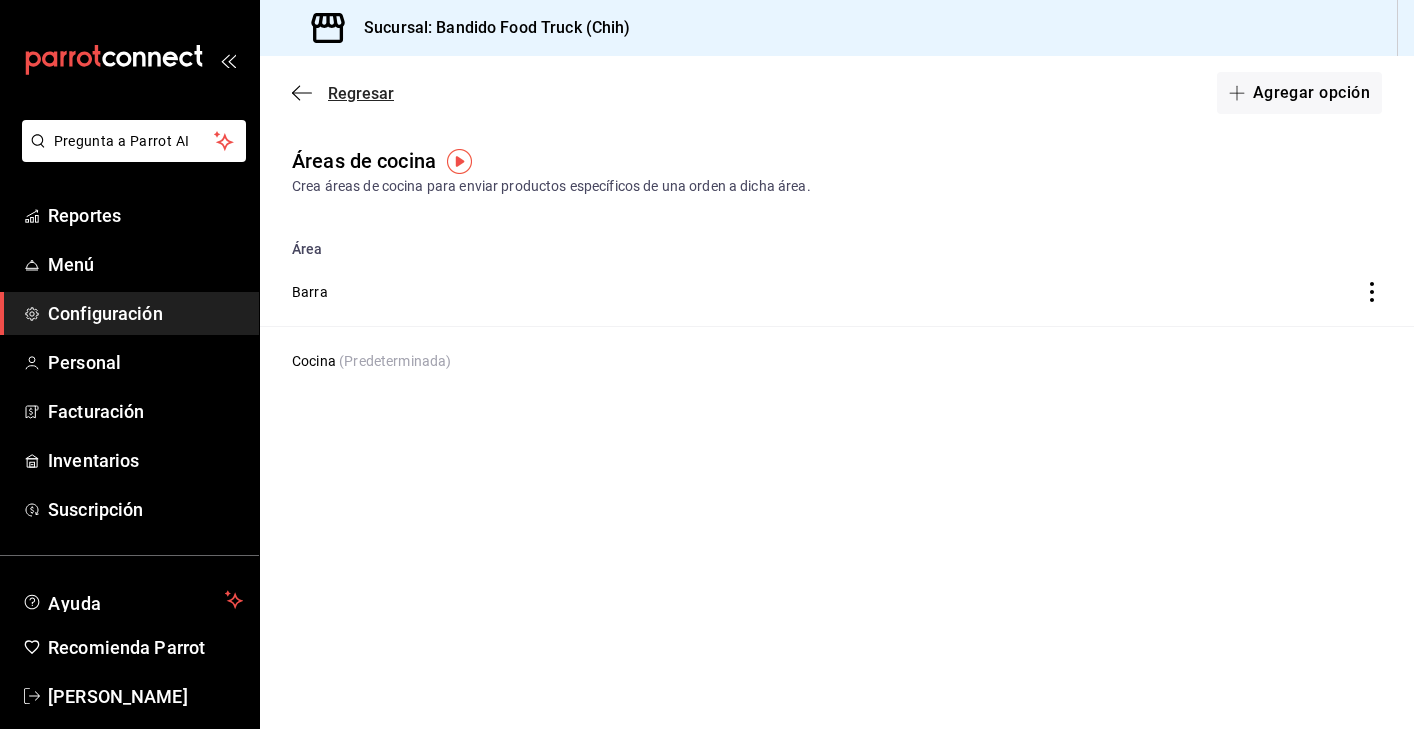 click on "Regresar" at bounding box center (343, 93) 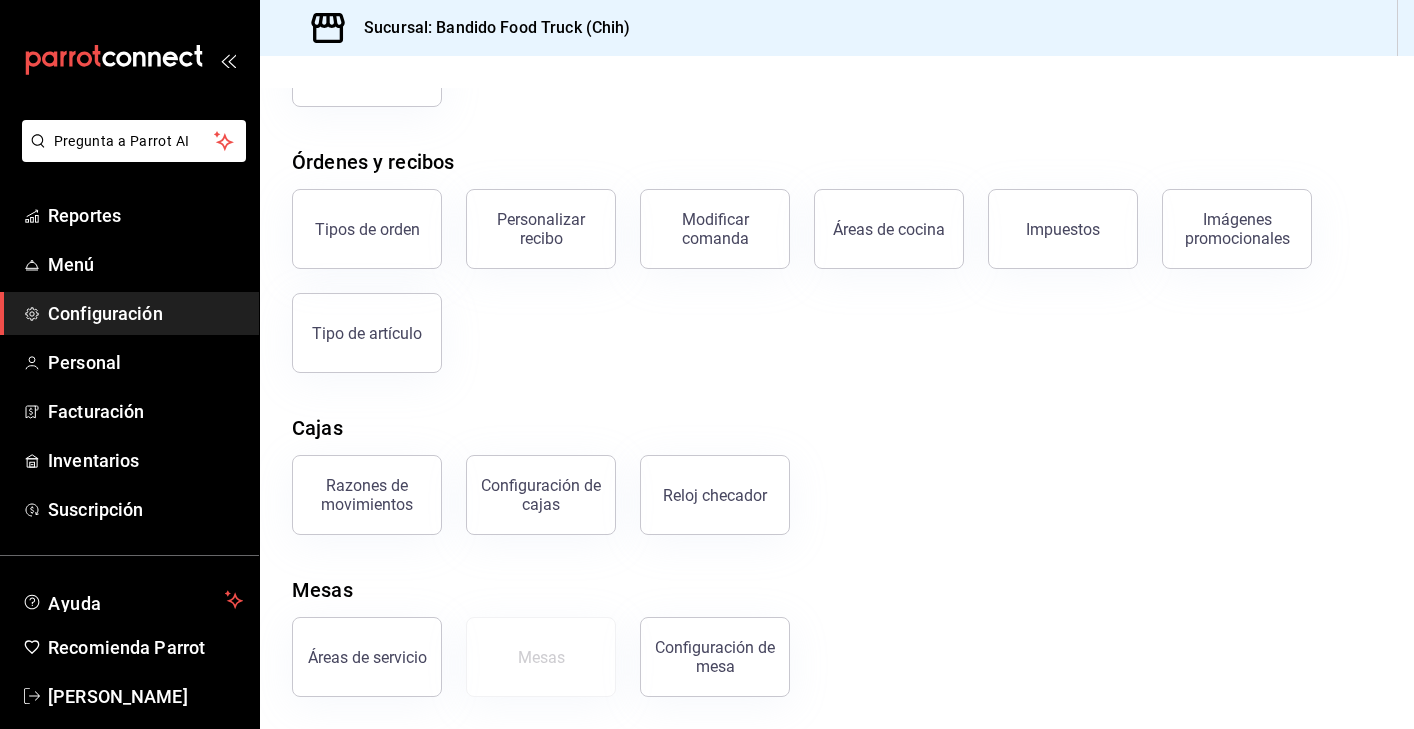 scroll, scrollTop: 285, scrollLeft: 0, axis: vertical 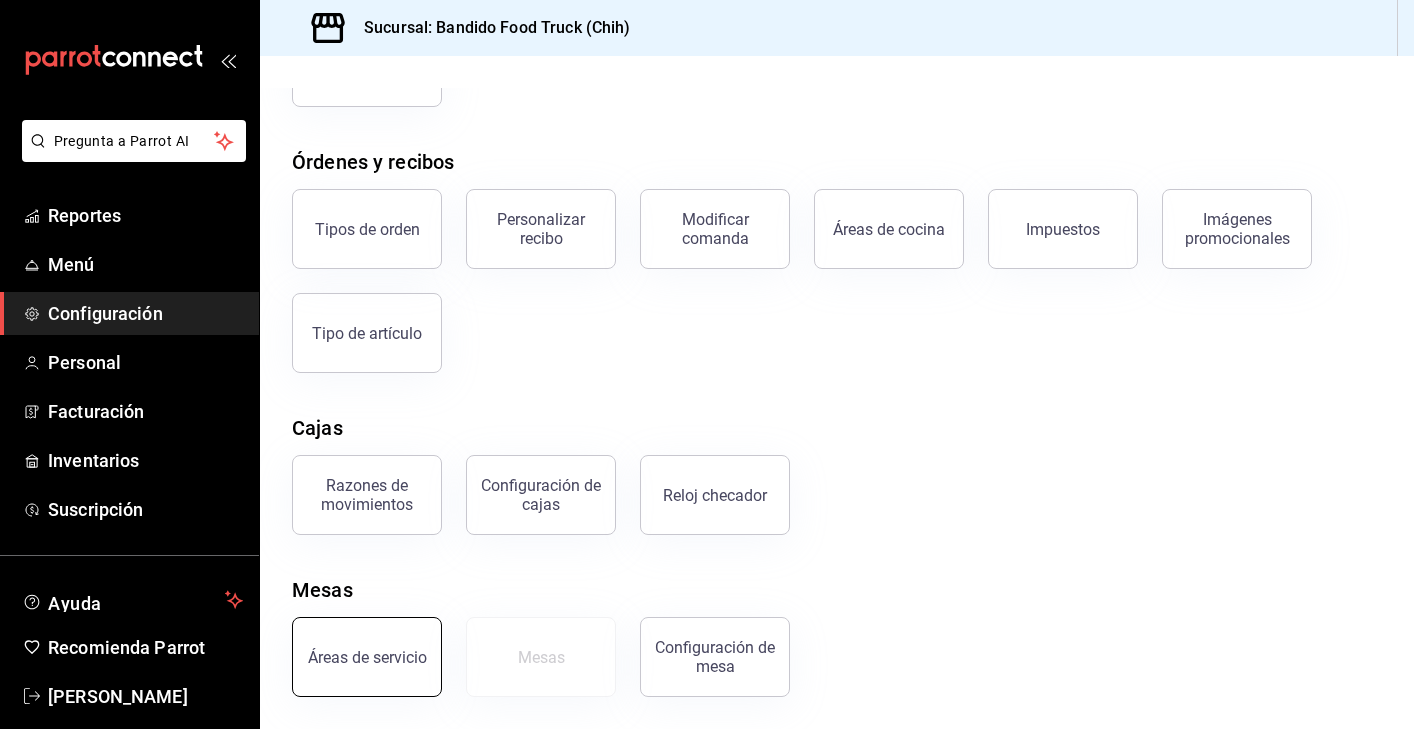 click on "Áreas de servicio" at bounding box center (367, 657) 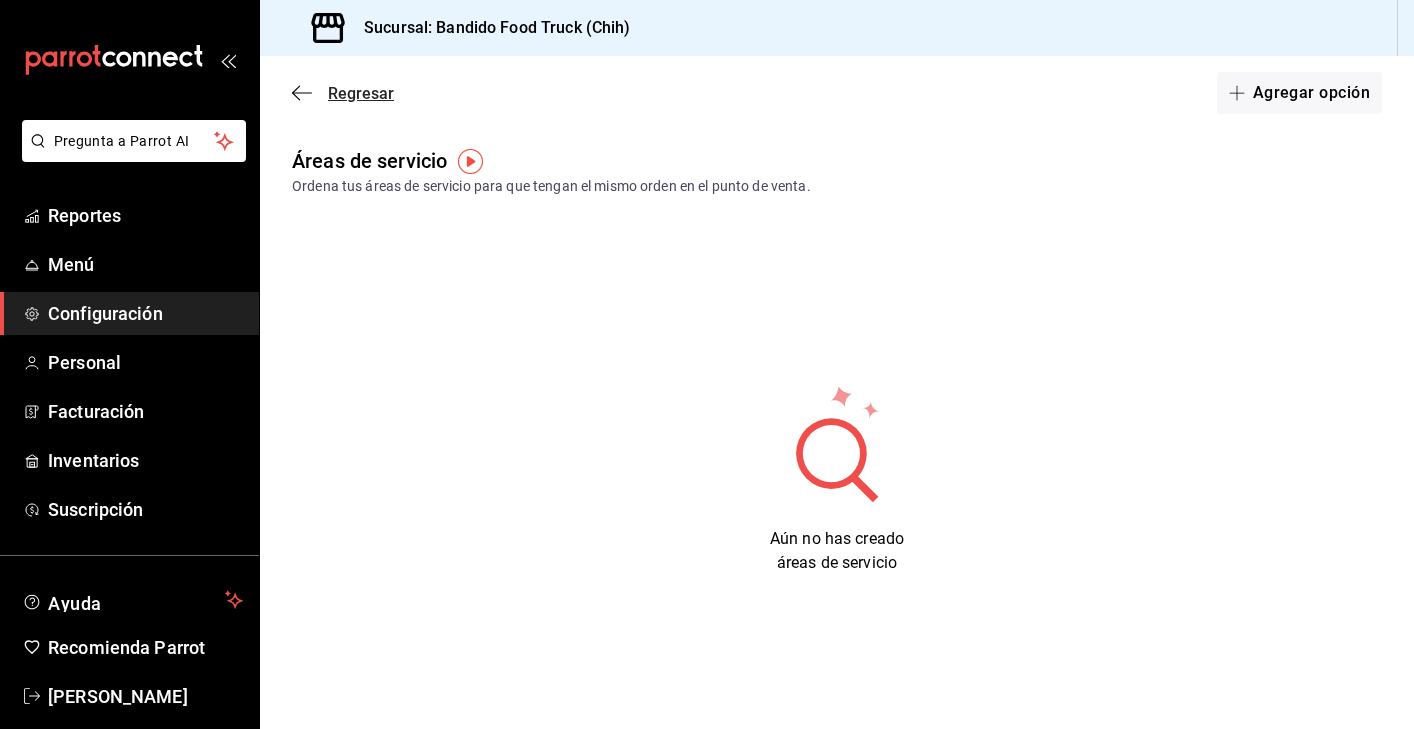 click on "Regresar" at bounding box center [343, 93] 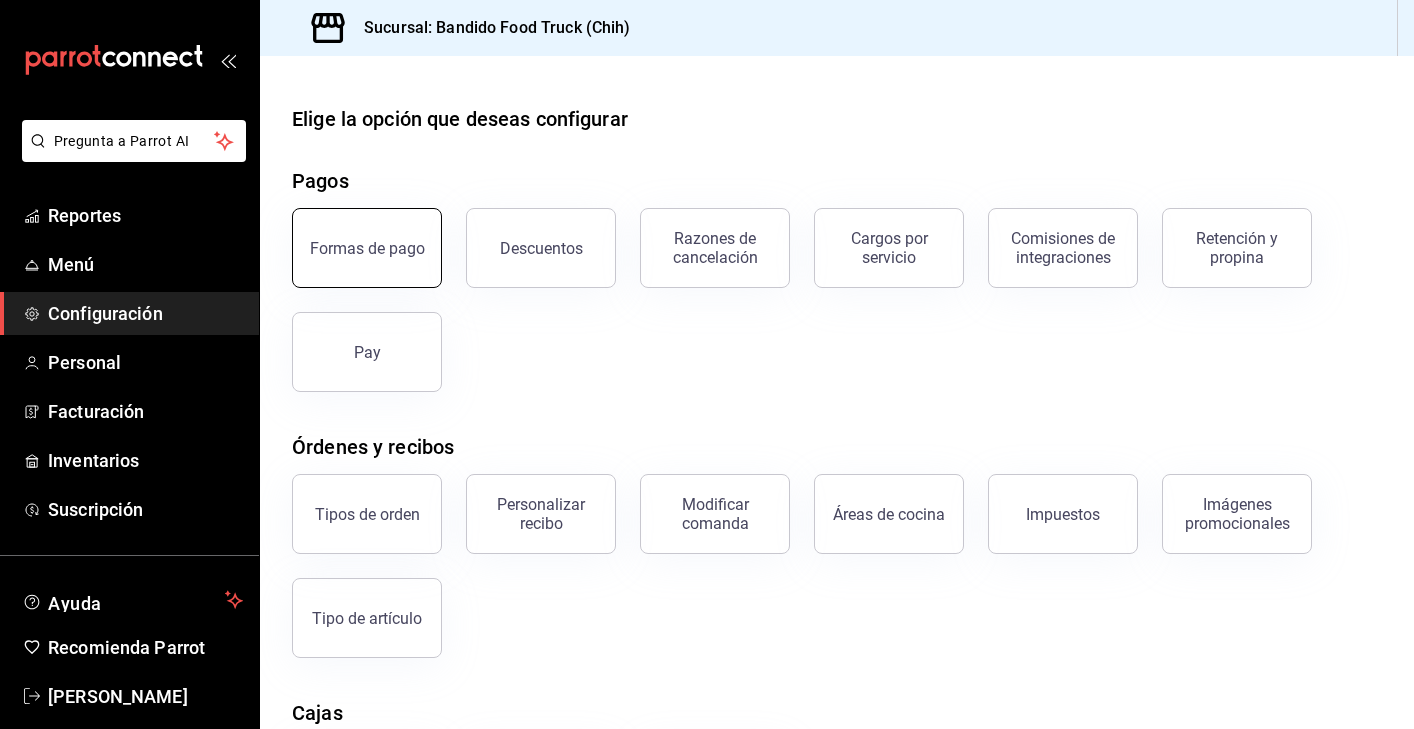 click on "Formas de pago" at bounding box center [367, 248] 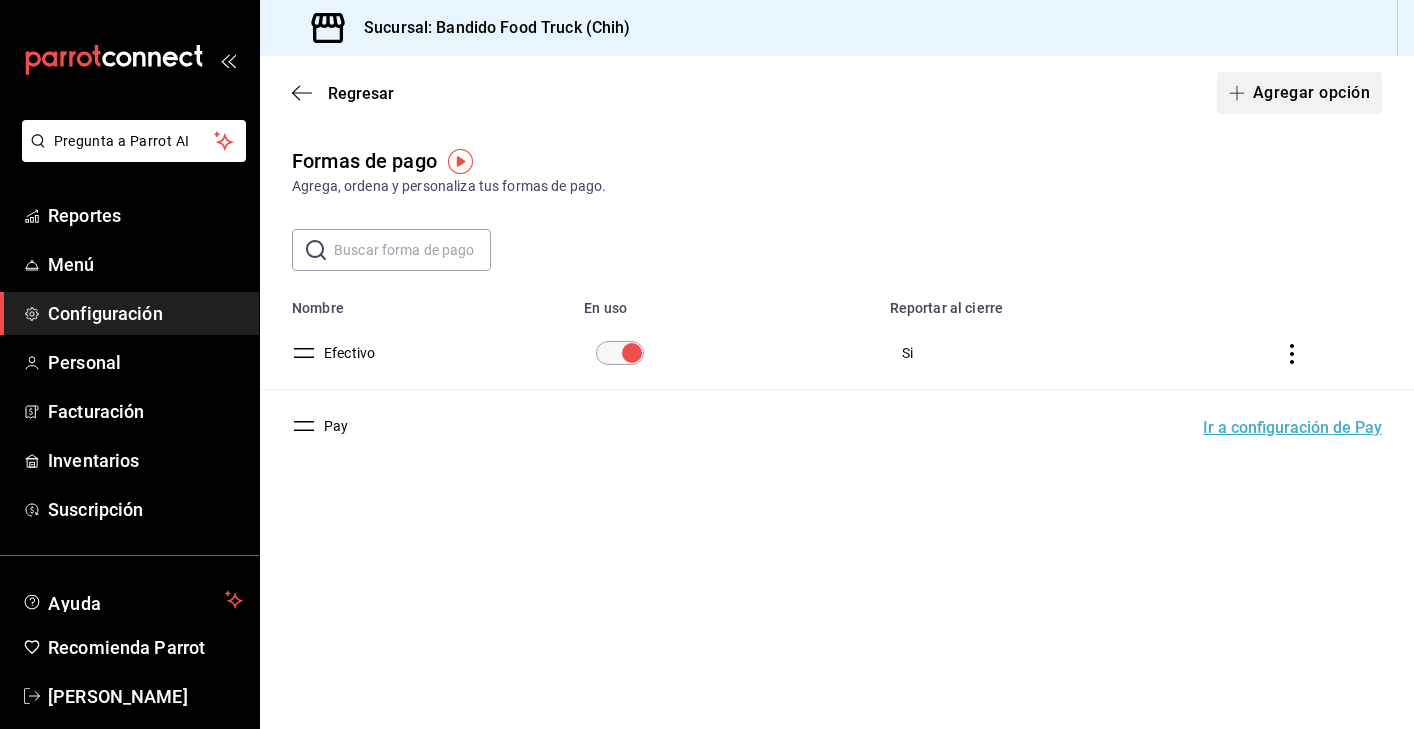 click on "Agregar opción" at bounding box center (1299, 93) 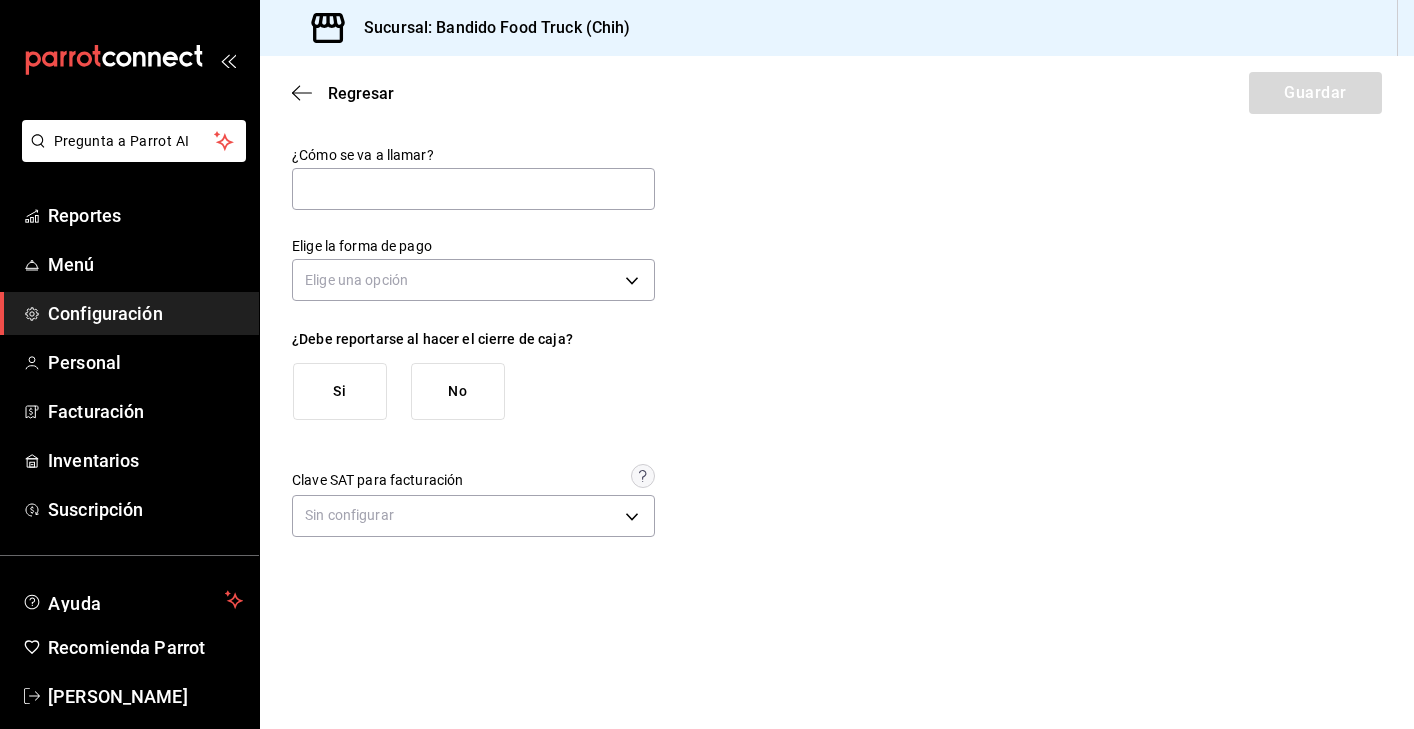 click on "Si" at bounding box center (340, 391) 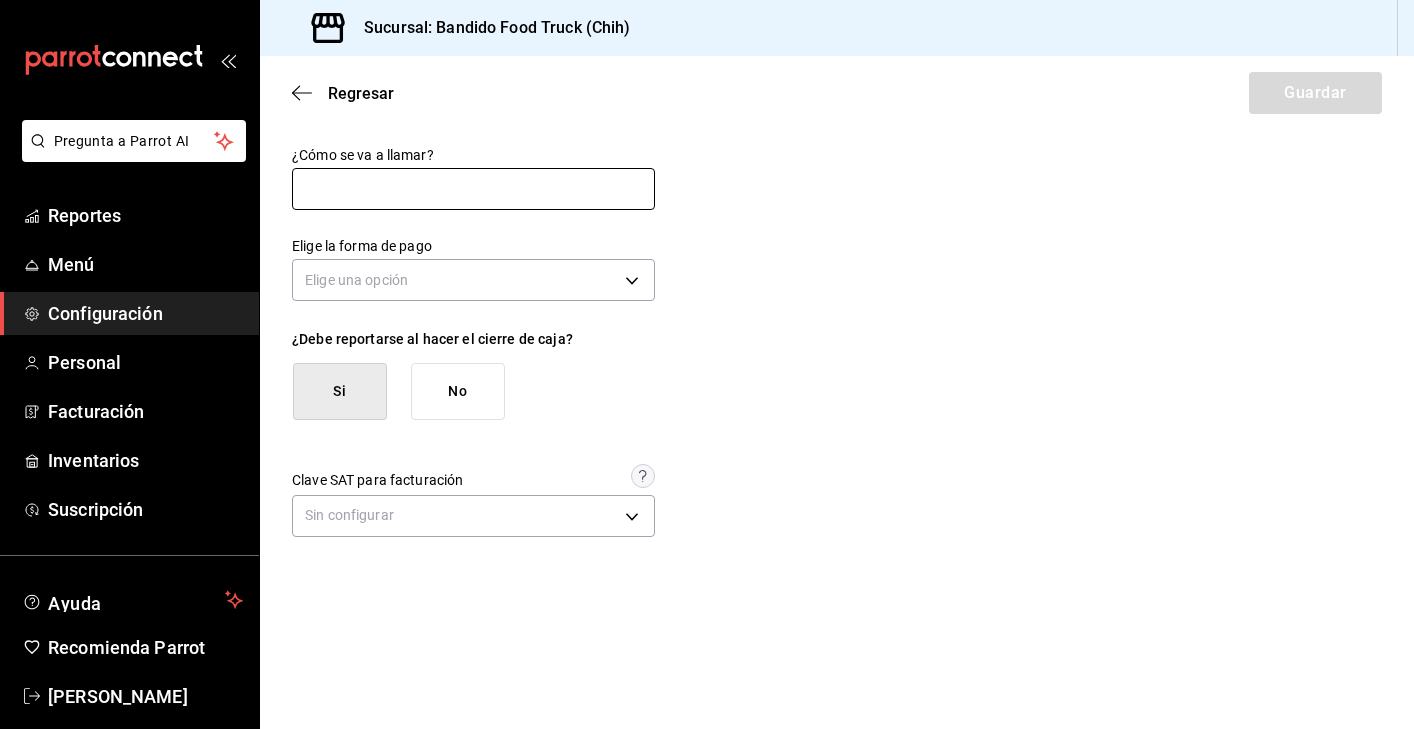 click at bounding box center (473, 189) 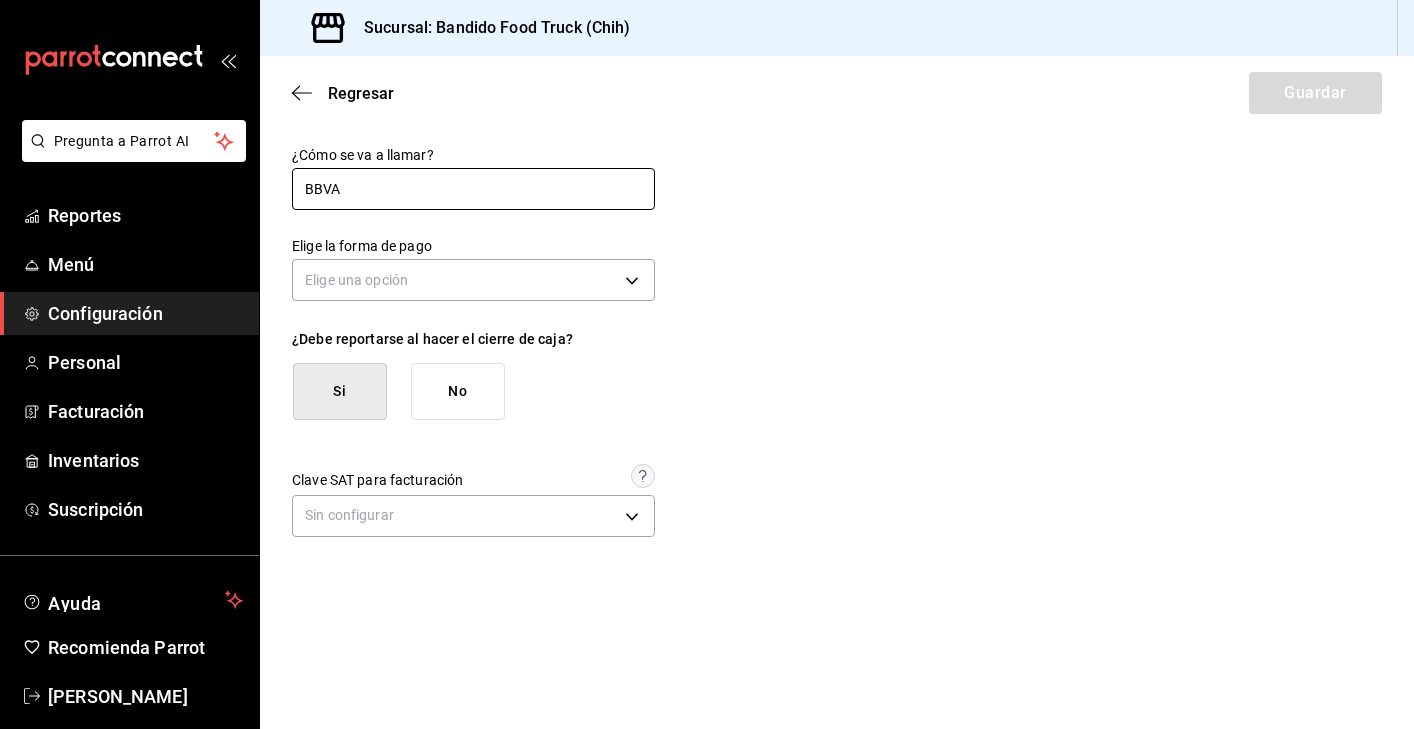 type on "BBVA" 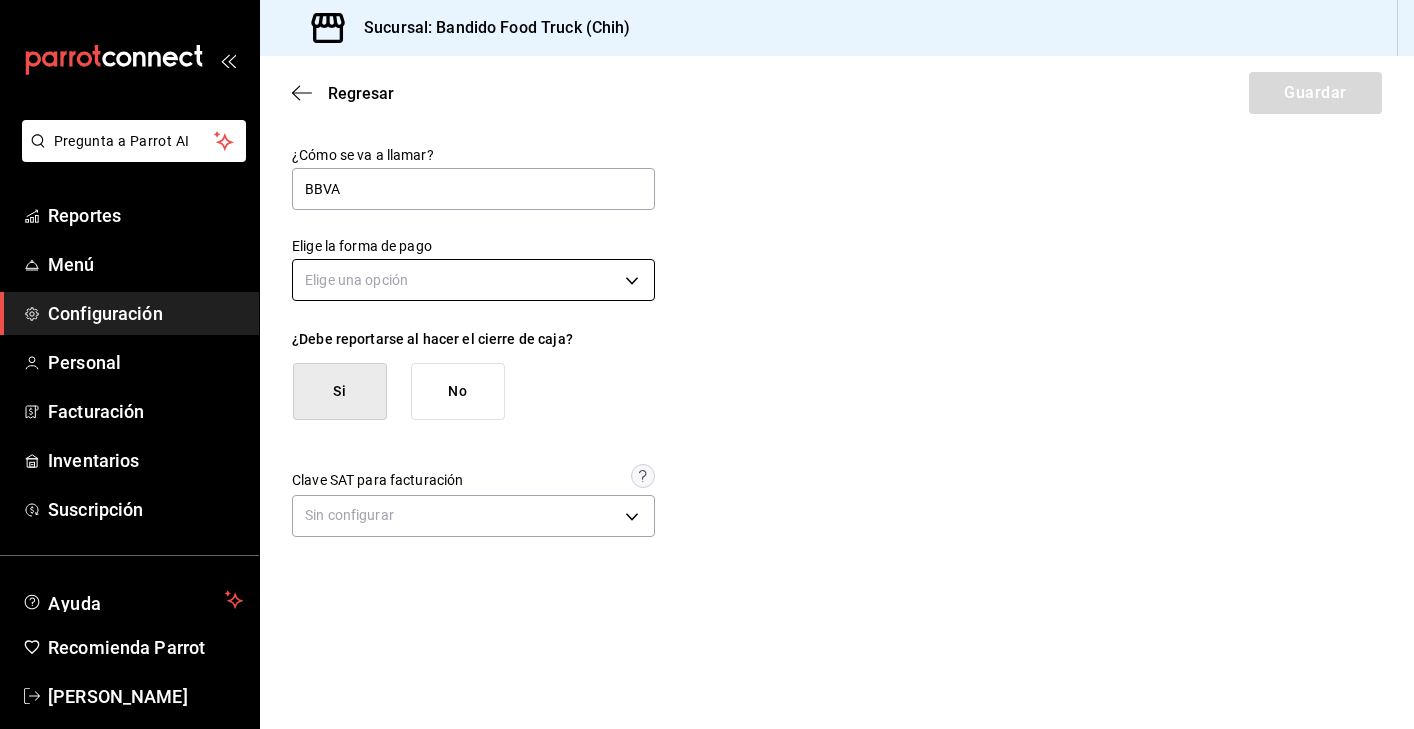 click on "Pregunta a Parrot AI Reportes   Menú   Configuración   Personal   Facturación   Inventarios   Suscripción   Ayuda Recomienda Parrot   Valeria Medina   Sugerir nueva función   Sucursal: Bandido Food Truck (Chih) Regresar Guardar ¿Cómo se va a llamar? BBVA Elige la forma de pago Elige una opción ¿Debe reportarse al hacer el cierre de caja? Si No Clave SAT para facturación Sin configurar Ver video tutorial Ir a video GANA 1 MES GRATIS EN TU SUSCRIPCIÓN AQUÍ ¿Recuerdas cómo empezó tu restaurante?
Hoy puedes ayudar a un colega a tener el mismo cambio que tú viviste.
Recomienda Parrot directamente desde tu Portal Administrador.
Es fácil y rápido.
🎁 Por cada restaurante que se una, ganas 1 mes gratis. Pregunta a Parrot AI Reportes   Menú   Configuración   Personal   Facturación   Inventarios   Suscripción   Ayuda Recomienda Parrot   Valeria Medina   Sugerir nueva función   Visitar centro de ayuda (81) 2046 6363 soporte@parrotsoftware.io Visitar centro de ayuda (81) 2046 6363" at bounding box center [707, 364] 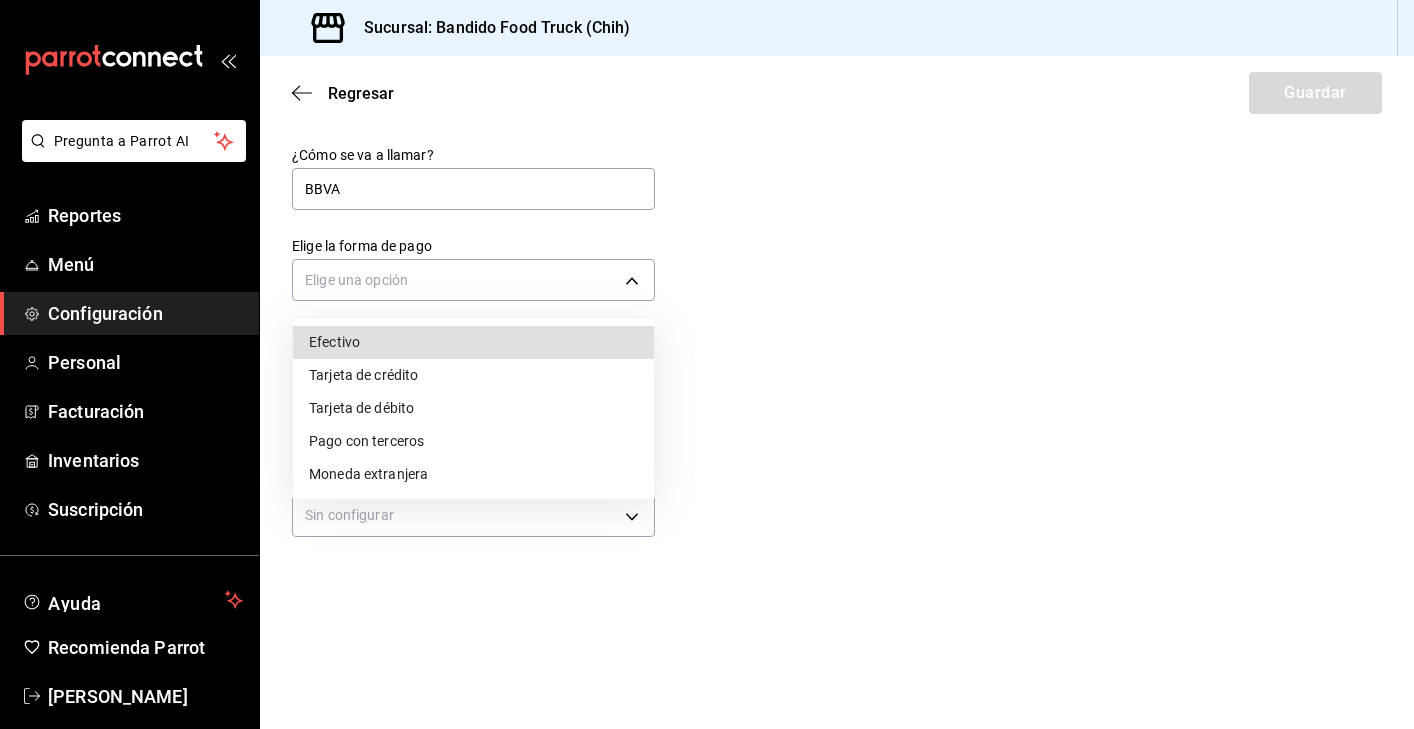 click on "Tarjeta de crédito" at bounding box center [473, 375] 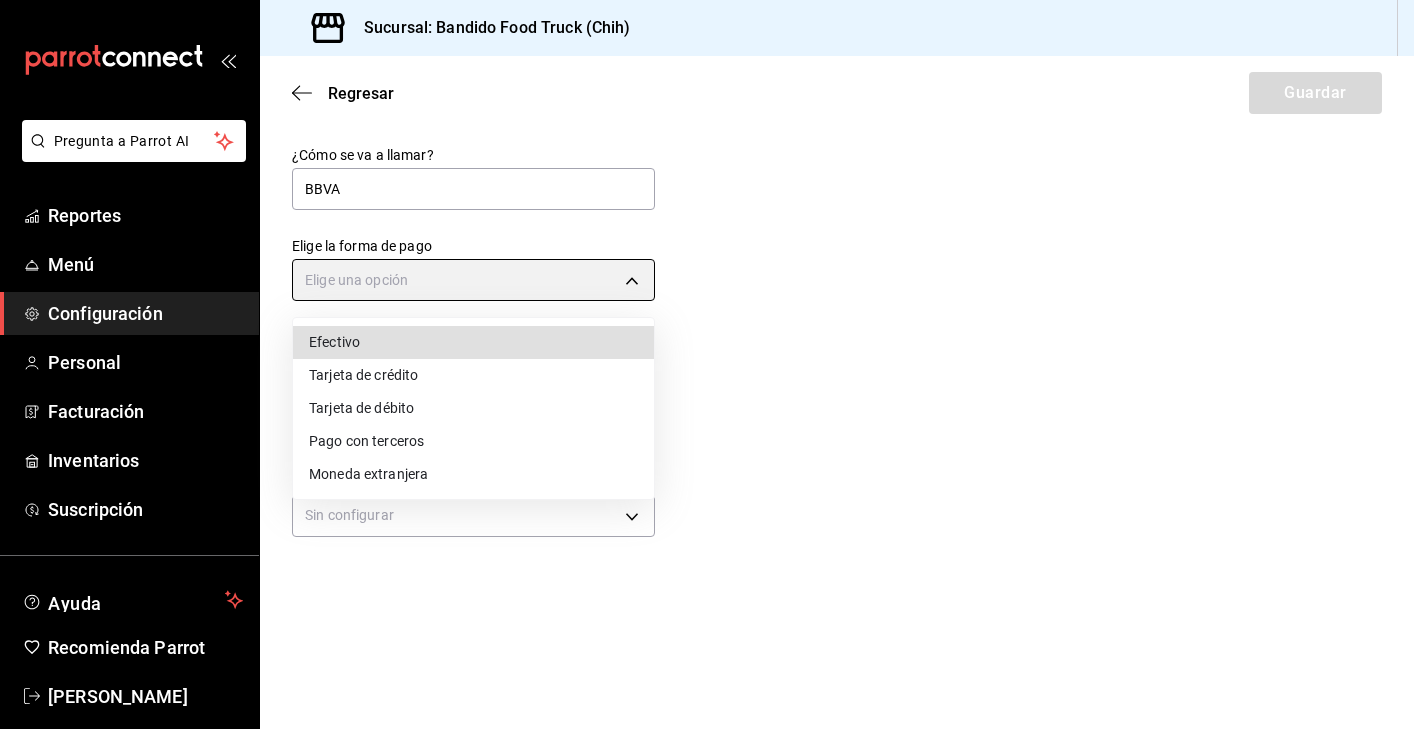 type on "CREDIT_CARD" 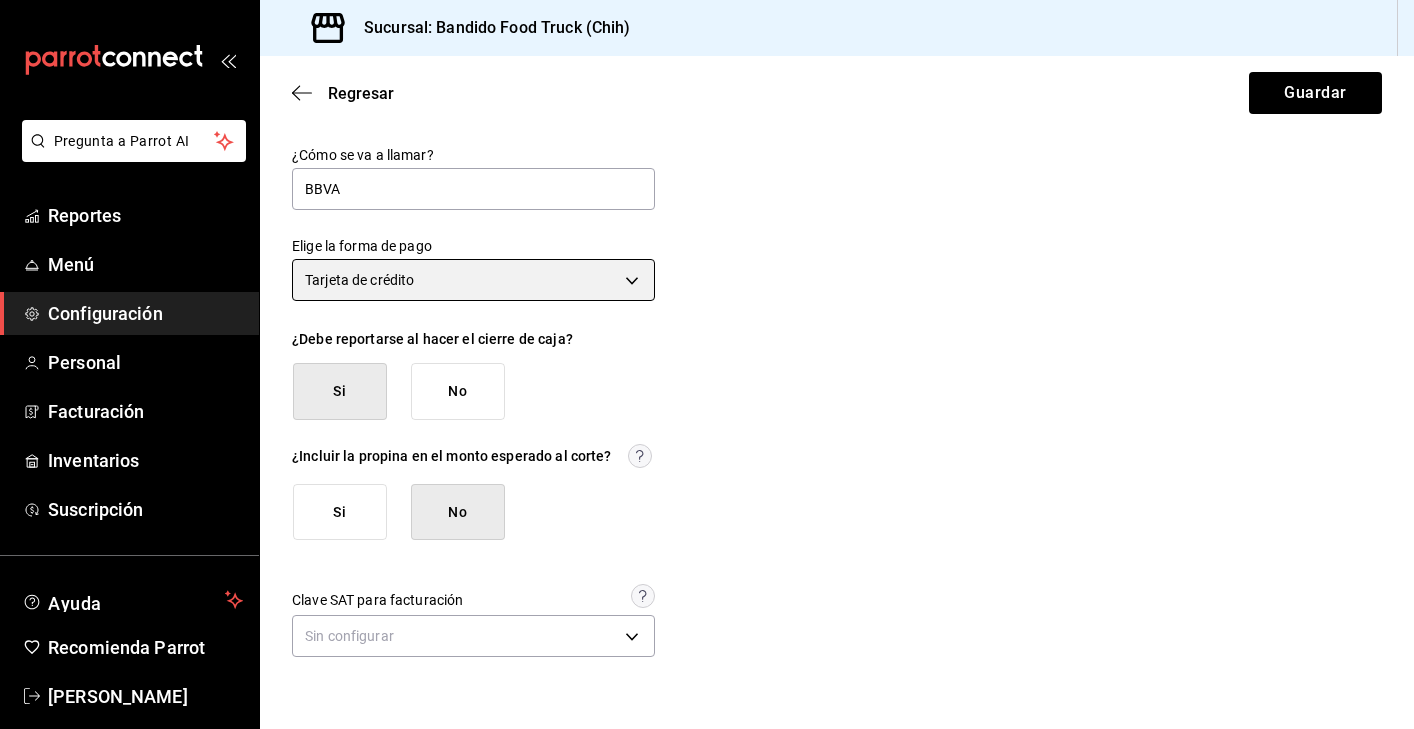 scroll, scrollTop: 0, scrollLeft: 0, axis: both 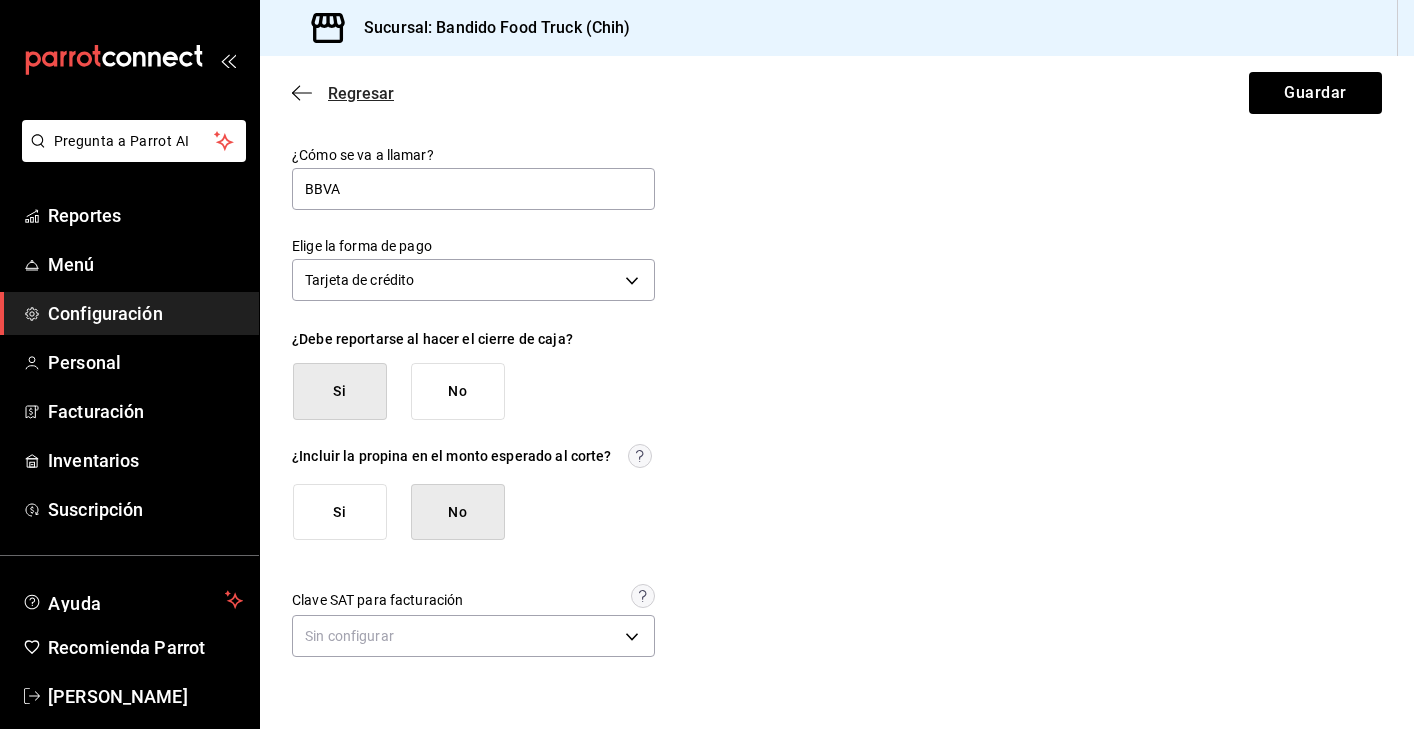 click on "Regresar" at bounding box center [343, 93] 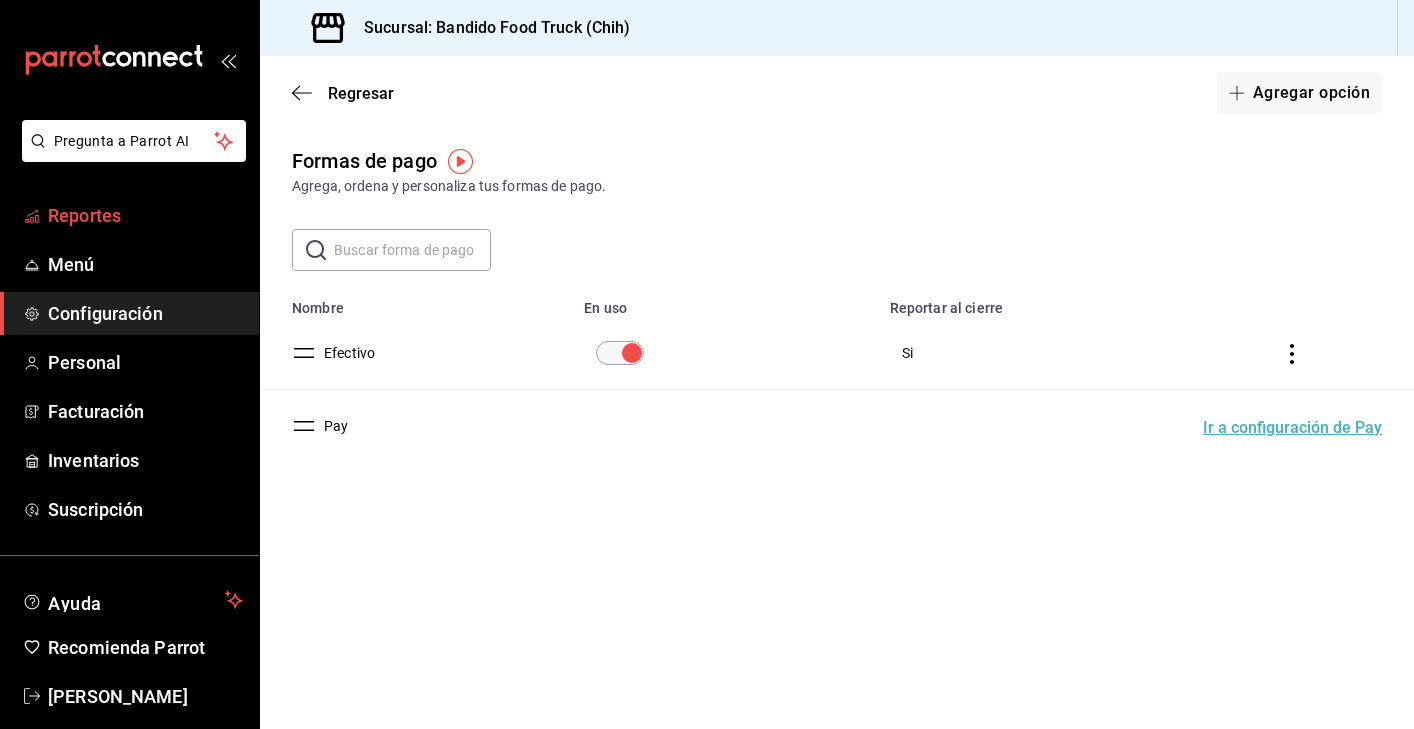 click on "Reportes" at bounding box center [145, 215] 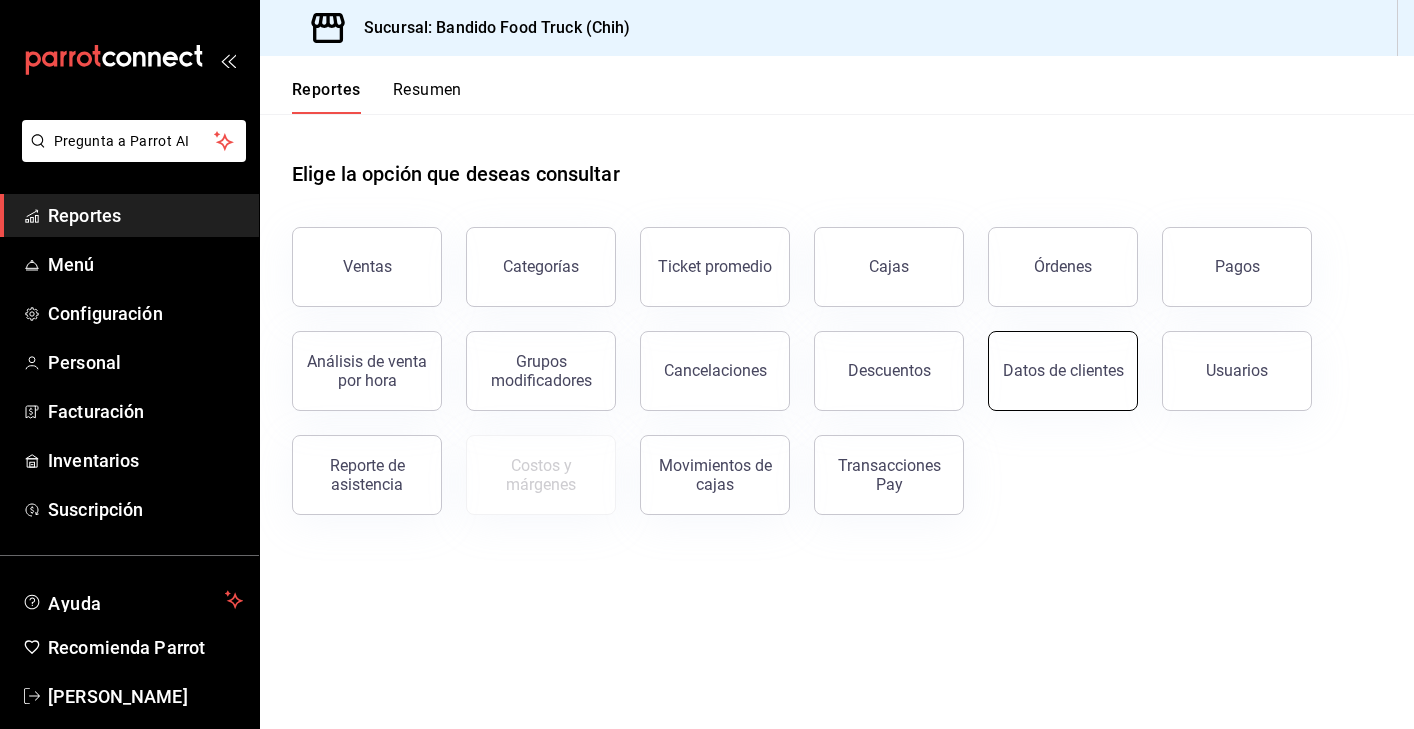 click on "Datos de clientes" at bounding box center [1063, 371] 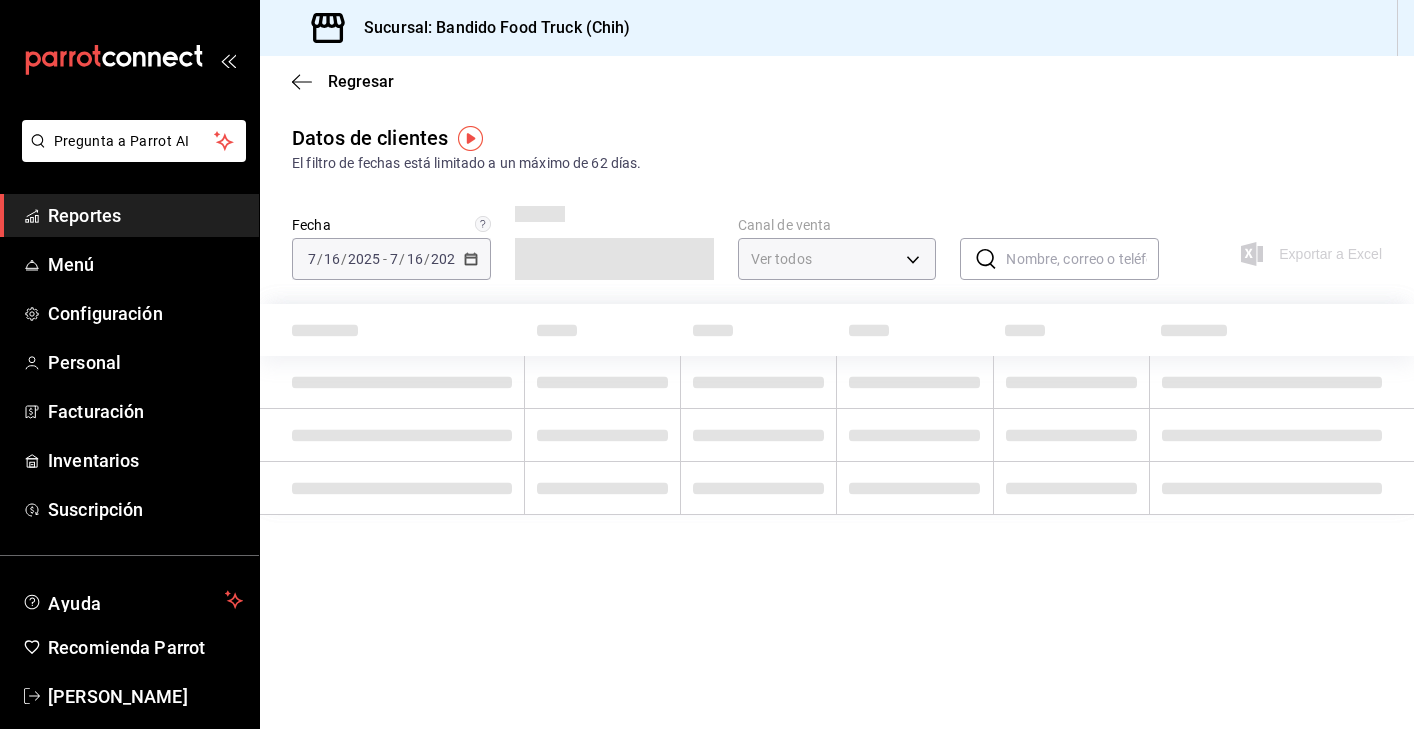 type on "PARROT,DIDI_FOOD,ONLINE" 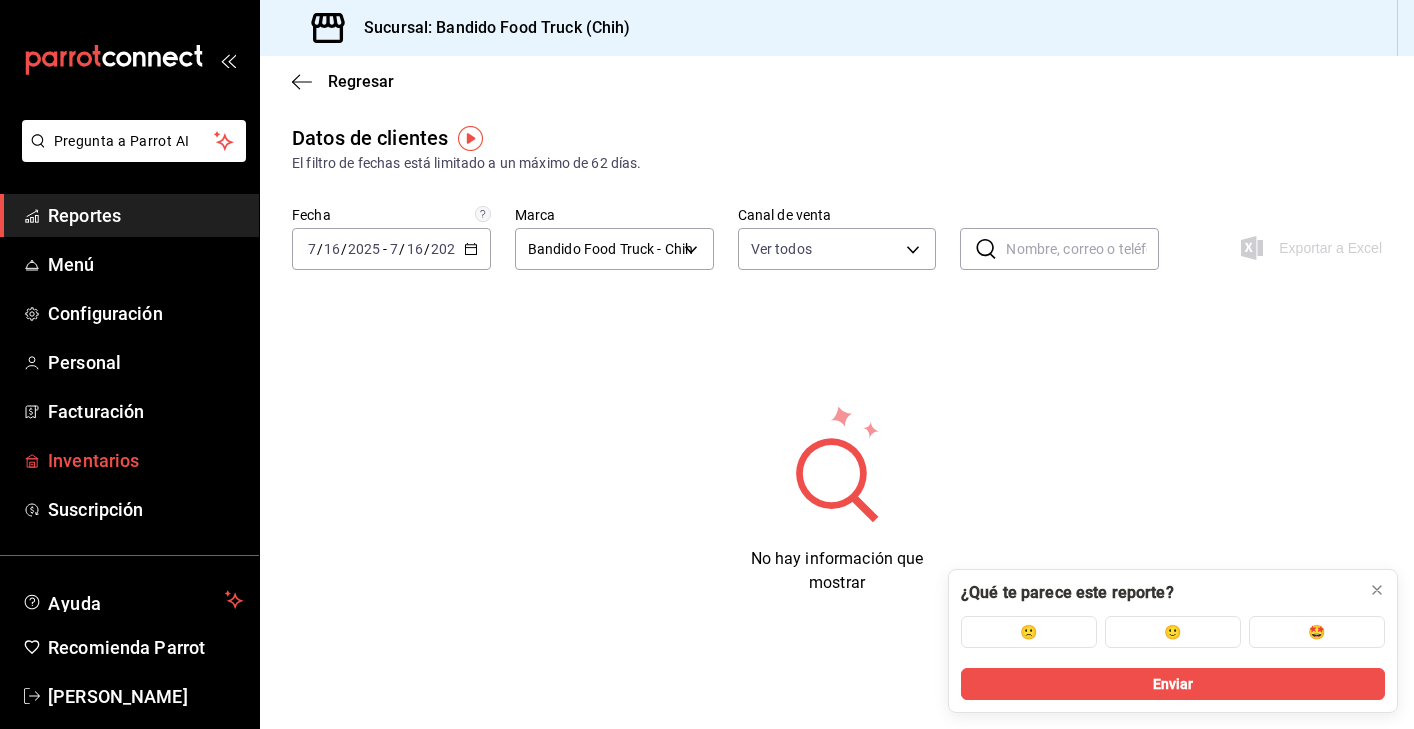 click on "Inventarios" at bounding box center (145, 460) 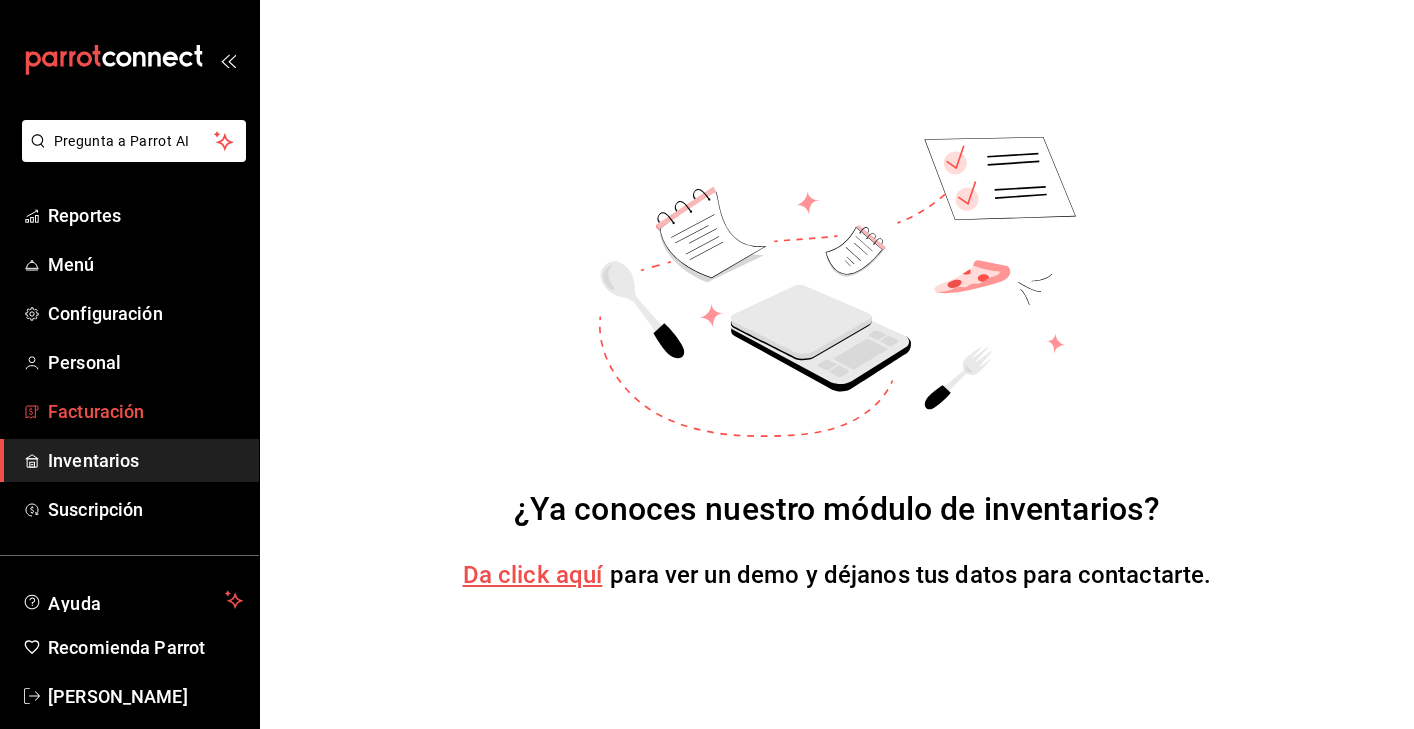 click on "Facturación" at bounding box center (145, 411) 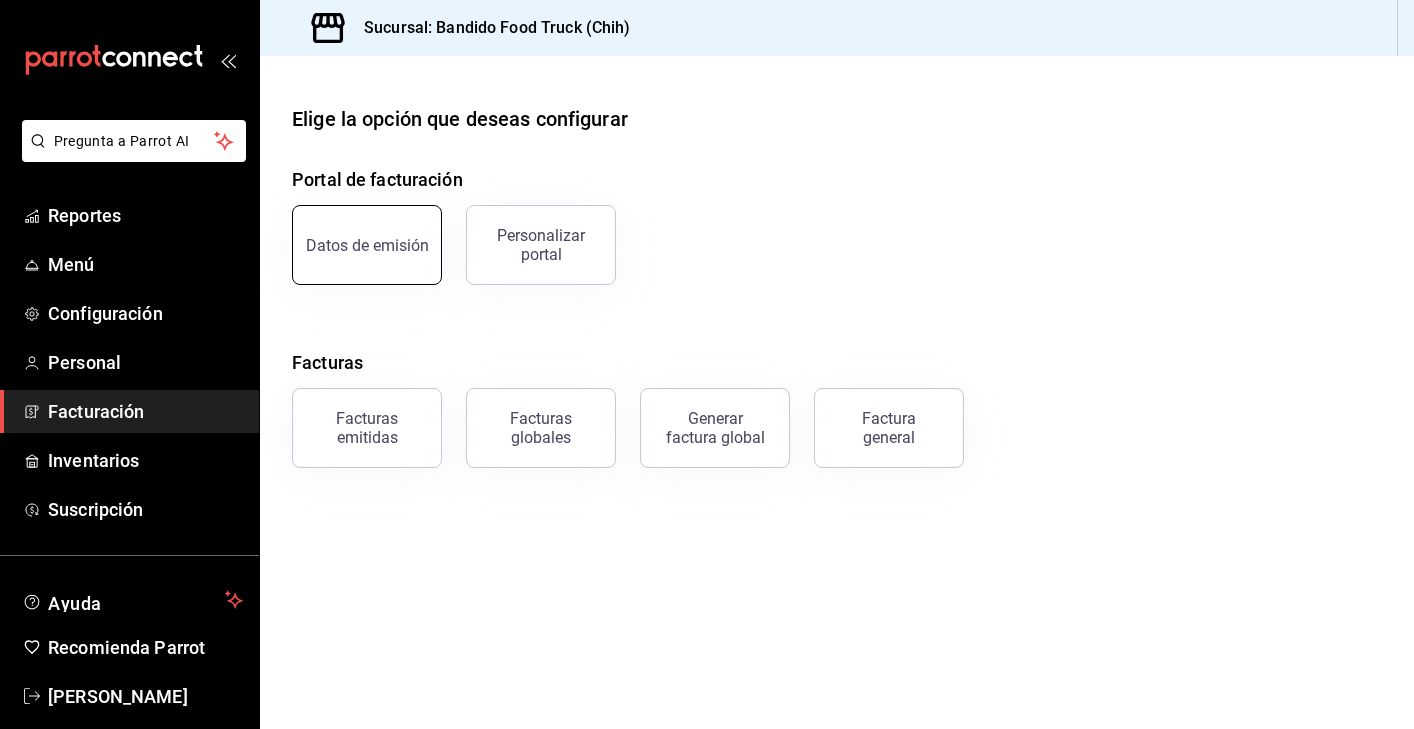 click on "Datos de emisión" at bounding box center [367, 245] 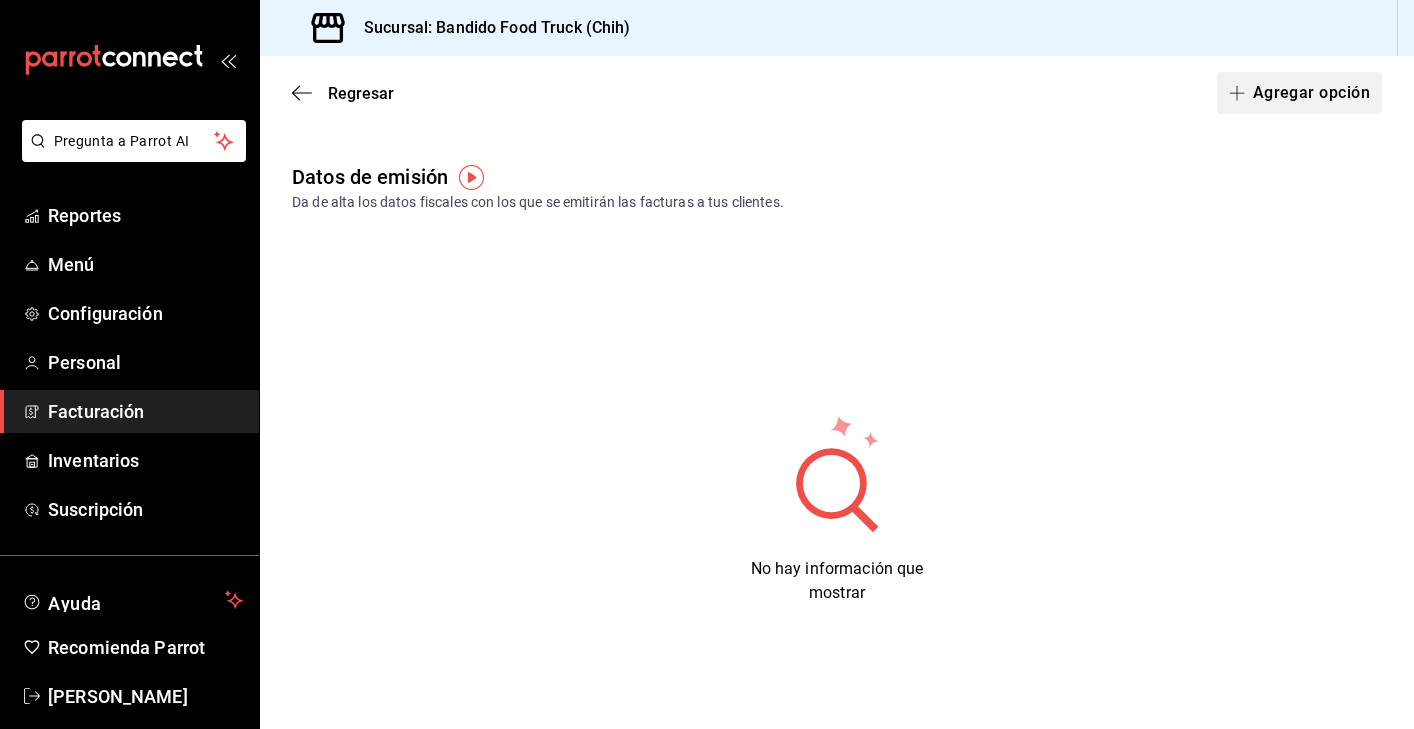 click on "Agregar opción" at bounding box center (1299, 93) 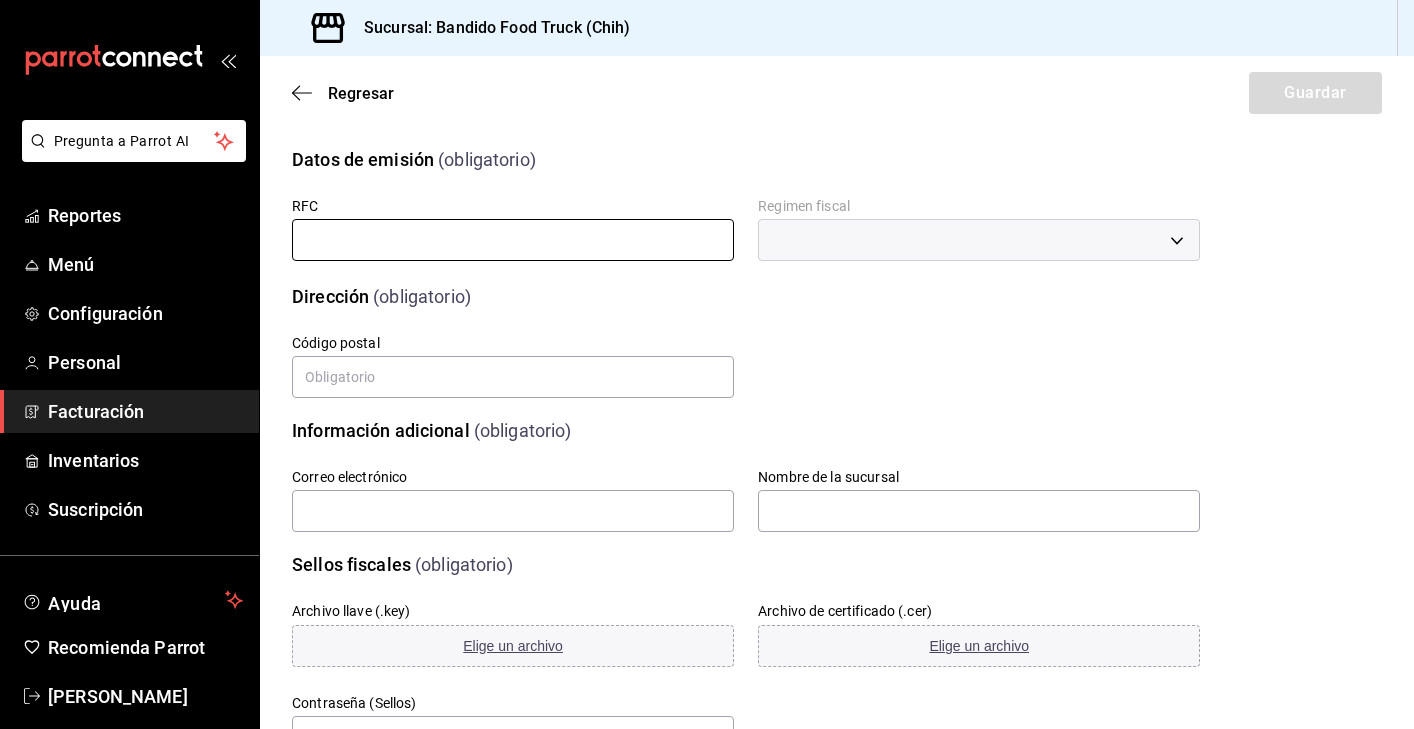 click at bounding box center [513, 240] 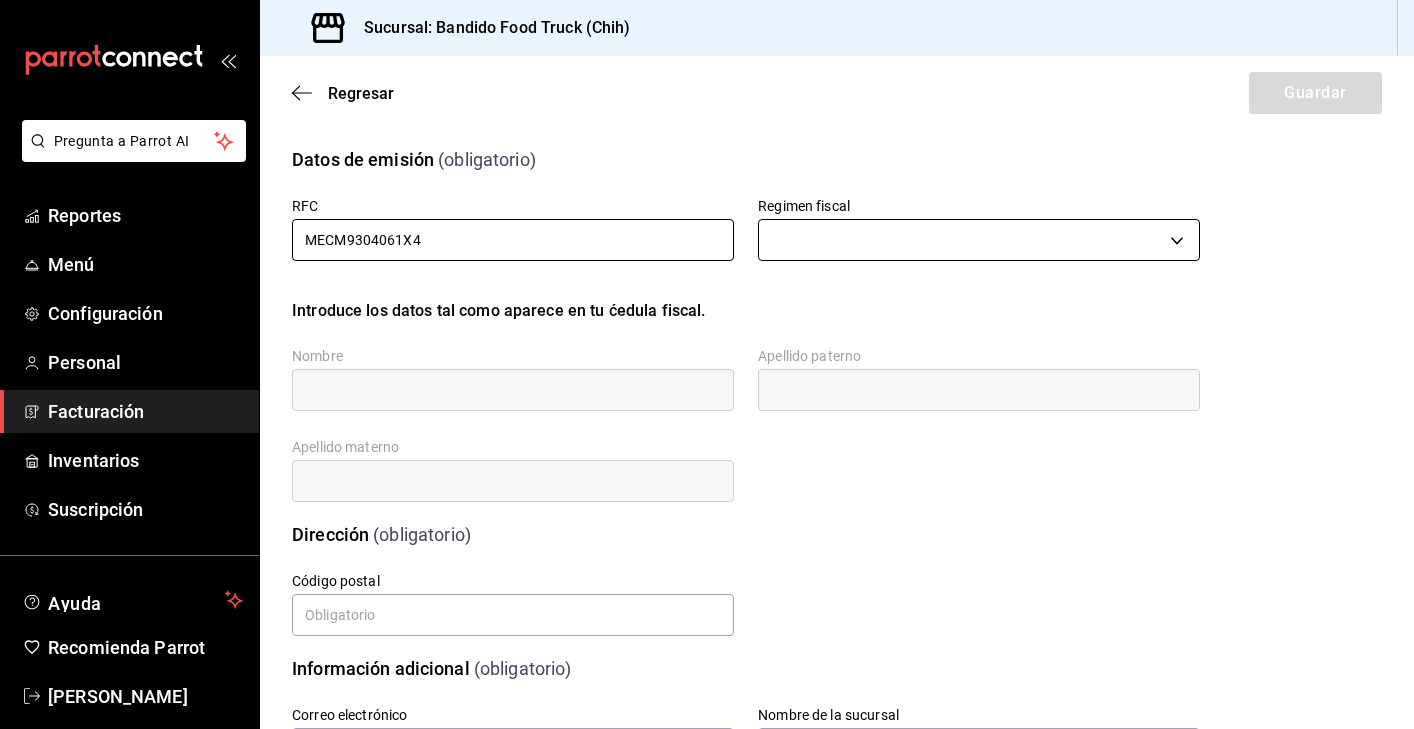 type on "MECM9304061X4" 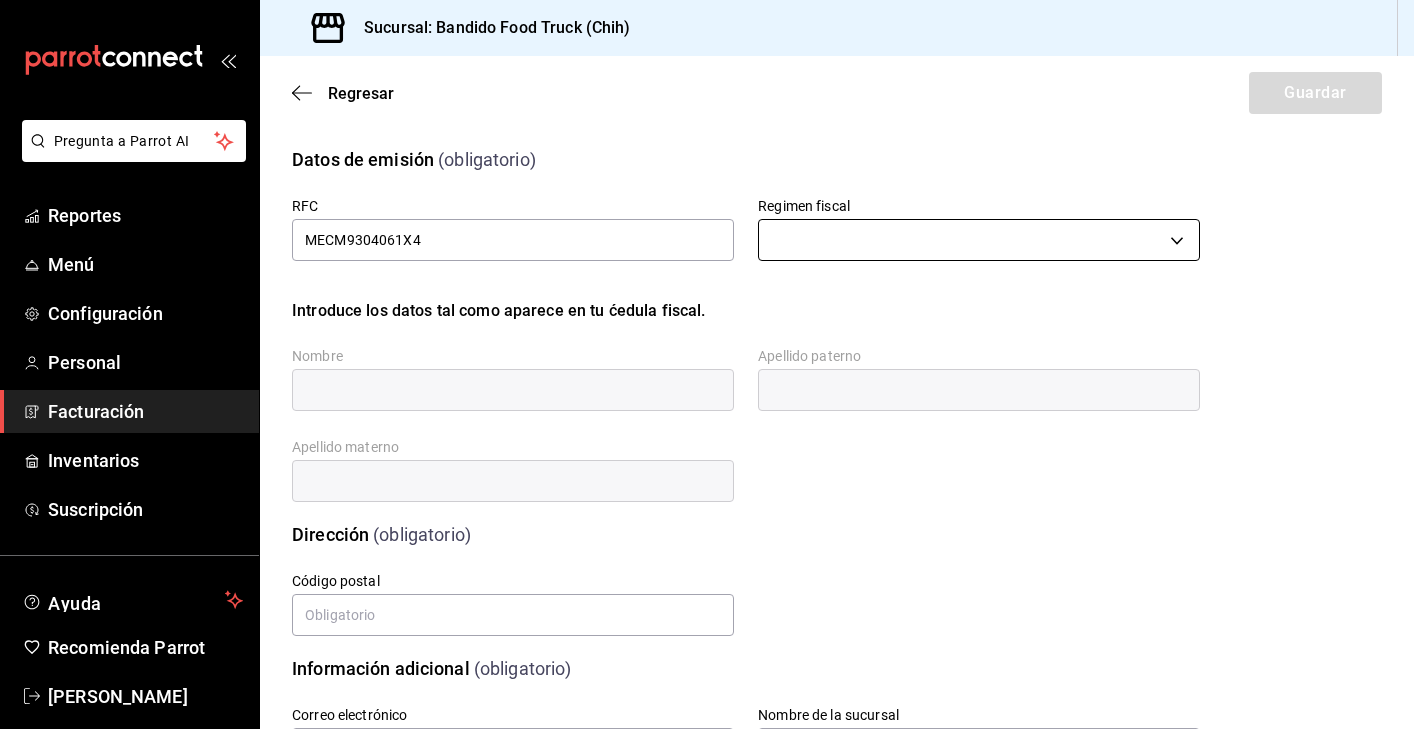 click on "Pregunta a Parrot AI Reportes   Menú   Configuración   Personal   Facturación   Inventarios   Suscripción   Ayuda Recomienda Parrot   Valeria Medina   Sugerir nueva función   Sucursal: Bandido Food Truck (Chih) Regresar Guardar Datos de emisión (obligatorio) RFC MECM9304061X4 Regimen fiscal ​ Introduce los datos tal como aparece en tu ćedula fiscal. Nombre Apellido paterno Apellido materno Dirección (obligatorio) Calle # exterior # interior Código postal Estado Elige una opción 0 Municipio Elige una opción 0 Colonia Elige una opción 0 Información adicional (obligatorio) Correo electrónico Nombre de la sucursal Sellos fiscales (obligatorio) Archivo llave (.key) Elige un archivo Archivo de certificado (.cer) Elige un archivo Contraseña (Sellos) Asignar marcas Marcas GANA 1 MES GRATIS EN TU SUSCRIPCIÓN AQUÍ Ver video tutorial Ir a video Pregunta a Parrot AI Reportes   Menú   Configuración   Personal   Facturación   Inventarios   Suscripción   Ayuda Recomienda Parrot   Valeria Medina" at bounding box center [707, 364] 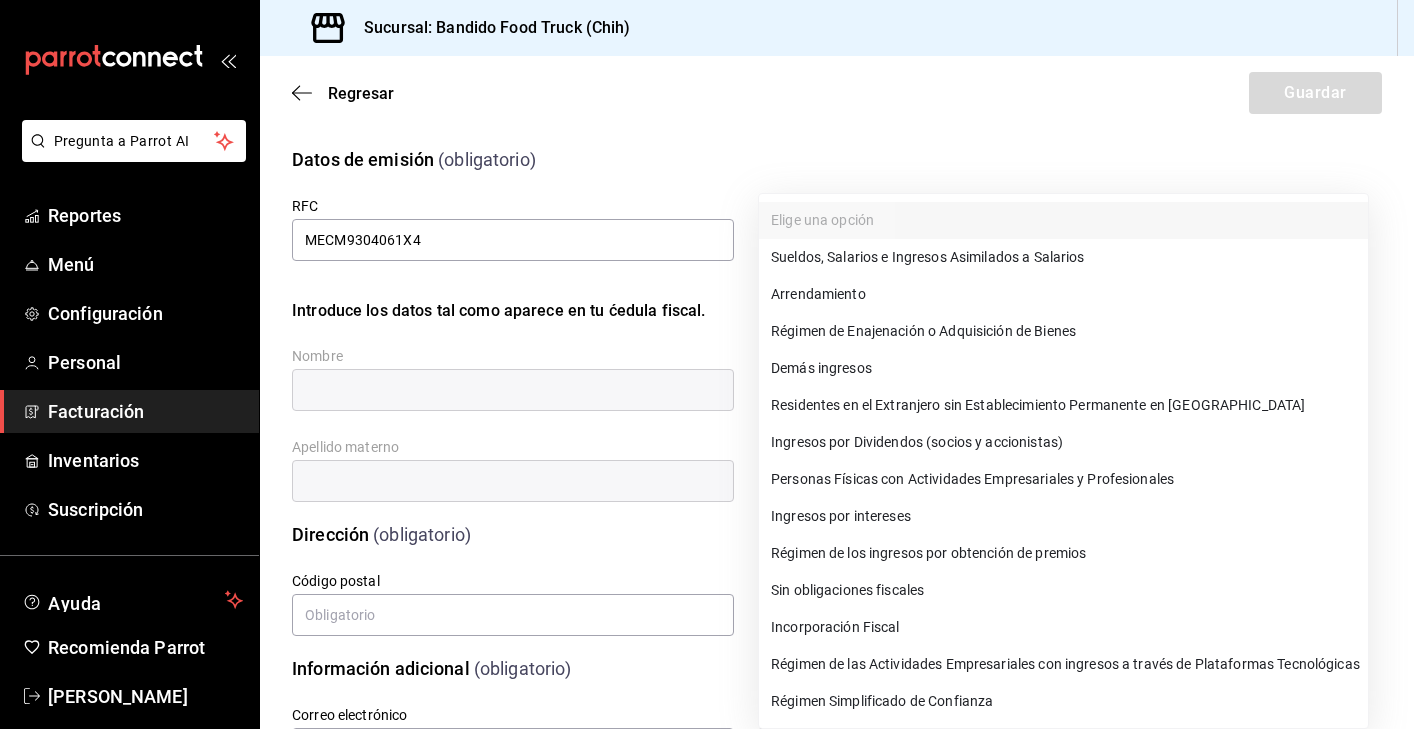 click on "Personas Físicas con Actividades Empresariales y Profesionales" at bounding box center [1063, 479] 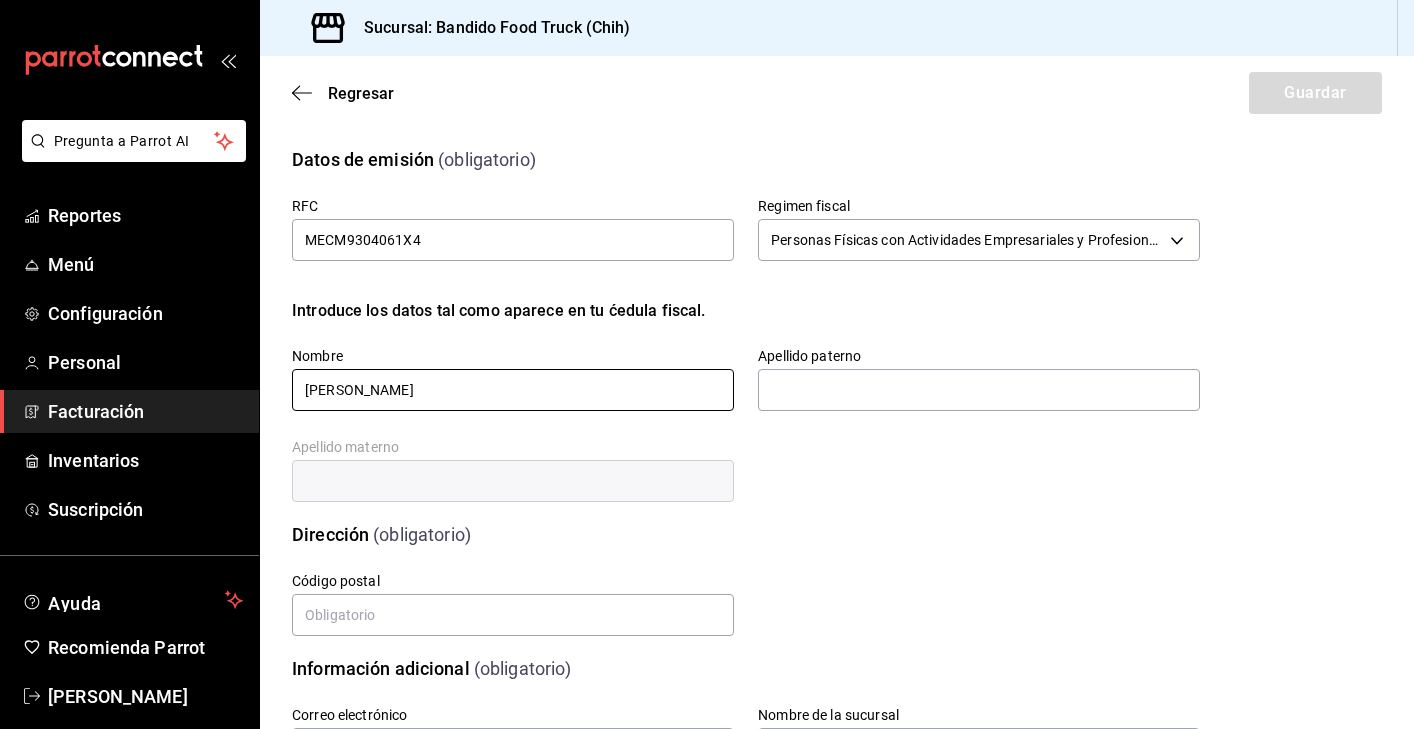 type on "[PERSON_NAME]" 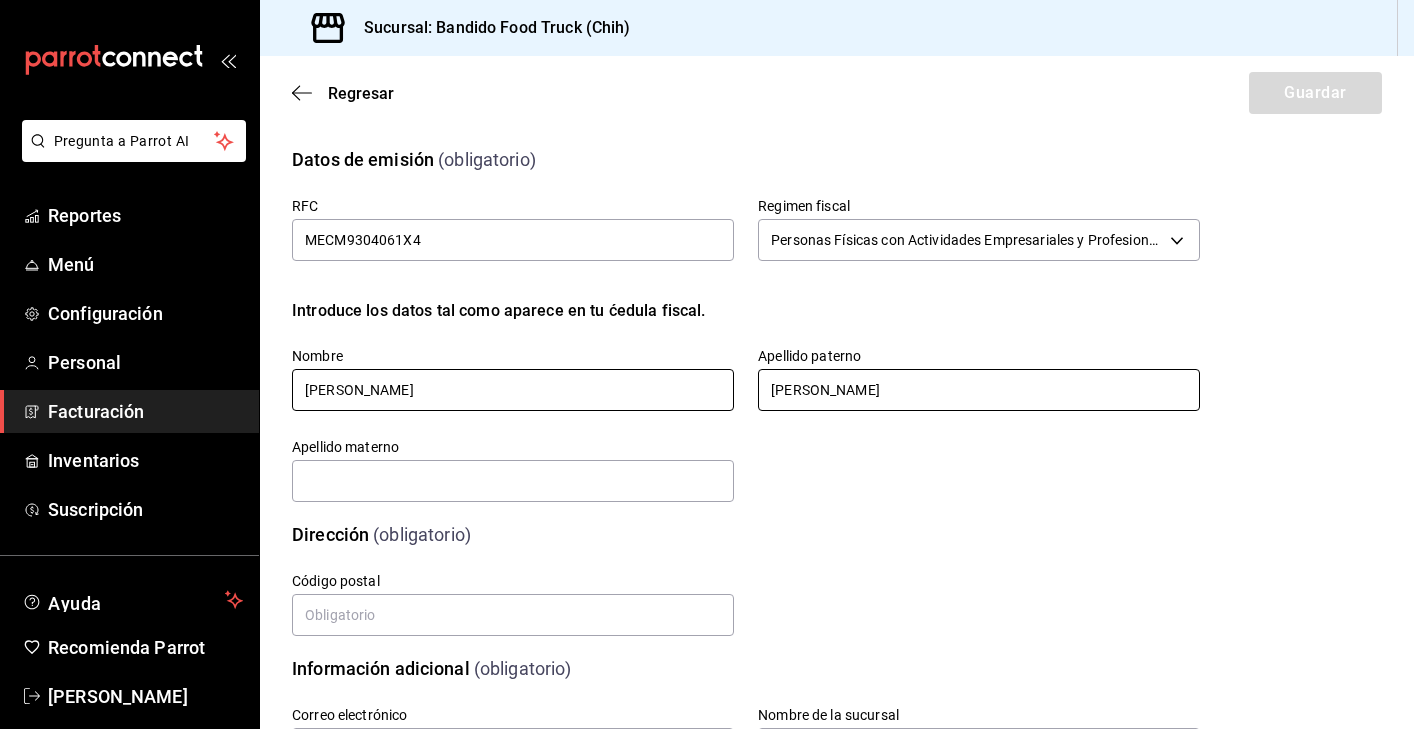 type on "[PERSON_NAME]" 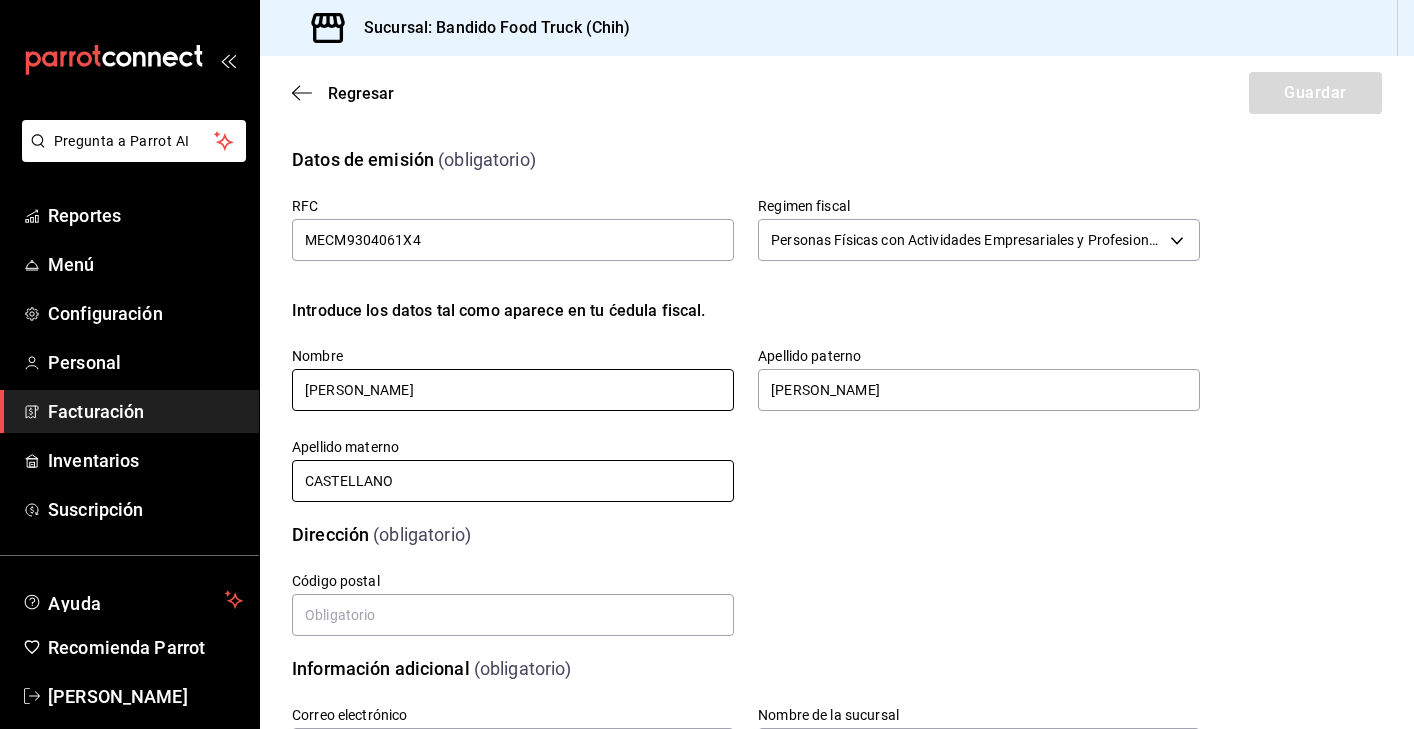 type on "[PERSON_NAME]" 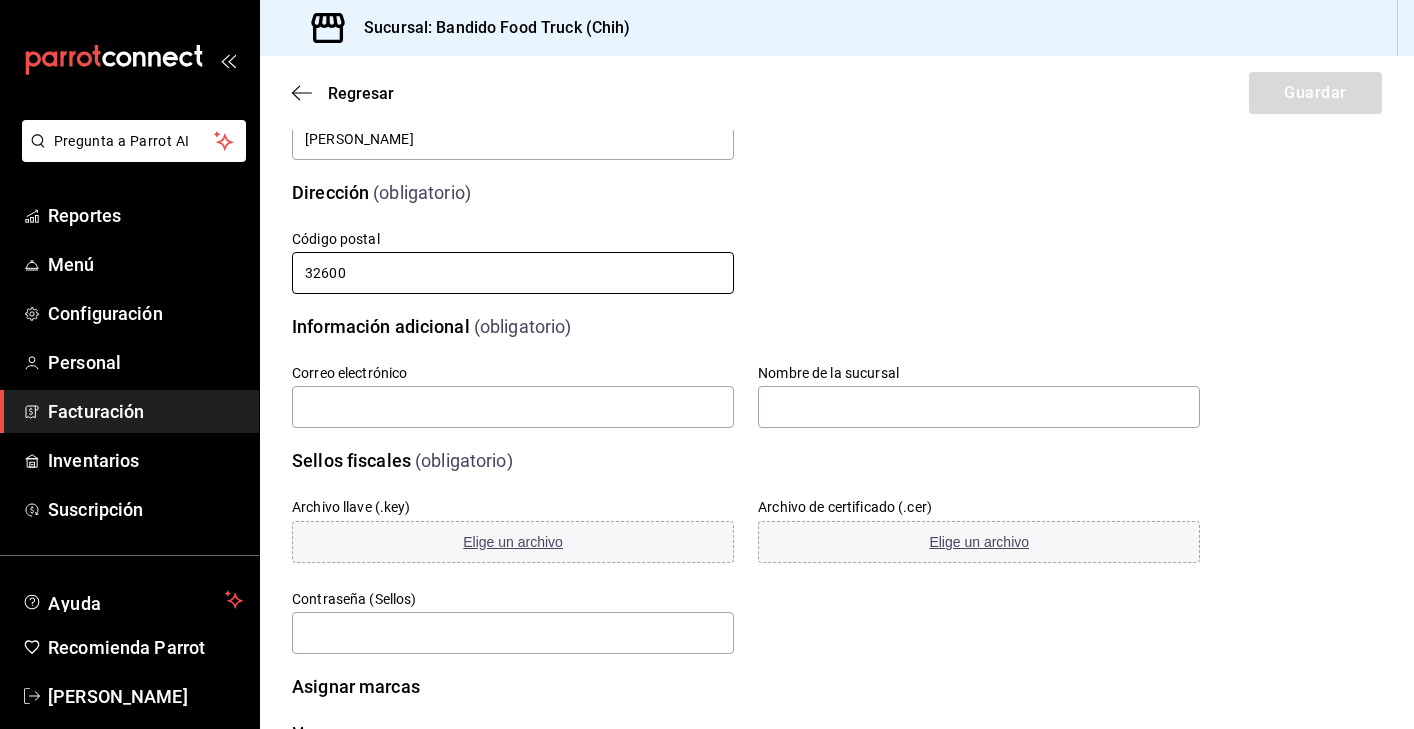 scroll, scrollTop: 351, scrollLeft: 0, axis: vertical 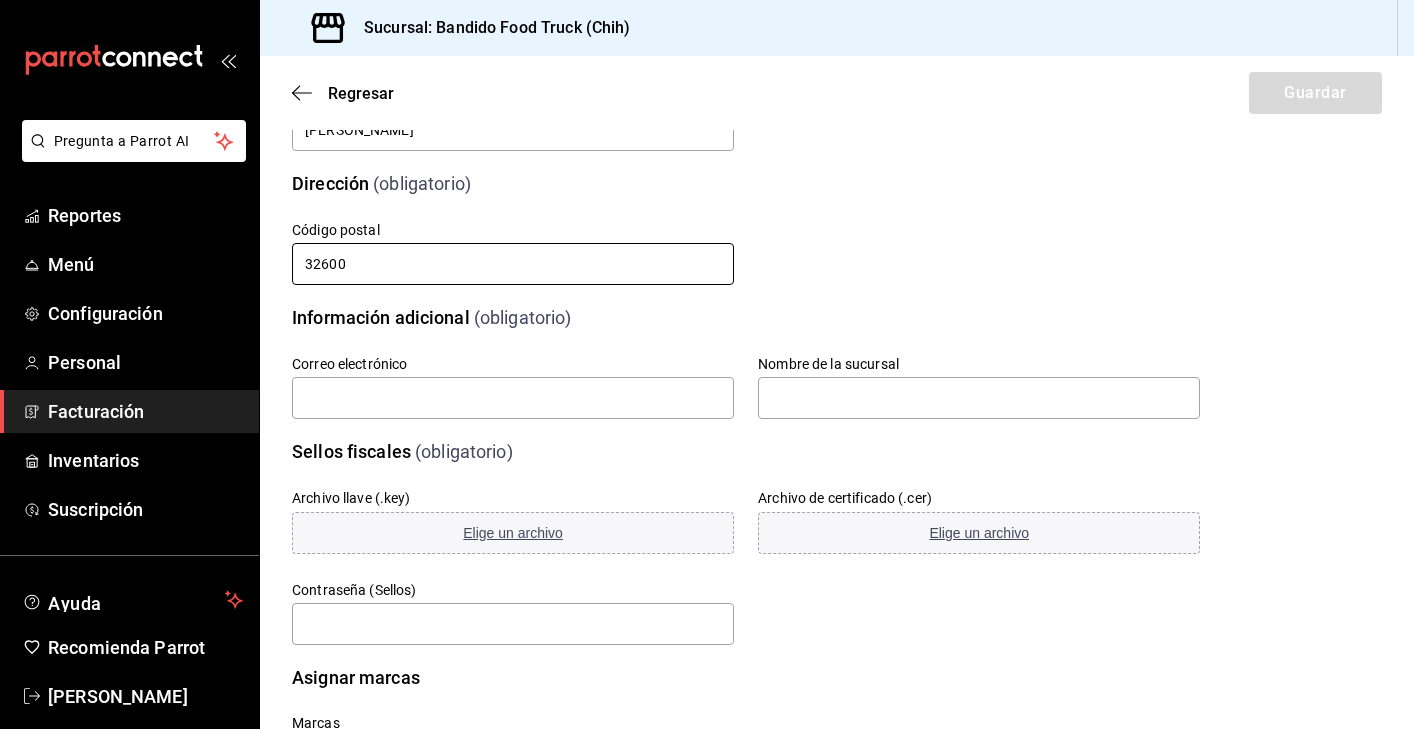 type on "32600" 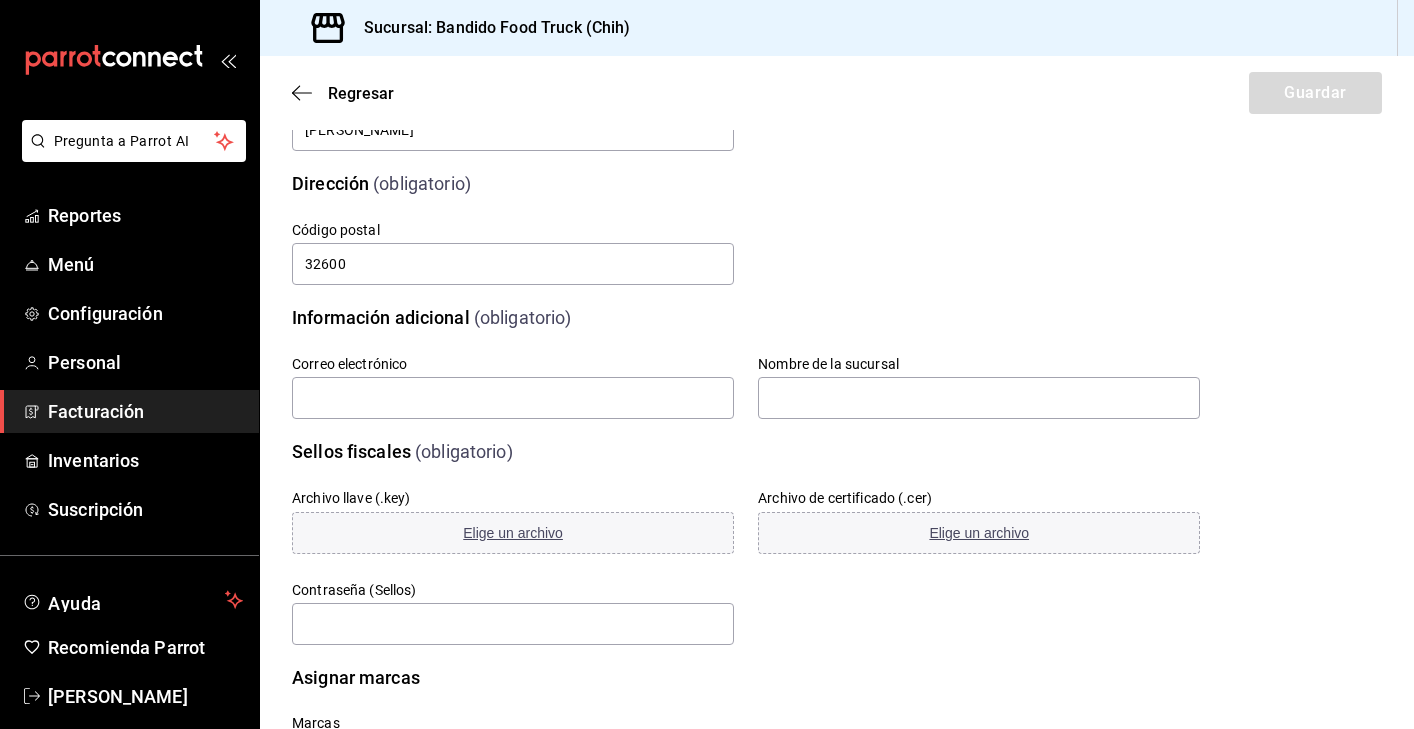 click on "Correo electrónico" at bounding box center (513, 388) 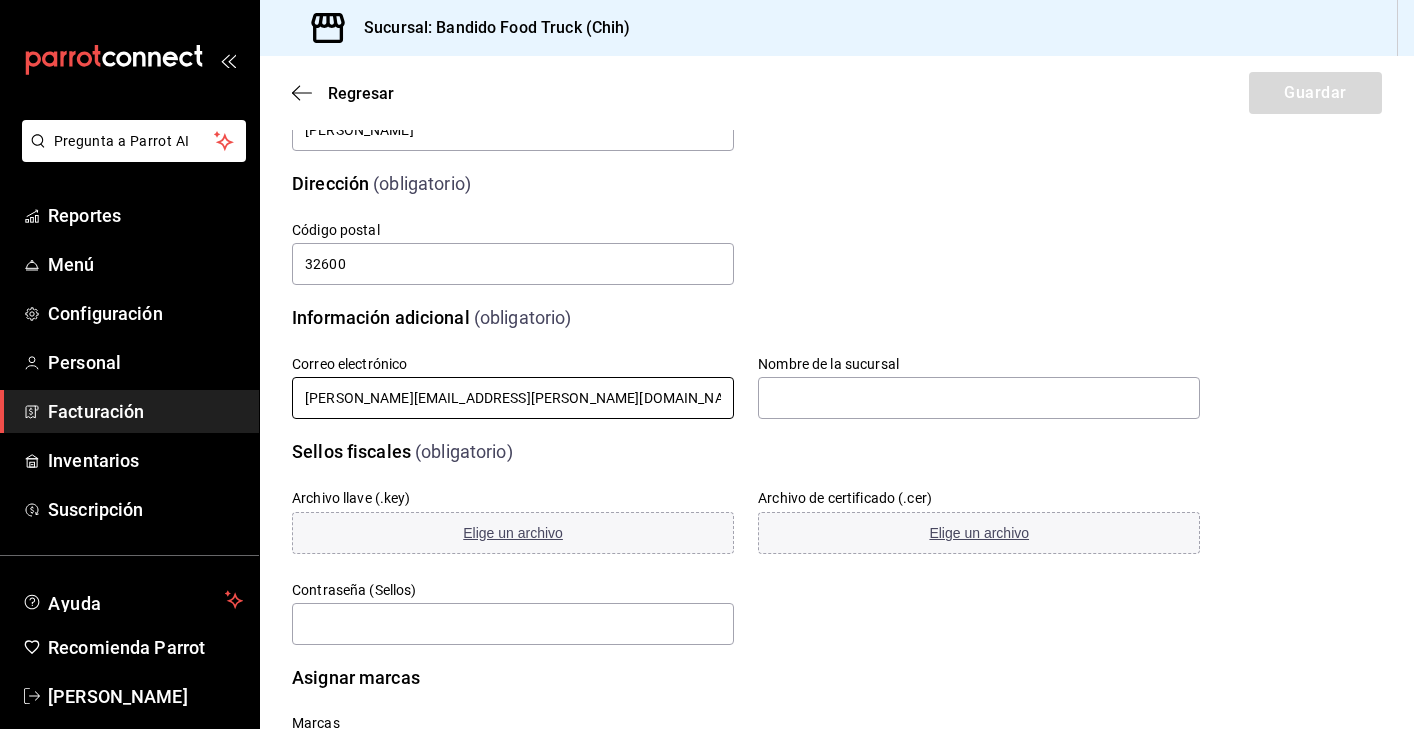 type on "[PERSON_NAME][EMAIL_ADDRESS][PERSON_NAME][DOMAIN_NAME]" 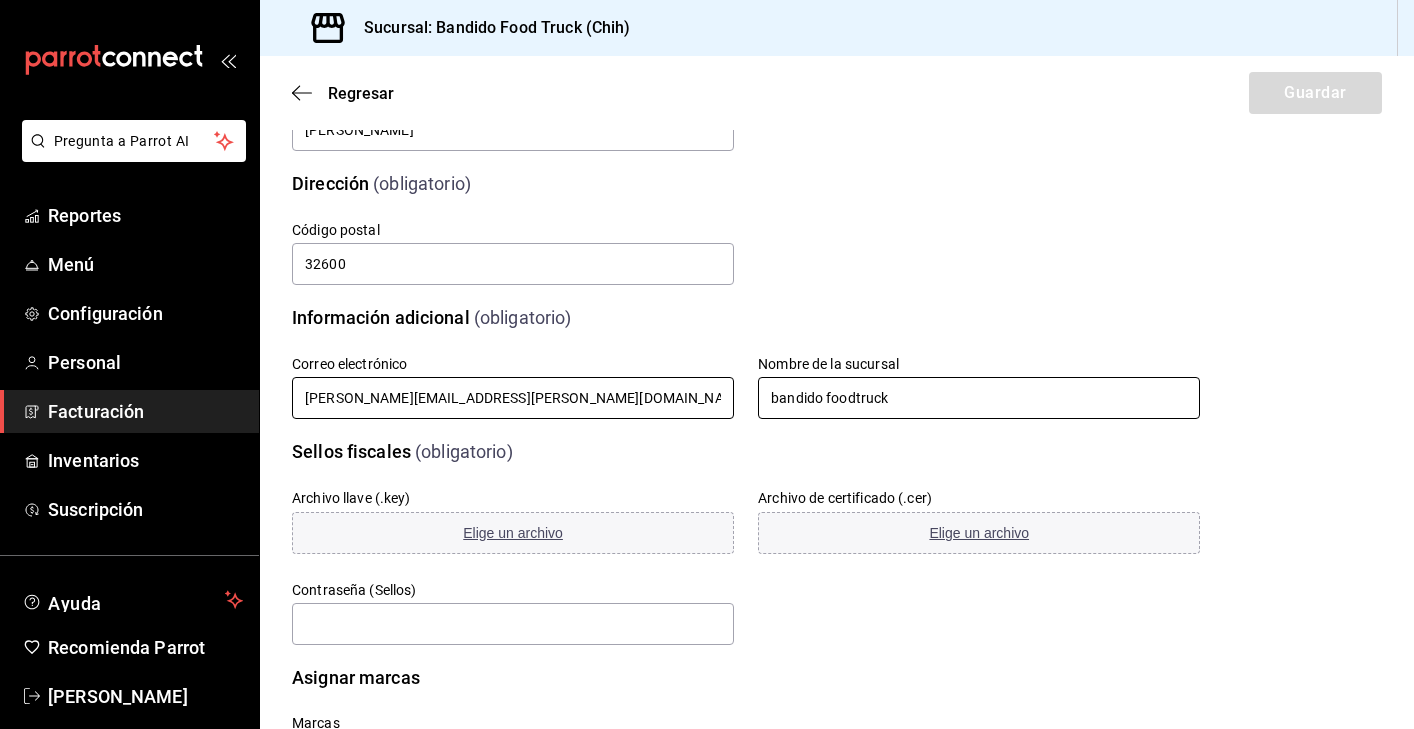 type on "bandido foodtruck" 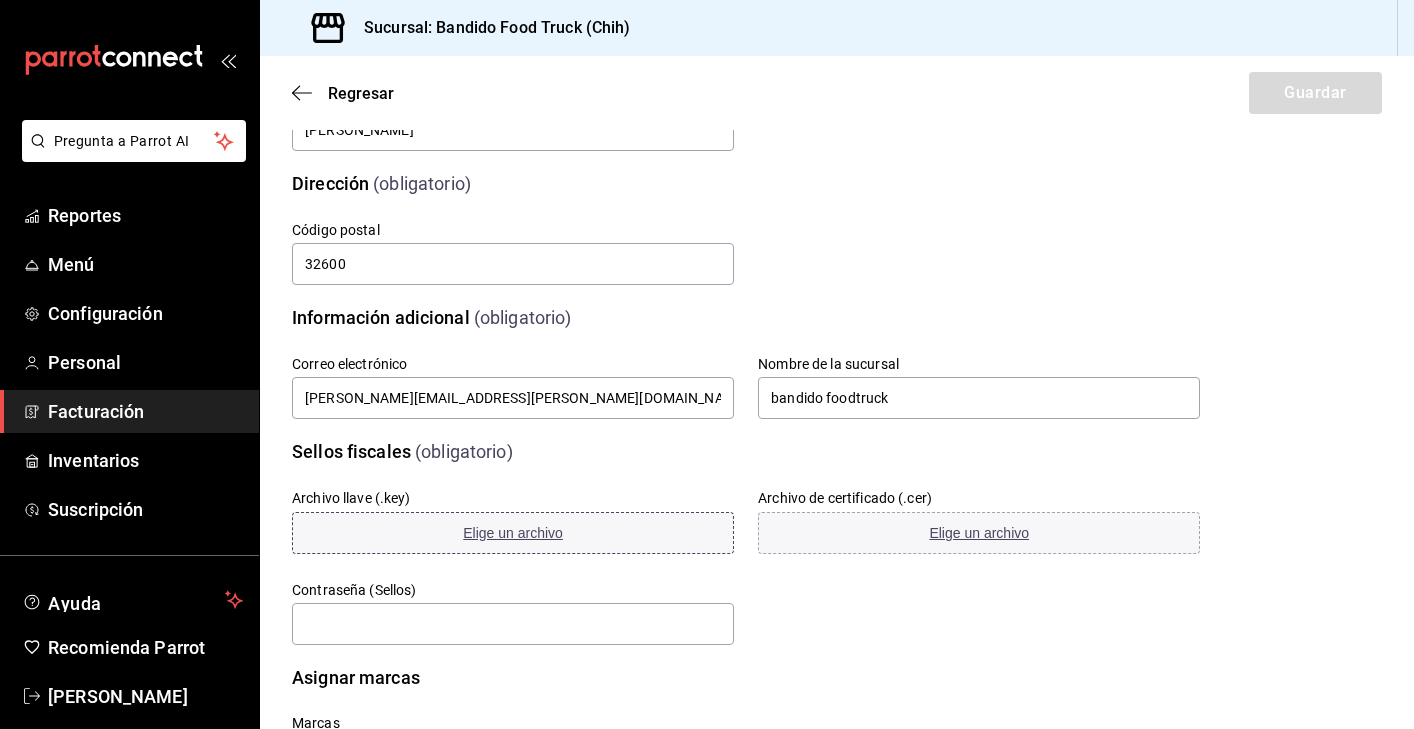 click on "Elige un archivo" at bounding box center [513, 533] 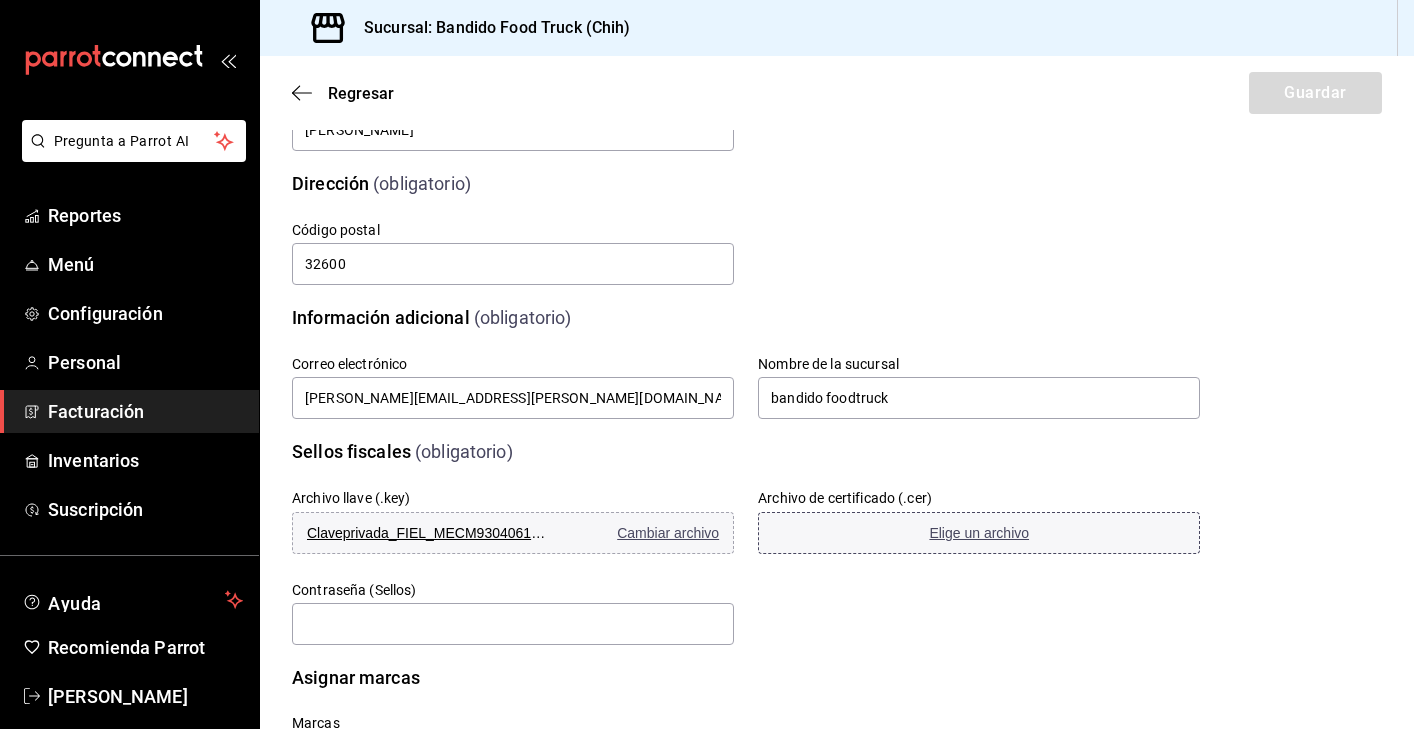 click on "Elige un archivo" at bounding box center [979, 533] 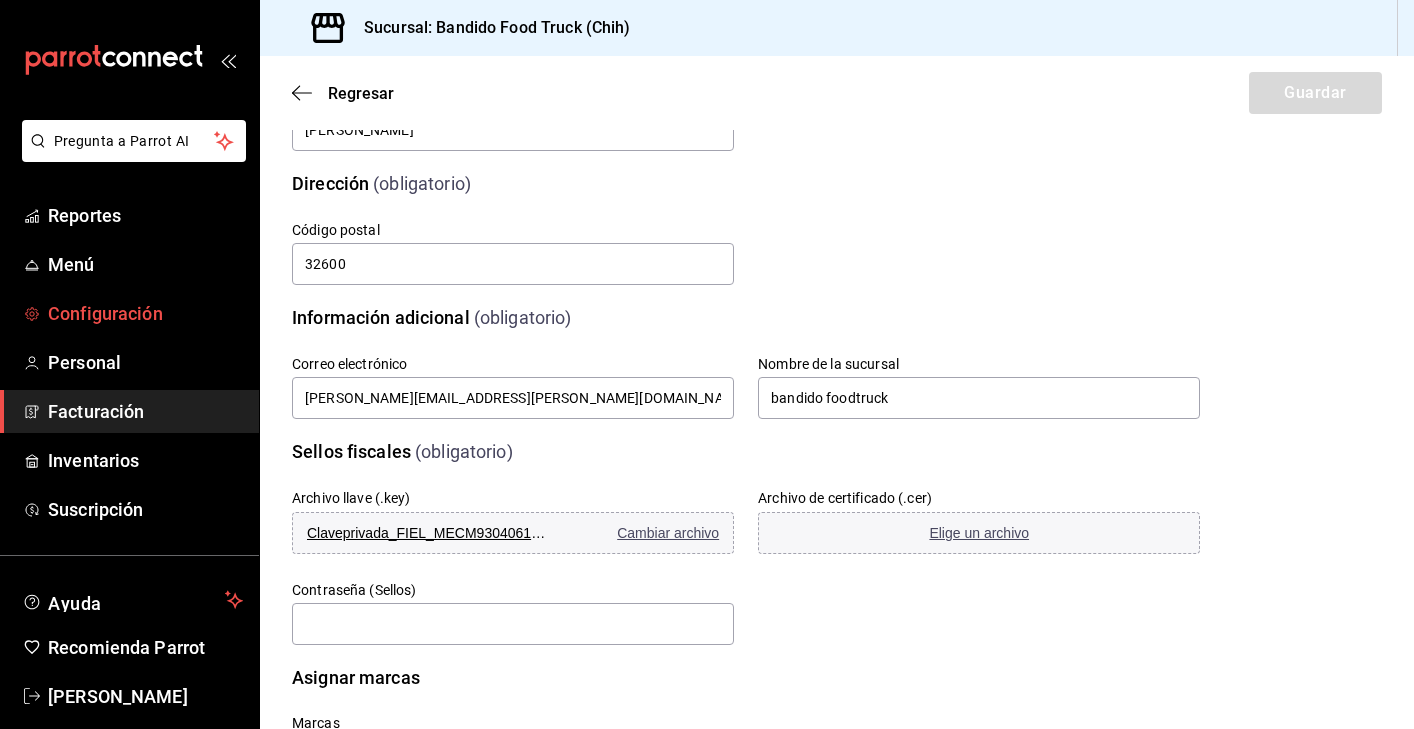 click on "Configuración" at bounding box center (129, 313) 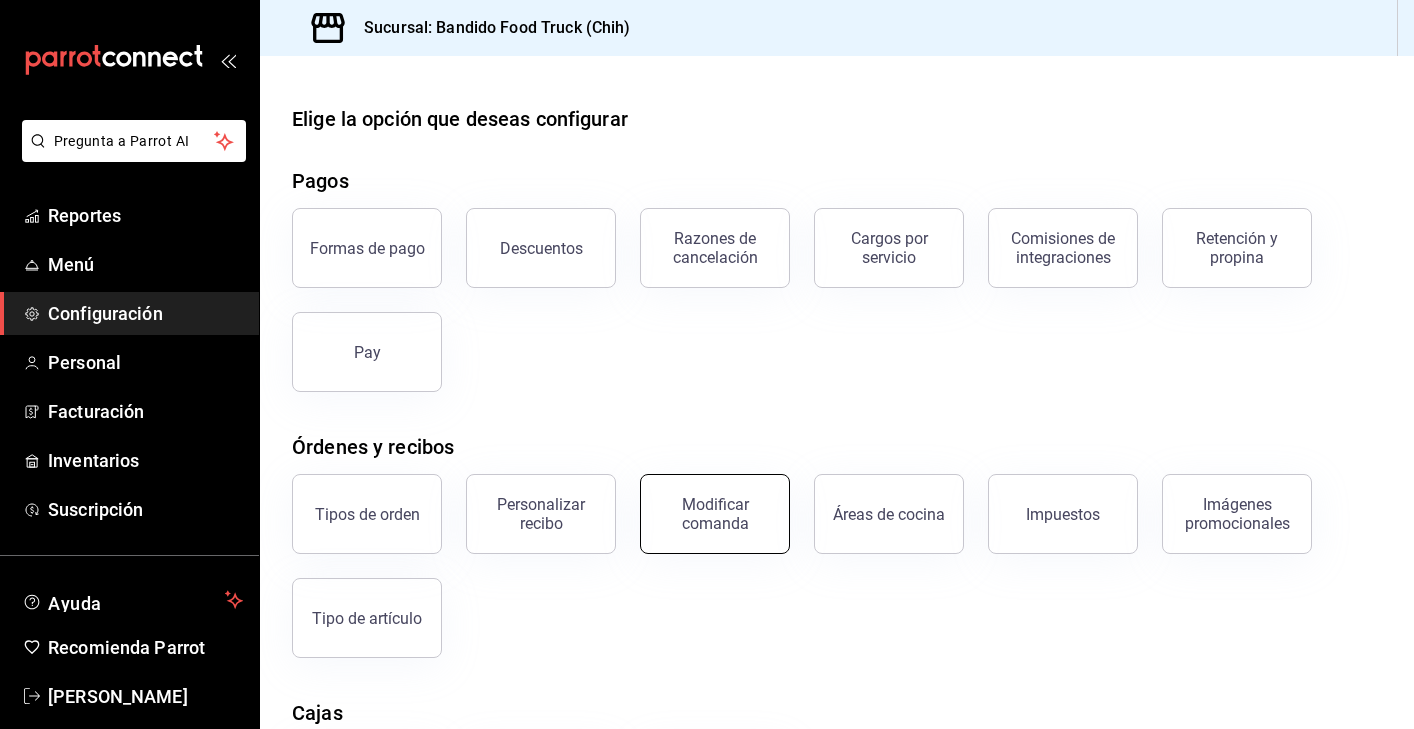click on "Modificar comanda" at bounding box center [715, 514] 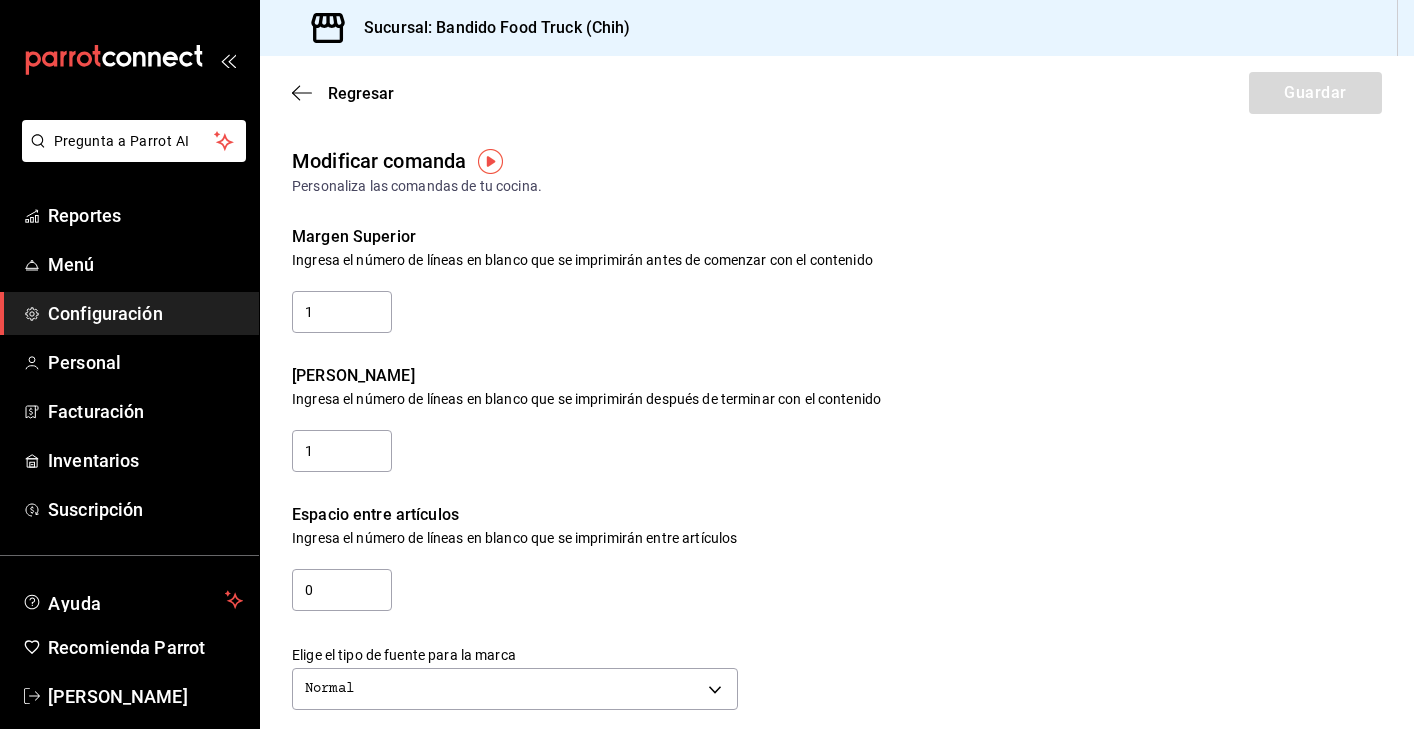 click on "Configuración" at bounding box center (145, 313) 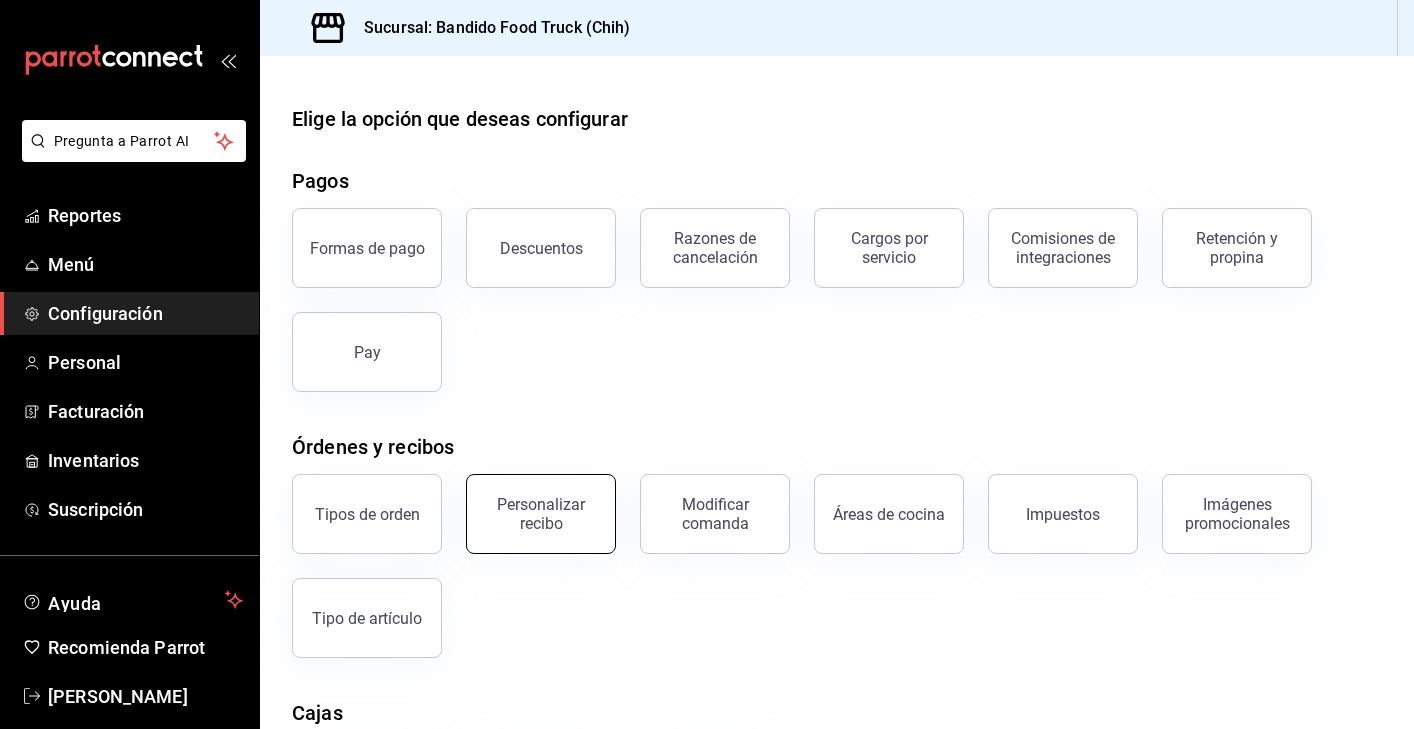 click on "Personalizar recibo" at bounding box center [541, 514] 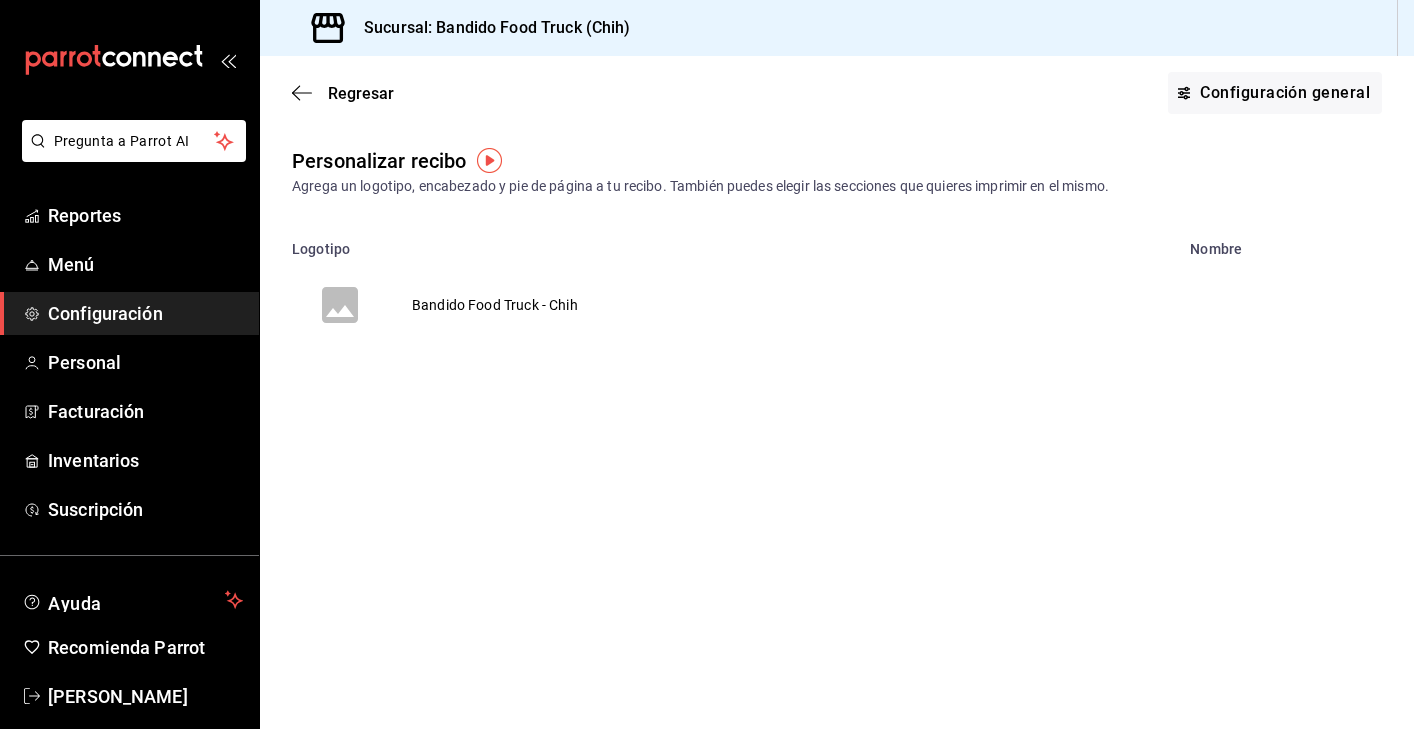 scroll, scrollTop: 0, scrollLeft: 0, axis: both 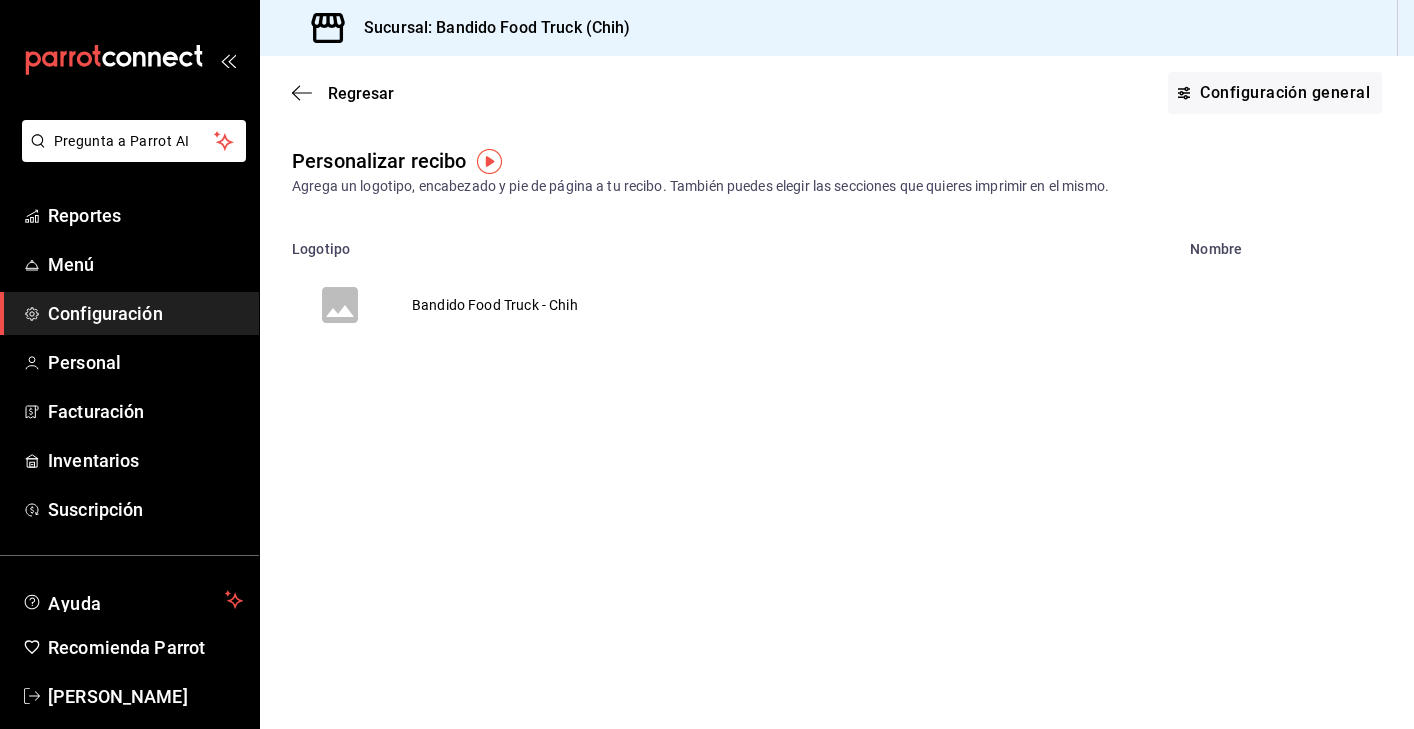 click on "Bandido Food Truck - Chih" at bounding box center (495, 305) 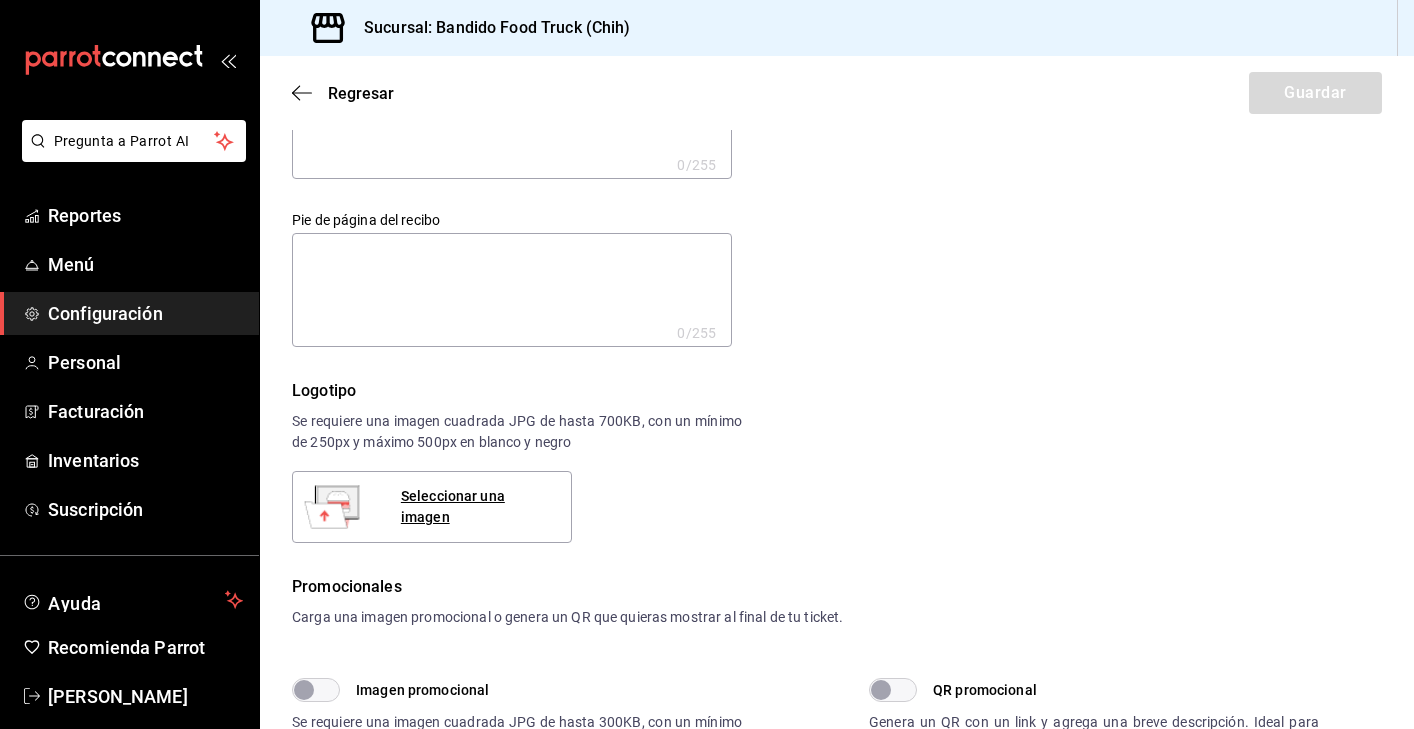 scroll, scrollTop: 107, scrollLeft: 0, axis: vertical 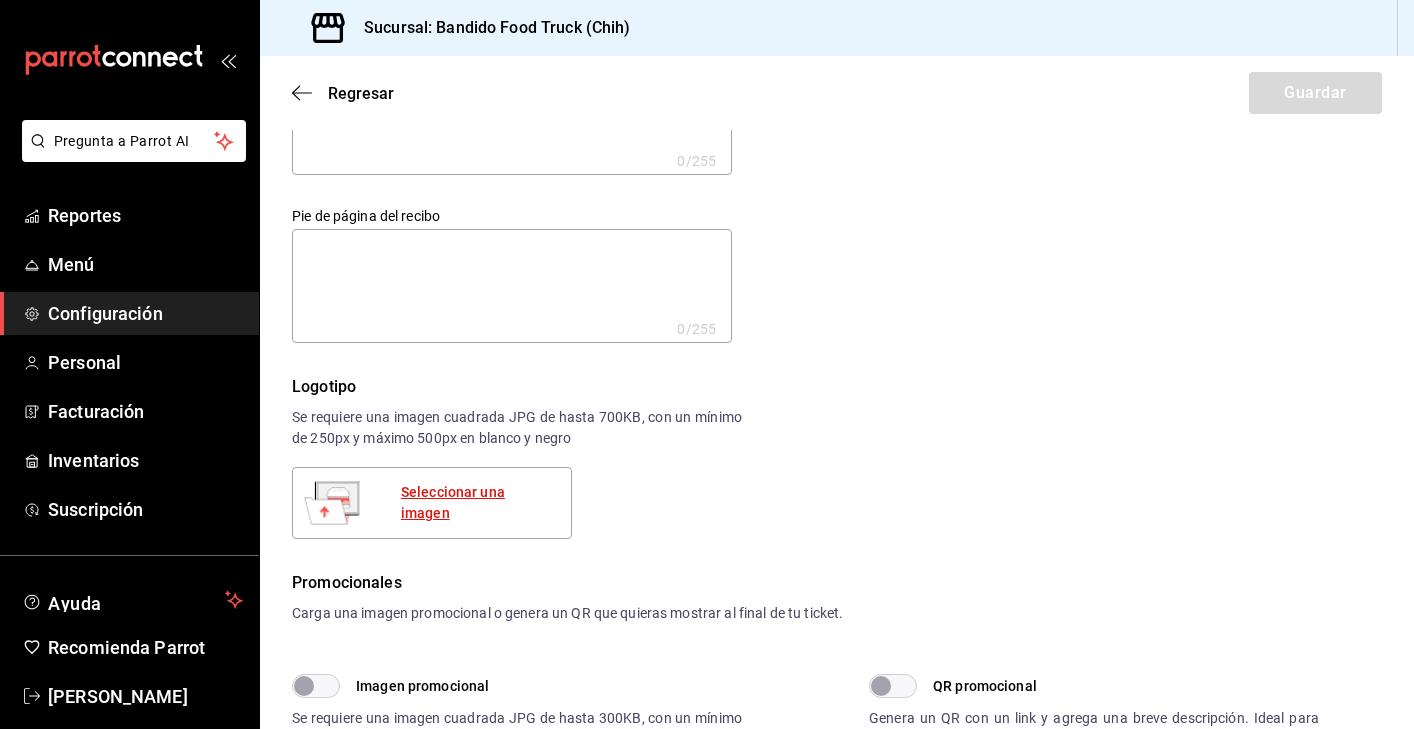 click on "Seleccionar una imagen" at bounding box center [478, 503] 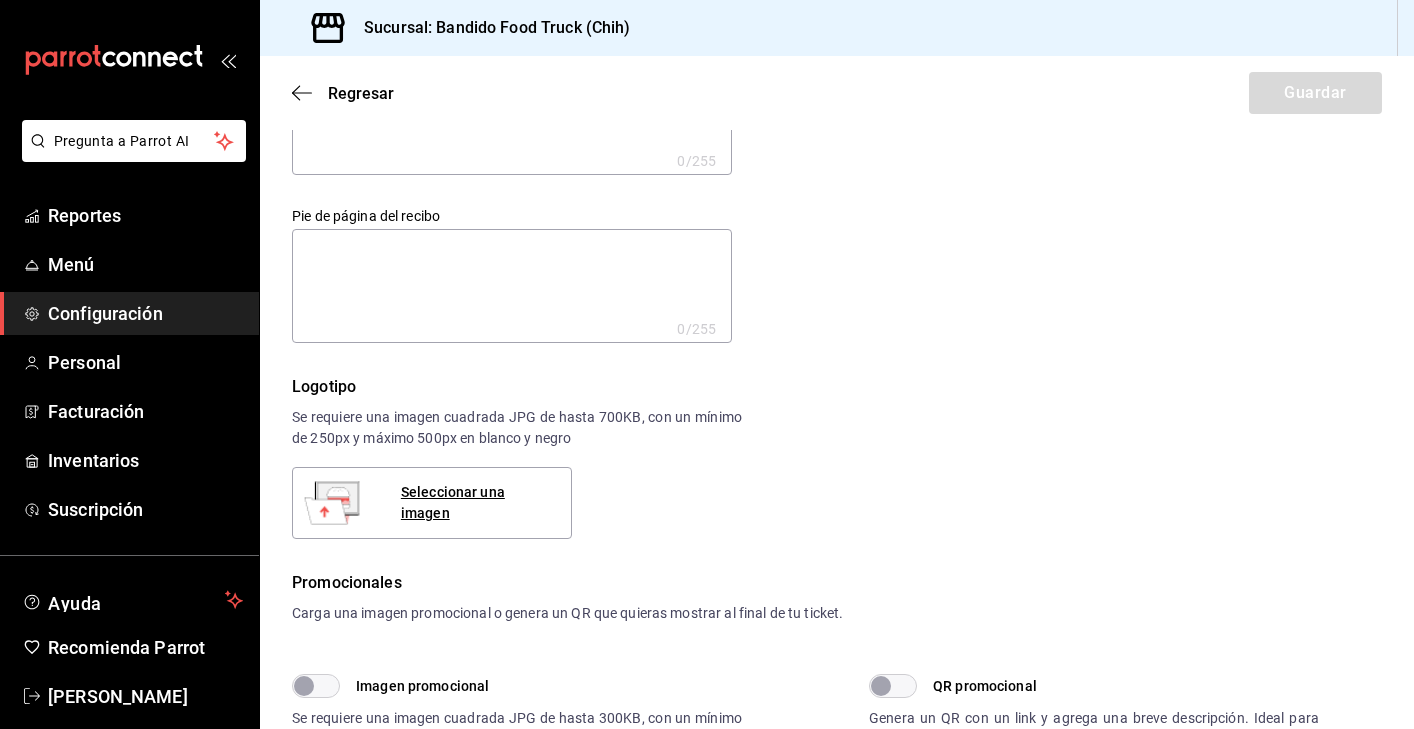 click on "Seleccionar una imagen" at bounding box center [432, 503] 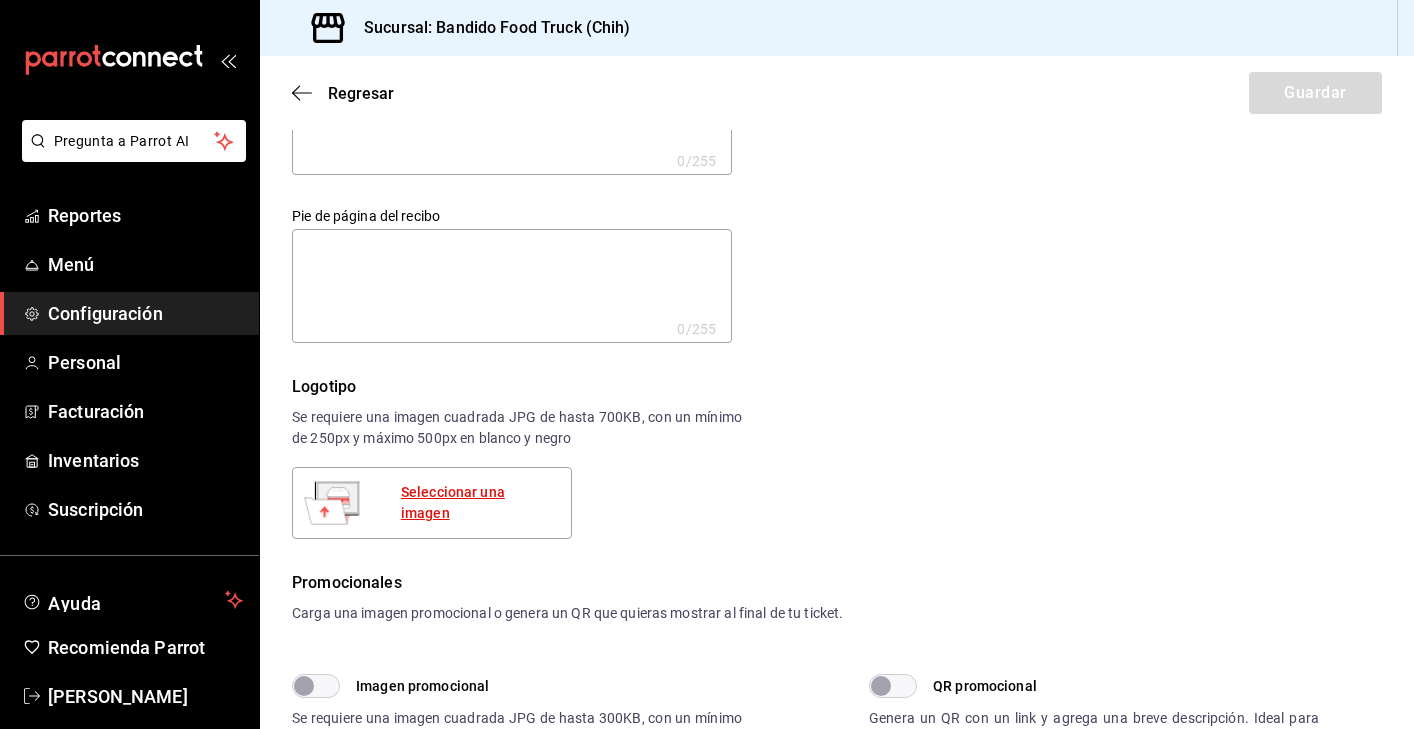 click on "Seleccionar una imagen" at bounding box center [478, 503] 